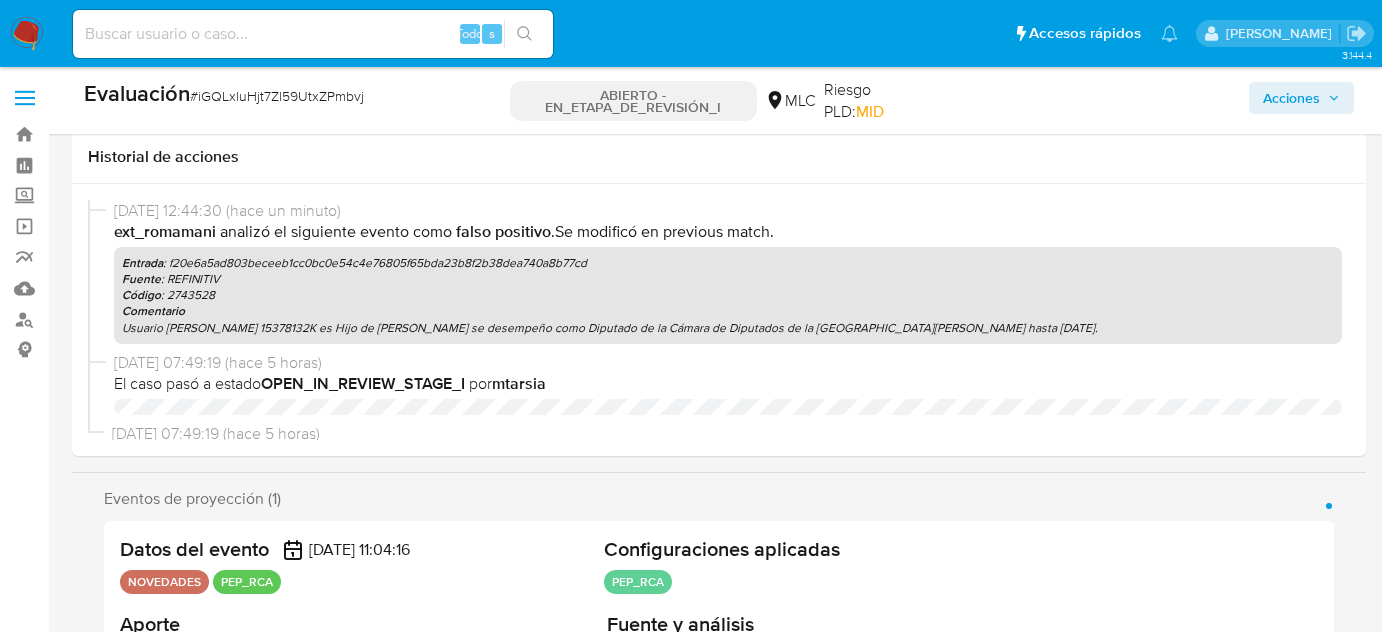 select on "10" 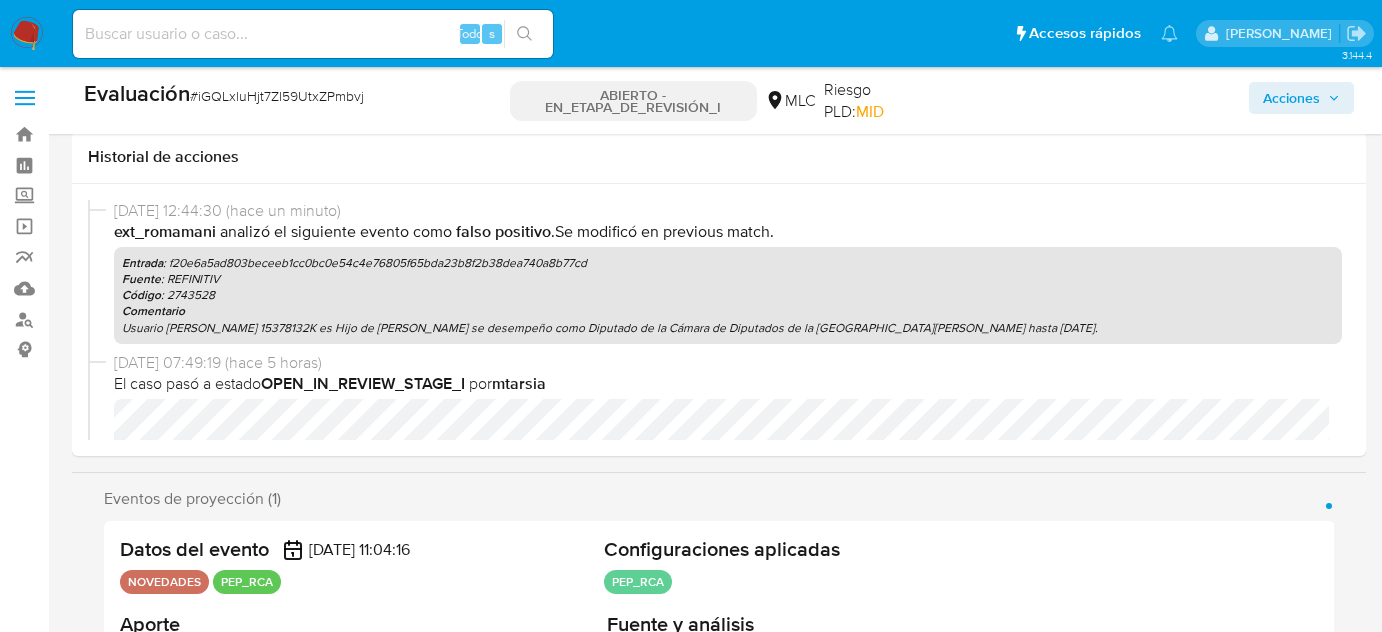 scroll, scrollTop: 818, scrollLeft: 0, axis: vertical 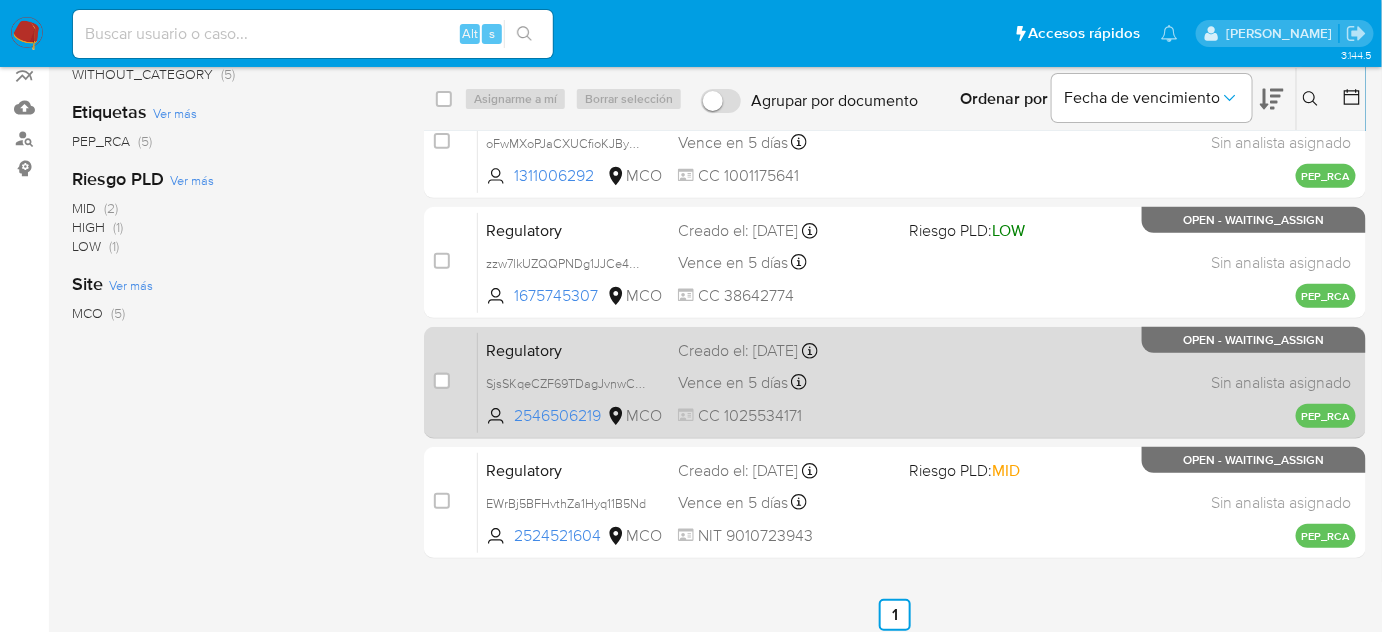 click on "CC   1025534171" at bounding box center (785, 416) 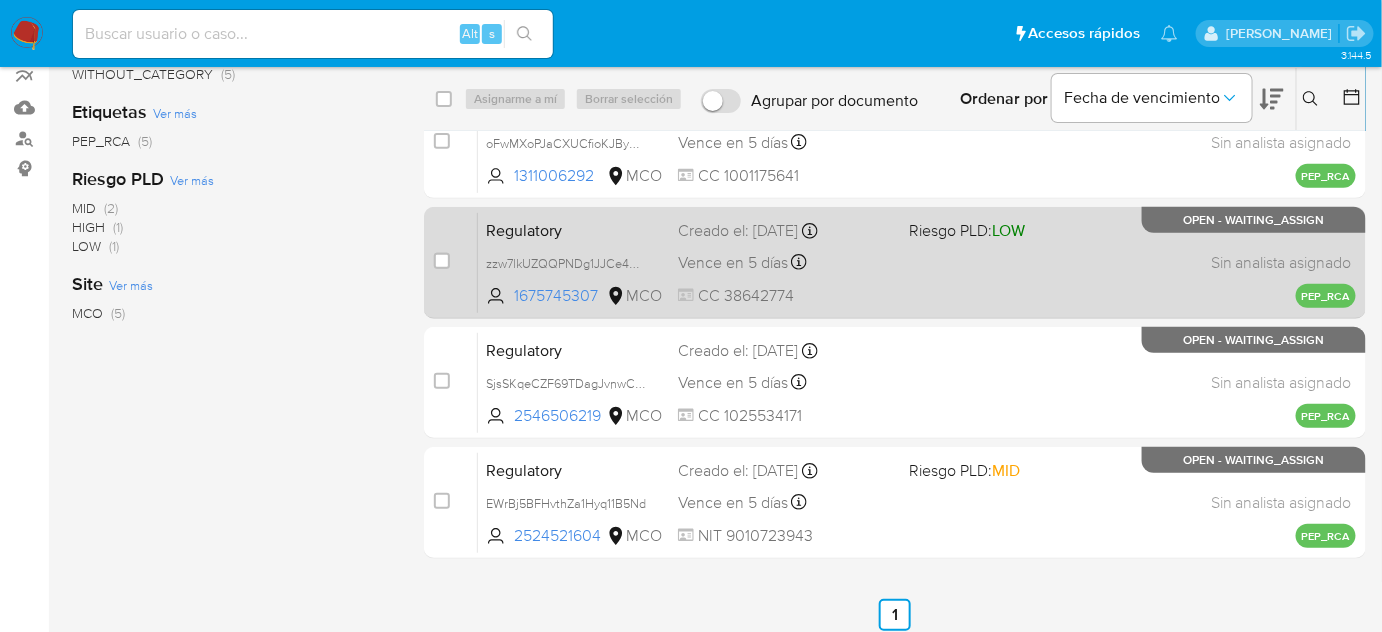 click on "CC   38642774" at bounding box center [785, 296] 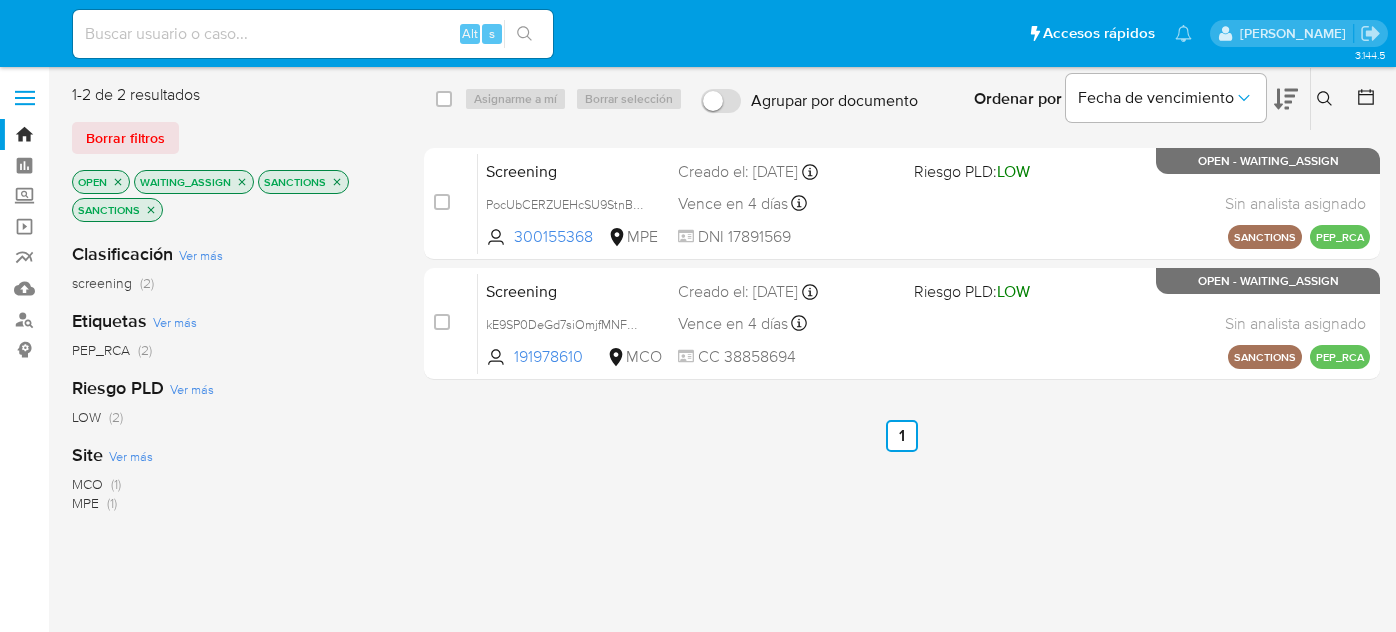 scroll, scrollTop: 0, scrollLeft: 0, axis: both 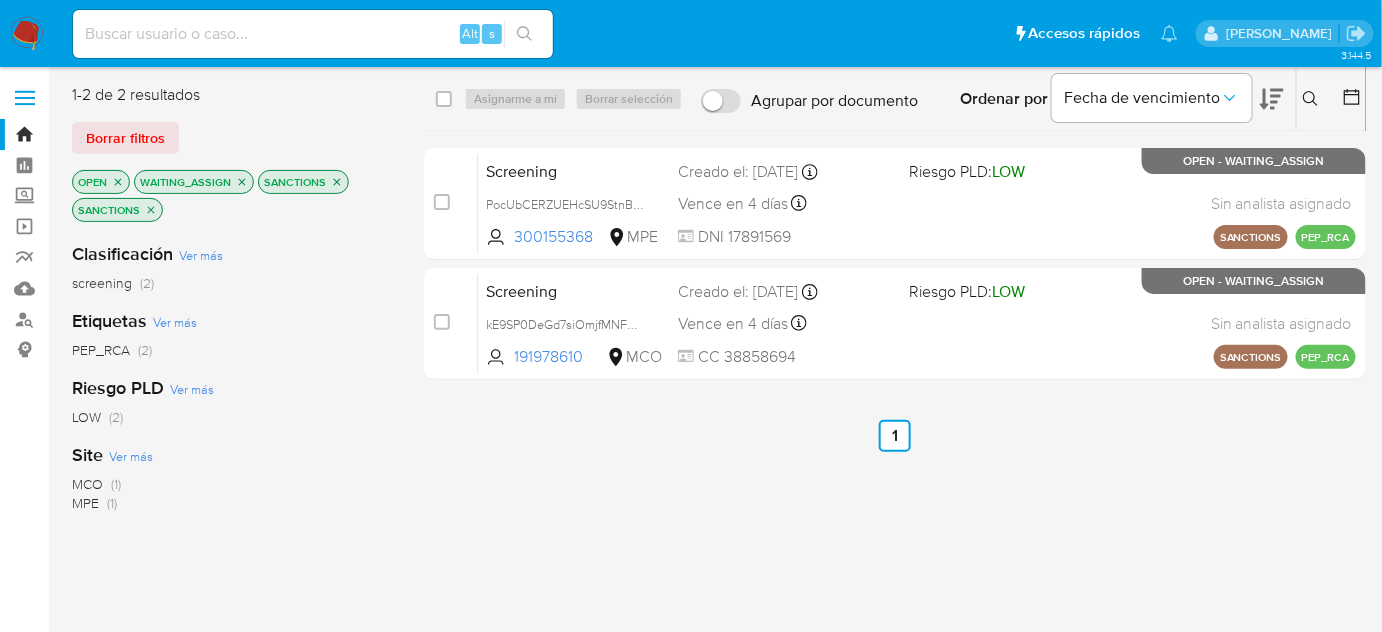 click at bounding box center (27, 34) 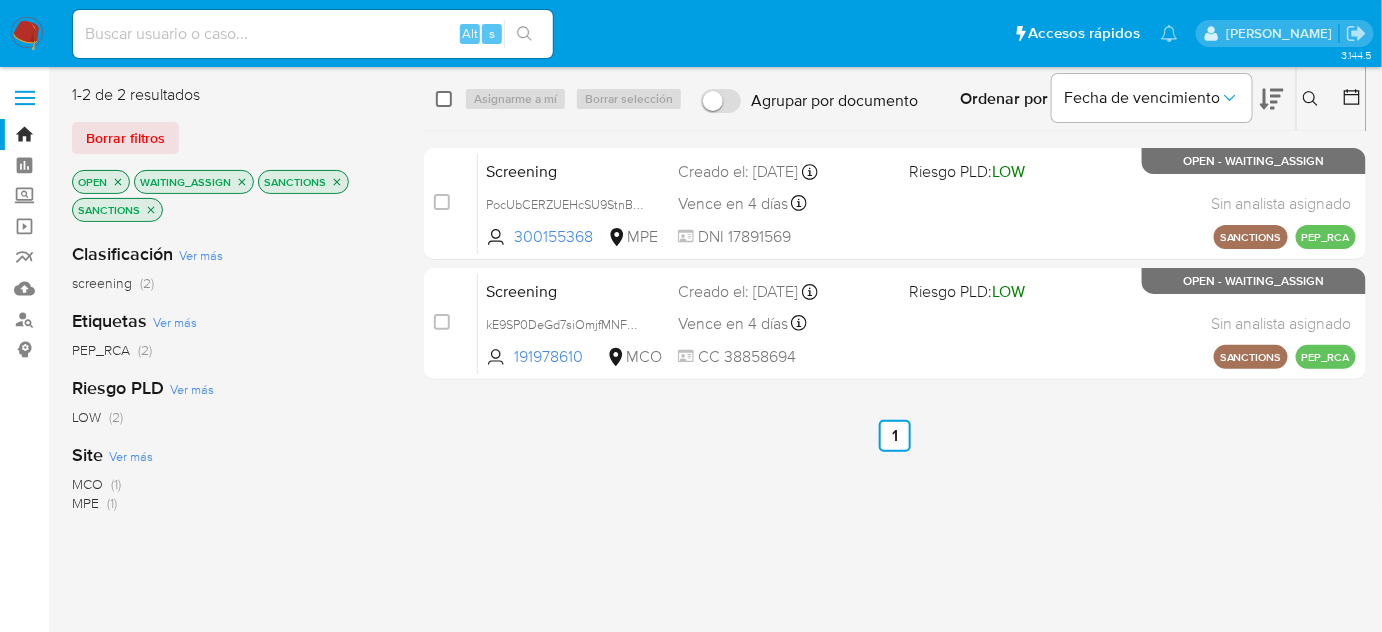 click at bounding box center [444, 99] 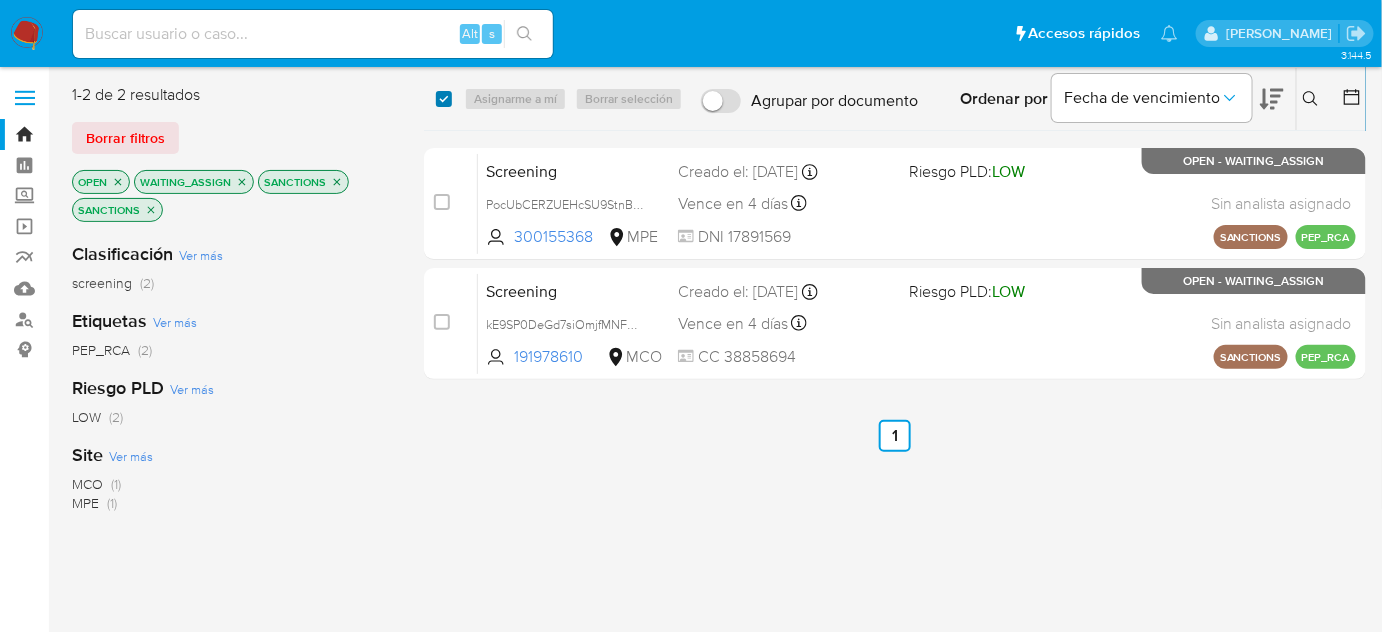 checkbox on "true" 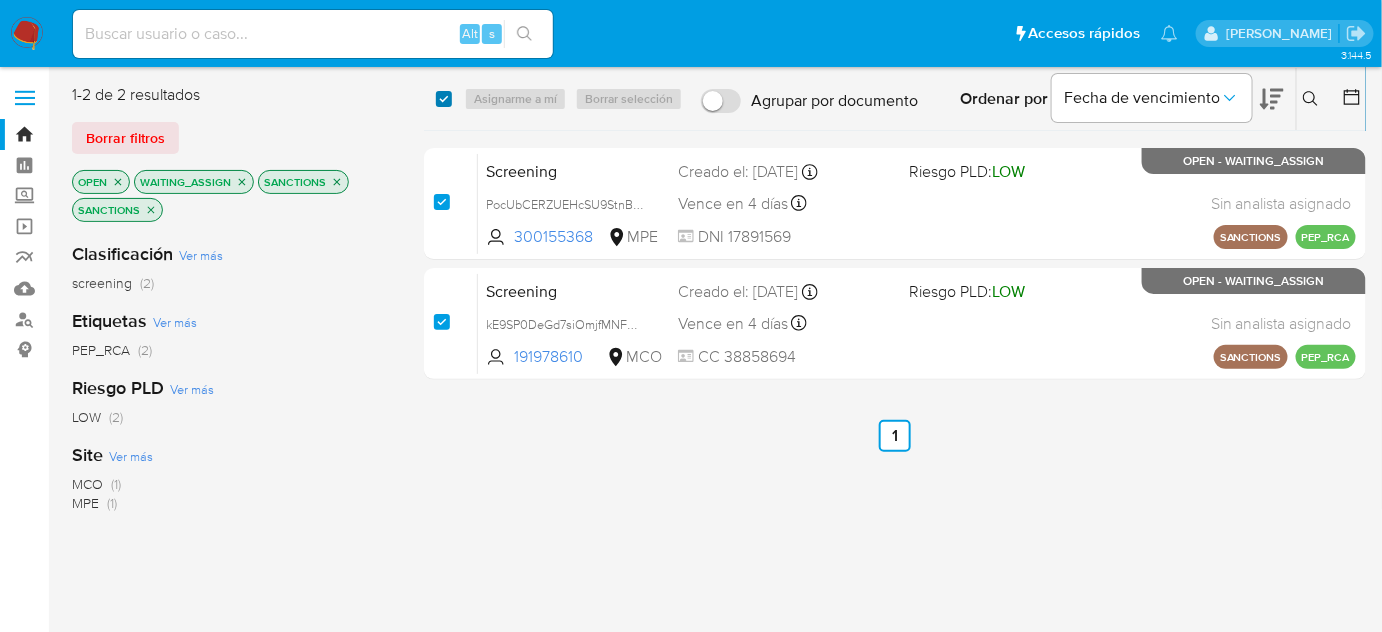 checkbox on "true" 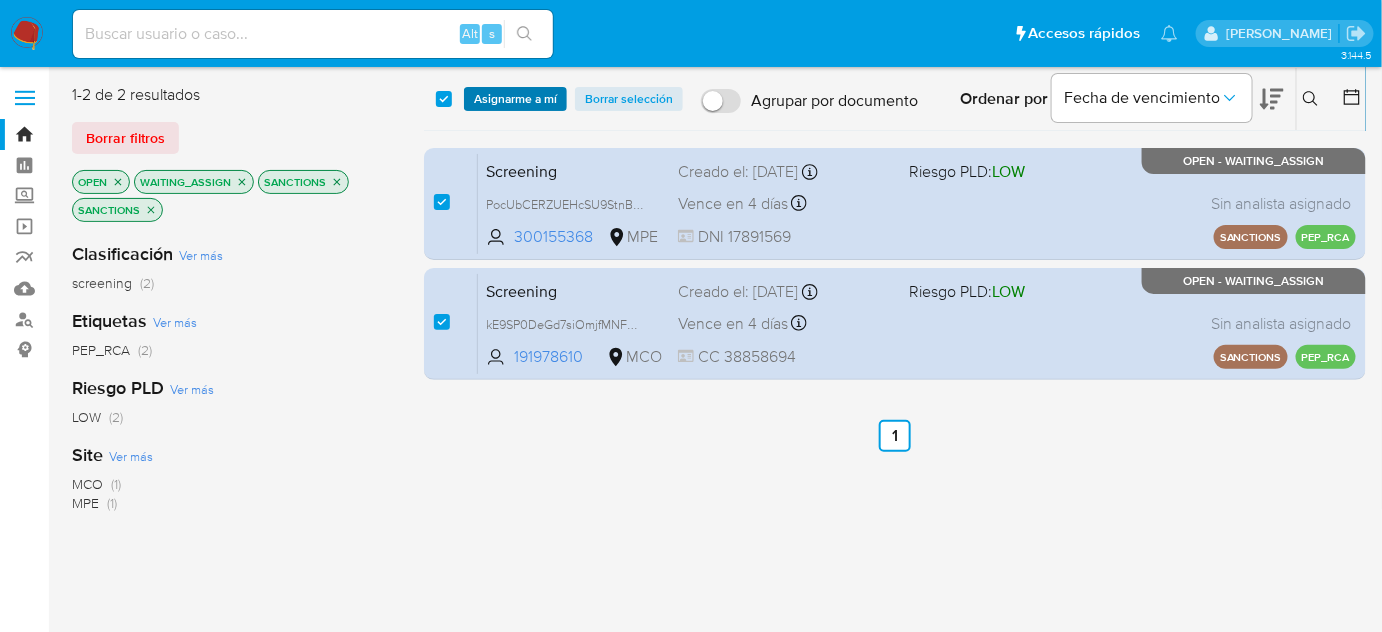 click on "Asignarme a mí" at bounding box center (515, 99) 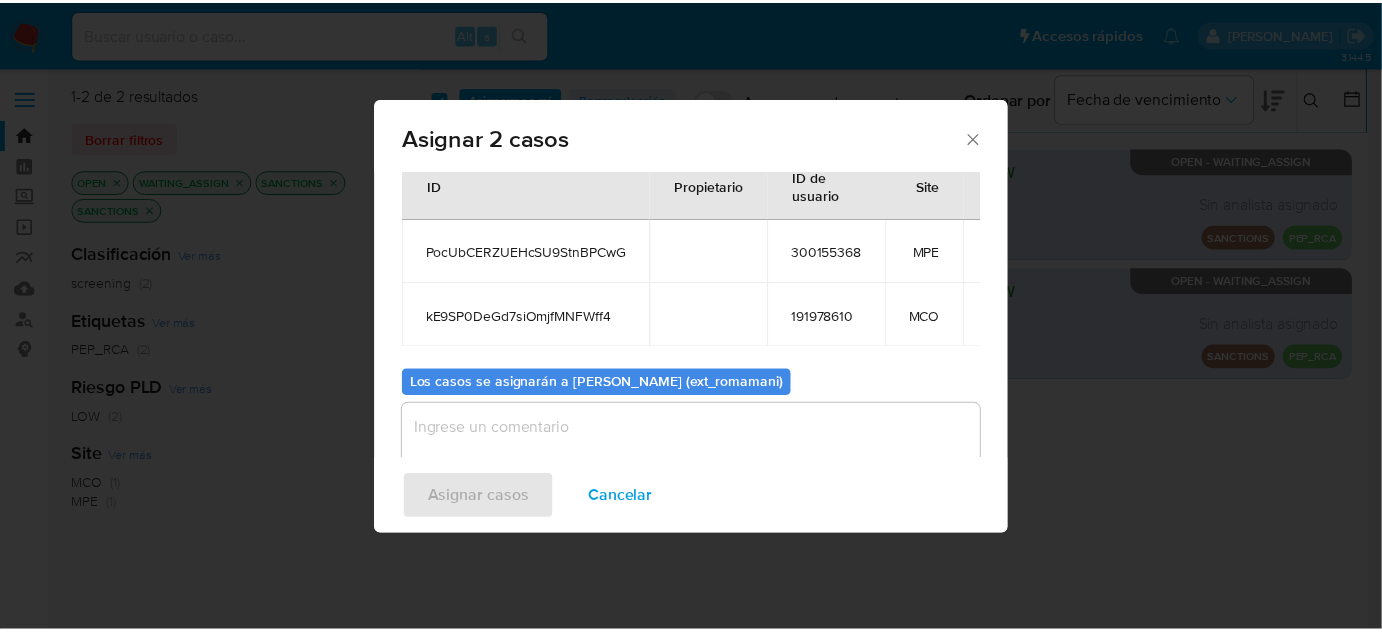 scroll, scrollTop: 111, scrollLeft: 0, axis: vertical 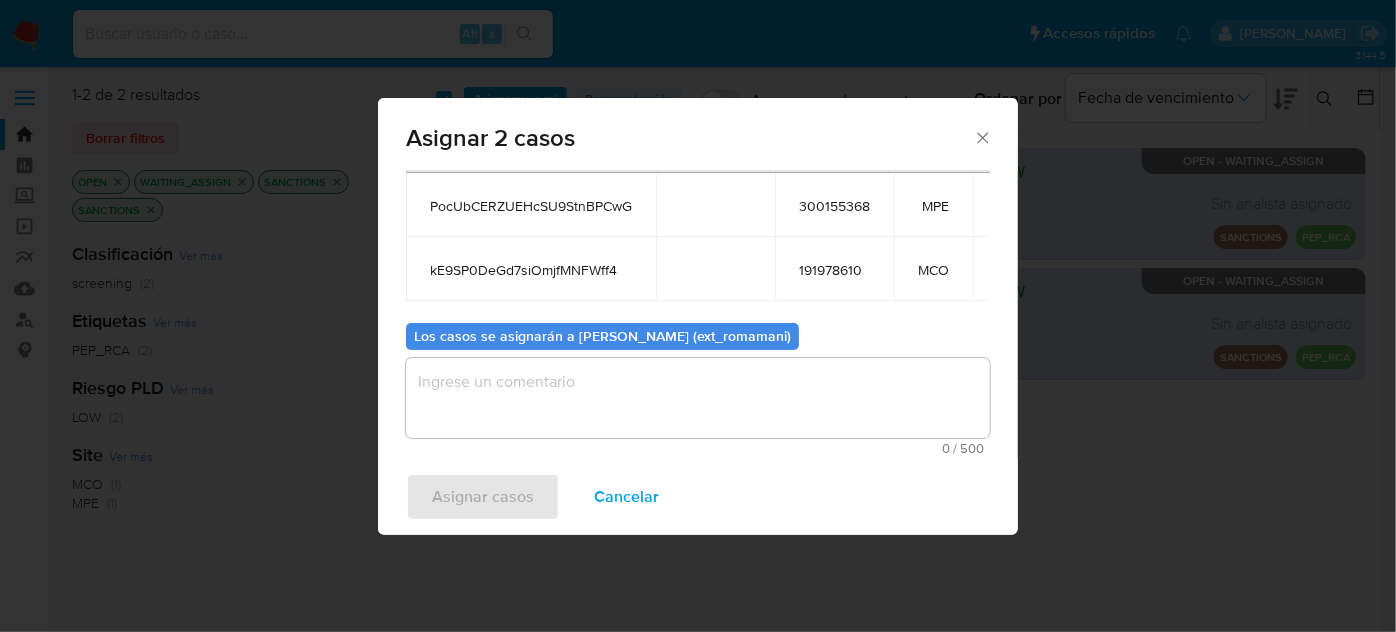 click at bounding box center [698, 398] 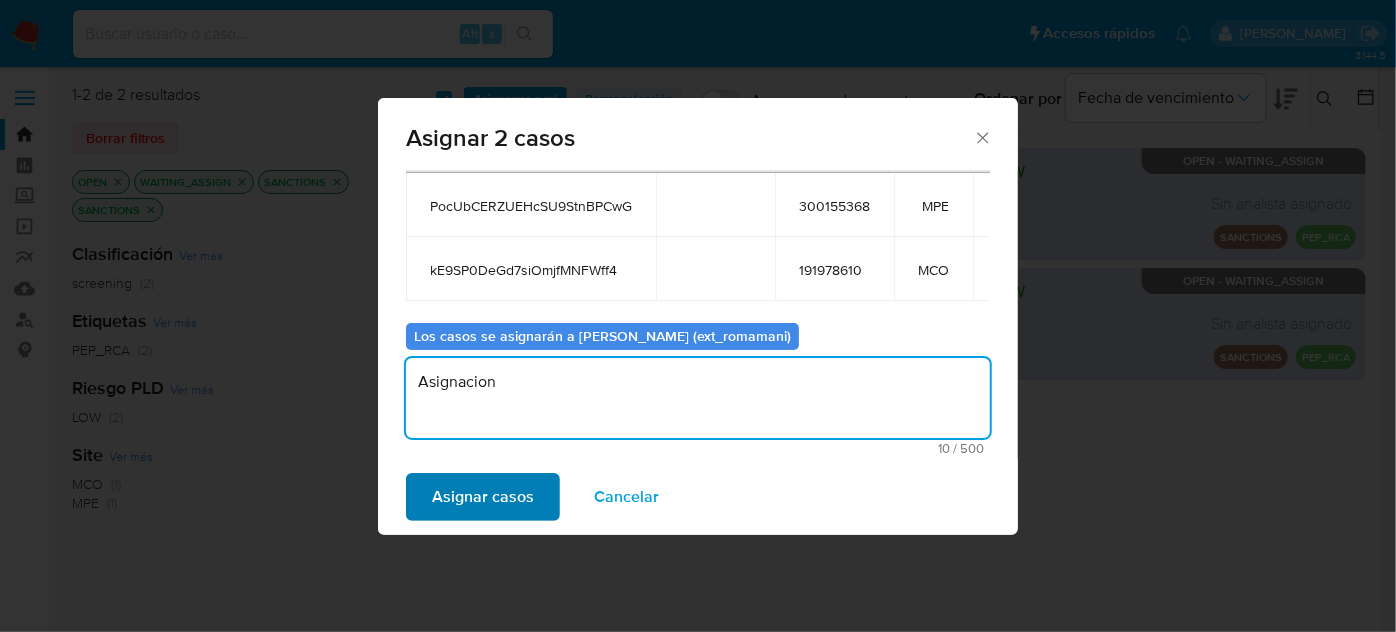 type on "Asignacion" 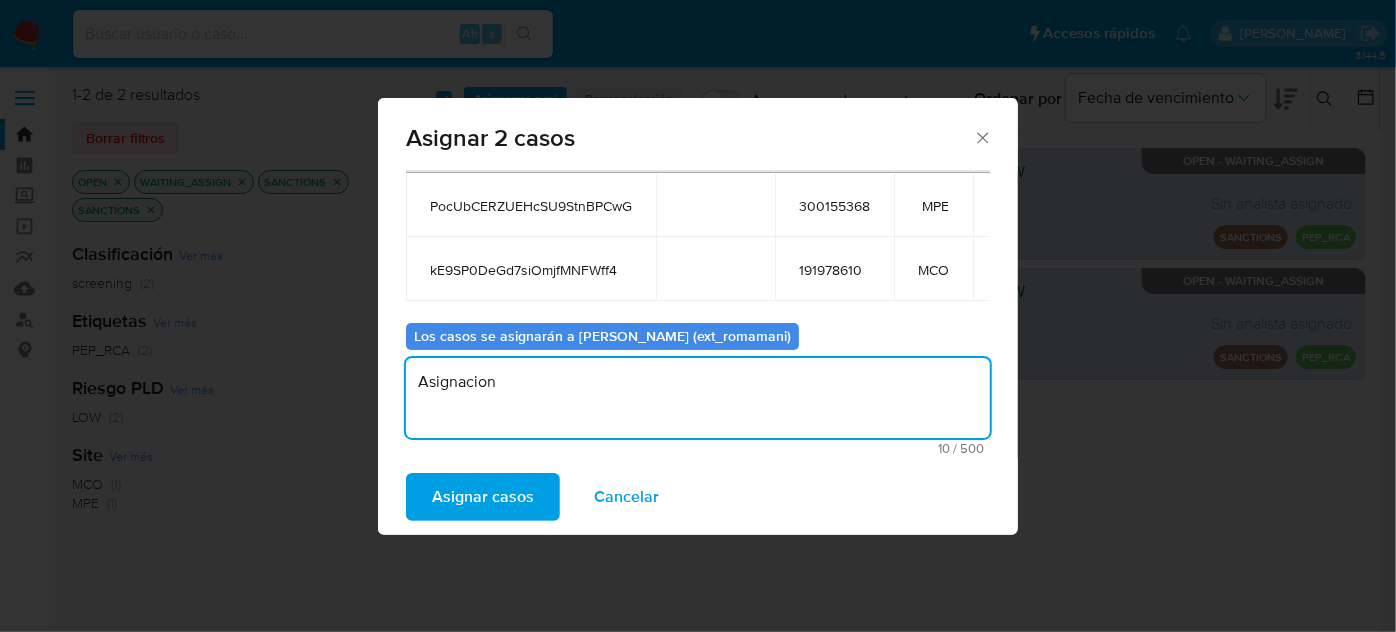 click on "Asignar casos" at bounding box center (483, 497) 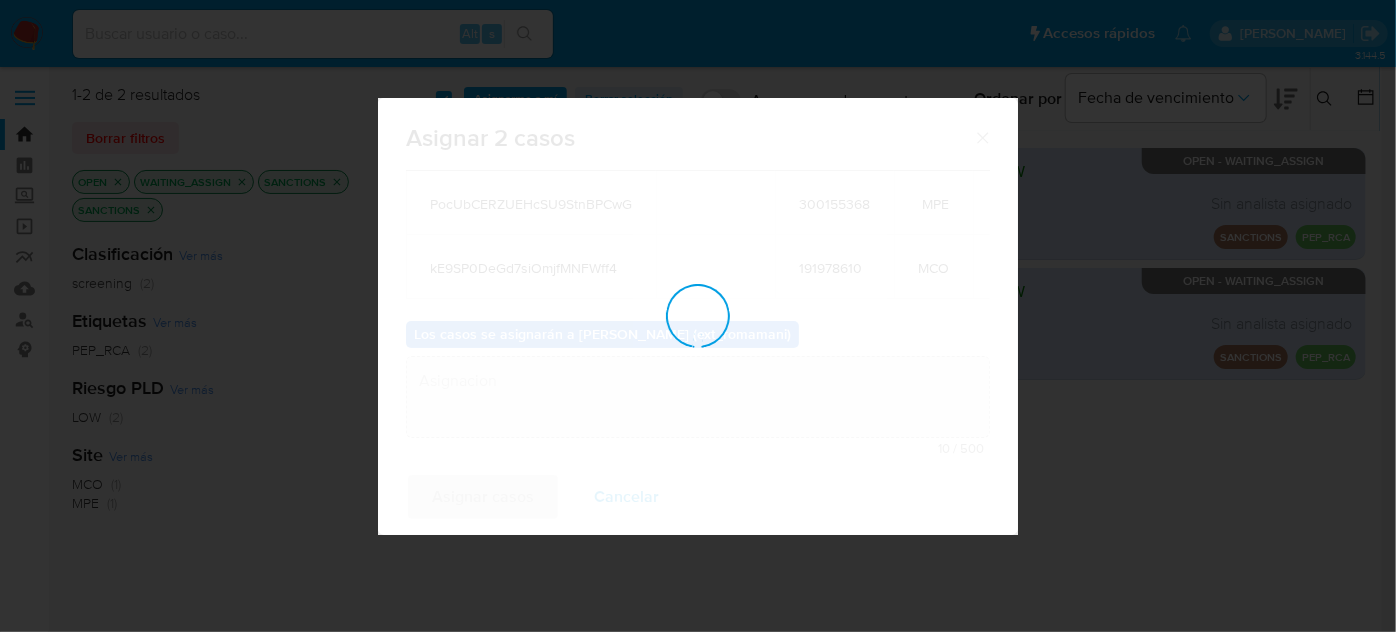 type 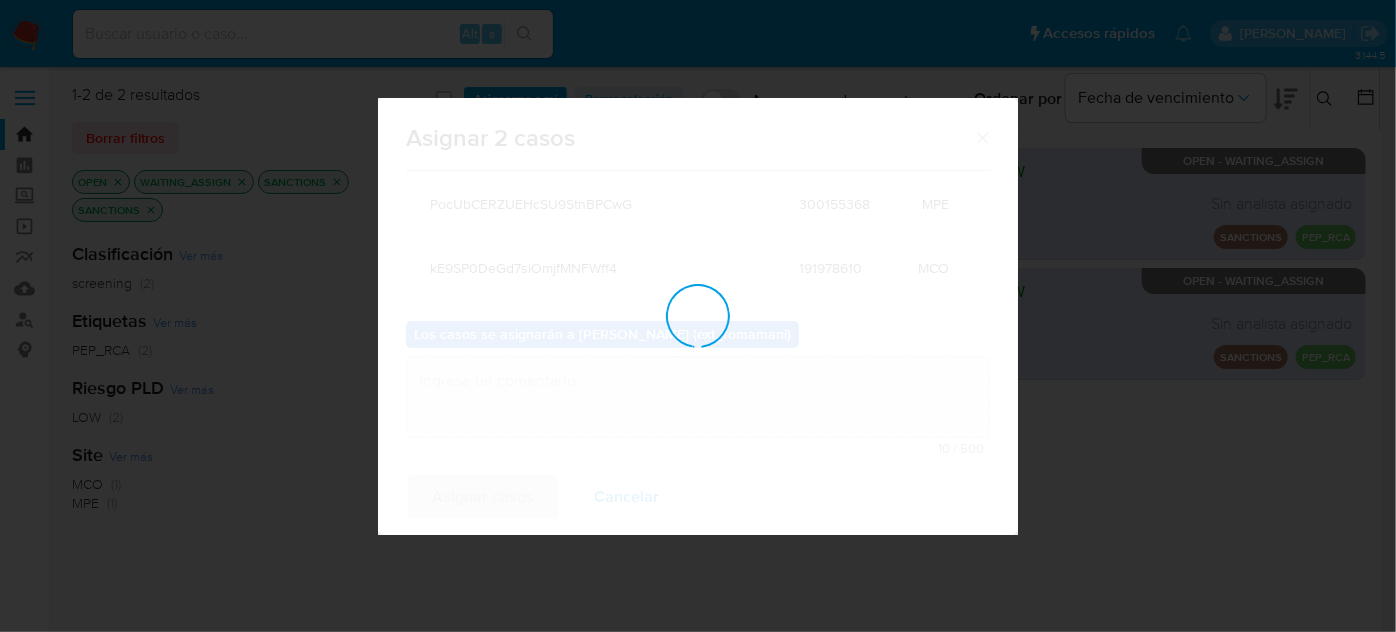 checkbox on "false" 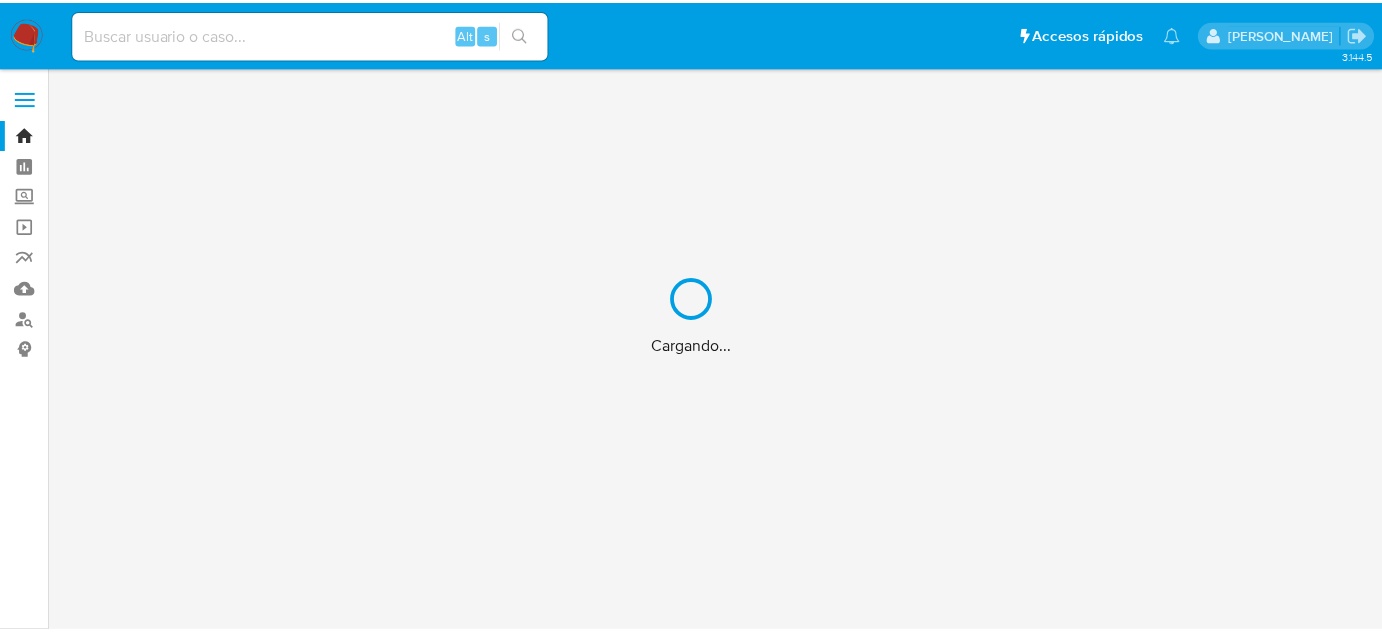 scroll, scrollTop: 0, scrollLeft: 0, axis: both 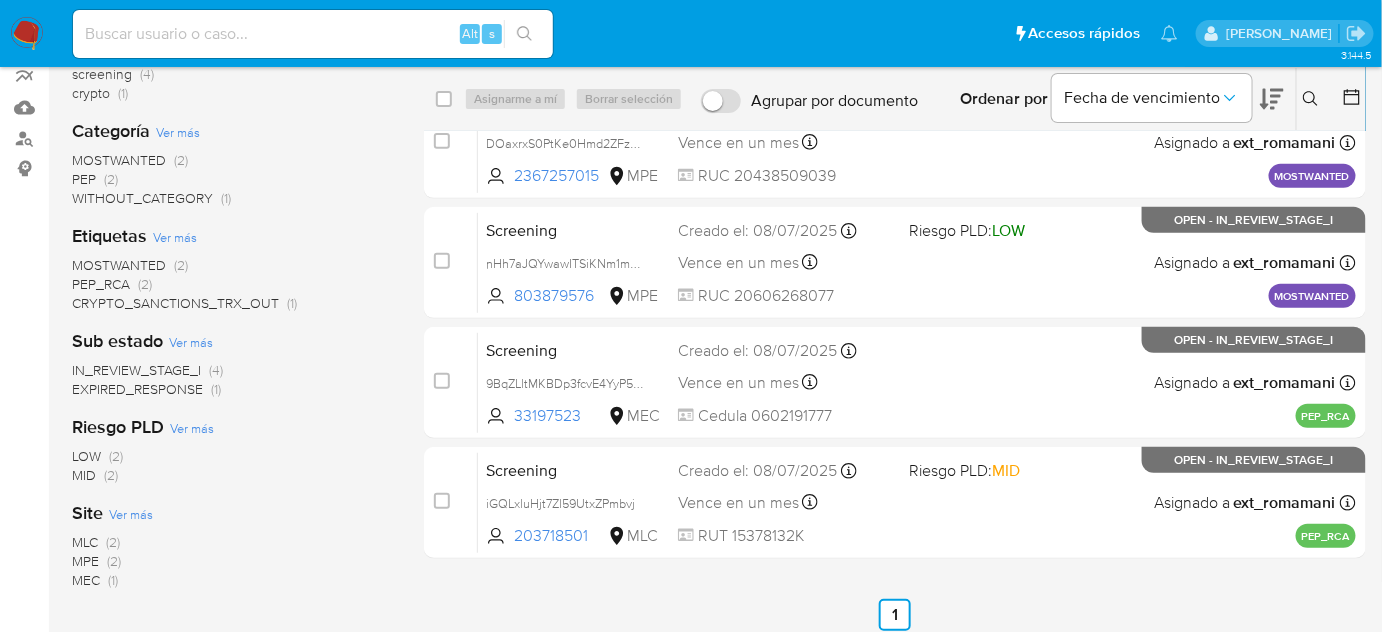 click at bounding box center (27, 34) 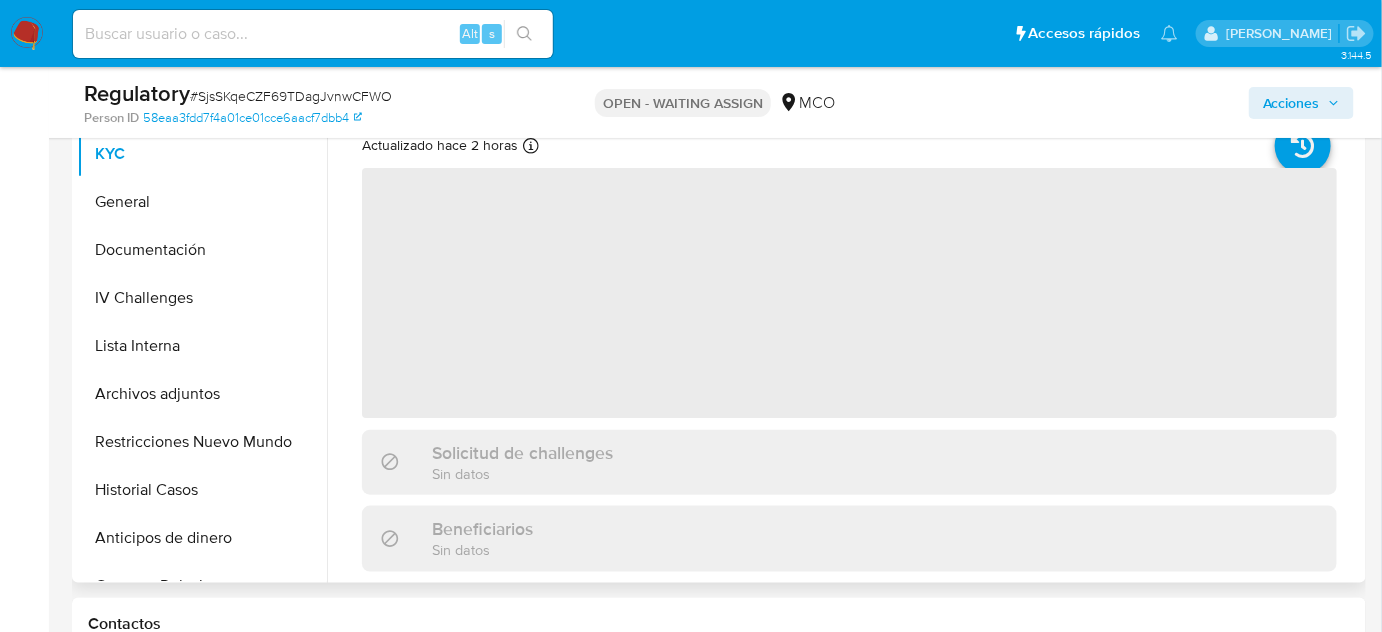 scroll, scrollTop: 454, scrollLeft: 0, axis: vertical 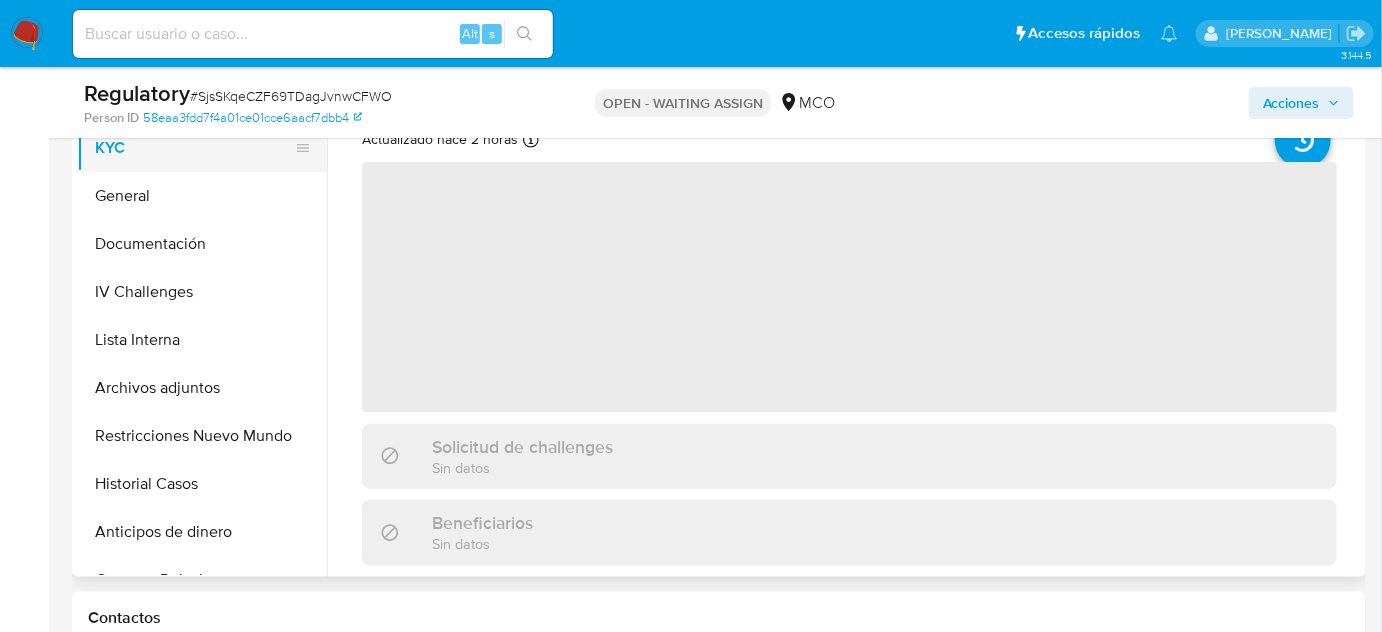select on "10" 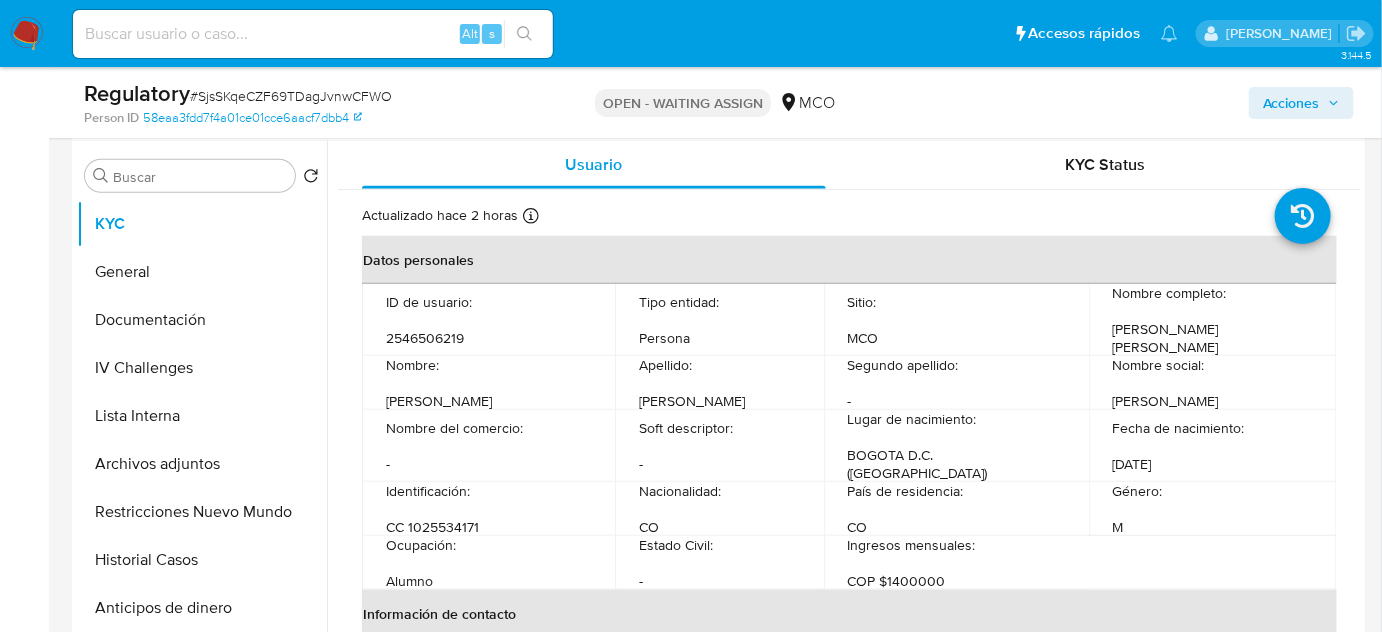 scroll, scrollTop: 363, scrollLeft: 0, axis: vertical 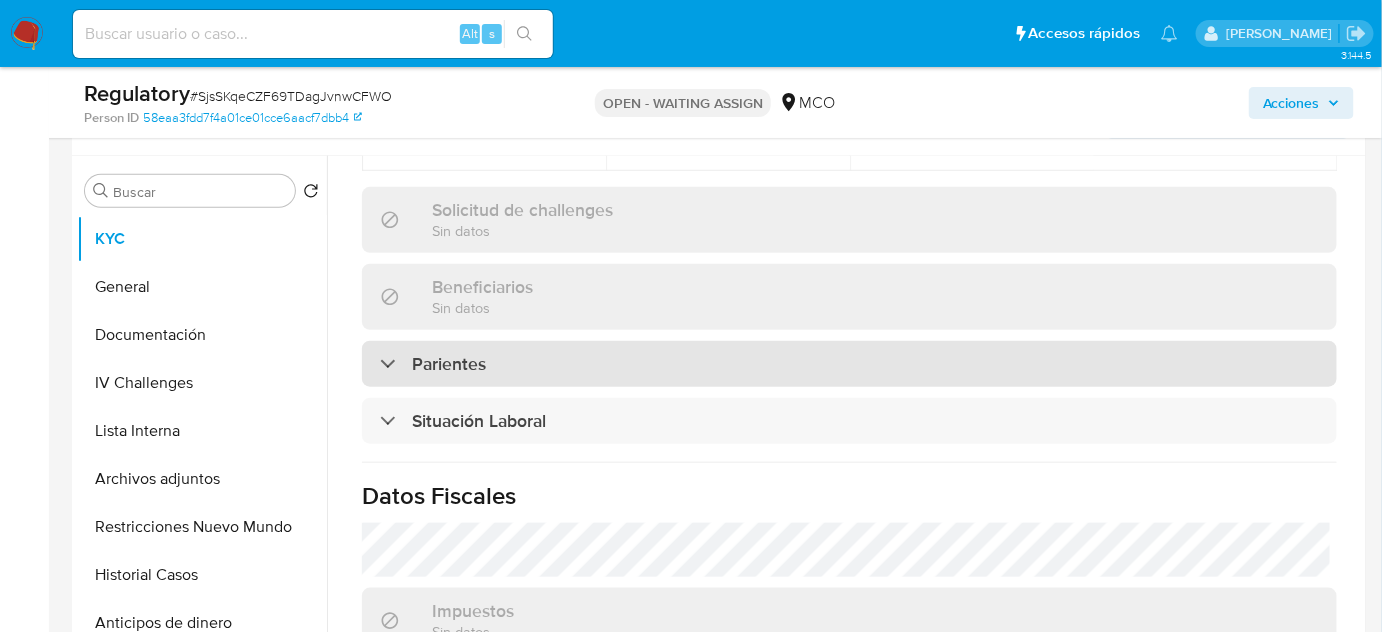 click on "Parientes" at bounding box center [849, 364] 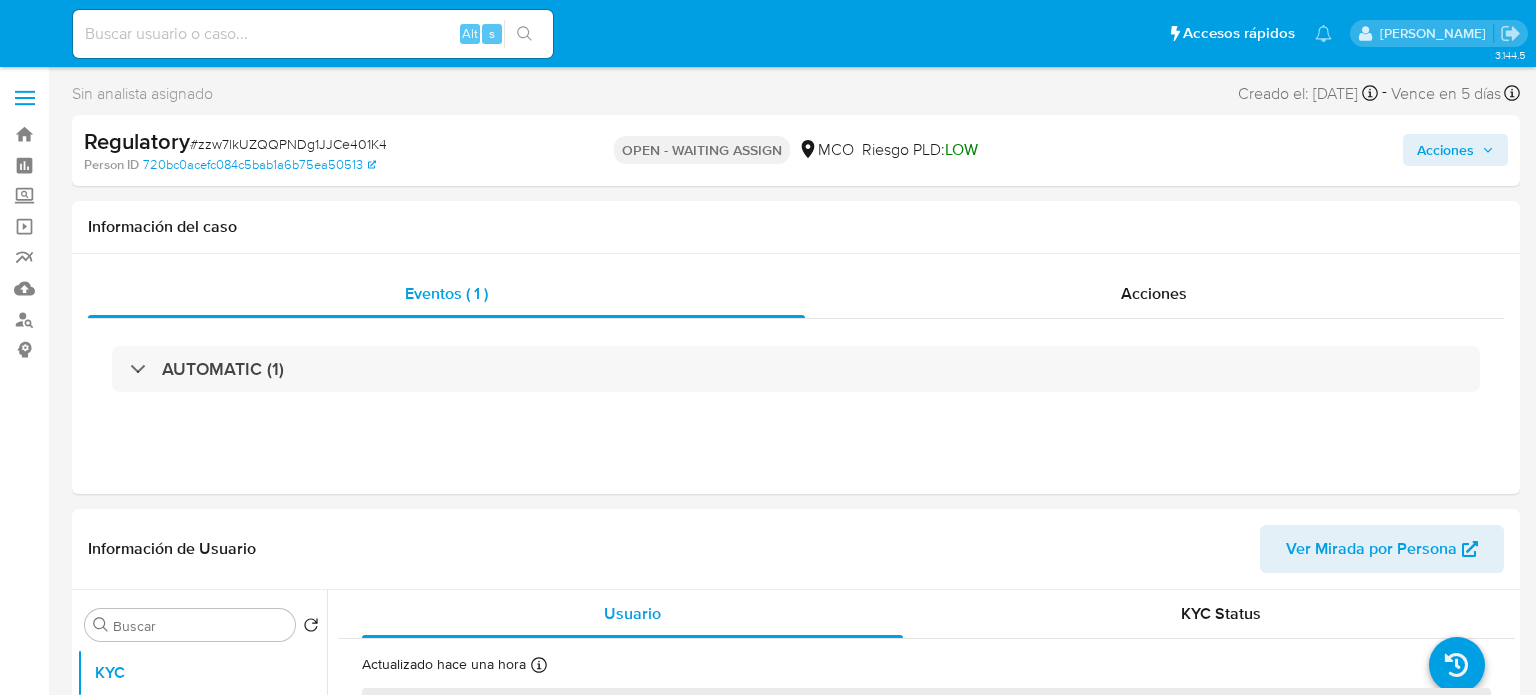 select on "10" 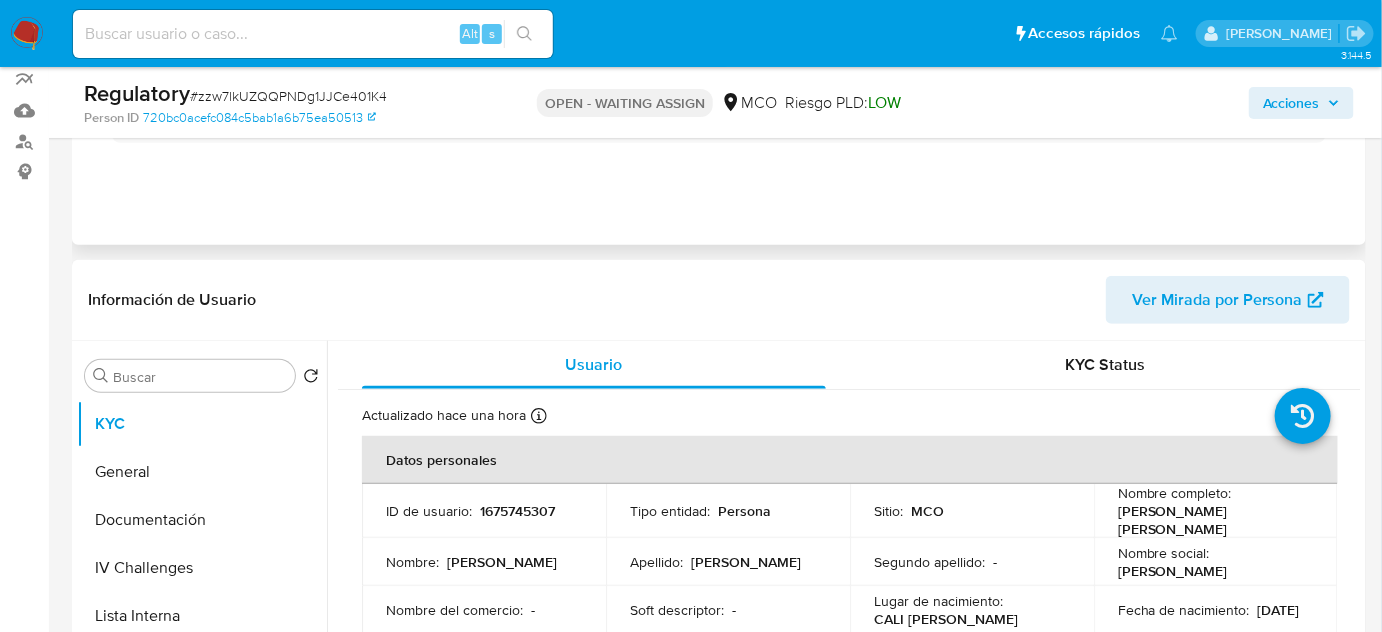 scroll, scrollTop: 181, scrollLeft: 0, axis: vertical 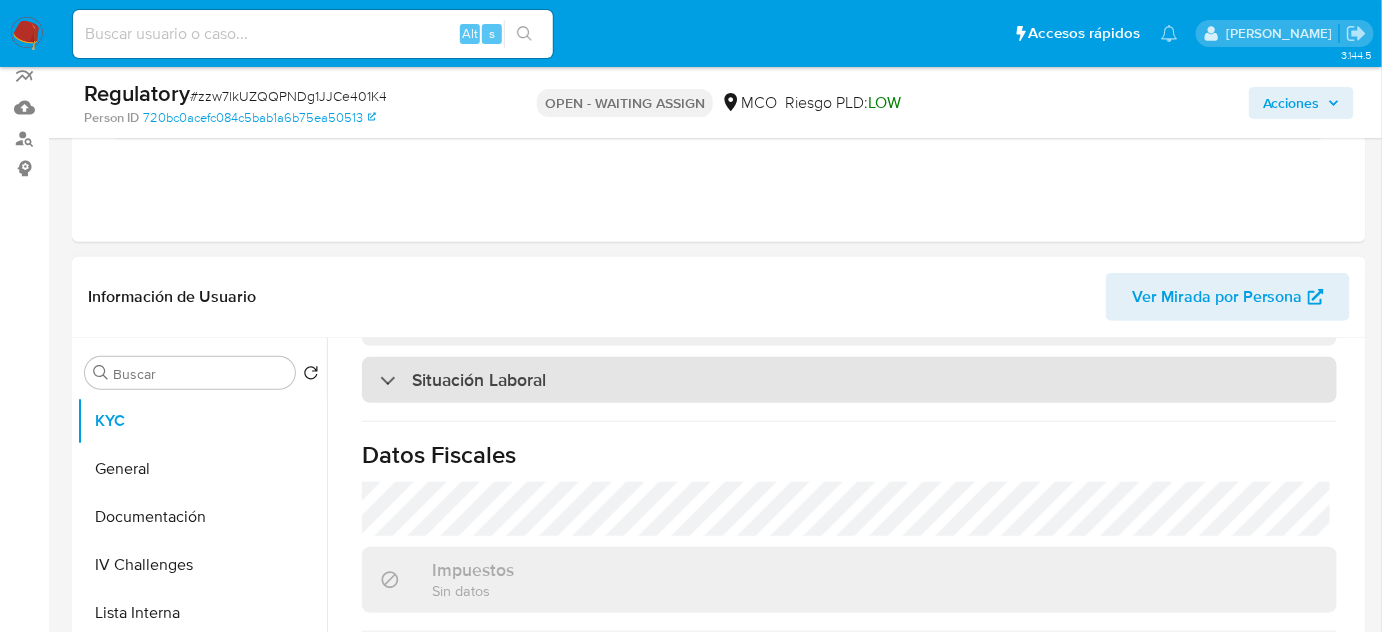 click on "Situación Laboral" at bounding box center [849, 380] 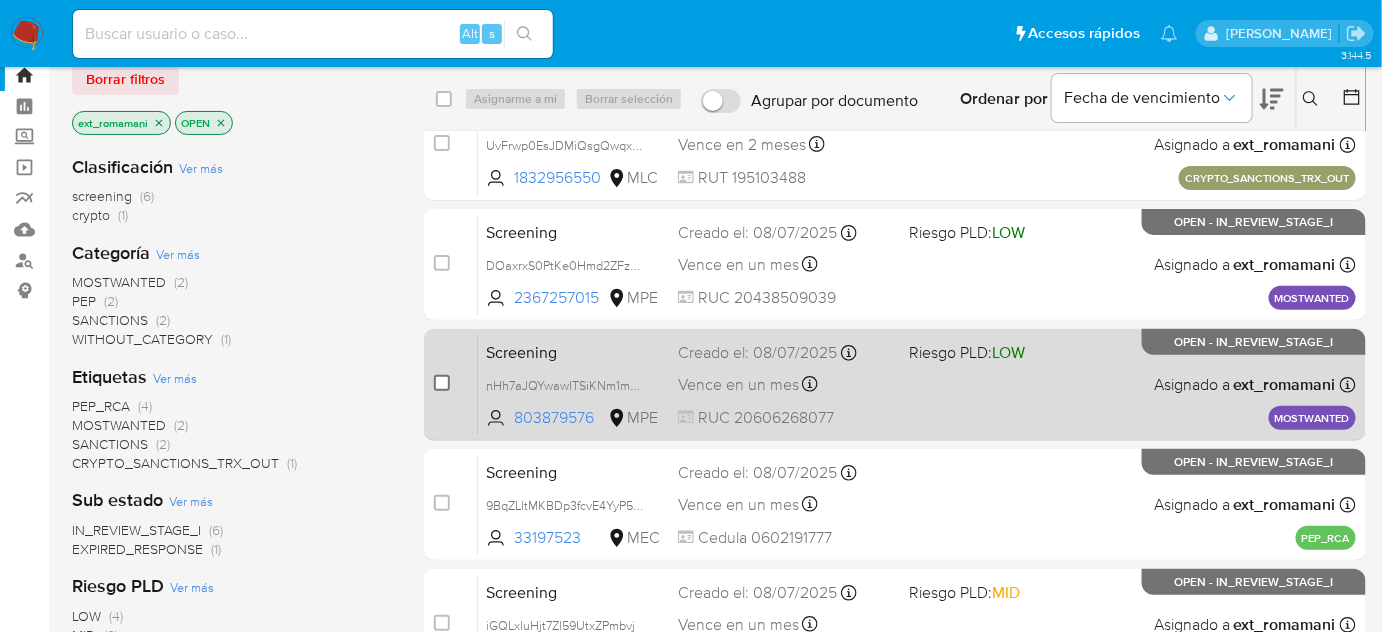 scroll, scrollTop: 90, scrollLeft: 0, axis: vertical 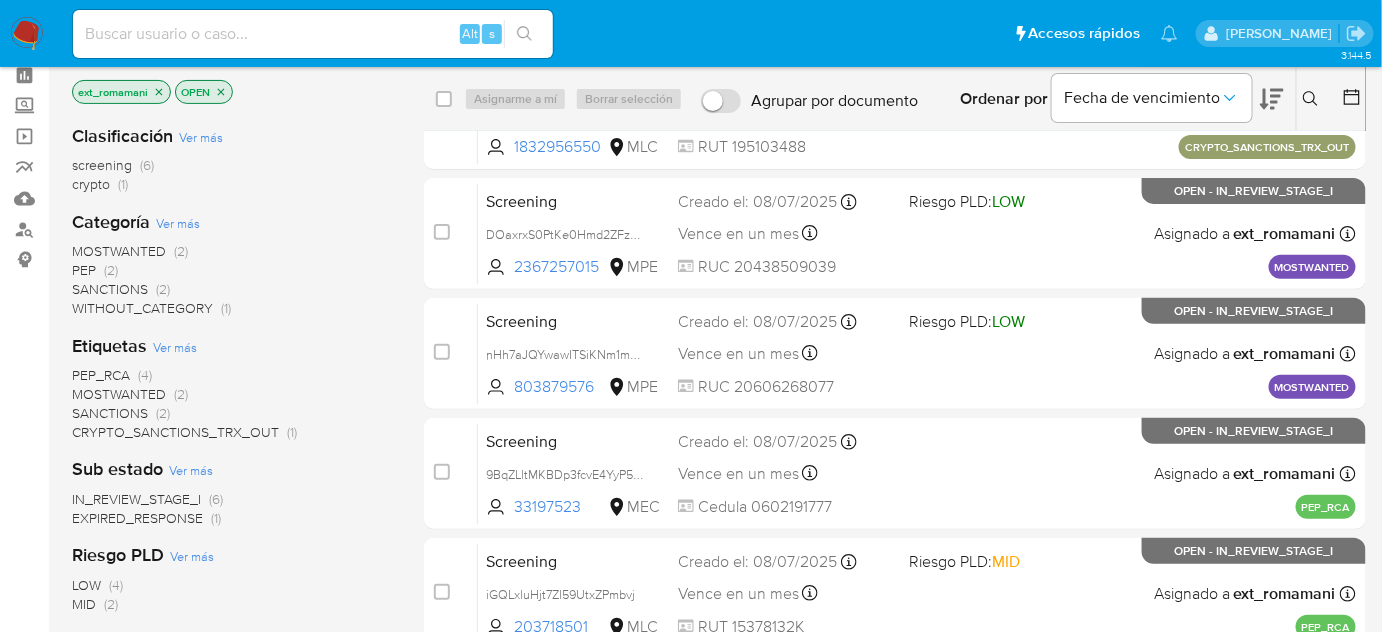 click on "(2)" at bounding box center [163, 289] 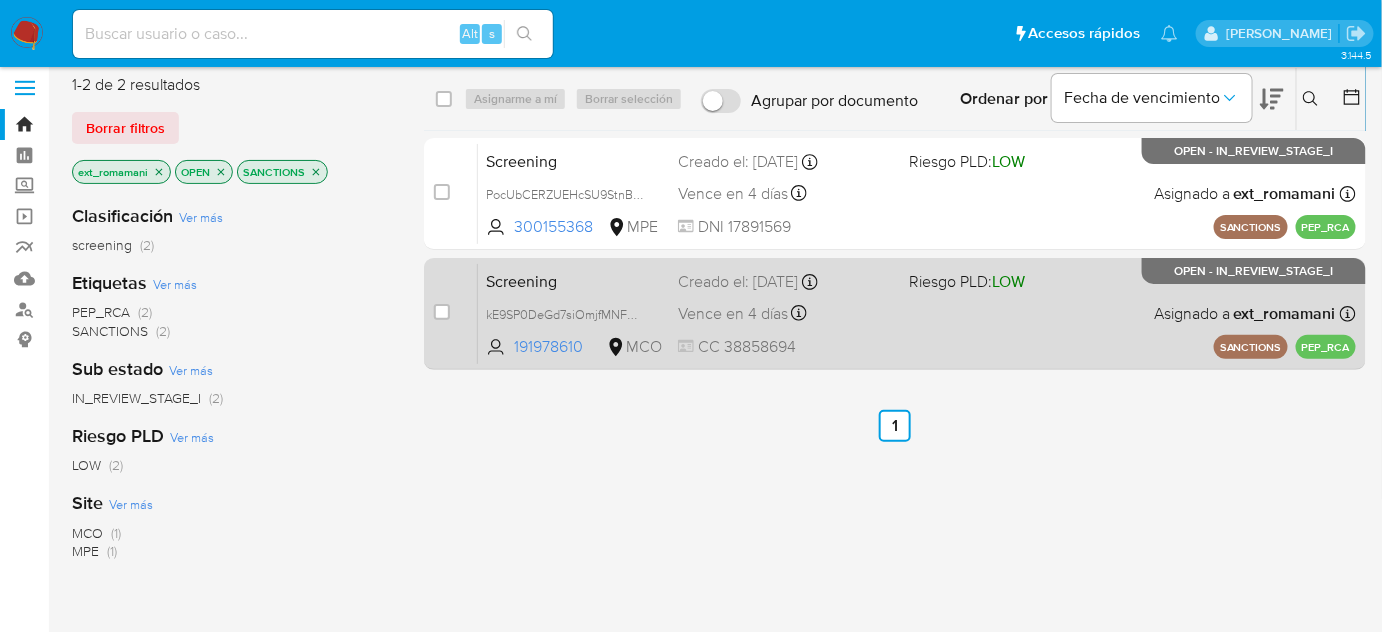 scroll, scrollTop: 0, scrollLeft: 0, axis: both 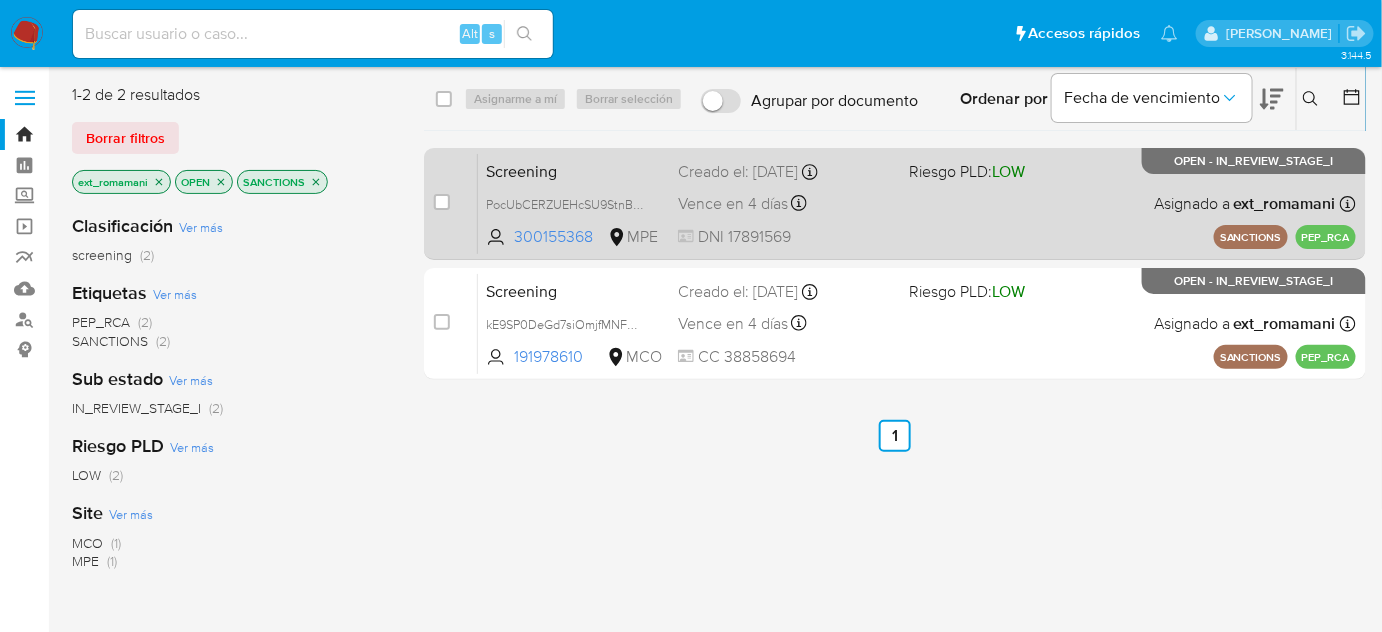 click on "Screening PocUbCERZUEHcSU9StnBPCwG 300155368 MPE Riesgo PLD:  LOW Creado el: 10/07/2025   Creado el: 10/07/2025 11:21:30 Vence en 4 días   Vence el 14/07/2025 11:21:31 DNI   17891569 Asignado a   ext_romamani   Asignado el: 10/07/2025 14:11:13 SANCTIONS PEP_RCA OPEN - IN_REVIEW_STAGE_I" at bounding box center [917, 203] 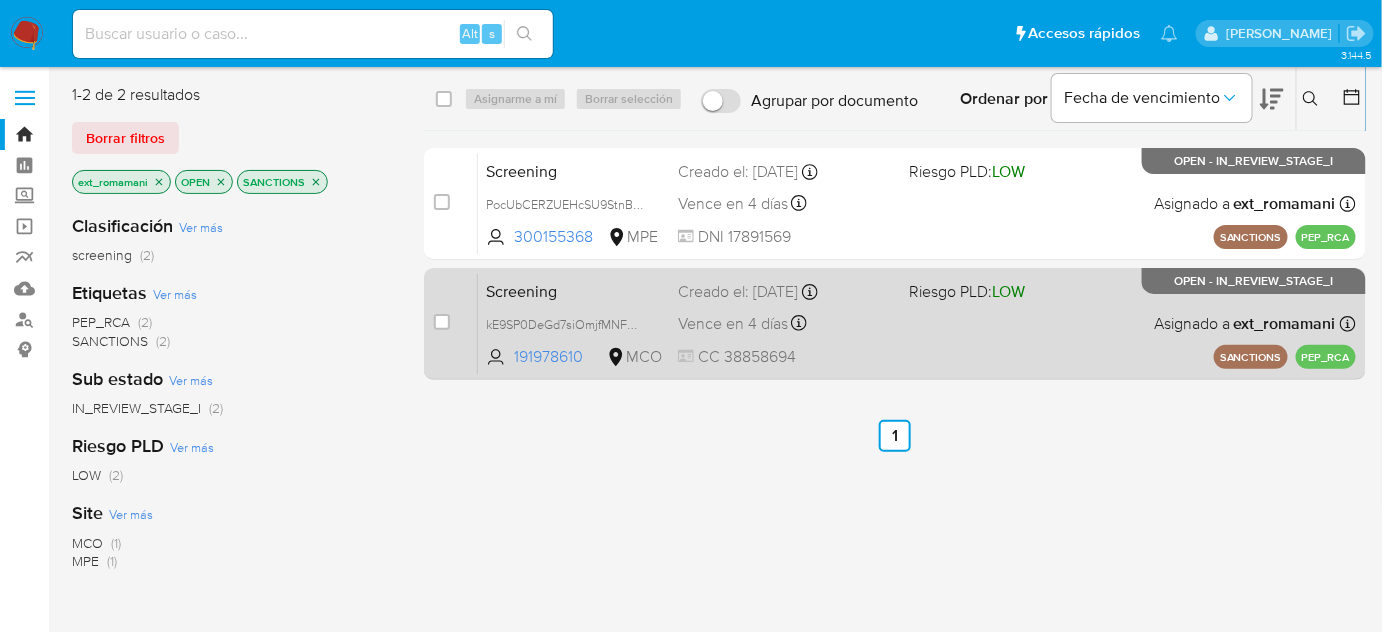 click on "Screening kE9SP0DeGd7siOmjfMNFWff4 191978610 MCO Riesgo PLD:  LOW Creado el: 10/07/2025   Creado el: 10/07/2025 10:20:47 Vence en 4 días   Vence el 14/07/2025 10:20:48 CC   38858694 Asignado a   ext_romamani   Asignado el: 10/07/2025 14:11:13 SANCTIONS PEP_RCA OPEN - IN_REVIEW_STAGE_I" at bounding box center (917, 323) 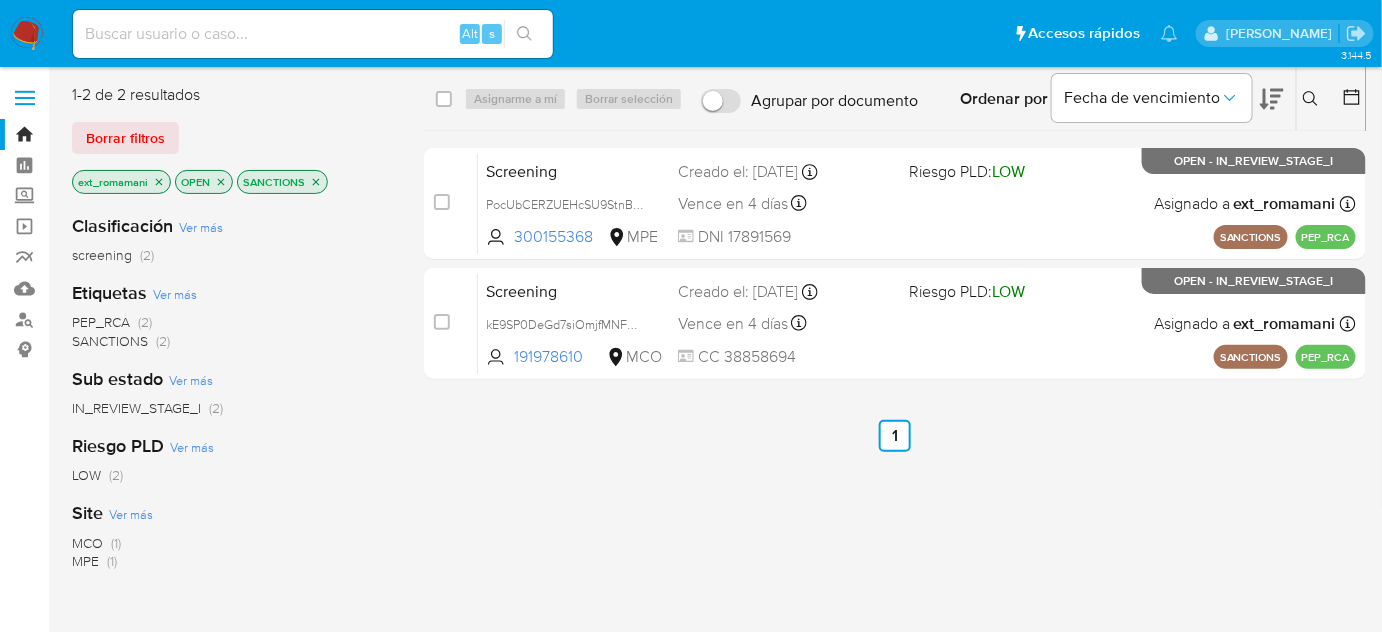 click at bounding box center (27, 34) 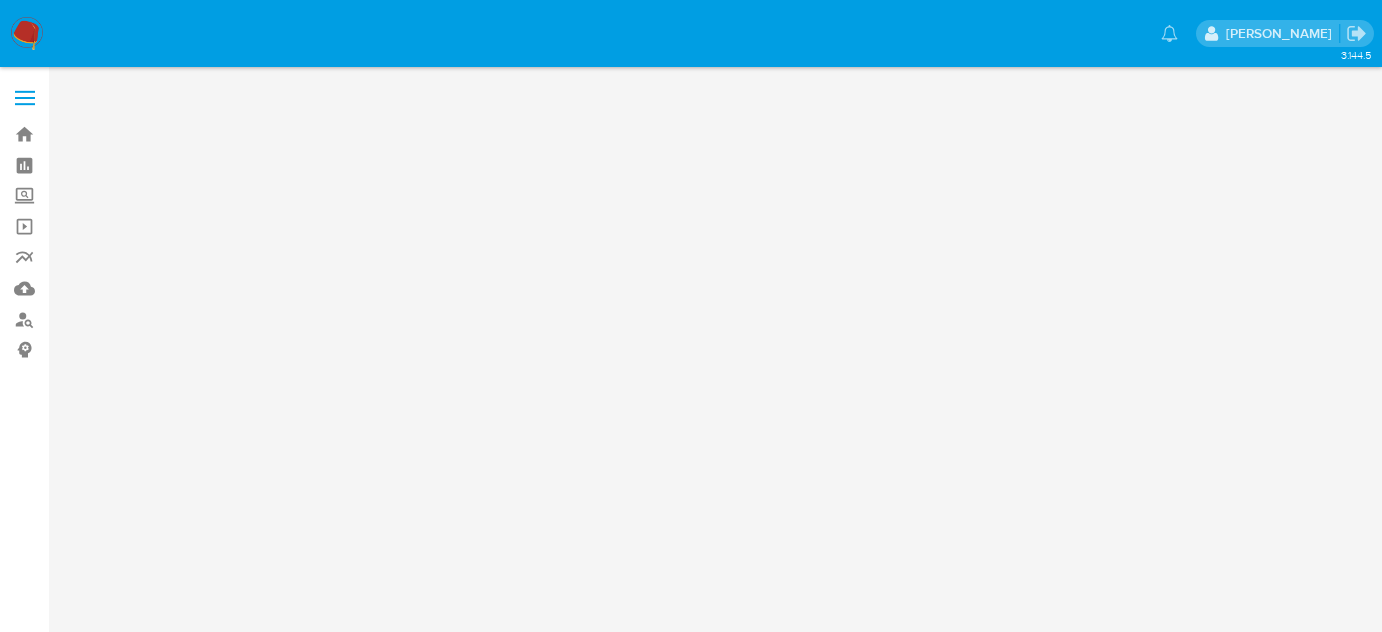 scroll, scrollTop: 0, scrollLeft: 0, axis: both 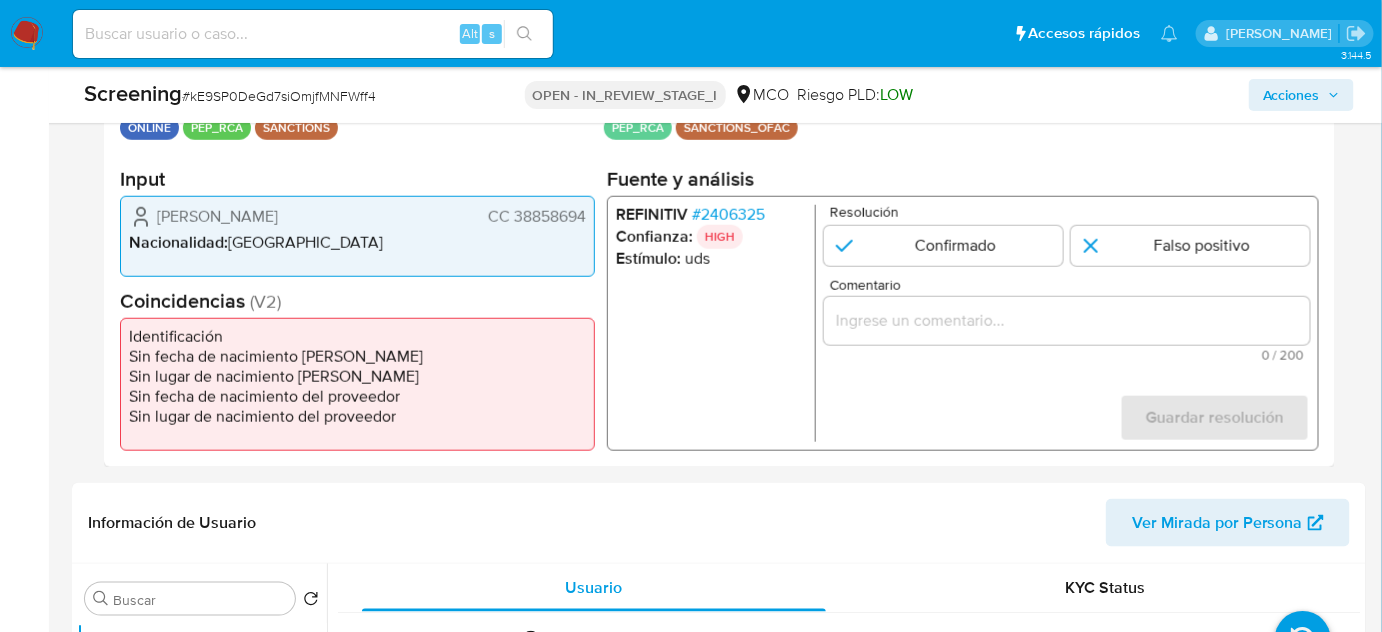 select on "10" 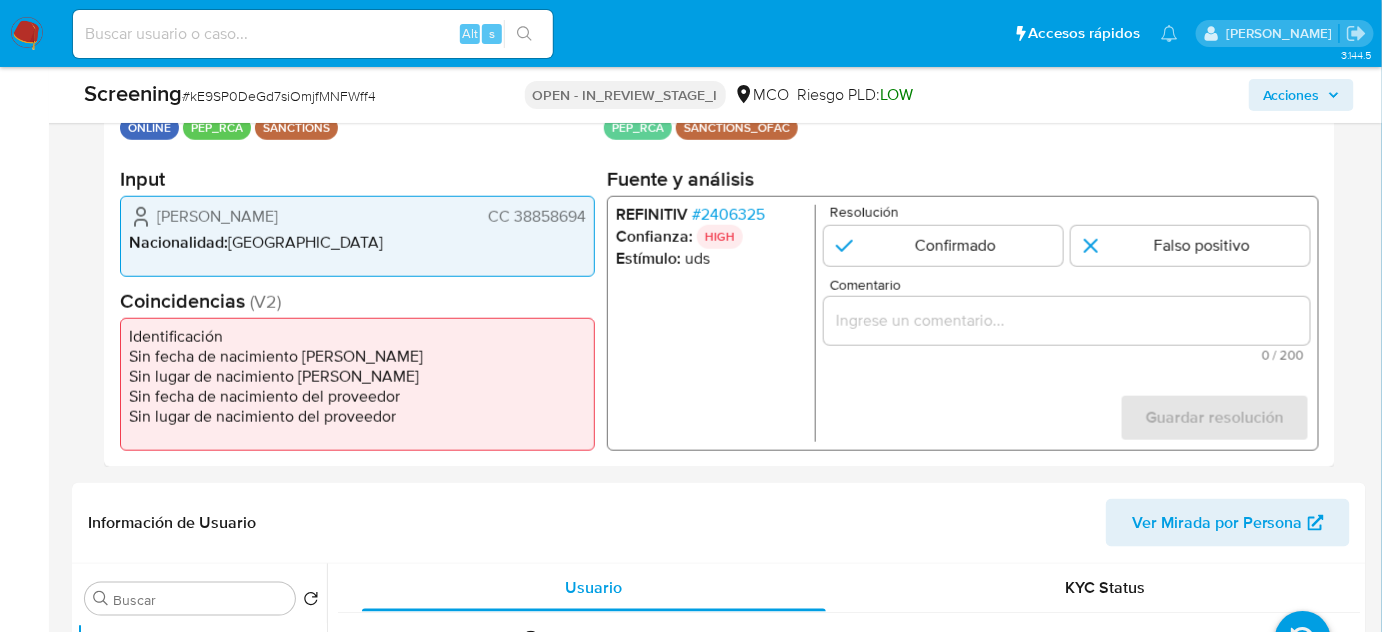 click at bounding box center [1067, 321] 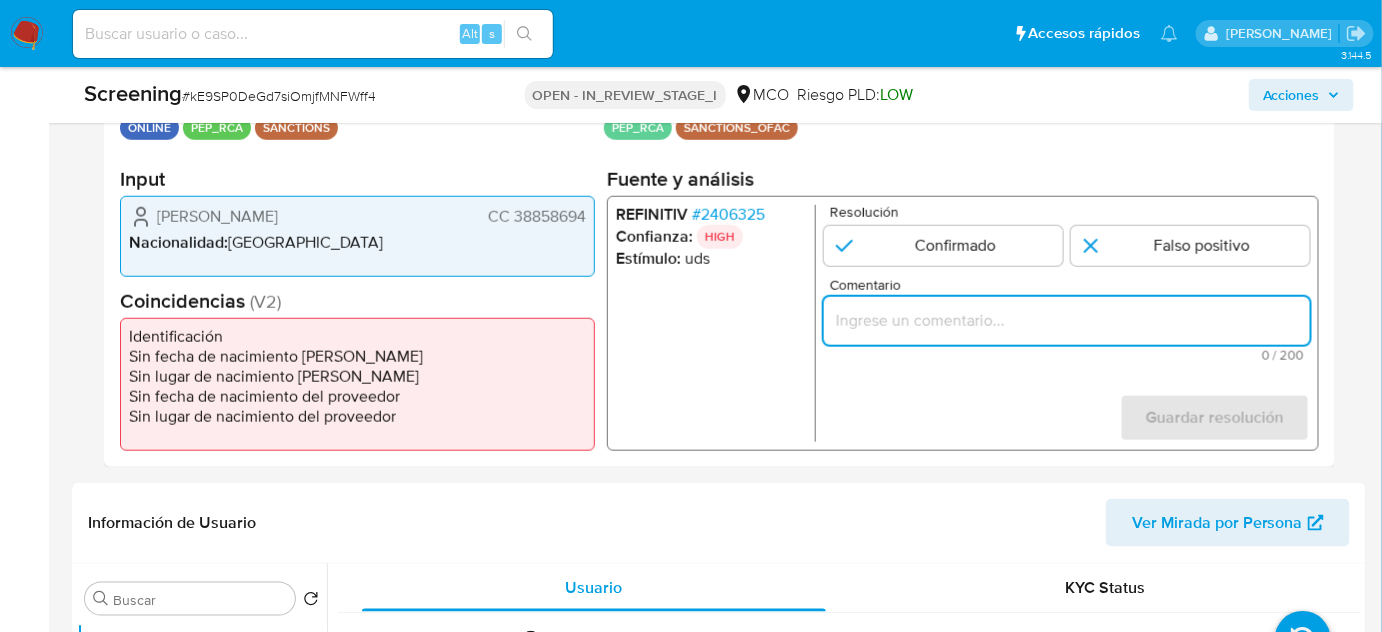 paste on "Titular de cuenta  sin coincidencias en listas activas." 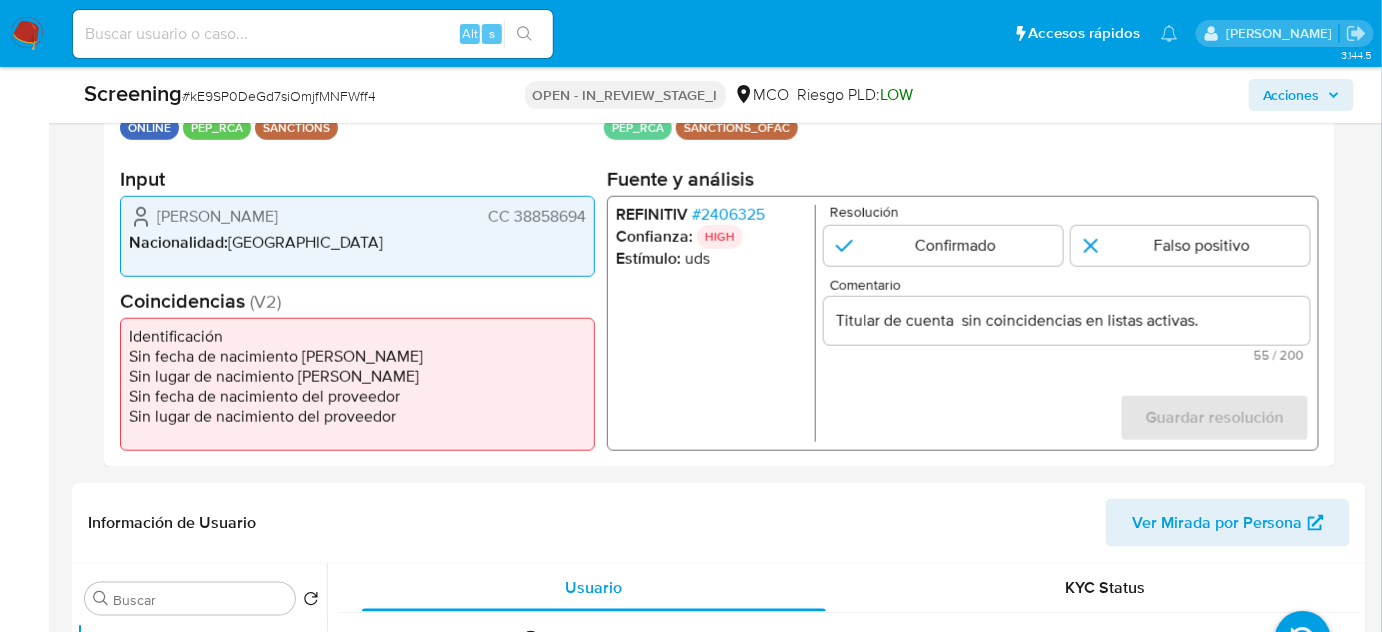 drag, startPoint x: 150, startPoint y: 215, endPoint x: 584, endPoint y: 215, distance: 434 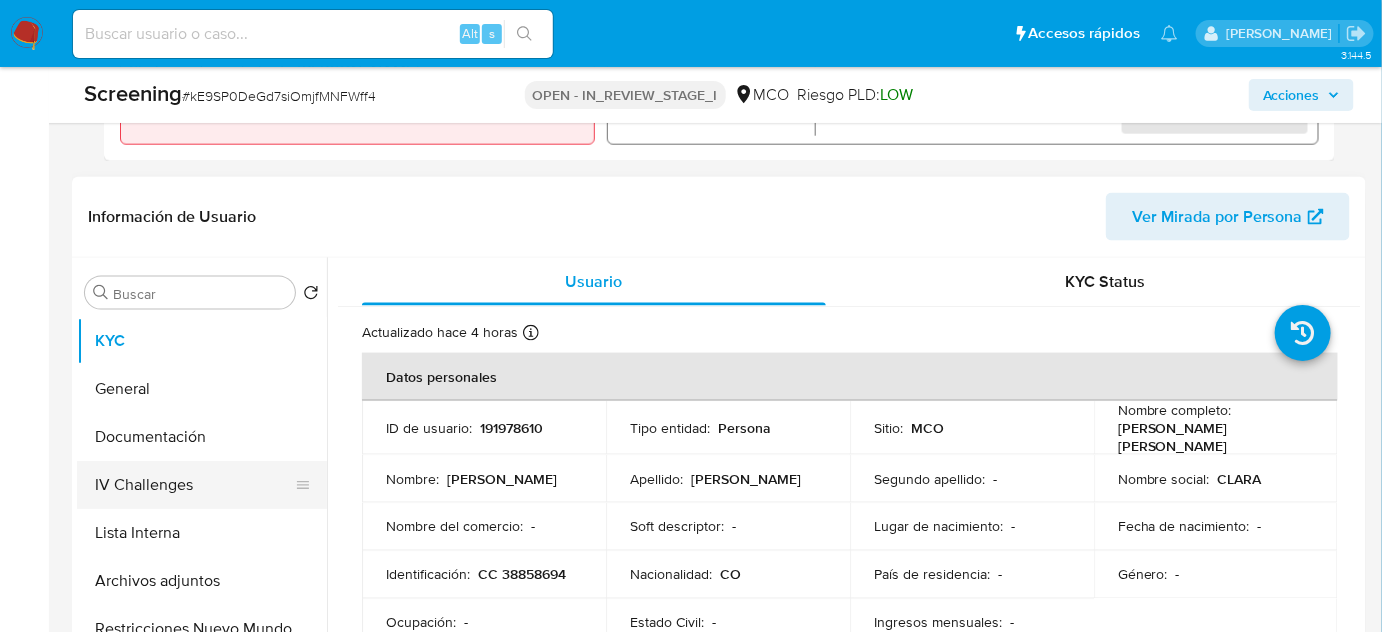 scroll, scrollTop: 818, scrollLeft: 0, axis: vertical 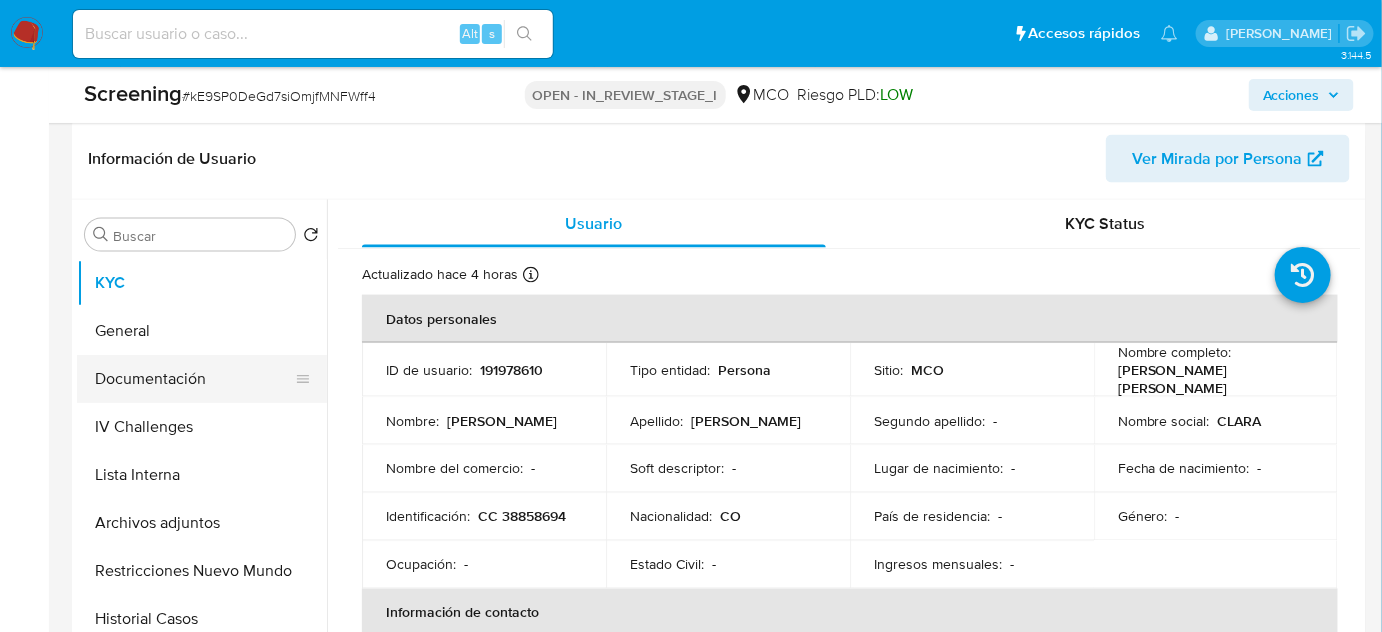 click on "Documentación" at bounding box center (194, 379) 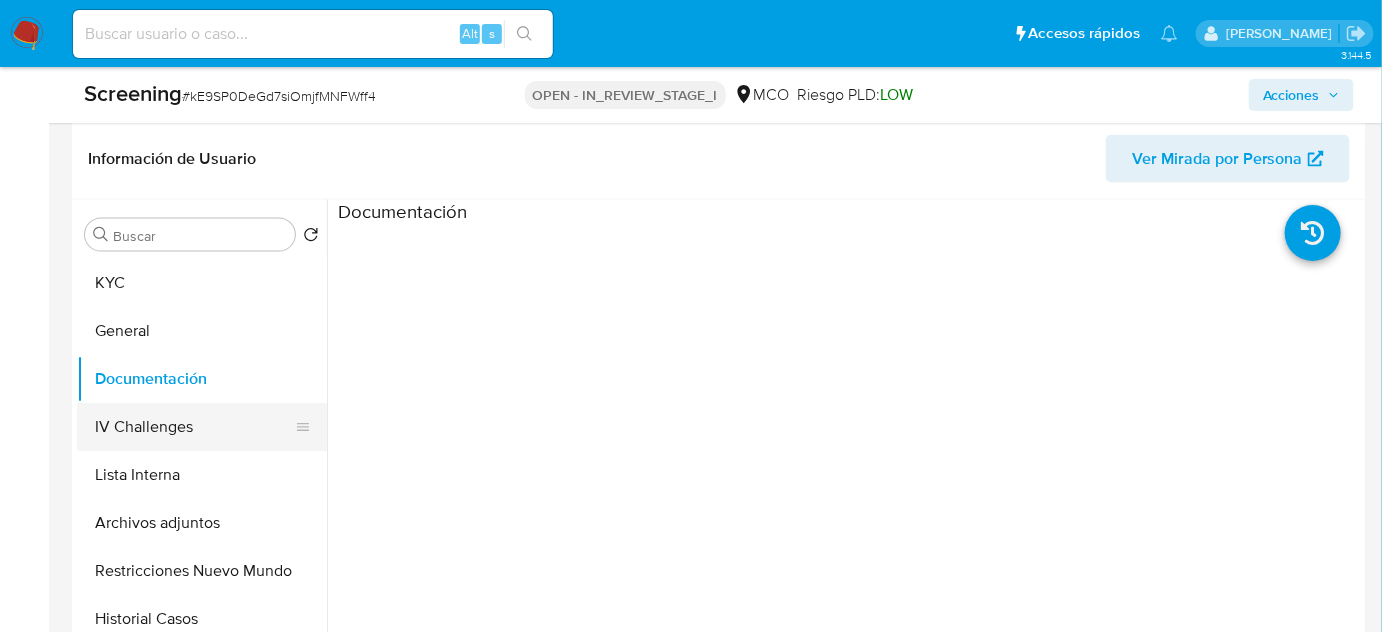 click on "IV Challenges" at bounding box center [194, 427] 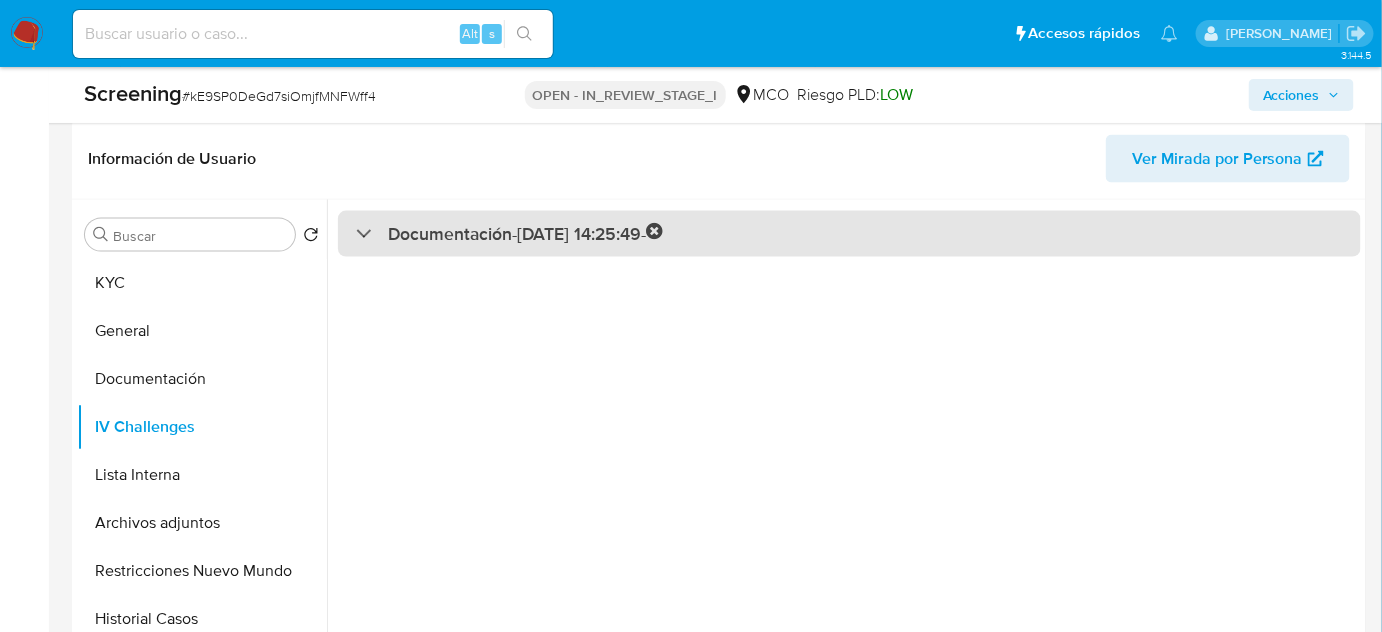 click on "Documentación  -  12/03/2021 14:25:49  -" at bounding box center [526, 234] 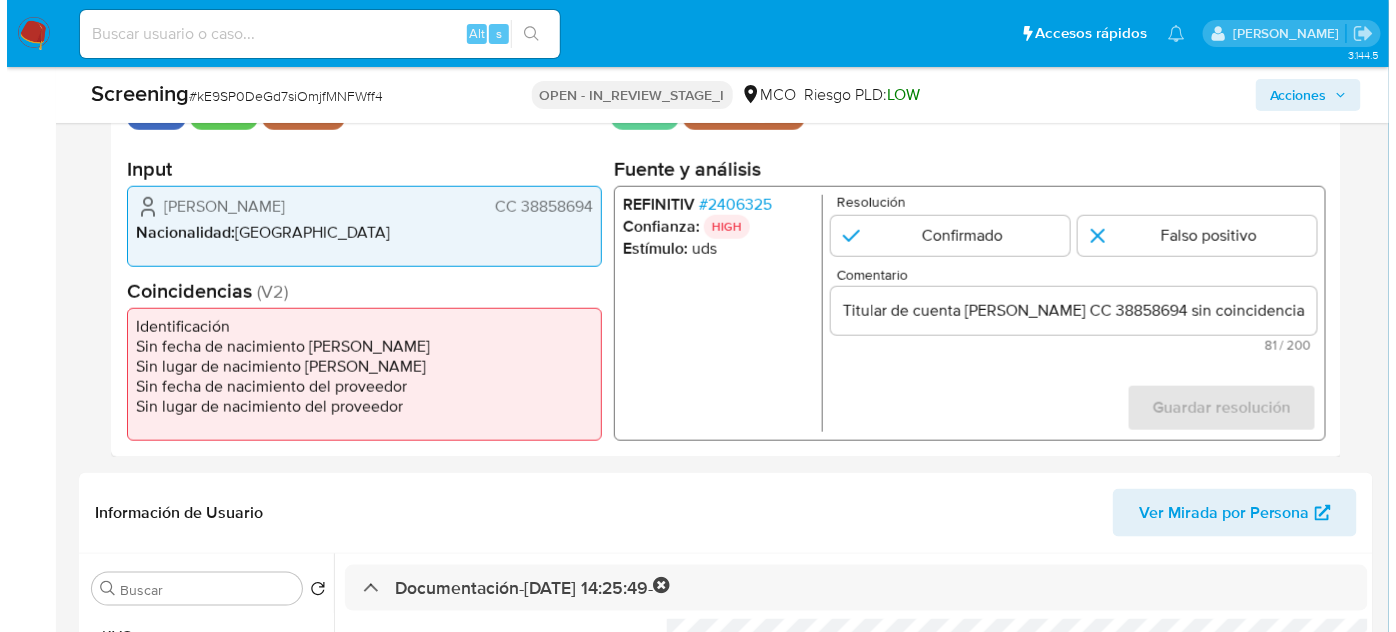 scroll, scrollTop: 454, scrollLeft: 0, axis: vertical 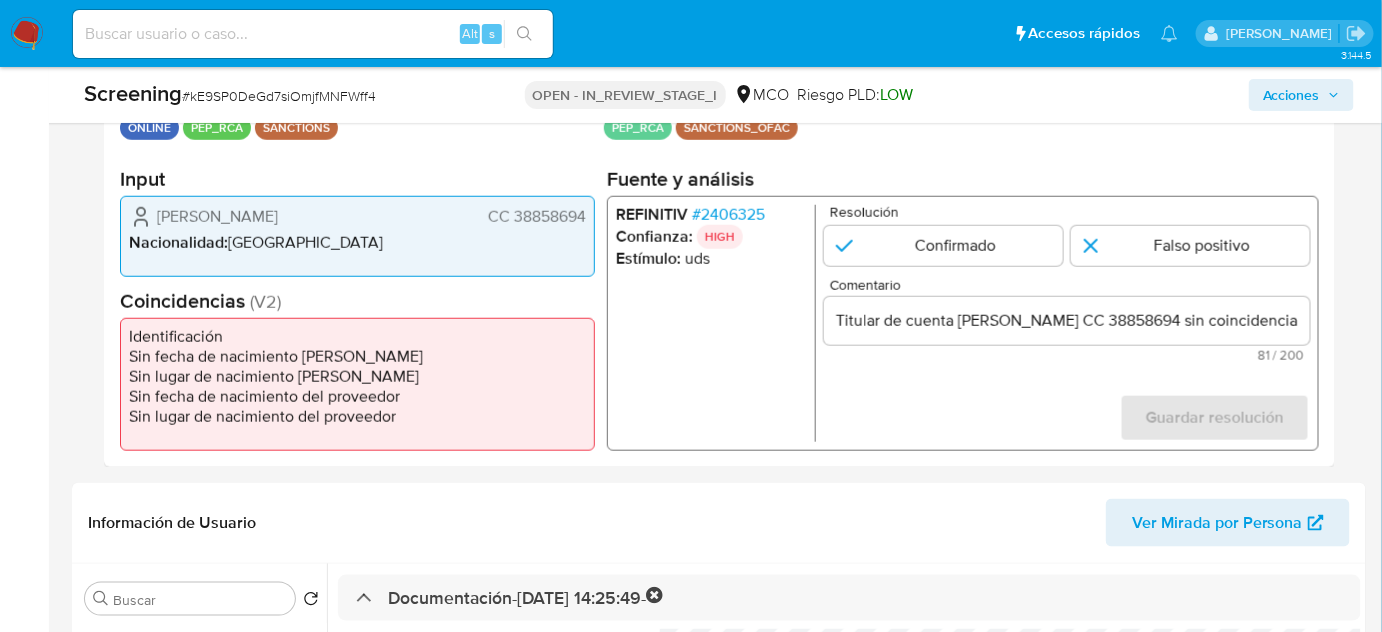drag, startPoint x: 589, startPoint y: 219, endPoint x: 525, endPoint y: 232, distance: 65.30697 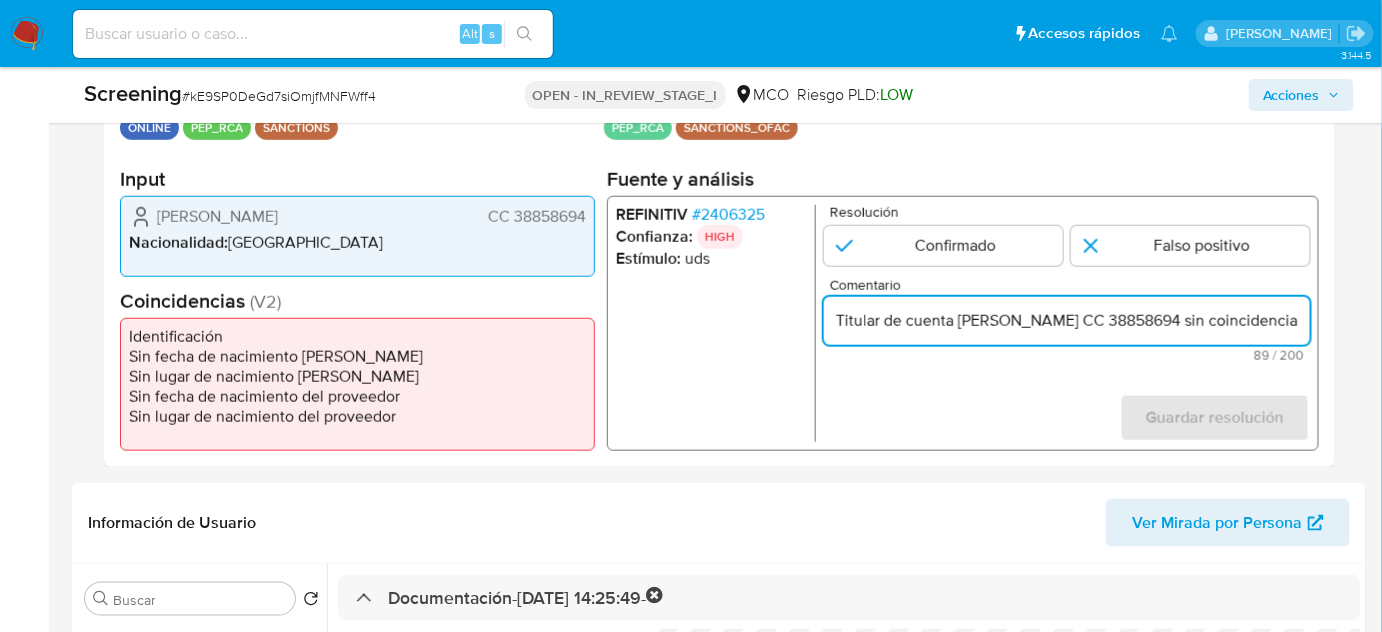 click on "Titular de cuenta Clara Estelia Quintero CC 38858694 sin coincidencias en listas activas." at bounding box center (1067, 321) 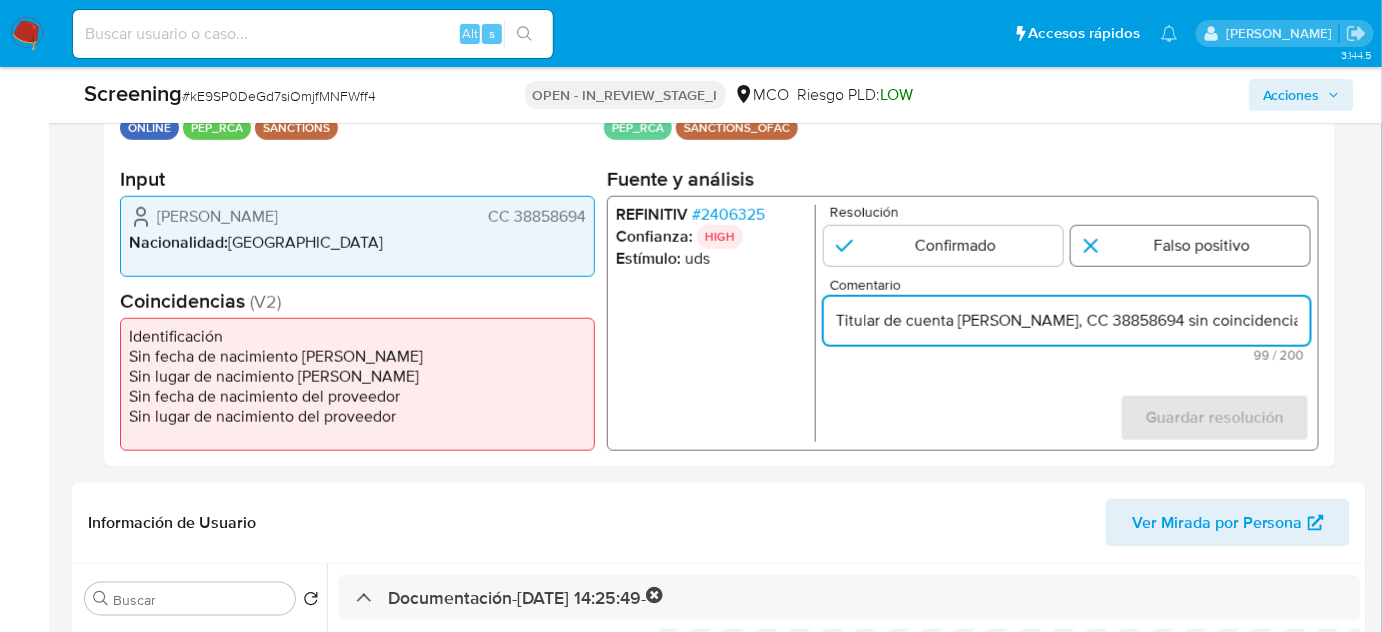 type on "Titular de cuenta Clara Estelia Quintero Esquivel, CC 38858694 sin coincidencias en listas activas." 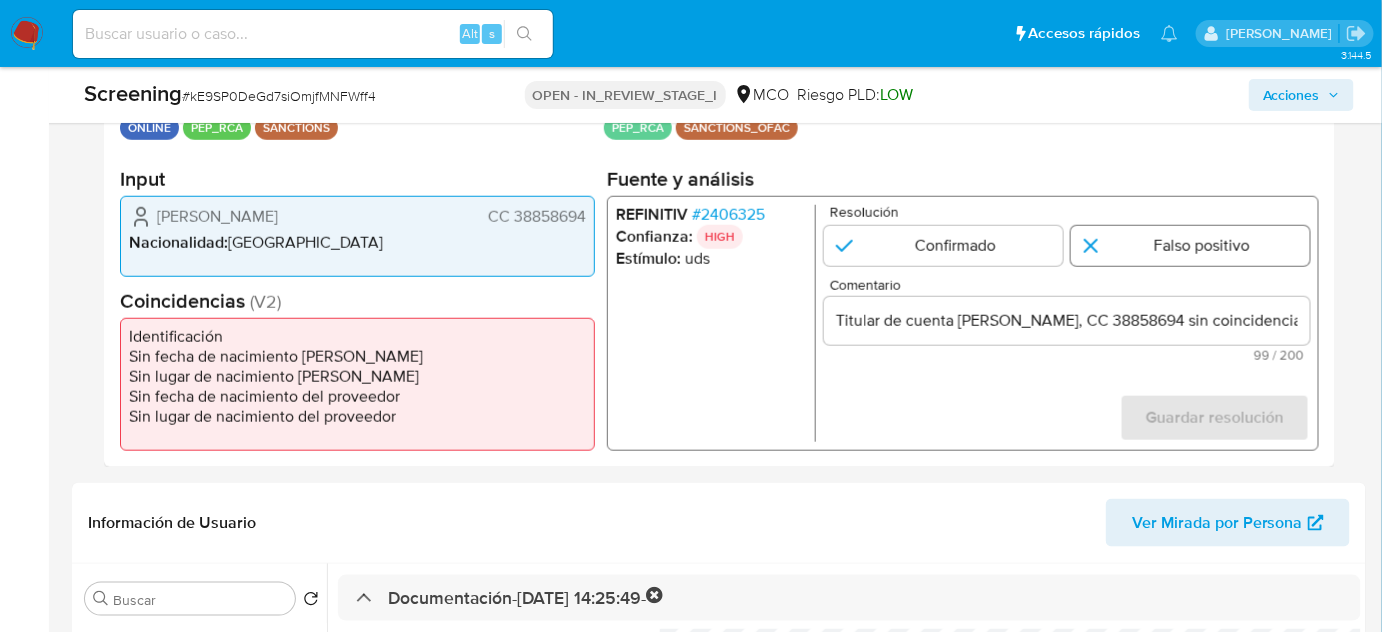 click at bounding box center (1190, 246) 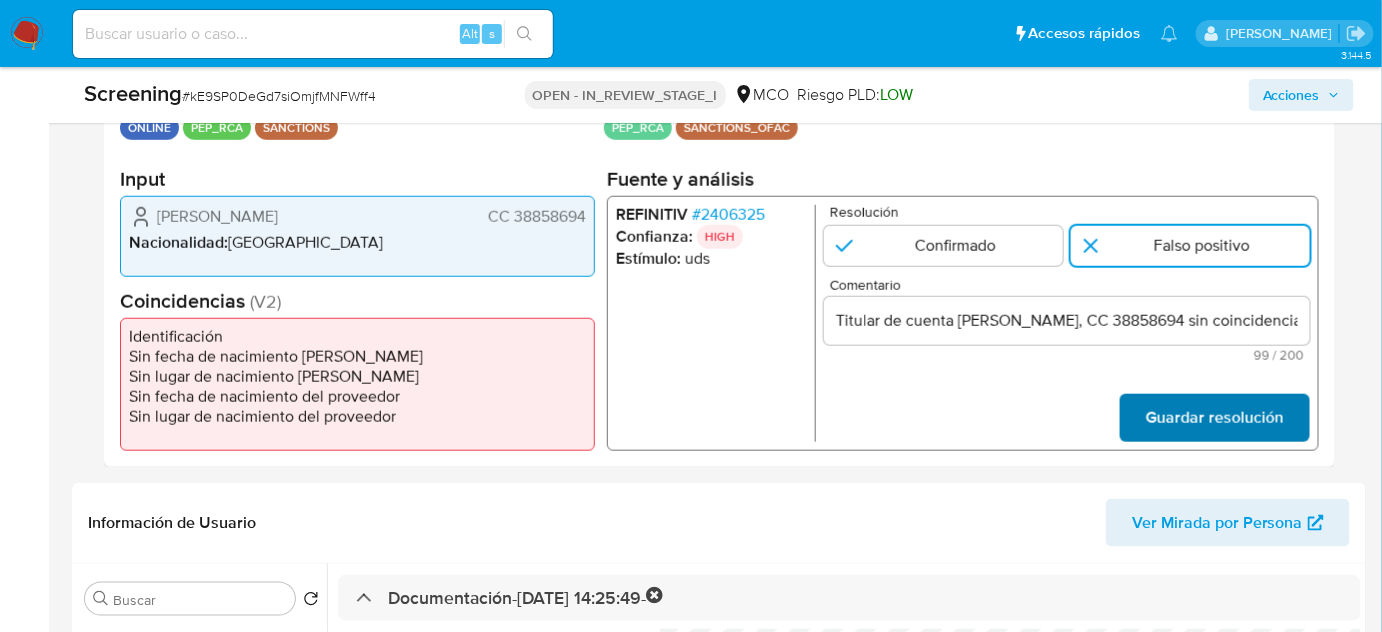 click on "Guardar resolución" at bounding box center (1215, 418) 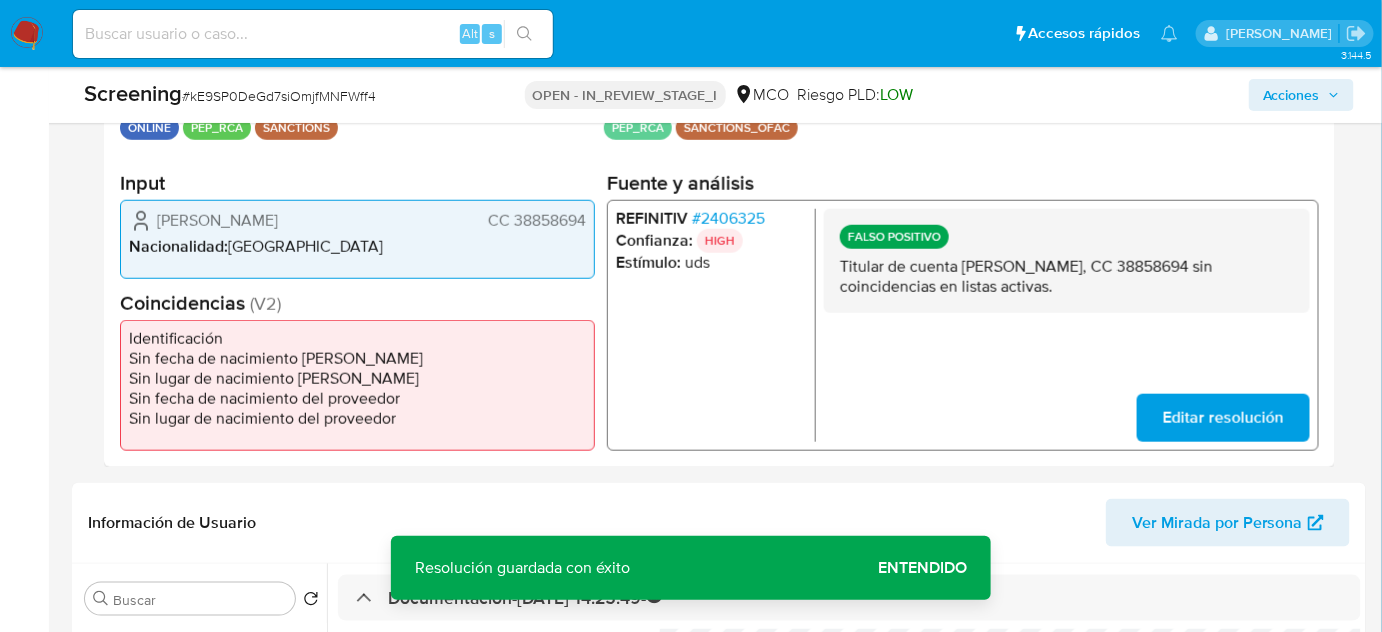 drag, startPoint x: 962, startPoint y: 268, endPoint x: 1175, endPoint y: 274, distance: 213.08449 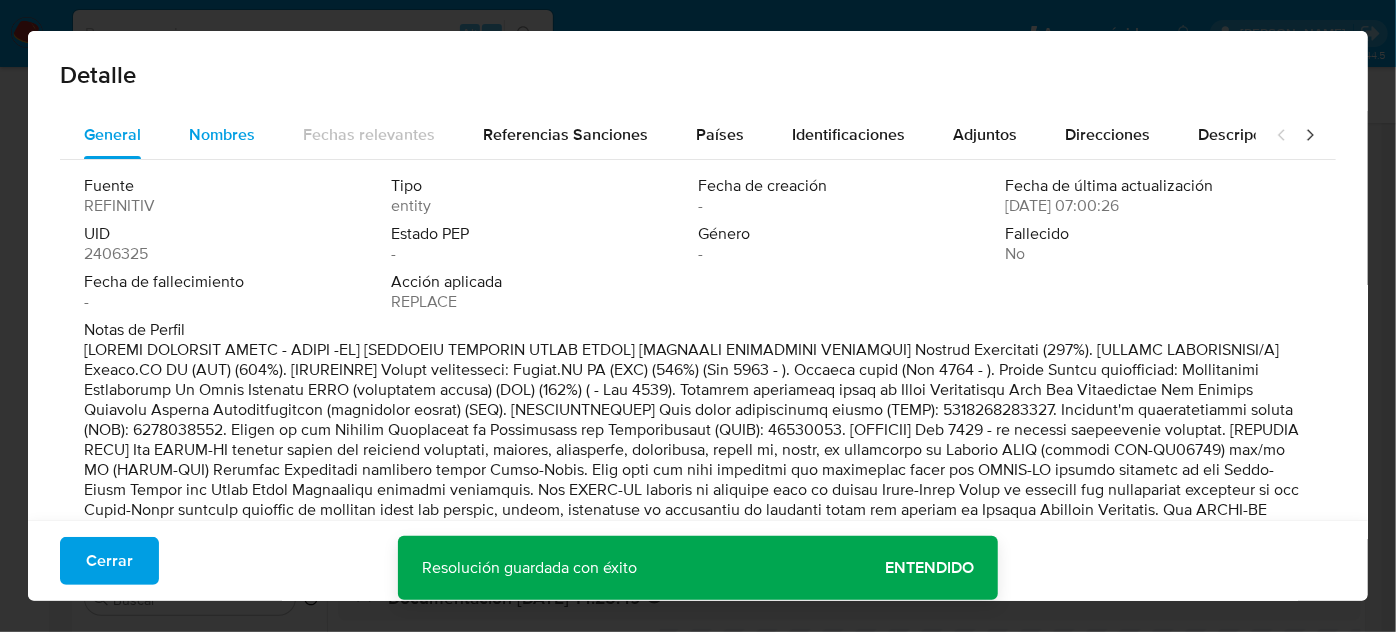 click on "Nombres" at bounding box center [222, 135] 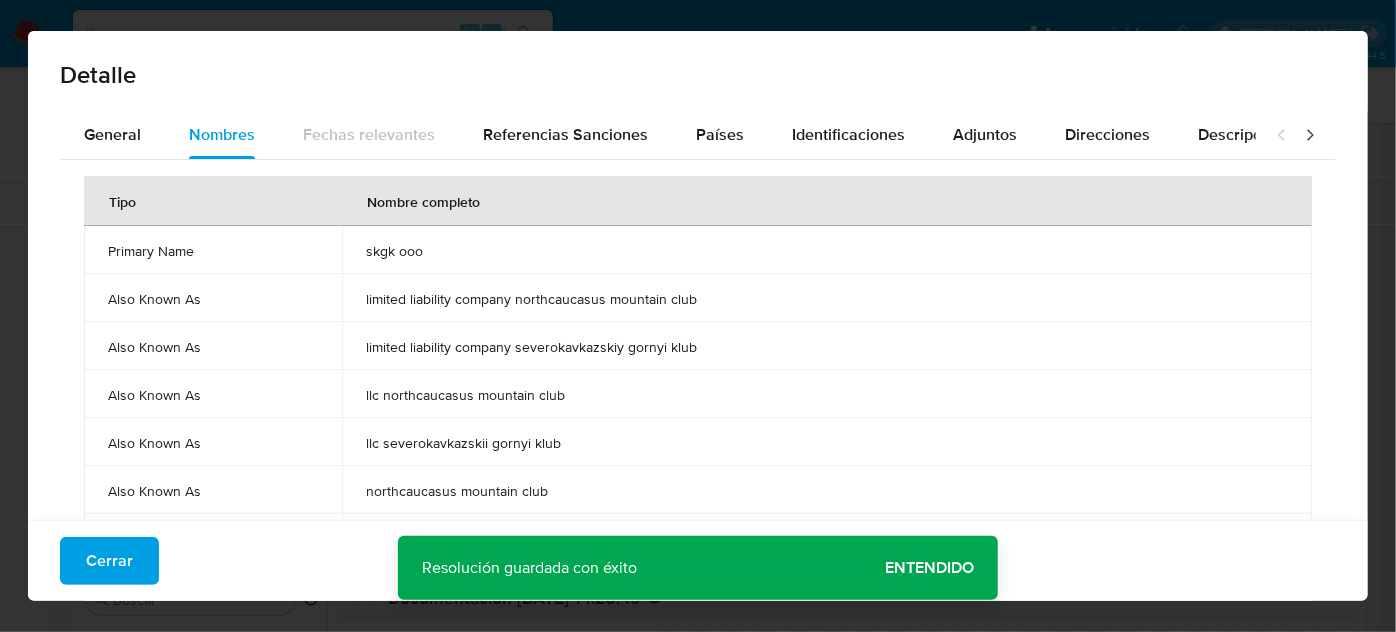 drag, startPoint x: 359, startPoint y: 244, endPoint x: 439, endPoint y: 262, distance: 82 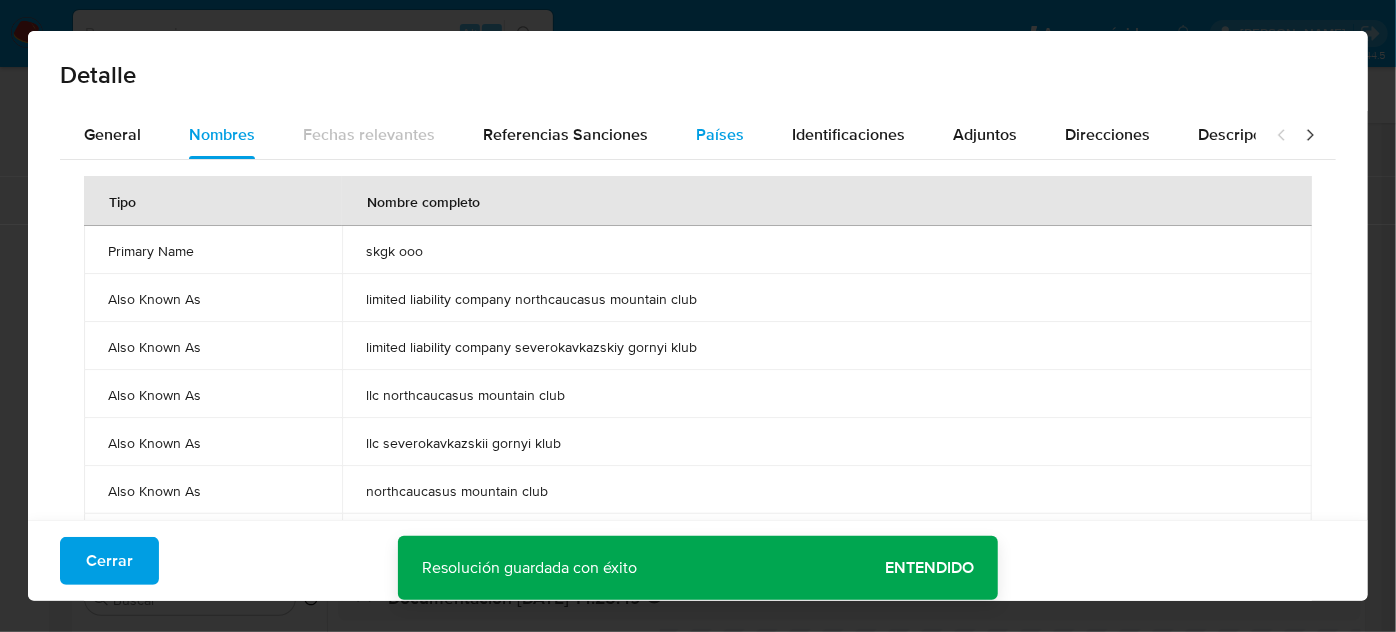 type 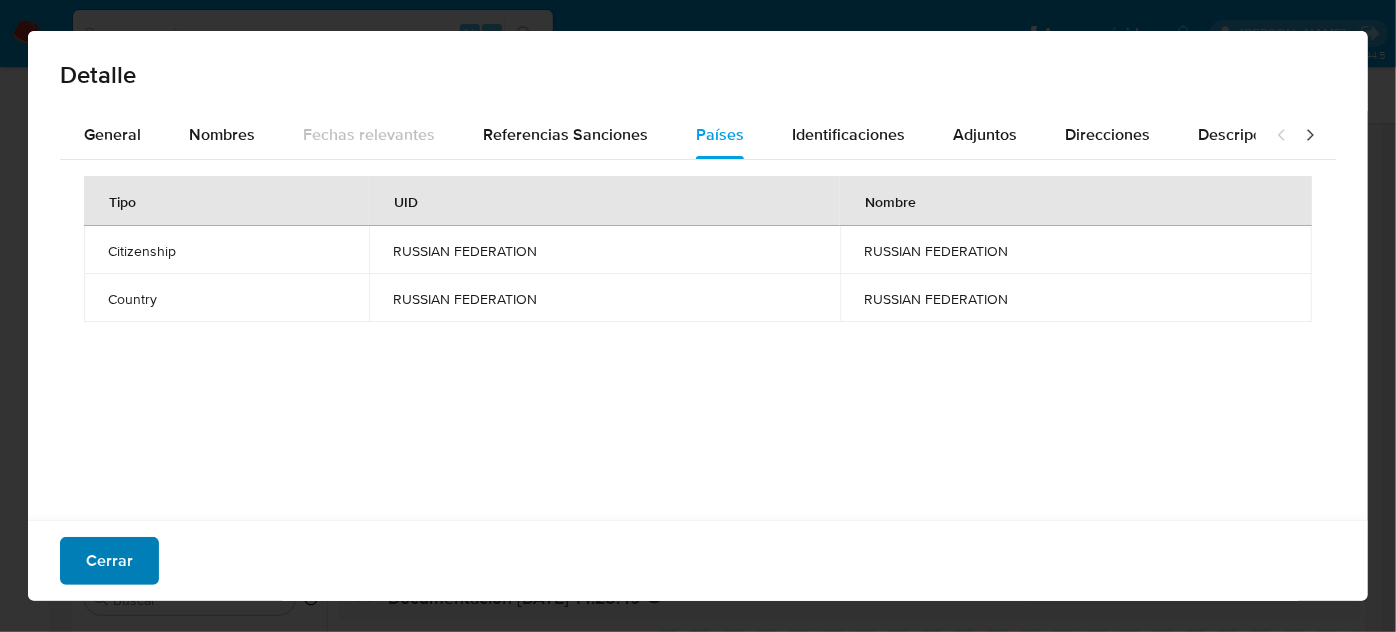 click on "Cerrar" at bounding box center (109, 561) 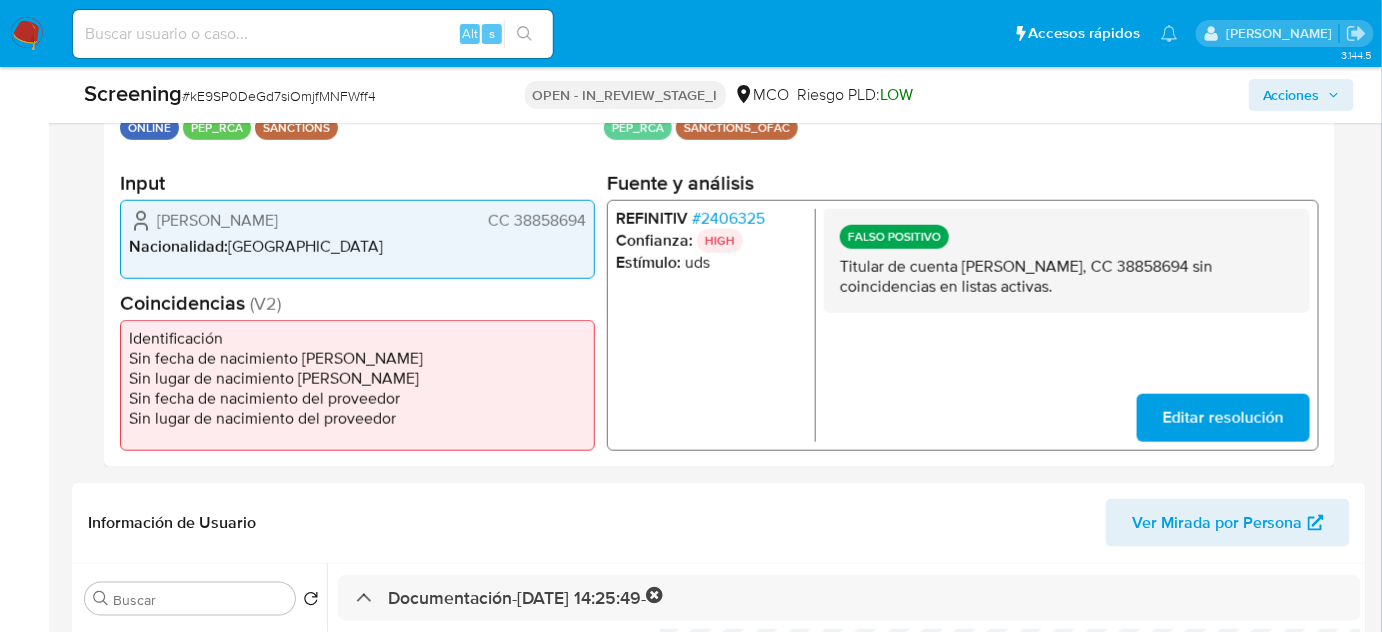 click on "# 2406325" at bounding box center (728, 218) 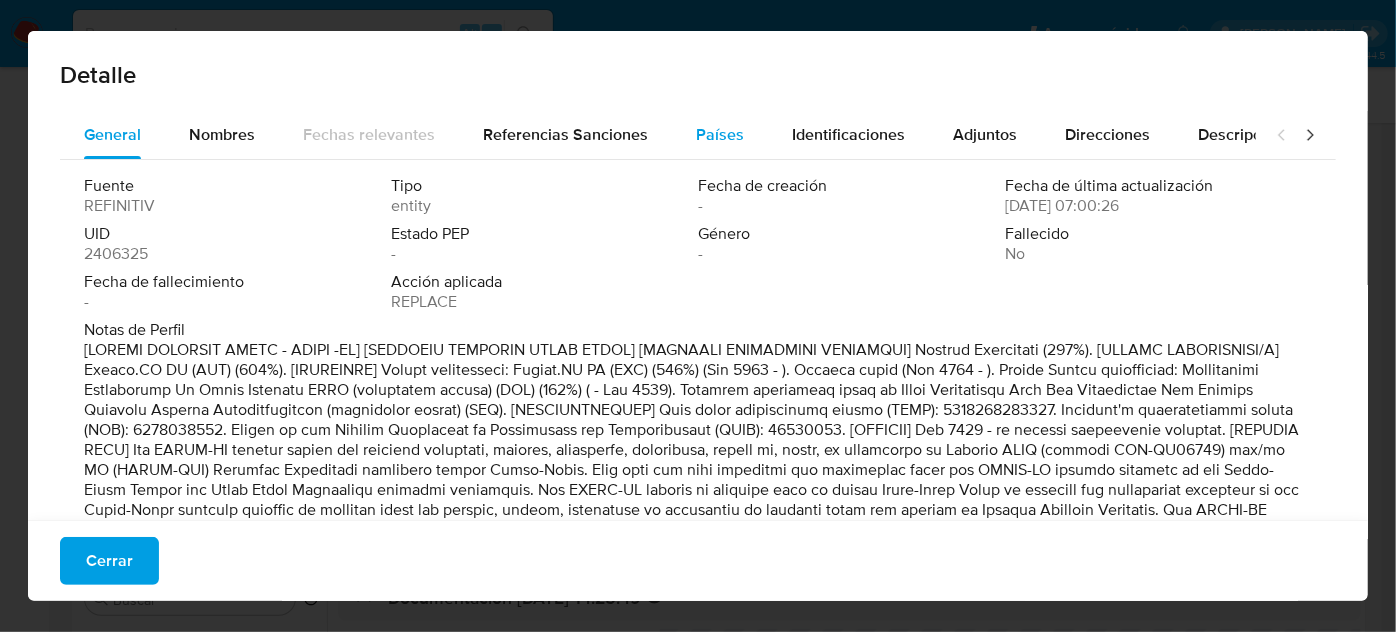 click on "Países" at bounding box center (720, 134) 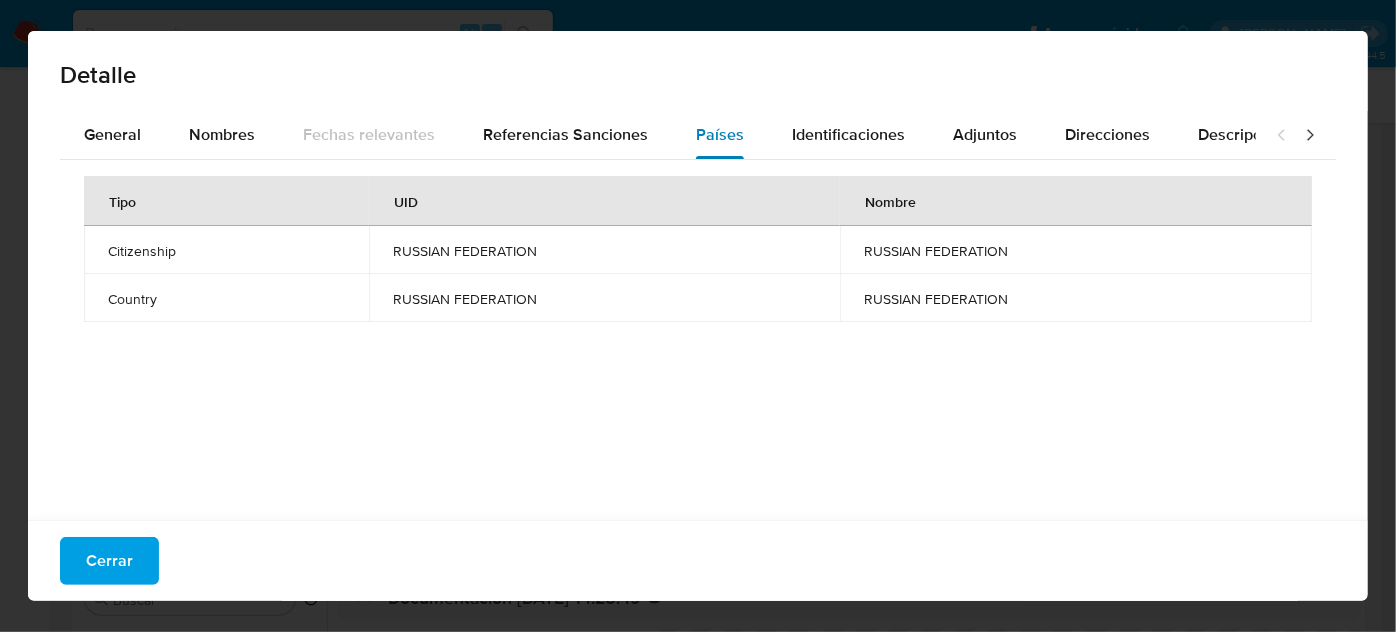 type 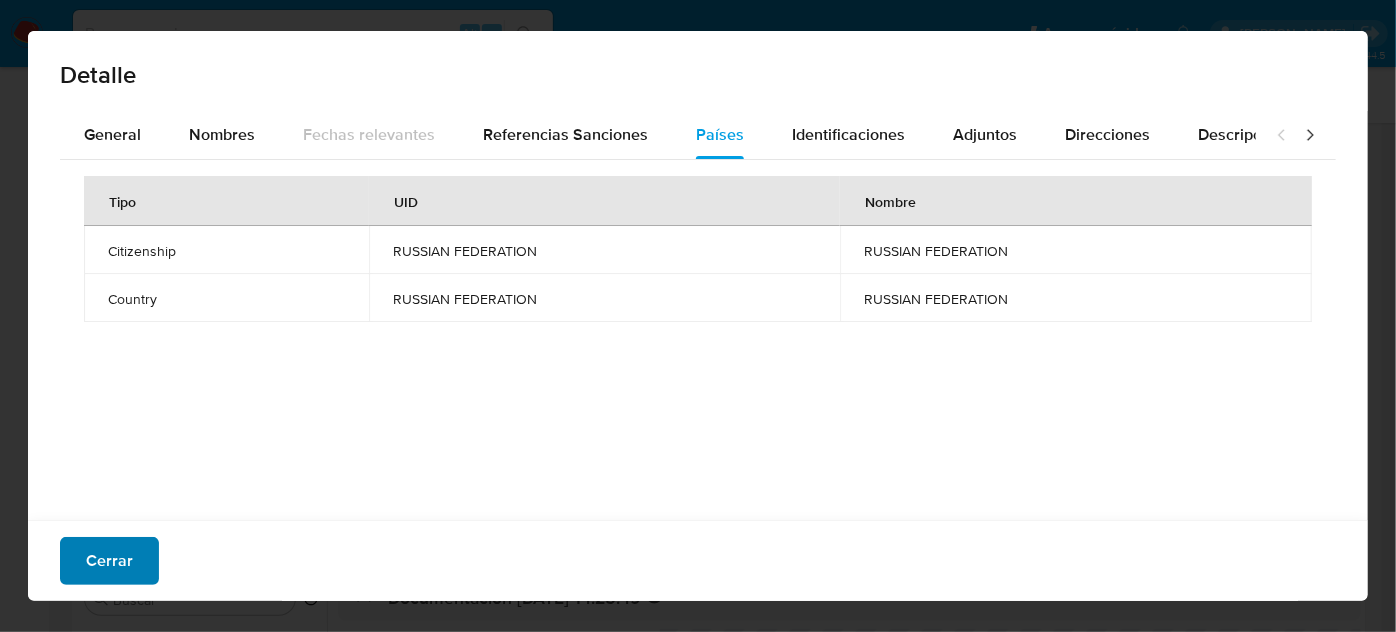 click on "Cerrar" at bounding box center (109, 561) 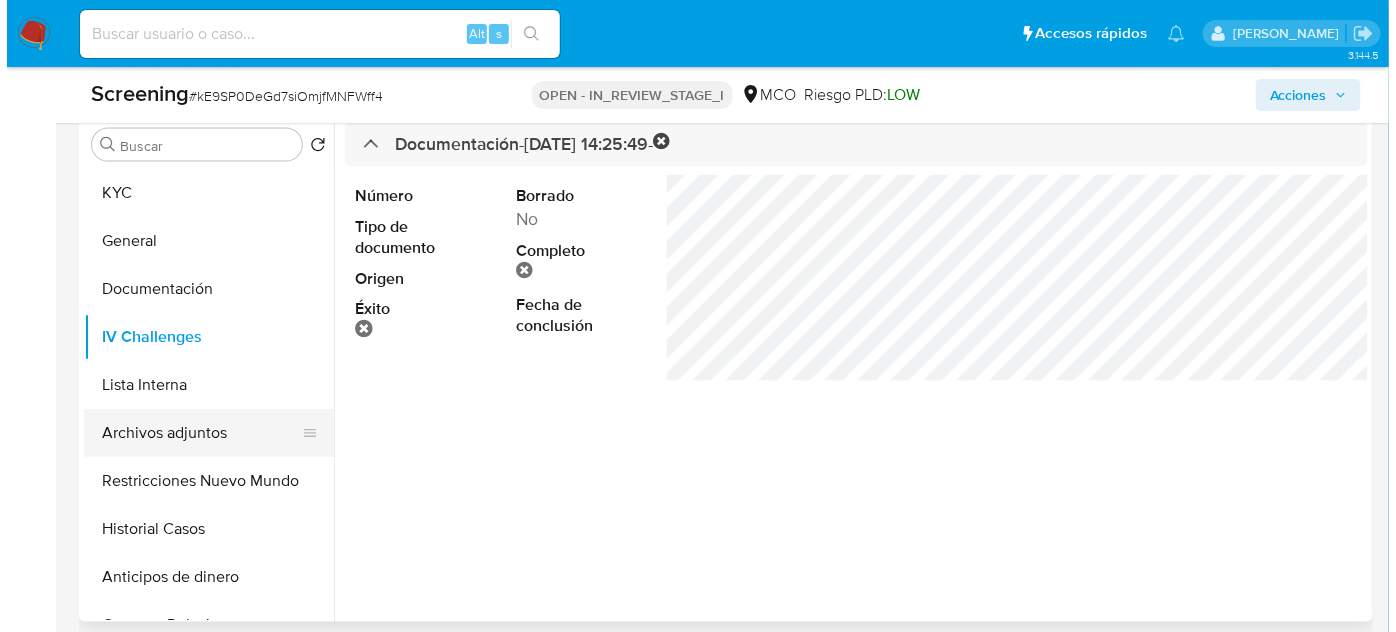 scroll, scrollTop: 909, scrollLeft: 0, axis: vertical 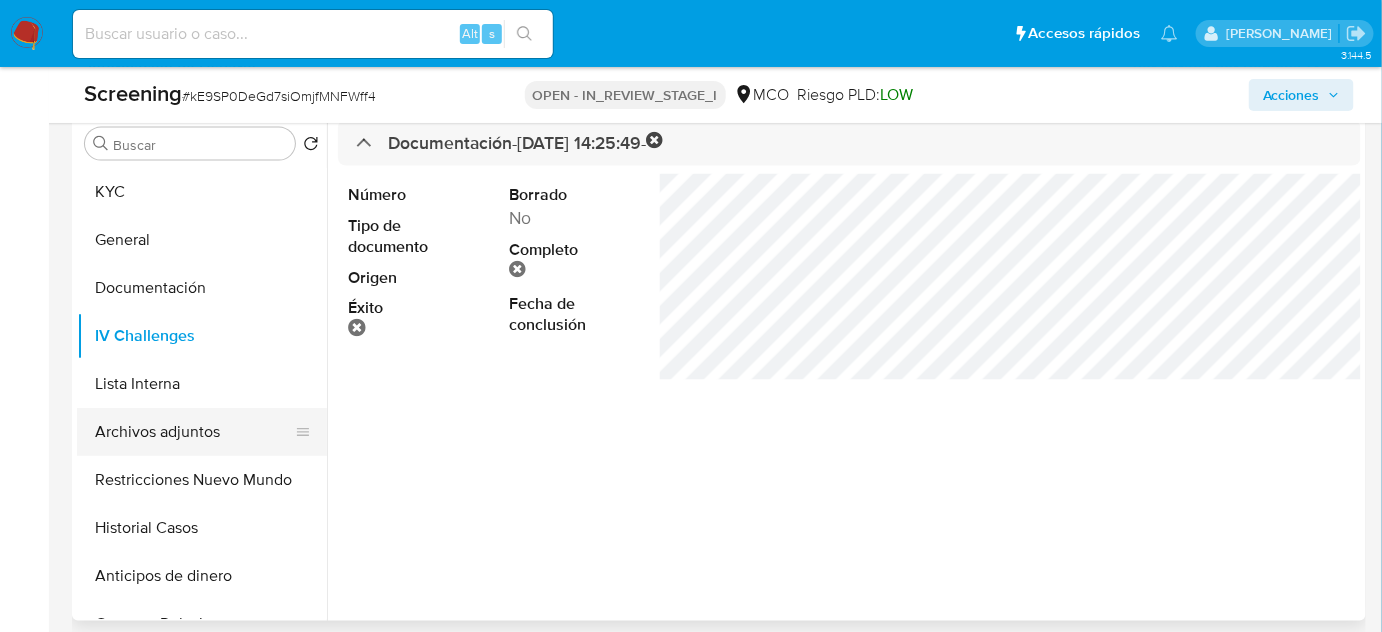 click on "Lista Interna" at bounding box center (202, 384) 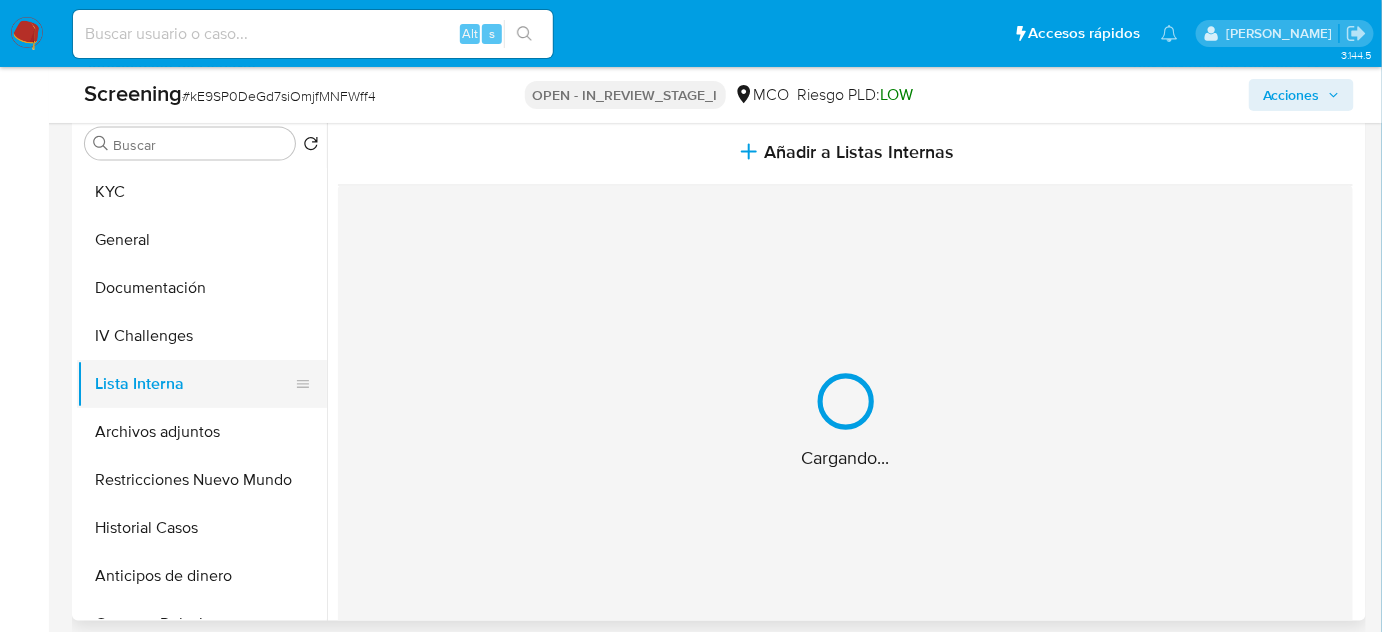 click on "Lista Interna" at bounding box center [194, 384] 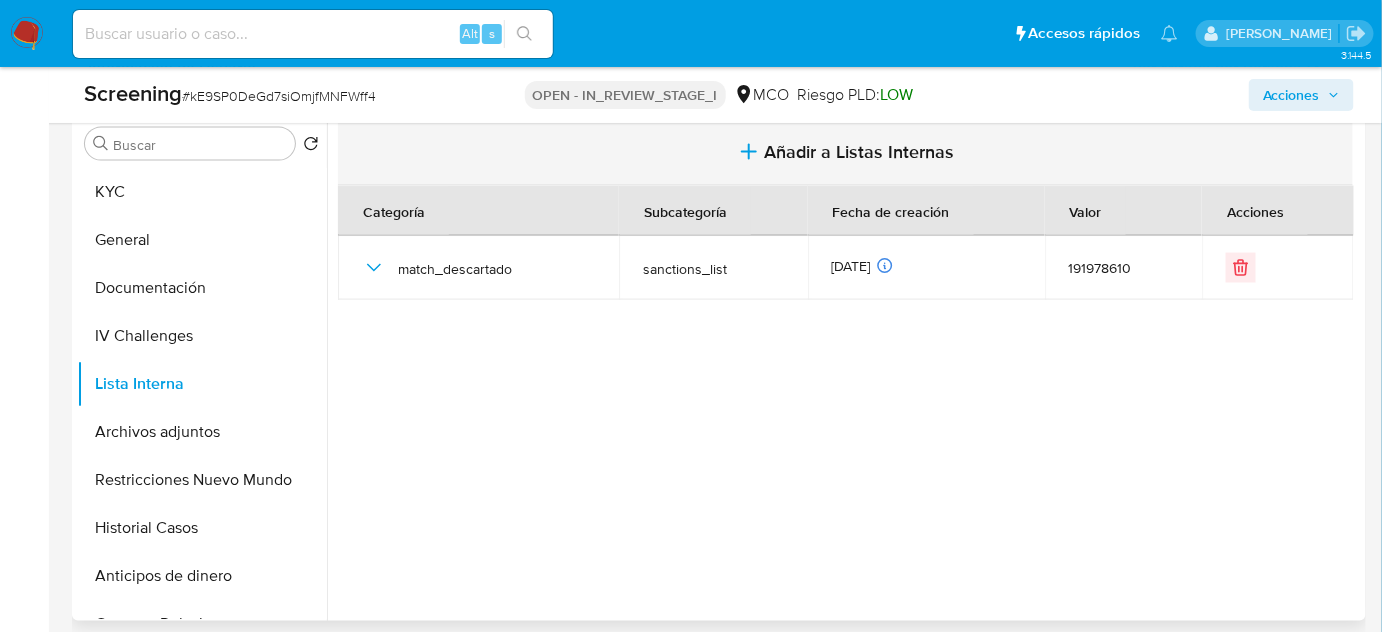 click on "Añadir a Listas Internas" at bounding box center [845, 152] 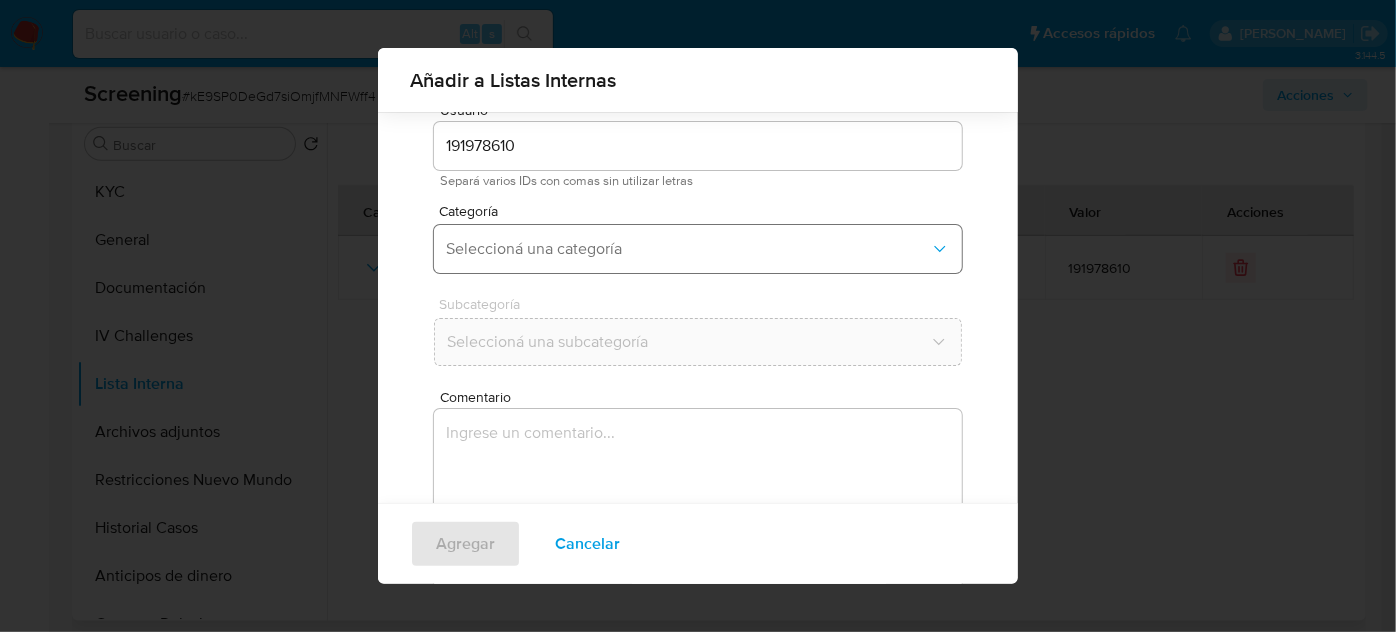 scroll, scrollTop: 74, scrollLeft: 0, axis: vertical 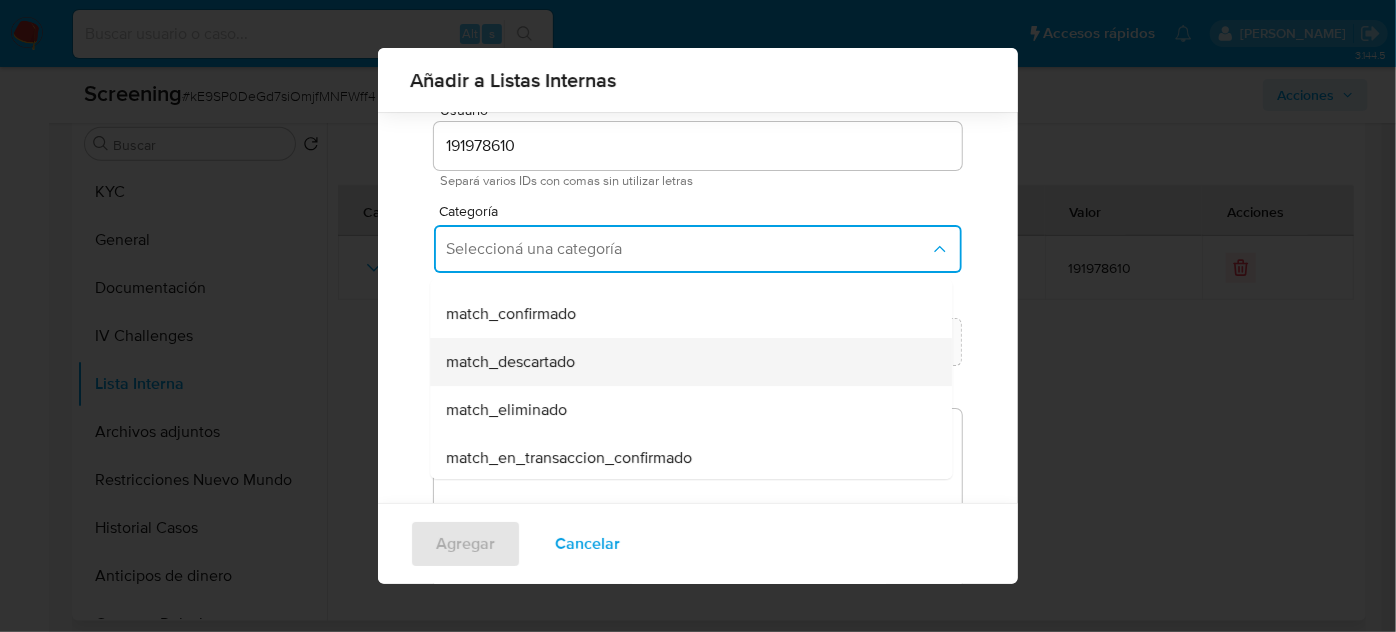 click on "match_descartado" at bounding box center (510, 362) 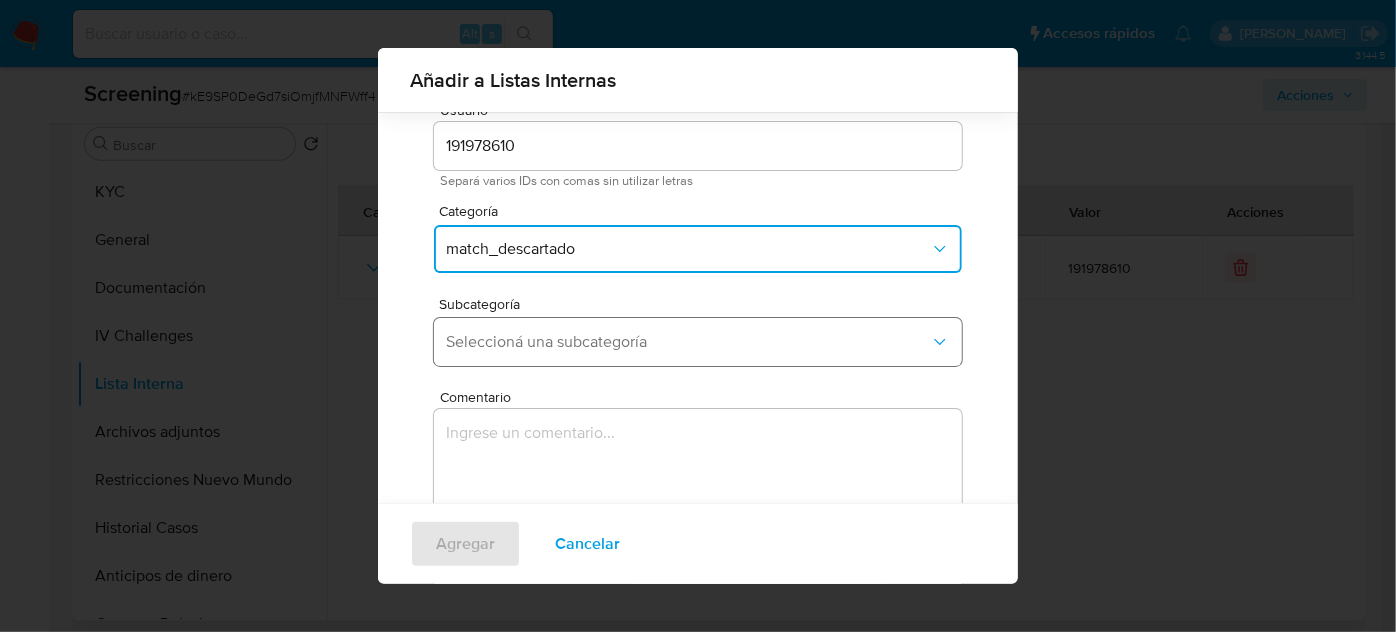 click on "Seleccioná una subcategoría" at bounding box center [688, 342] 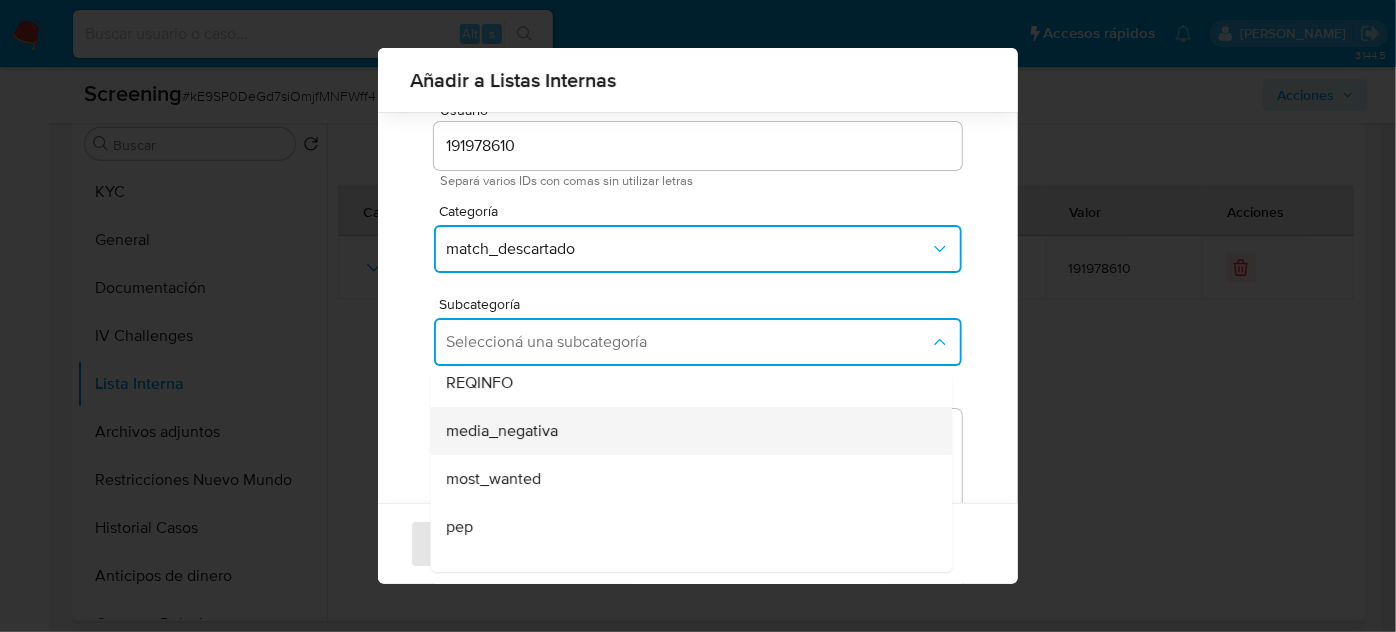 scroll, scrollTop: 136, scrollLeft: 0, axis: vertical 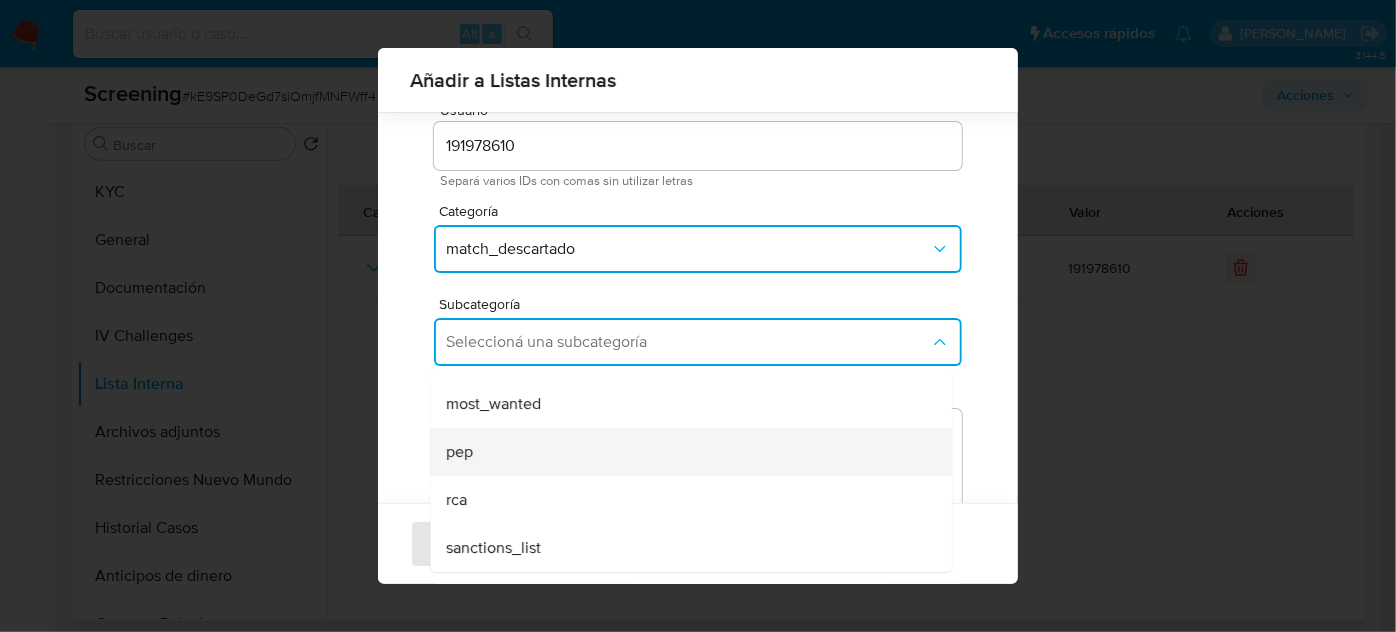 click on "pep" at bounding box center [685, 452] 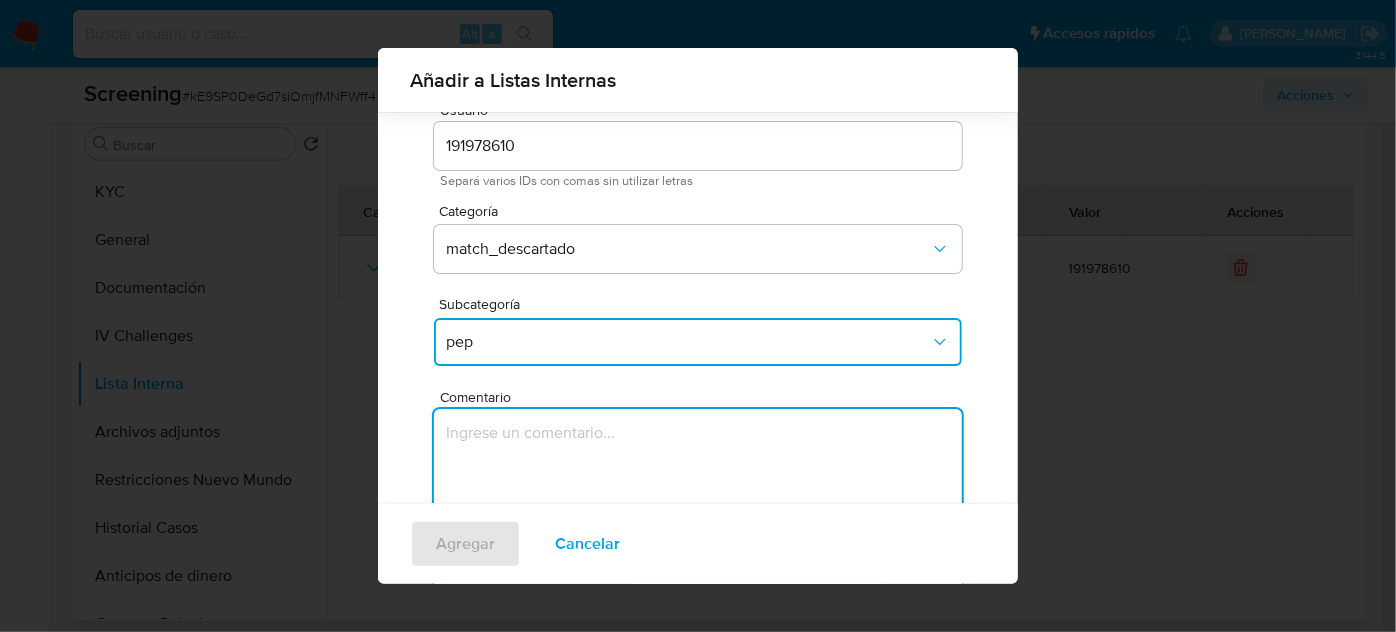 click at bounding box center (698, 505) 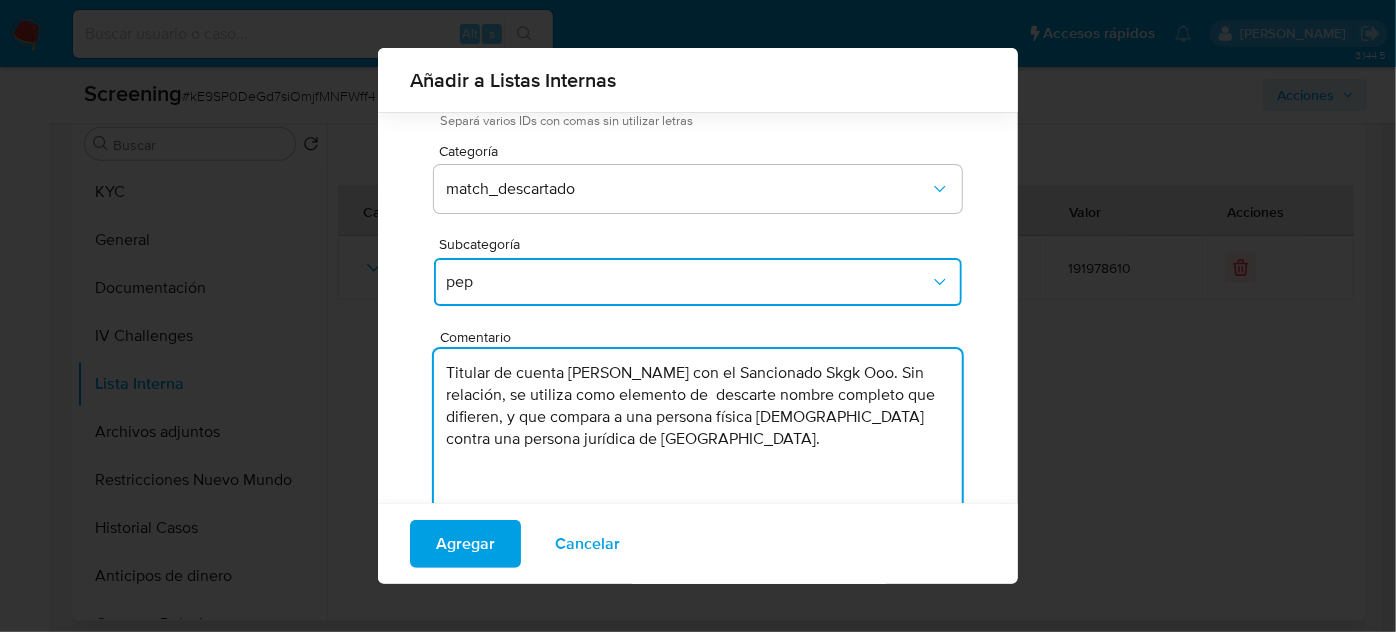scroll, scrollTop: 165, scrollLeft: 0, axis: vertical 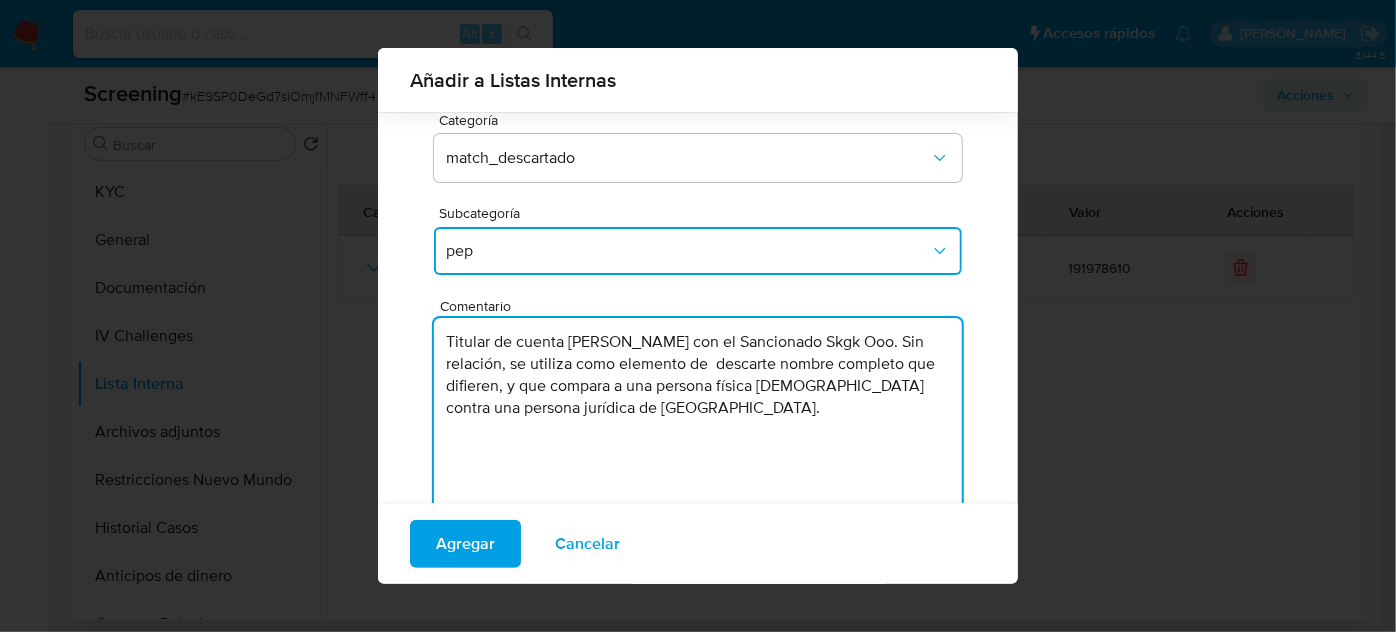 click on "Titular de cuenta Clara Estelia Quintero Esquivel con el Sancionado Skgk Ooo. Sin relación, se utiliza como elemento de  descarte nombre completo que difieren, y que compara a una persona física Colombiana contra una persona jurídica de Rusia." at bounding box center (698, 414) 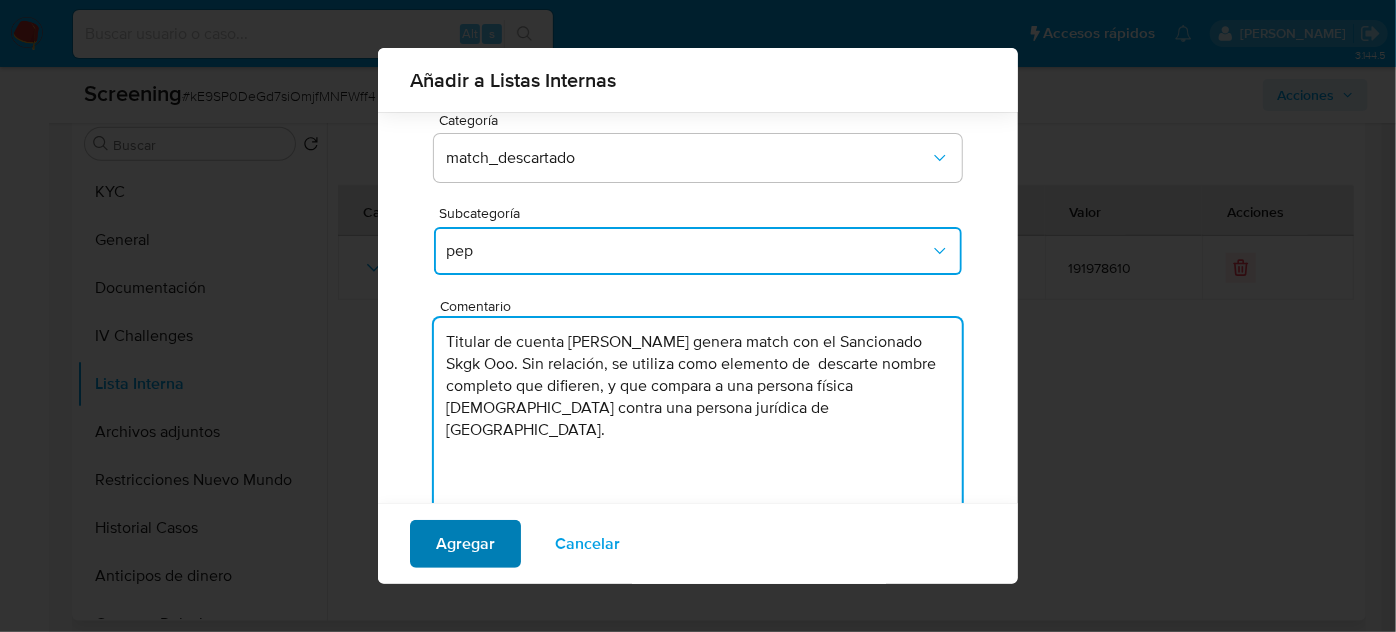 type on "Titular de cuenta Clara Estelia Quintero Esquivel genera match con el Sancionado Skgk Ooo. Sin relación, se utiliza como elemento de  descarte nombre completo que difieren, y que compara a una persona física Colombiana contra una persona jurídica de Rusia." 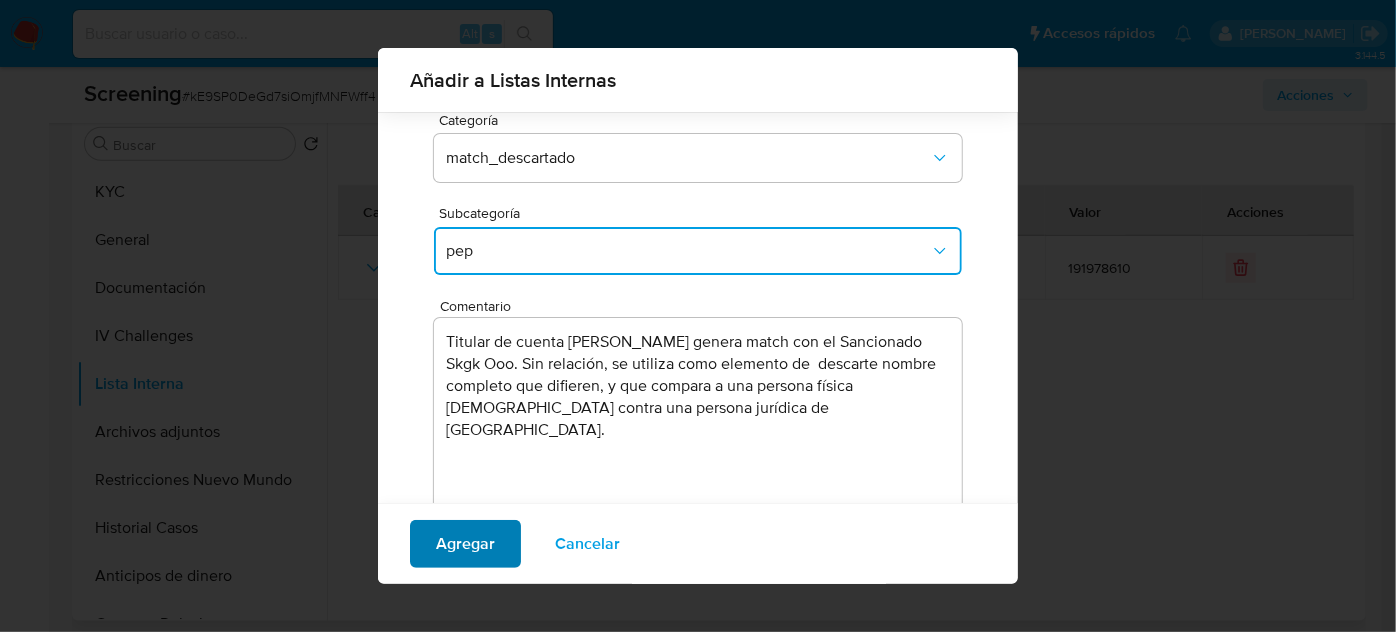 click on "Agregar" at bounding box center (465, 544) 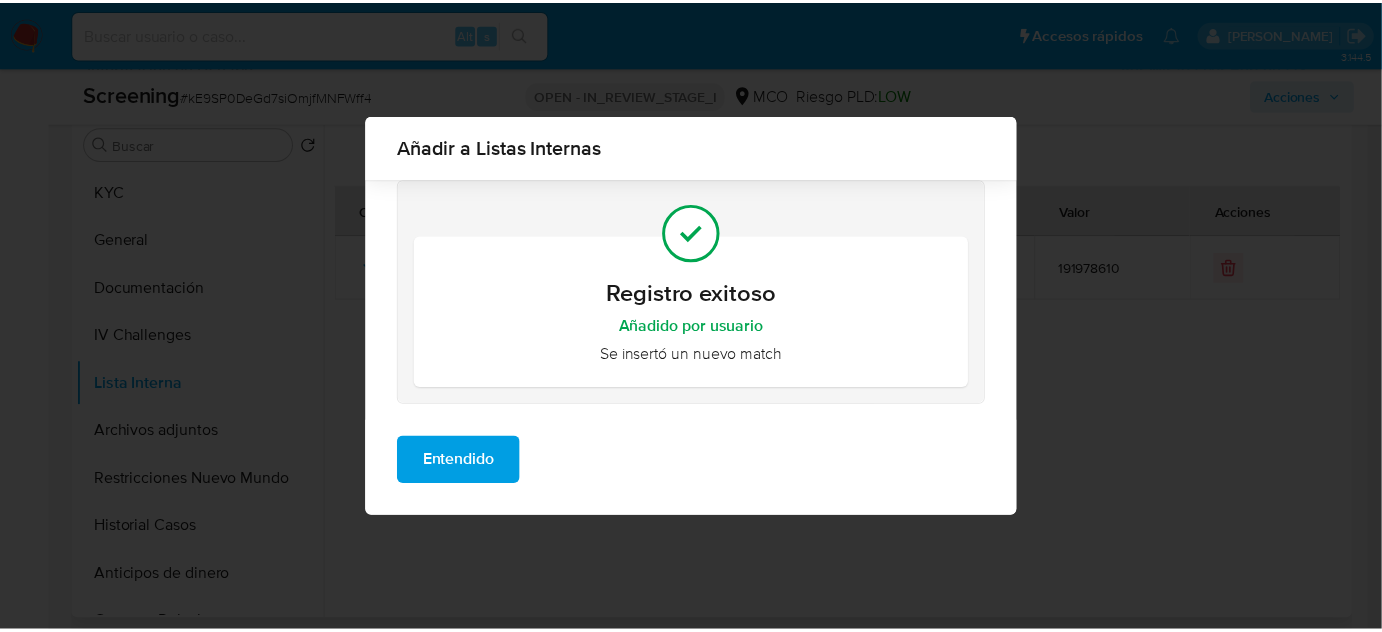 scroll, scrollTop: 0, scrollLeft: 0, axis: both 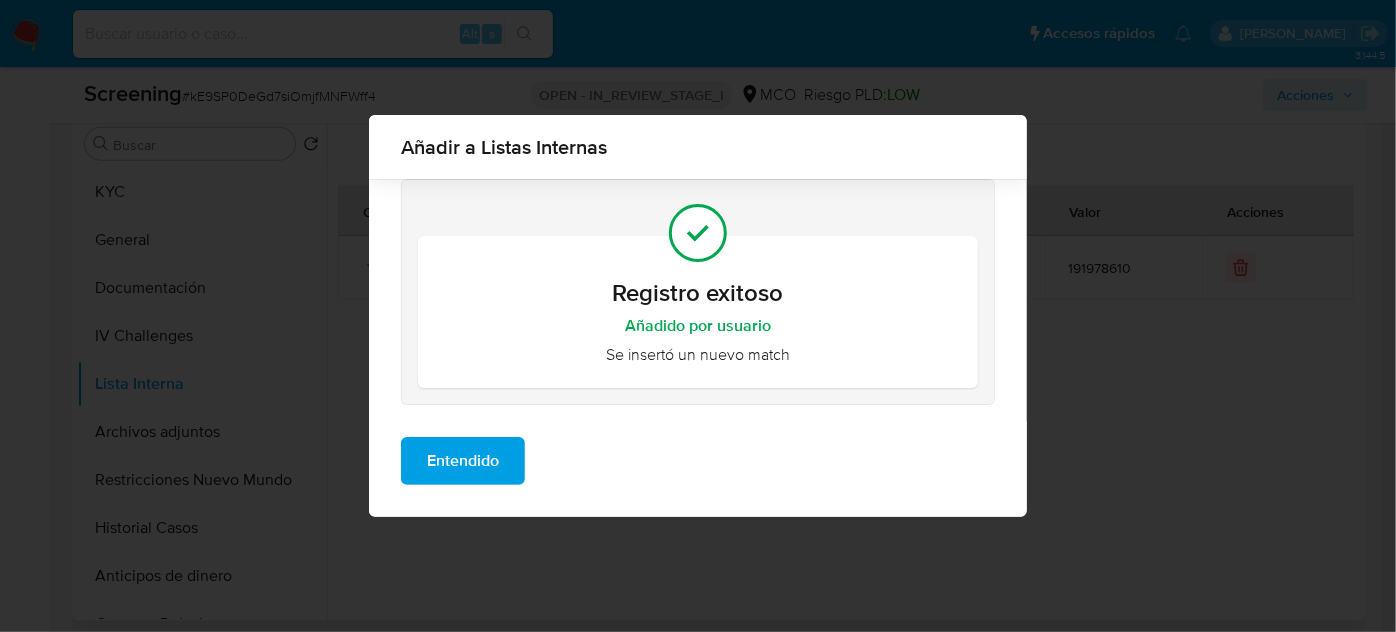 click on "Entendido" at bounding box center (463, 461) 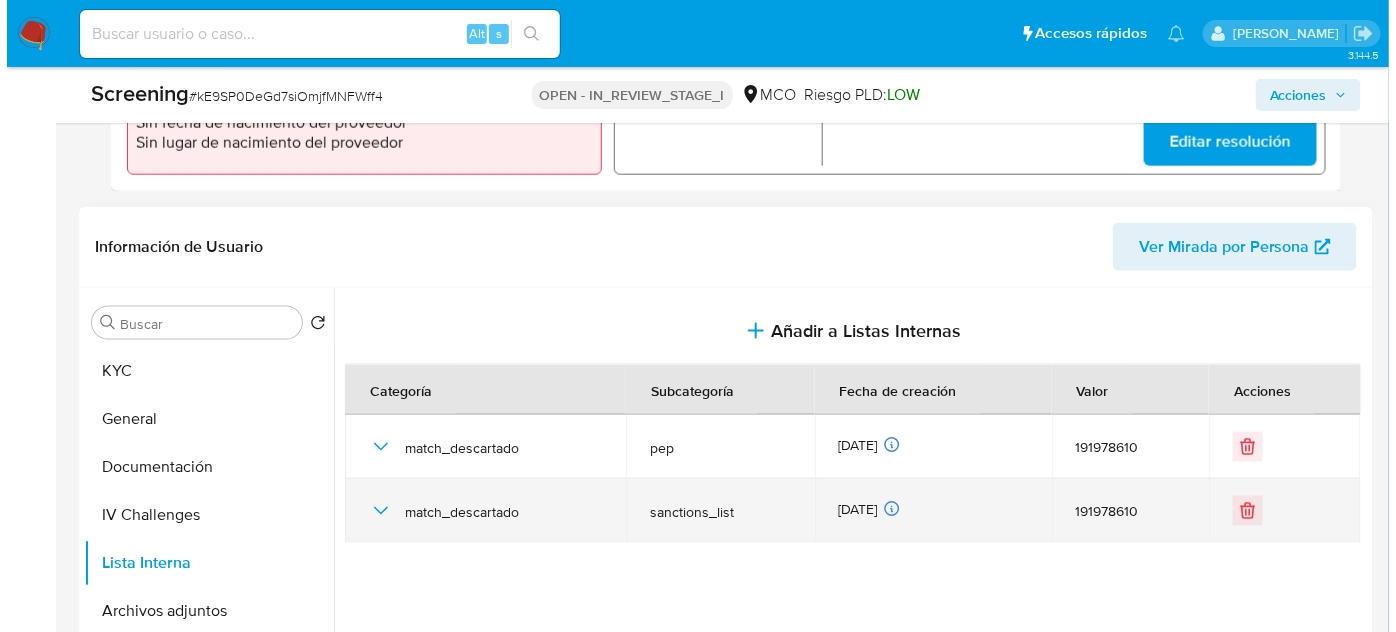 scroll, scrollTop: 818, scrollLeft: 0, axis: vertical 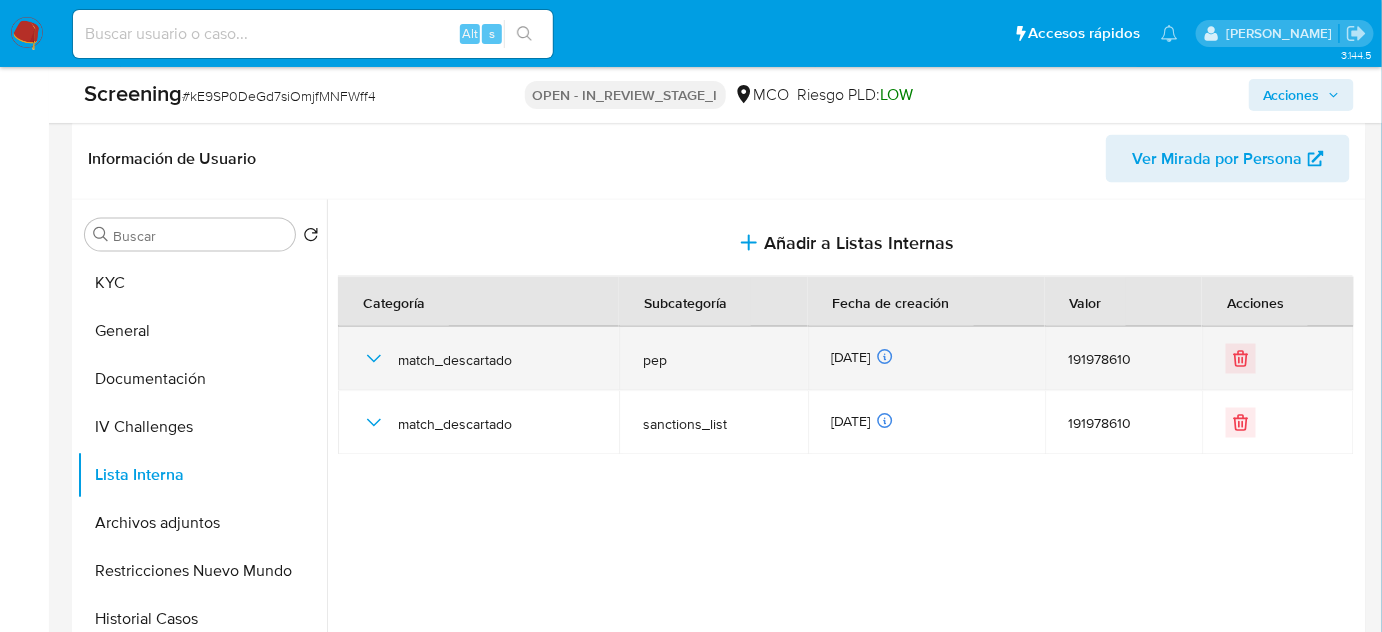 click 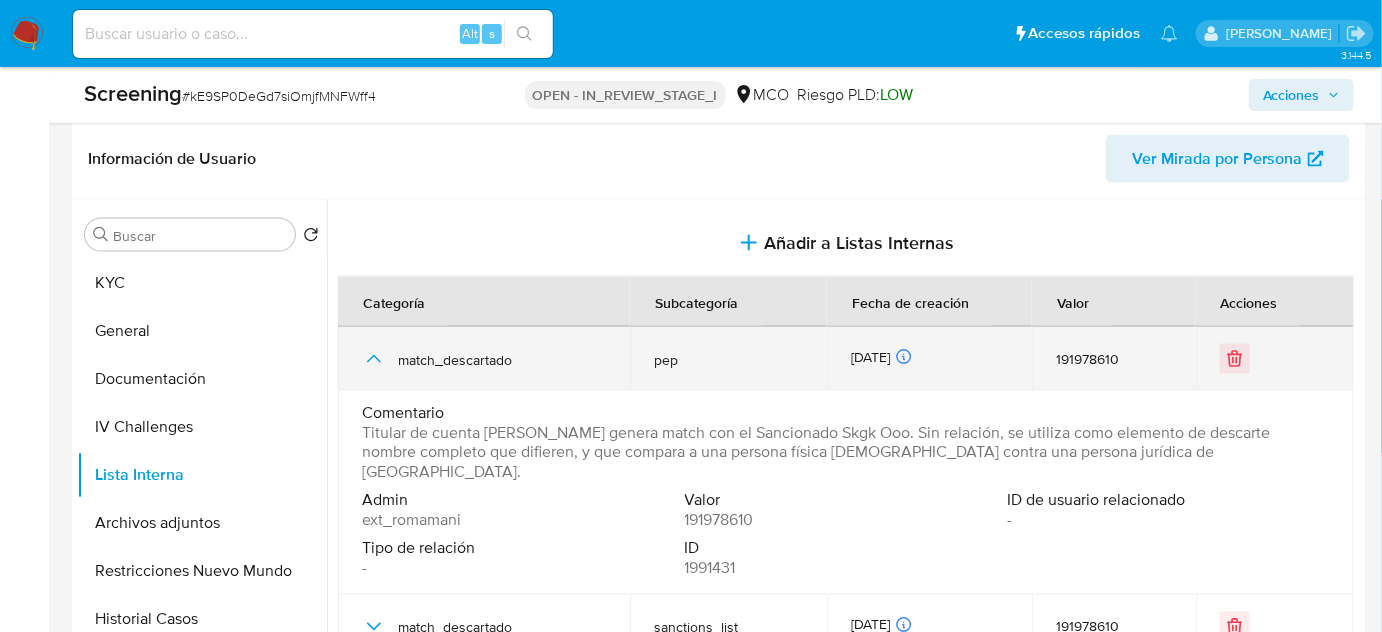 click 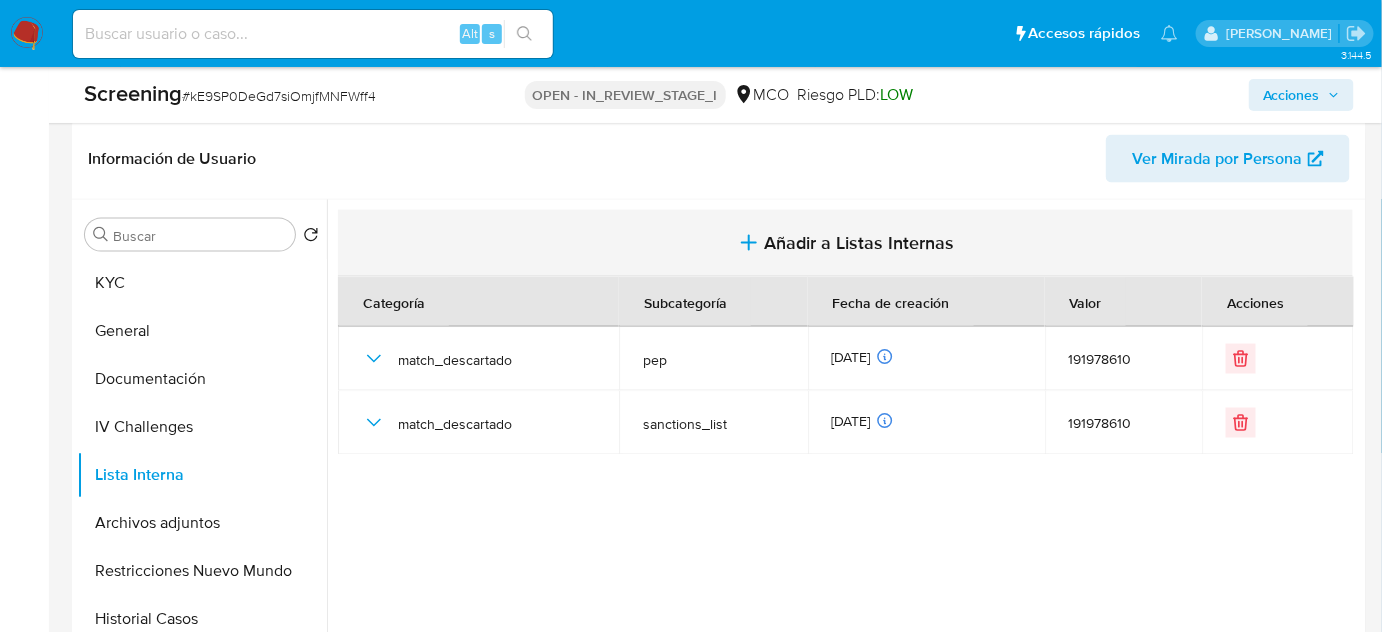 click on "Añadir a Listas Internas" at bounding box center [860, 243] 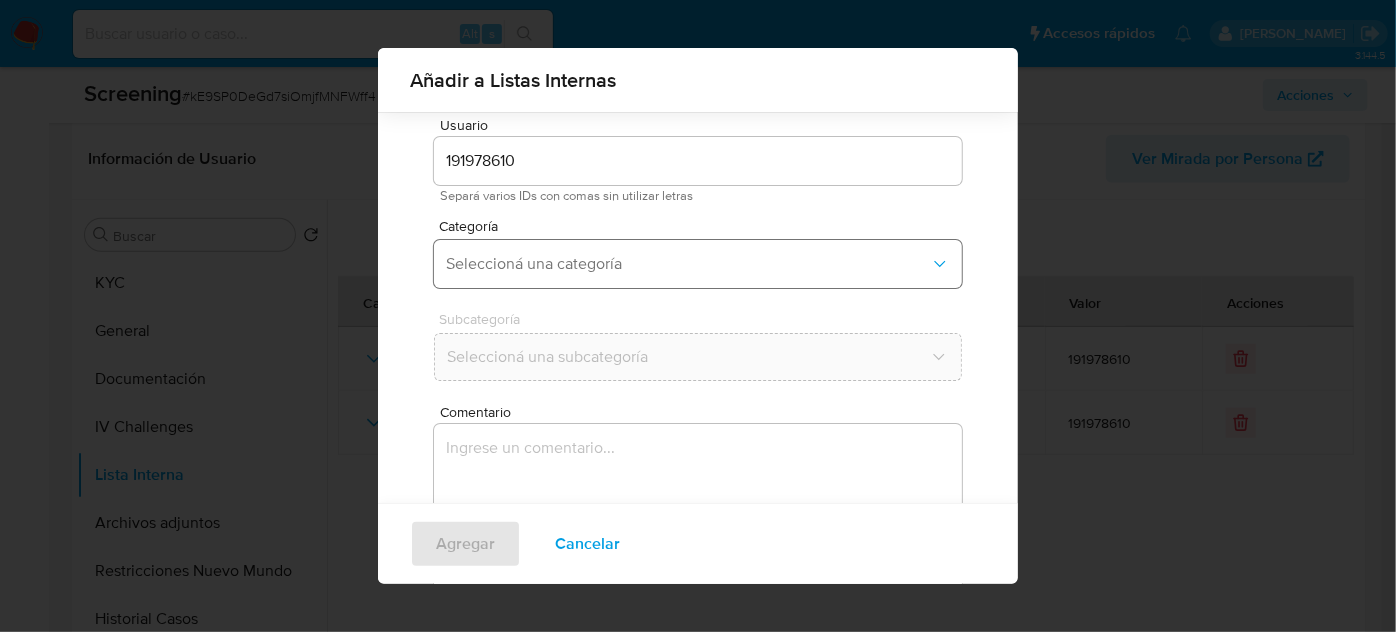 scroll, scrollTop: 74, scrollLeft: 0, axis: vertical 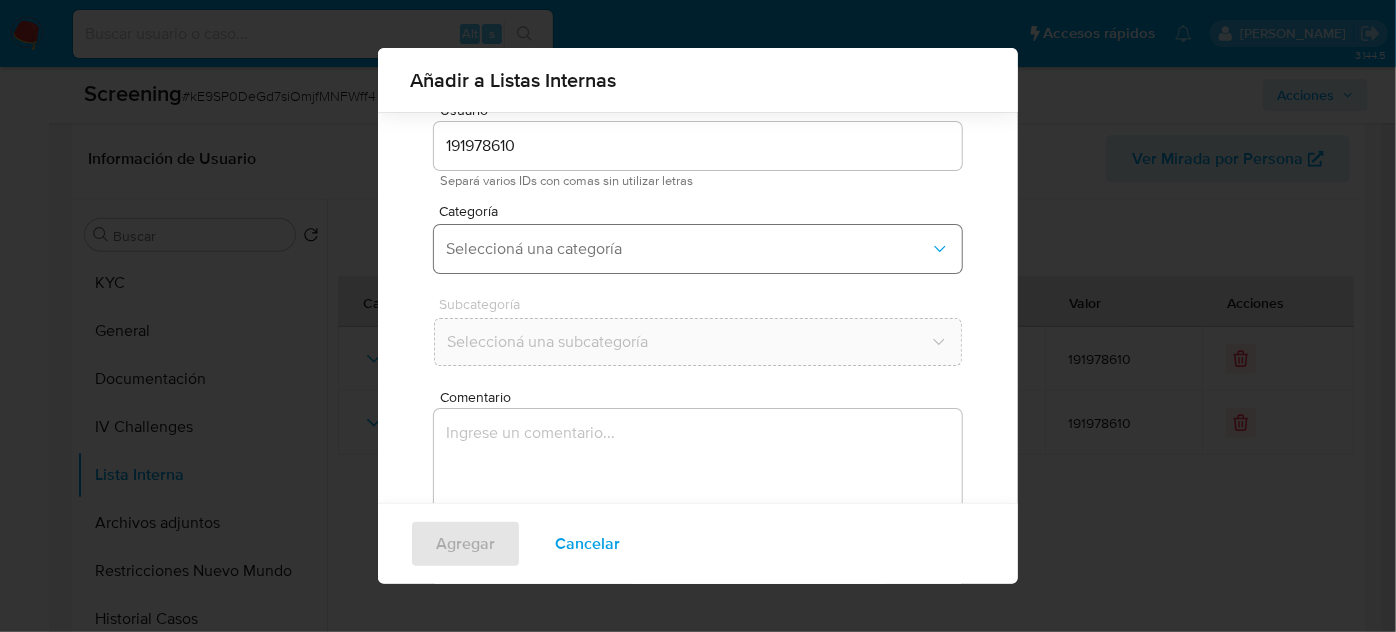 click on "Seleccioná una categoría" at bounding box center [698, 249] 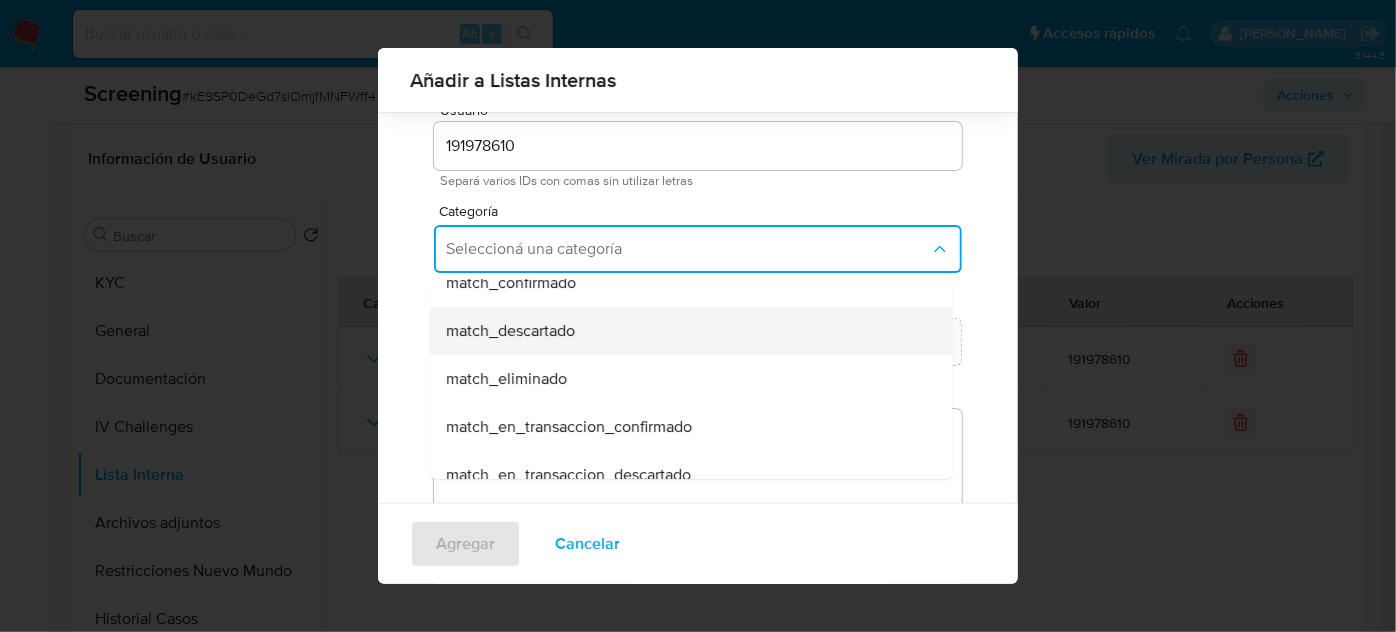 scroll, scrollTop: 181, scrollLeft: 0, axis: vertical 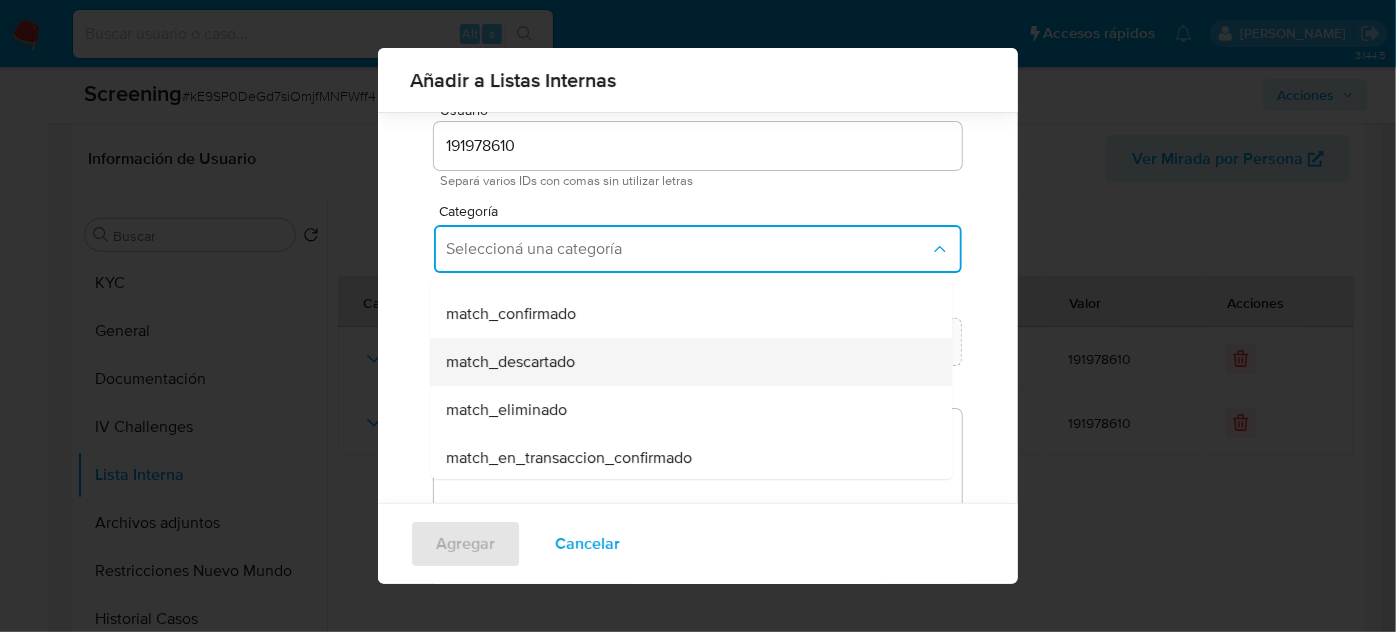 click on "match_descartado" at bounding box center [510, 362] 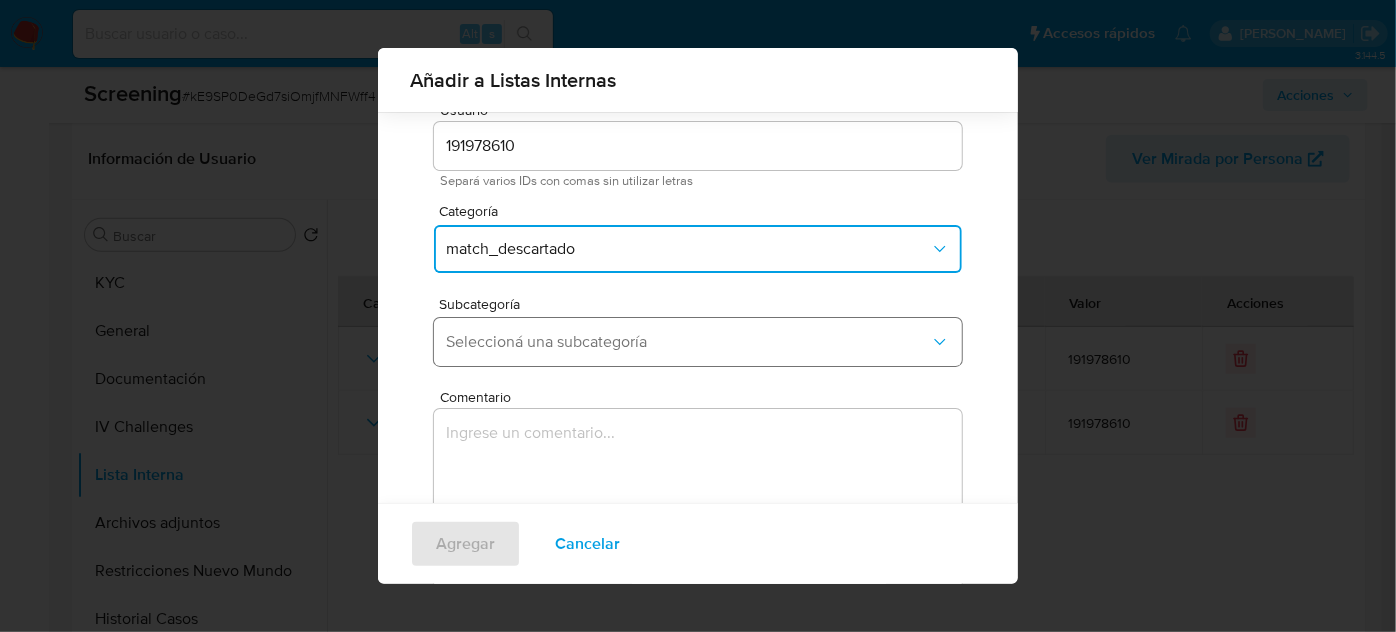 click on "Seleccioná una subcategoría" at bounding box center (688, 342) 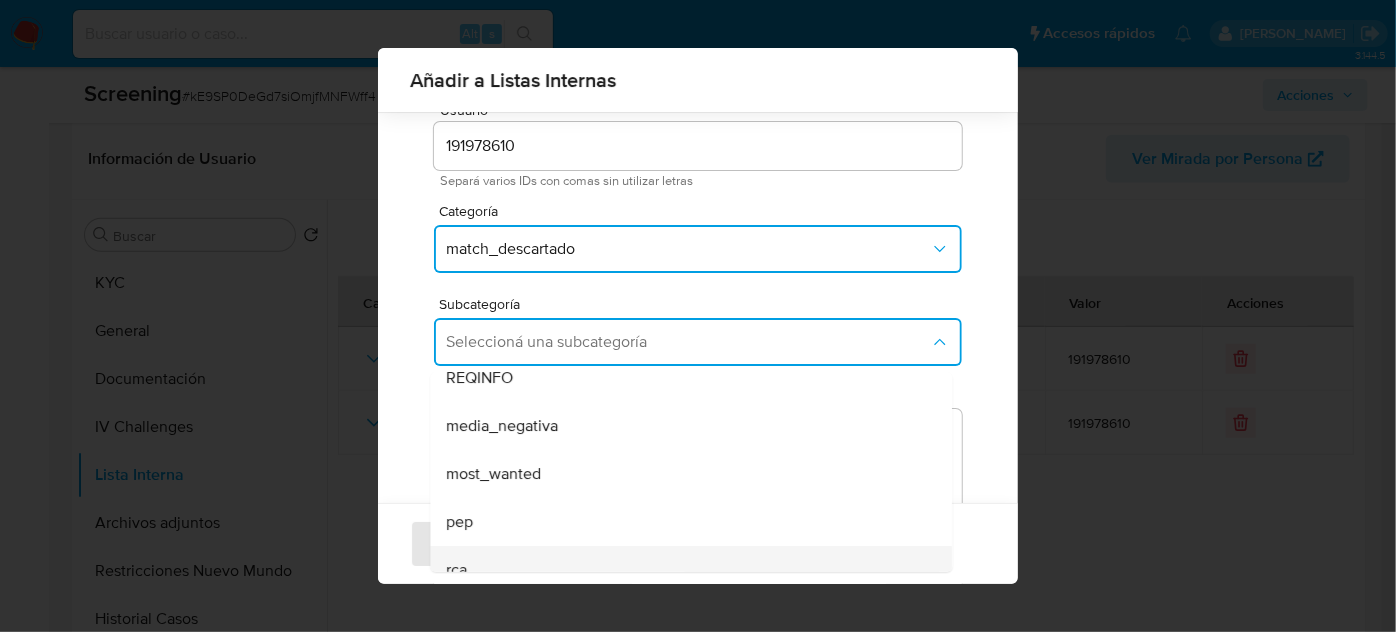 scroll, scrollTop: 136, scrollLeft: 0, axis: vertical 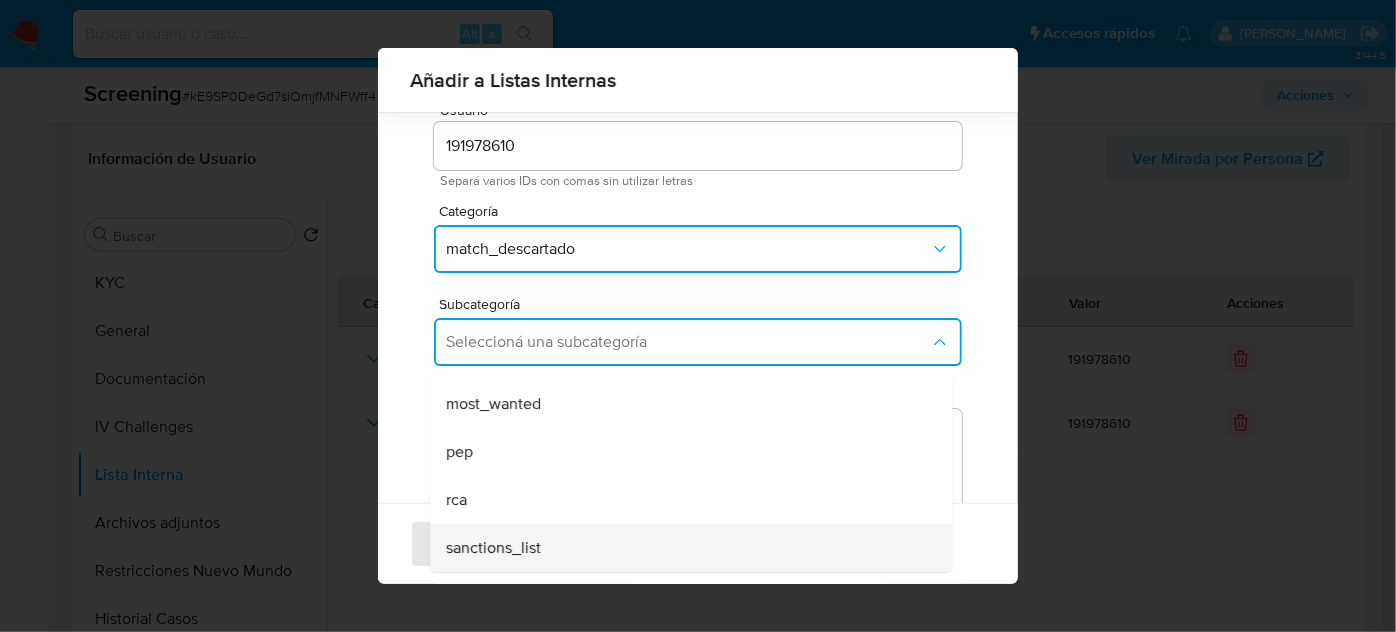 click on "sanctions_list" at bounding box center [685, 548] 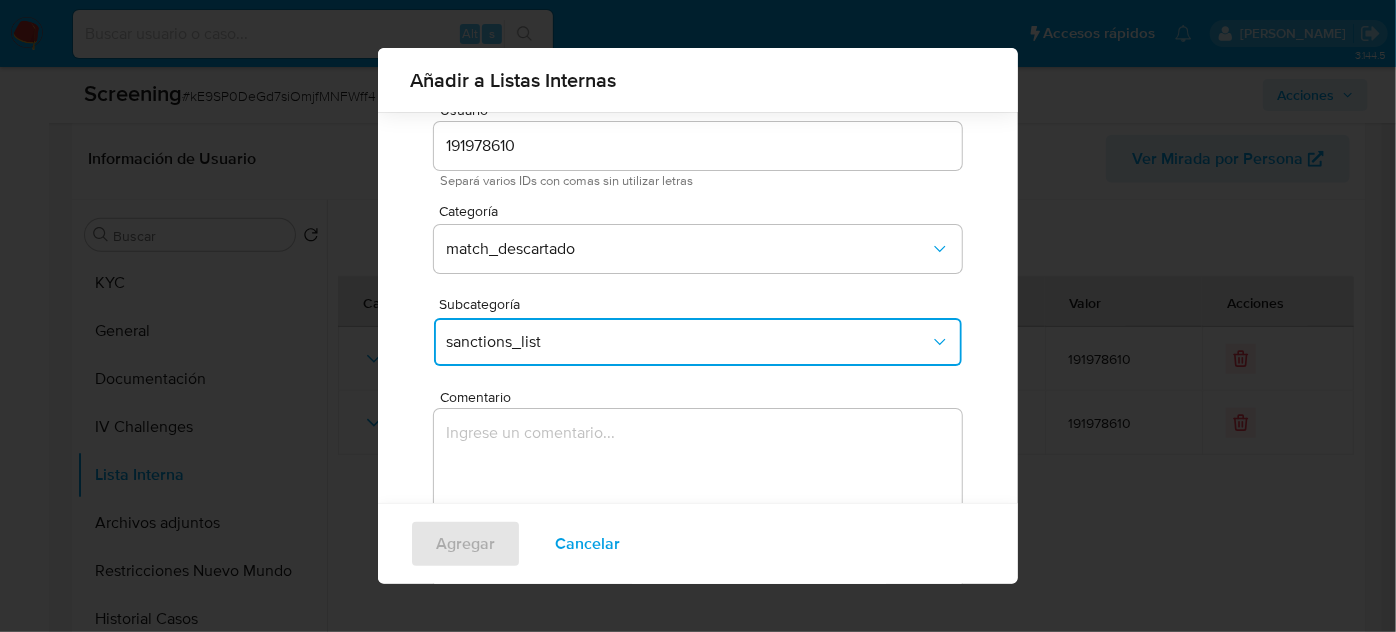 click at bounding box center (698, 505) 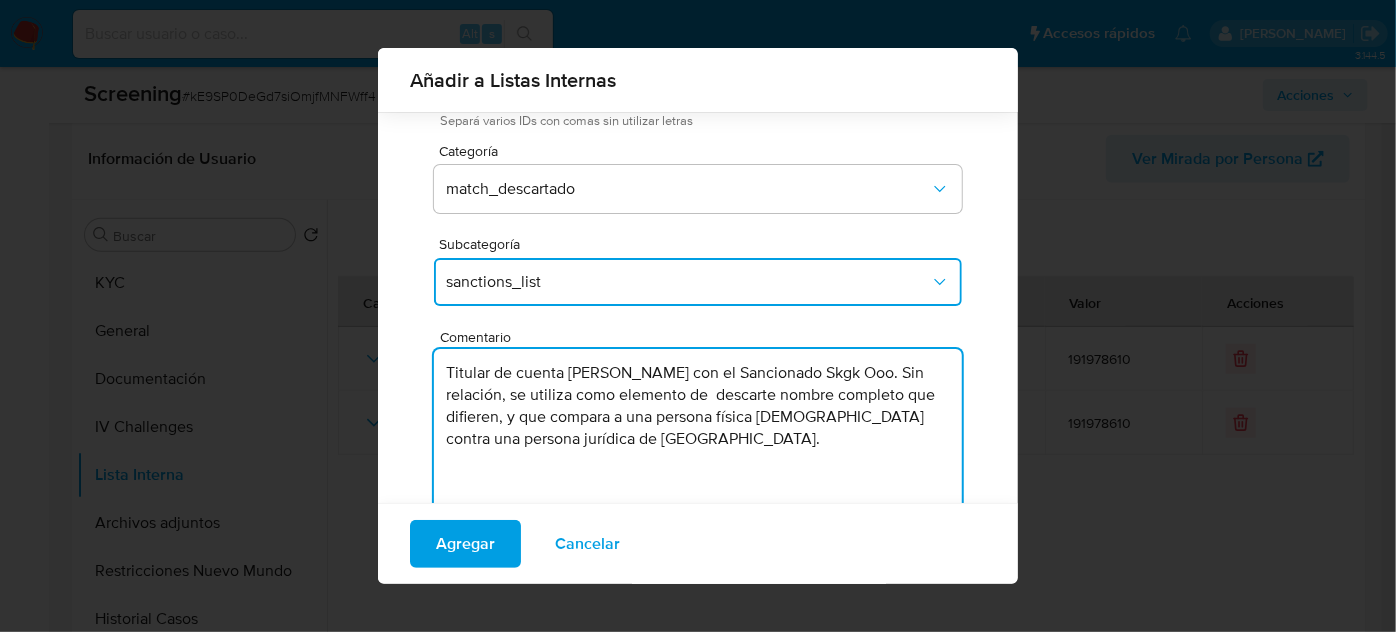 scroll, scrollTop: 165, scrollLeft: 0, axis: vertical 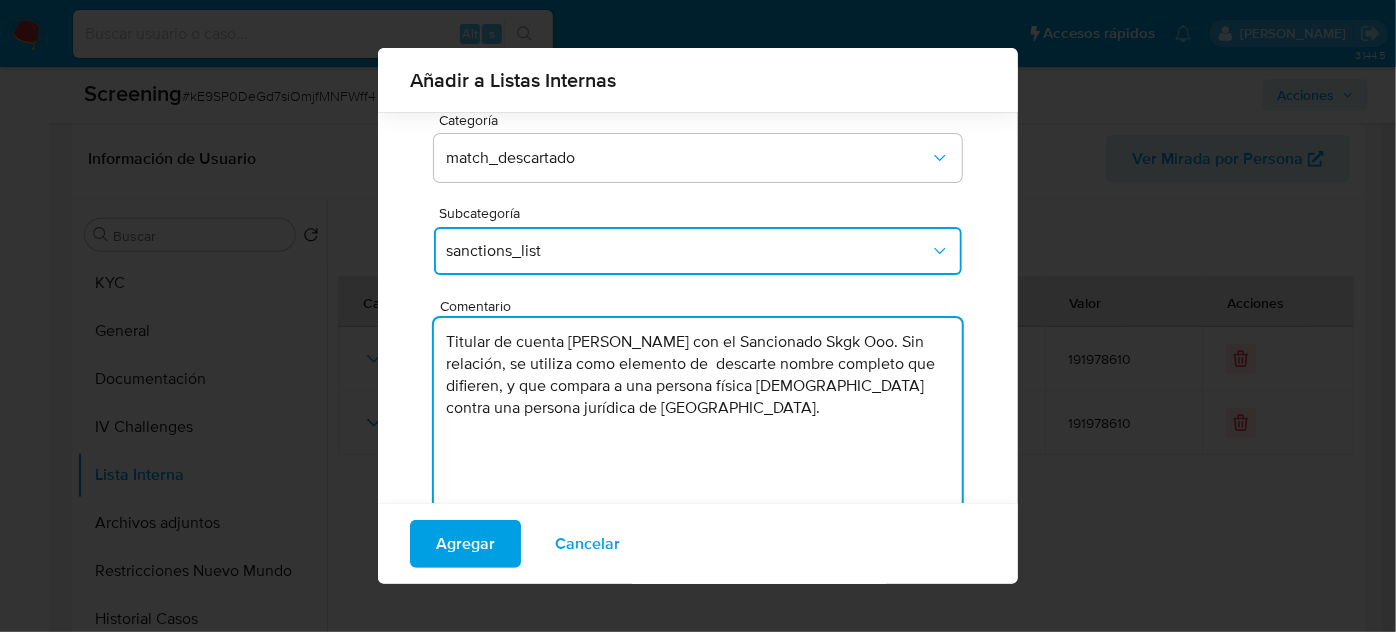 click on "Titular de cuenta Clara Estelia Quintero Esquivel con el Sancionado Skgk Ooo. Sin relación, se utiliza como elemento de  descarte nombre completo que difieren, y que compara a una persona física Colombiana contra una persona jurídica de Rusia." at bounding box center [698, 414] 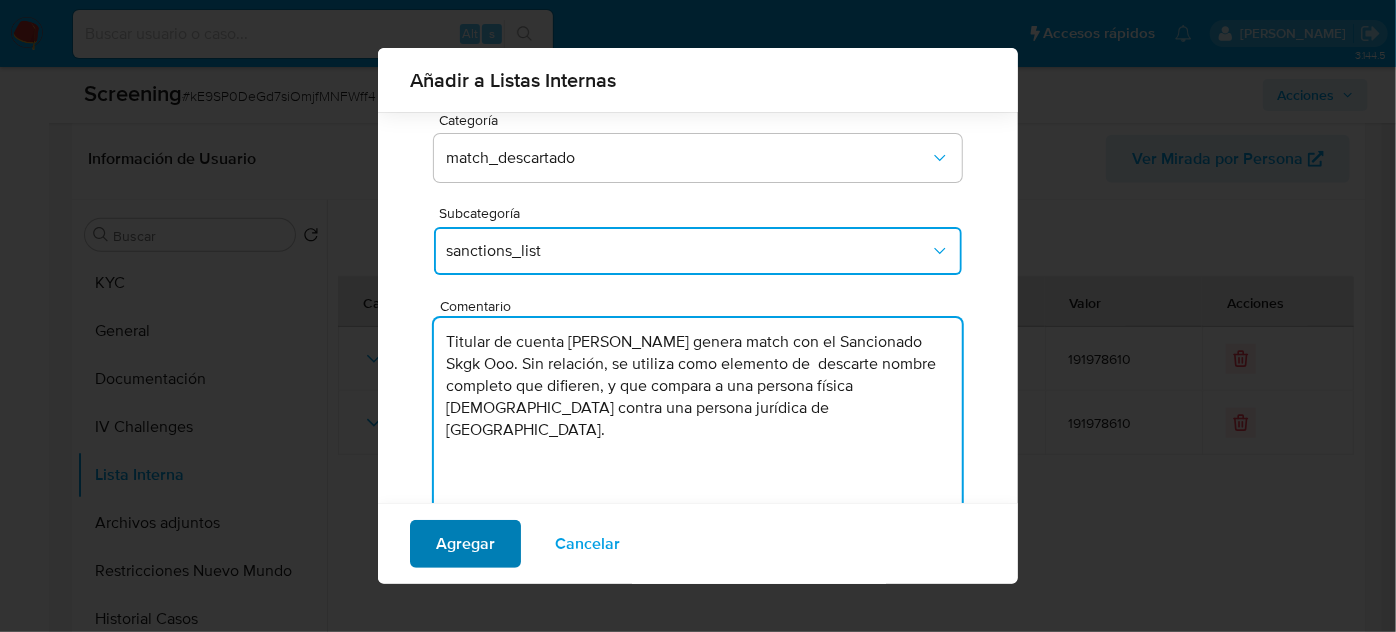type on "Titular de cuenta Clara Estelia Quintero Esquivel genera match con el Sancionado Skgk Ooo. Sin relación, se utiliza como elemento de  descarte nombre completo que difieren, y que compara a una persona física Colombiana contra una persona jurídica de Rusia." 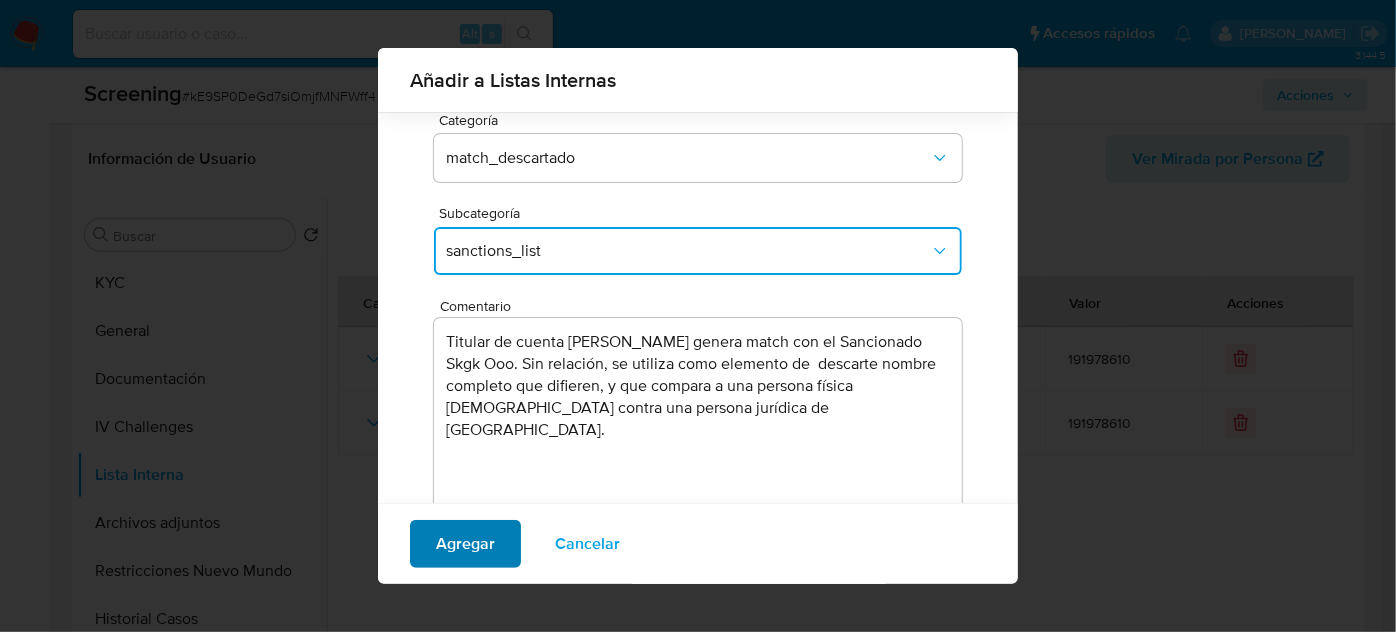 click on "Agregar" at bounding box center [465, 544] 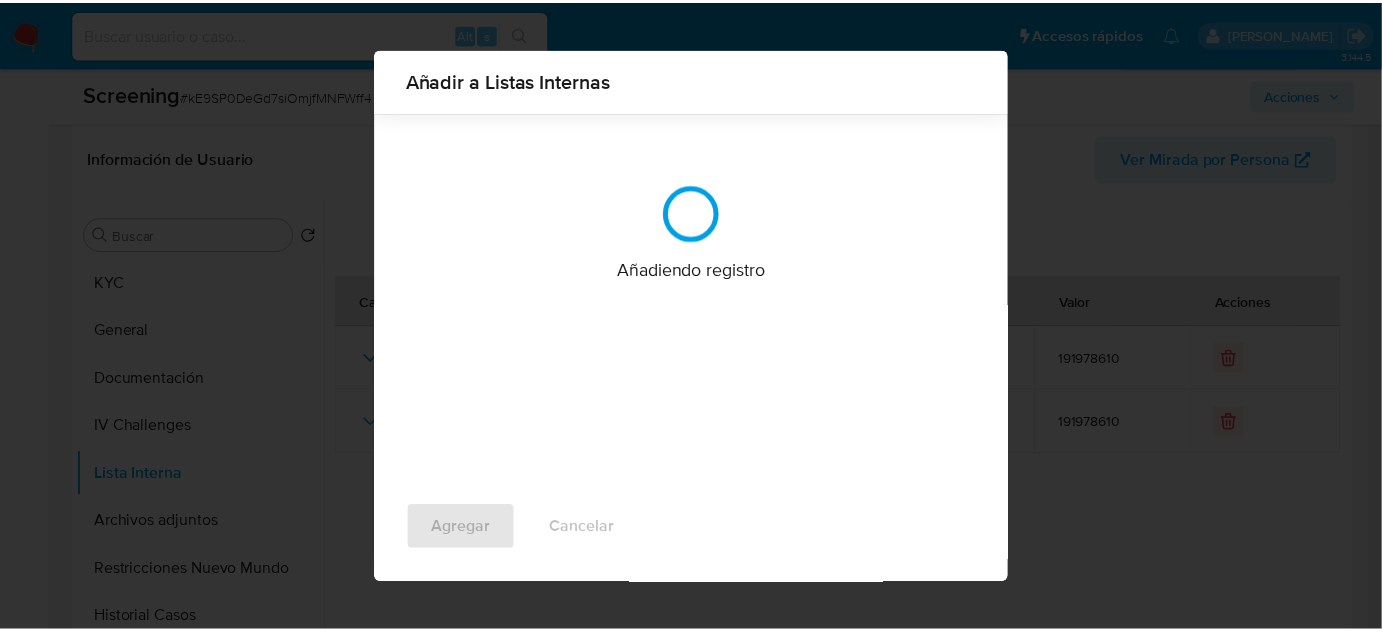 scroll, scrollTop: 0, scrollLeft: 0, axis: both 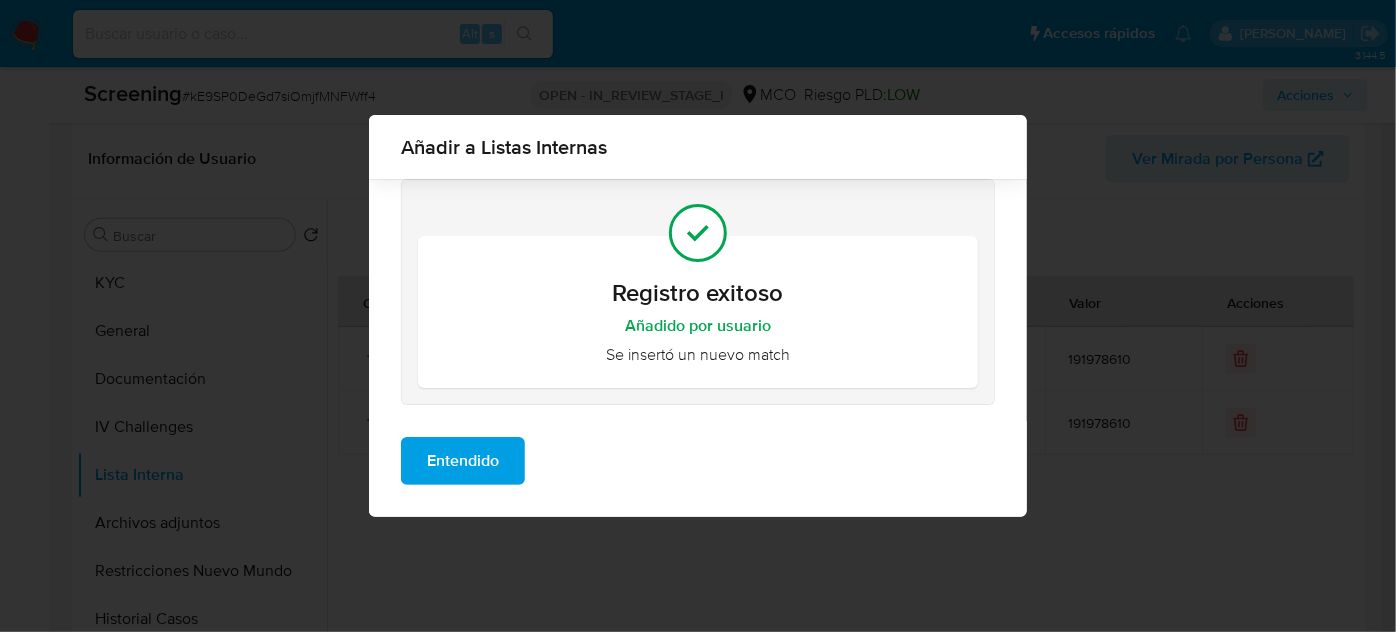 click on "Entendido" at bounding box center (463, 461) 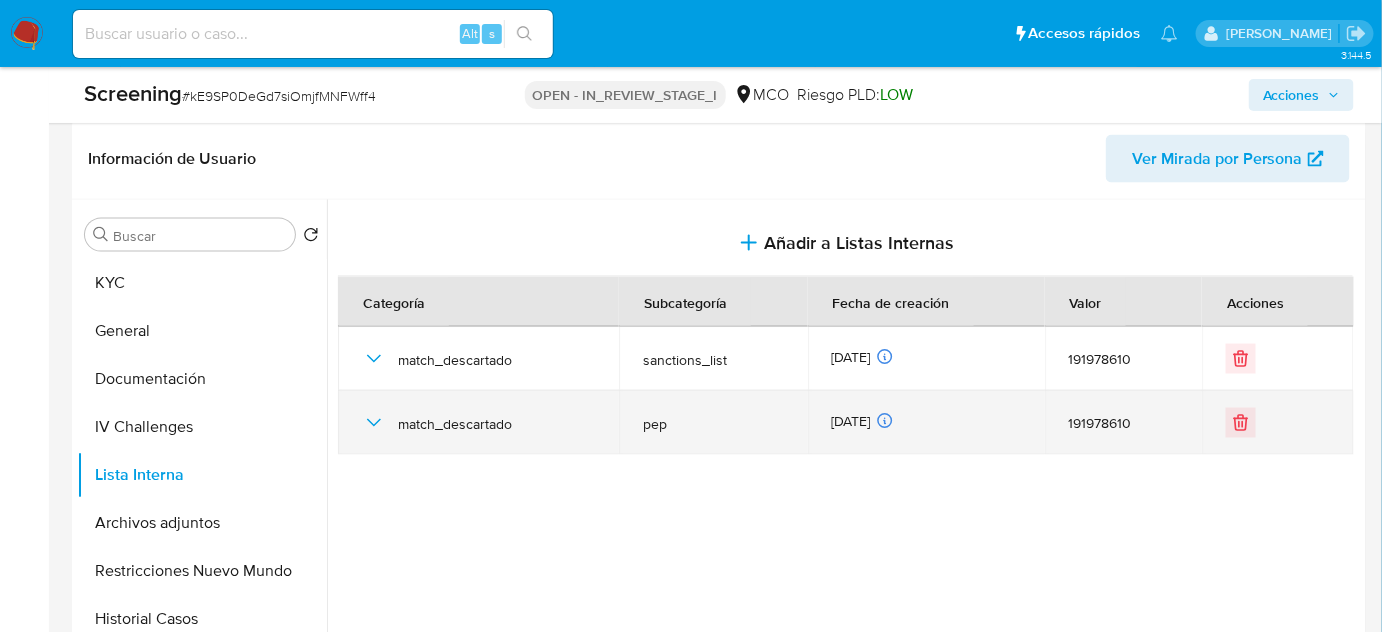 click 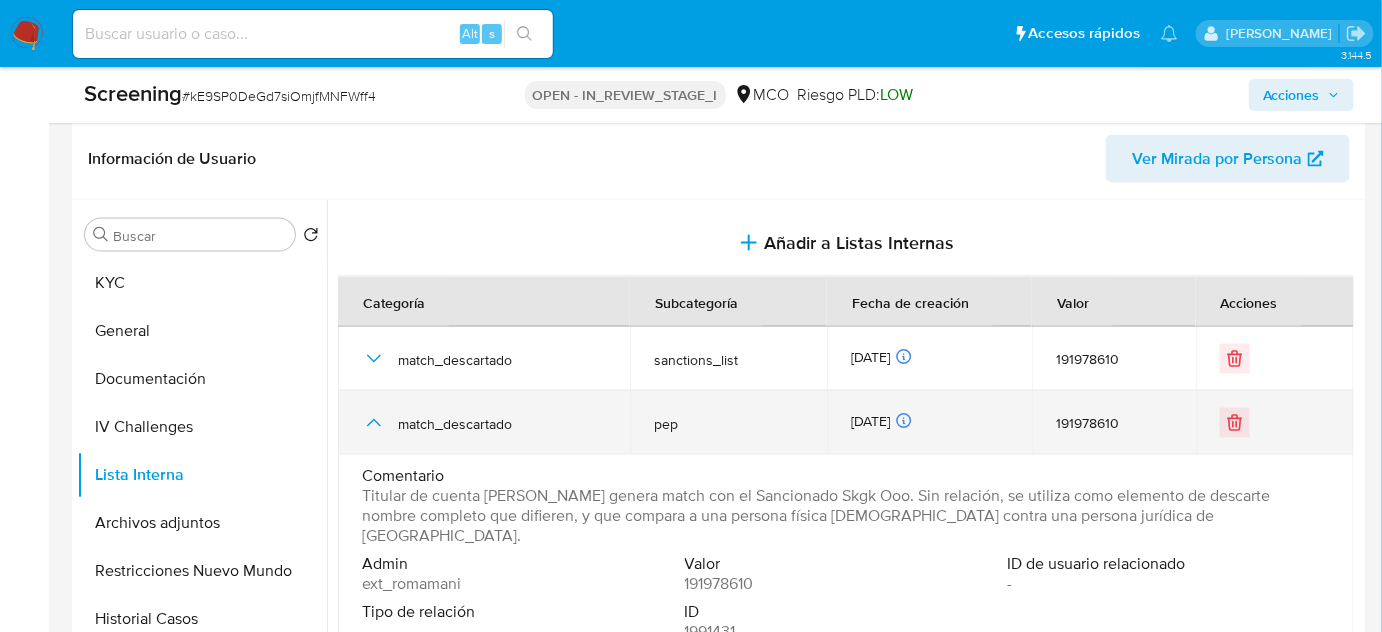 click 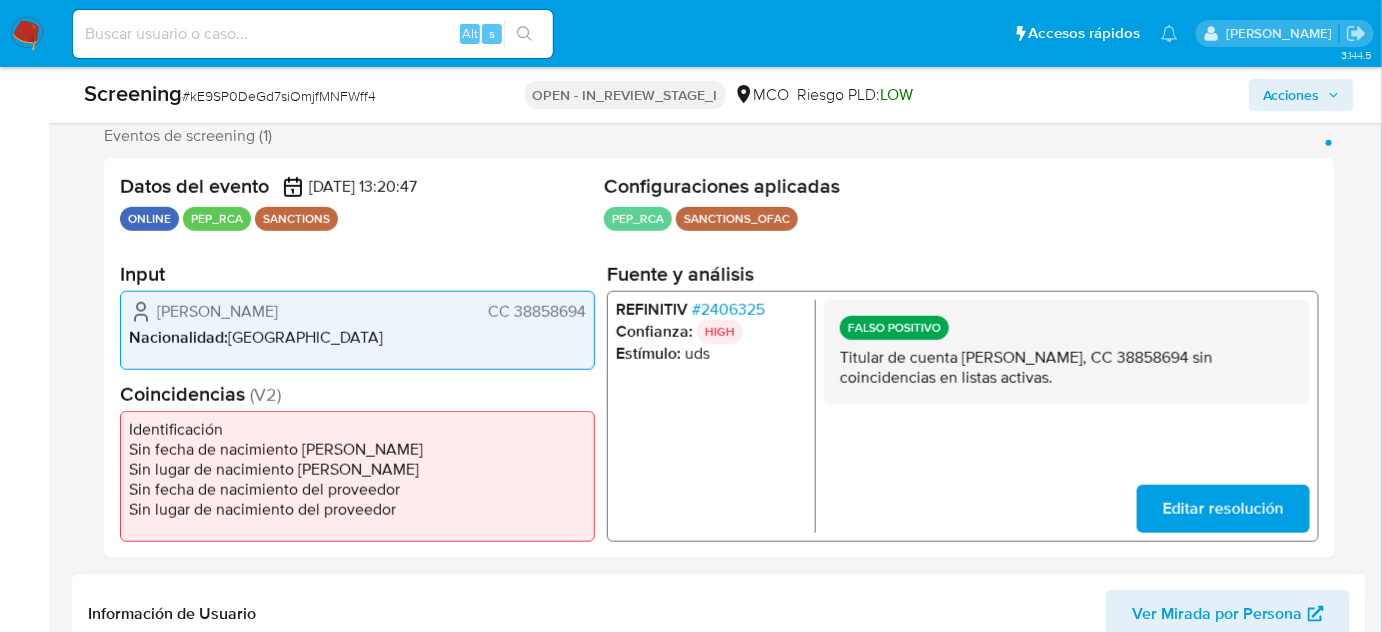 type 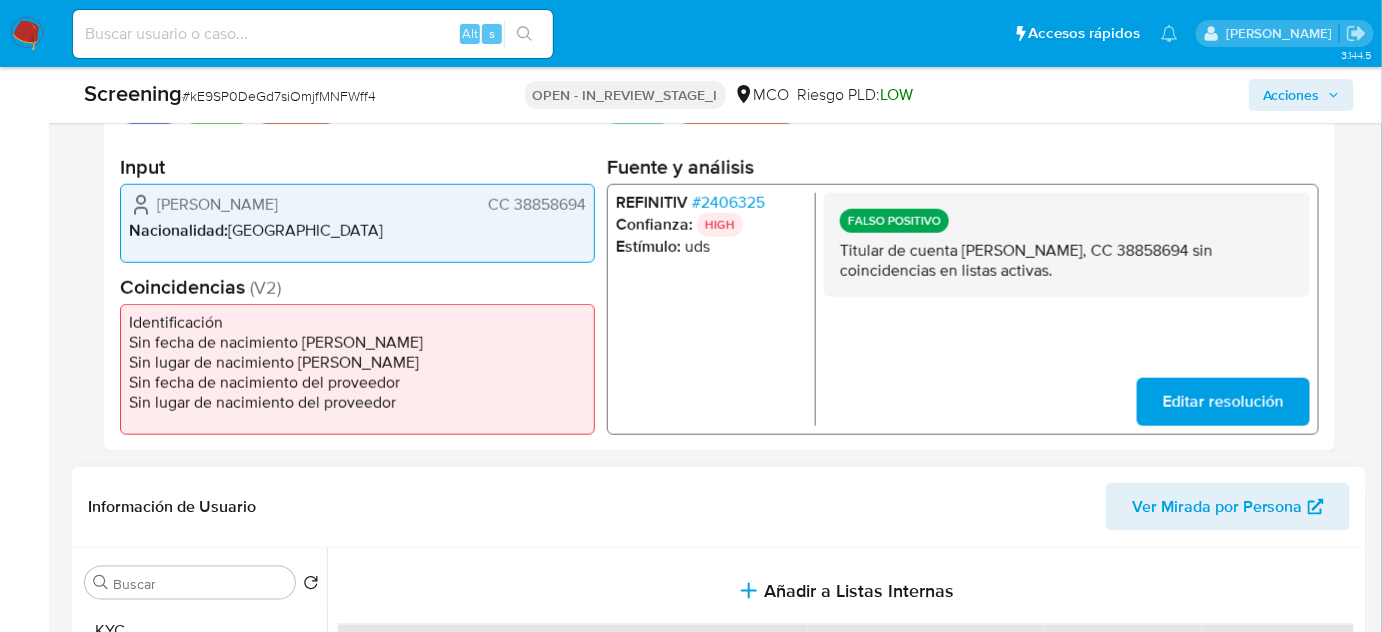 scroll, scrollTop: 727, scrollLeft: 0, axis: vertical 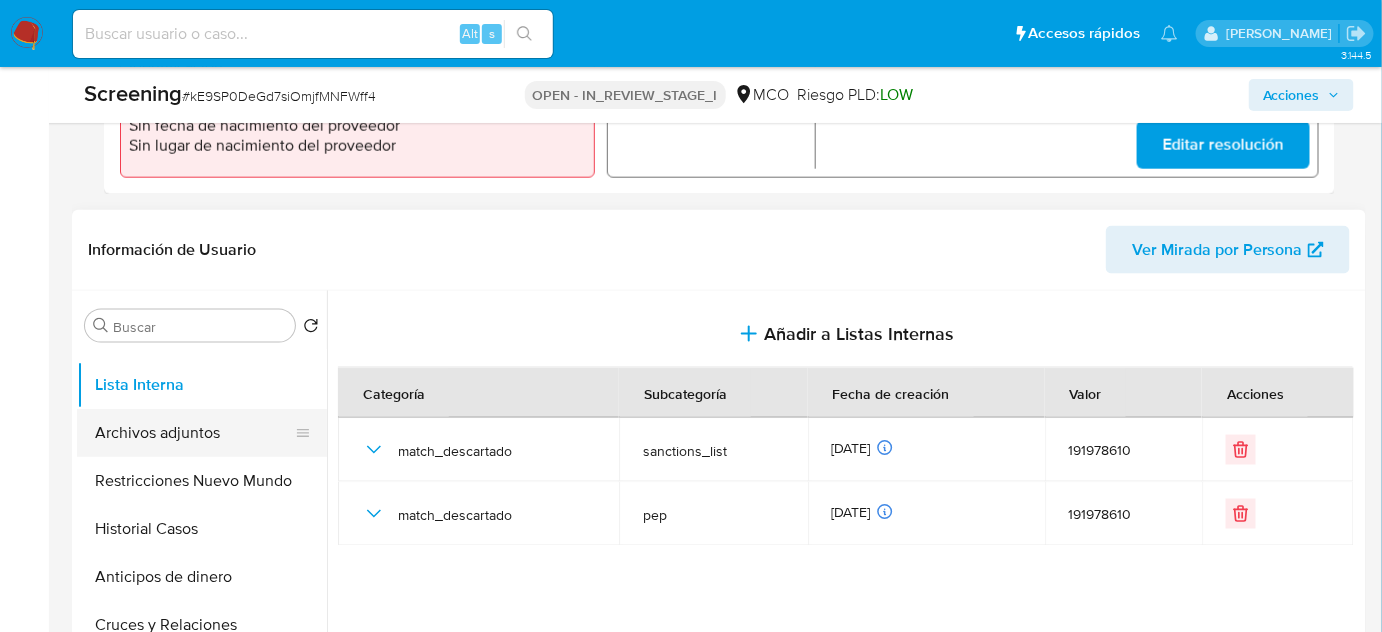 click on "Archivos adjuntos" at bounding box center [194, 433] 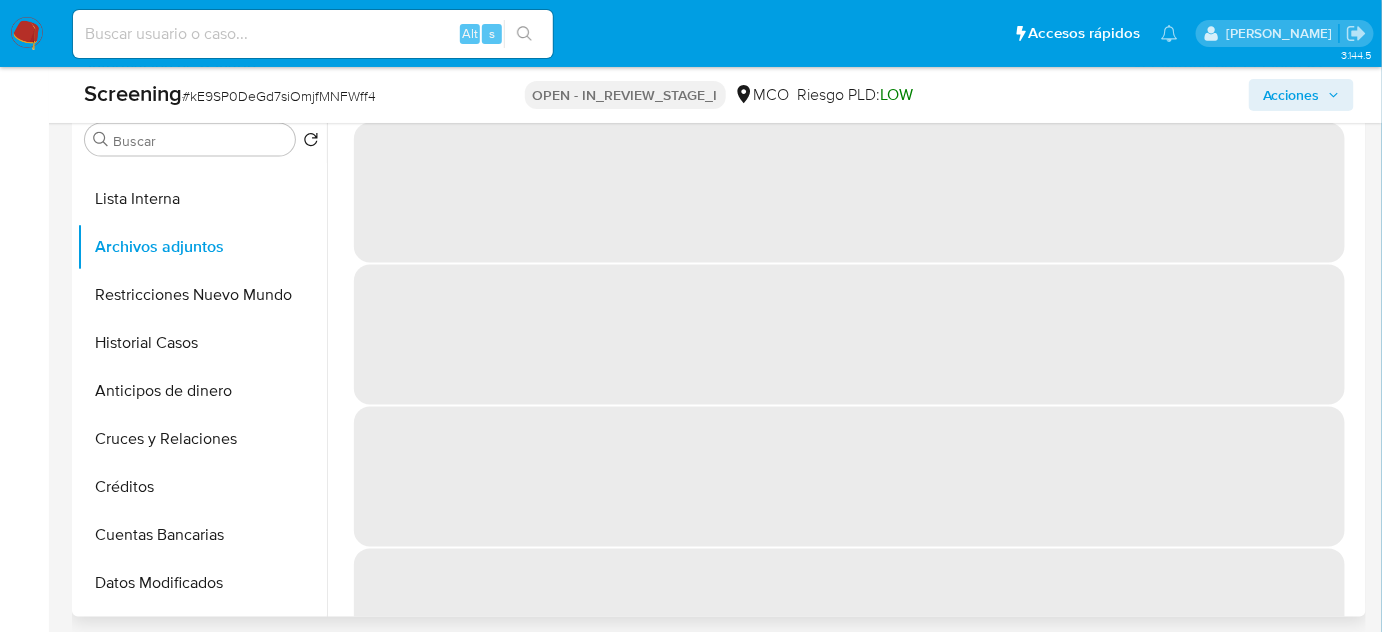 scroll, scrollTop: 1000, scrollLeft: 0, axis: vertical 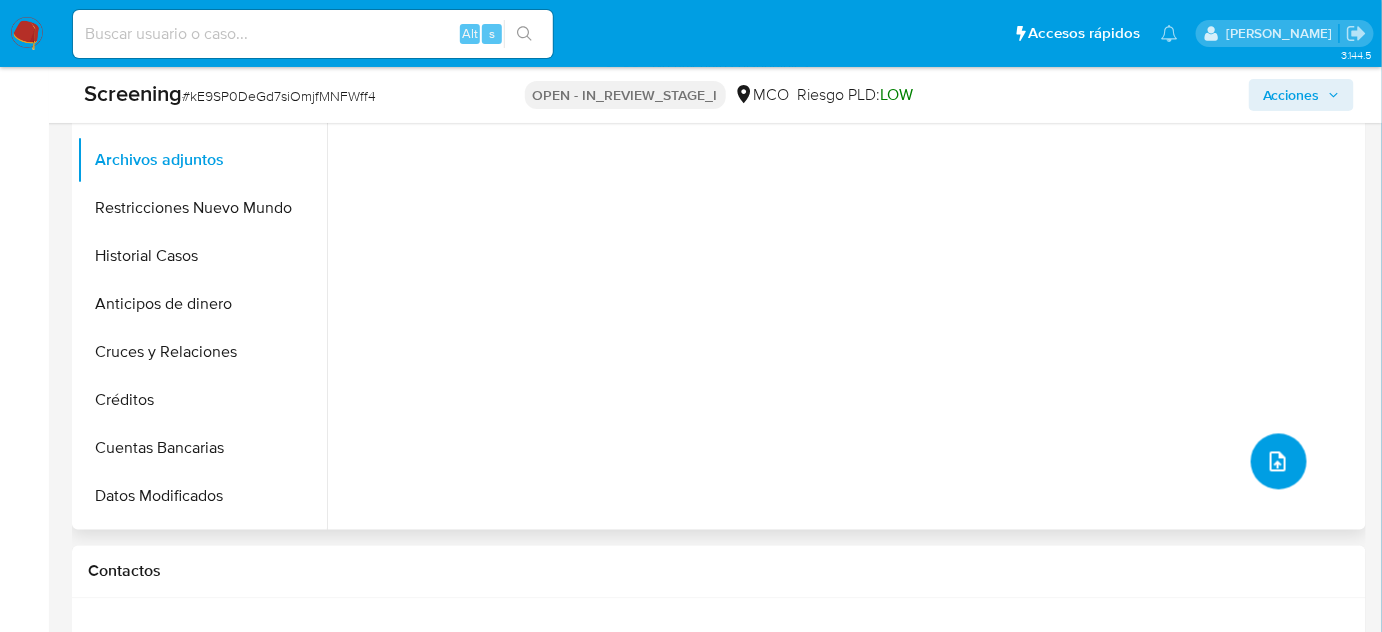 click 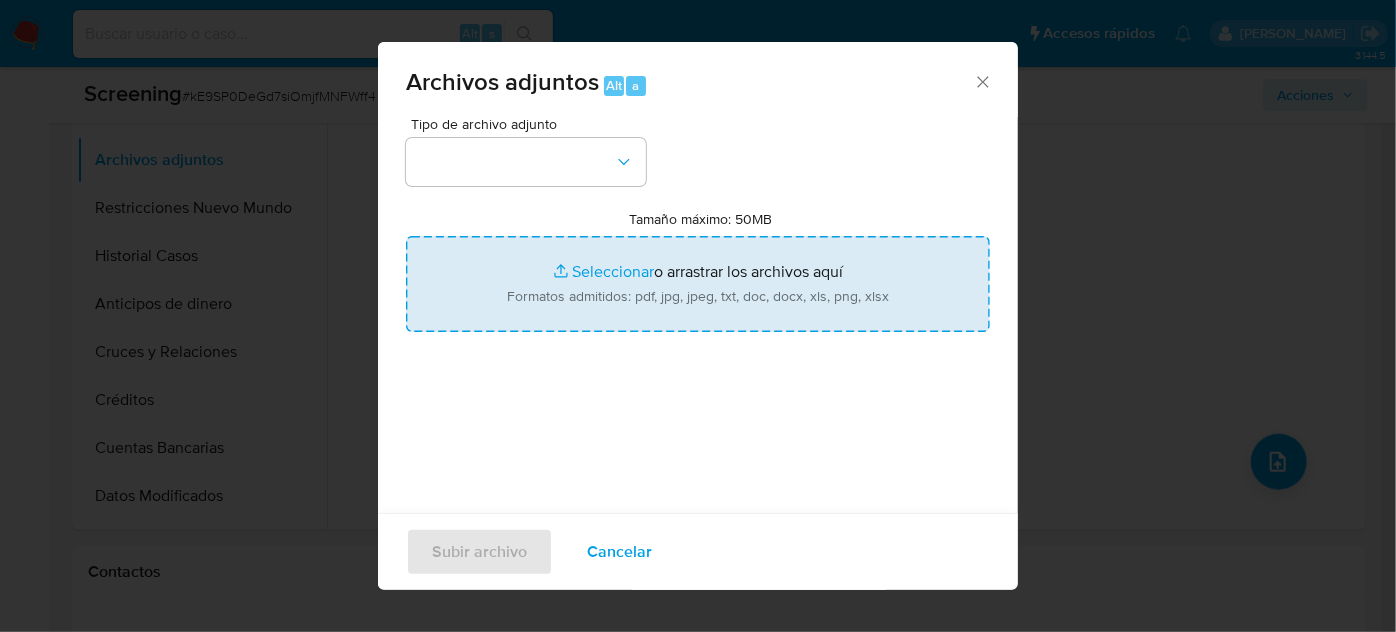 drag, startPoint x: 772, startPoint y: 329, endPoint x: 675, endPoint y: 292, distance: 103.81715 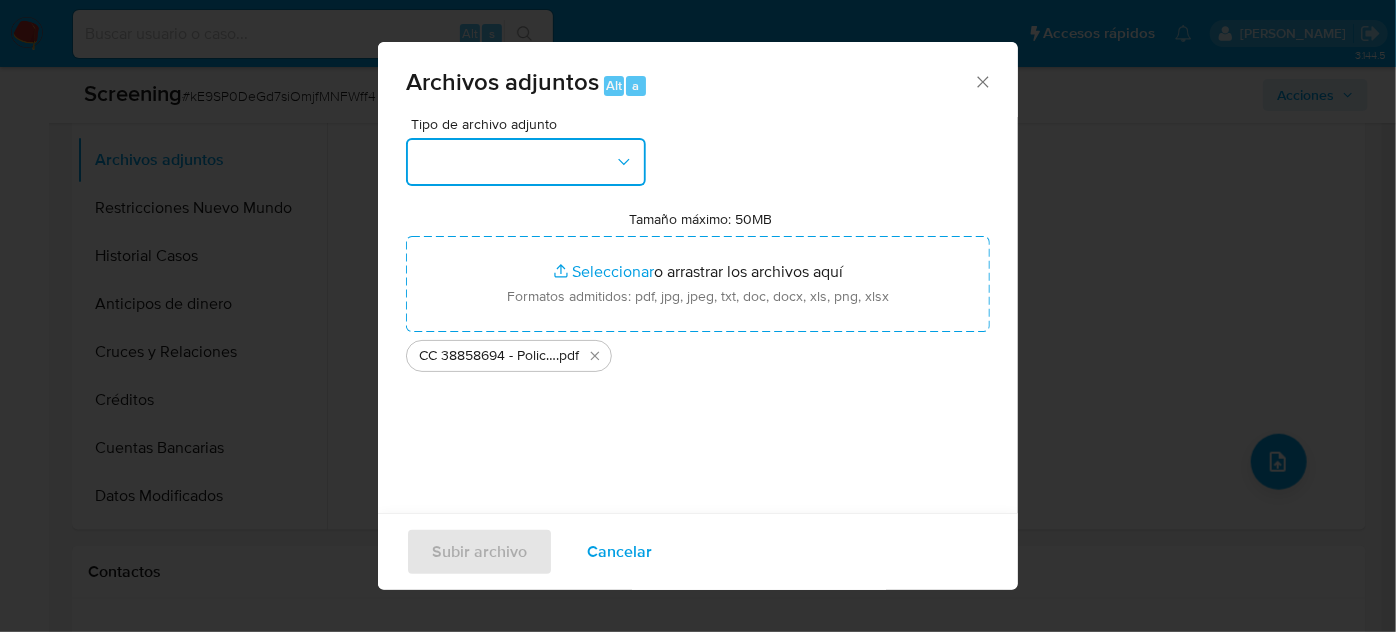 click at bounding box center (526, 162) 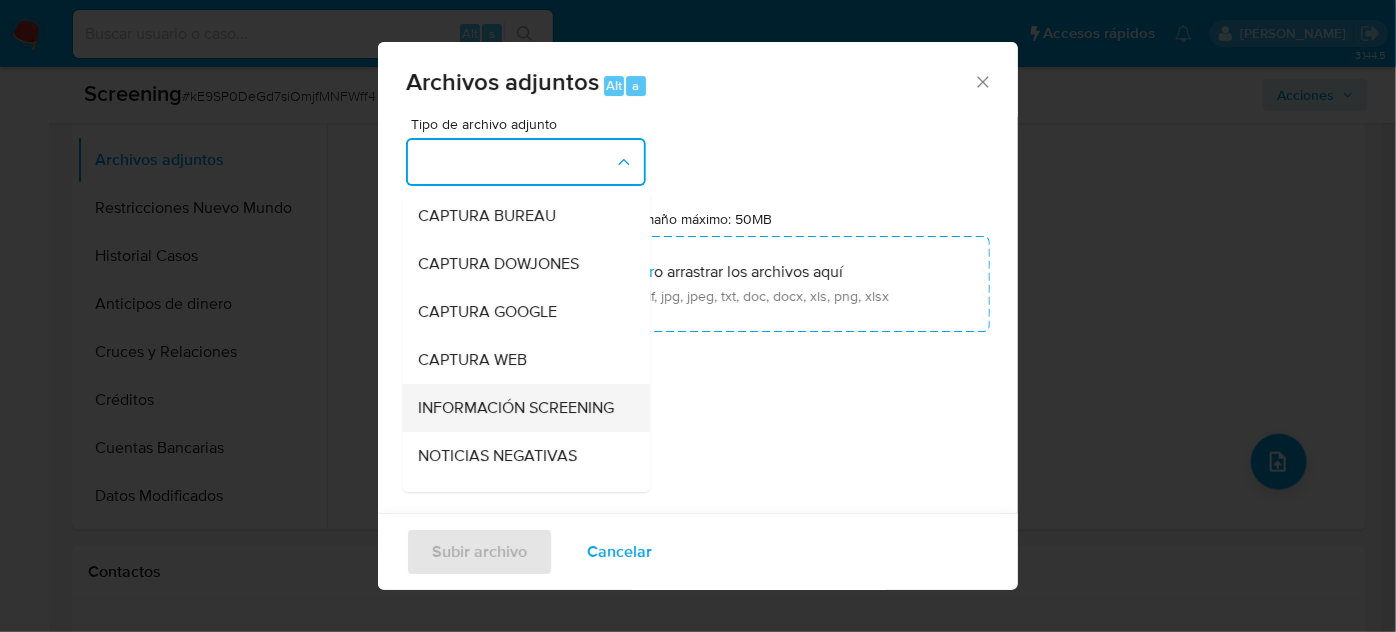 click on "INFORMACIÓN SCREENING" at bounding box center (516, 408) 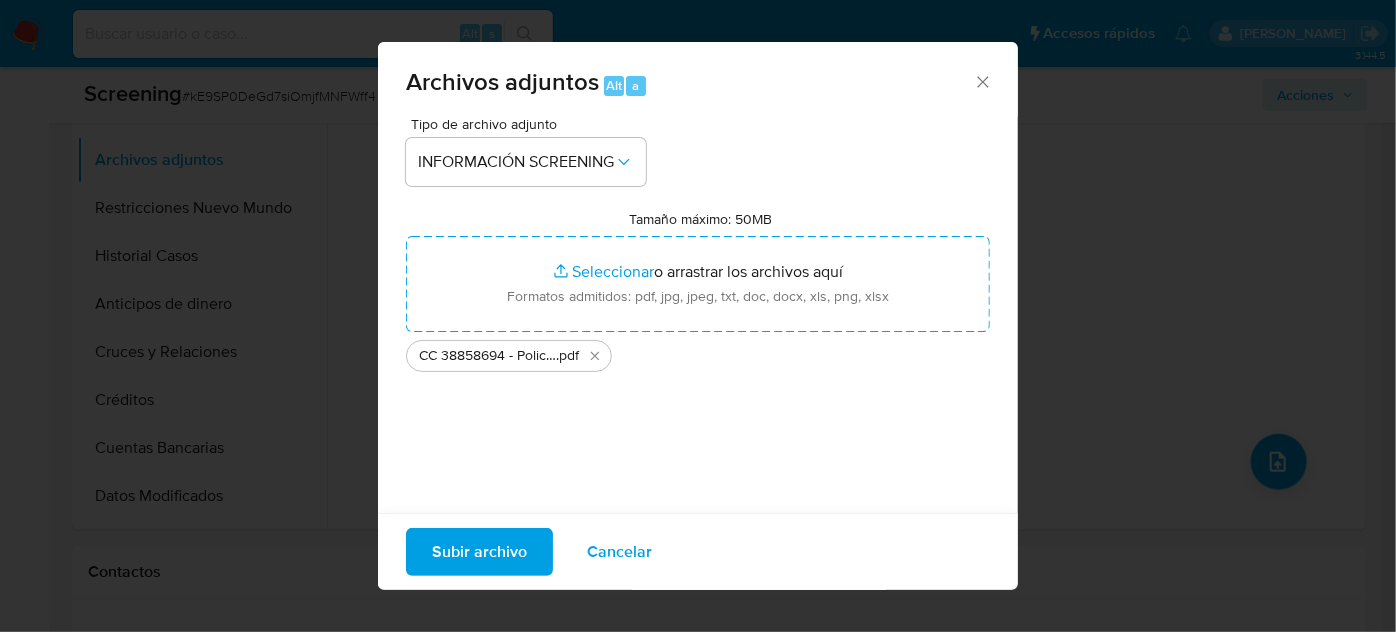 click on "Subir archivo" at bounding box center [479, 552] 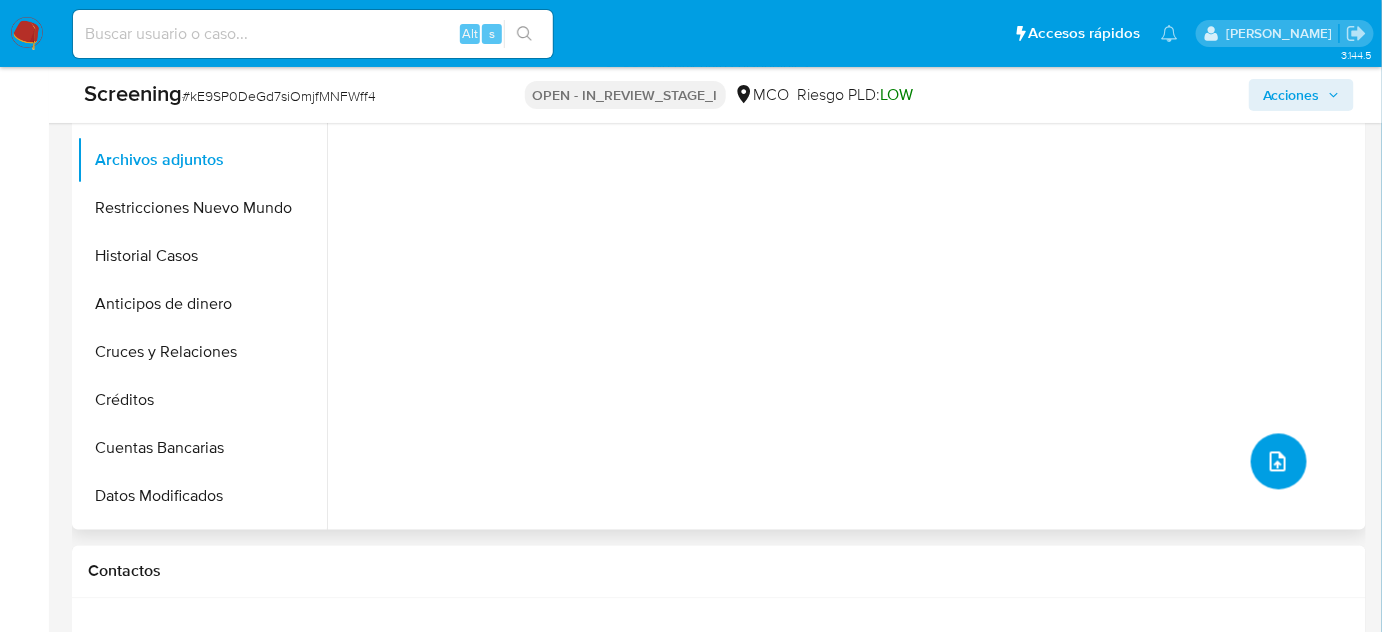 type 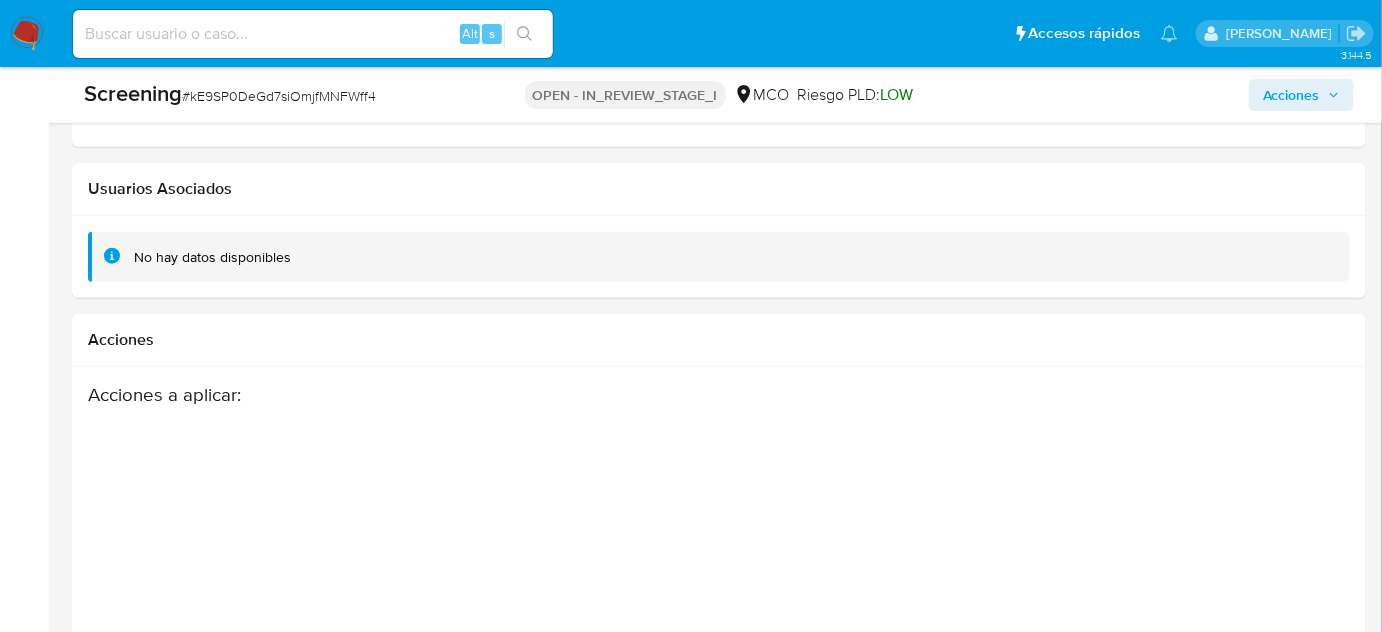 scroll, scrollTop: 3206, scrollLeft: 0, axis: vertical 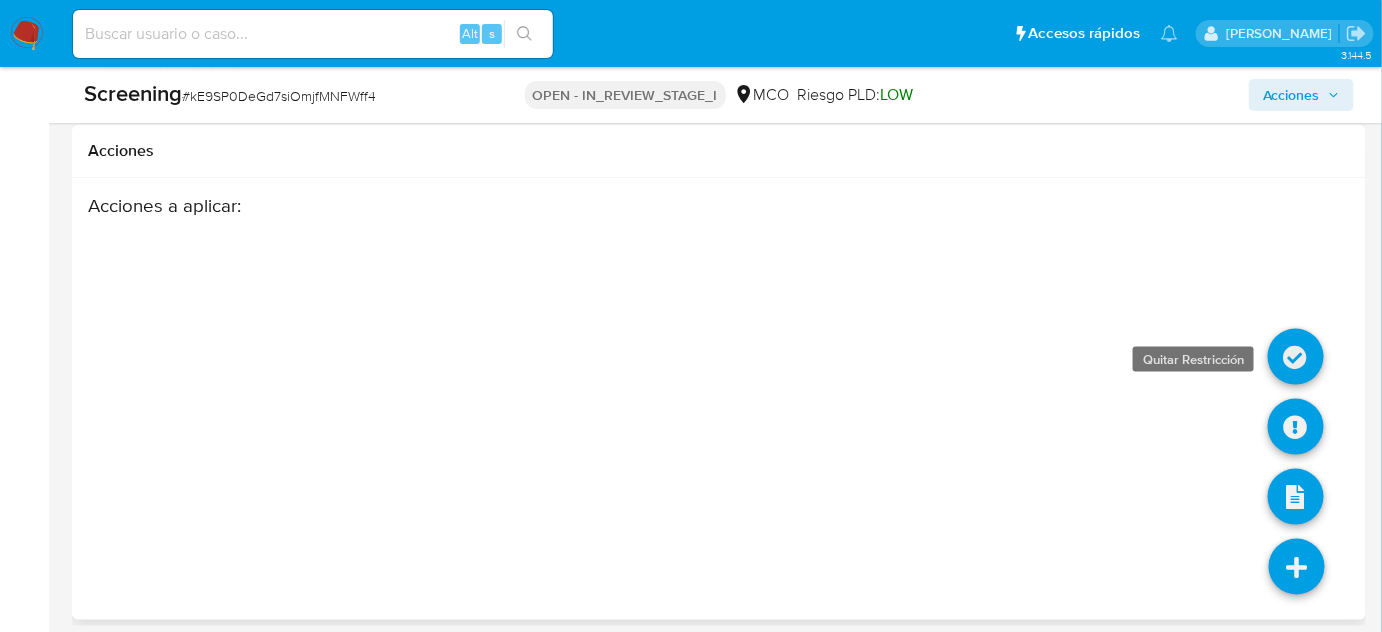 click at bounding box center [1296, 357] 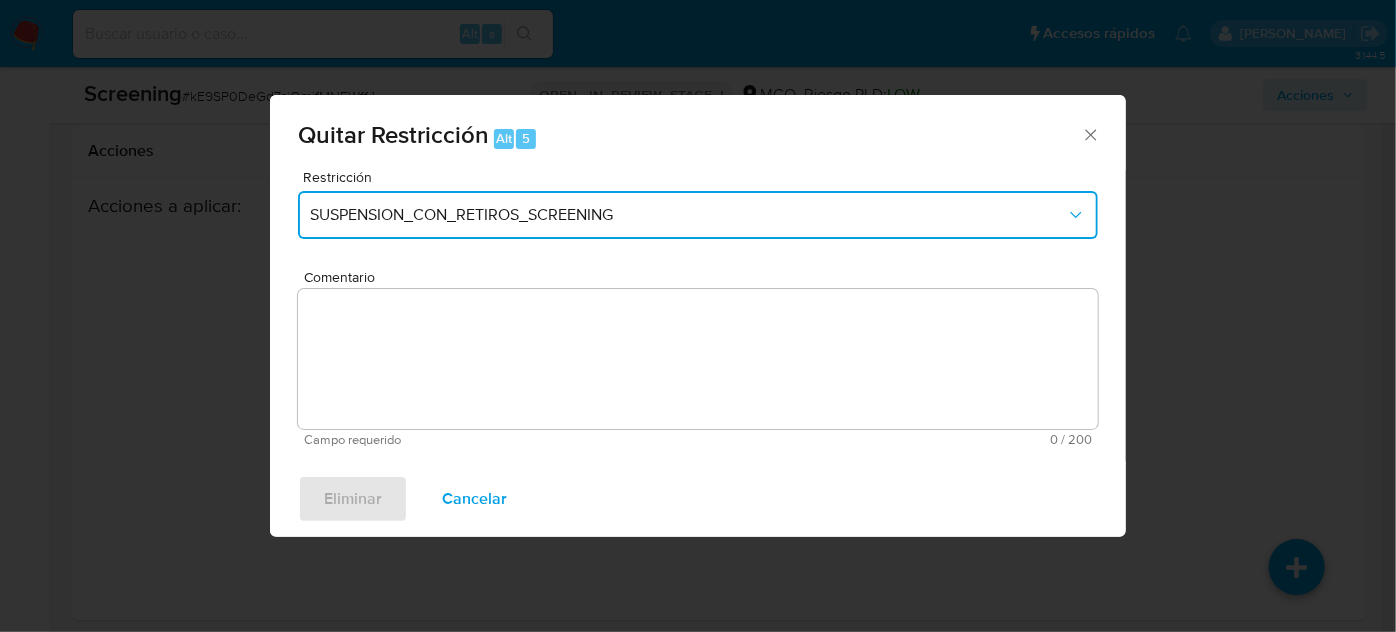 drag, startPoint x: 537, startPoint y: 215, endPoint x: 525, endPoint y: 243, distance: 30.463093 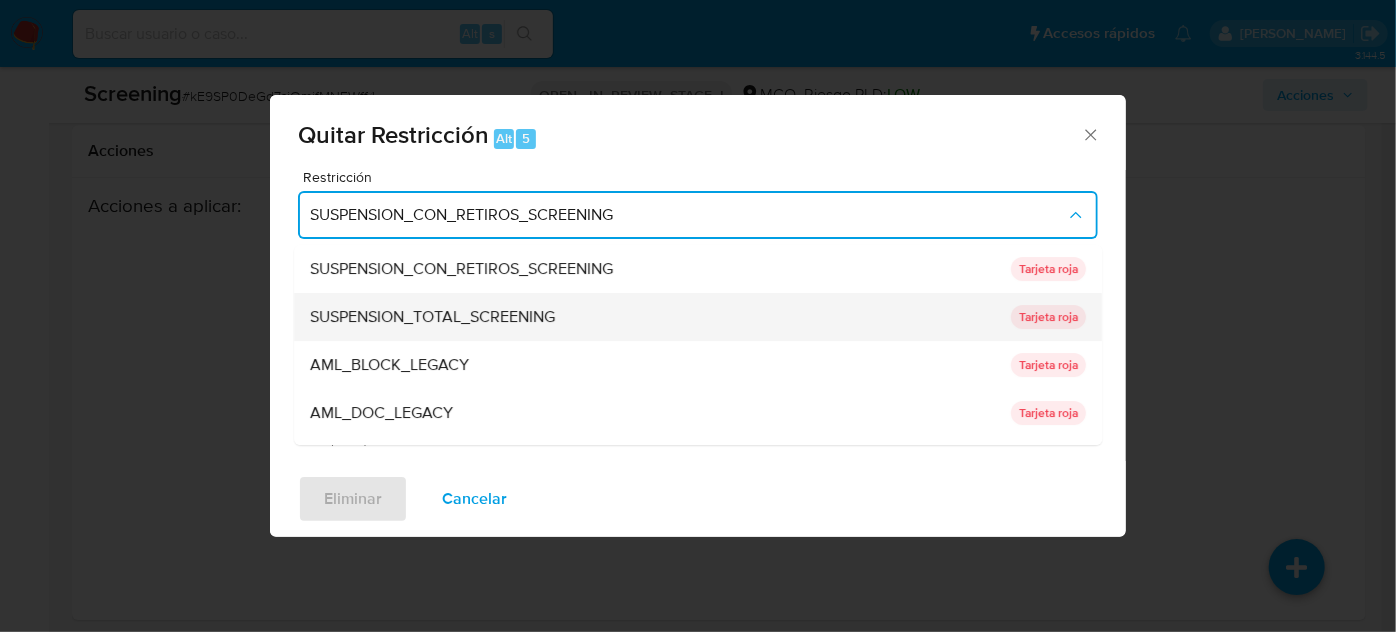 click on "SUSPENSION_TOTAL_SCREENING" at bounding box center (432, 317) 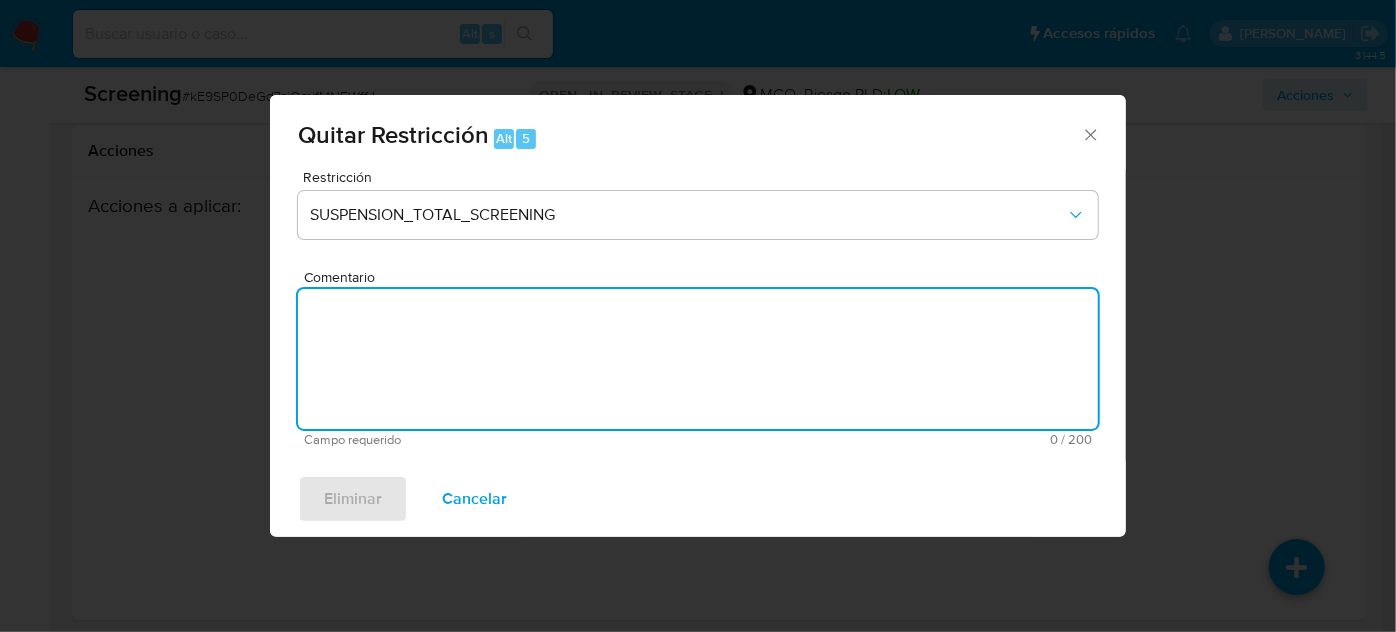 click on "Comentario" at bounding box center (698, 359) 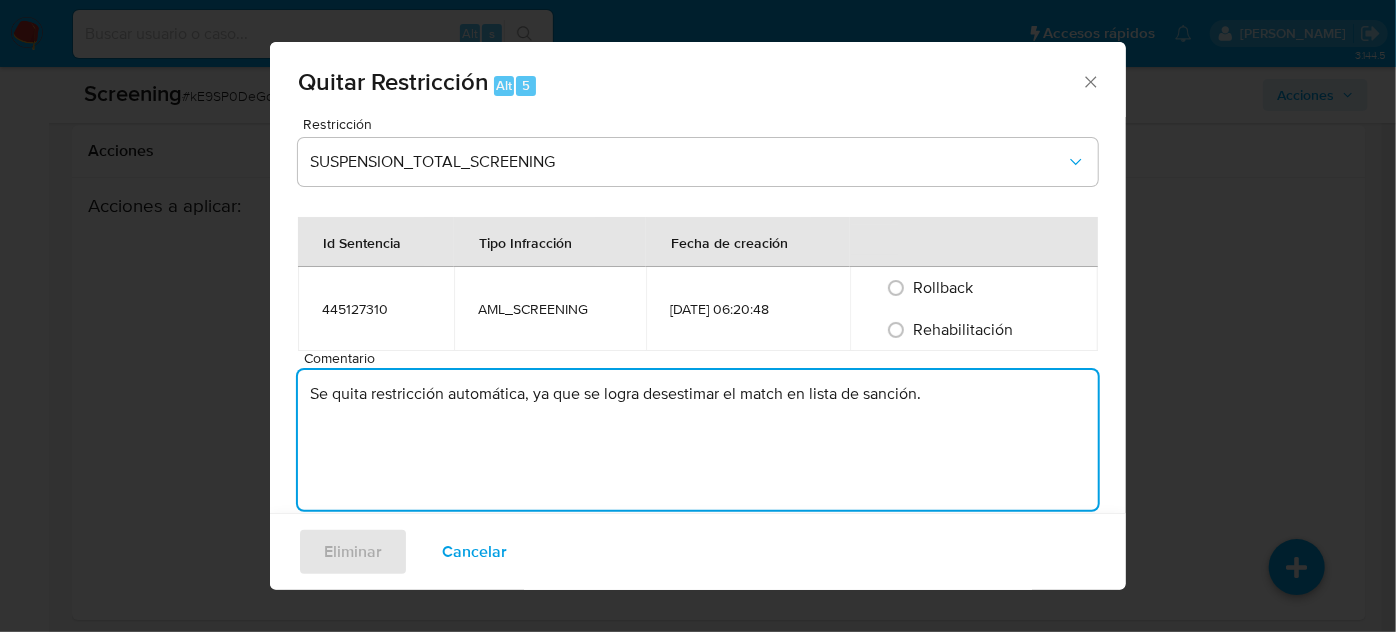 type on "Se quita restricción automática, ya que se logra desestimar el match en lista de sanción." 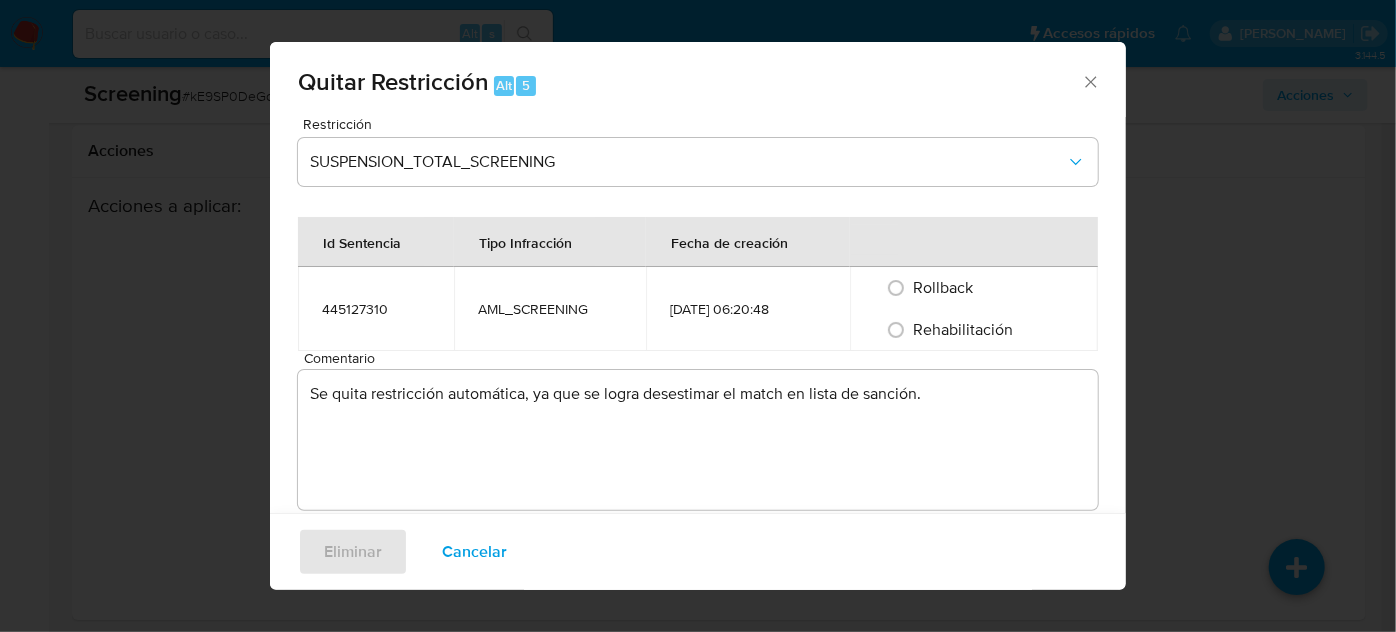 click on "Rehabilitación" at bounding box center [964, 329] 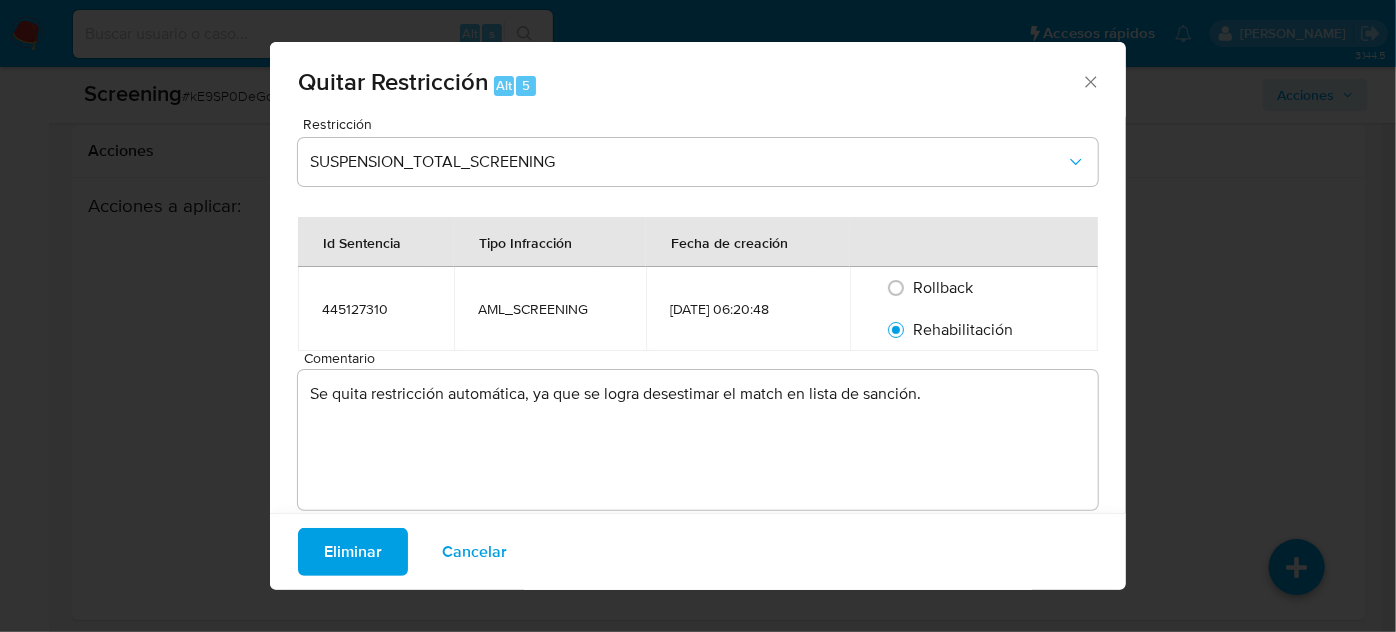 click on "Eliminar" at bounding box center (353, 552) 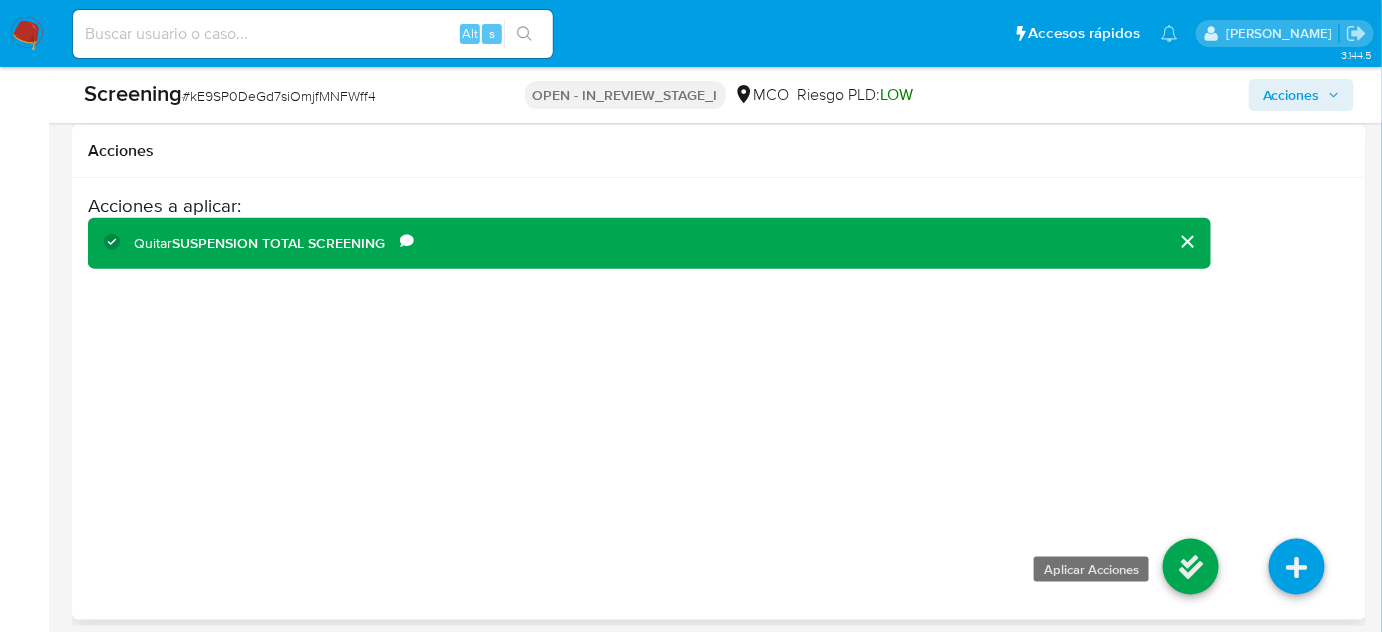 click at bounding box center (1191, 567) 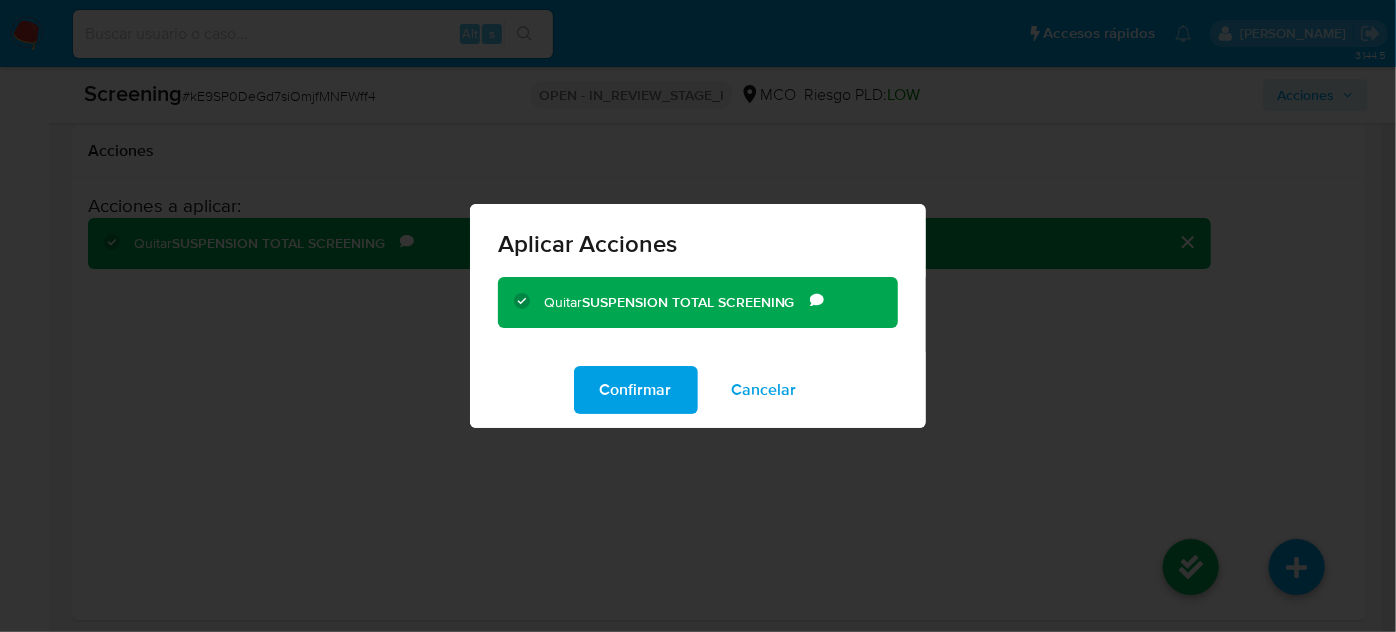 click on "Confirmar" at bounding box center [636, 390] 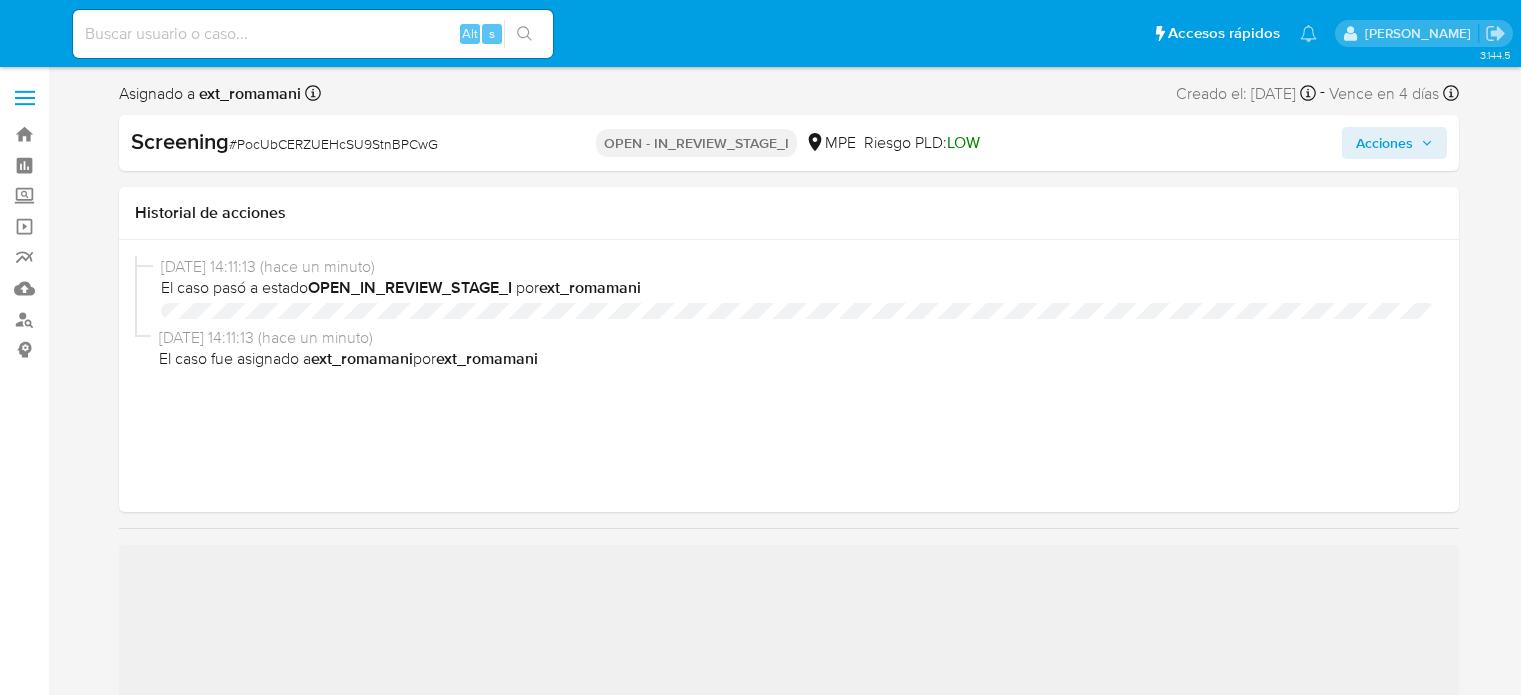 select on "10" 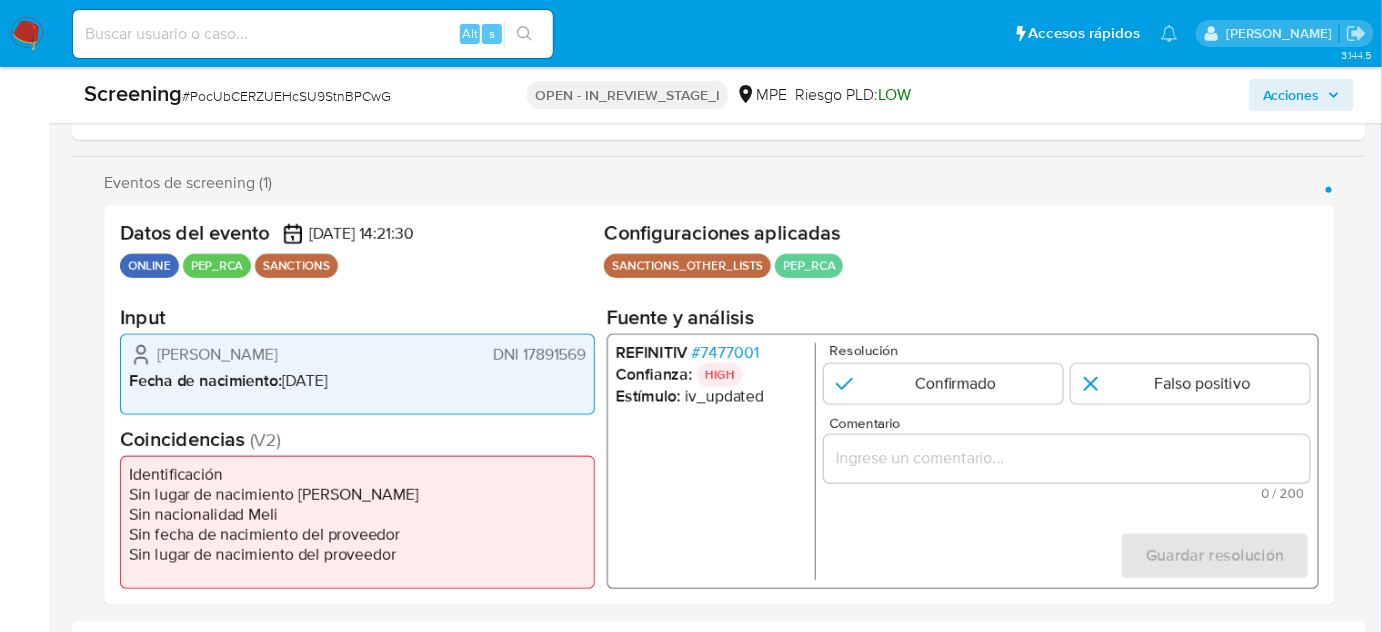 scroll, scrollTop: 363, scrollLeft: 0, axis: vertical 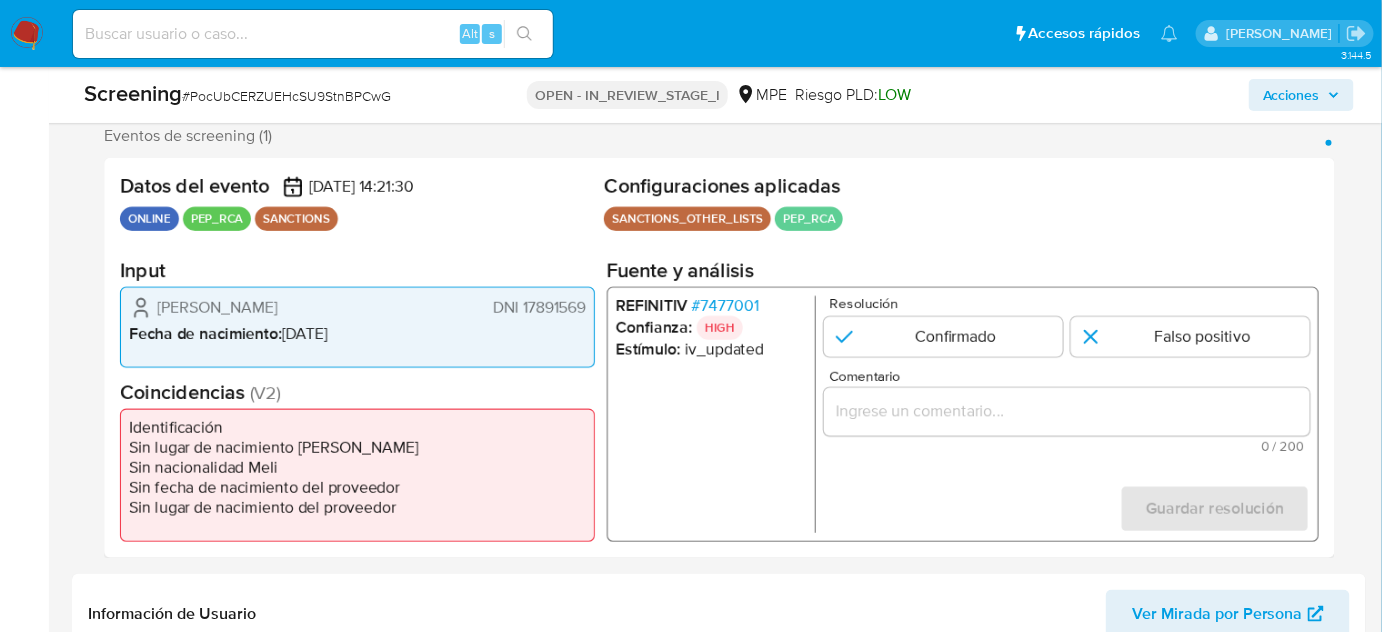 drag, startPoint x: 962, startPoint y: 378, endPoint x: 963, endPoint y: 420, distance: 42.0119 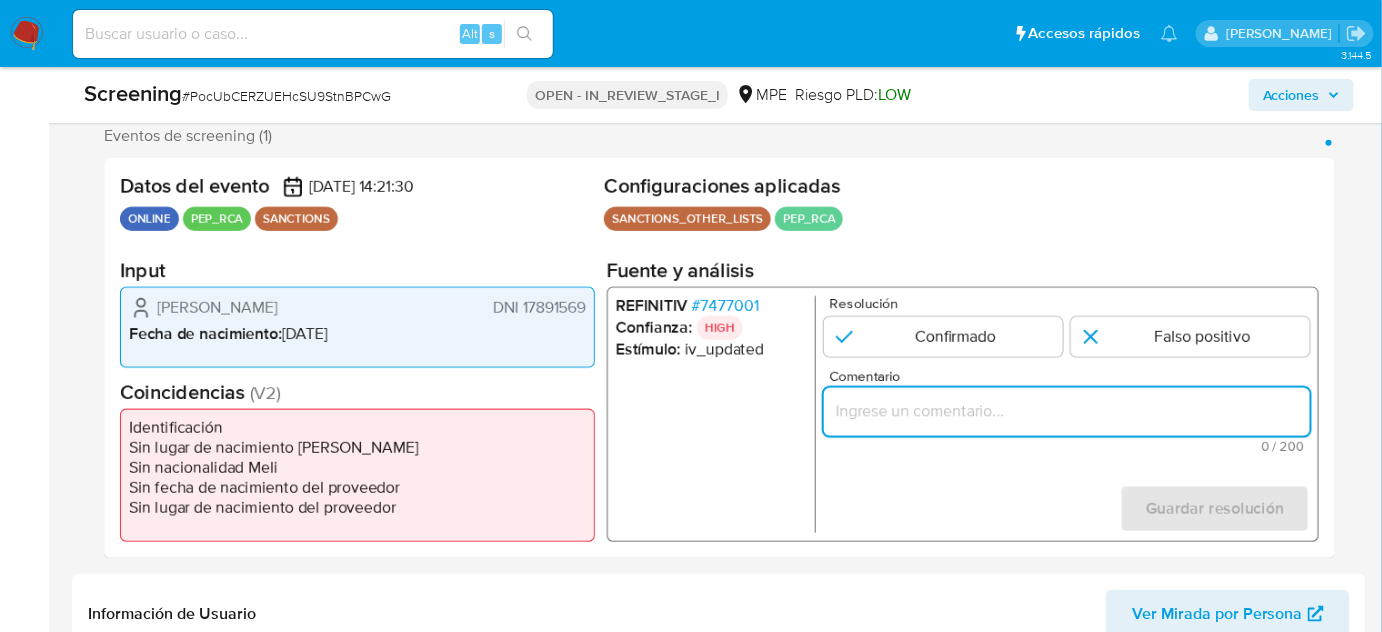 paste on "Titular de cuenta  sin coincidencias en listas activas." 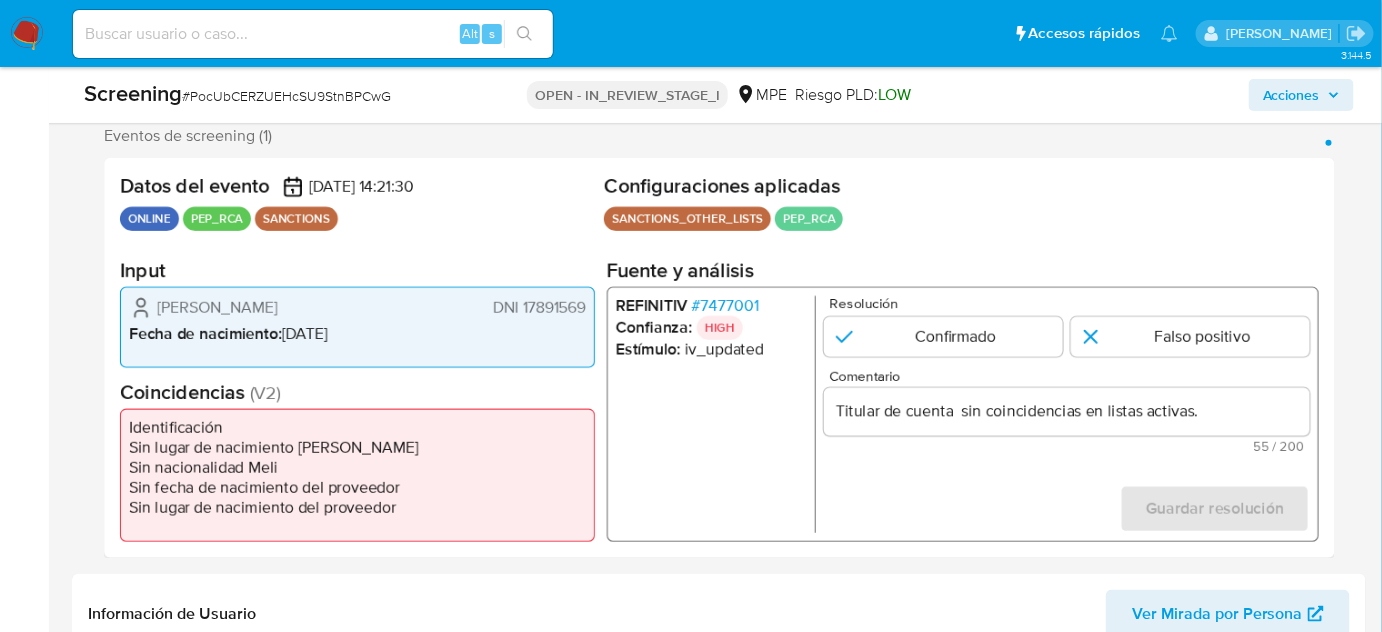 drag, startPoint x: 157, startPoint y: 304, endPoint x: 587, endPoint y: 311, distance: 430.05698 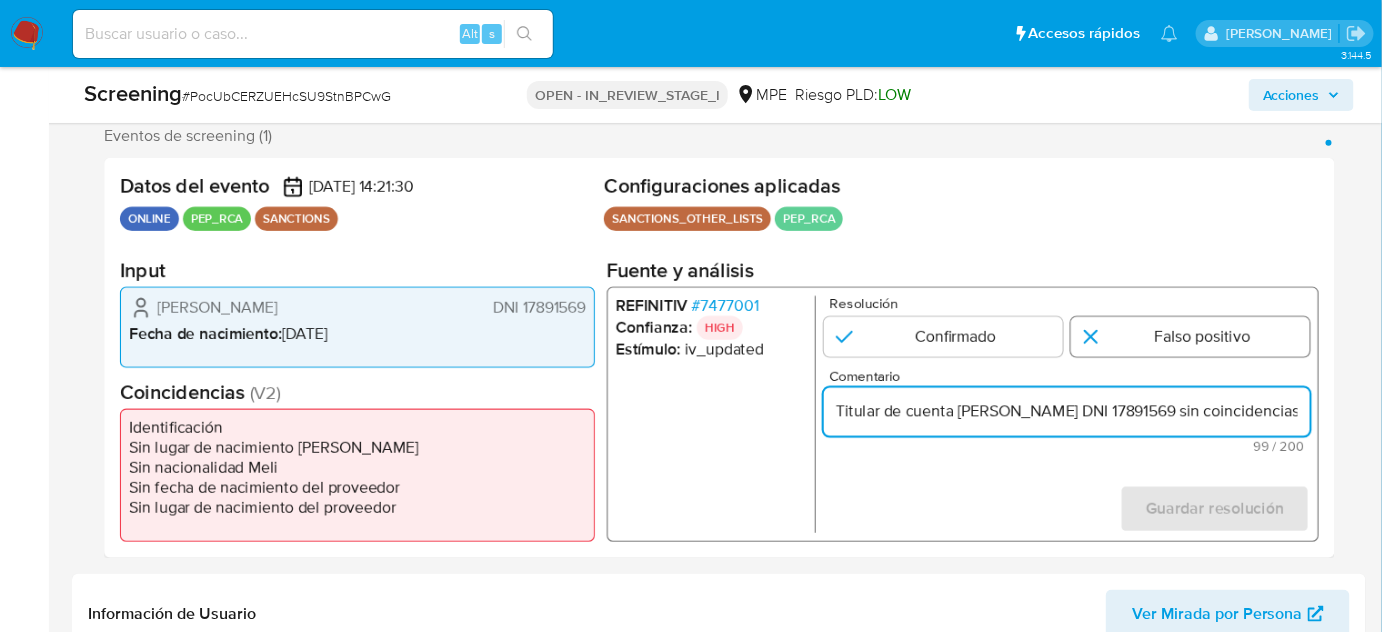 type on "Titular de cuenta [PERSON_NAME] DNI 17891569 sin coincidencias en listas activas." 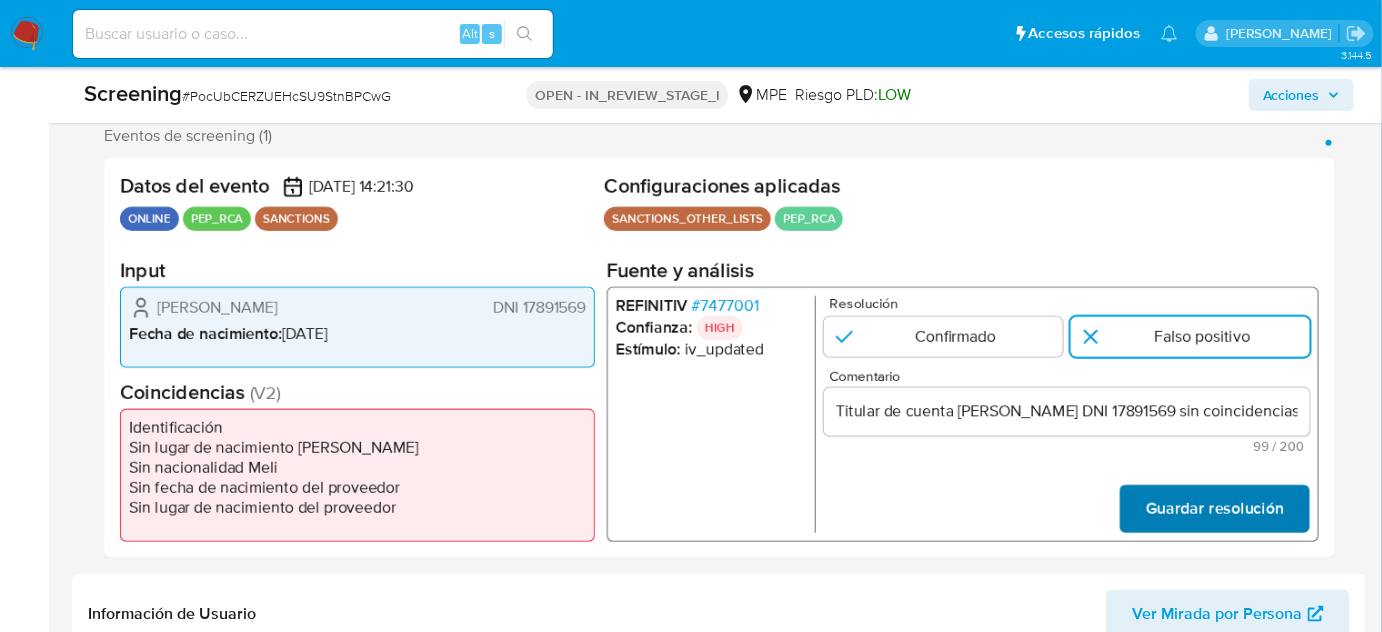 click on "Guardar resolución" at bounding box center (1215, 509) 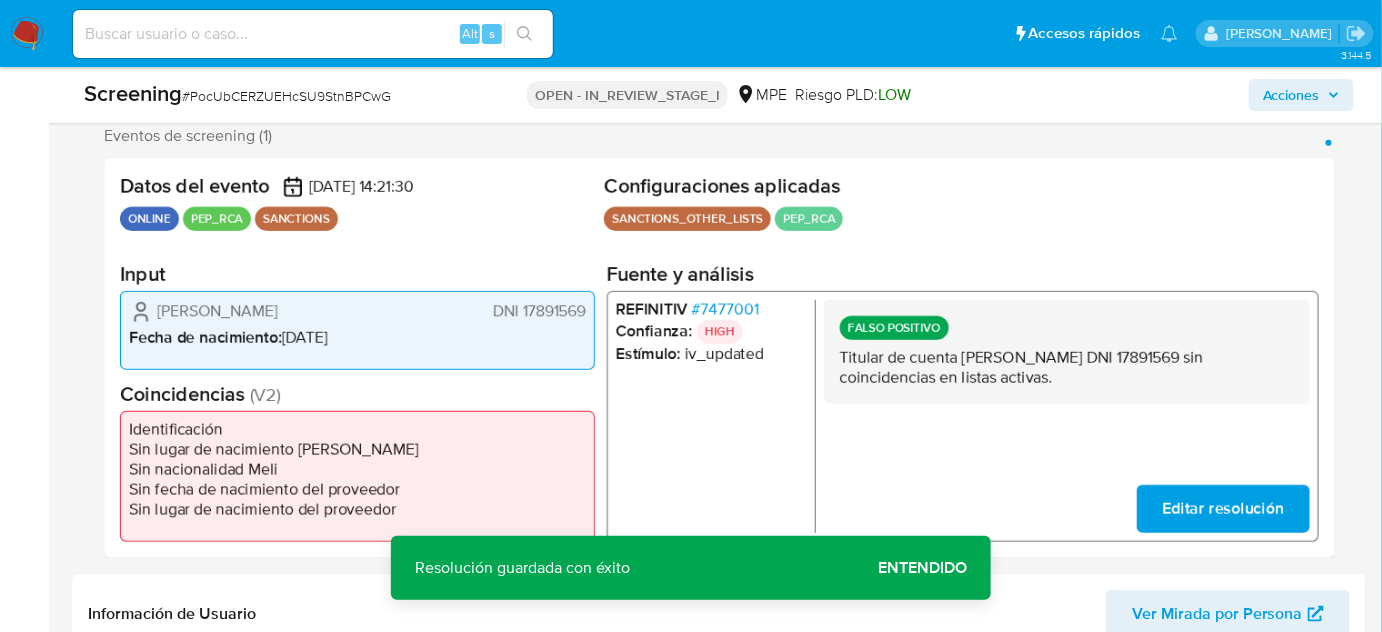 drag, startPoint x: 433, startPoint y: 314, endPoint x: 138, endPoint y: 319, distance: 295.04236 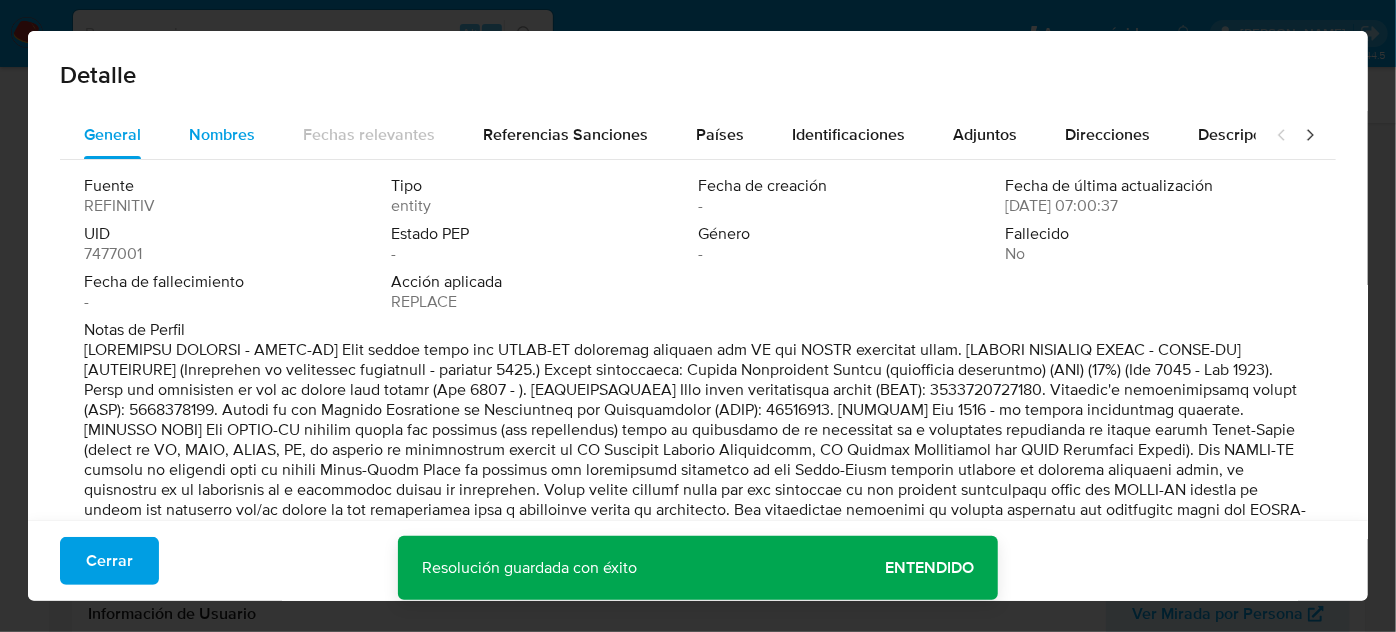 click on "Nombres" at bounding box center (222, 134) 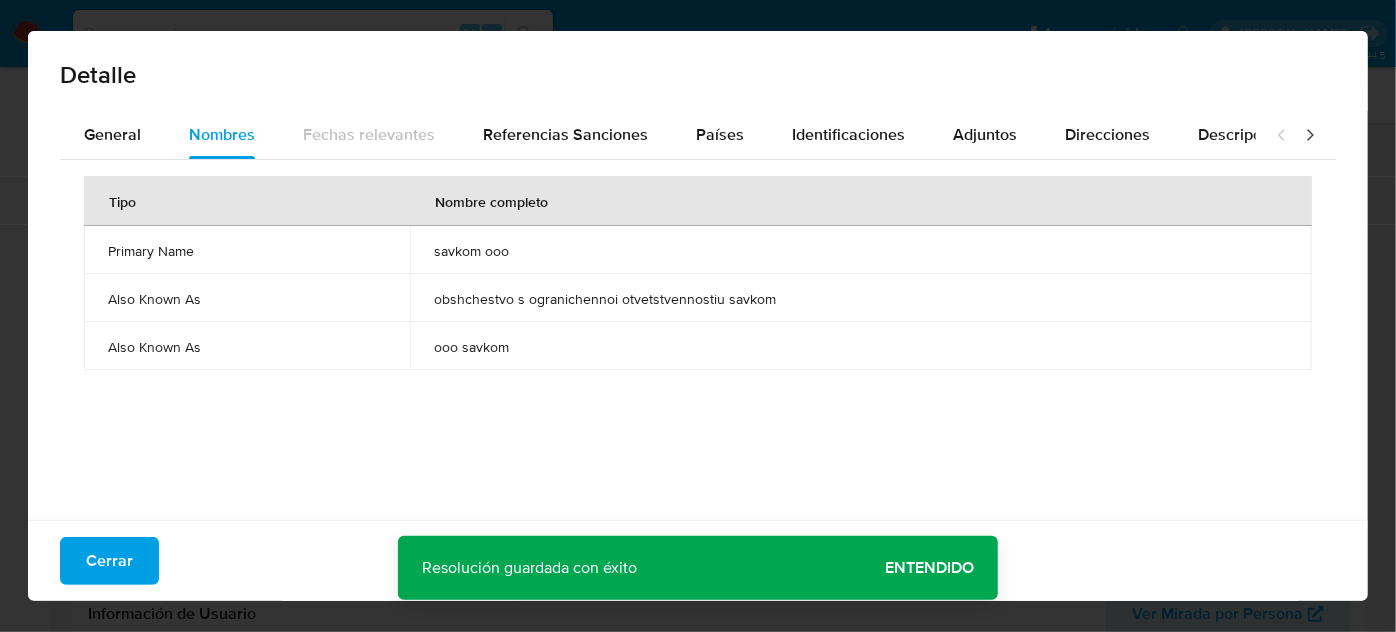 drag, startPoint x: 427, startPoint y: 252, endPoint x: 525, endPoint y: 263, distance: 98.61542 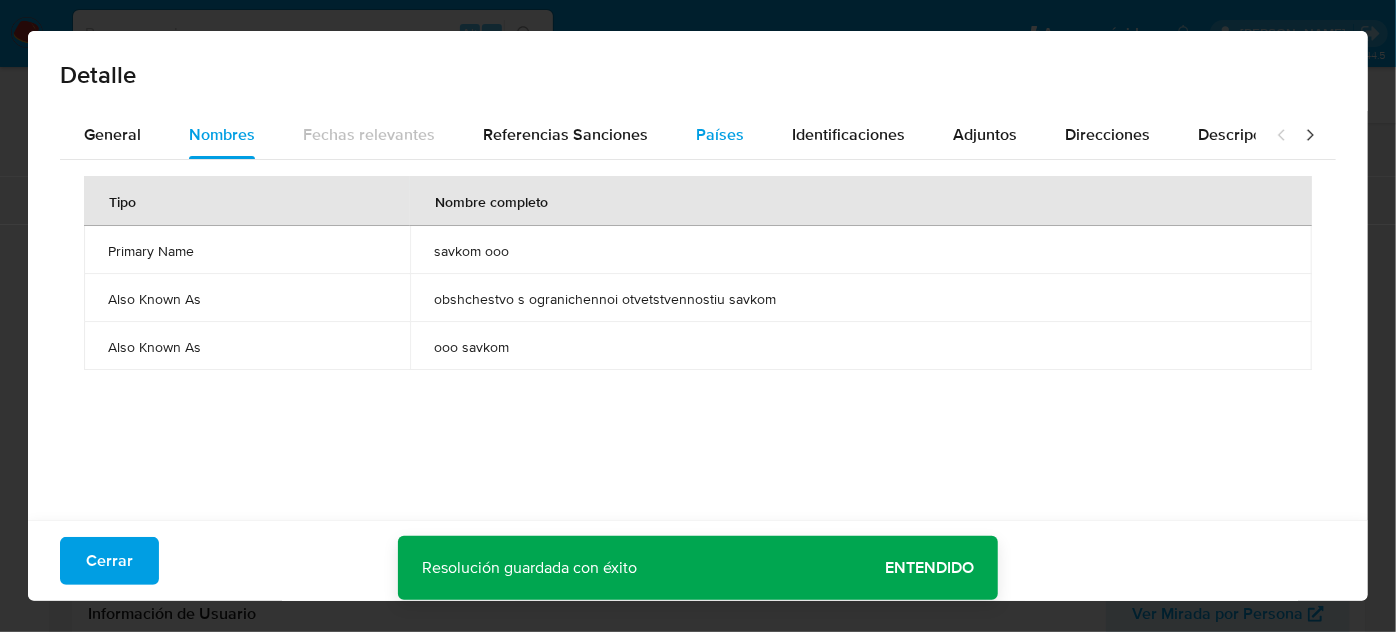 click on "Países" at bounding box center [720, 134] 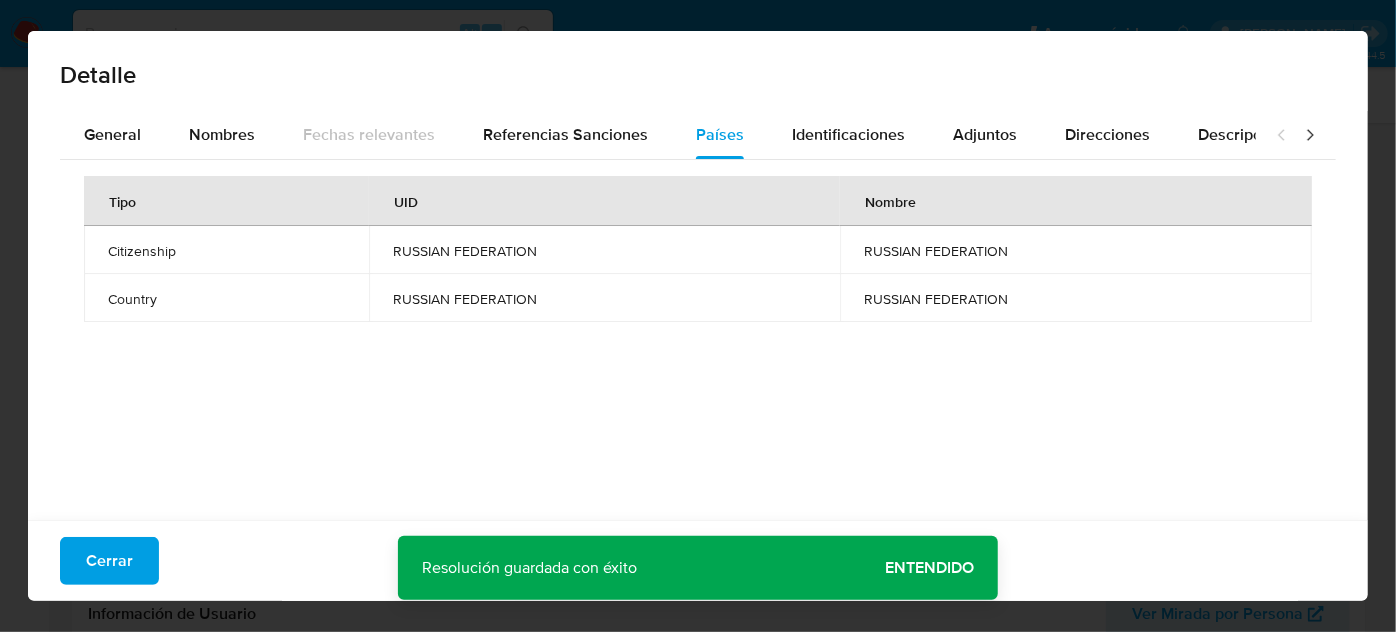 type 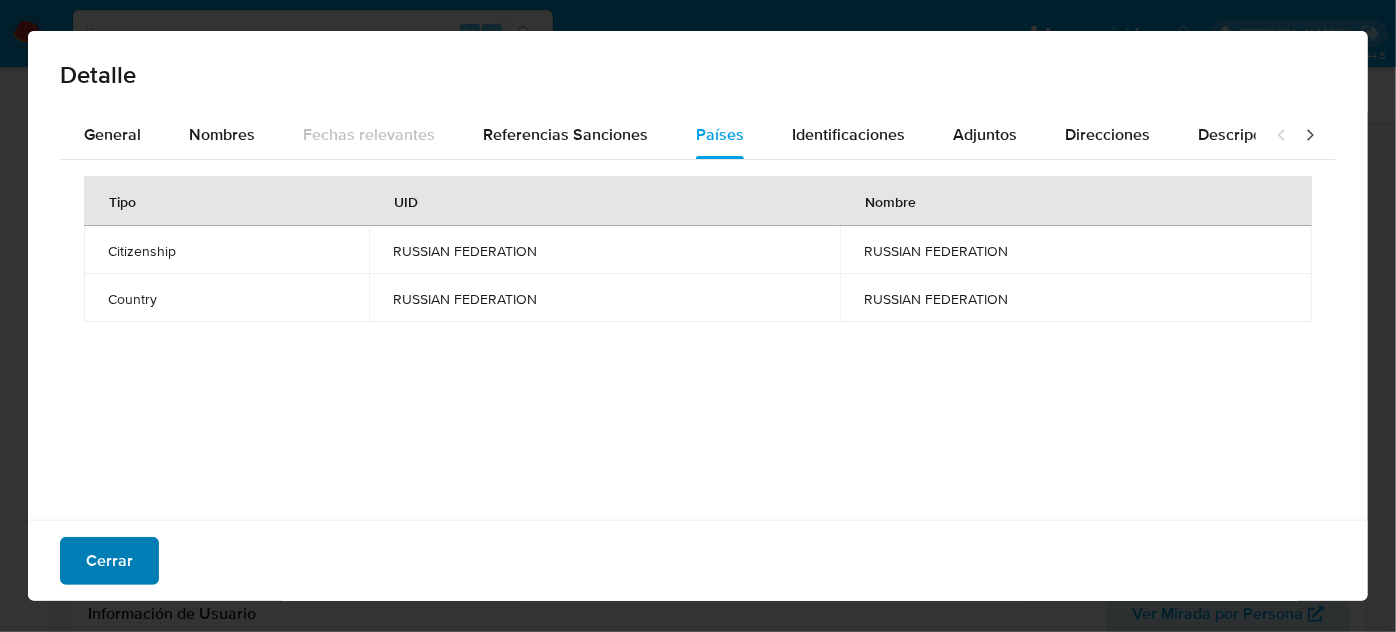 click on "Cerrar" at bounding box center (109, 561) 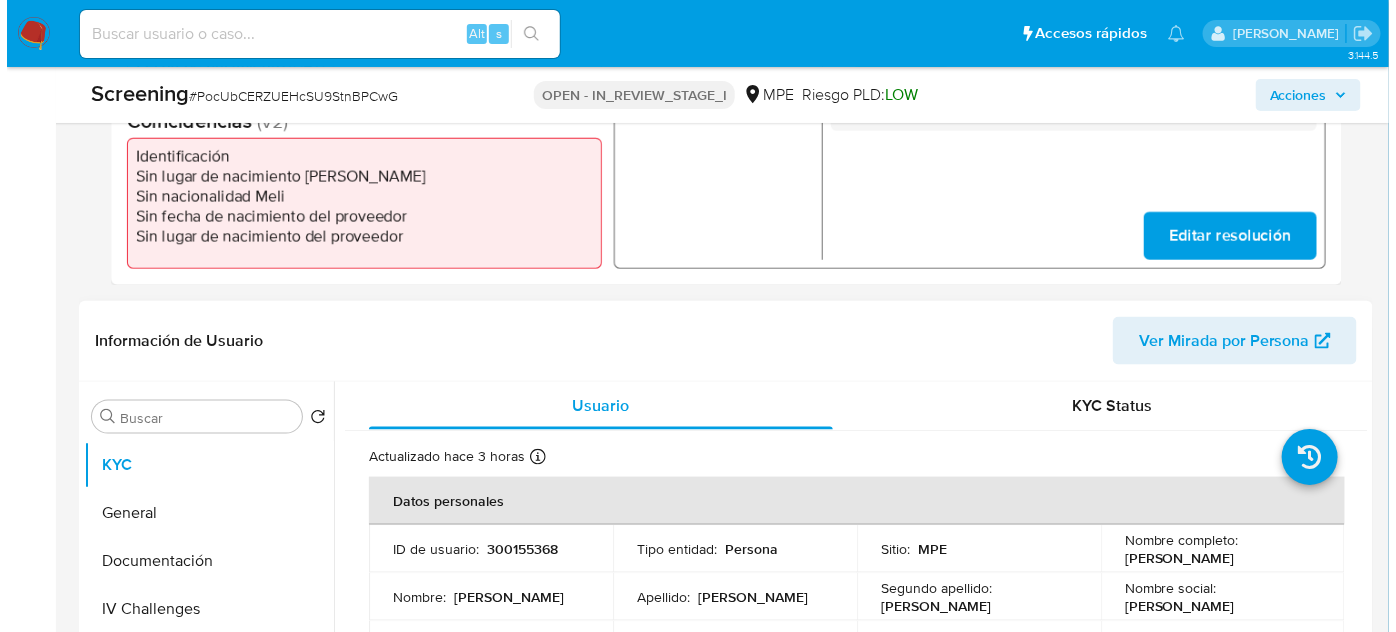scroll, scrollTop: 818, scrollLeft: 0, axis: vertical 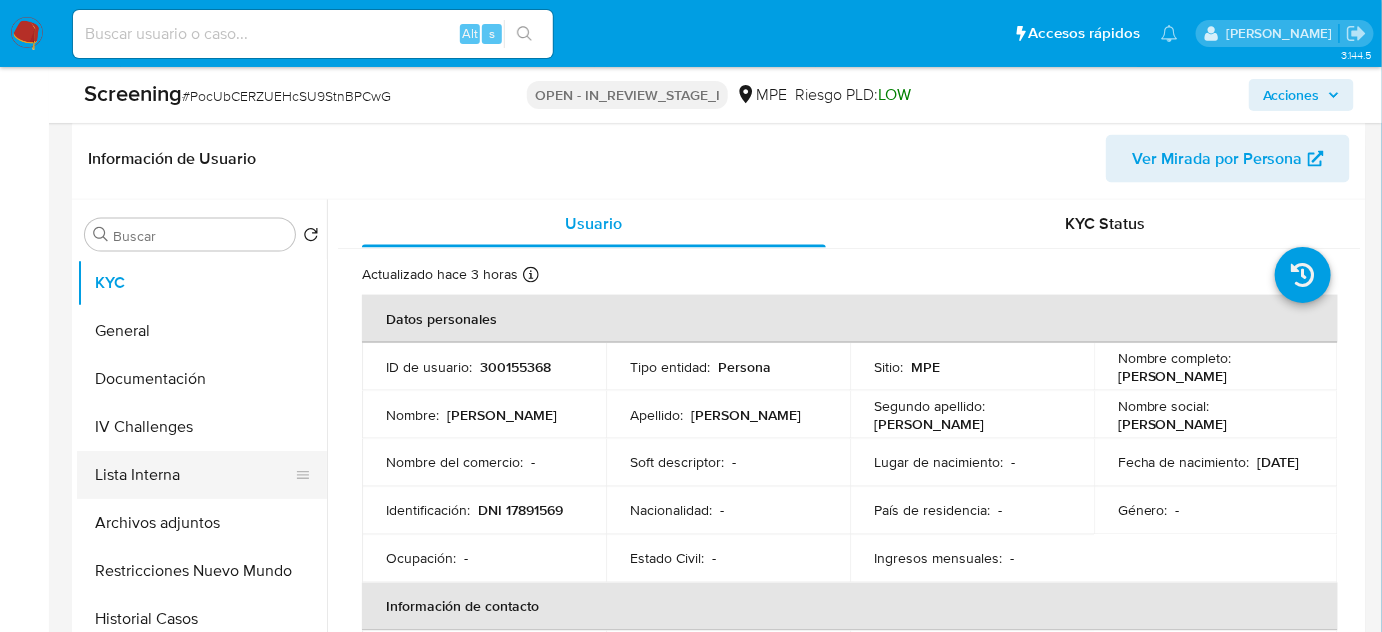 click on "Lista Interna" at bounding box center (194, 475) 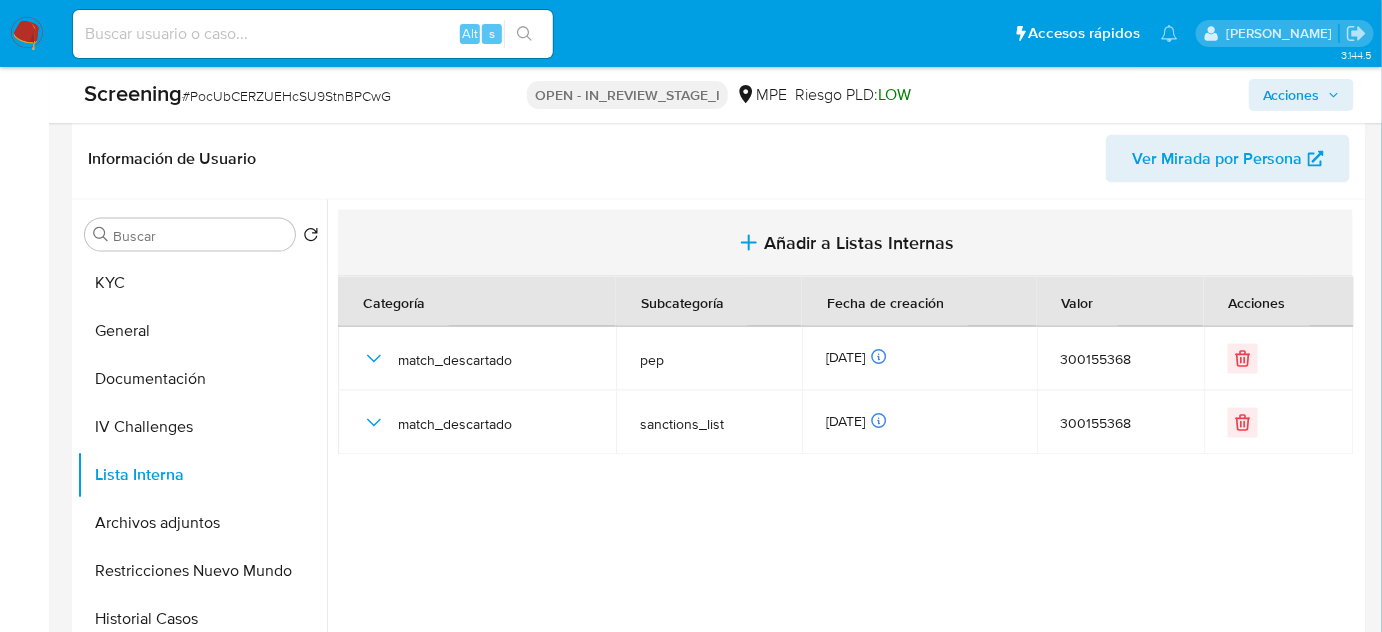 click on "Añadir a Listas Internas" at bounding box center (860, 243) 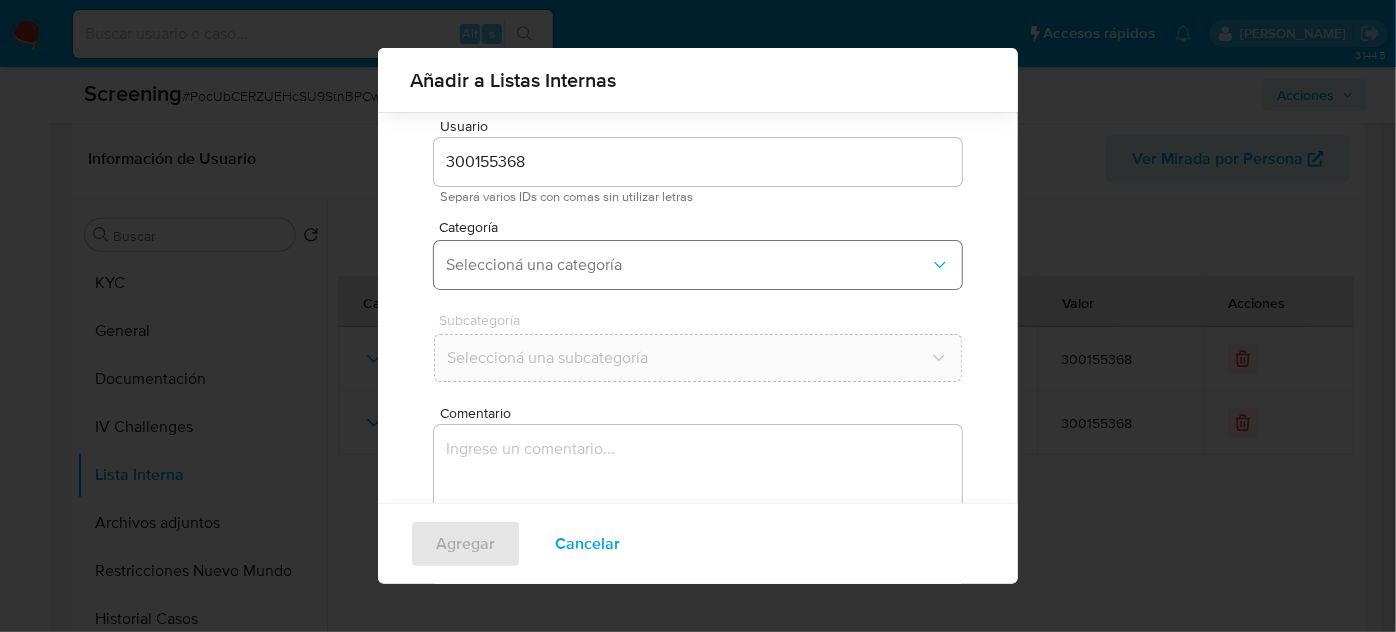 scroll, scrollTop: 74, scrollLeft: 0, axis: vertical 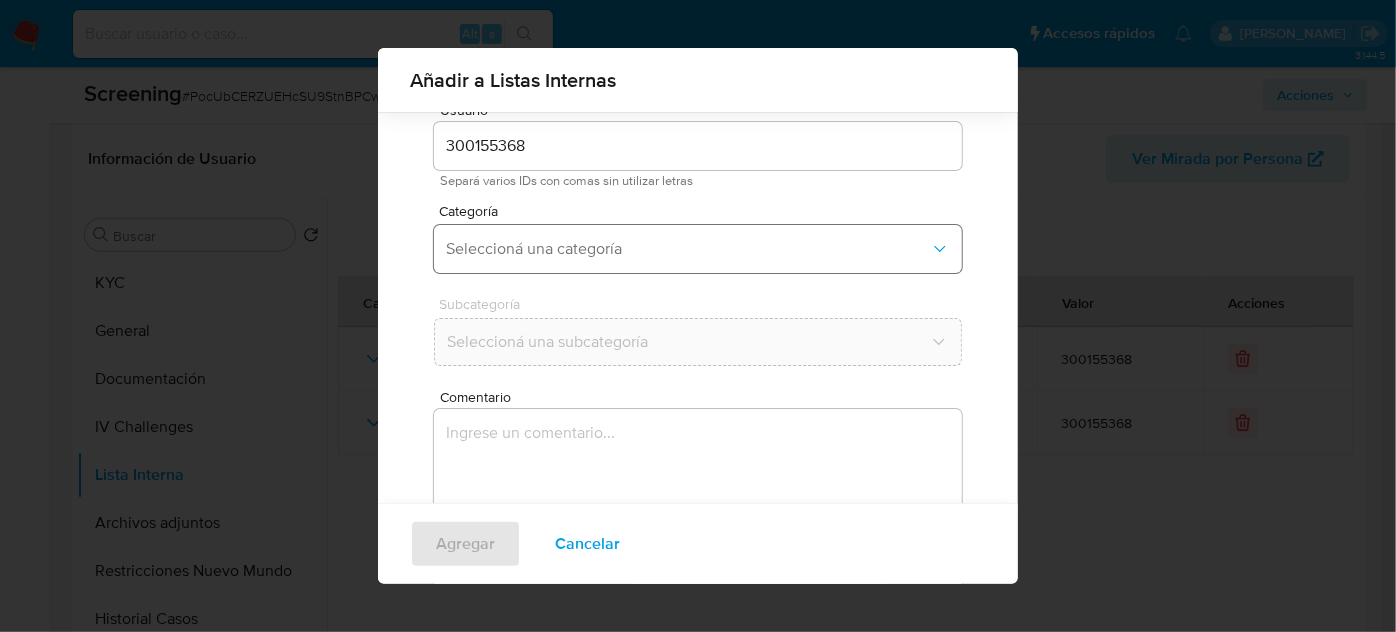 click on "Seleccioná una categoría" at bounding box center [698, 249] 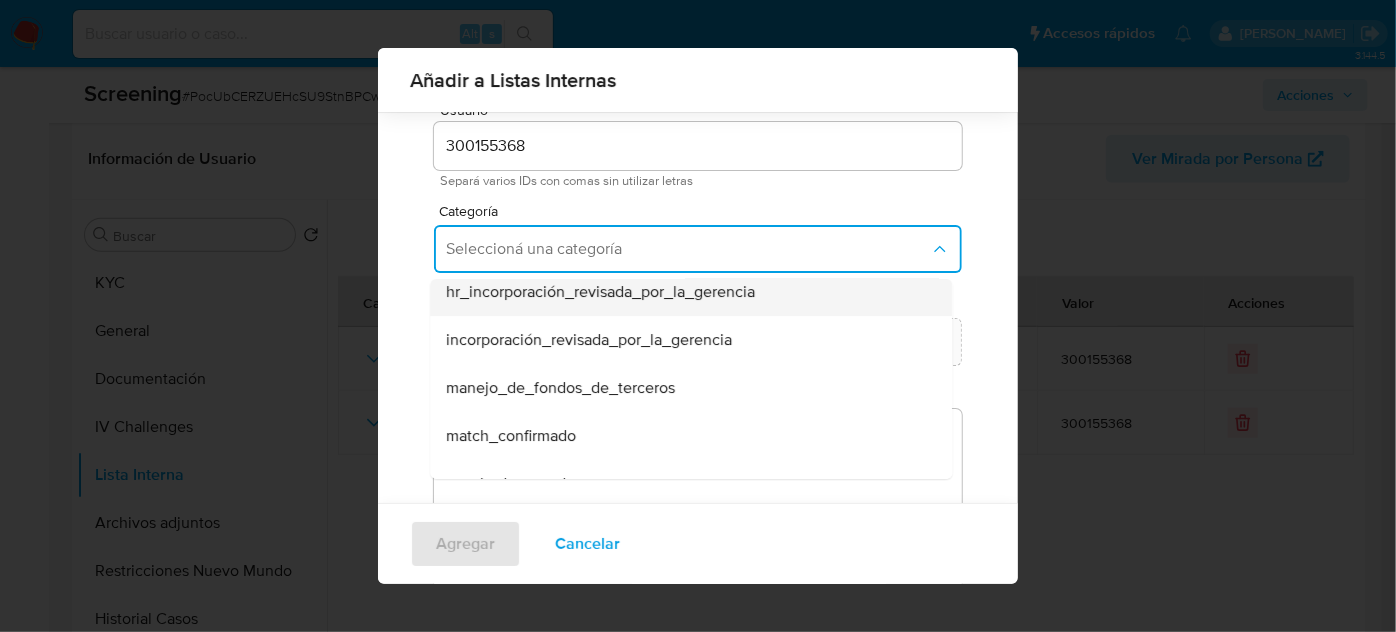 scroll, scrollTop: 90, scrollLeft: 0, axis: vertical 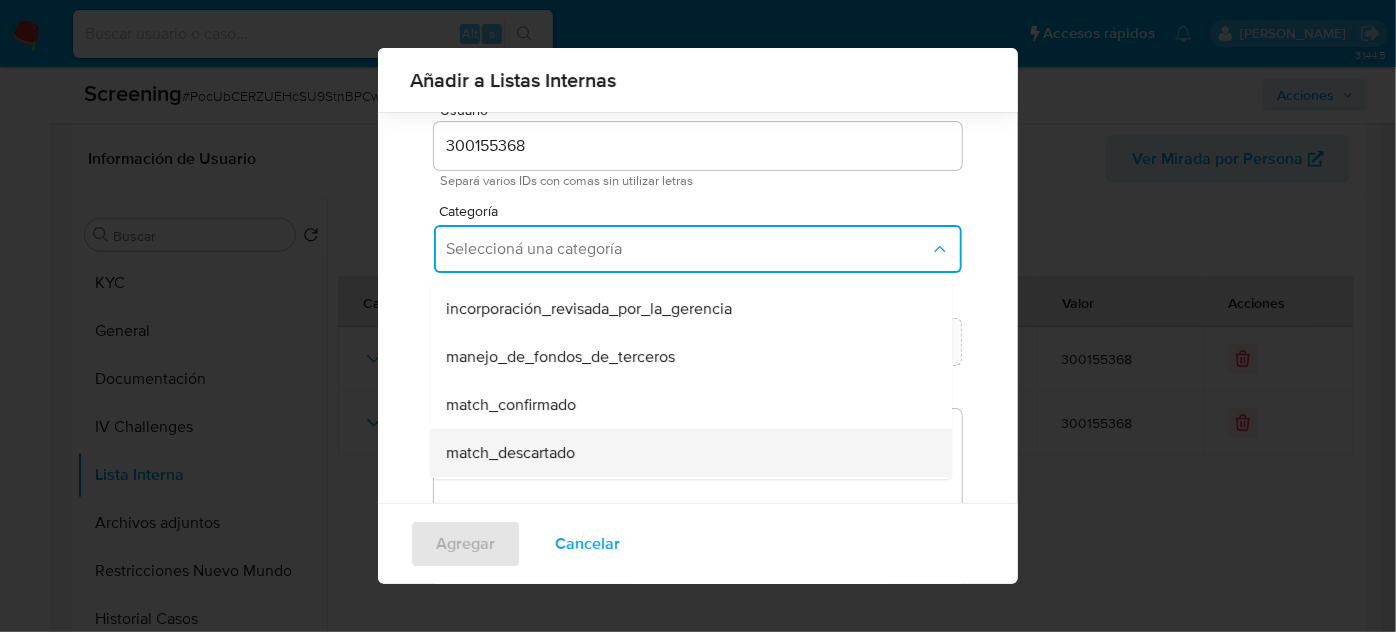 click on "match_descartado" at bounding box center [685, 453] 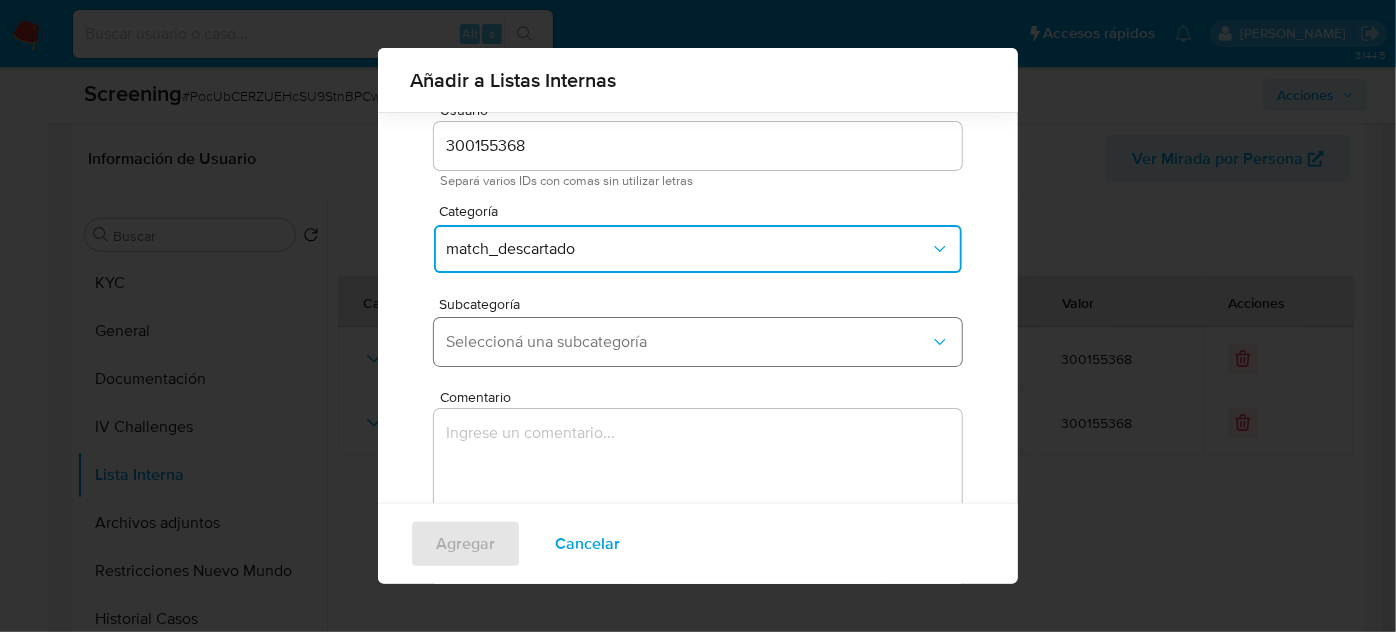 click on "Seleccioná una subcategoría" at bounding box center [688, 342] 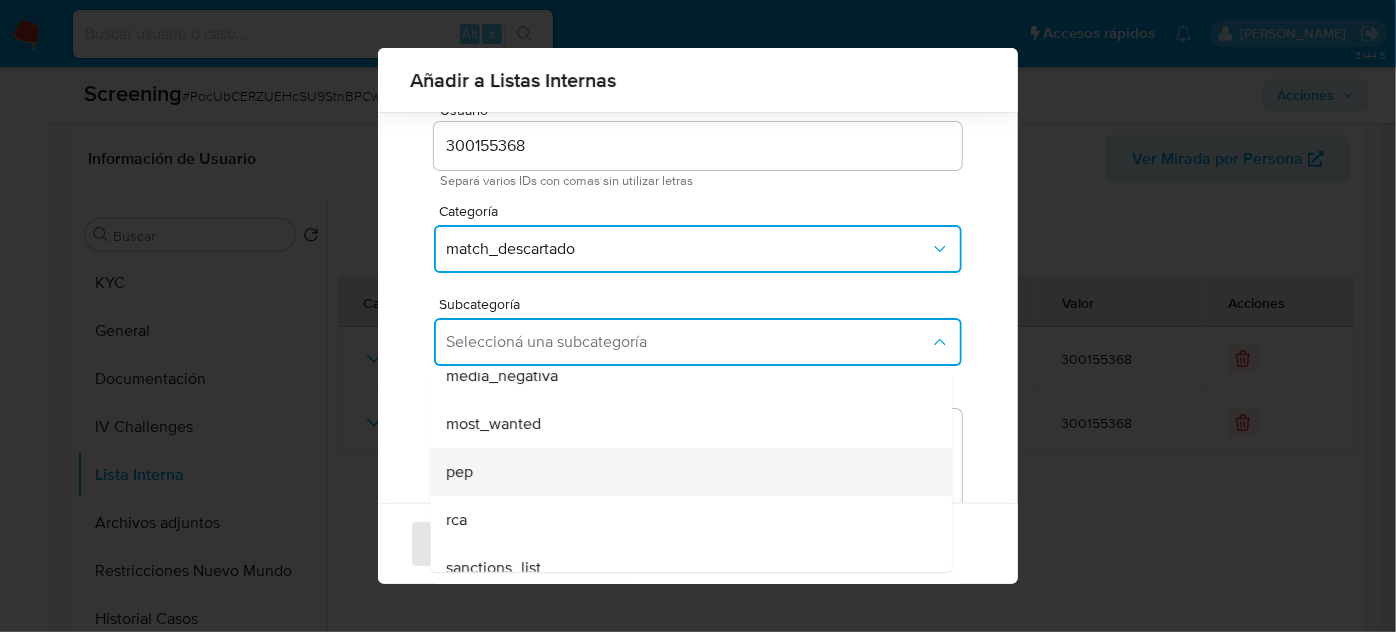scroll, scrollTop: 136, scrollLeft: 0, axis: vertical 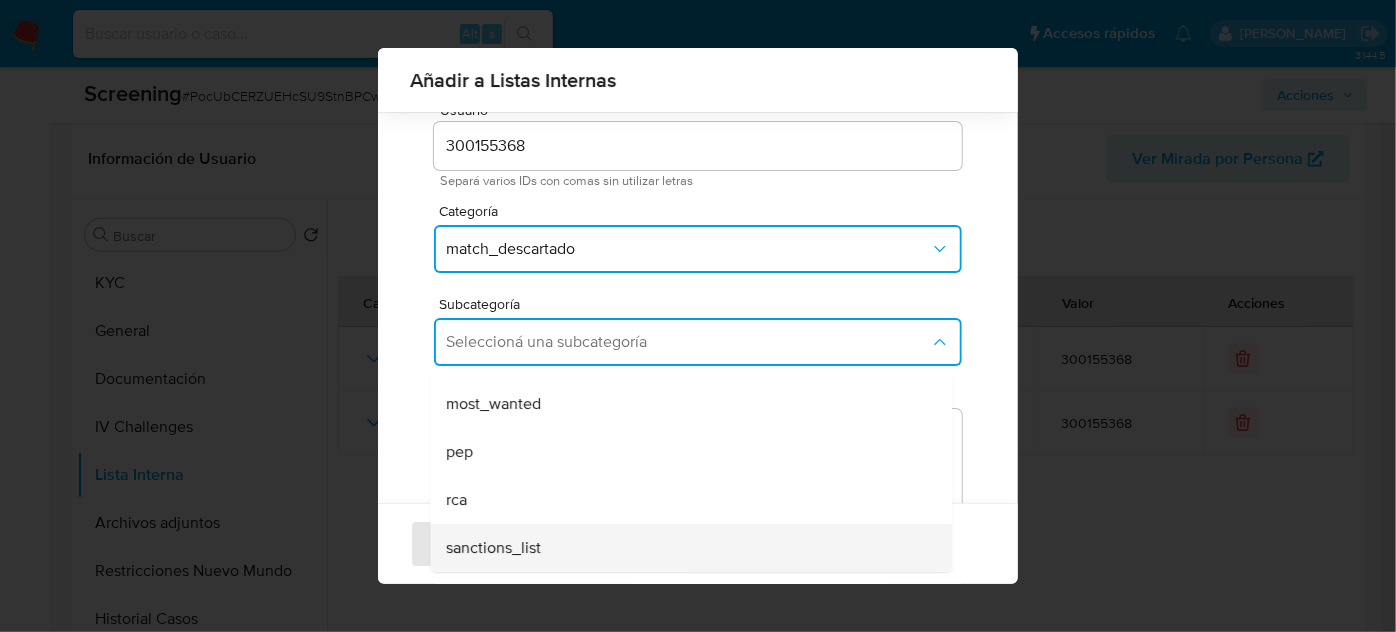 click on "sanctions_list" at bounding box center [493, 548] 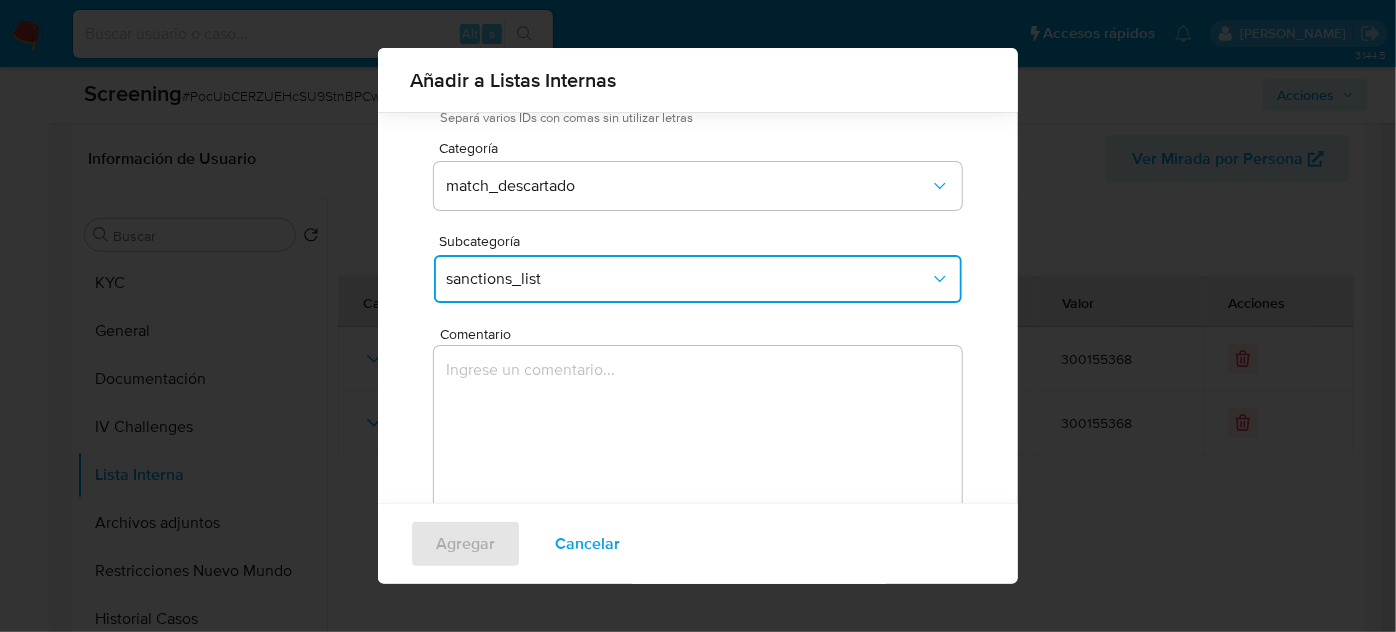 scroll, scrollTop: 221, scrollLeft: 0, axis: vertical 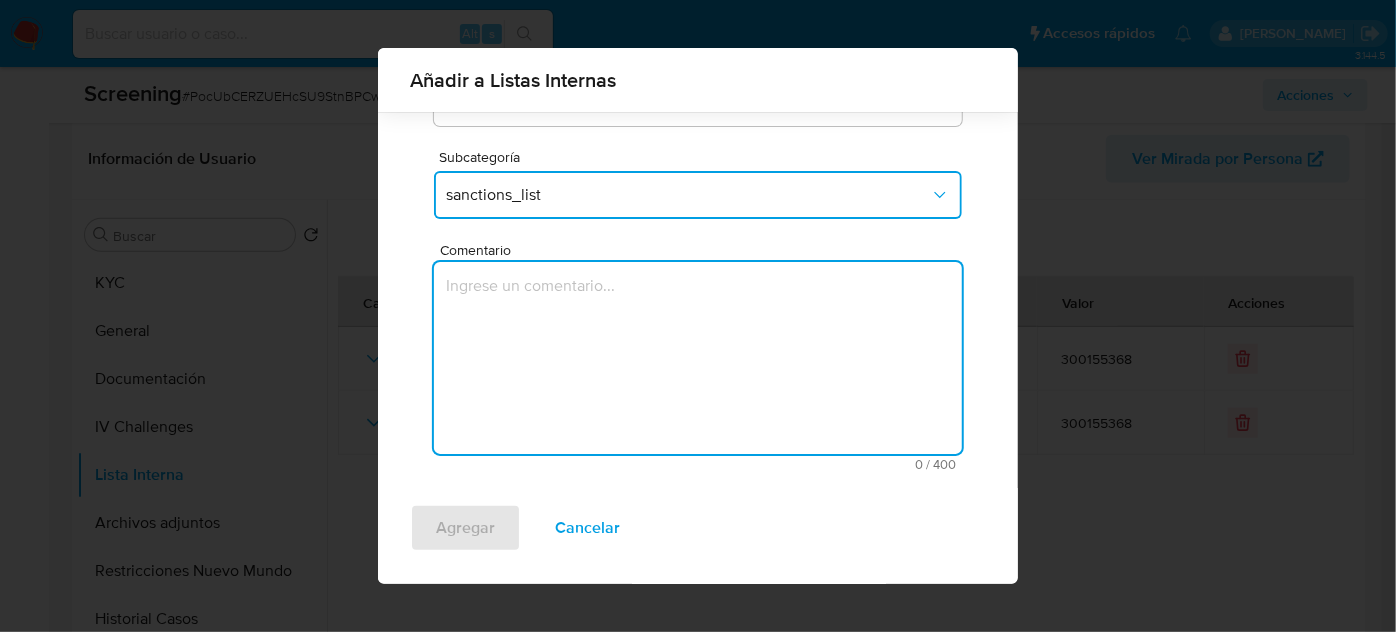 click at bounding box center [698, 358] 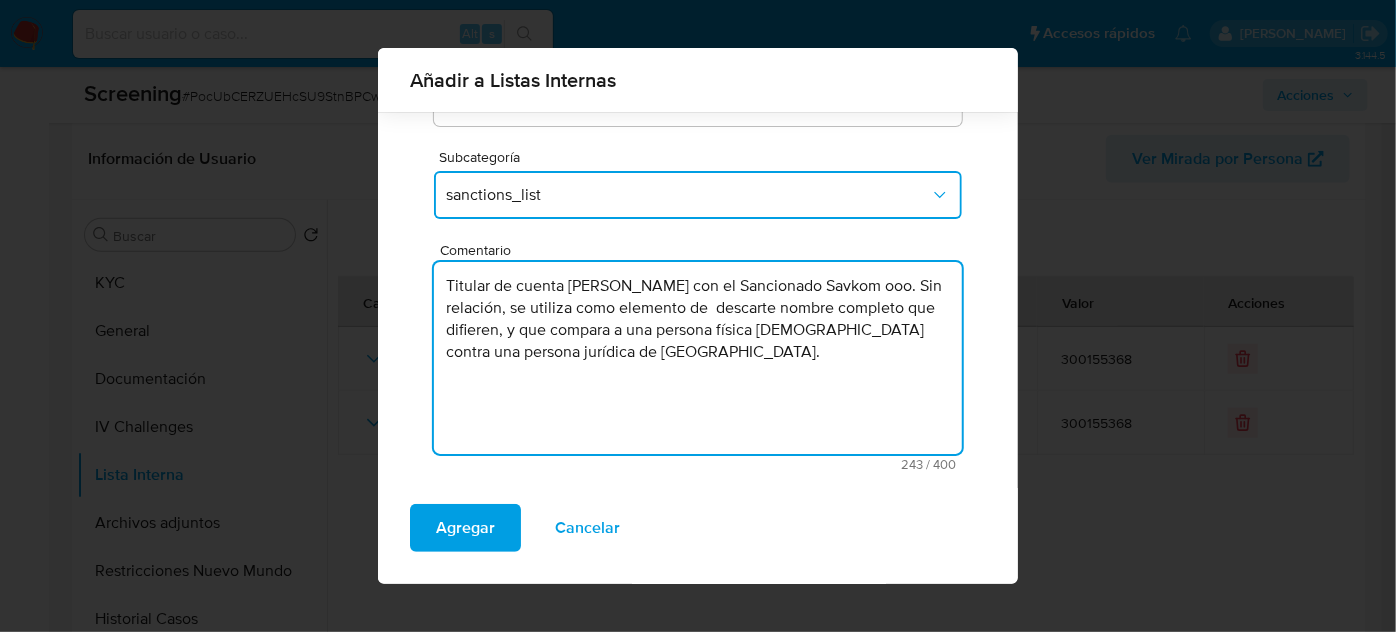 click on "Titular de cuenta Edward Wilfredo Vasquez Morales con el Sancionado Savkom ooo. Sin relación, se utiliza como elemento de  descarte nombre completo que difieren, y que compara a una persona física Peruana contra una persona jurídica de Rusia." at bounding box center [698, 358] 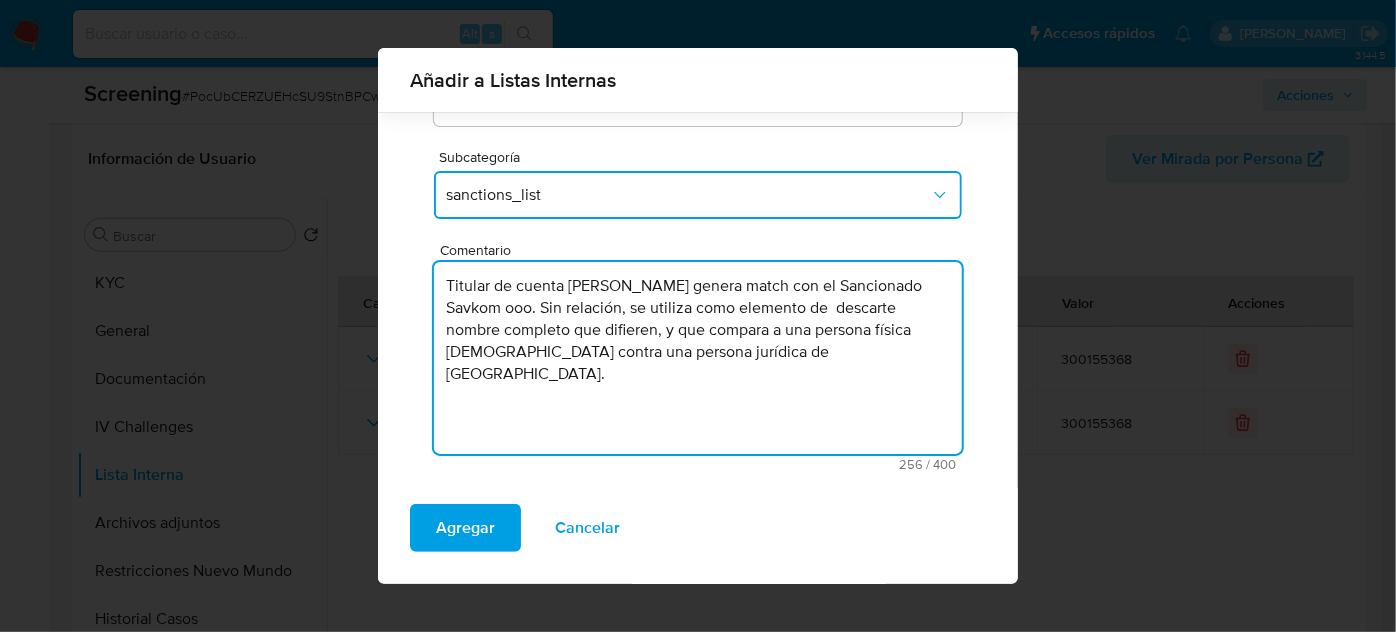 scroll, scrollTop: 130, scrollLeft: 0, axis: vertical 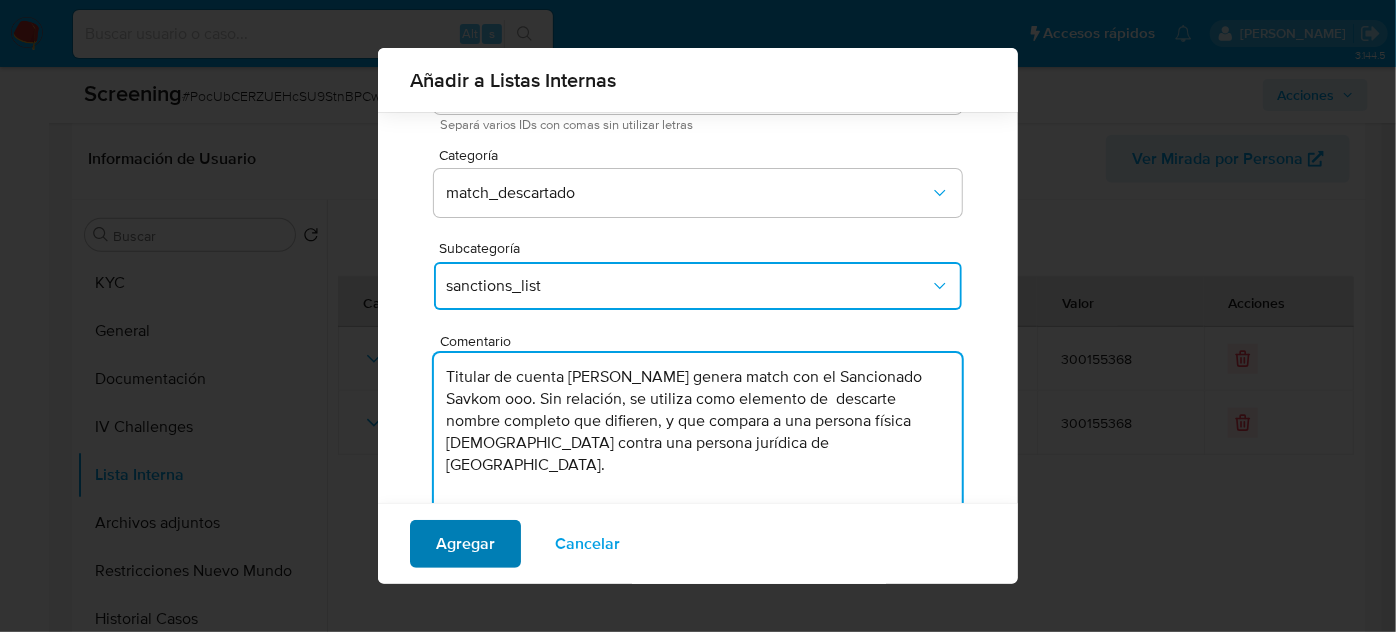 type on "Titular de cuenta Edward Wilfredo Vasquez Morales genera match con el Sancionado Savkom ooo. Sin relación, se utiliza como elemento de  descarte nombre completo que difieren, y que compara a una persona física Peruana contra una persona jurídica de Rusia." 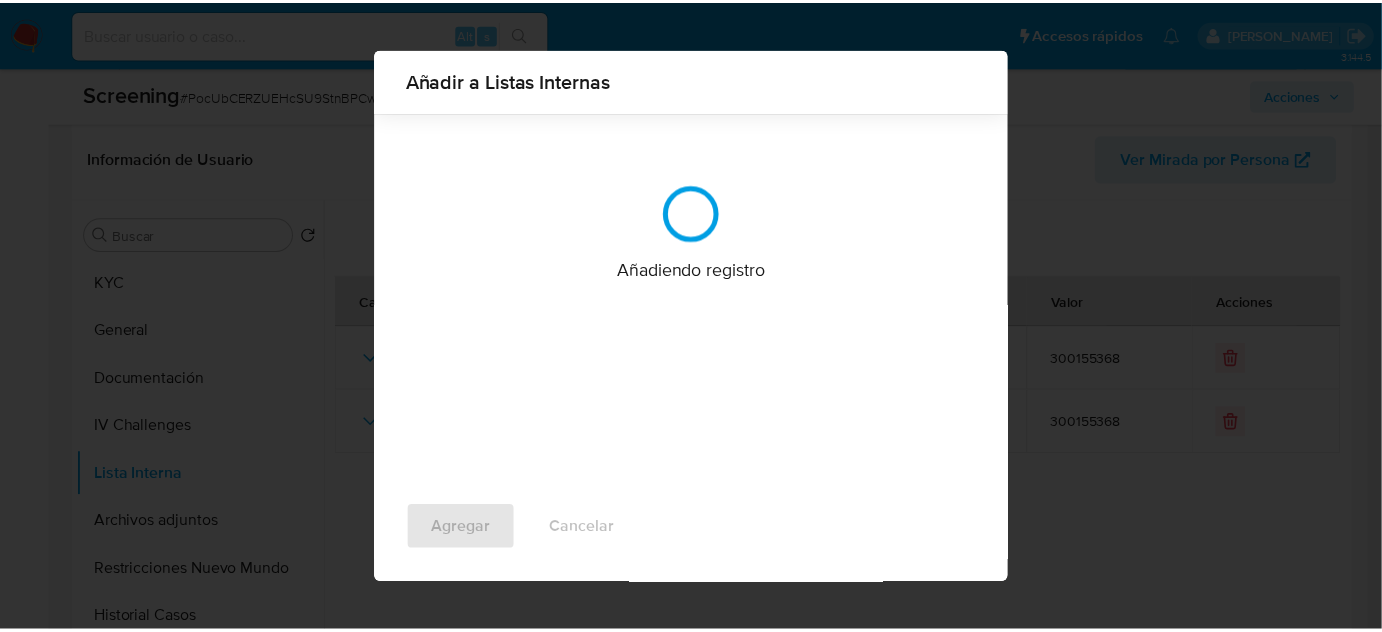 scroll, scrollTop: 0, scrollLeft: 0, axis: both 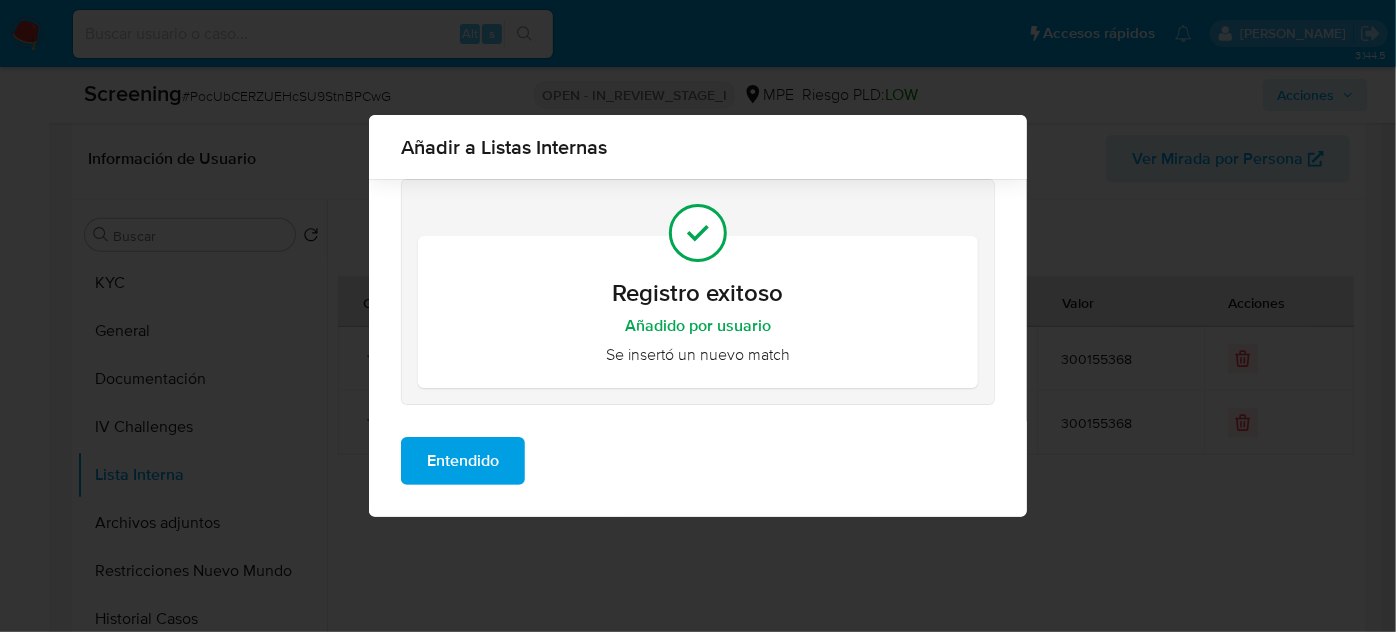 click on "Entendido" at bounding box center [463, 461] 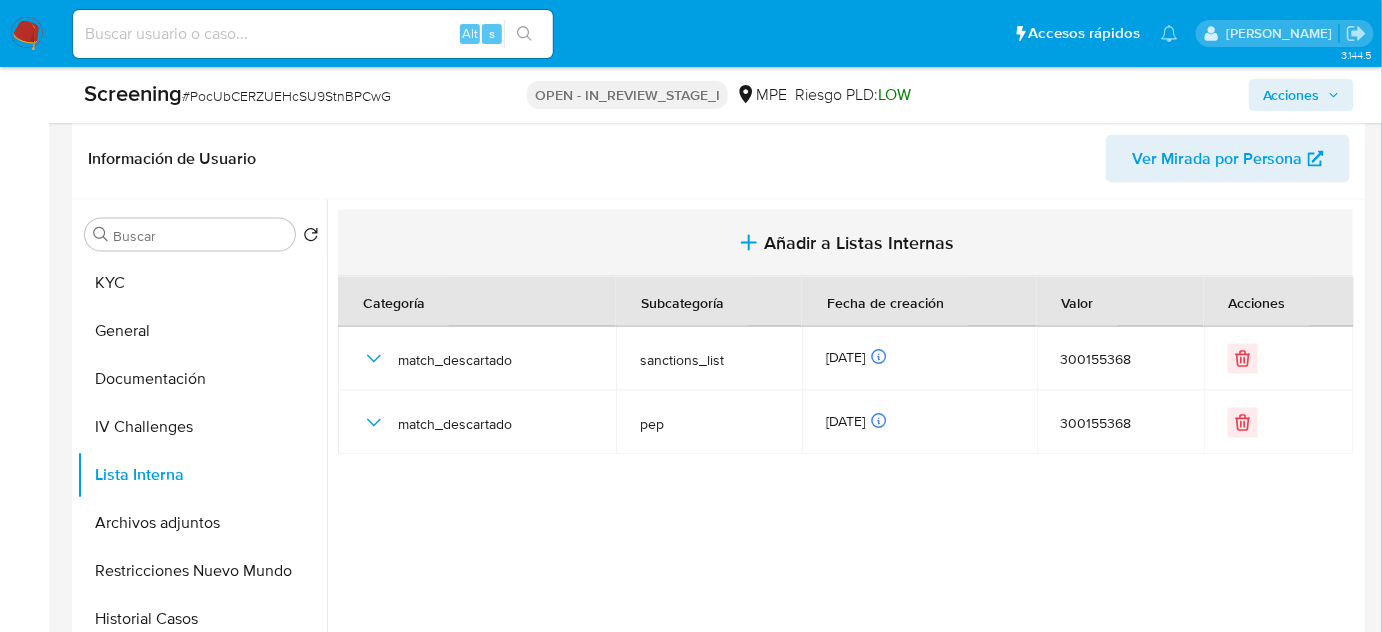 click on "Añadir a Listas Internas" at bounding box center (845, 243) 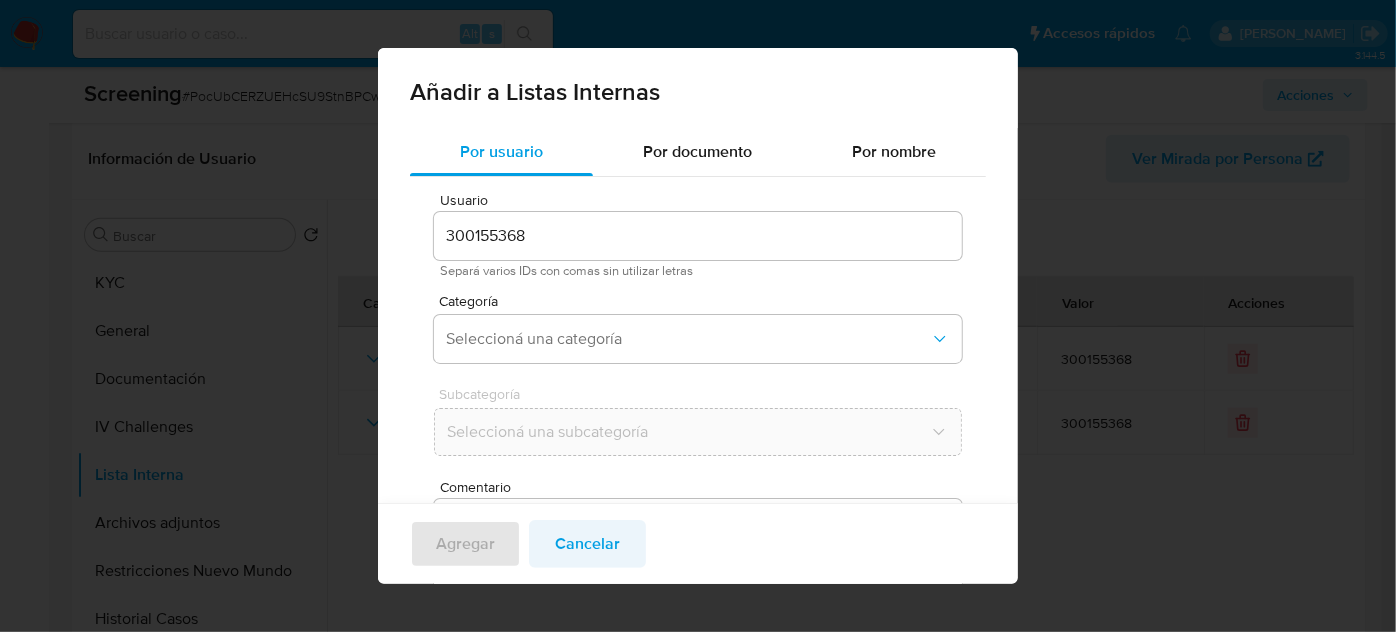 click on "Cancelar" at bounding box center (587, 544) 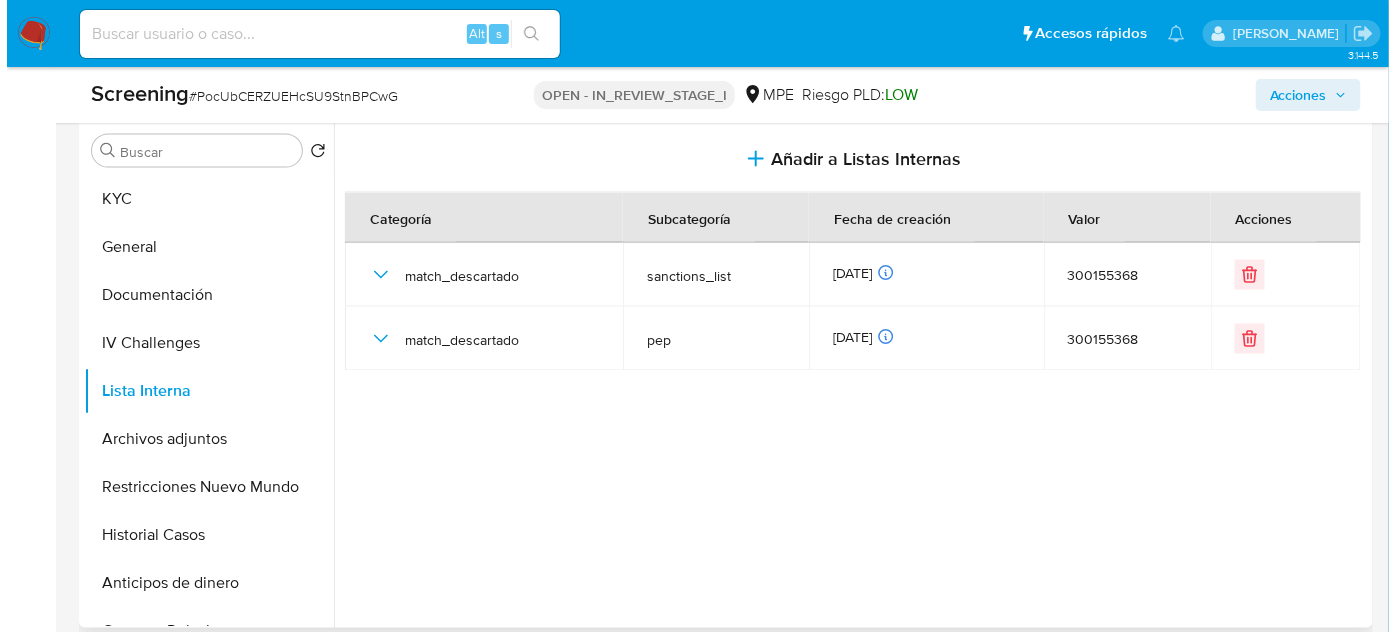 scroll, scrollTop: 909, scrollLeft: 0, axis: vertical 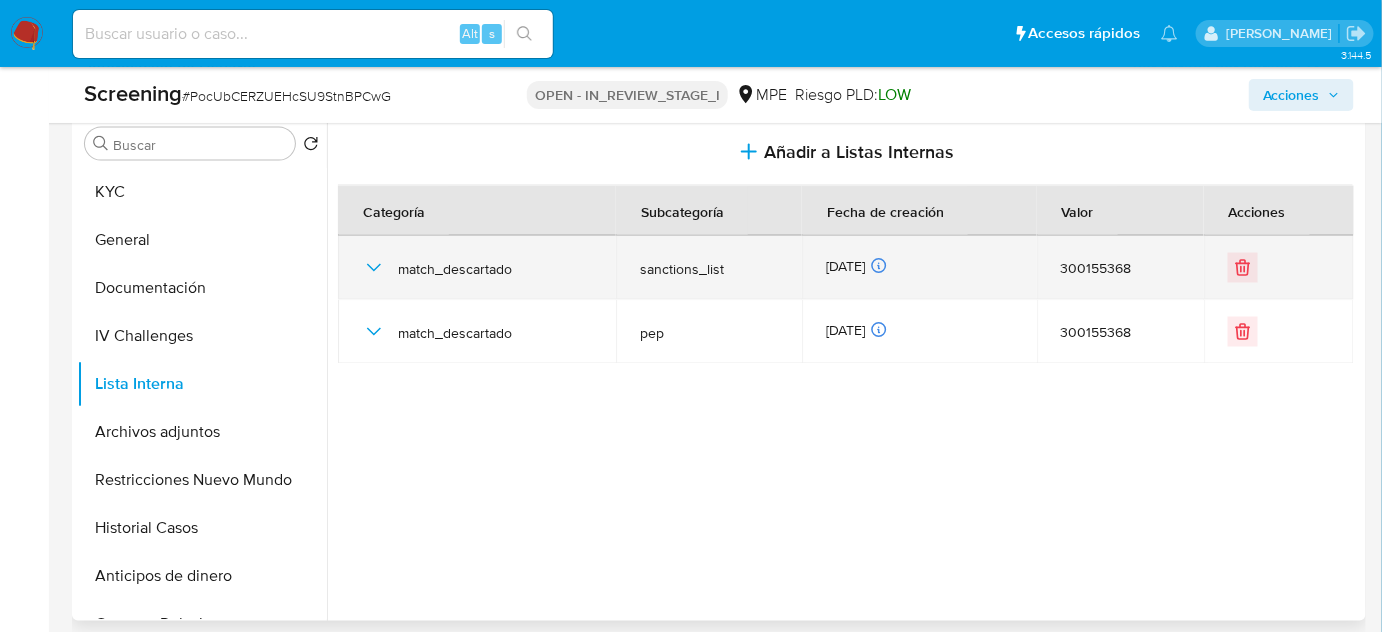 click 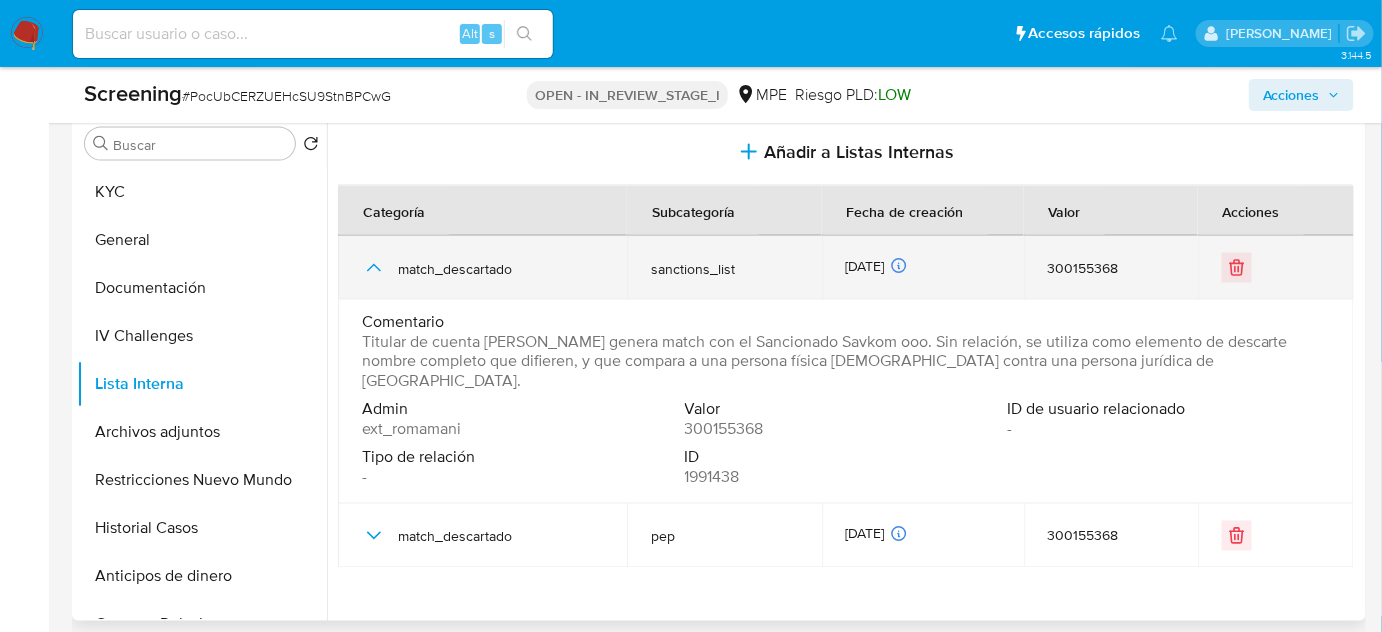 click 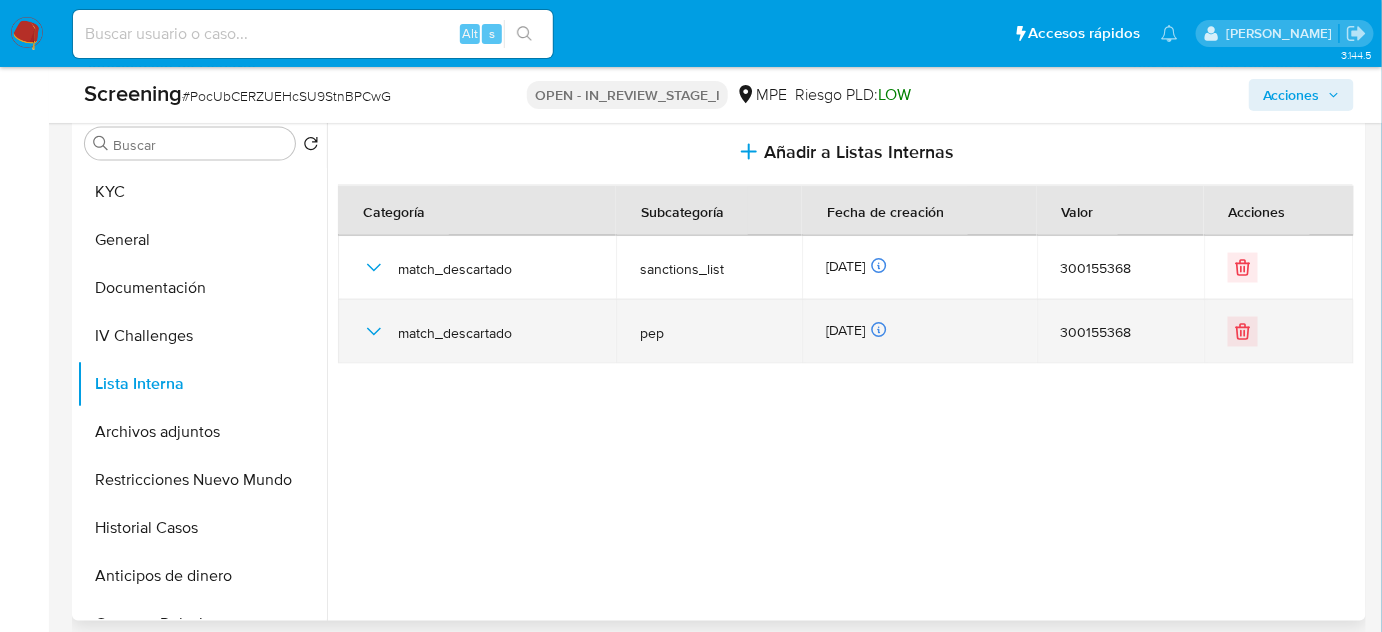 click 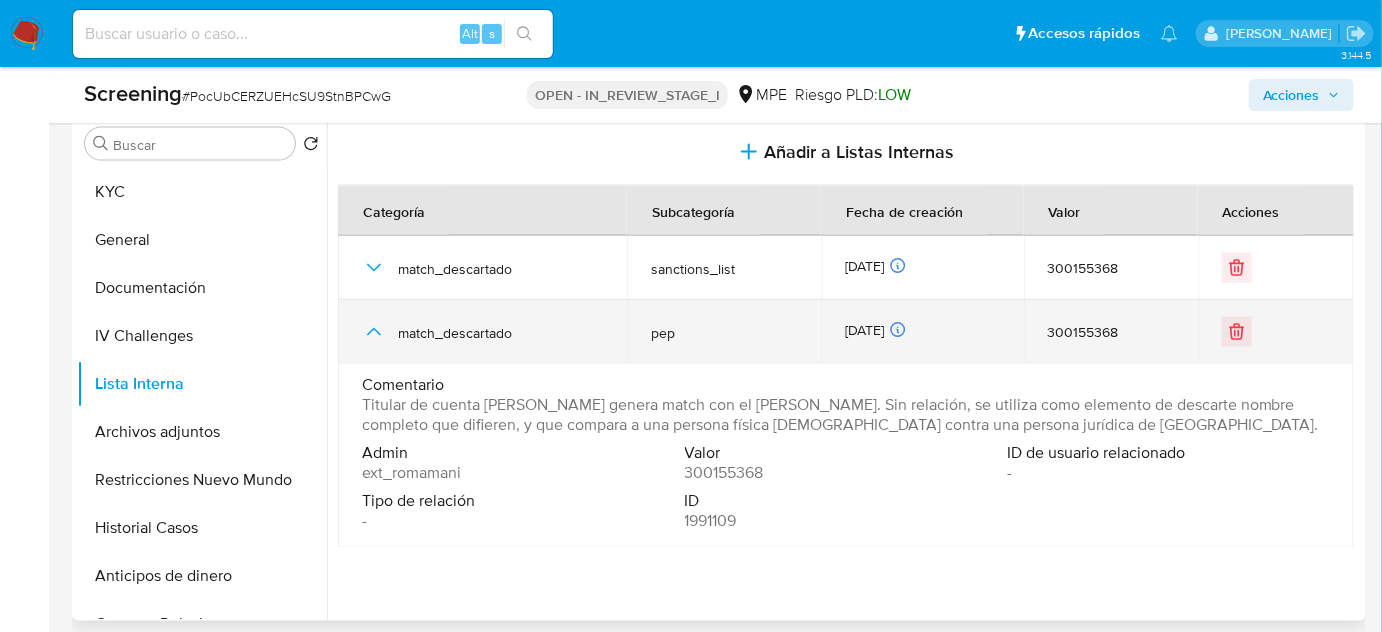 click 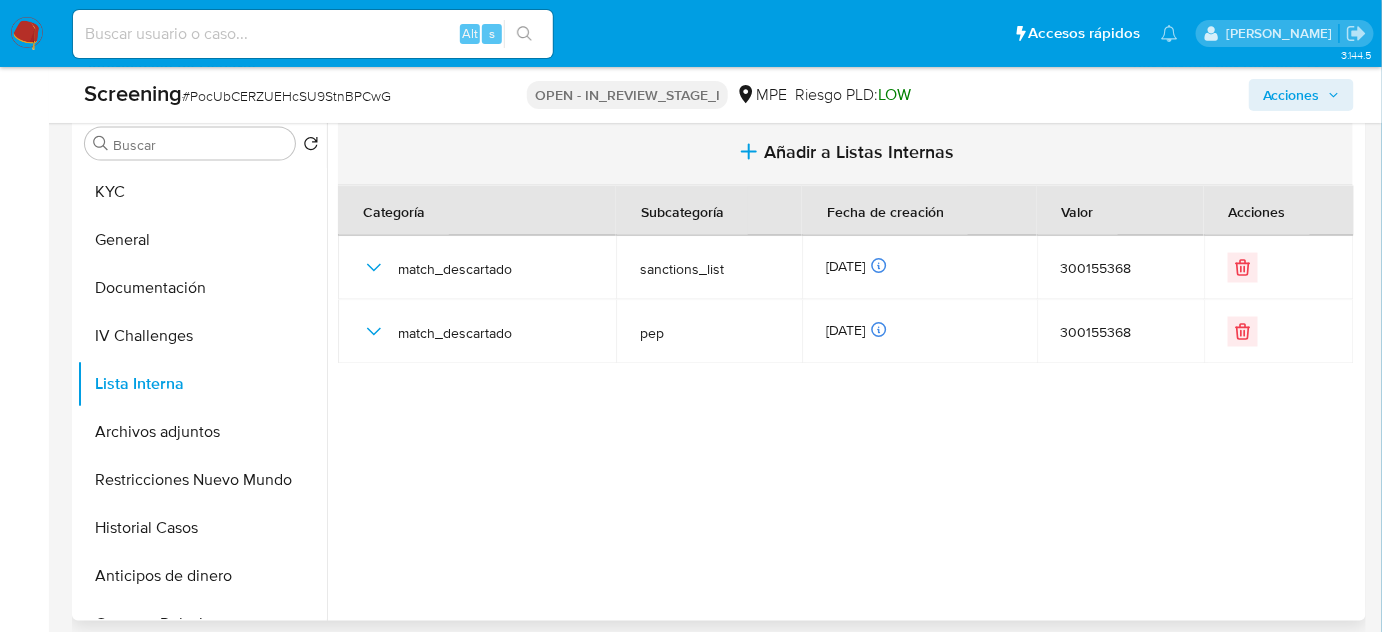 click on "Añadir a Listas Internas" at bounding box center [860, 152] 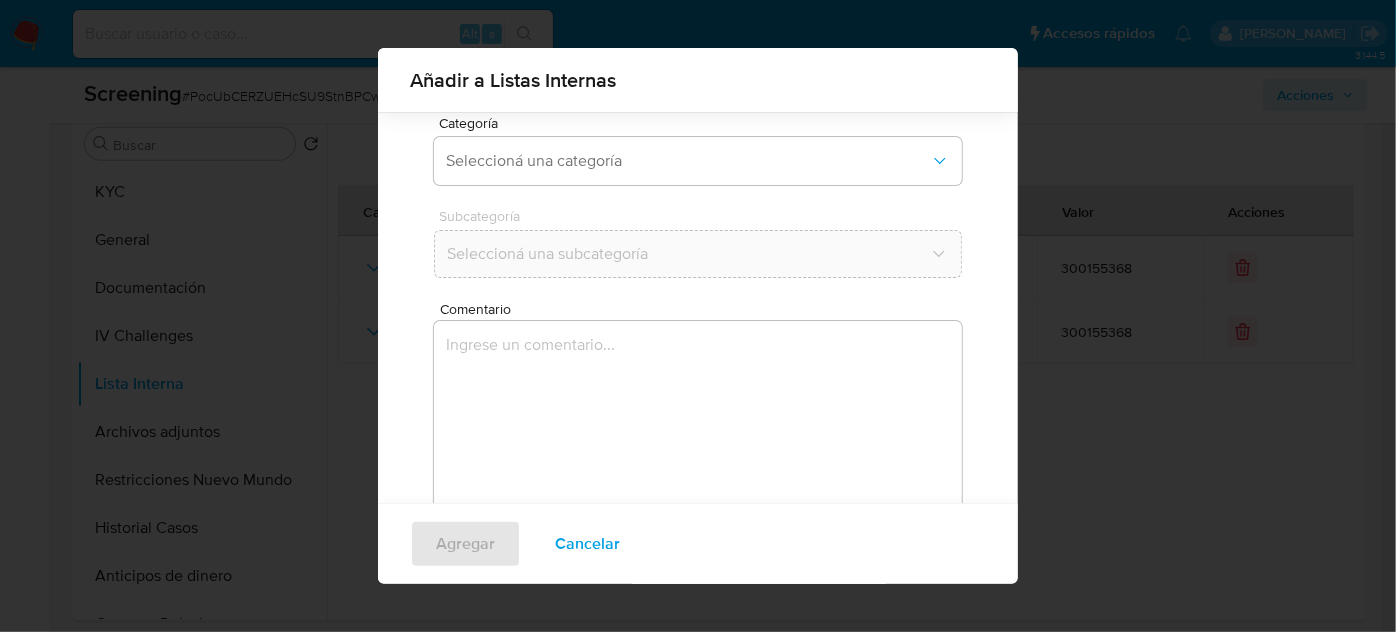 scroll, scrollTop: 165, scrollLeft: 0, axis: vertical 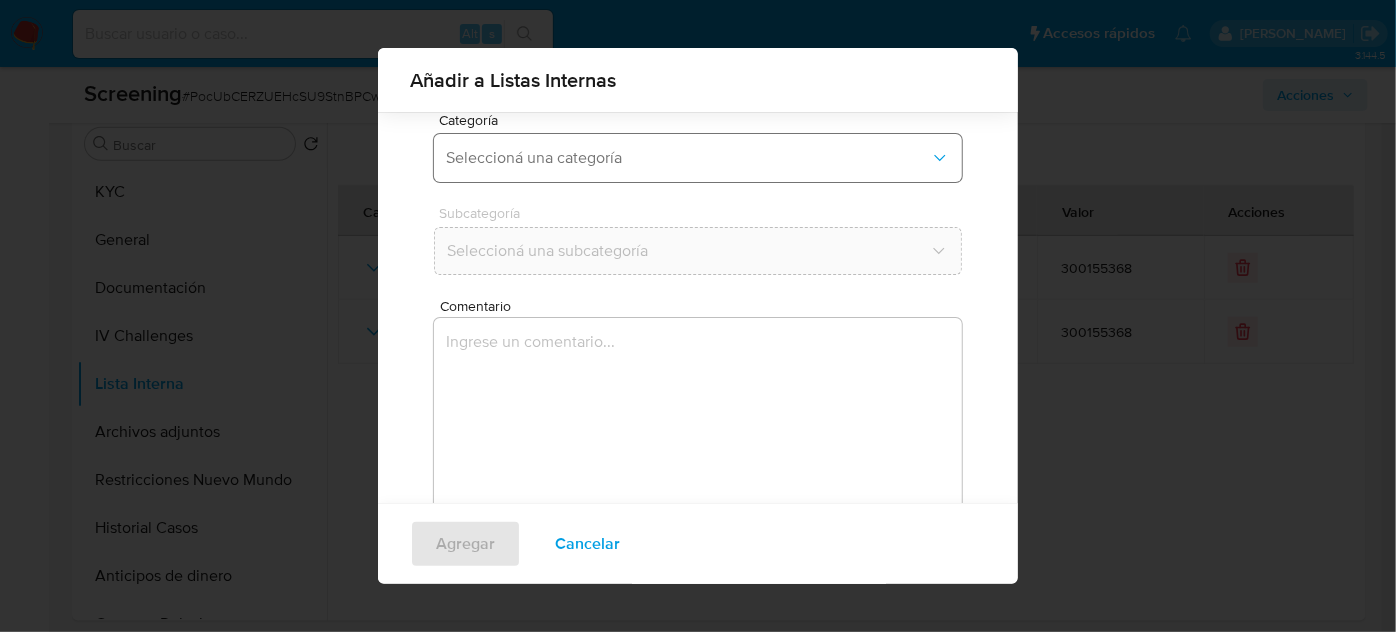 click on "Seleccioná una categoría" at bounding box center (688, 158) 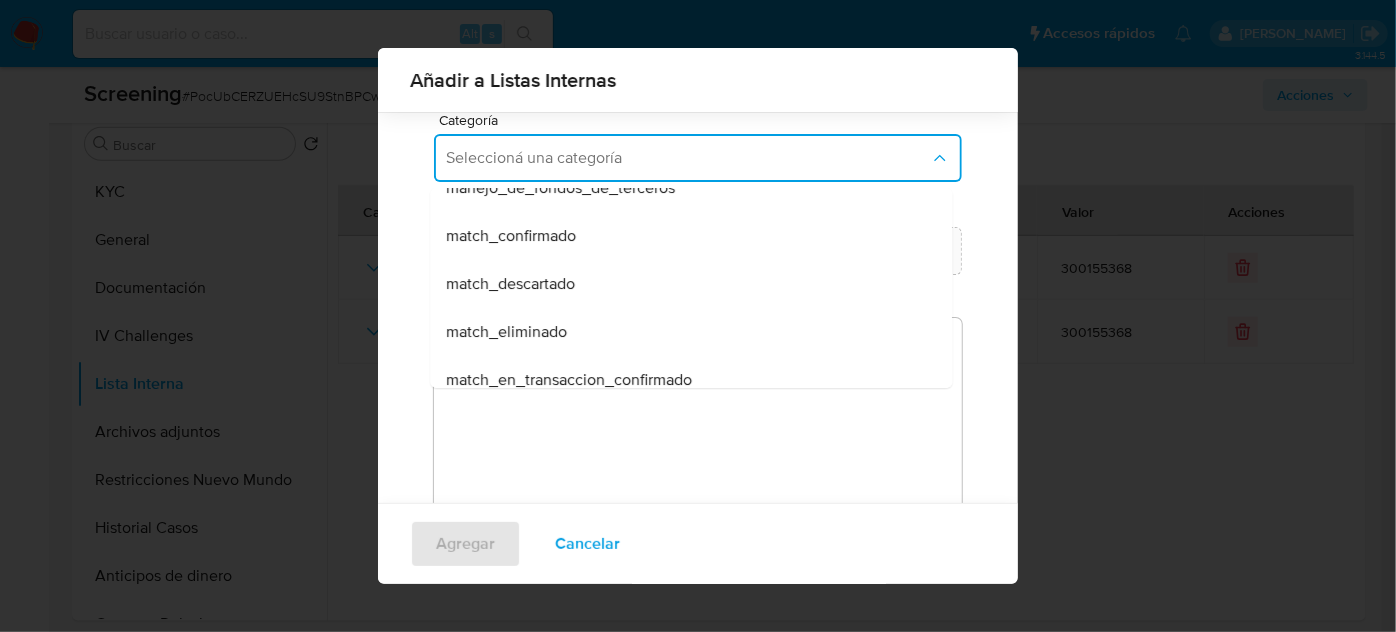 scroll, scrollTop: 181, scrollLeft: 0, axis: vertical 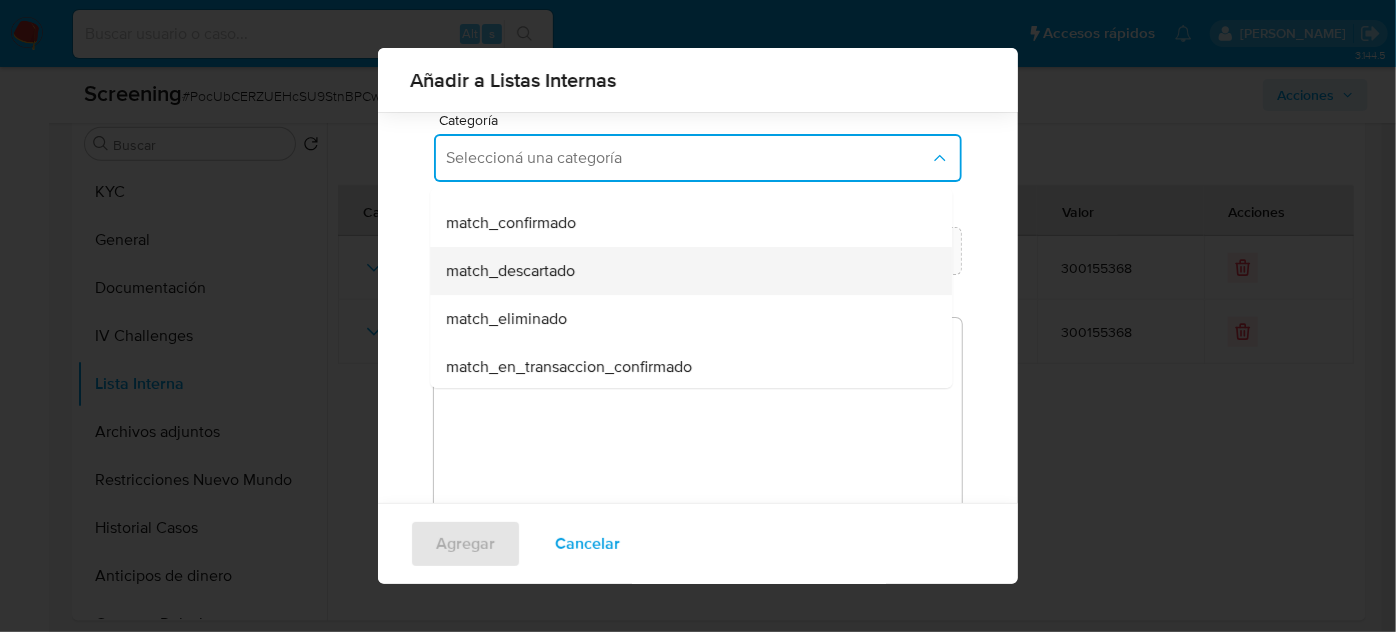 click on "match_descartado" at bounding box center (685, 271) 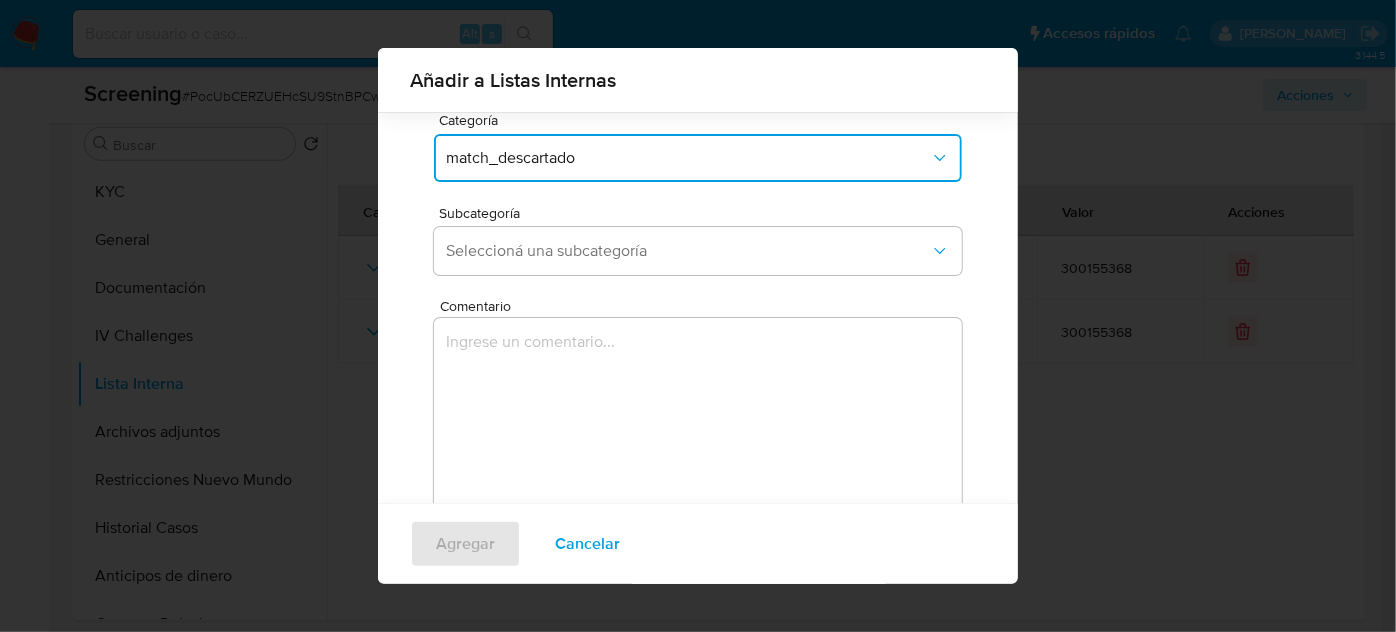 click on "Subcategoría Seleccioná una subcategoría" at bounding box center [698, 244] 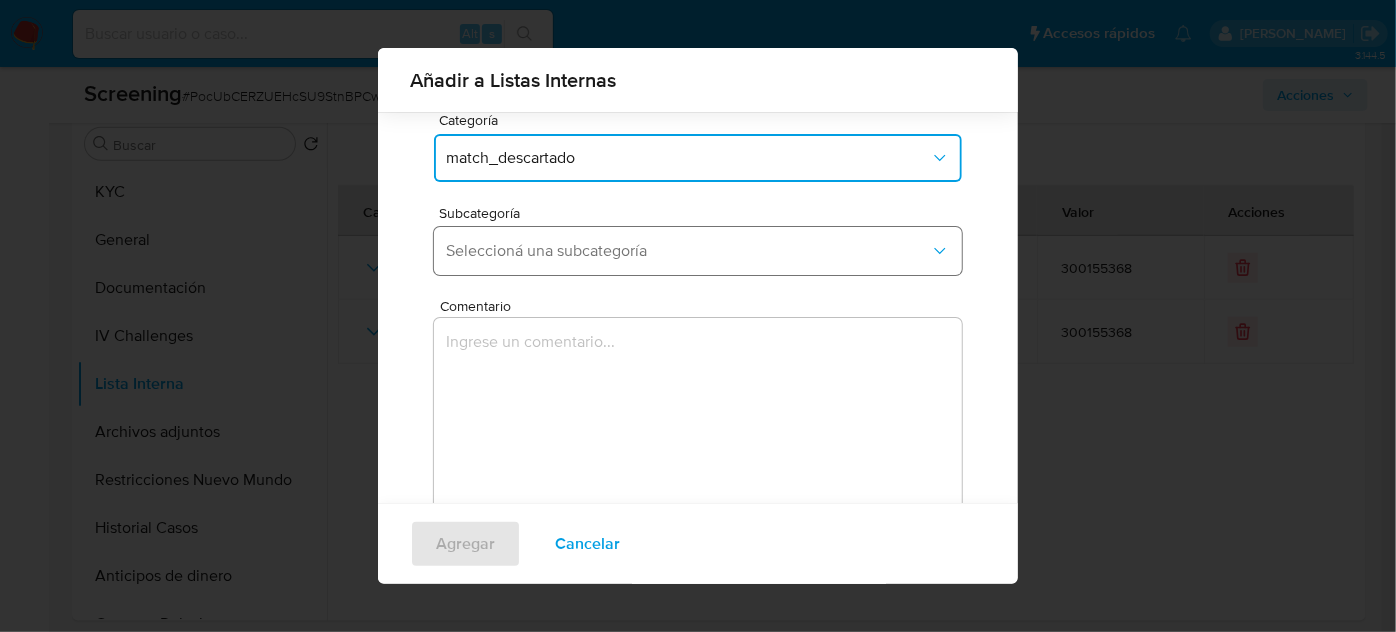 click on "Seleccioná una subcategoría" at bounding box center [698, 251] 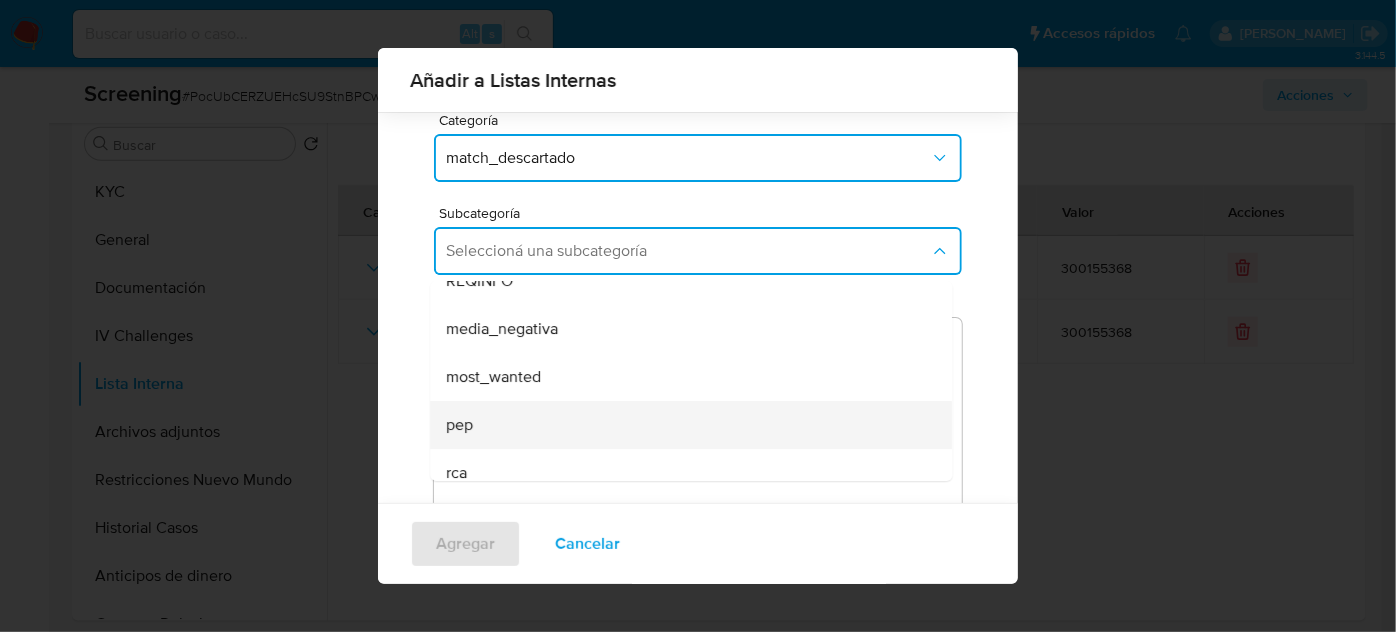 scroll, scrollTop: 136, scrollLeft: 0, axis: vertical 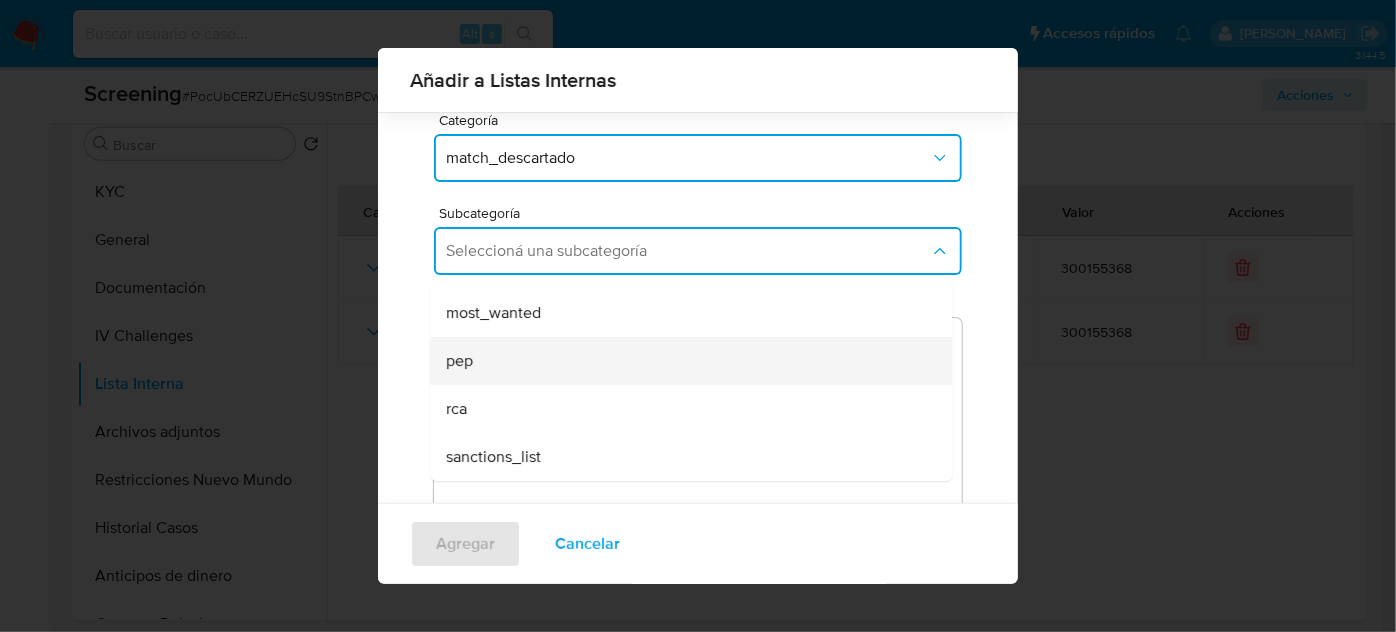 click on "pep" at bounding box center [685, 361] 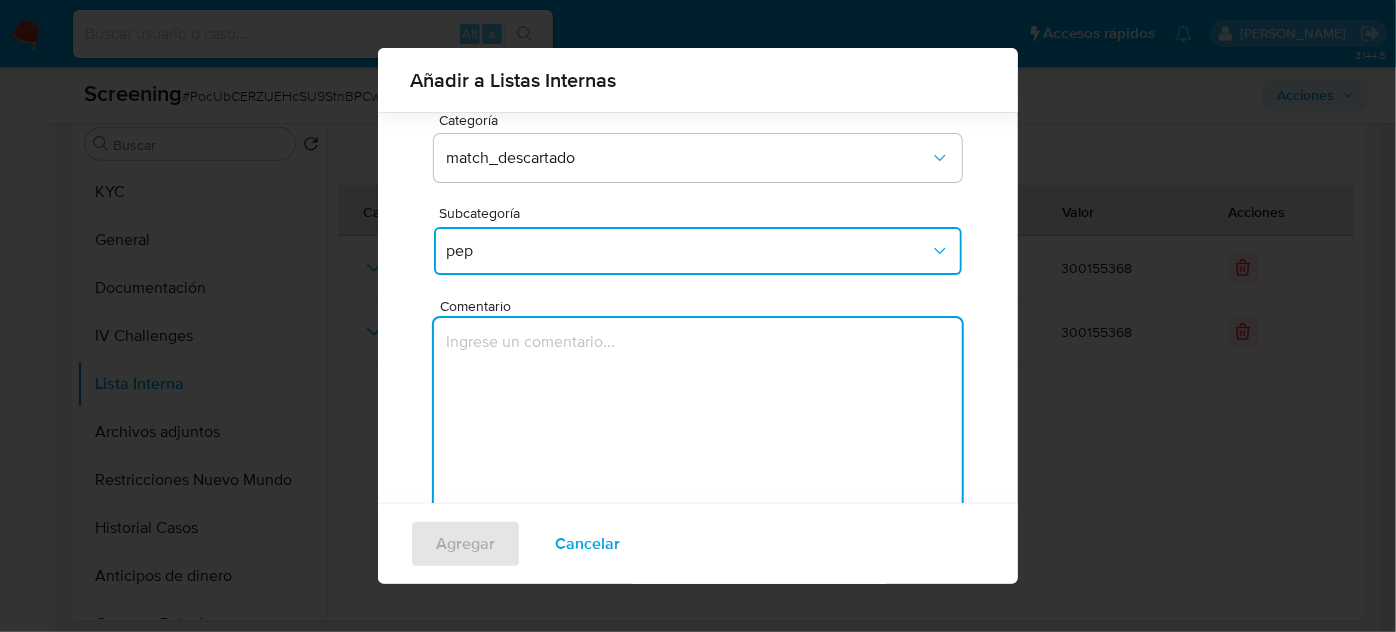 click at bounding box center (698, 414) 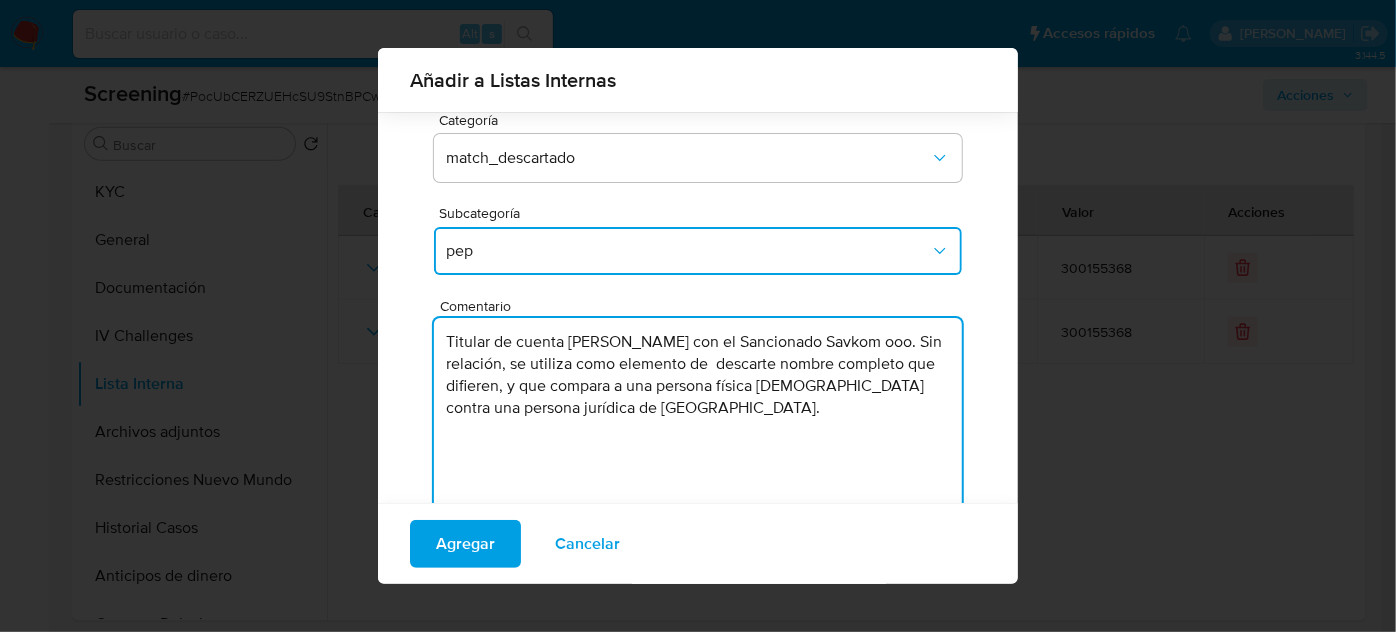 click on "Titular de cuenta Edward Wilfredo Vasquez Morales con el Sancionado Savkom ooo. Sin relación, se utiliza como elemento de  descarte nombre completo que difieren, y que compara a una persona física Peruana contra una persona jurídica de Rusia." at bounding box center (698, 414) 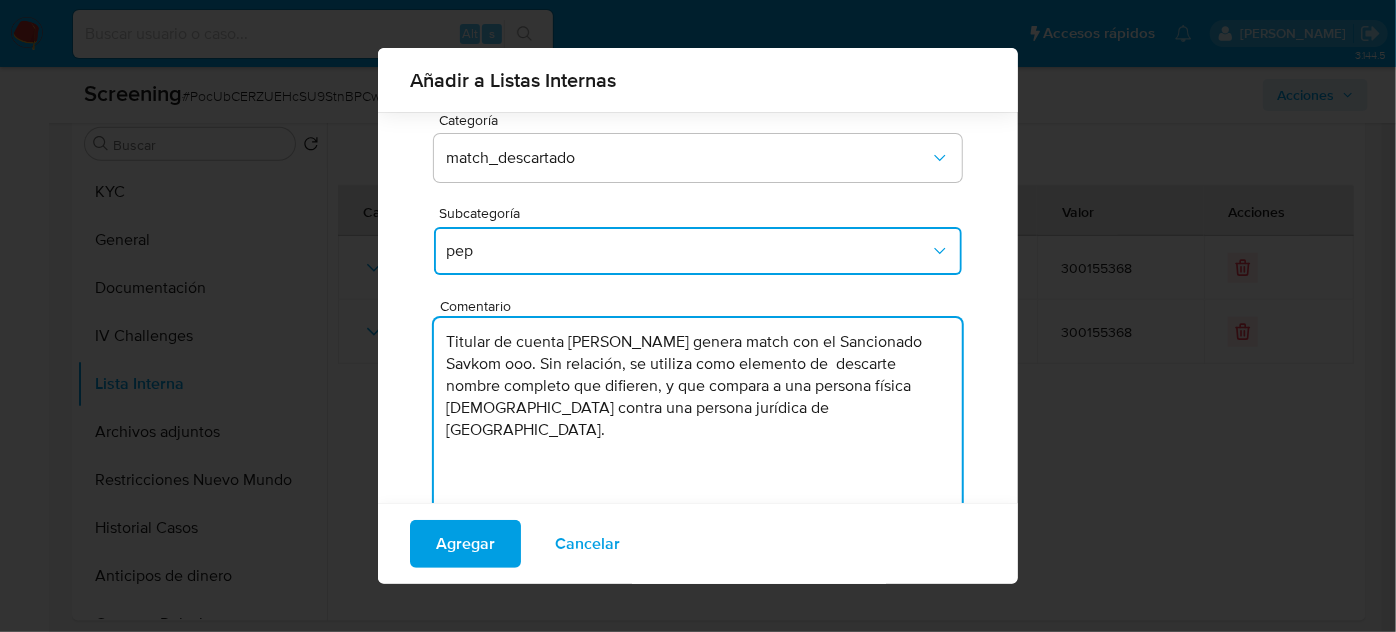 drag, startPoint x: 493, startPoint y: 362, endPoint x: 573, endPoint y: 364, distance: 80.024994 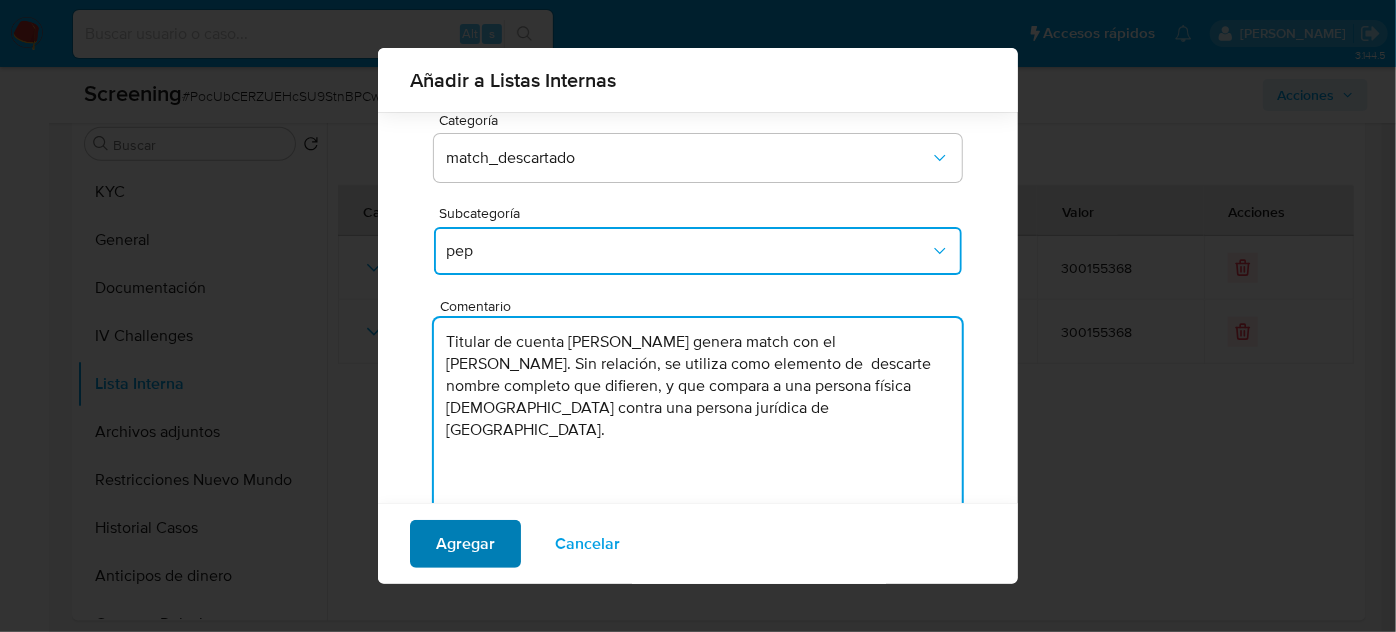 type on "Titular de cuenta Edward Wilfredo Vasquez Morales genera match con el PEP Savkom ooo. Sin relación, se utiliza como elemento de  descarte nombre completo que difieren, y que compara a una persona física Peruana contra una persona jurídica de Rusia." 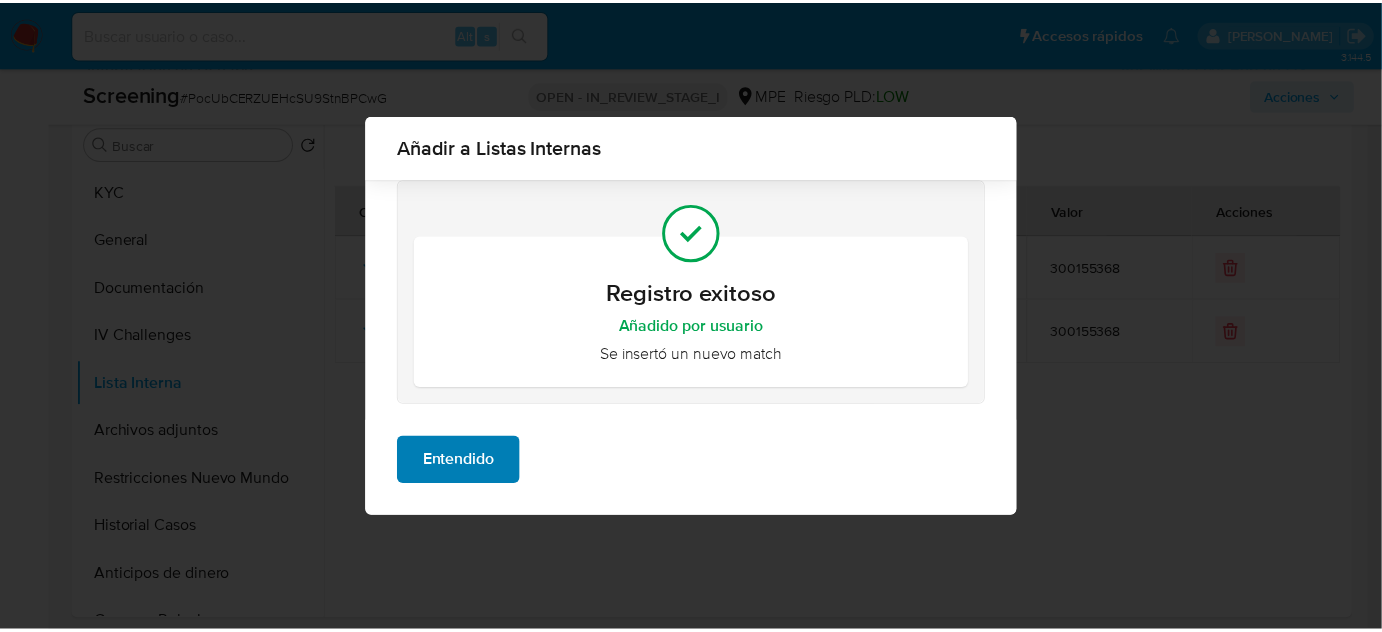 scroll, scrollTop: 0, scrollLeft: 0, axis: both 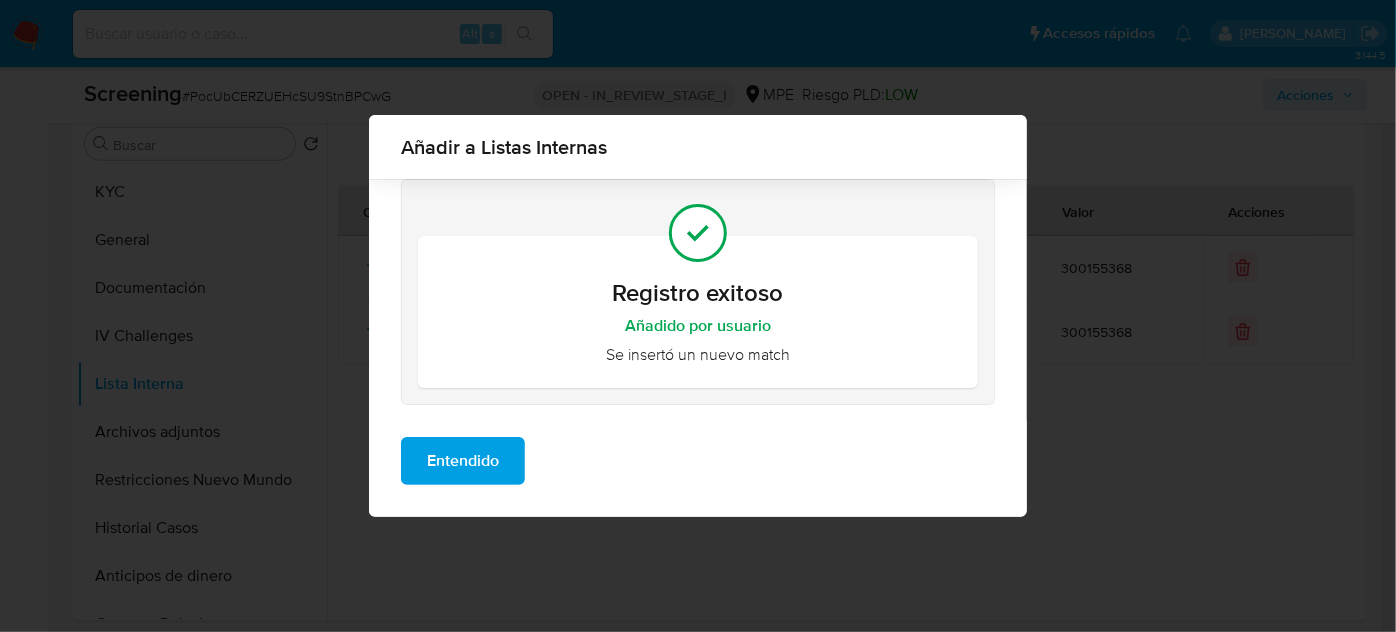 drag, startPoint x: 498, startPoint y: 472, endPoint x: 510, endPoint y: 459, distance: 17.691807 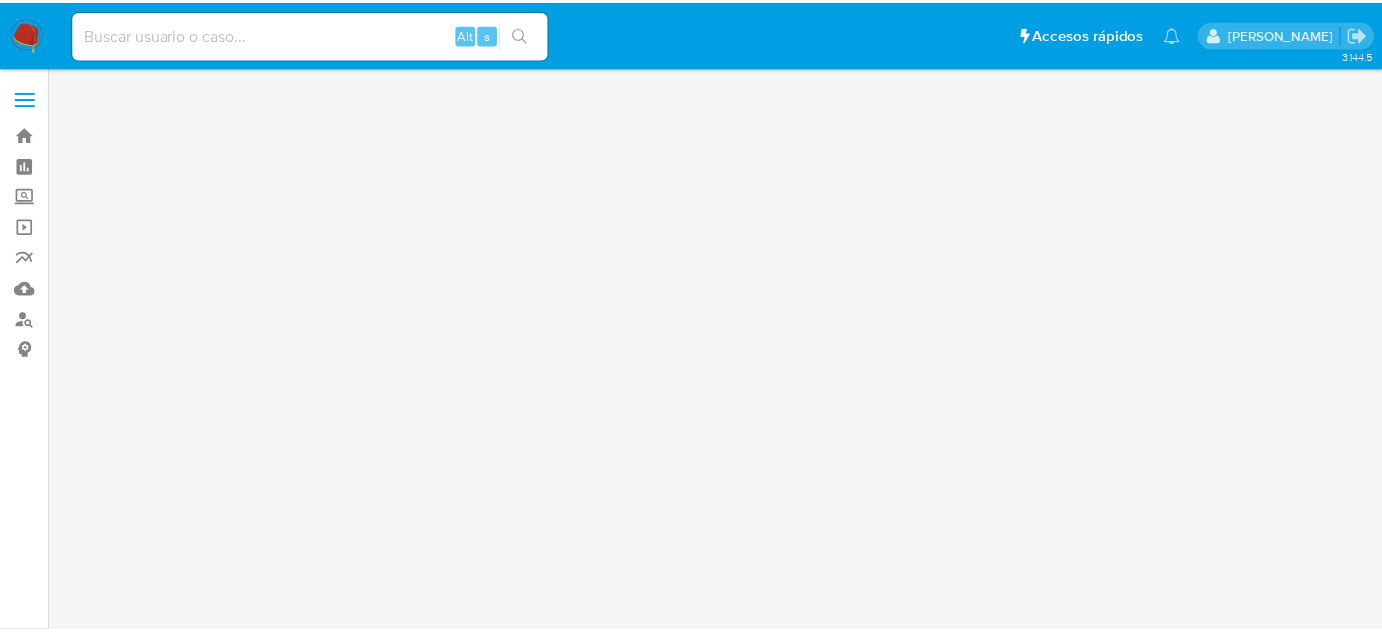 scroll, scrollTop: 0, scrollLeft: 0, axis: both 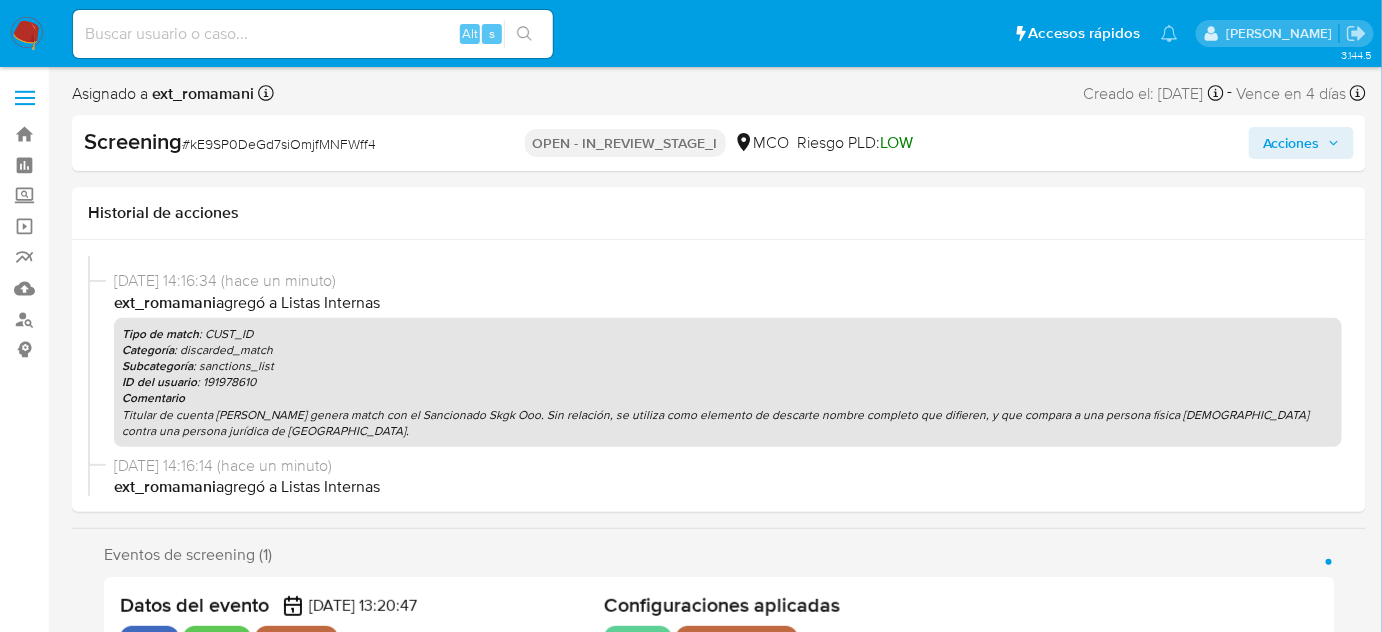 select on "10" 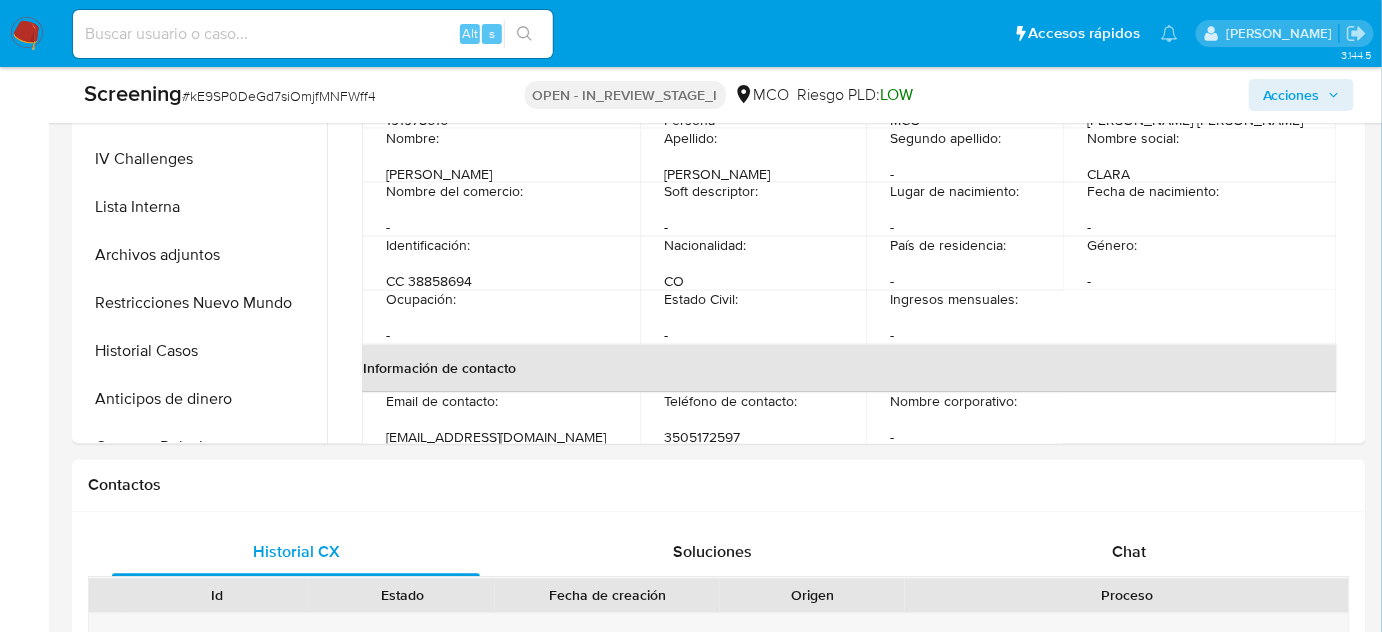 scroll, scrollTop: 1090, scrollLeft: 0, axis: vertical 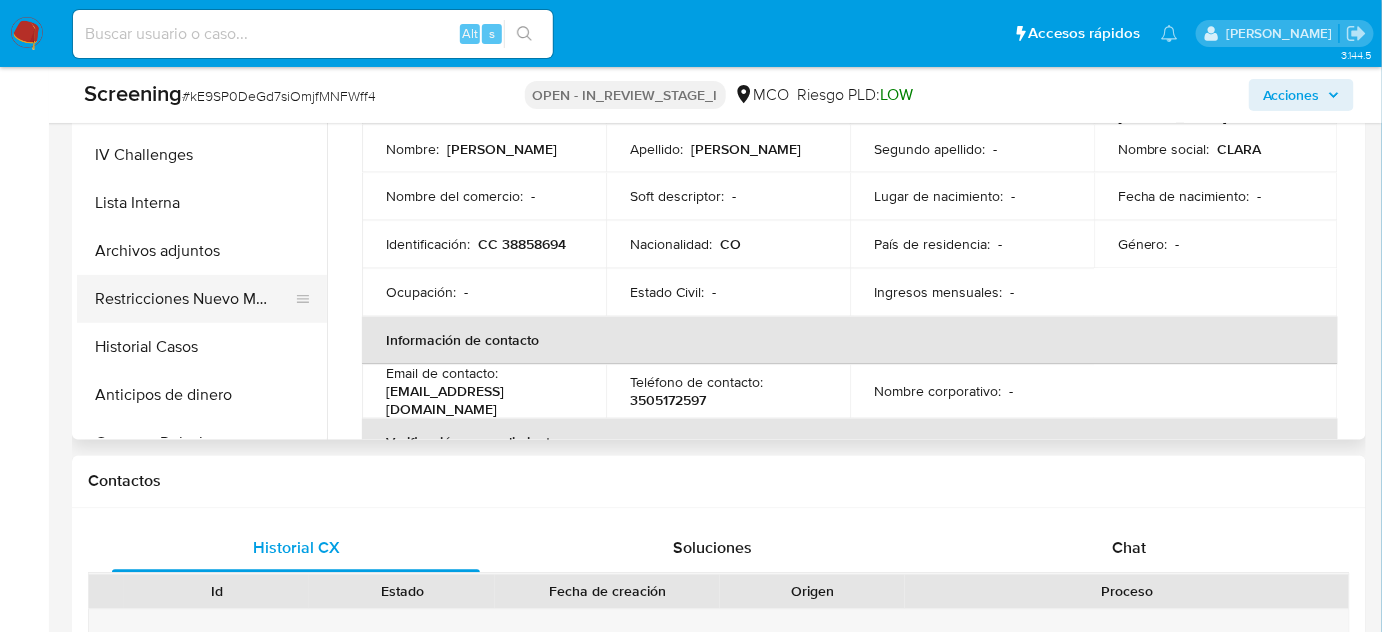click on "Restricciones Nuevo Mundo" at bounding box center [194, 299] 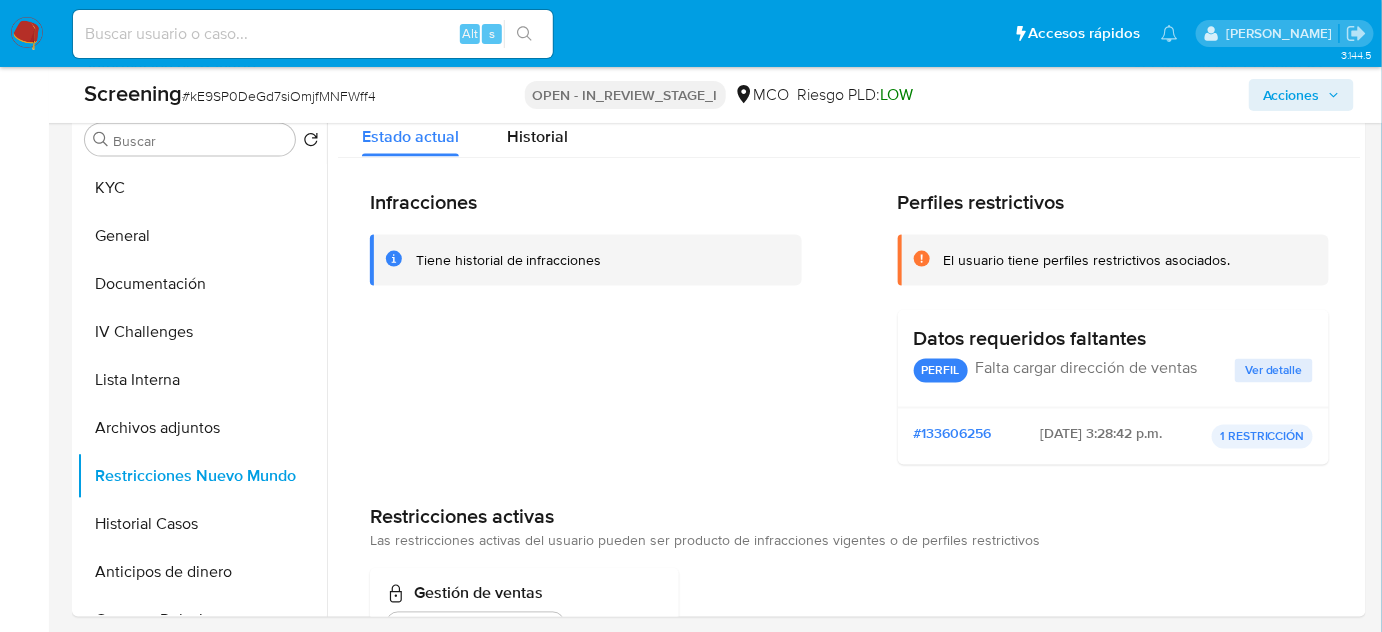 scroll, scrollTop: 818, scrollLeft: 0, axis: vertical 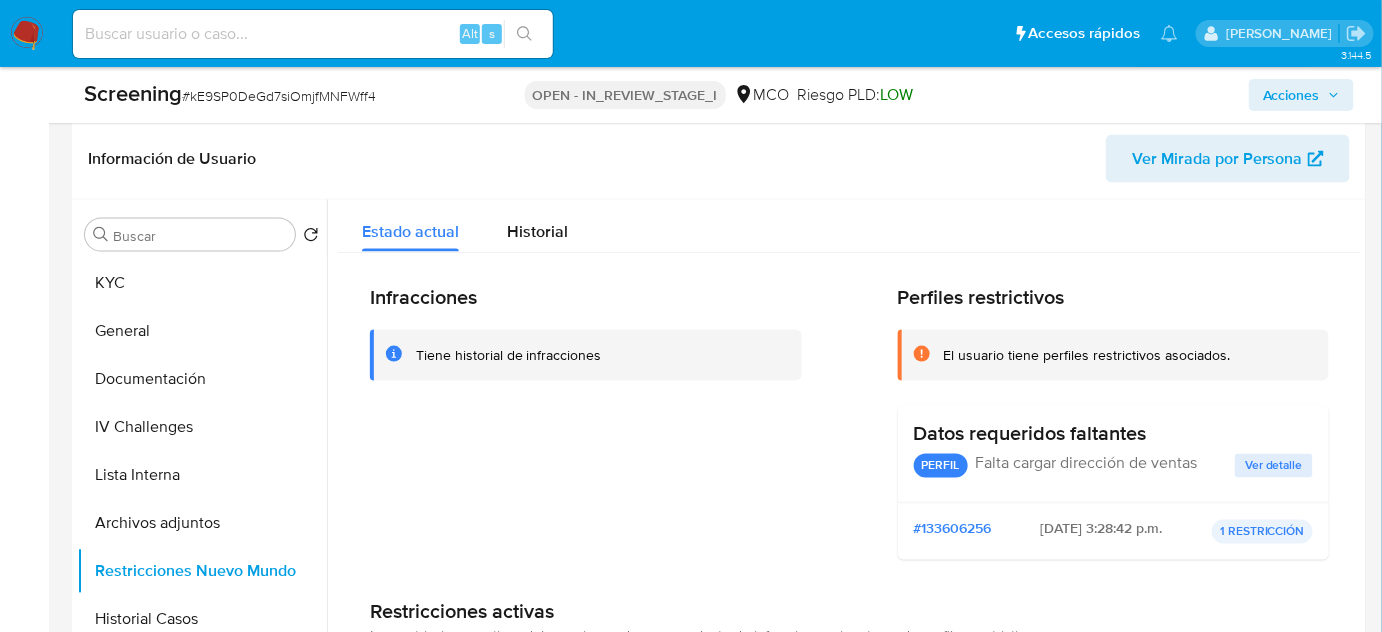 type 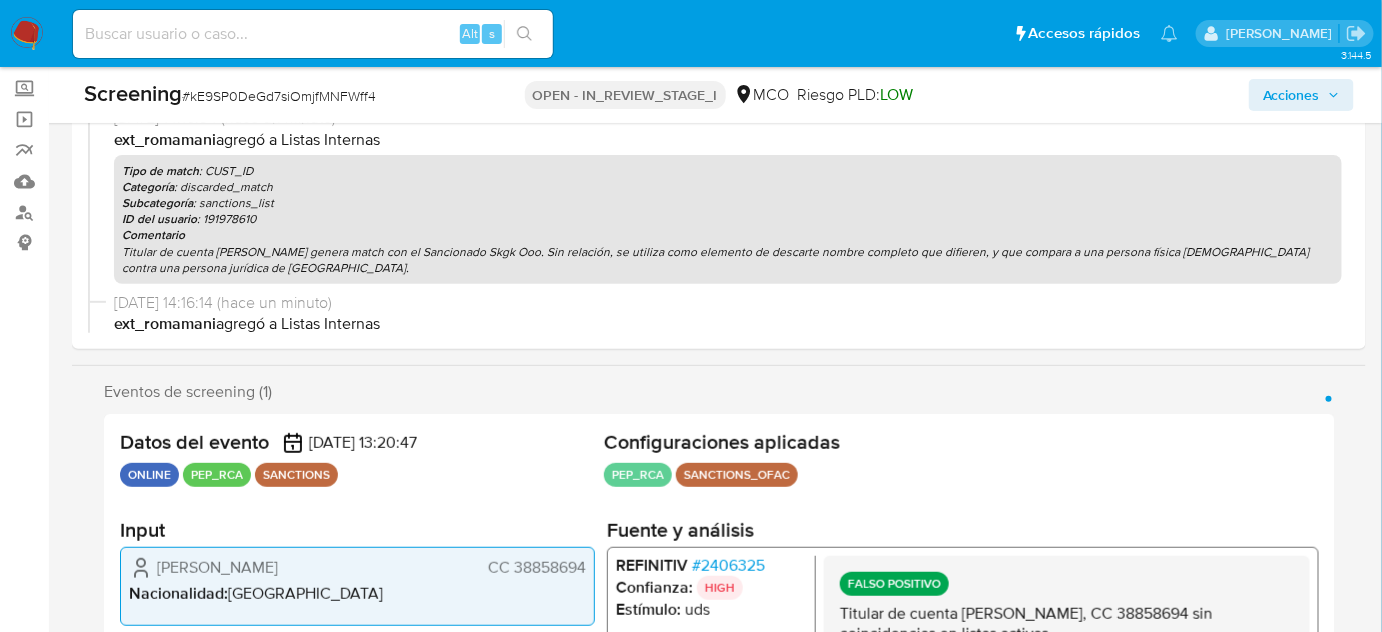 scroll, scrollTop: 90, scrollLeft: 0, axis: vertical 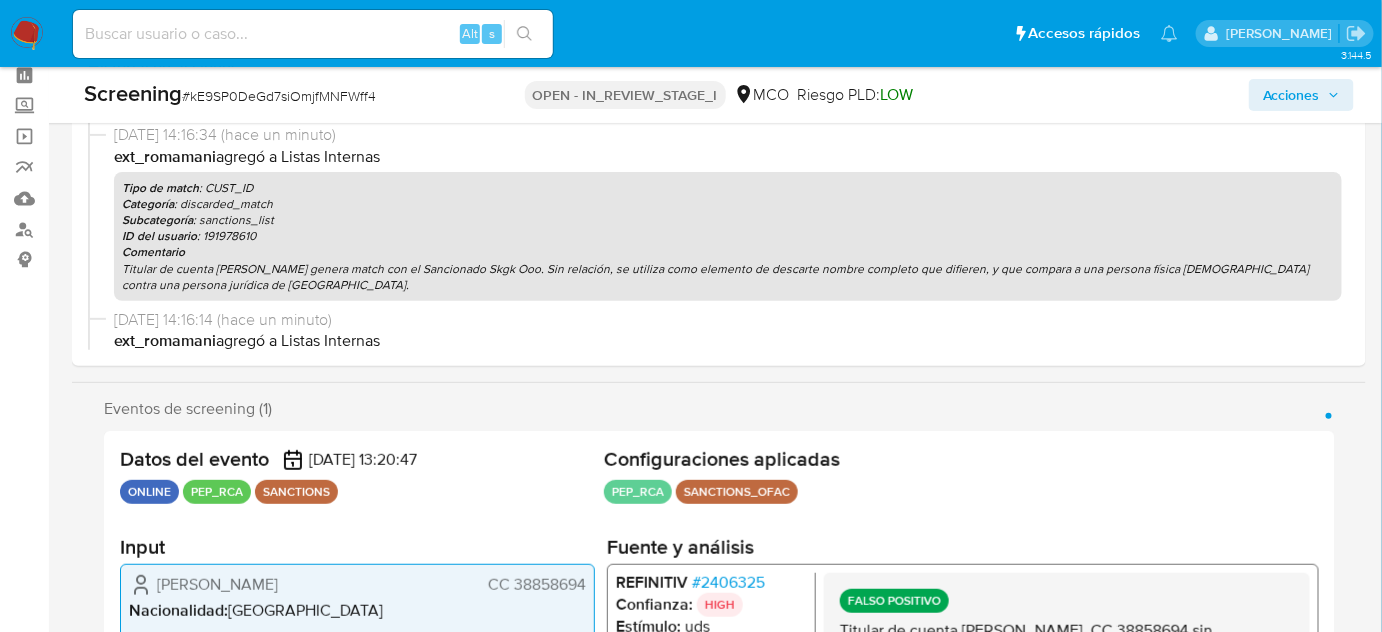 click on "Acciones" at bounding box center [1291, 95] 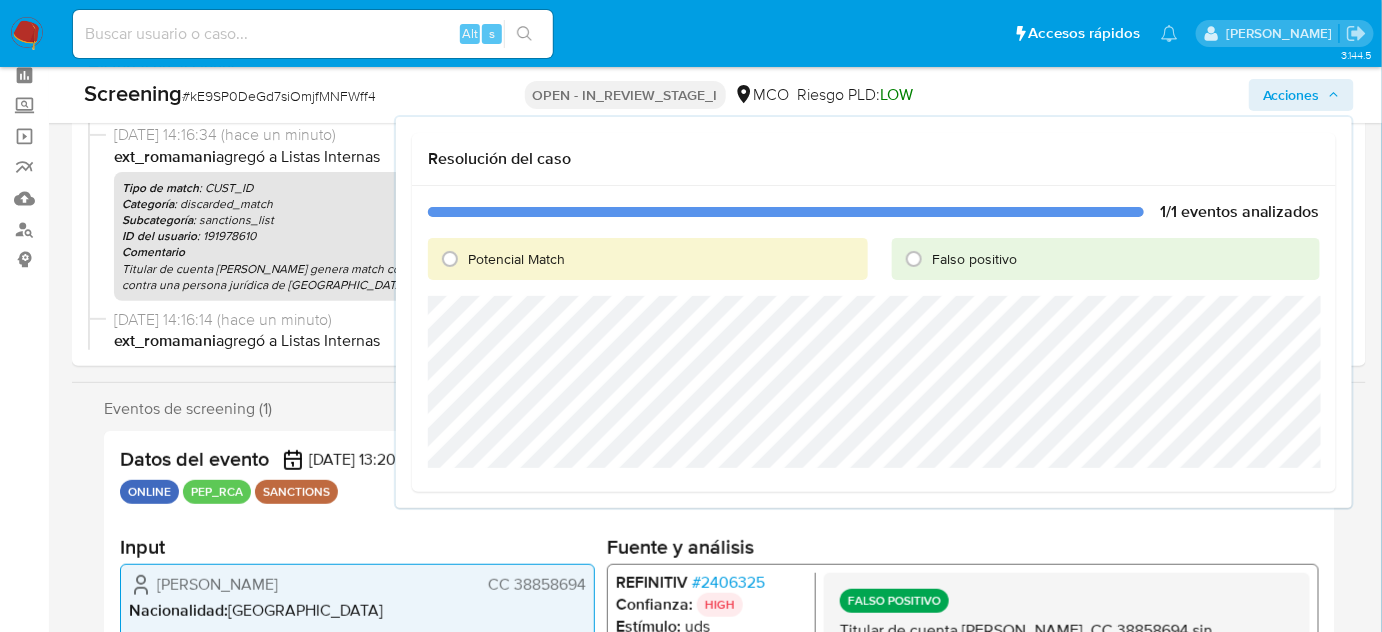 click on "Falso positivo" at bounding box center (974, 259) 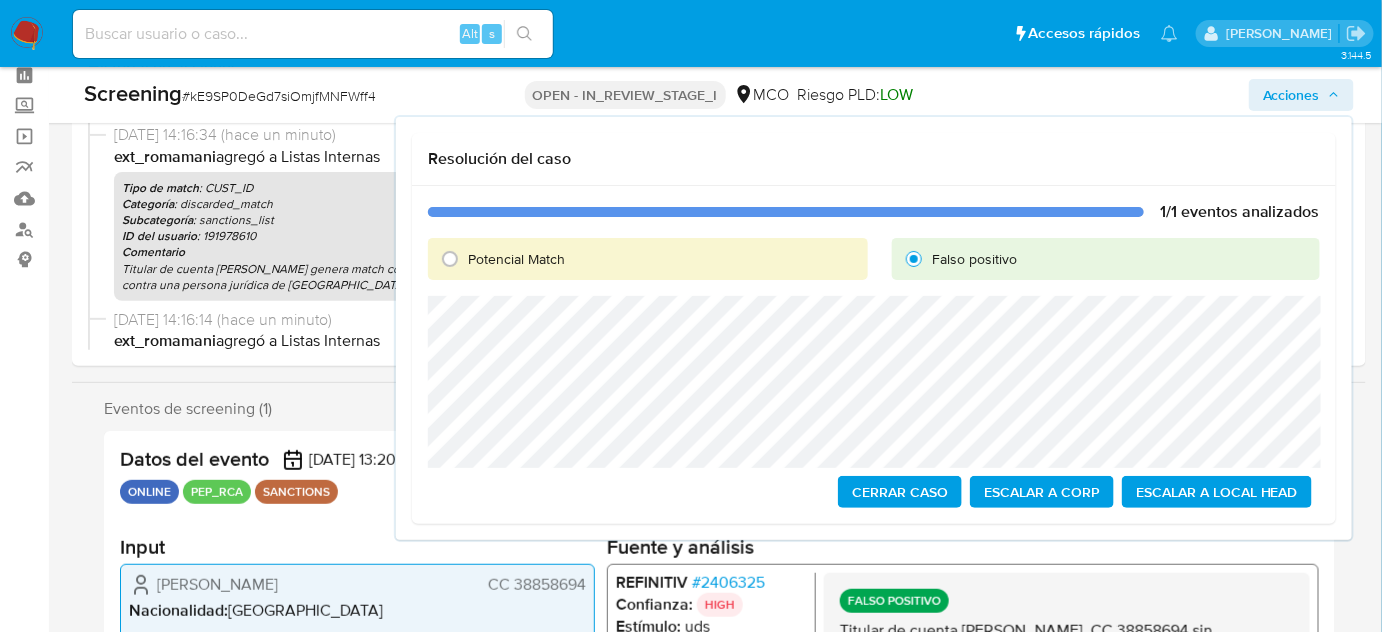 click on "Cerrar Caso" at bounding box center (900, 492) 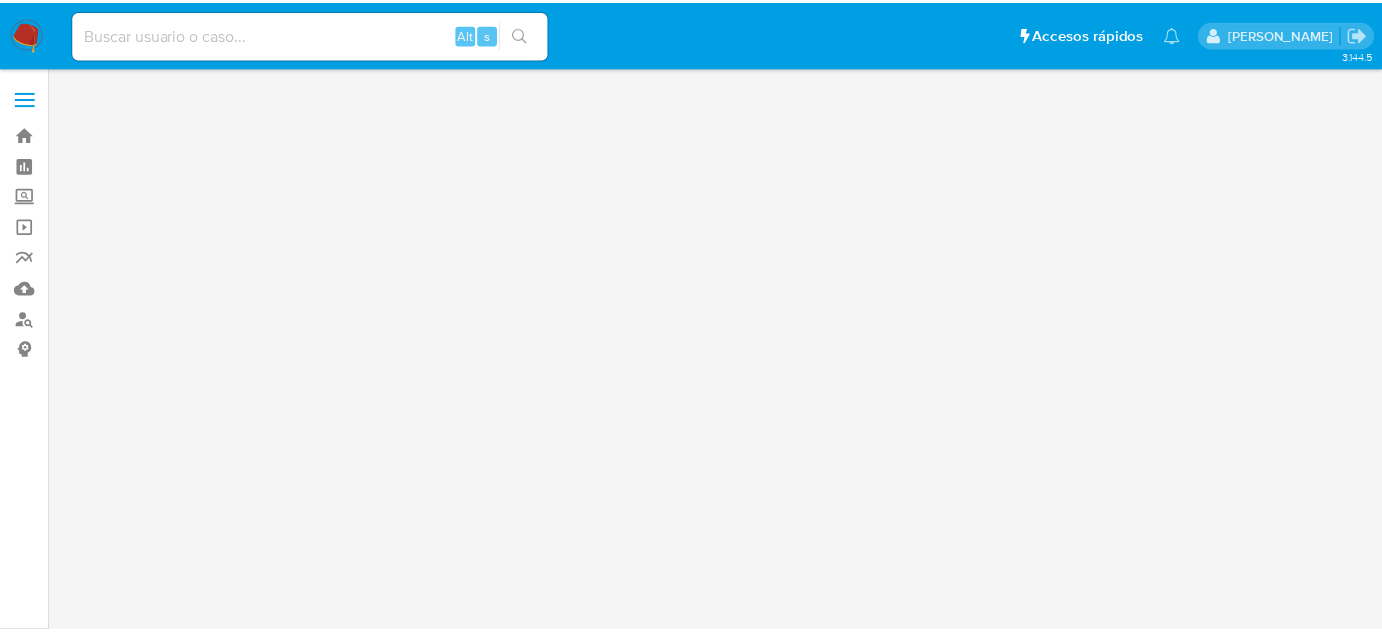scroll, scrollTop: 0, scrollLeft: 0, axis: both 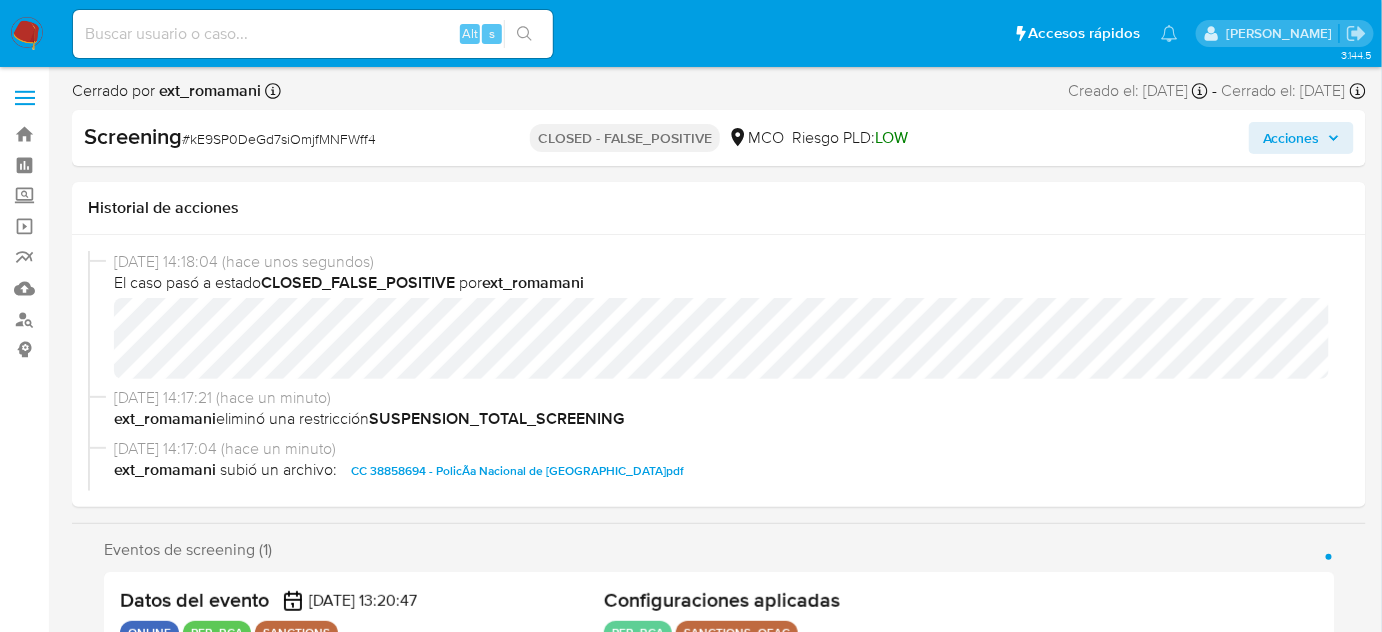 select on "10" 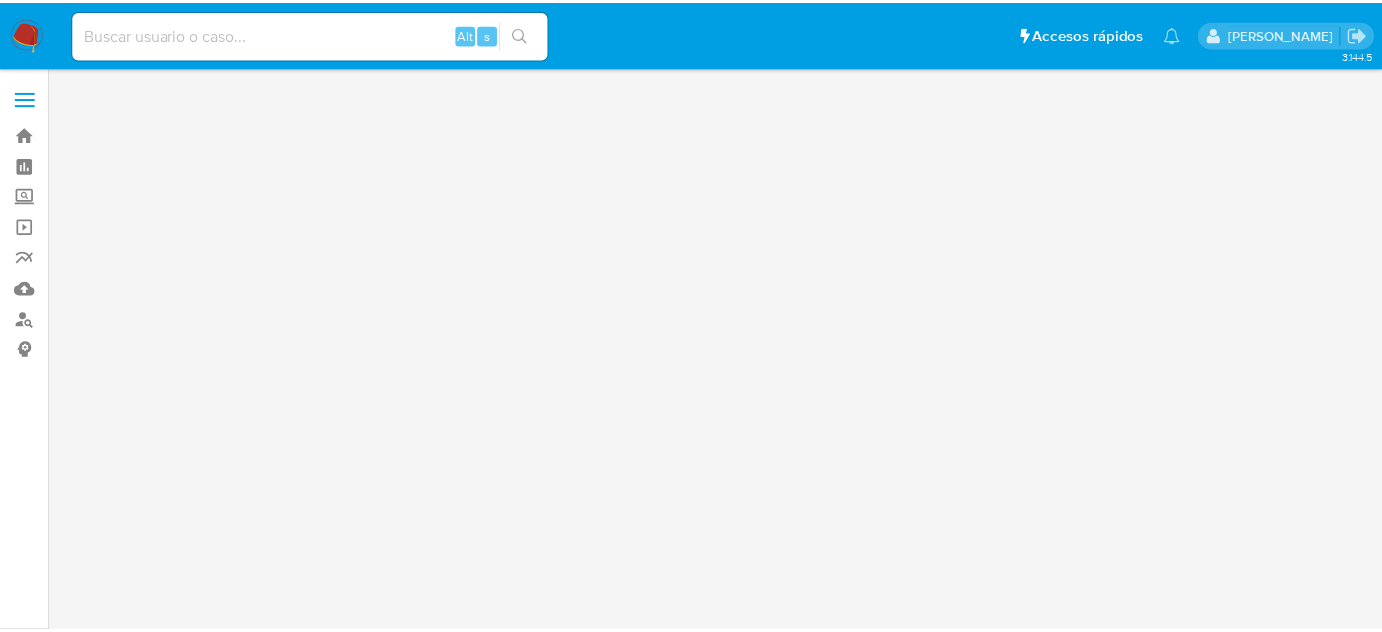 scroll, scrollTop: 0, scrollLeft: 0, axis: both 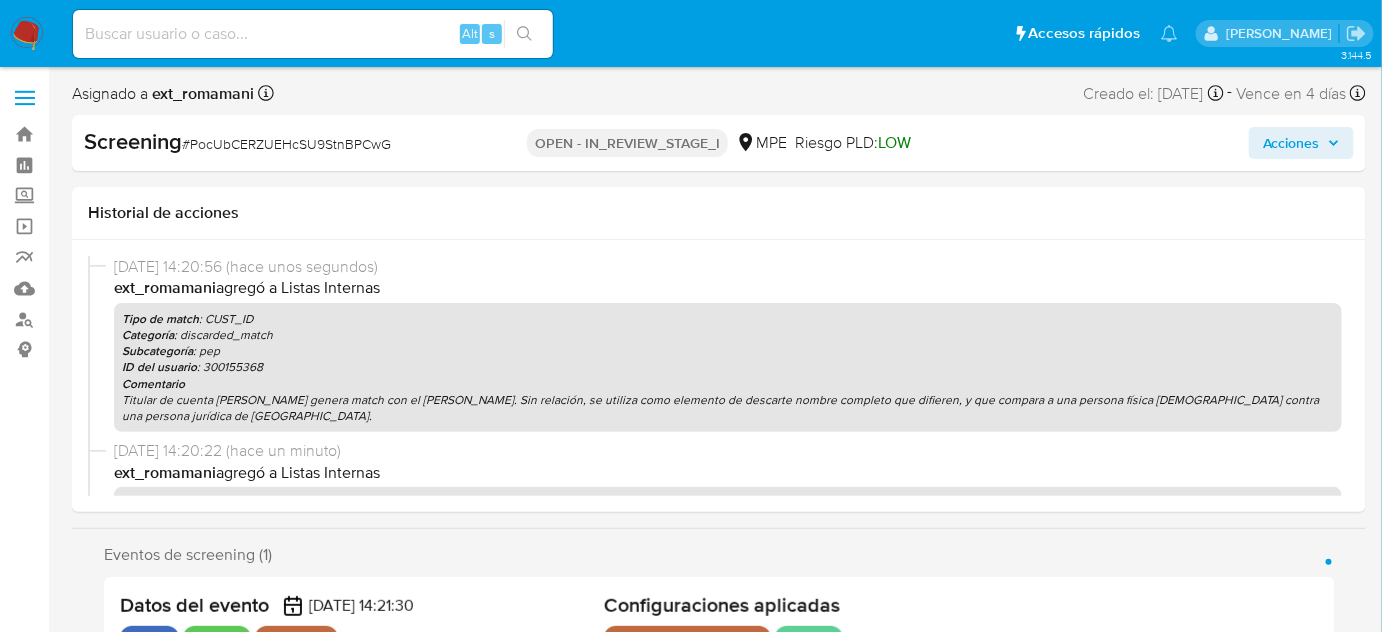 select on "10" 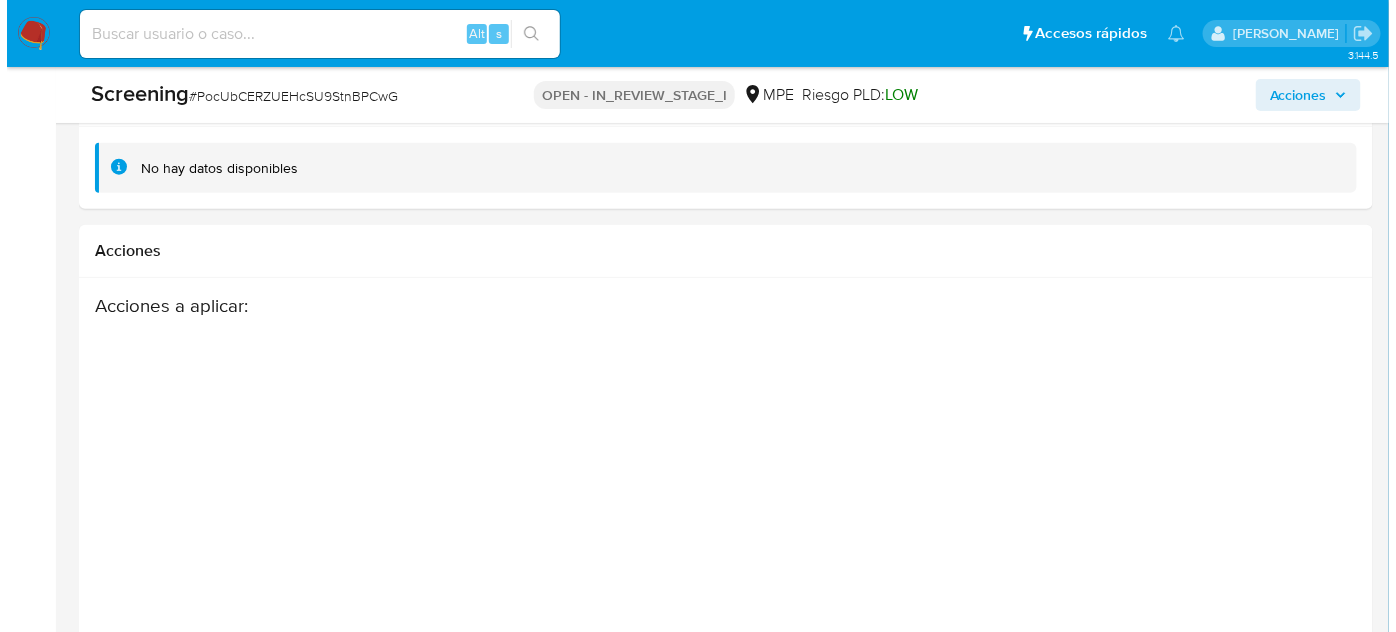scroll, scrollTop: 3206, scrollLeft: 0, axis: vertical 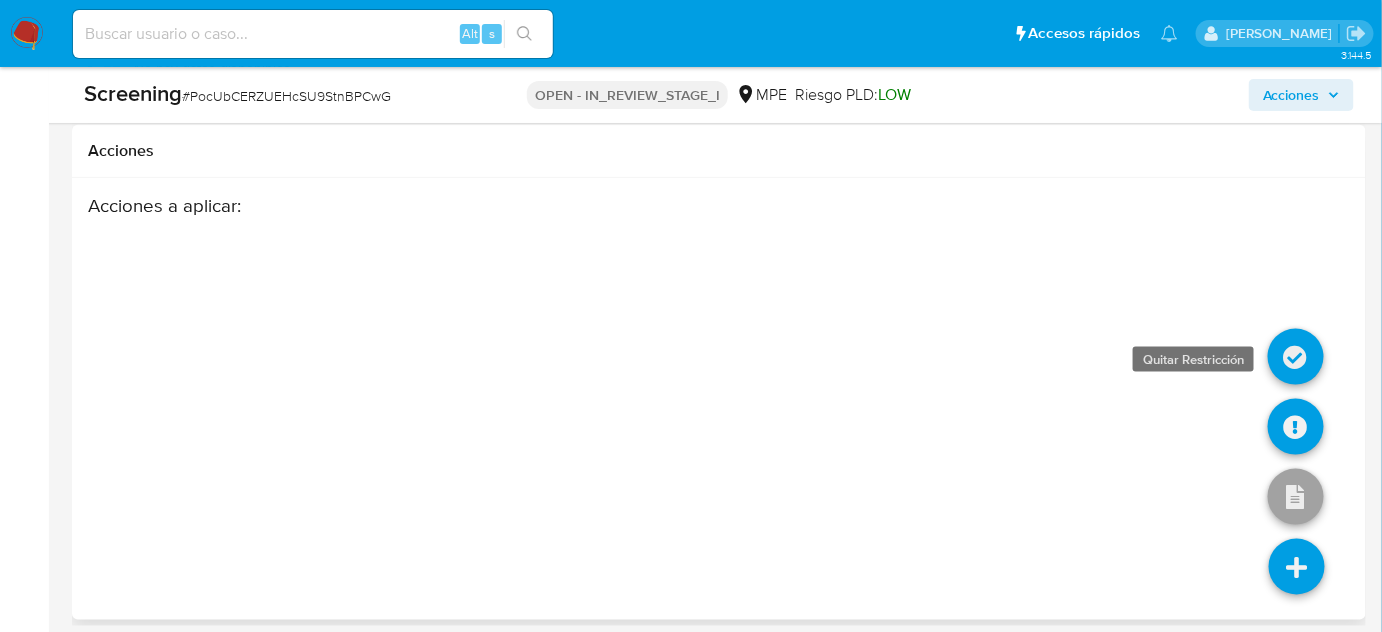 click at bounding box center (1296, 357) 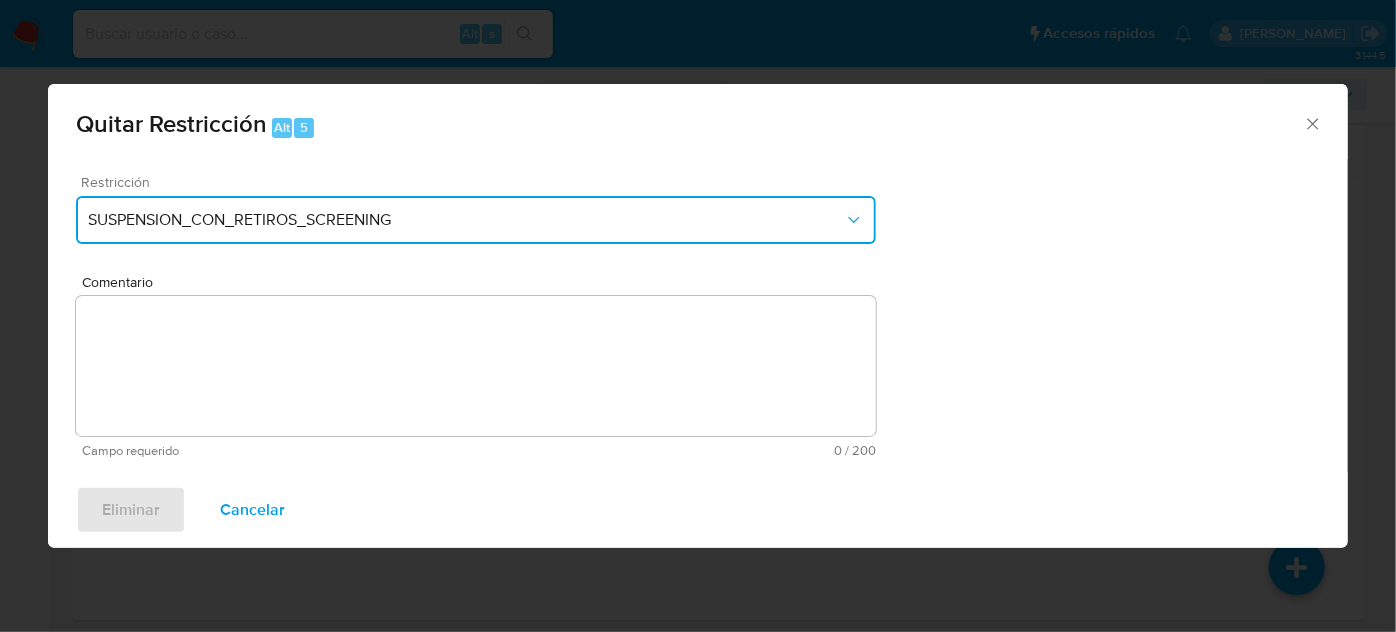 click on "SUSPENSION_CON_RETIROS_SCREENING" at bounding box center [466, 220] 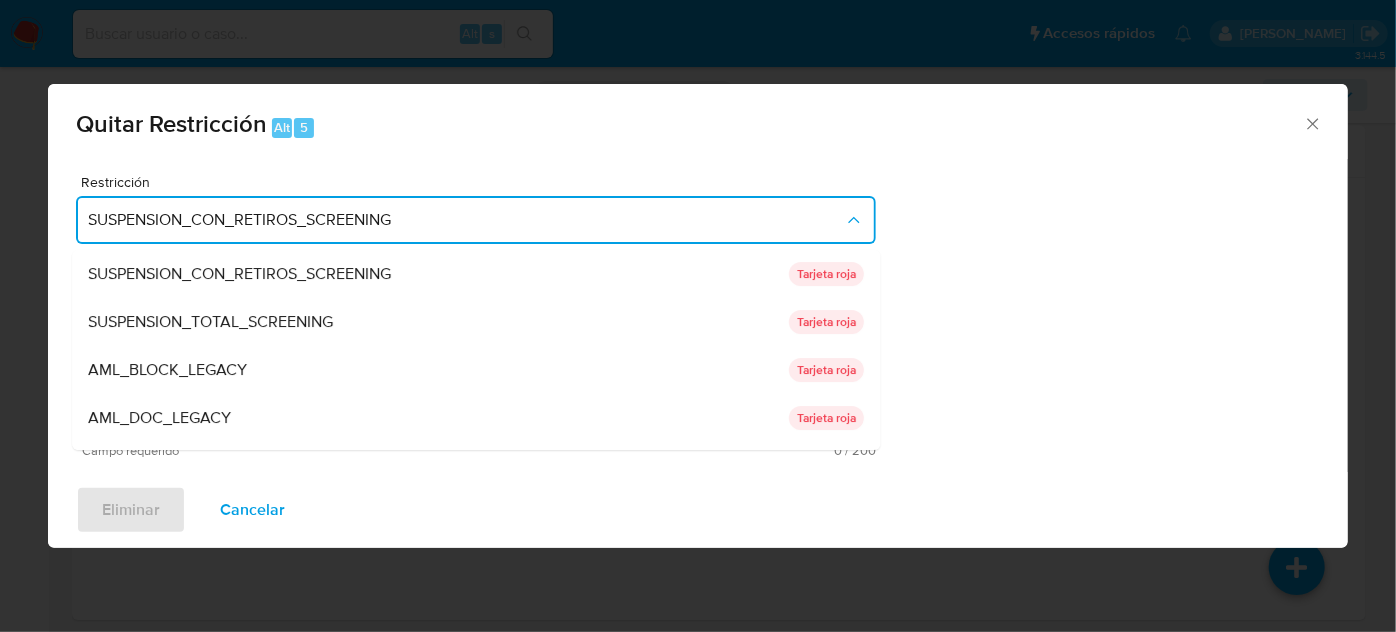 drag, startPoint x: 329, startPoint y: 319, endPoint x: 322, endPoint y: 339, distance: 21.189621 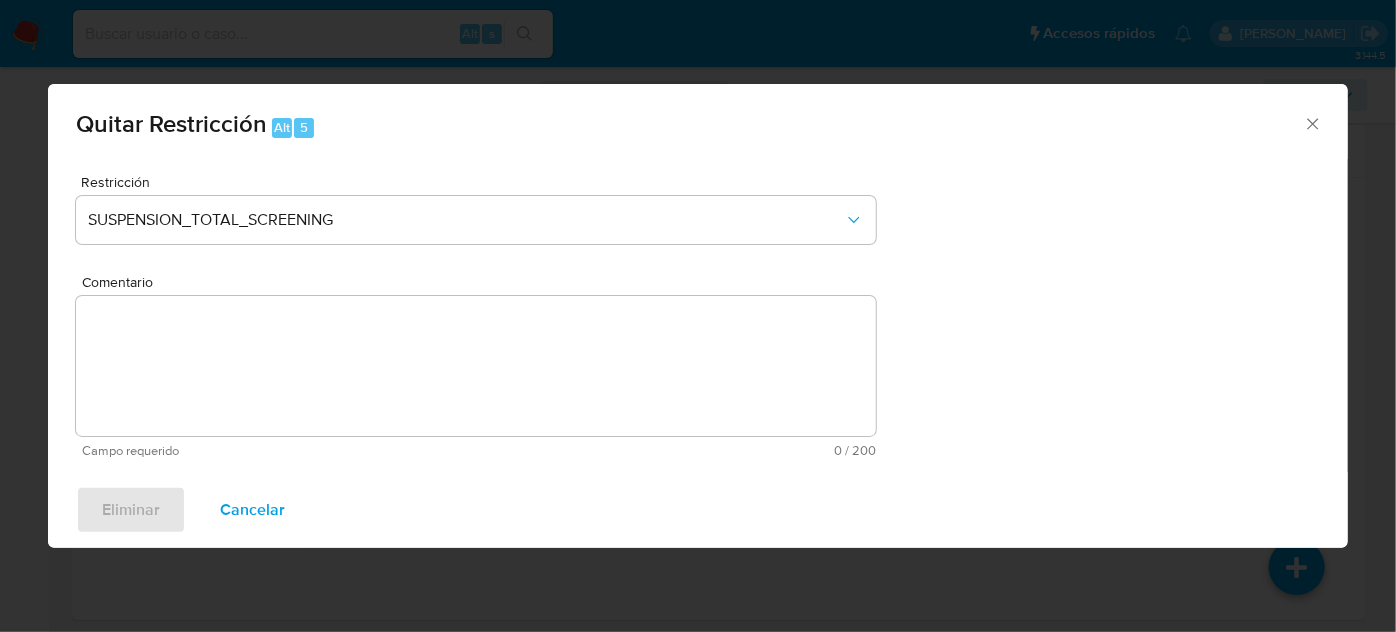 click on "Comentario" at bounding box center [476, 366] 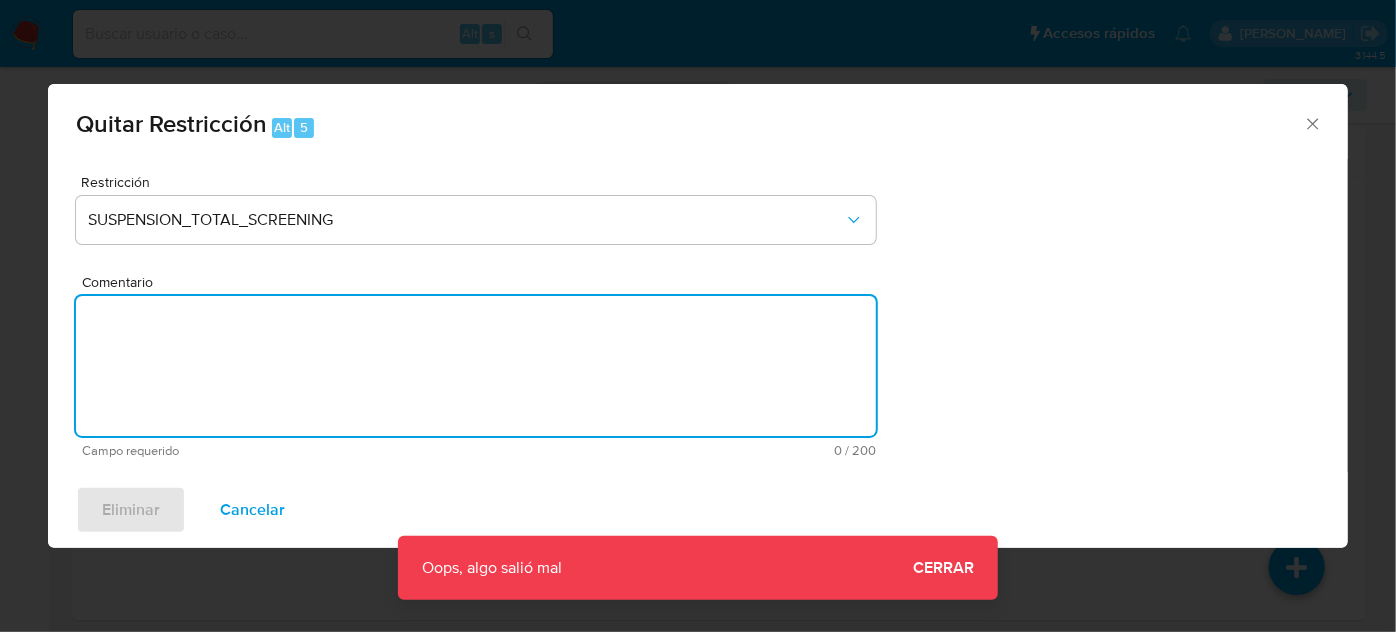 paste on "Se quita restricción automática, ya que se logra desestimar el match en lista de sanción." 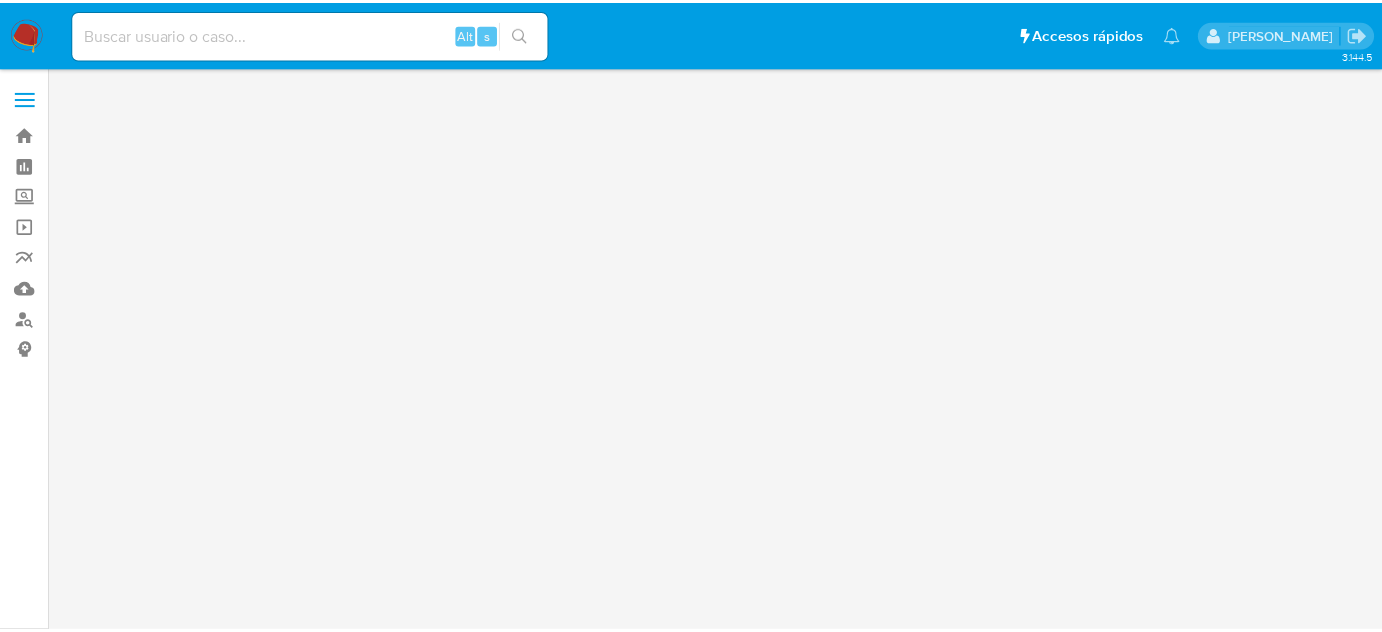 scroll, scrollTop: 0, scrollLeft: 0, axis: both 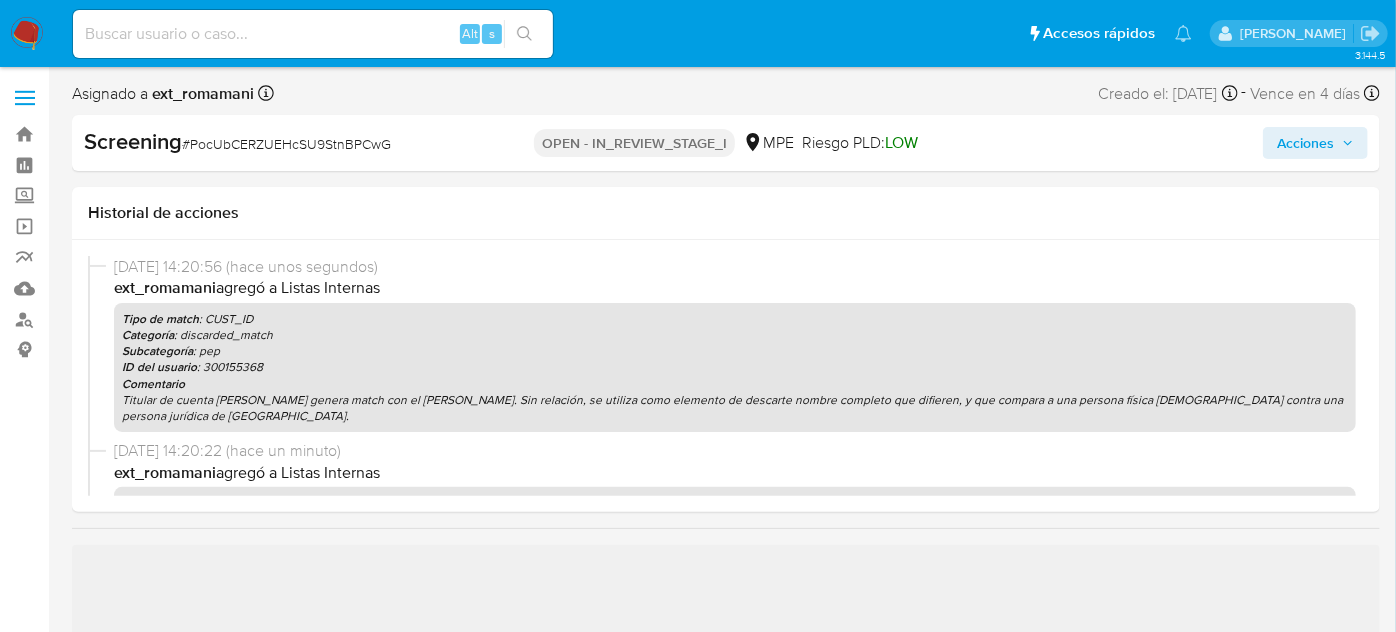select on "10" 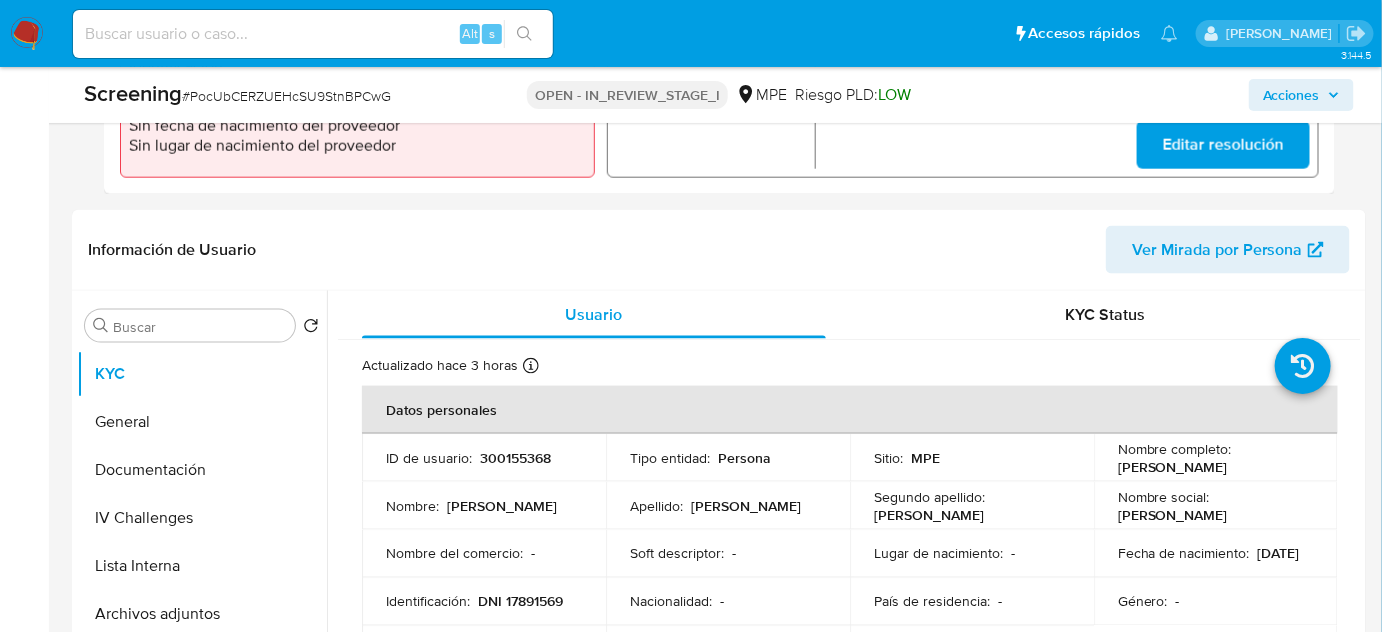 scroll, scrollTop: 1181, scrollLeft: 0, axis: vertical 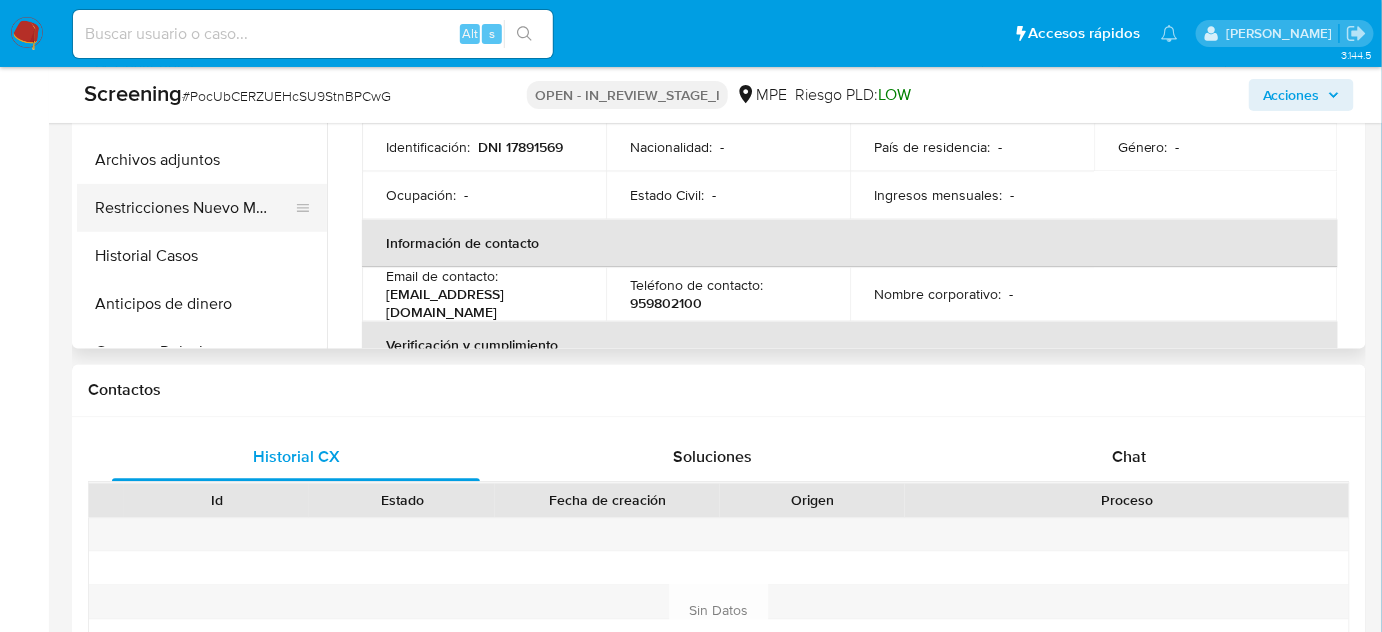 click on "Restricciones Nuevo Mundo" at bounding box center (194, 208) 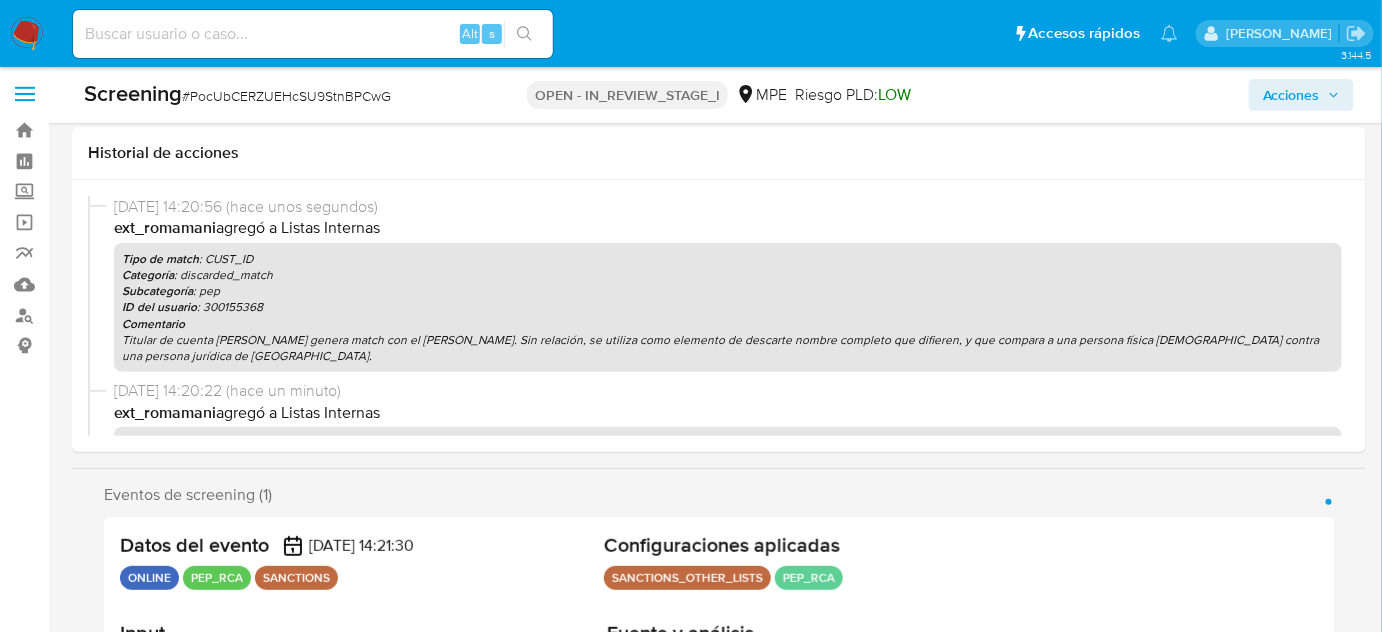 scroll, scrollTop: 0, scrollLeft: 0, axis: both 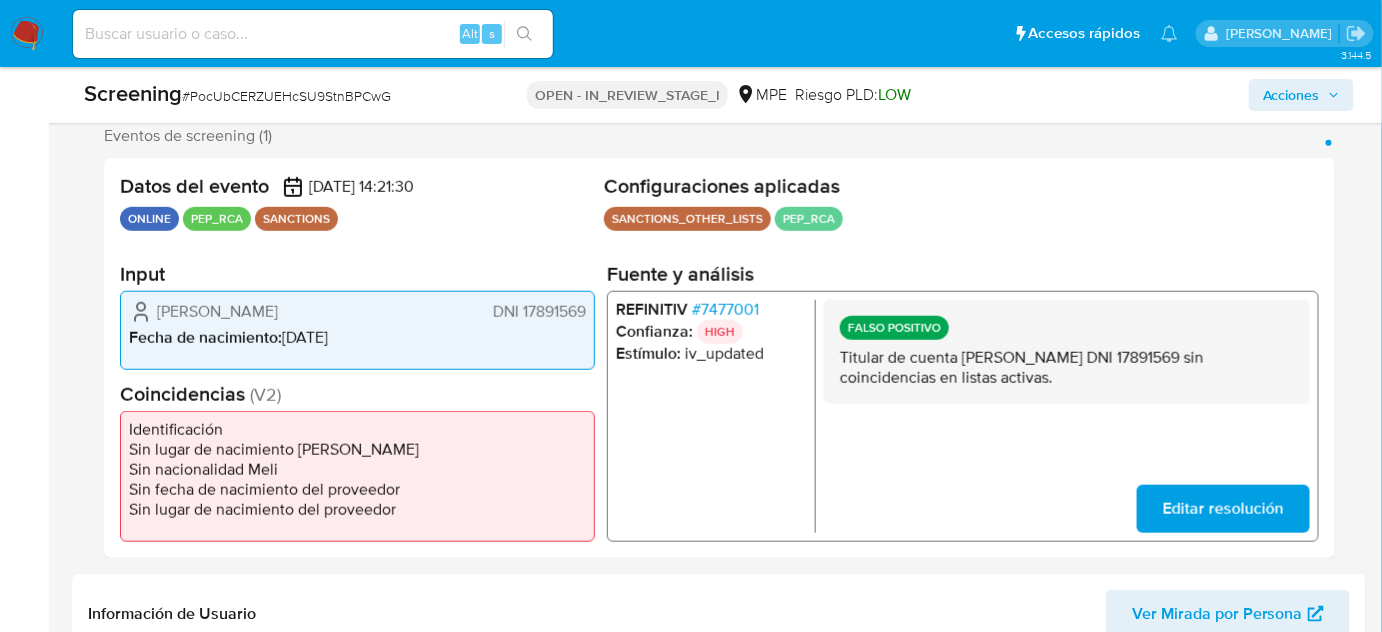 click on "Acciones" at bounding box center (1291, 95) 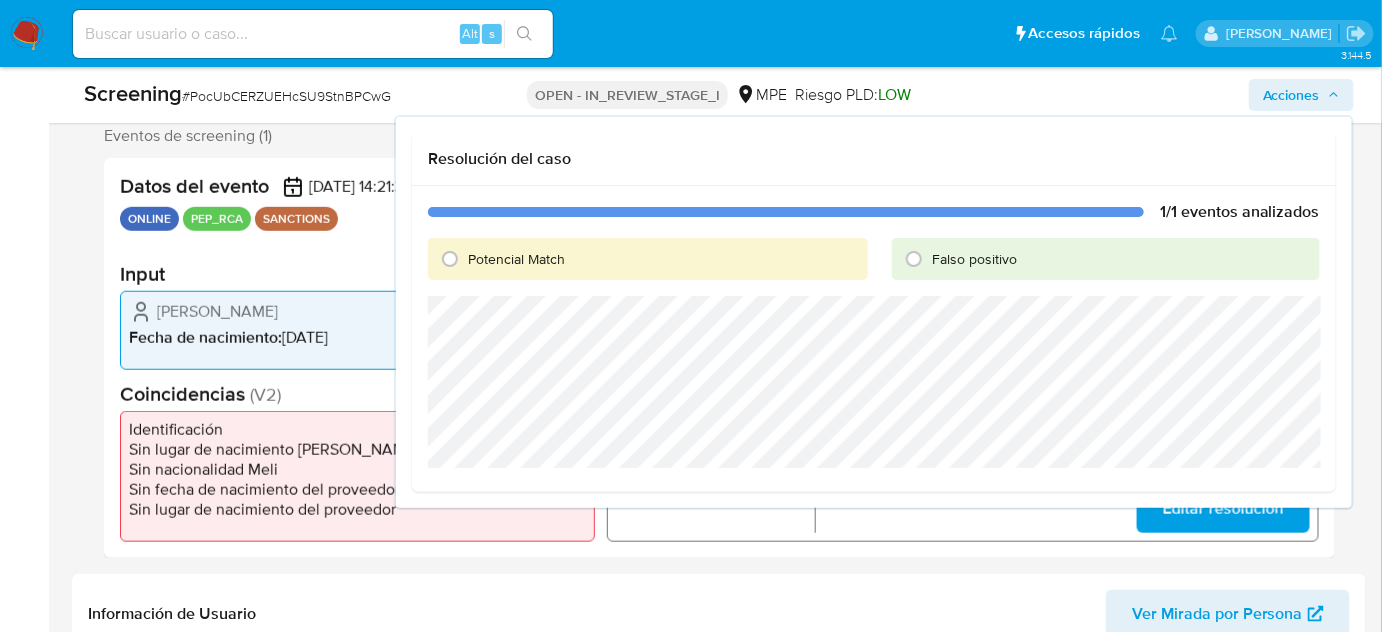 click on "Falso positivo" at bounding box center [974, 259] 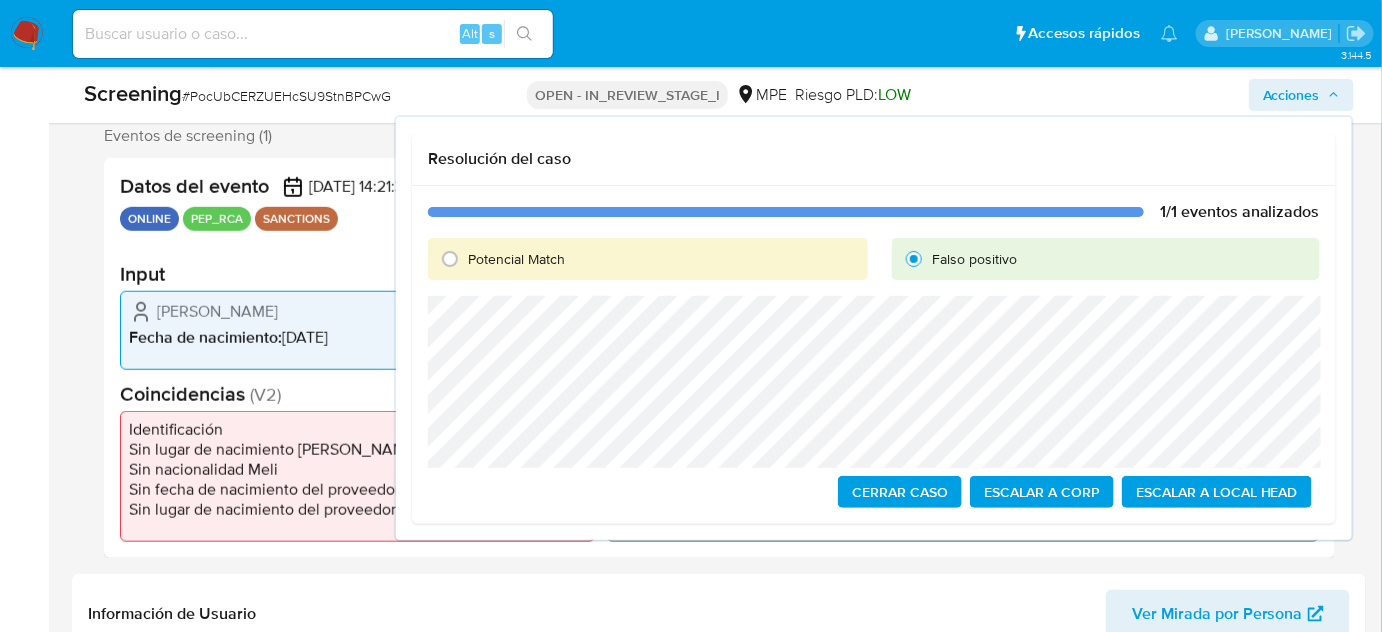click on "Cerrar Caso" at bounding box center [900, 492] 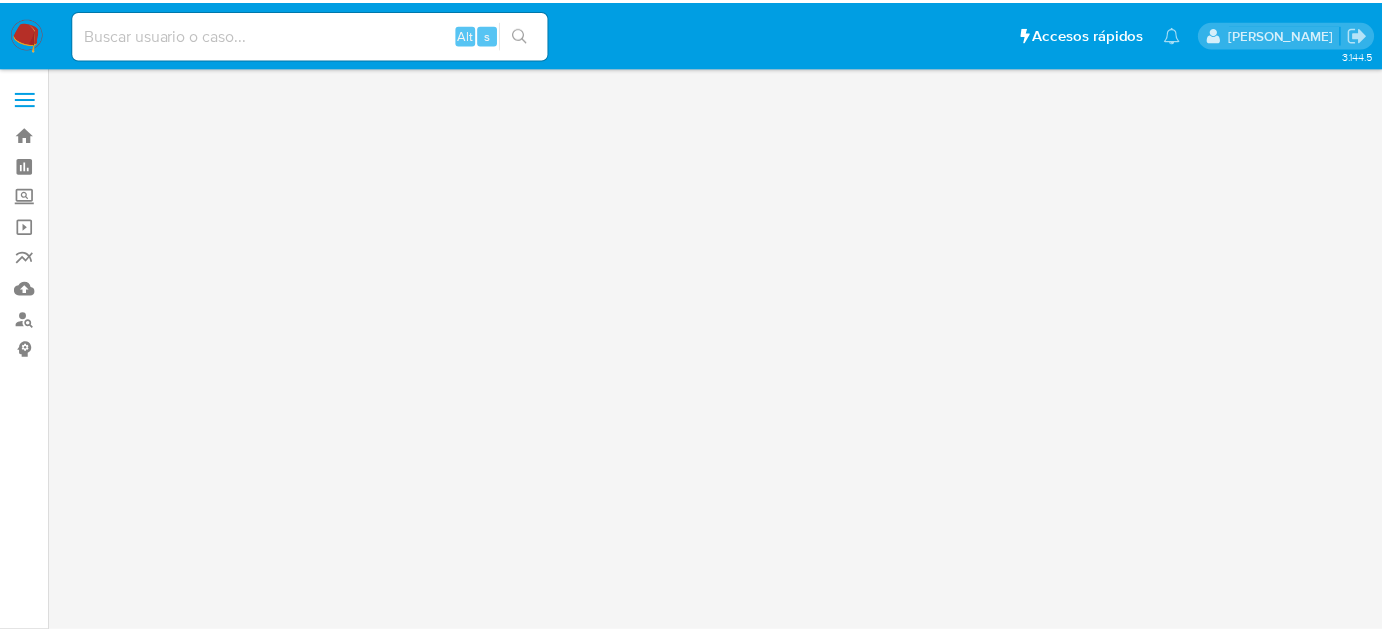 scroll, scrollTop: 0, scrollLeft: 0, axis: both 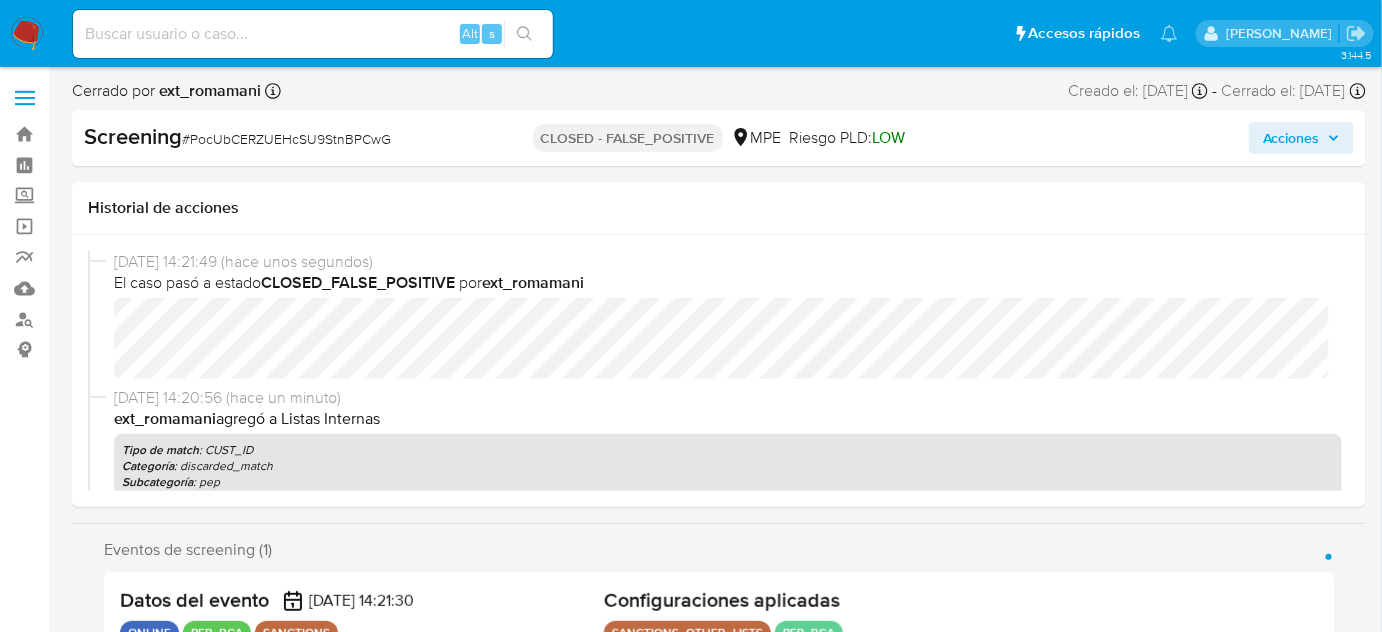 select on "10" 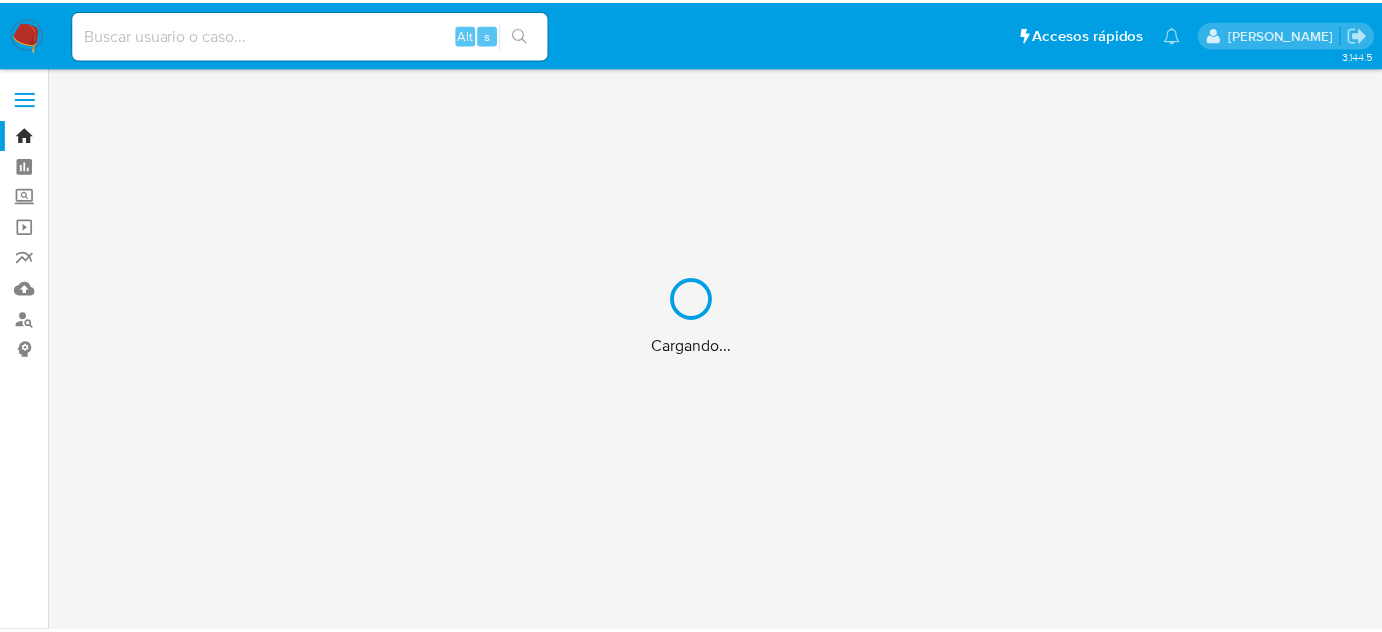 scroll, scrollTop: 0, scrollLeft: 0, axis: both 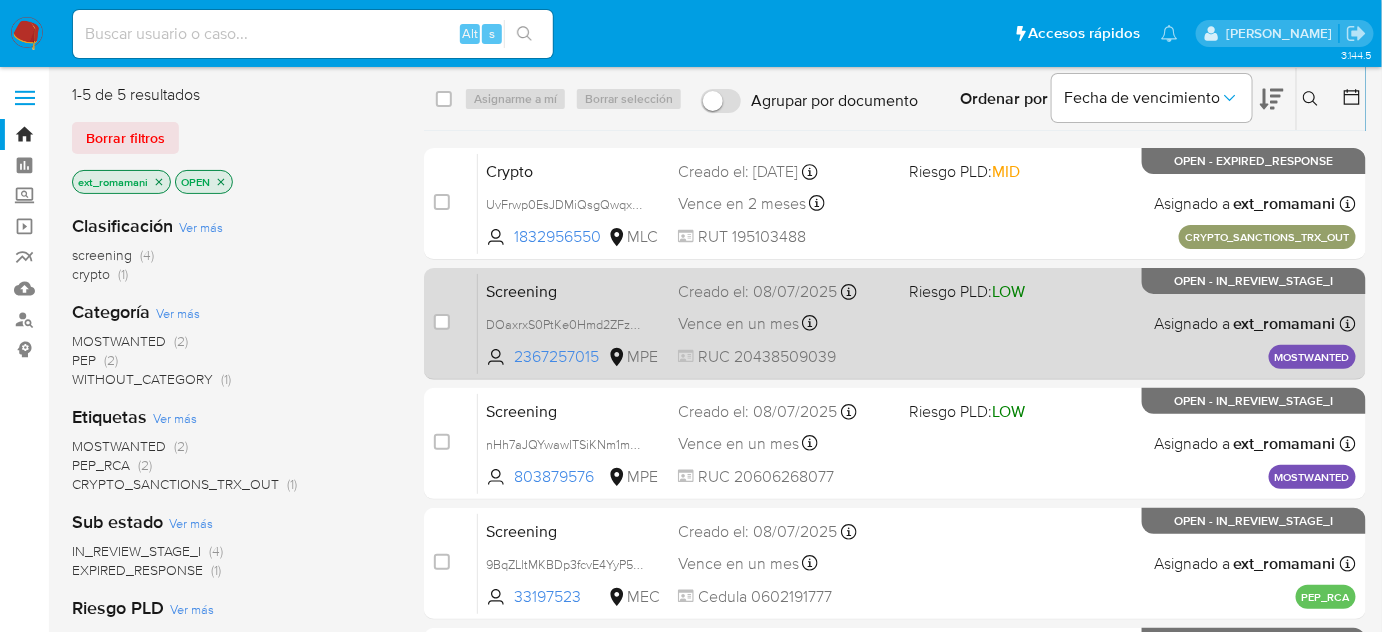 click on "Vence en un mes" at bounding box center [738, 324] 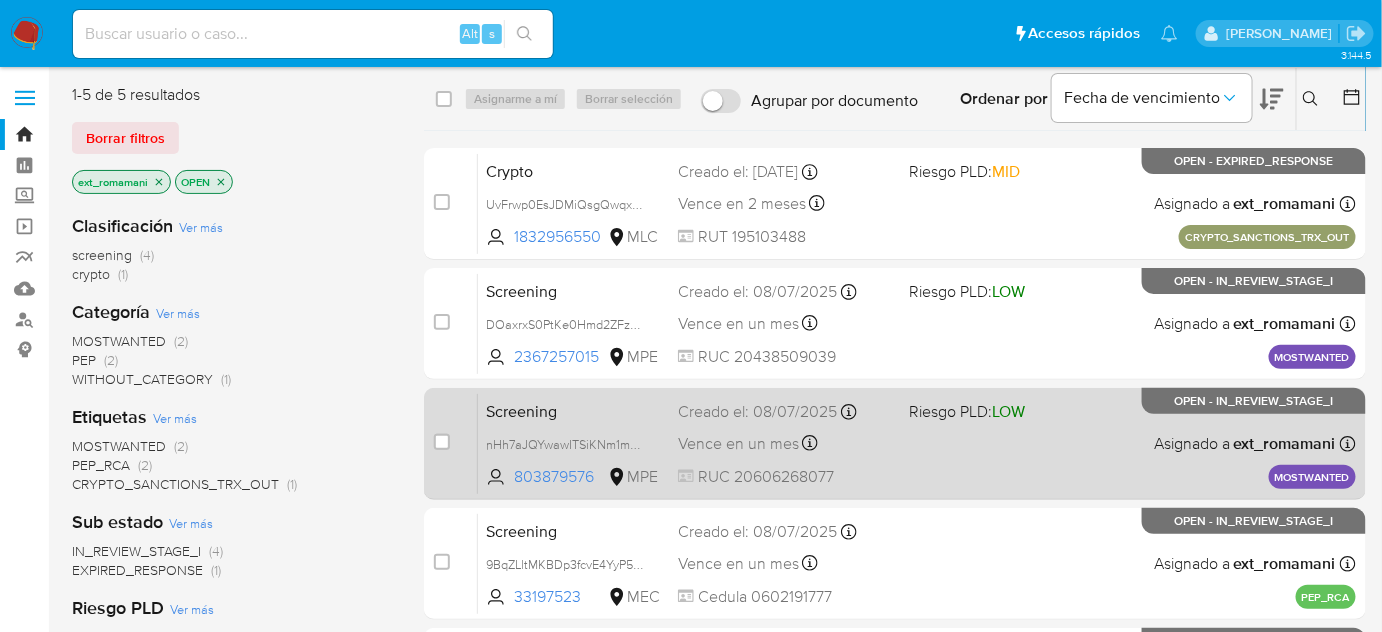 click on "Vence en un mes   Vence el 07/08/2025 17:13:46" at bounding box center (785, 443) 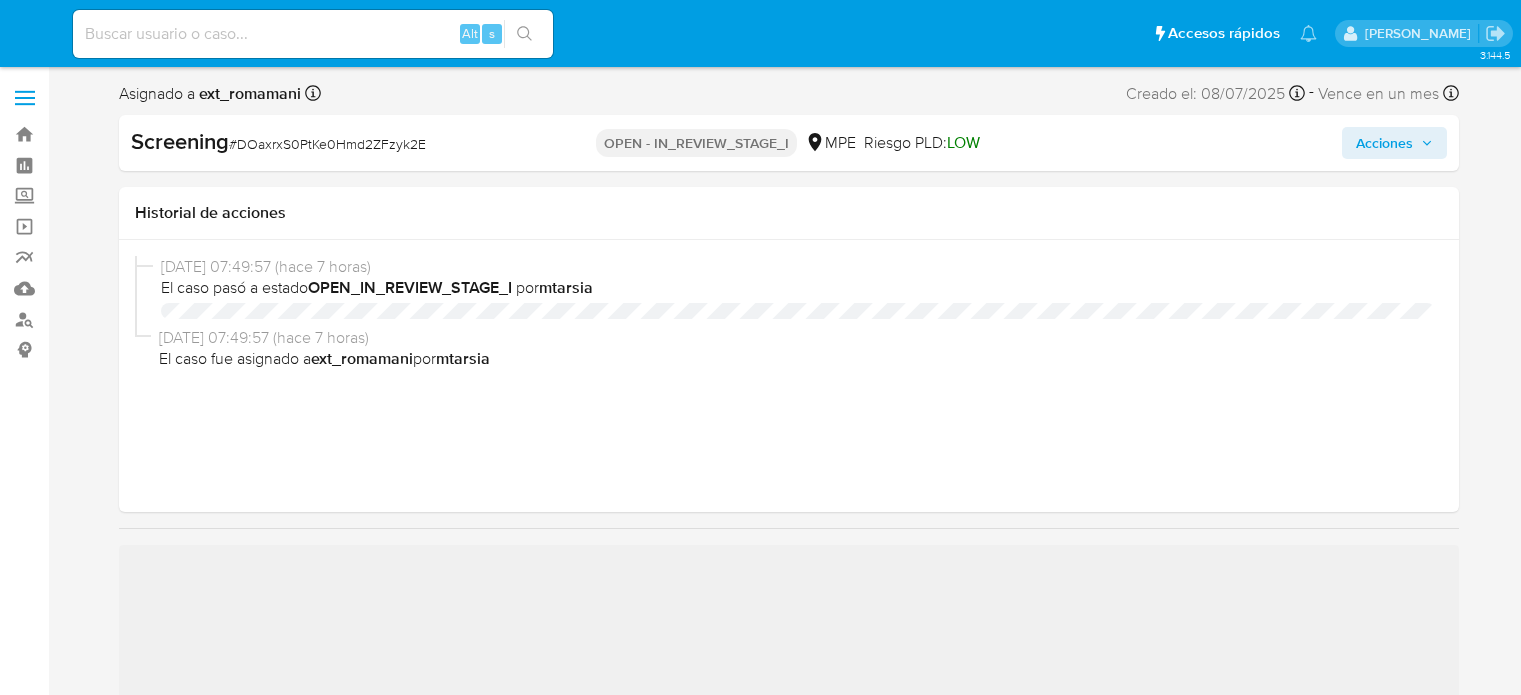 select on "10" 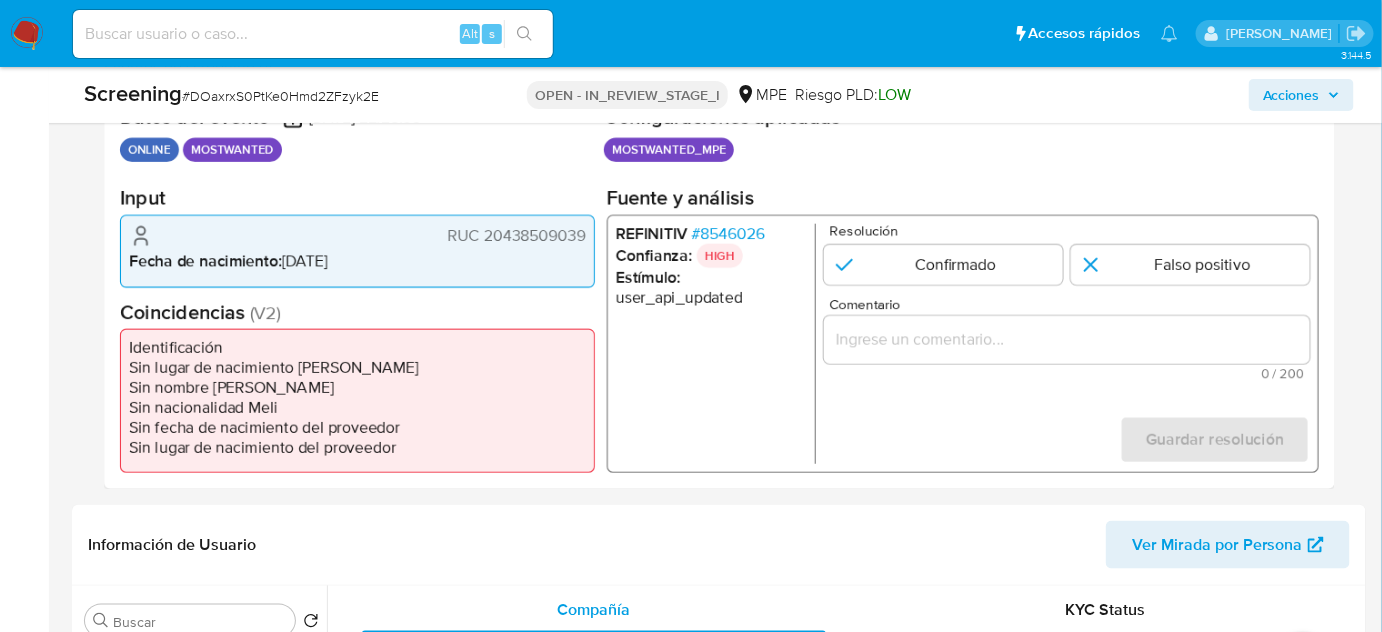 scroll, scrollTop: 454, scrollLeft: 0, axis: vertical 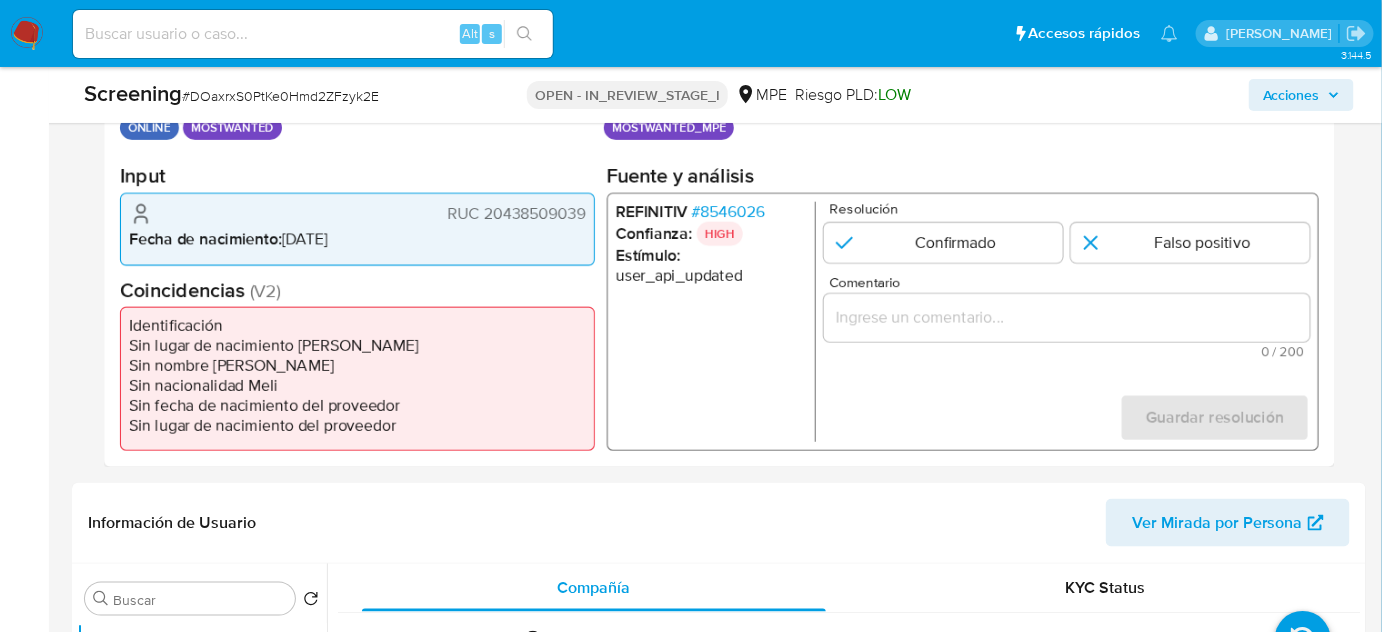 drag, startPoint x: 588, startPoint y: 215, endPoint x: 485, endPoint y: 220, distance: 103.121284 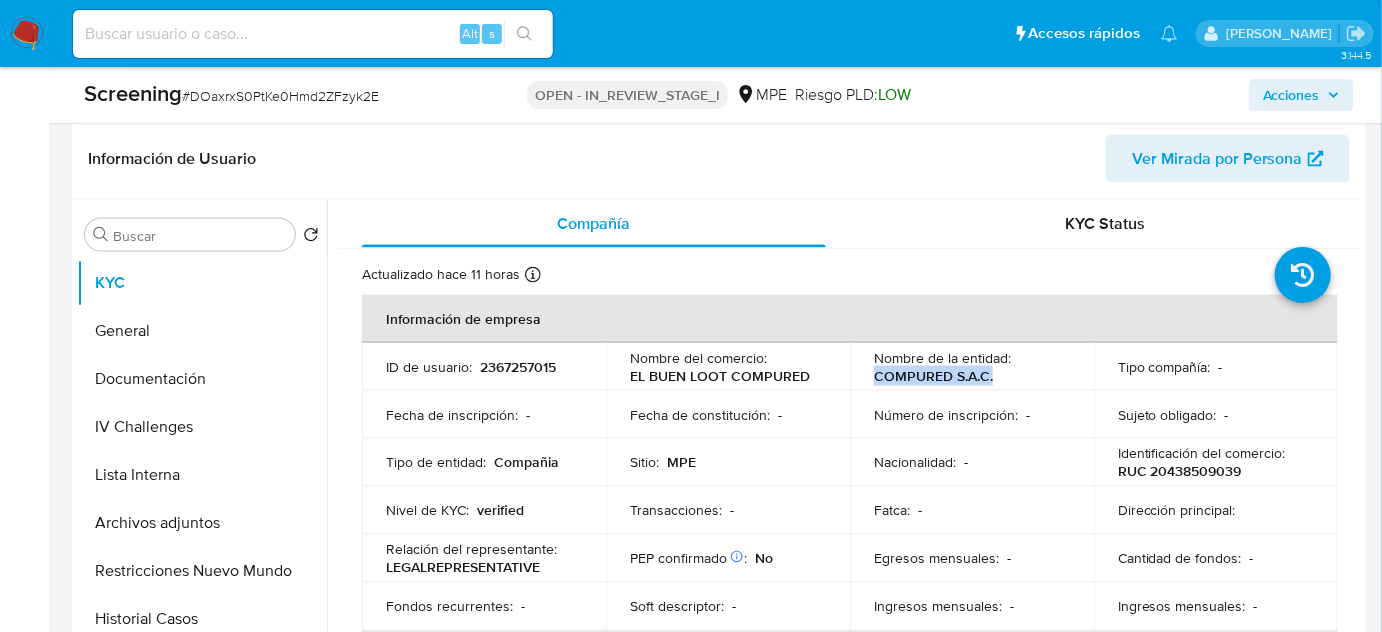 drag, startPoint x: 996, startPoint y: 381, endPoint x: 864, endPoint y: 372, distance: 132.30646 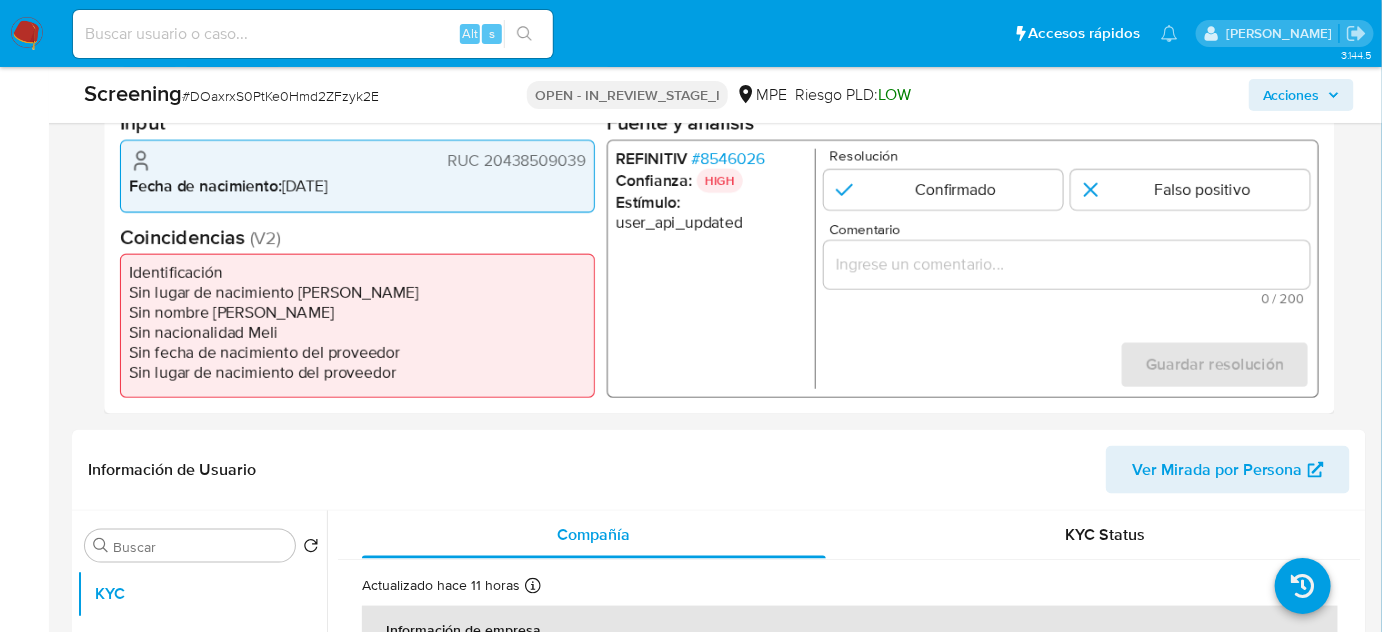 scroll, scrollTop: 454, scrollLeft: 0, axis: vertical 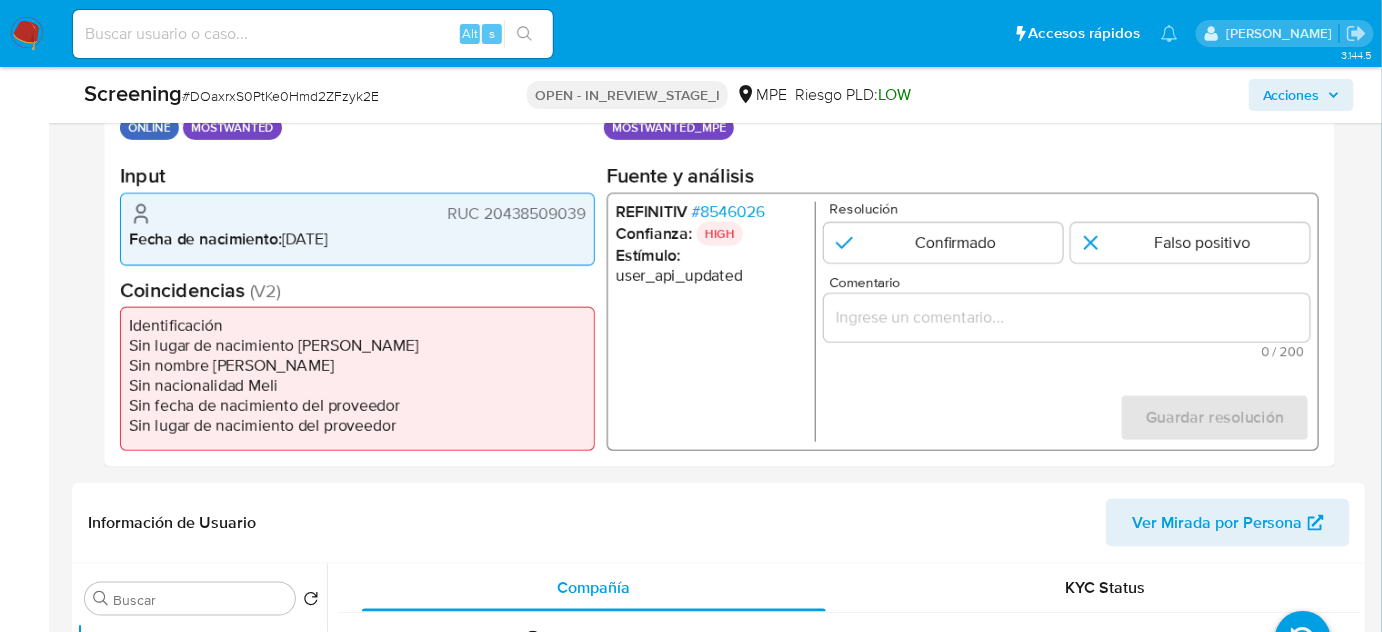 click on "# 8546026" at bounding box center [728, 212] 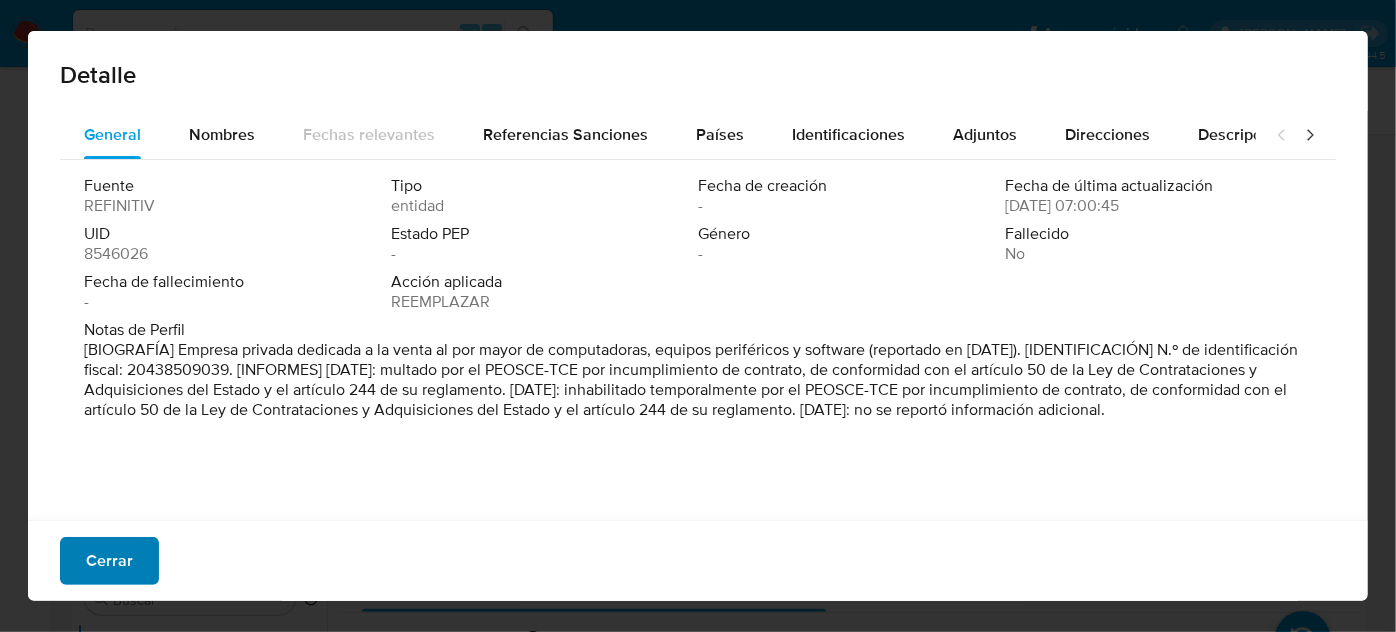 click on "Cerrar" at bounding box center [109, 561] 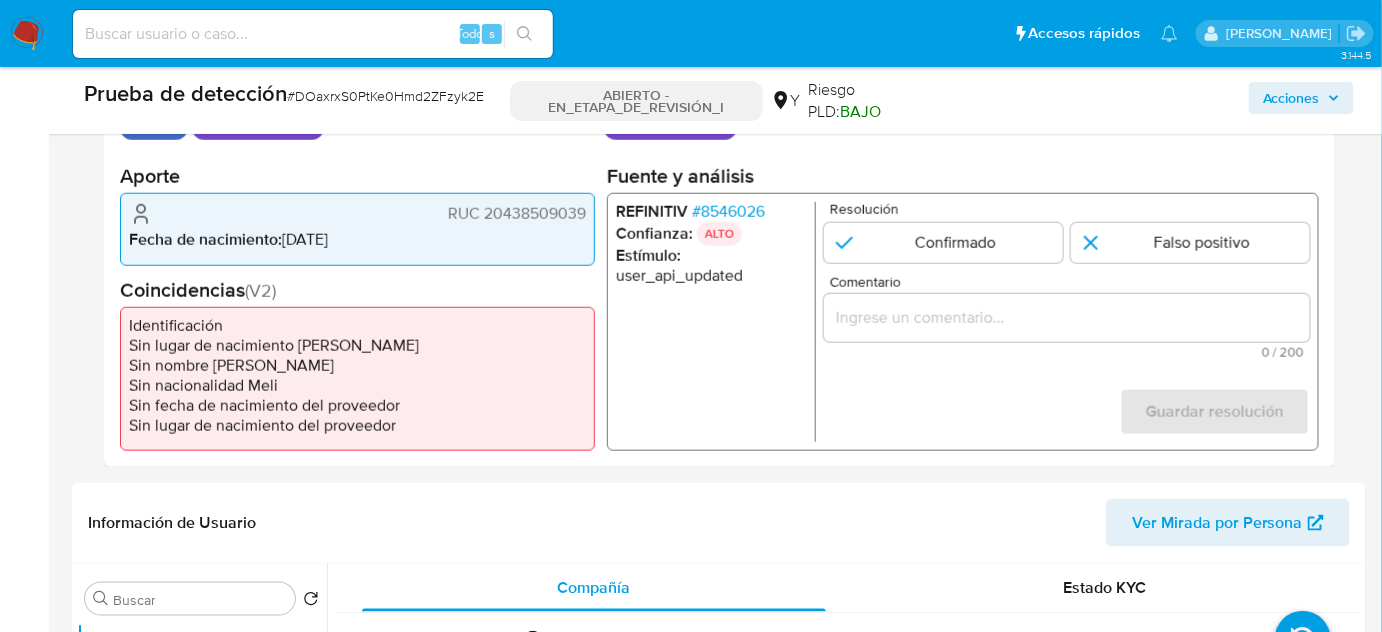 drag, startPoint x: 590, startPoint y: 210, endPoint x: 440, endPoint y: 220, distance: 150.33296 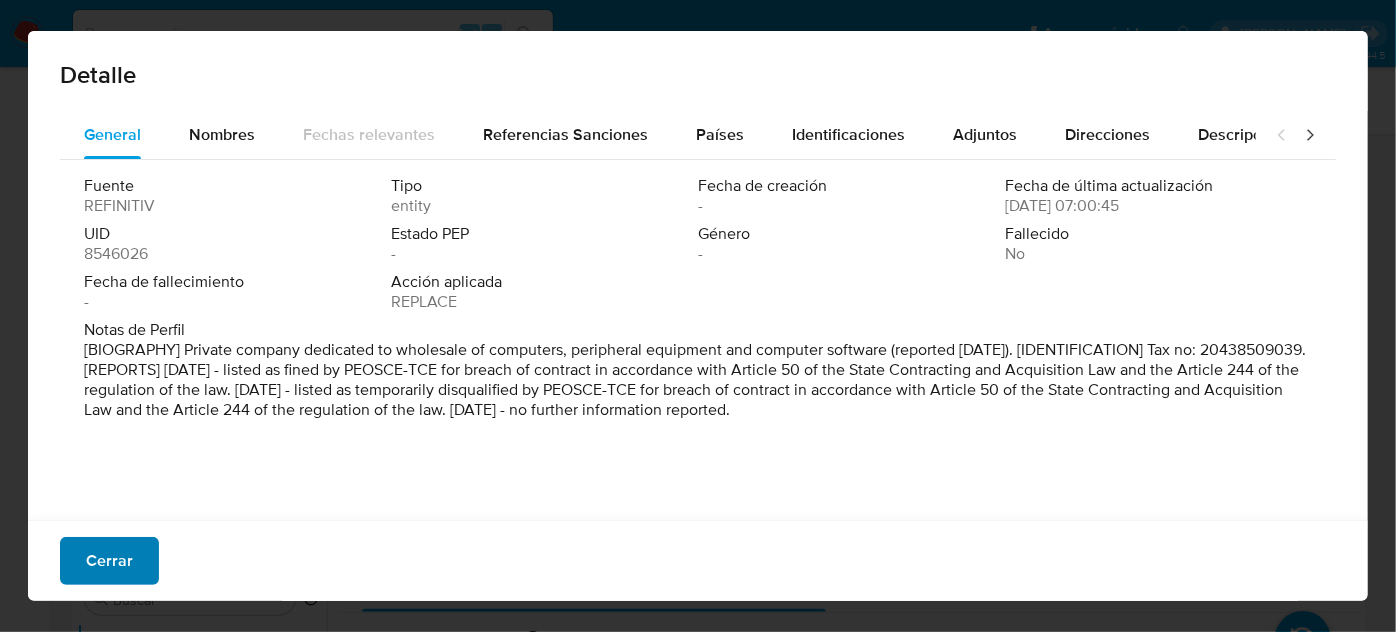 click on "Cerrar" at bounding box center [109, 561] 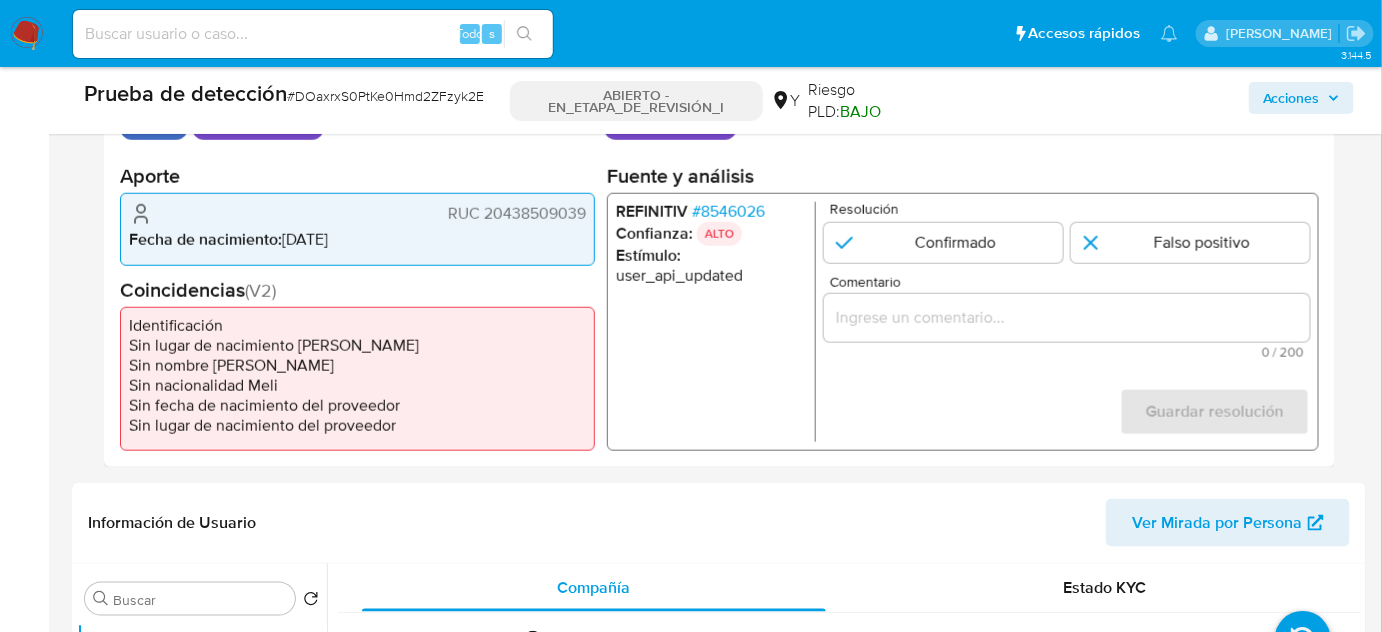 click at bounding box center [1067, 318] 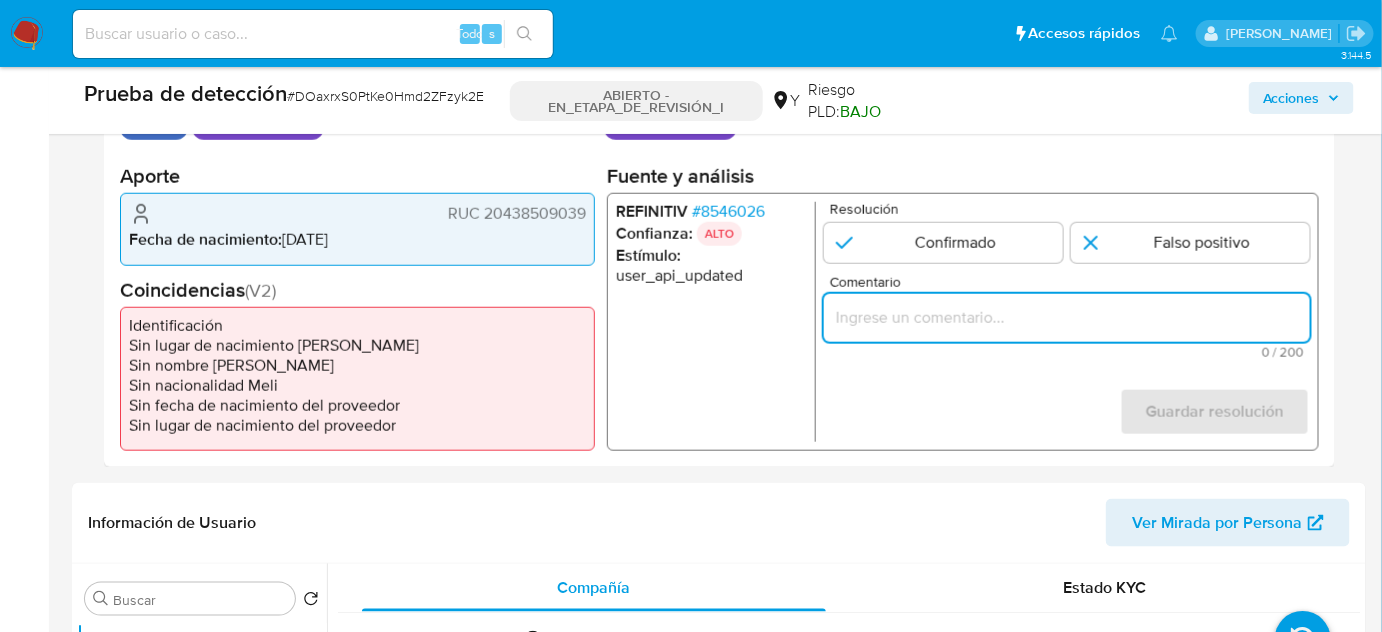 click at bounding box center [1067, 318] 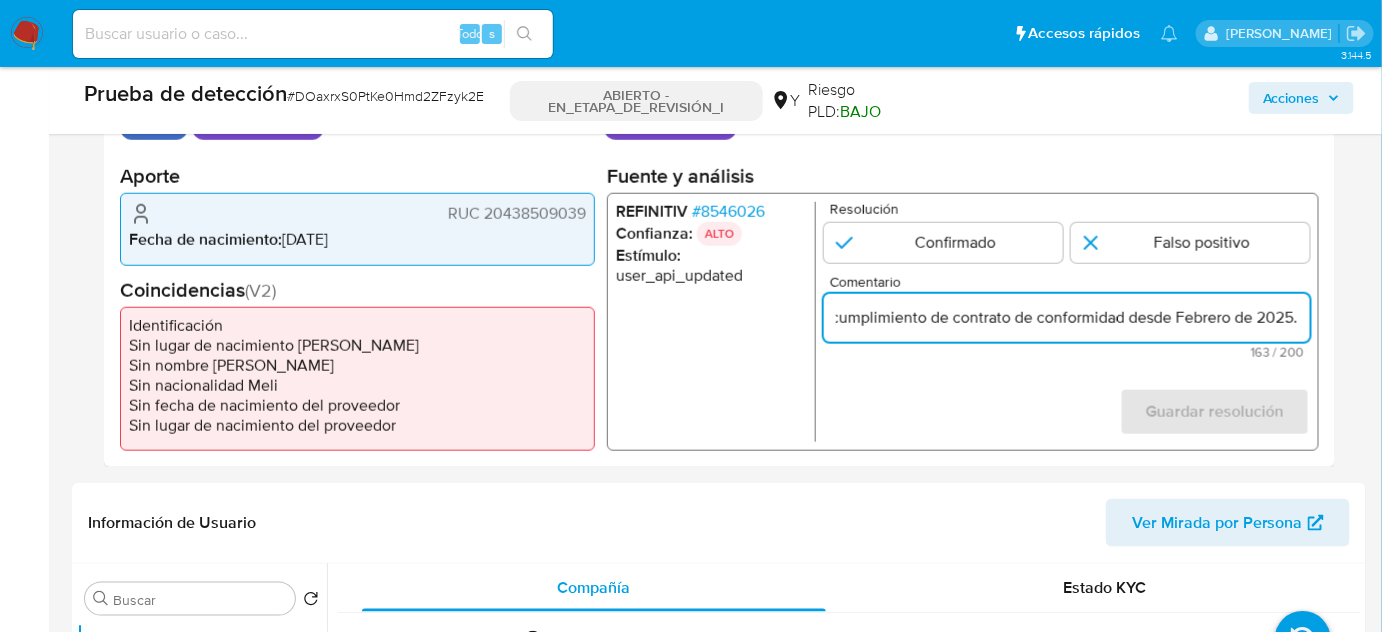 scroll, scrollTop: 0, scrollLeft: 804, axis: horizontal 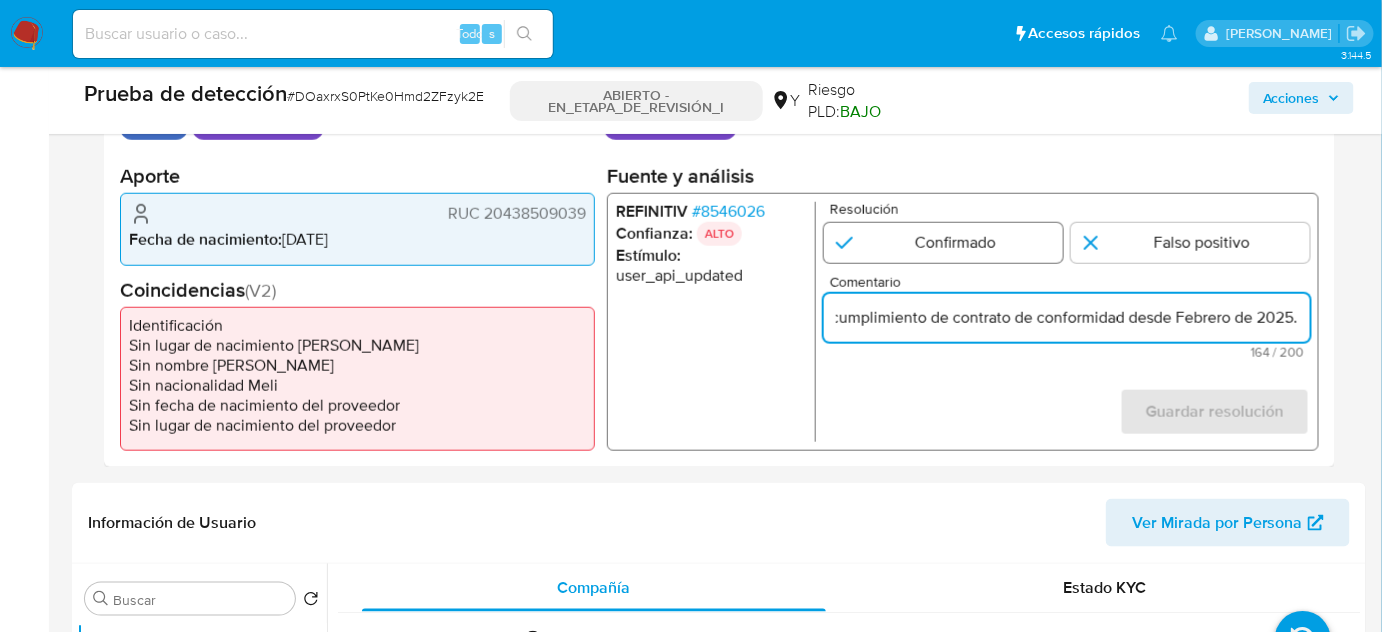 type on "Usuario COMPURED S.A.C, RUC 20438509039, se encuentra inhabilitada temporalmente por PEOSCE-TCE por incumplimiento de contrato de conformidad desde Febrero de 2025." 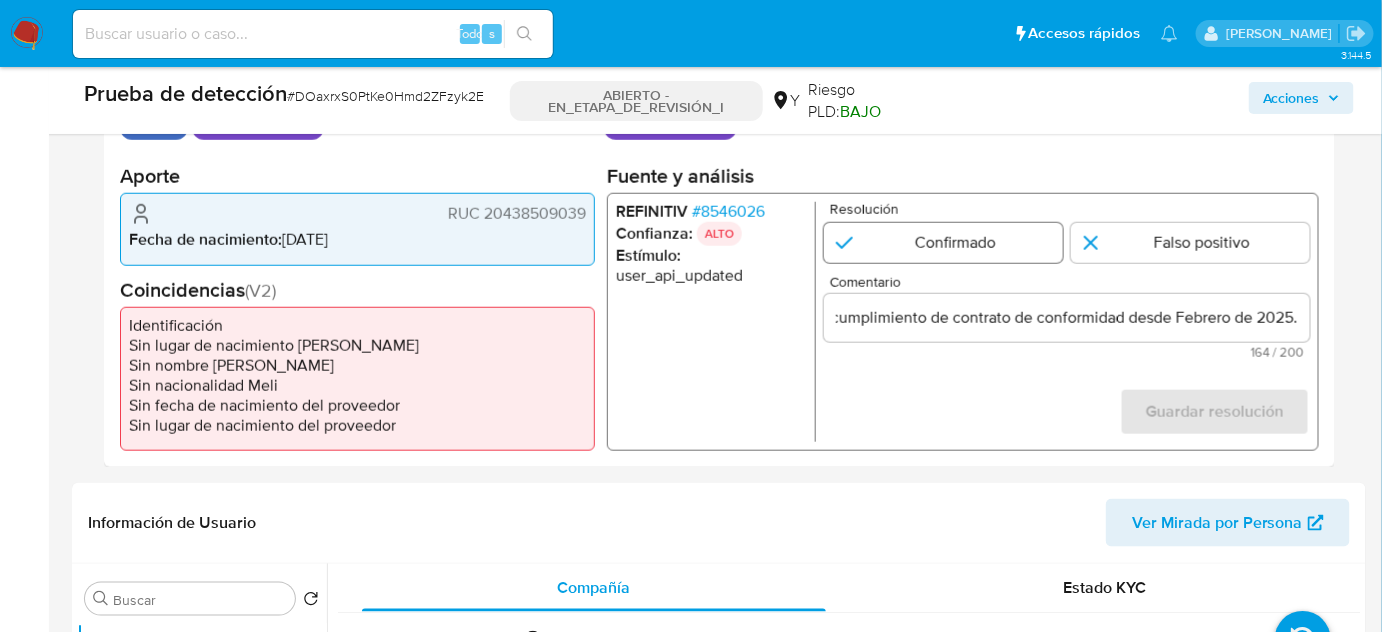 scroll, scrollTop: 0, scrollLeft: 0, axis: both 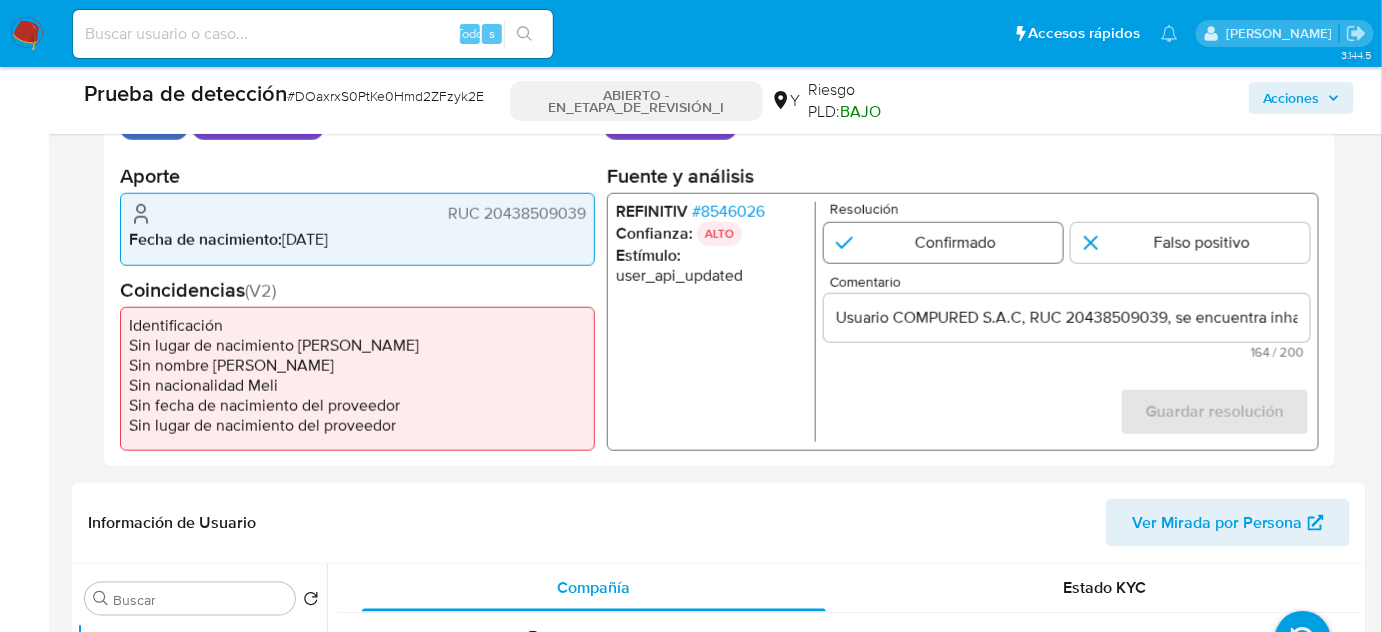 click at bounding box center [943, 243] 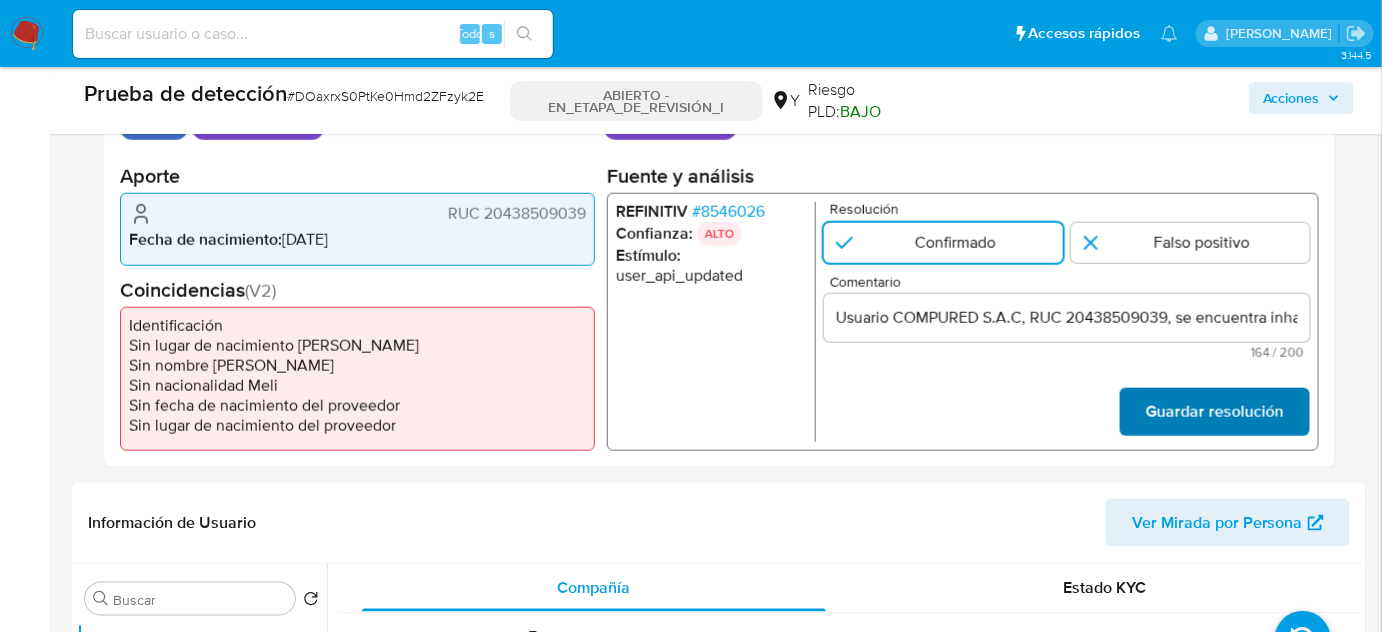 click on "Guardar resolución" at bounding box center [1215, 412] 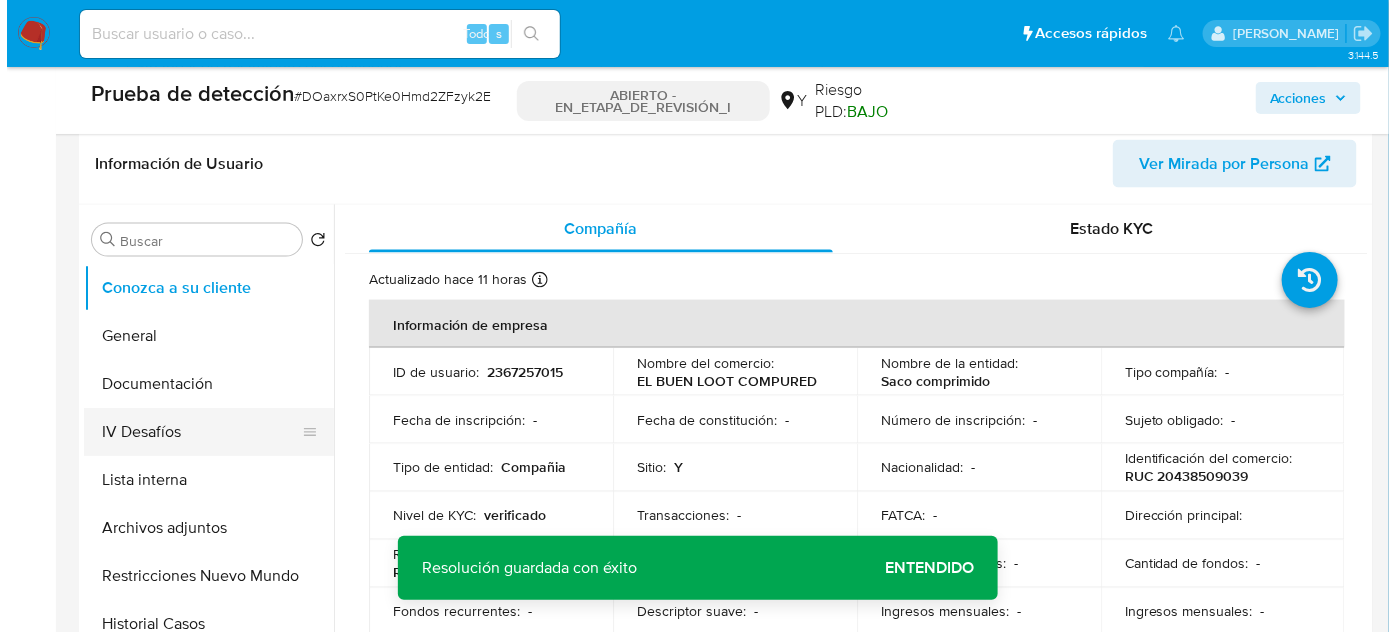 scroll, scrollTop: 818, scrollLeft: 0, axis: vertical 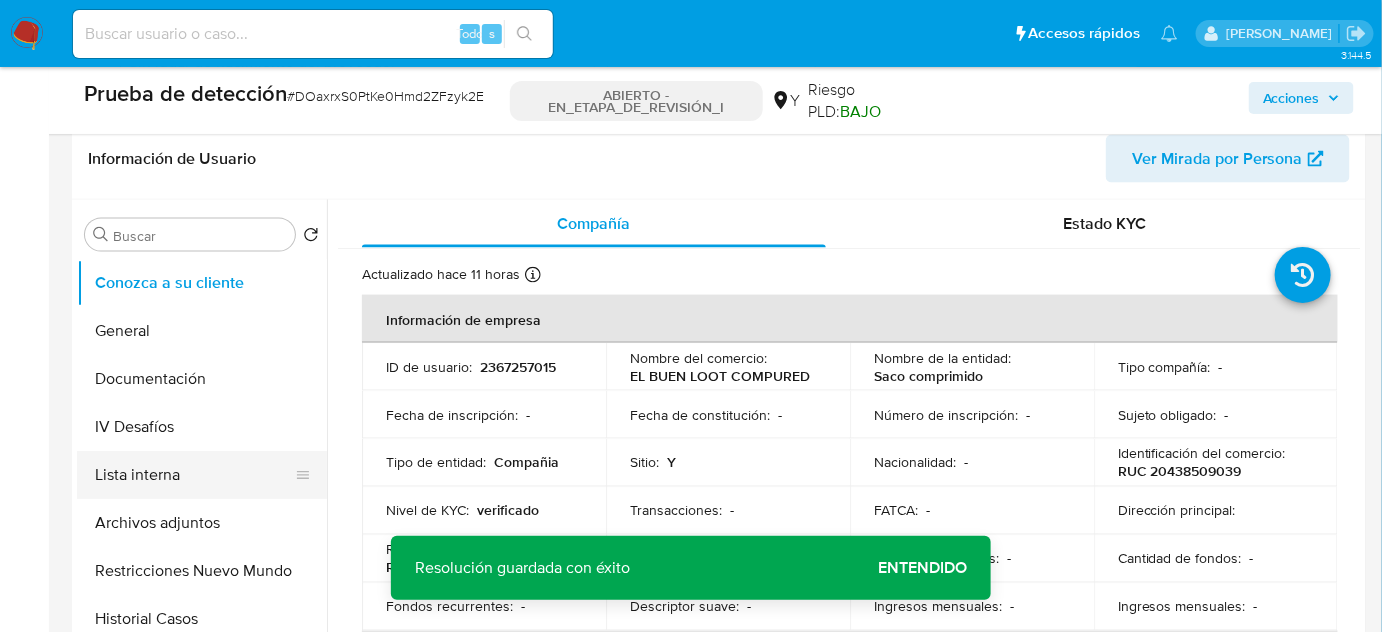 click on "Lista interna" at bounding box center [194, 475] 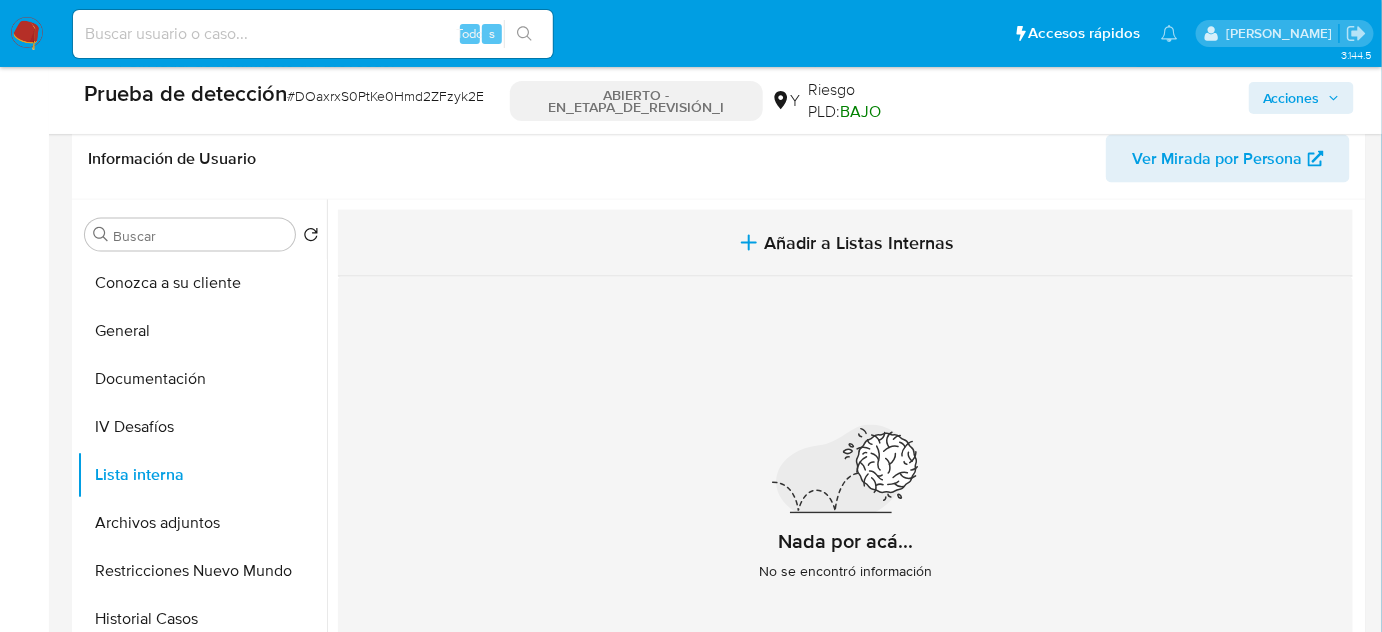 click 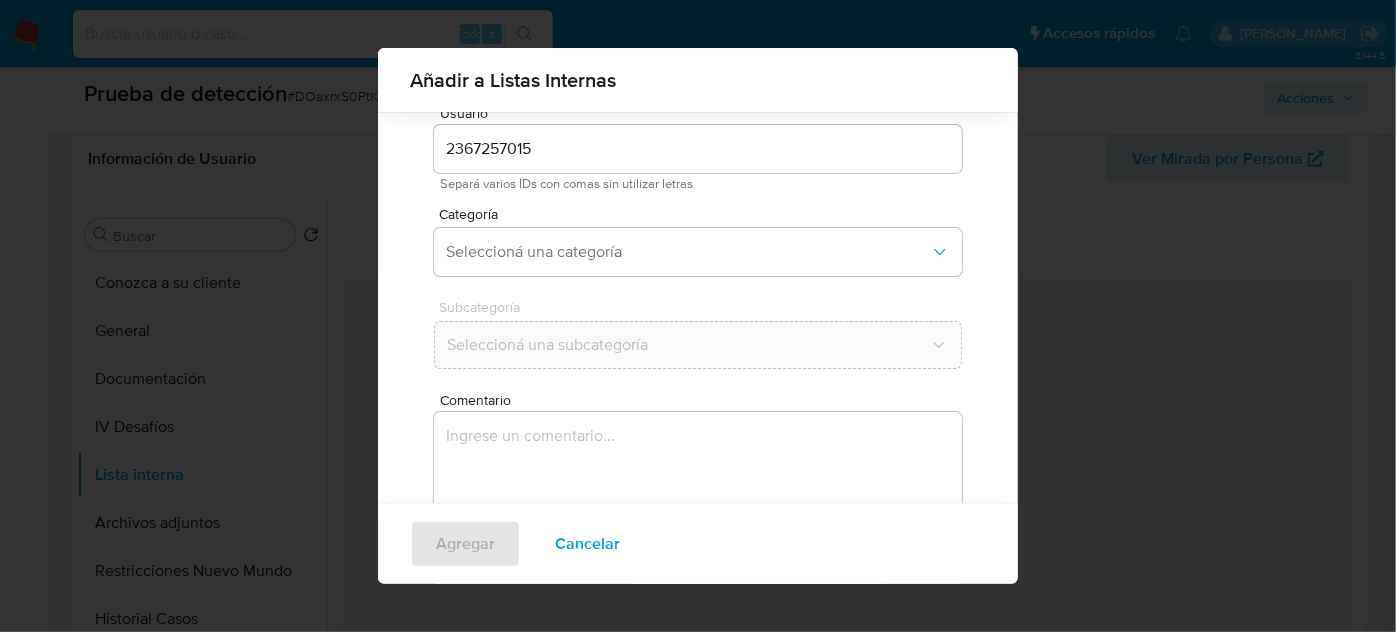 scroll, scrollTop: 74, scrollLeft: 0, axis: vertical 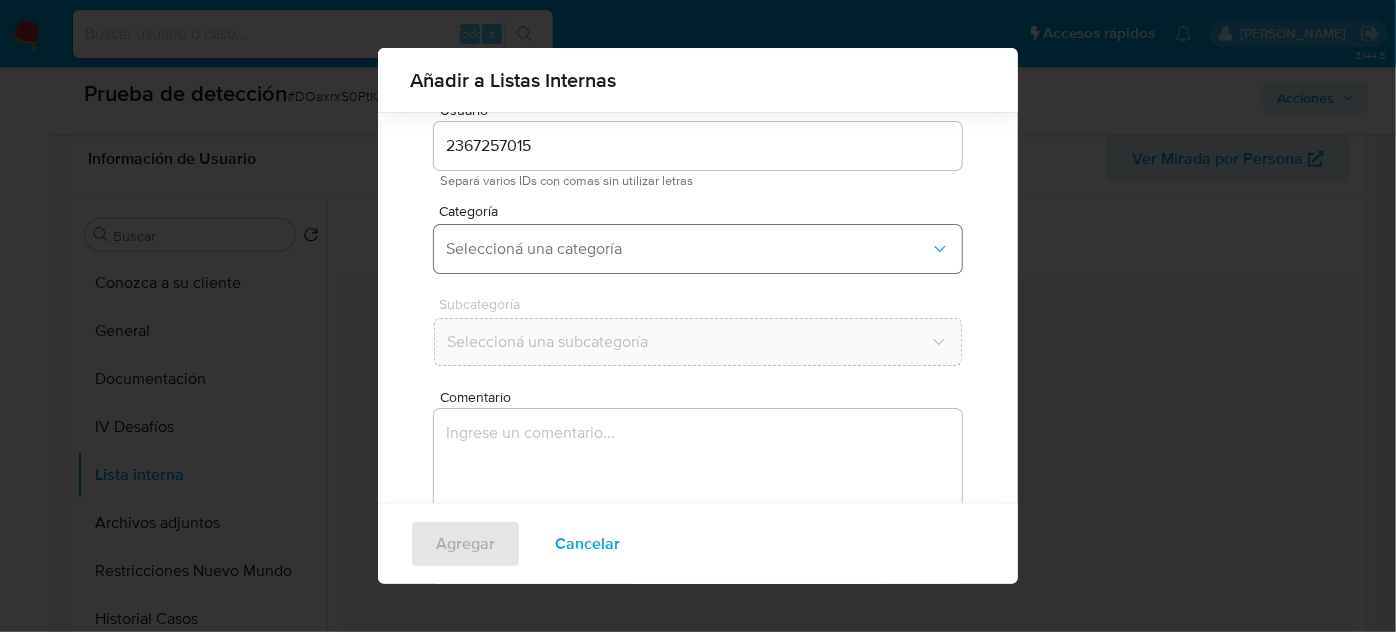 click on "Seleccioná una categoría" at bounding box center [688, 249] 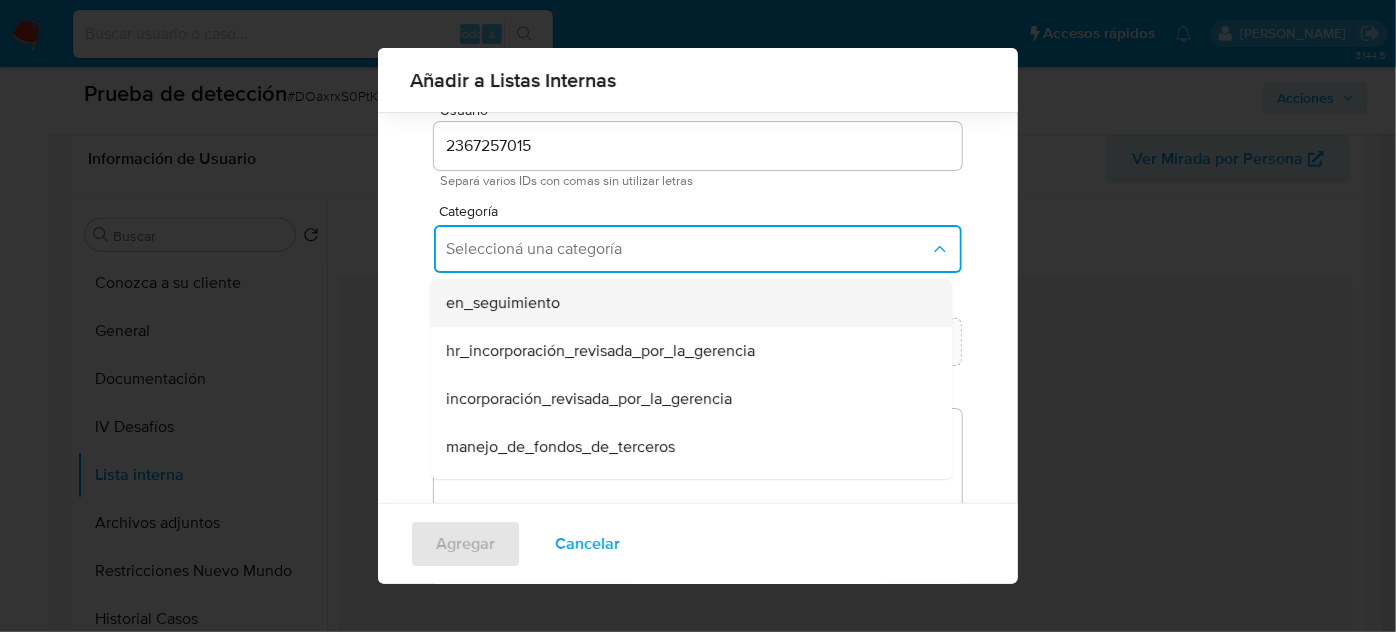 scroll, scrollTop: 90, scrollLeft: 0, axis: vertical 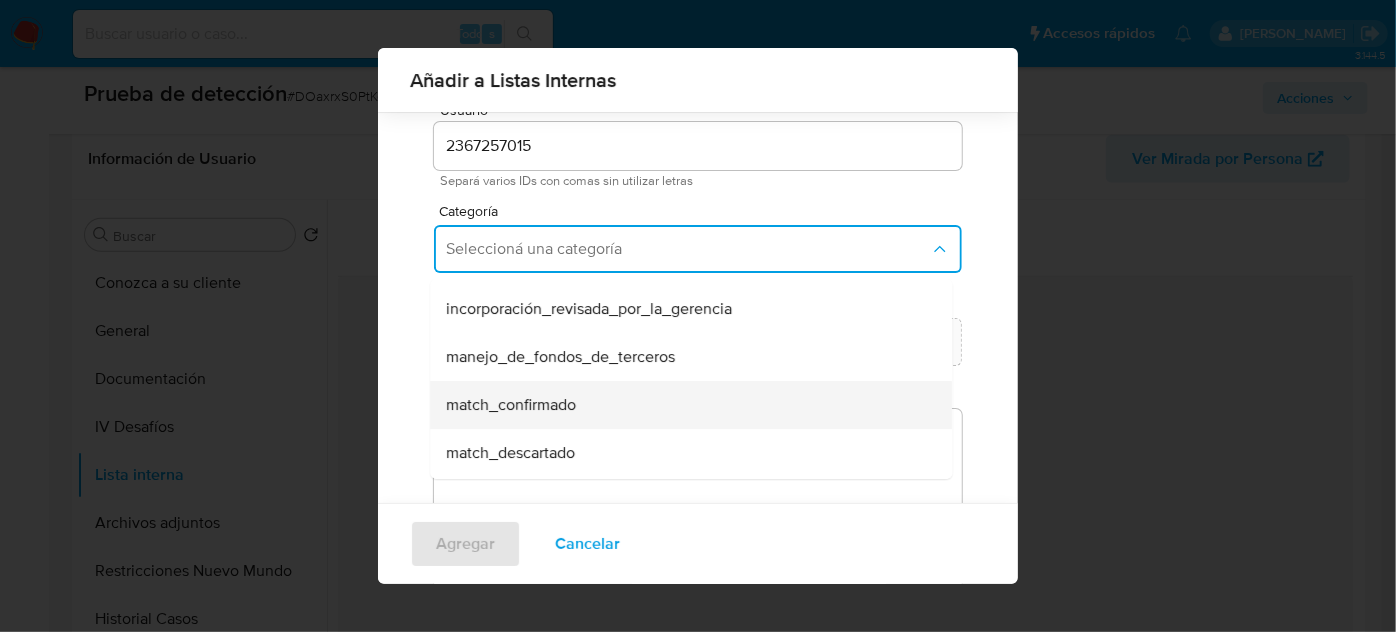 click on "match_confirmado" at bounding box center [511, 405] 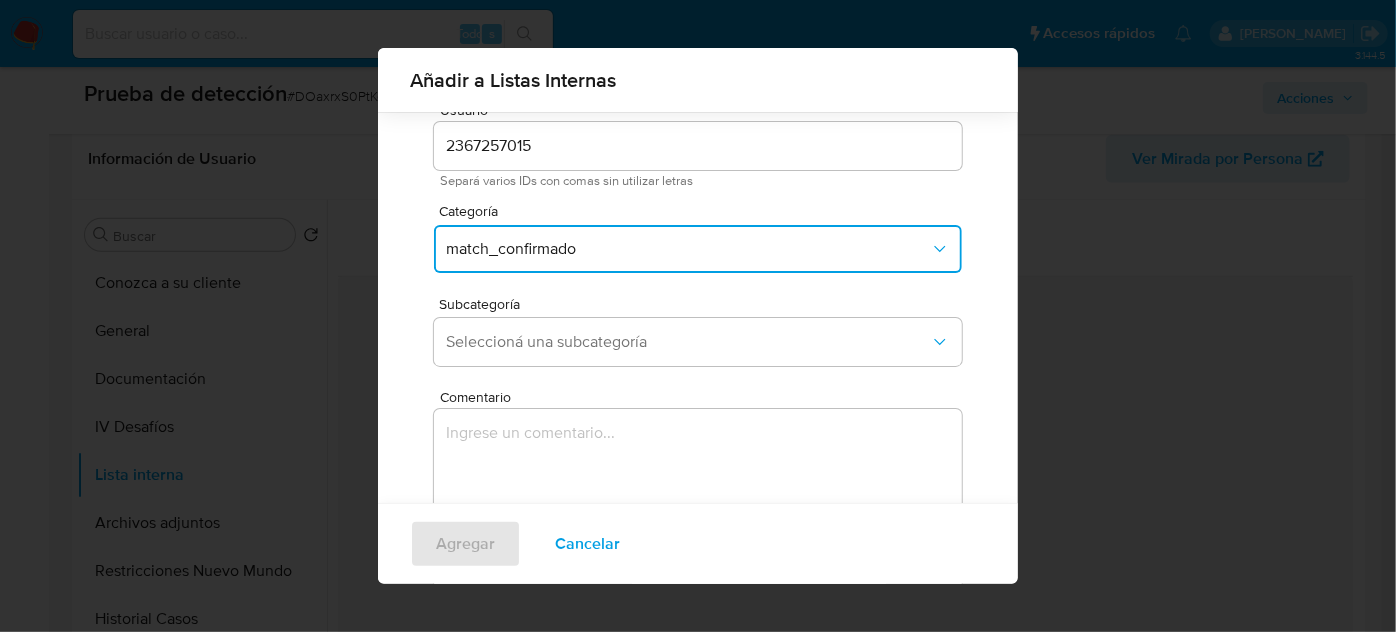 scroll, scrollTop: 165, scrollLeft: 0, axis: vertical 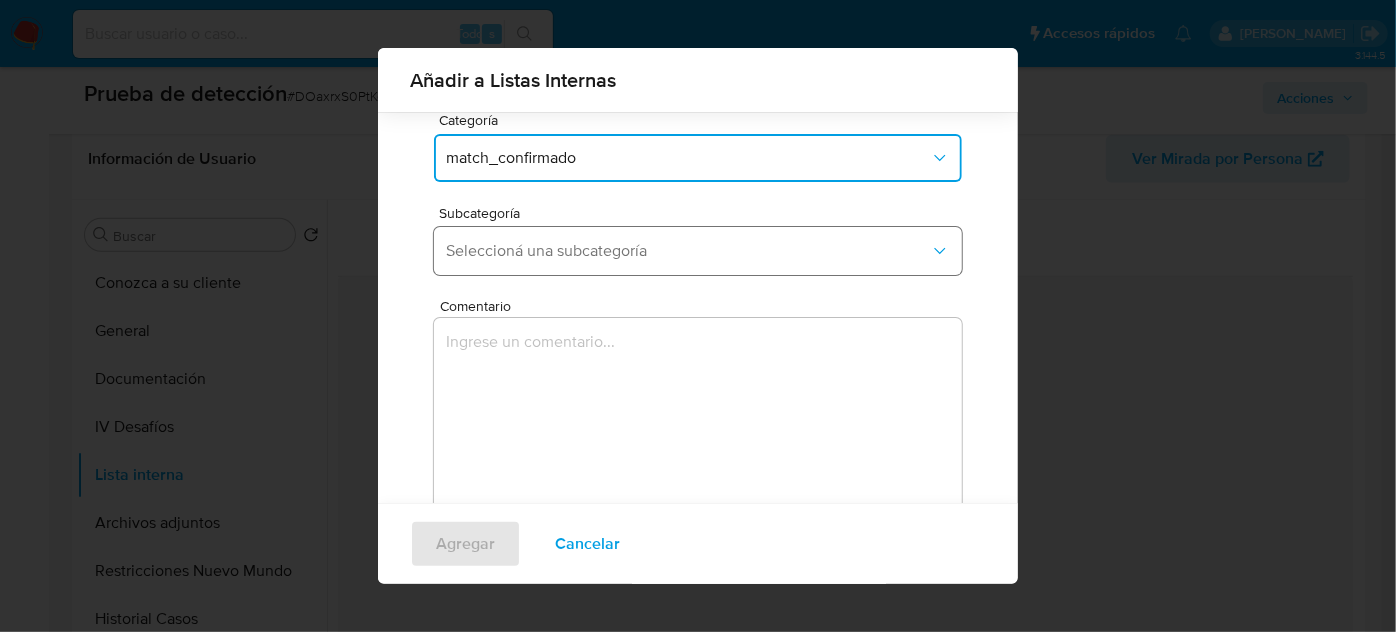 click on "Seleccioná una subcategoría" at bounding box center [688, 251] 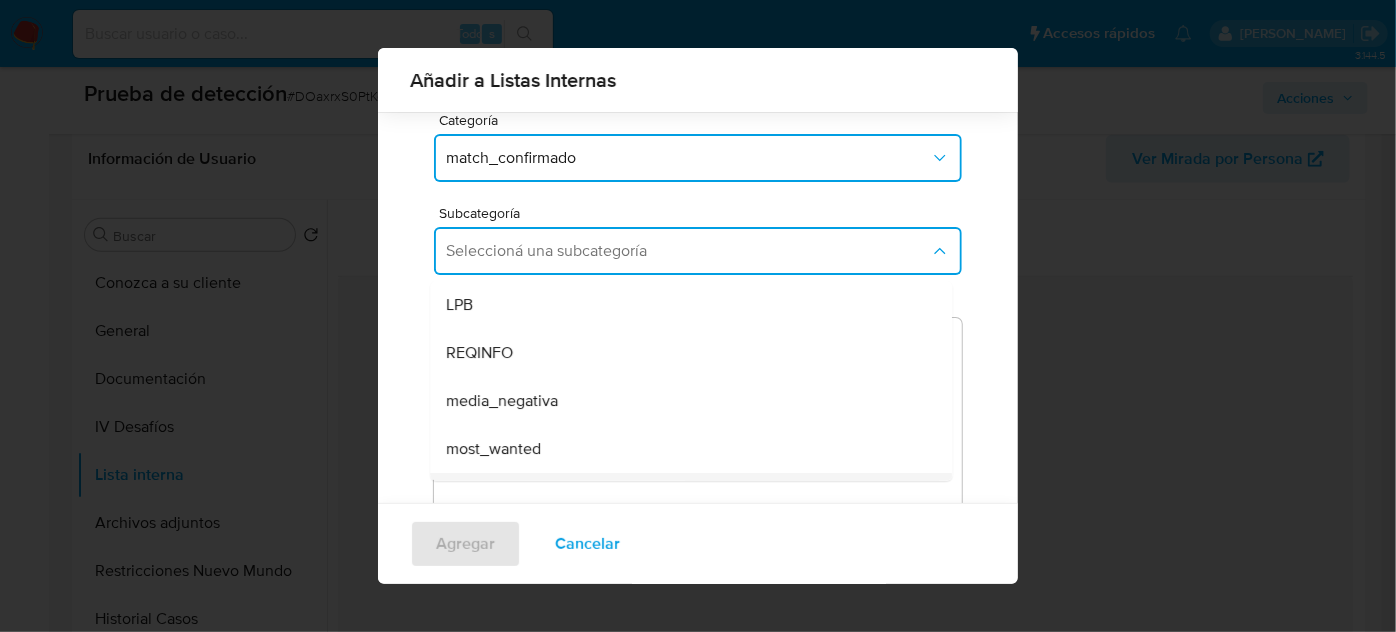 scroll, scrollTop: 90, scrollLeft: 0, axis: vertical 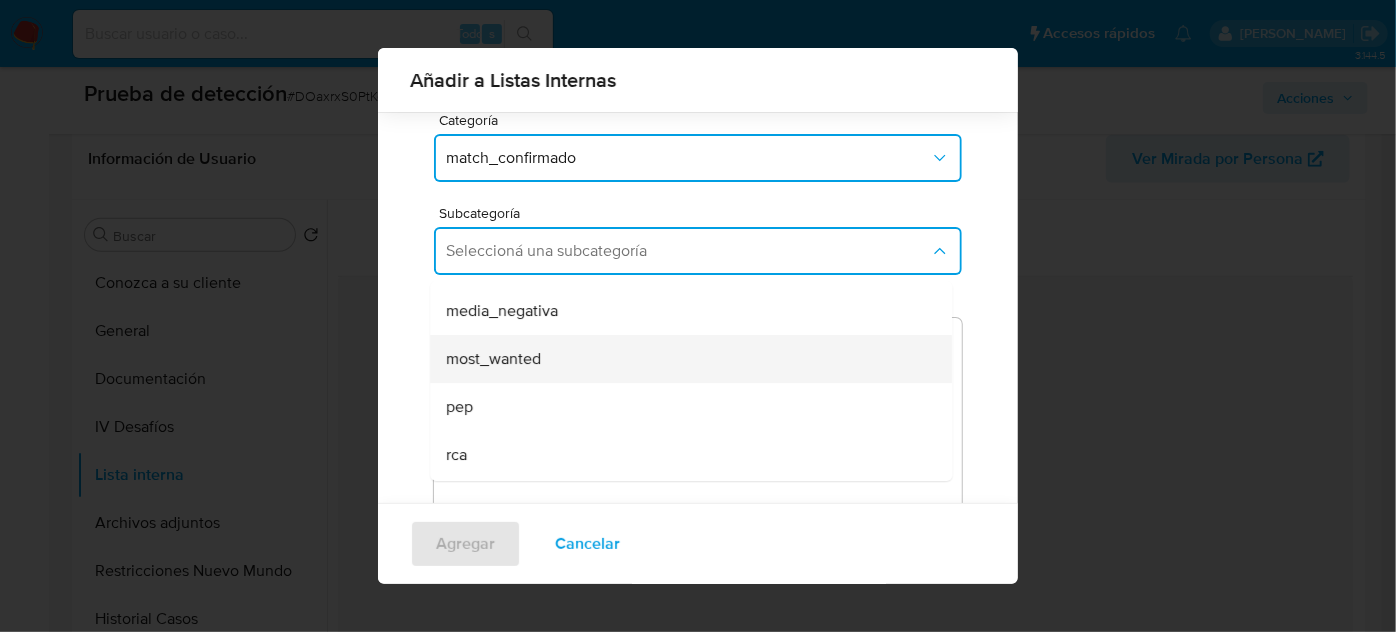 click on "most_wanted" at bounding box center (493, 359) 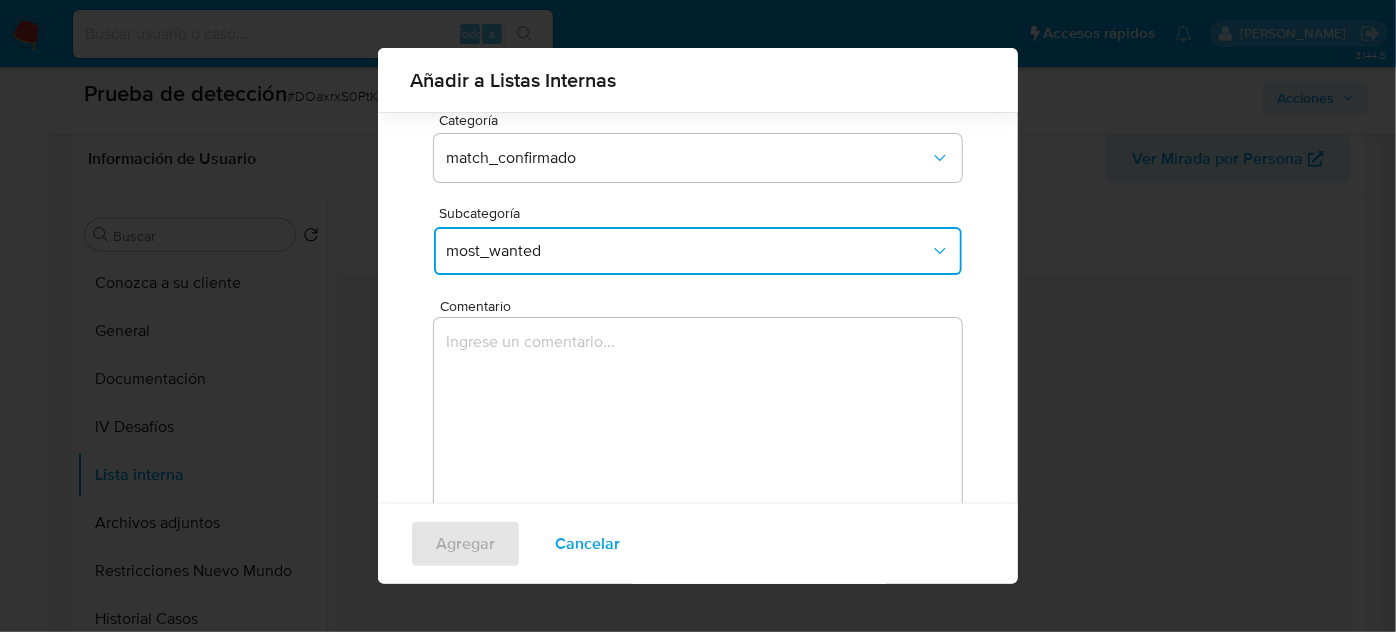 click at bounding box center [698, 414] 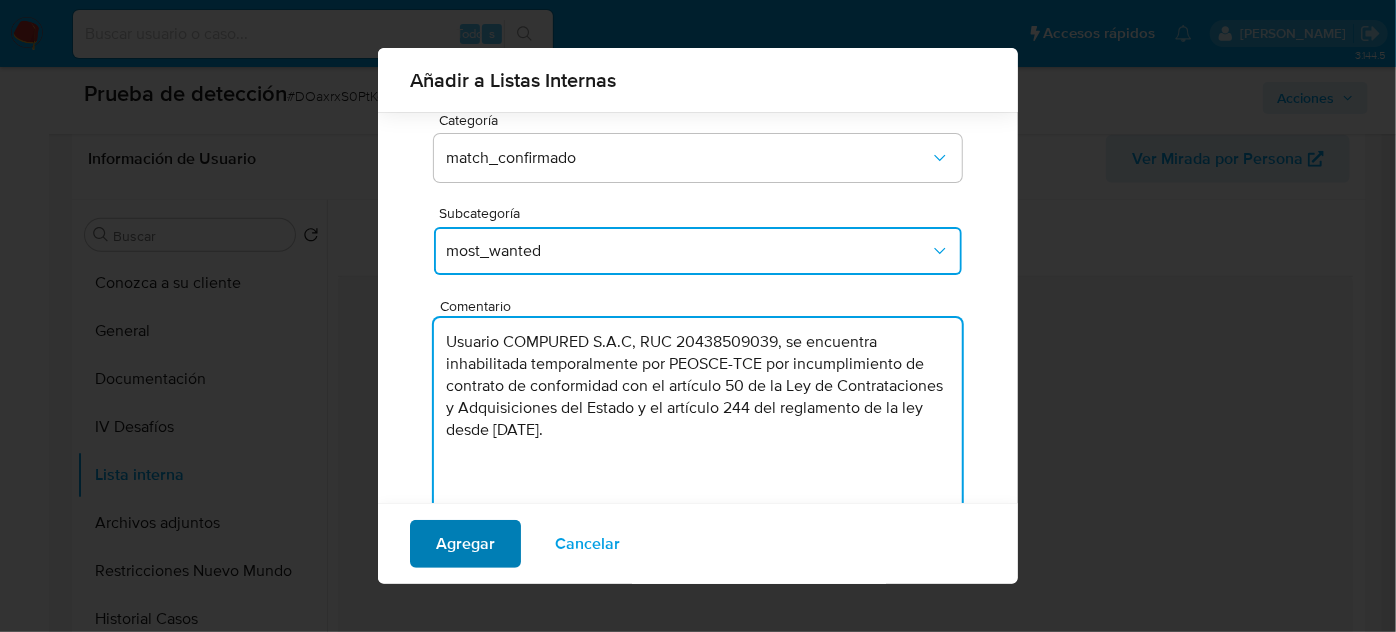 type on "Usuario COMPURED S.A.C, RUC 20438509039, se encuentra inhabilitada temporalmente por PEOSCE-TCE por incumplimiento de contrato de conformidad con el artículo 50 de la Ley de Contrataciones y Adquisiciones del Estado y el artículo 244 del reglamento de la ley desde Febrero  de 2025." 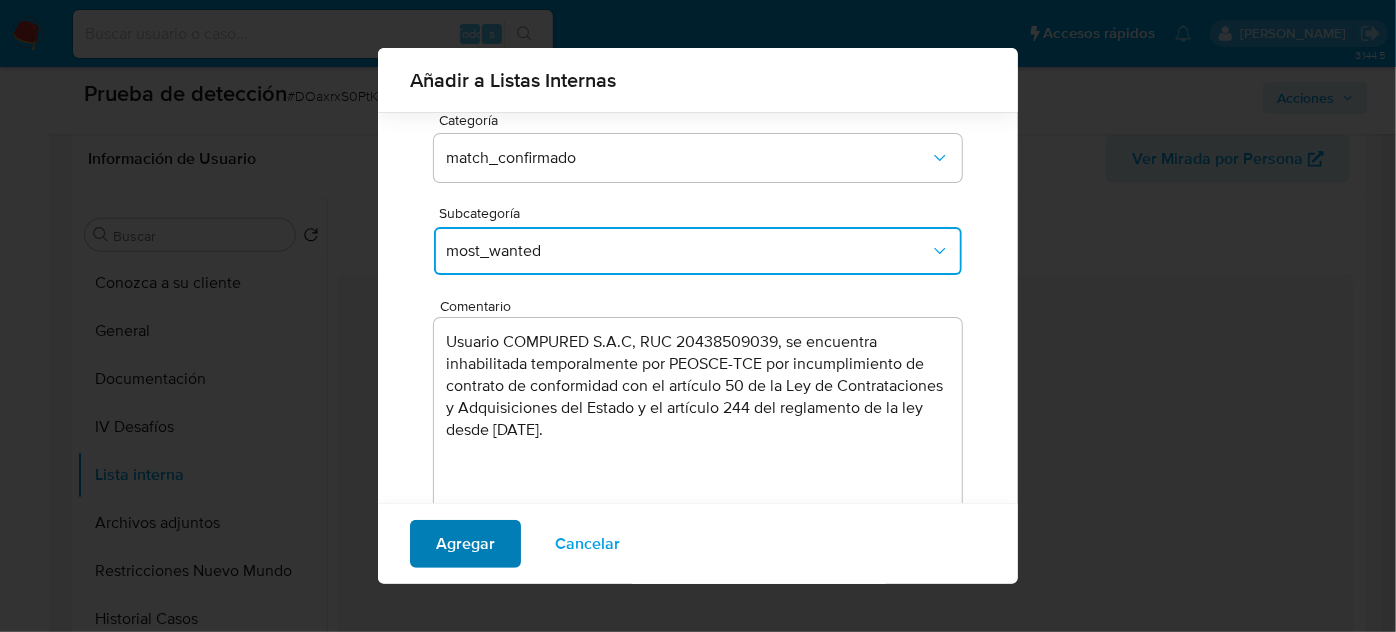 click on "Agregar" at bounding box center [465, 544] 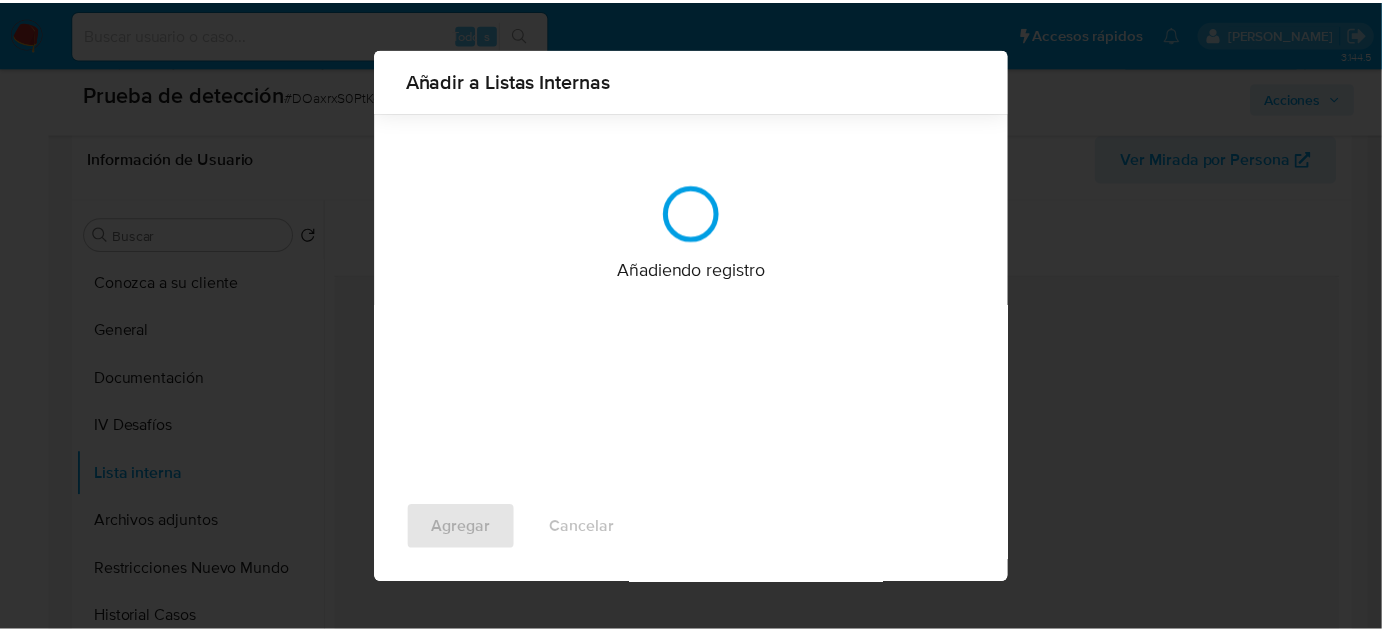 scroll, scrollTop: 0, scrollLeft: 0, axis: both 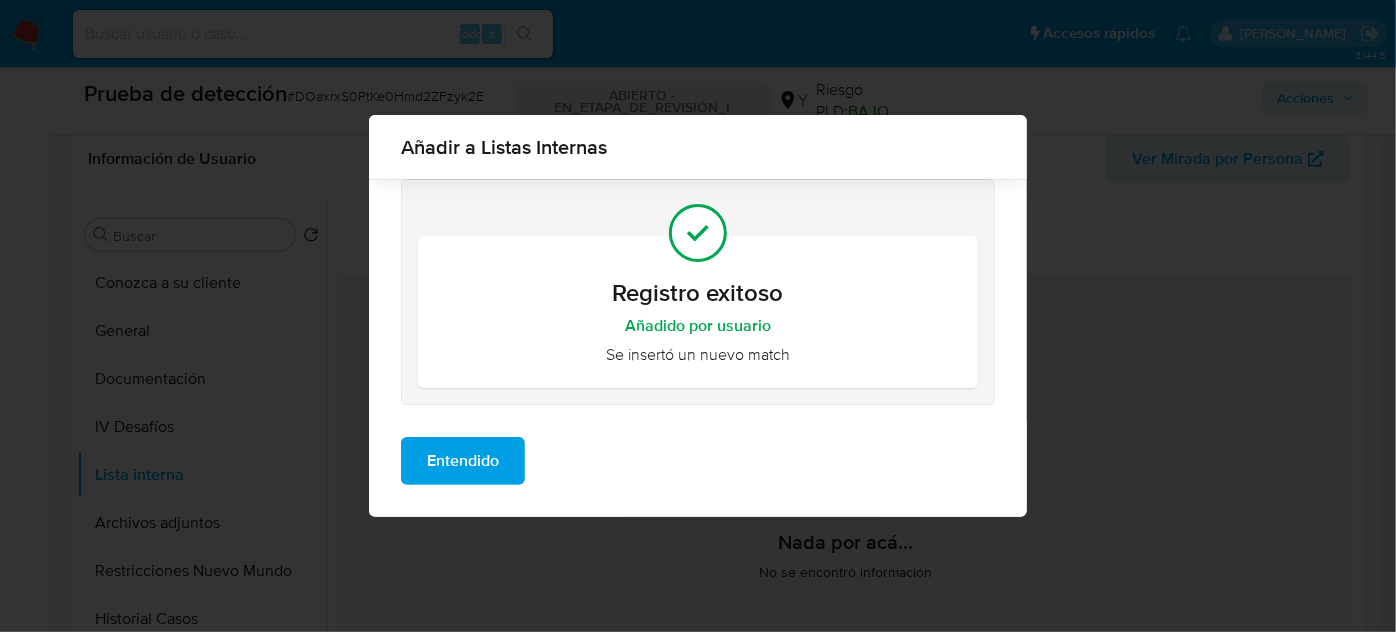 click on "Entendido" at bounding box center (463, 461) 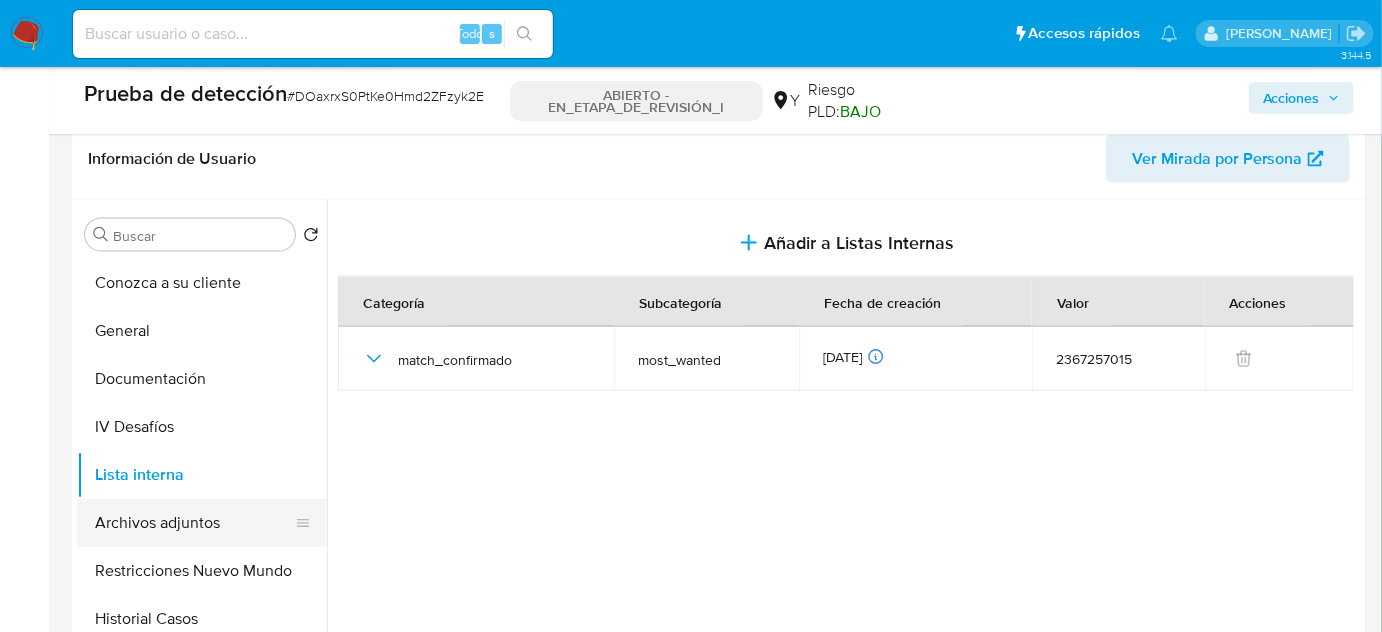 click on "Archivos adjuntos" at bounding box center [194, 523] 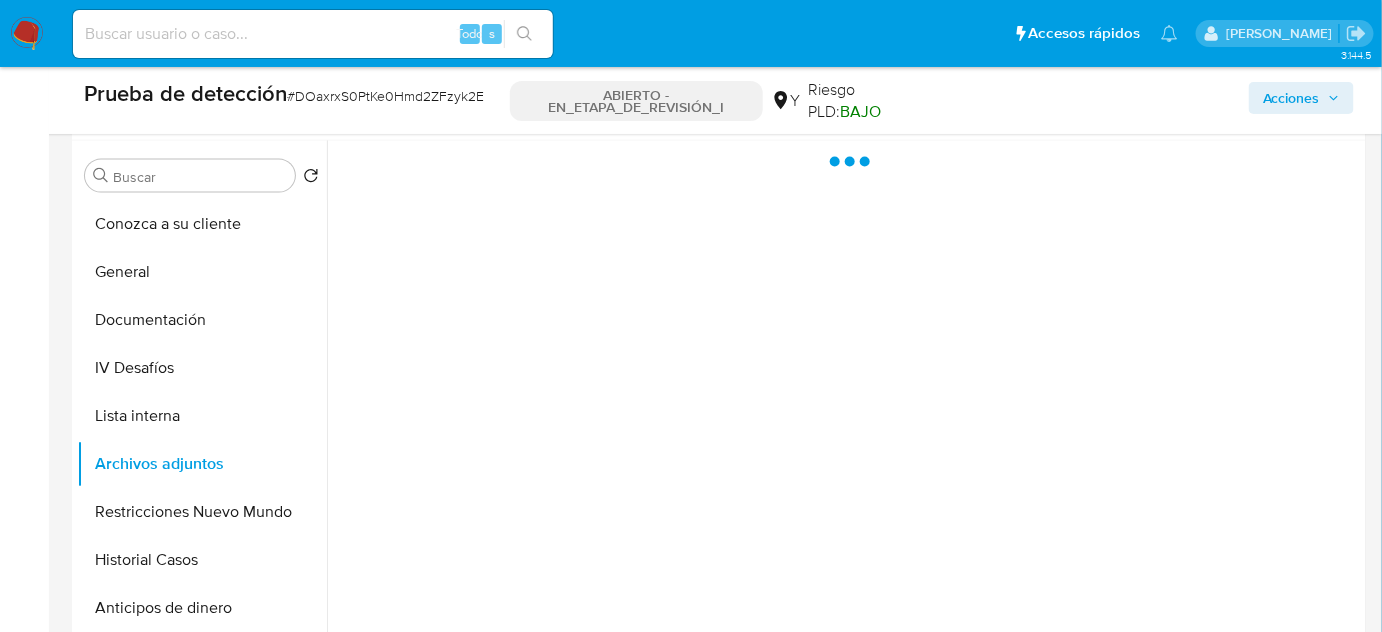 scroll, scrollTop: 909, scrollLeft: 0, axis: vertical 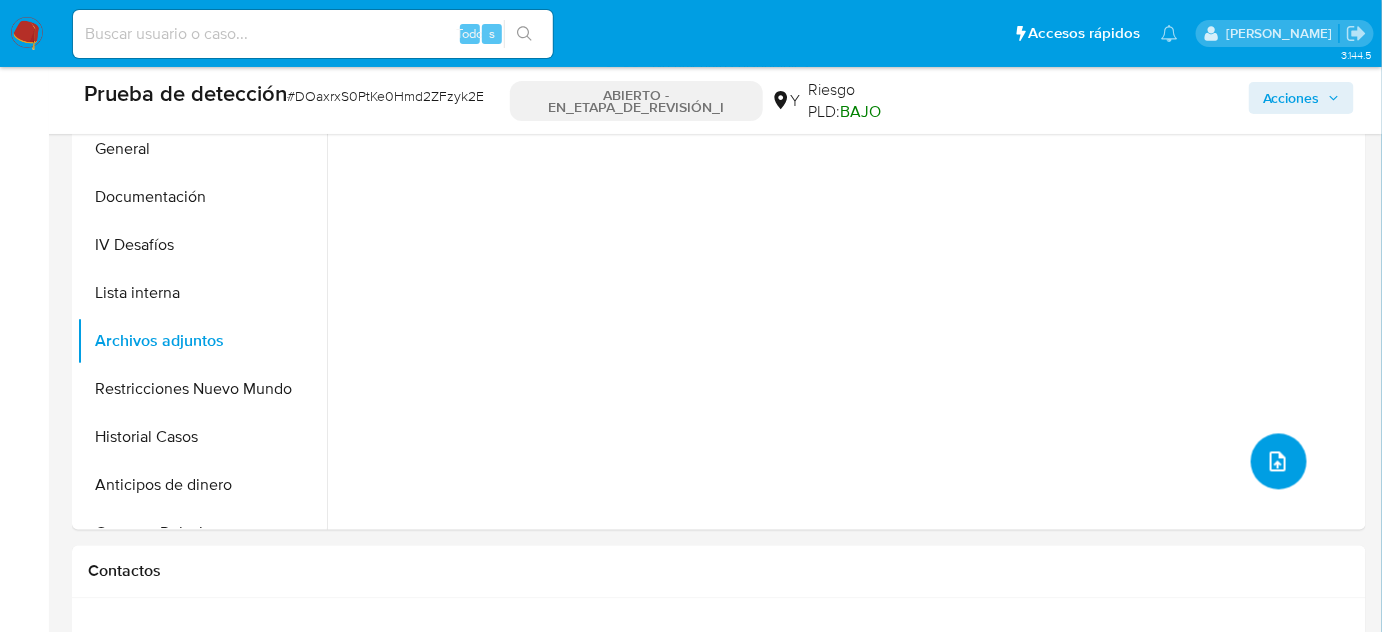 click at bounding box center [1278, 462] 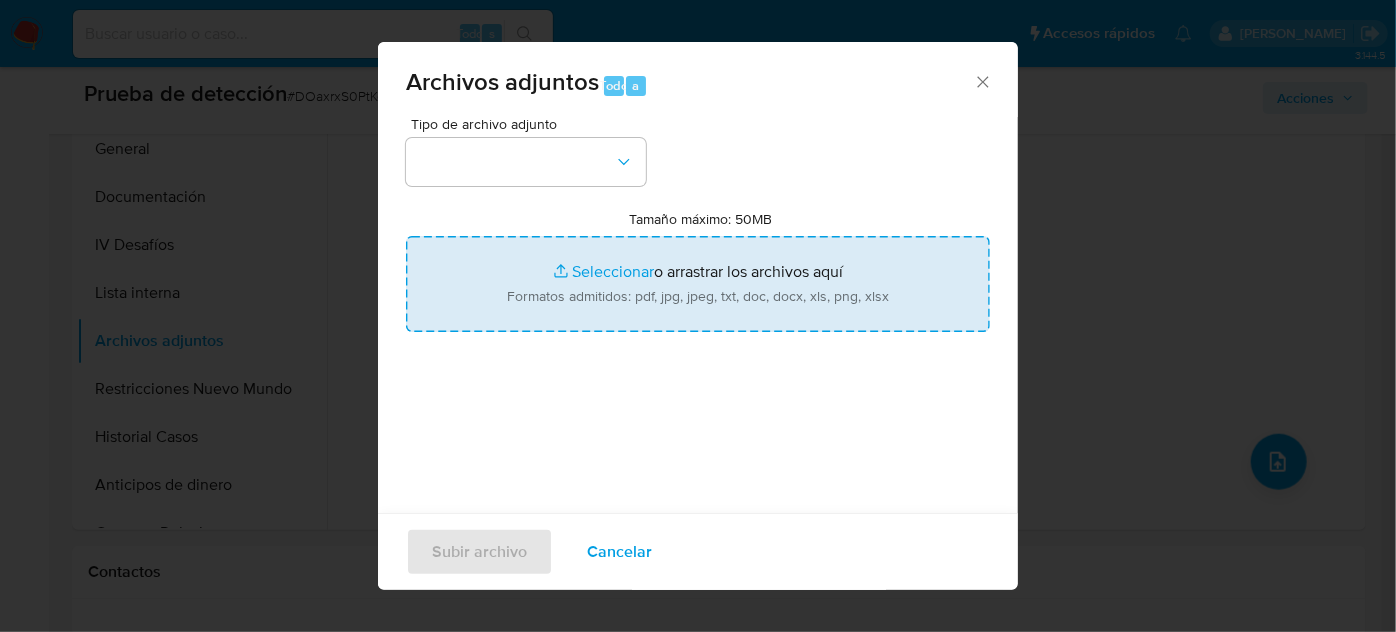 click on "Tamaño máximo: 50MB Seleccionar archivos" at bounding box center (698, 284) 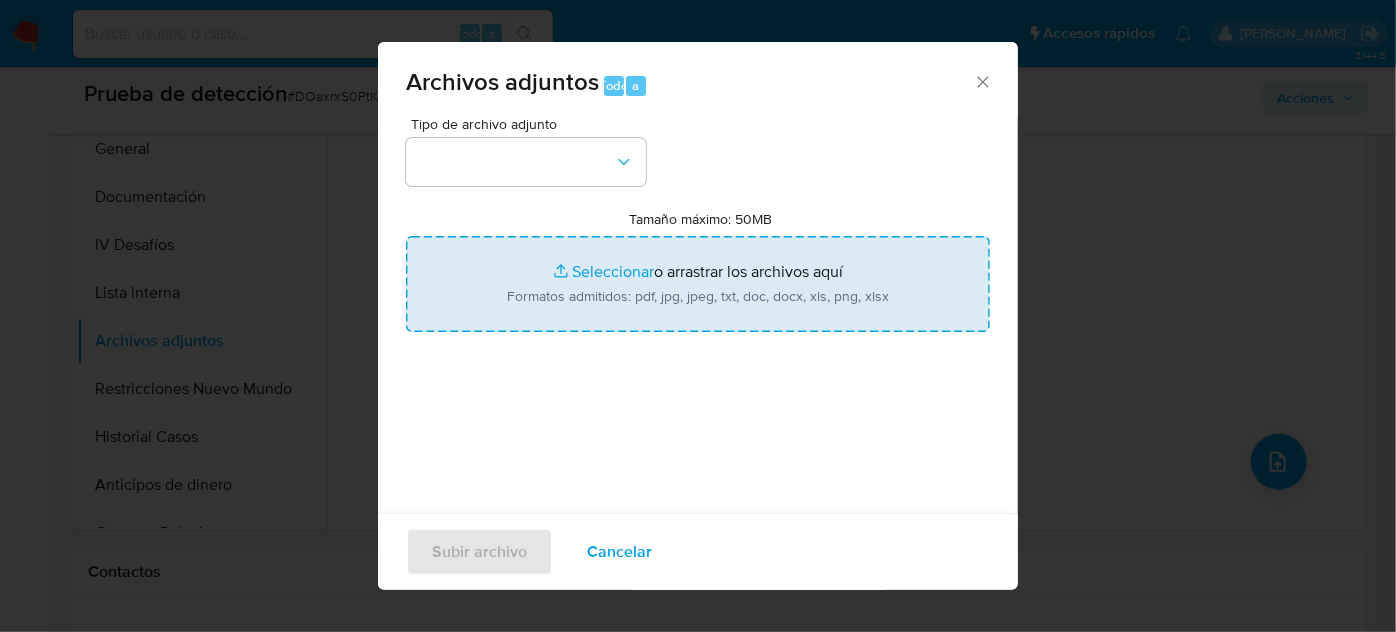 type on "C:\fakepath\_COMPURED S.A.C_ Lavado de dinero - Buscar con Google.pdf" 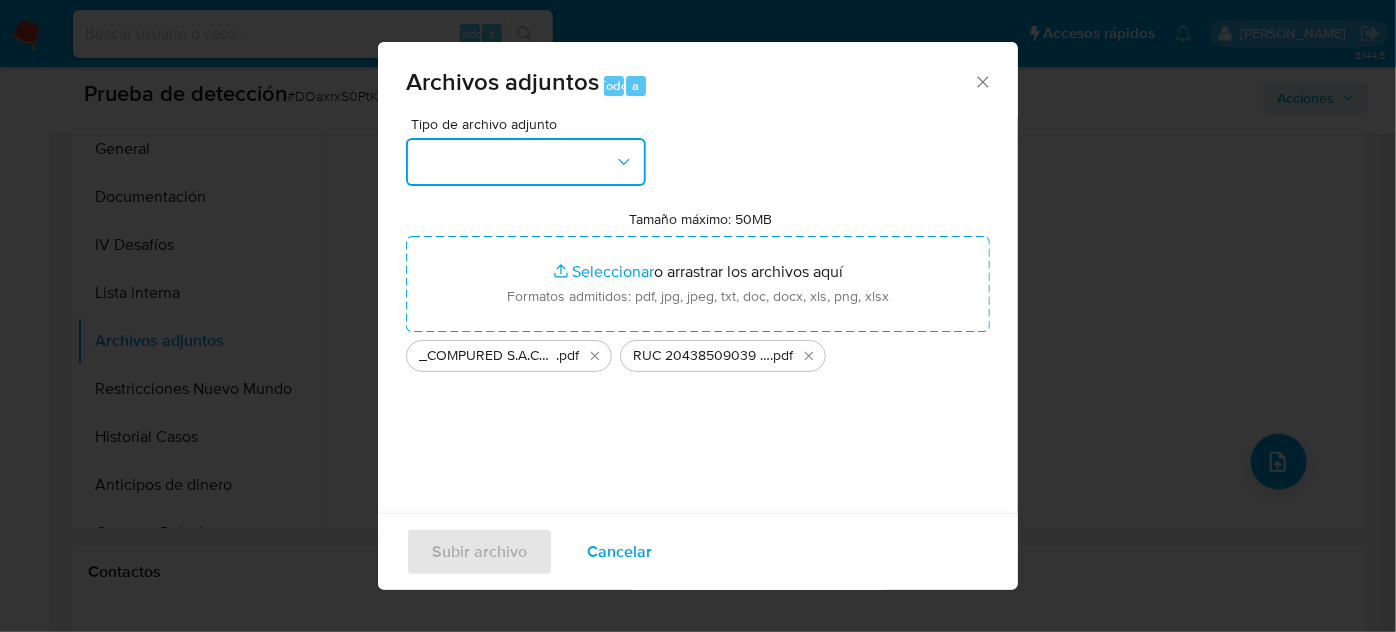 drag, startPoint x: 784, startPoint y: 278, endPoint x: 481, endPoint y: 162, distance: 324.44568 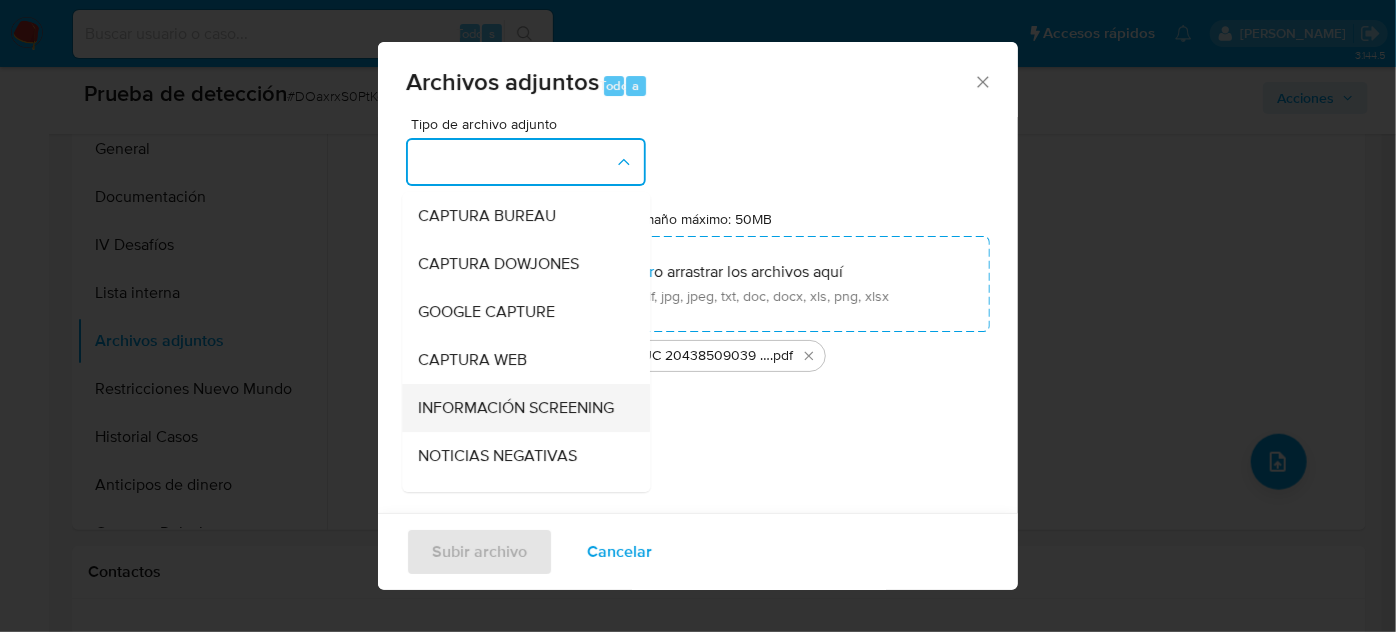 click on "INFORMACIÓN SCREENING" at bounding box center (516, 408) 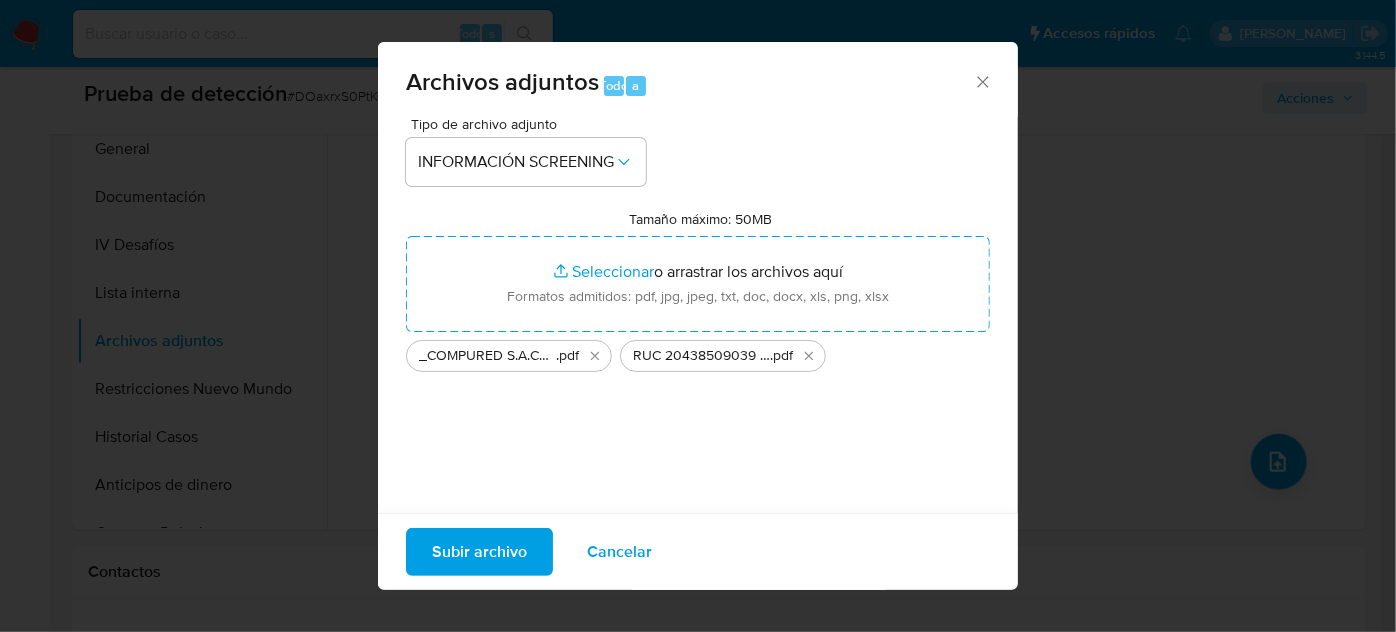 click on "Subir archivo" at bounding box center (479, 552) 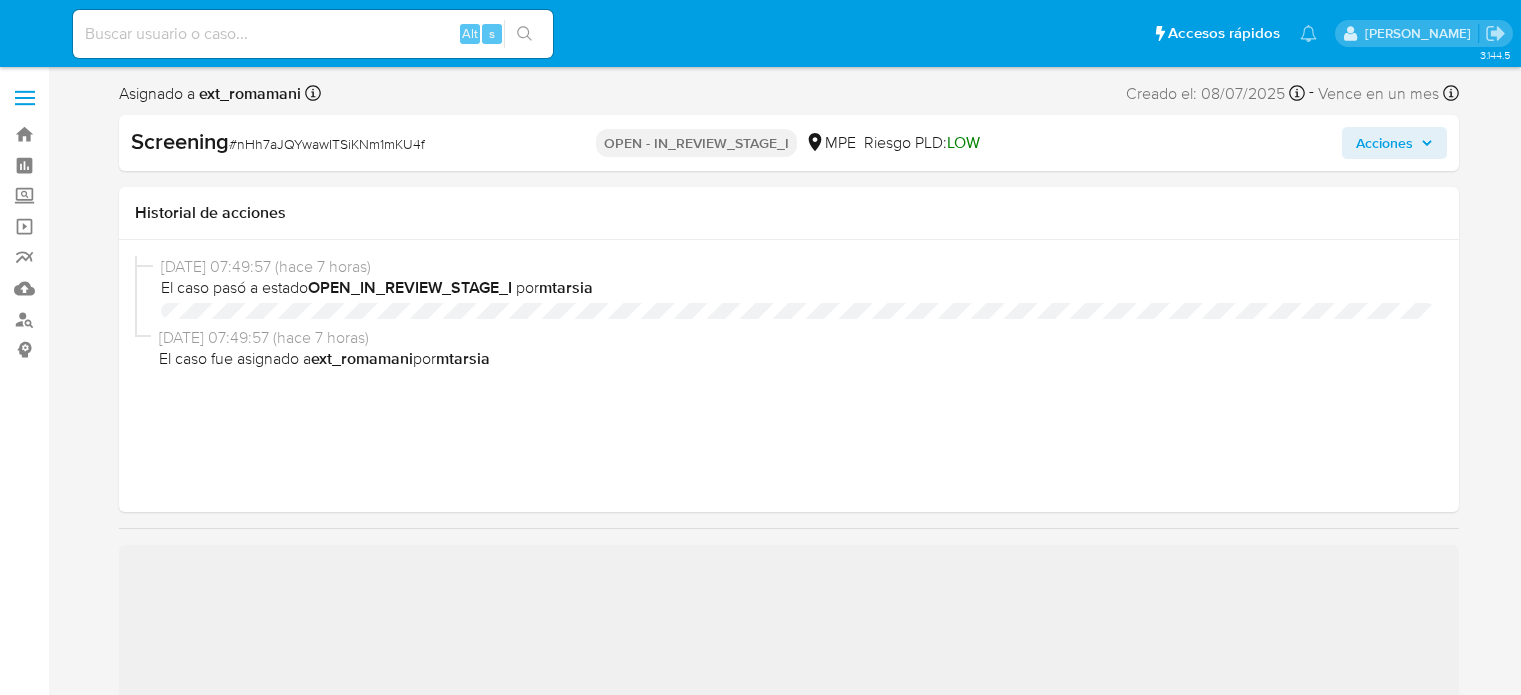 select on "10" 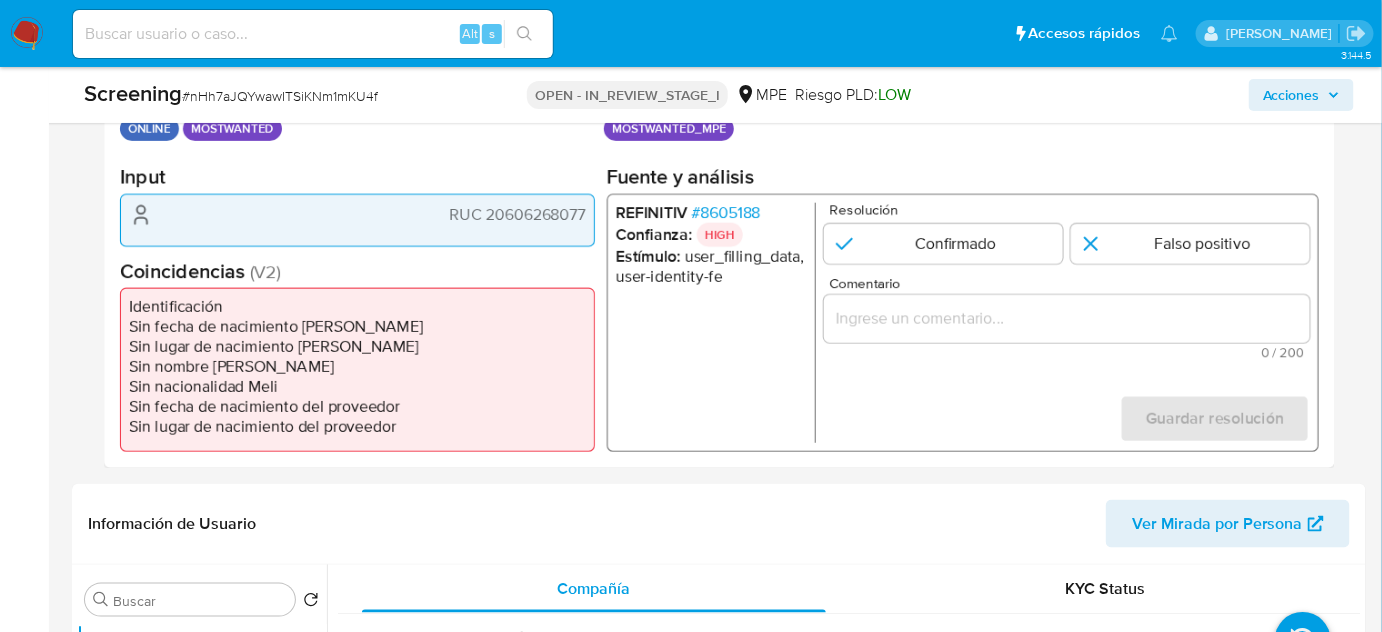 scroll, scrollTop: 454, scrollLeft: 0, axis: vertical 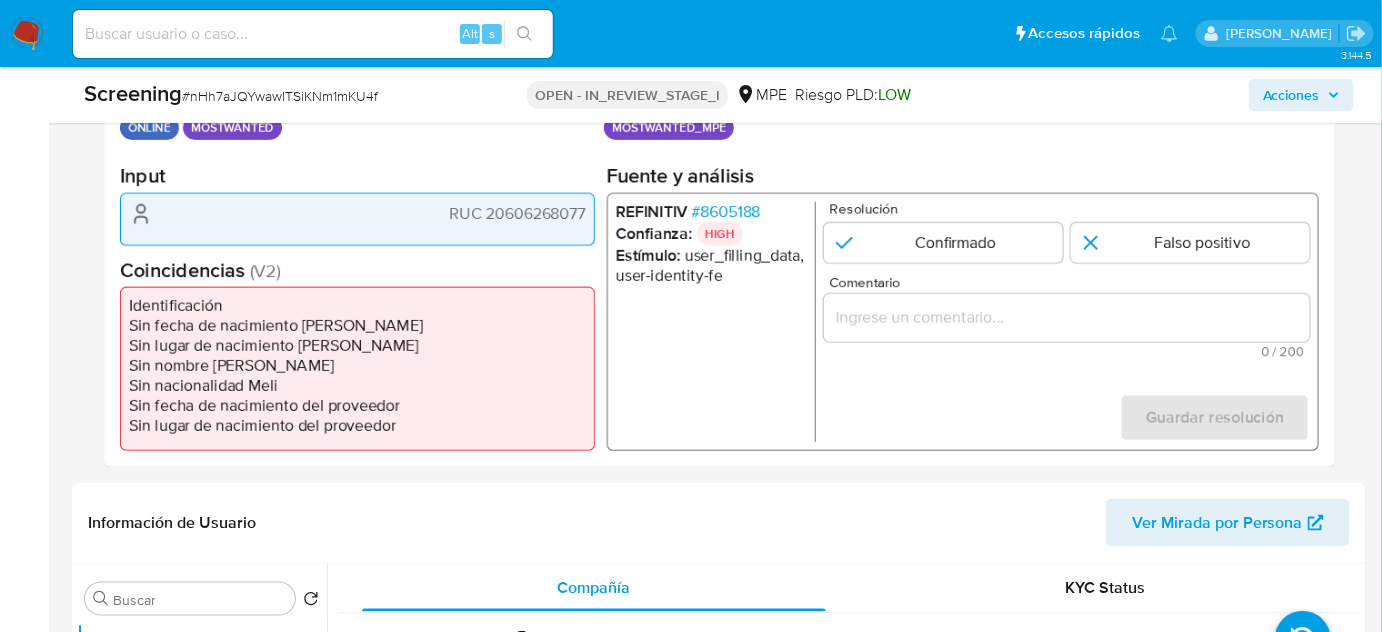 drag, startPoint x: 590, startPoint y: 210, endPoint x: 485, endPoint y: 218, distance: 105.30432 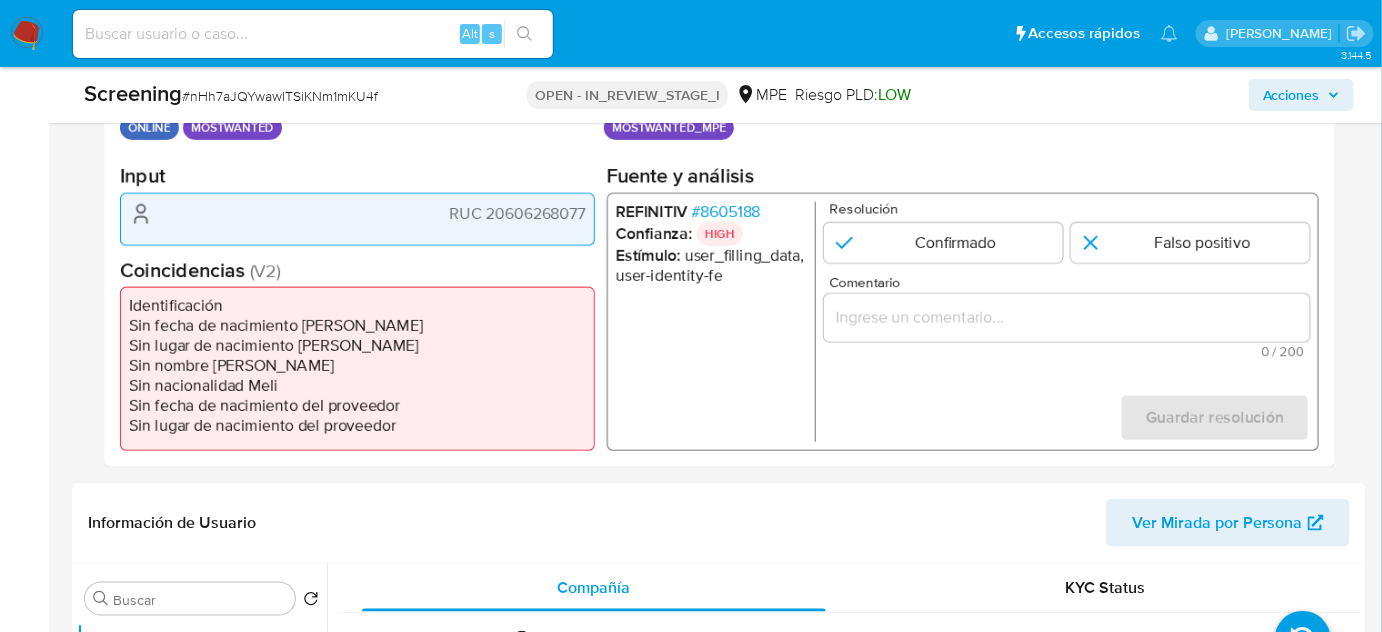 click on "# 8605188" at bounding box center [726, 212] 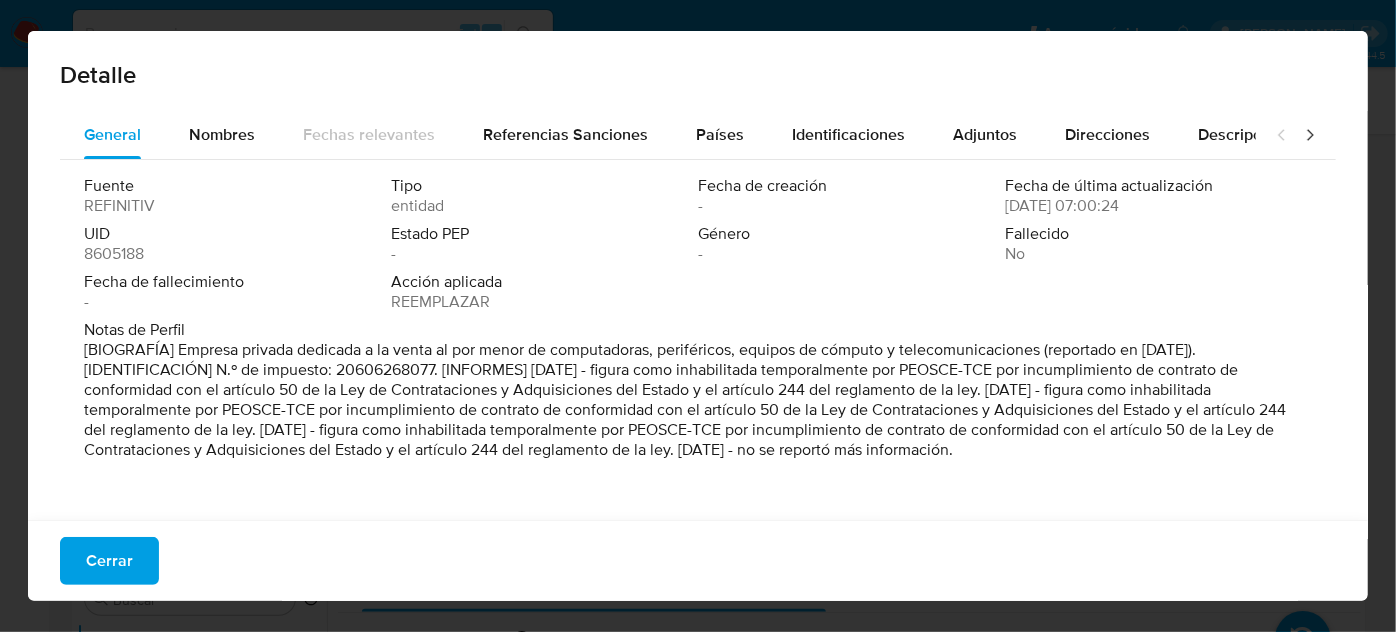 click on "Detalle General Nombres Fechas relevantes Referencias Sanciones Países Identificaciones Adjuntos Direcciones Descripciones Asociaciones Roles del PEP Ocupaciones Lugares de nacimiento   Fuente REFINITIV Tipo entidad Fecha de creación - Fecha de última actualización [DATE] 07:00:24 UID 8605188 Estado PEP - Género - Fallecido No Fecha de fallecimiento - Acción aplicada REEMPLAZAR Notas de Perfil   Cerrar" at bounding box center (698, 316) 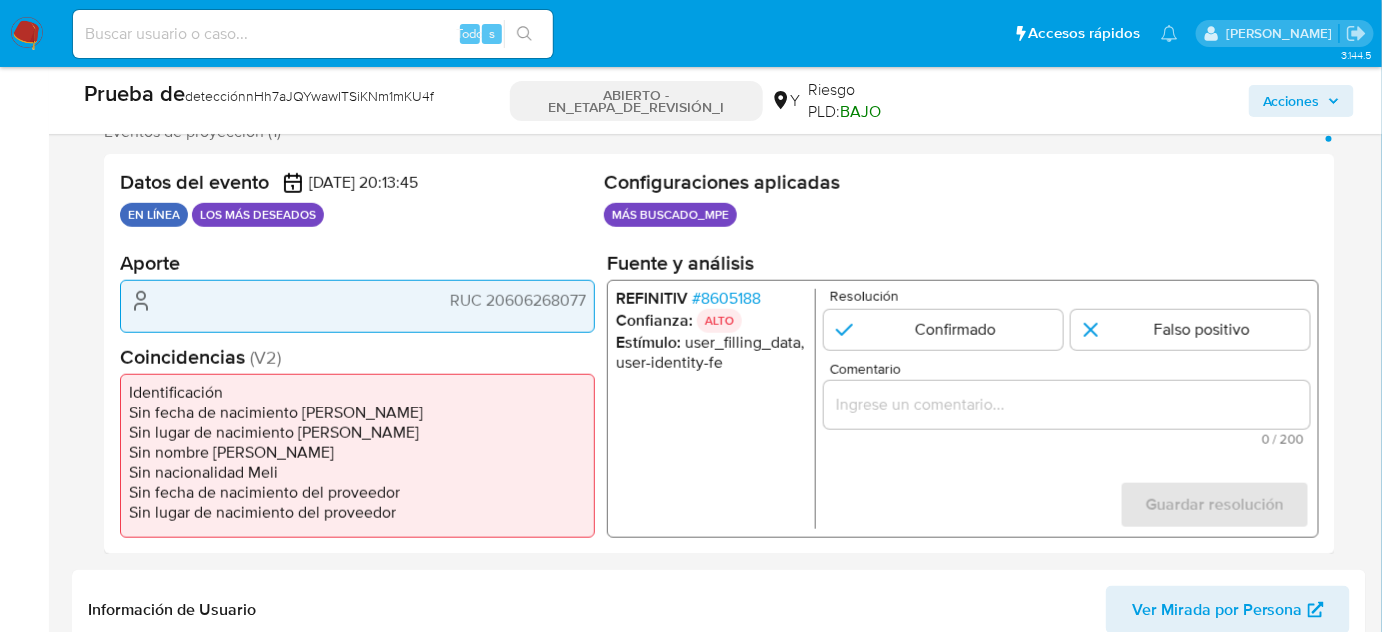 scroll, scrollTop: 363, scrollLeft: 0, axis: vertical 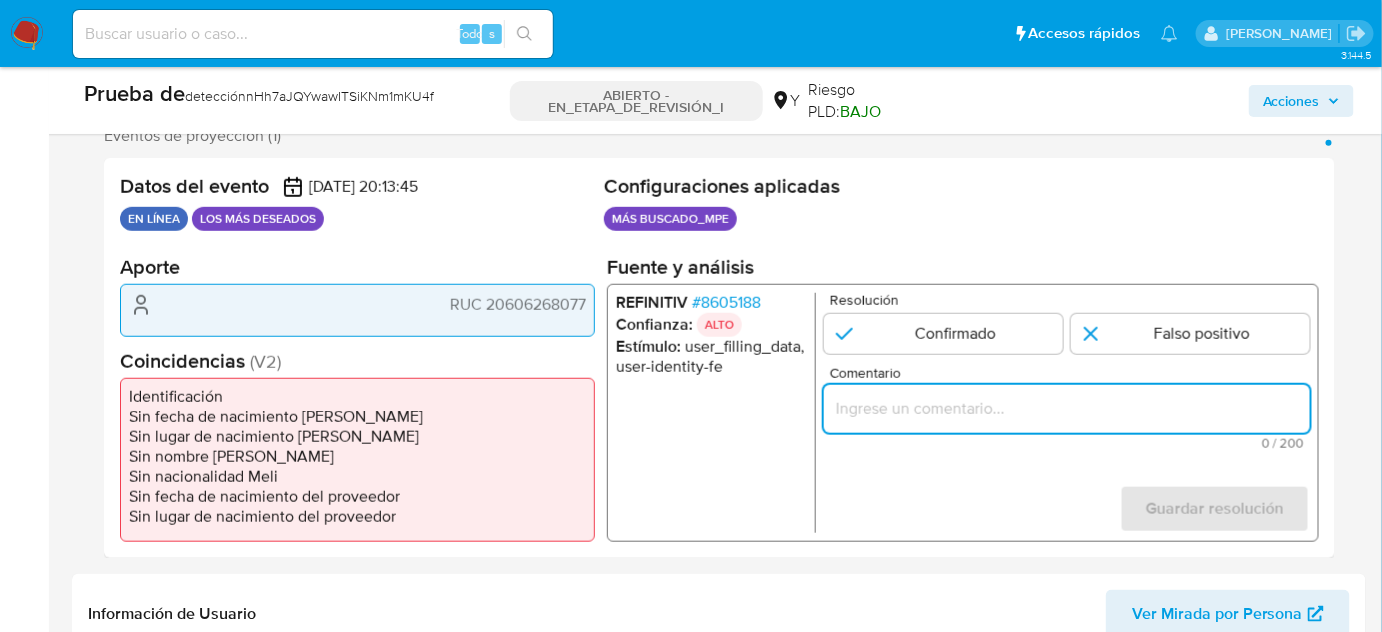 click at bounding box center [1067, 409] 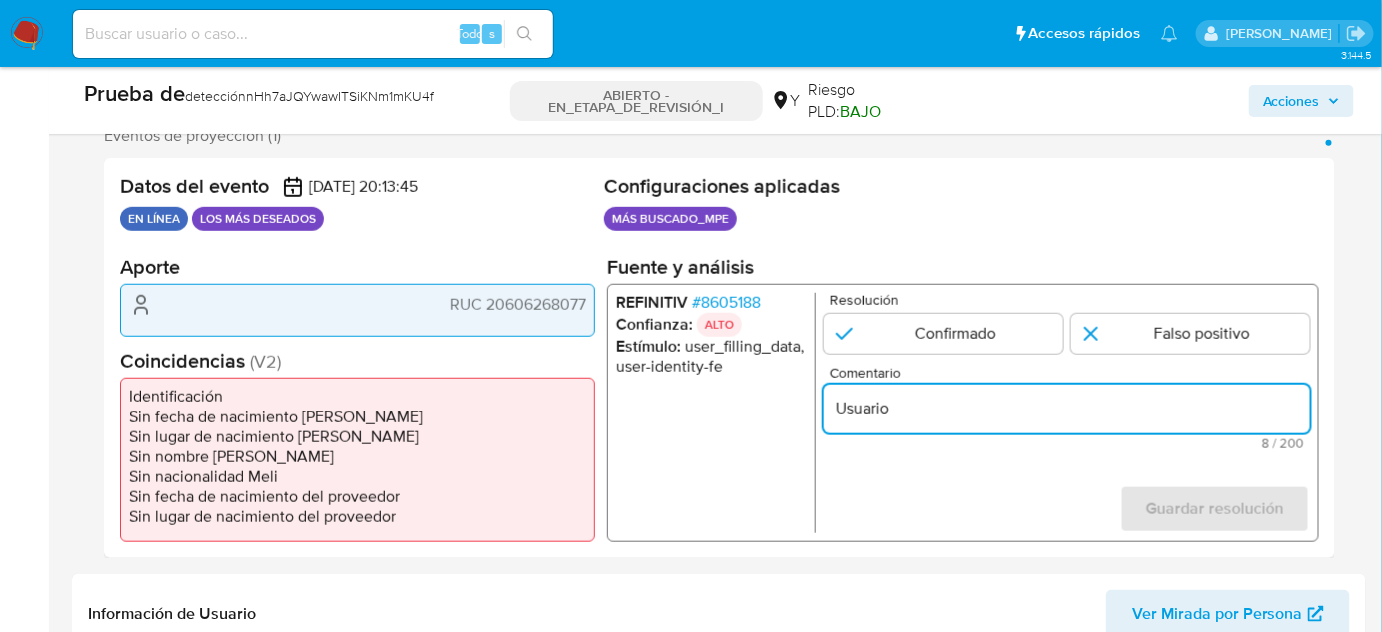 paste on "ASISCOM DATA SOCIEDAD ANONIMA CERRADA" 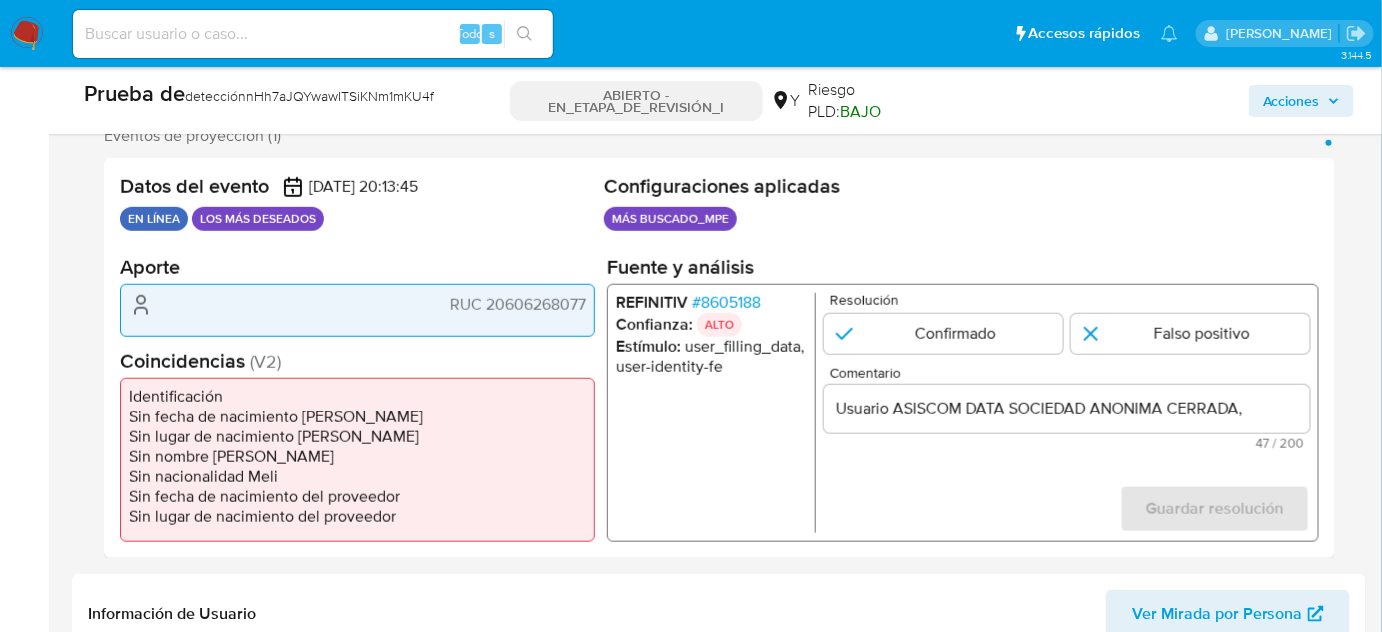 drag, startPoint x: 423, startPoint y: 303, endPoint x: 591, endPoint y: 308, distance: 168.07439 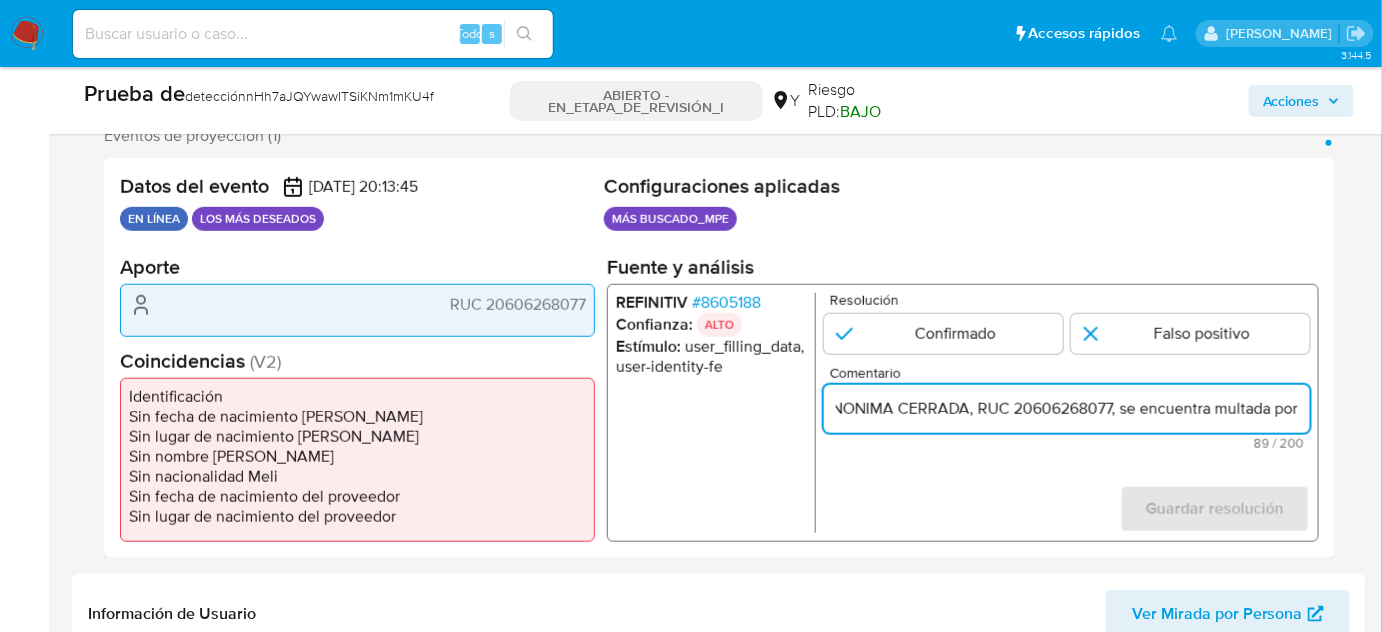 scroll, scrollTop: 0, scrollLeft: 277, axis: horizontal 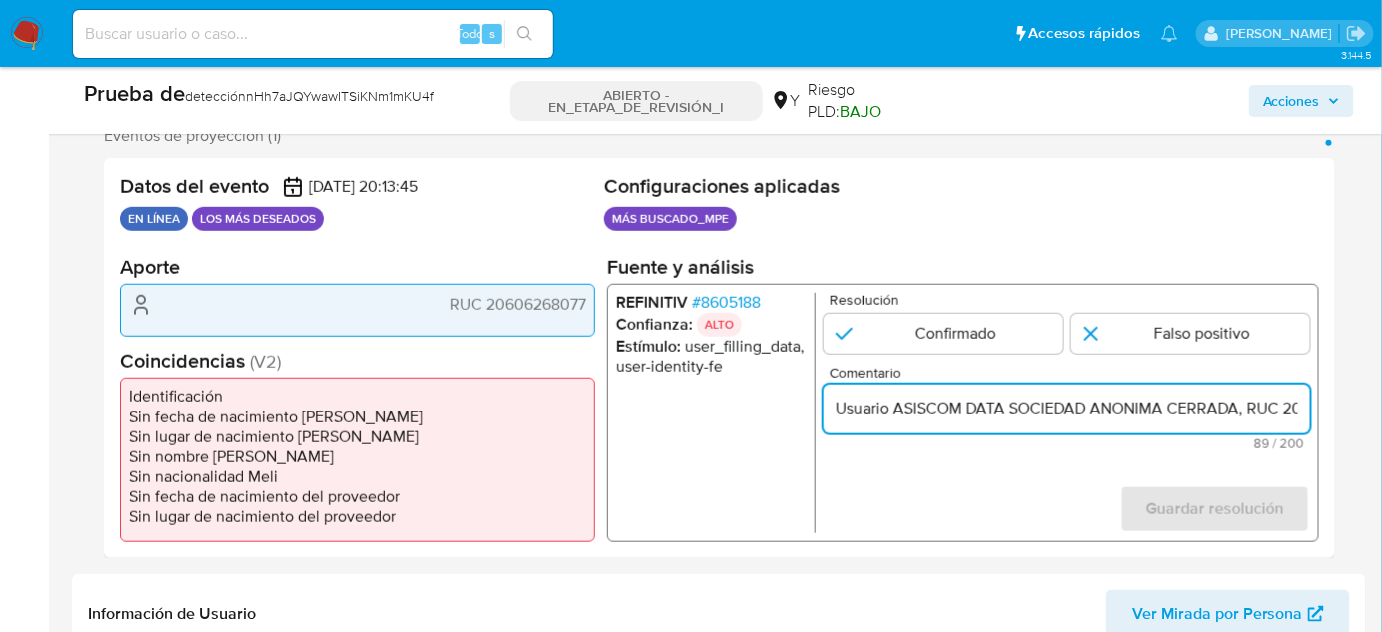 click on "8605188" at bounding box center (731, 302) 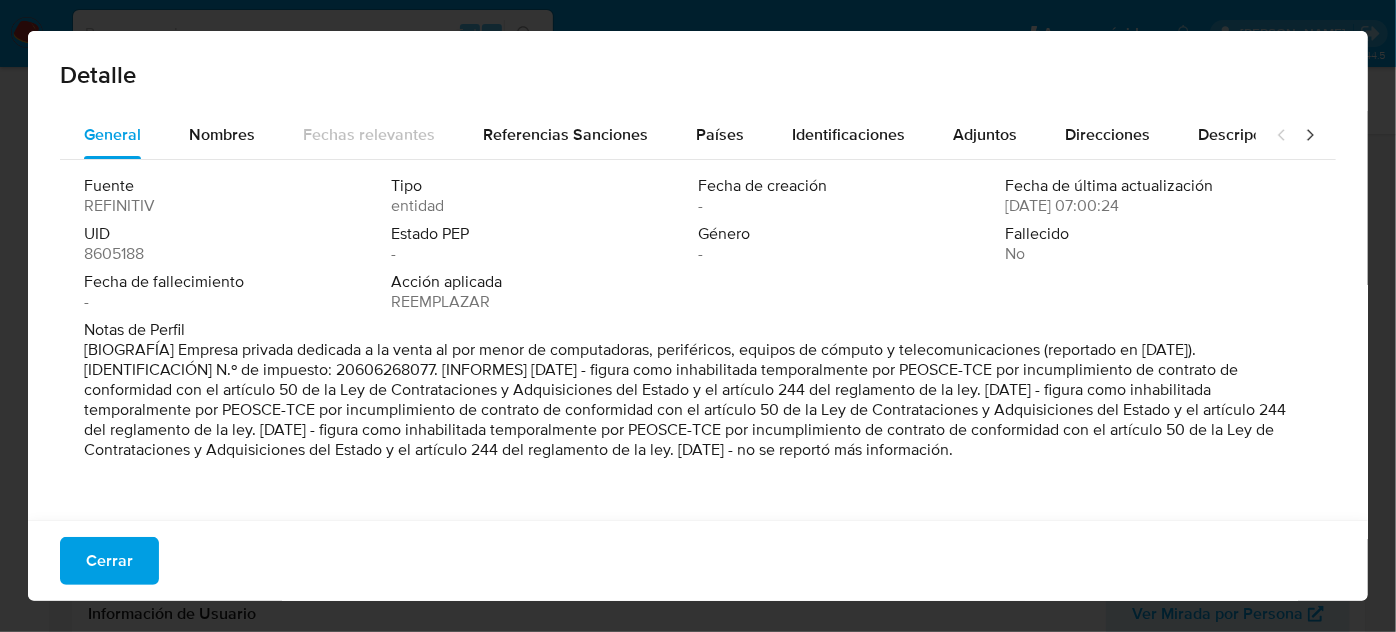drag, startPoint x: 708, startPoint y: 369, endPoint x: 1248, endPoint y: 376, distance: 540.04535 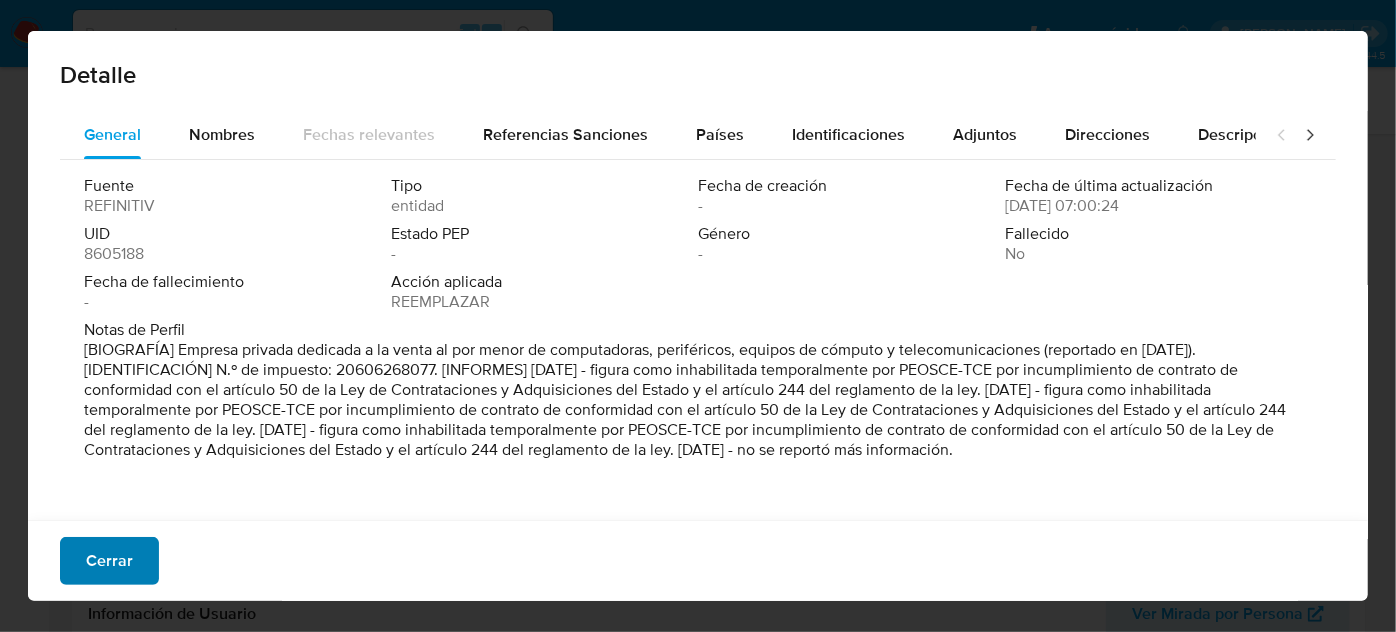 click on "Cerrar" at bounding box center [109, 561] 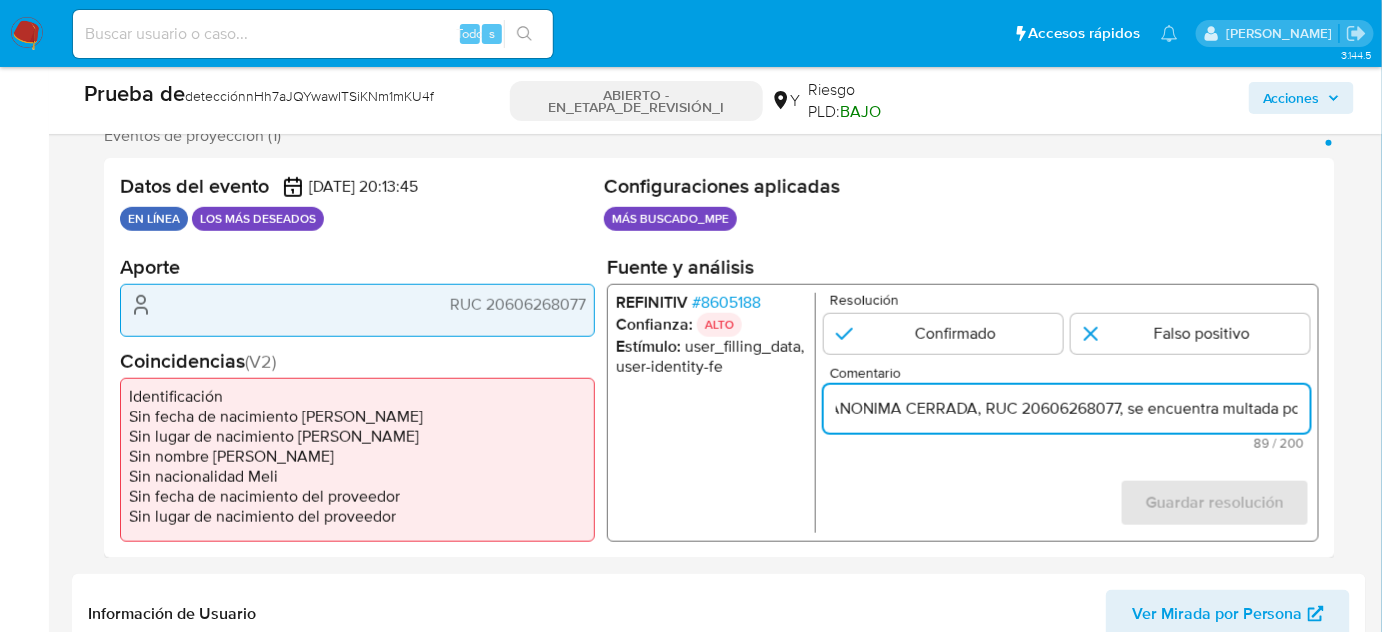 scroll, scrollTop: 0, scrollLeft: 277, axis: horizontal 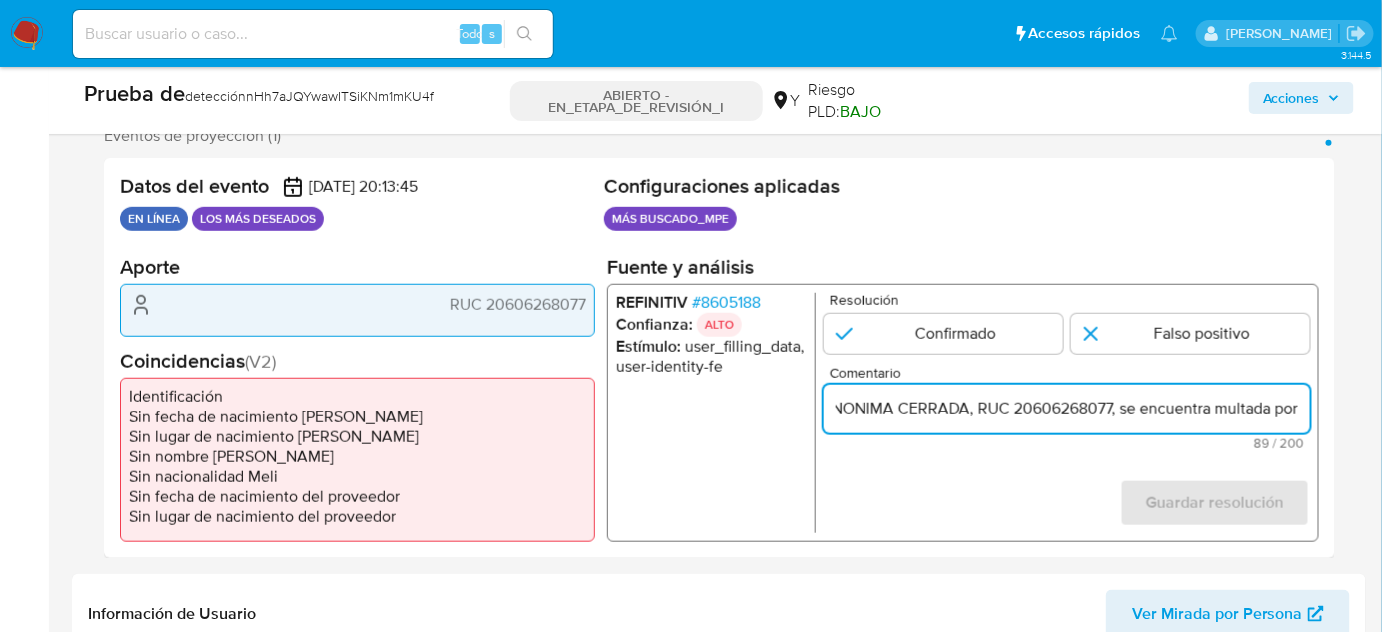 drag, startPoint x: 1222, startPoint y: 418, endPoint x: 1333, endPoint y: 416, distance: 111.01801 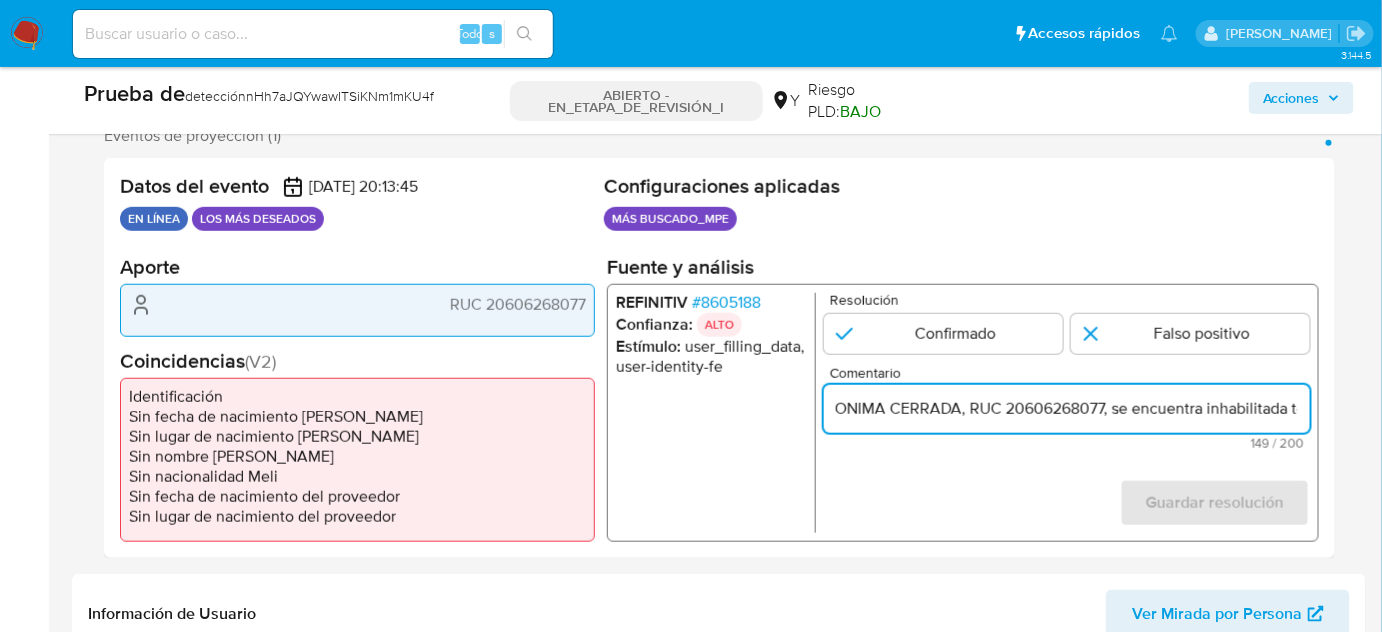 scroll, scrollTop: 0, scrollLeft: 728, axis: horizontal 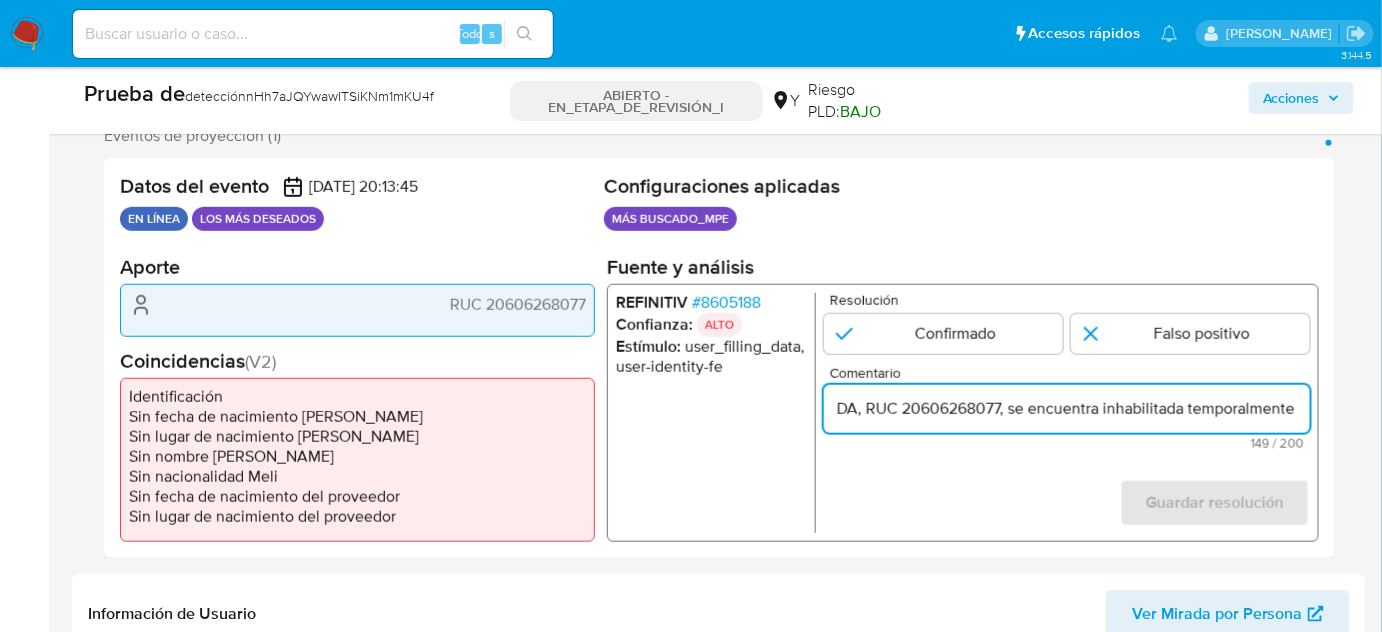 drag, startPoint x: 962, startPoint y: 394, endPoint x: 836, endPoint y: 402, distance: 126.253716 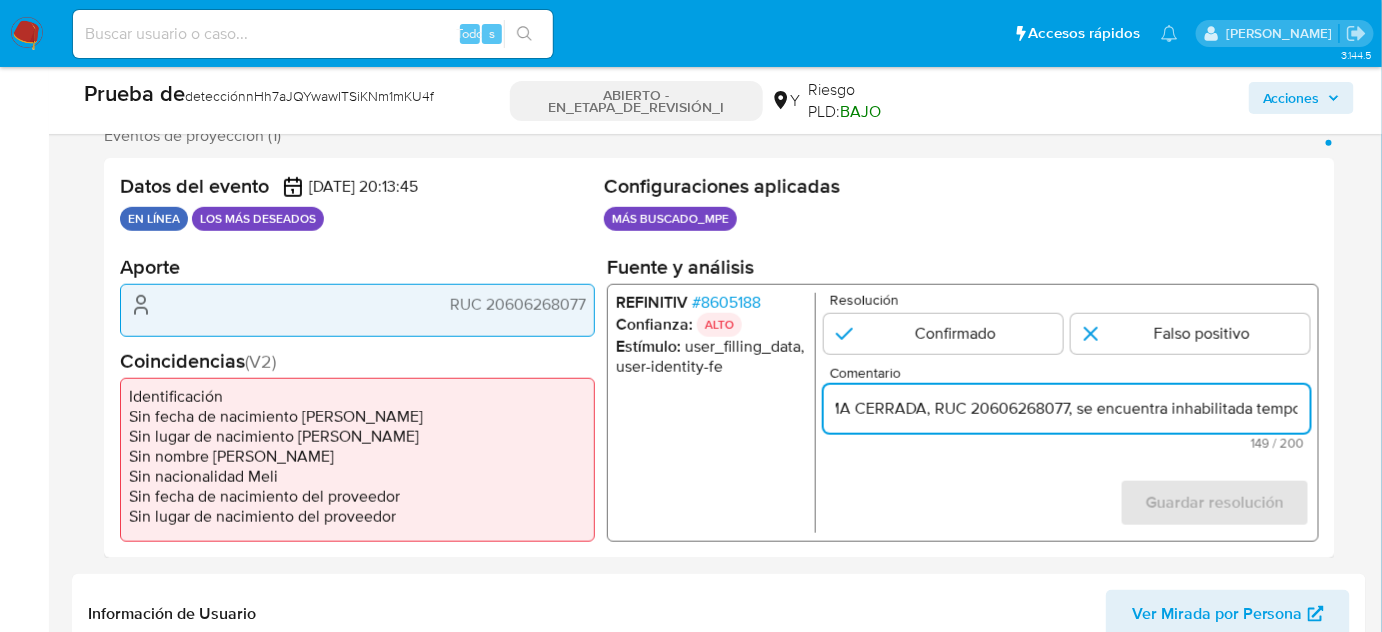 click on "Usuario ASISCOM DATA SOCIEDAD ANONIMA CERRADA, RUC 20606268077, se encuentra inhabilitada temporalmente por PEOSCE-TCE por incumplimiento de contrato" at bounding box center [1067, 409] 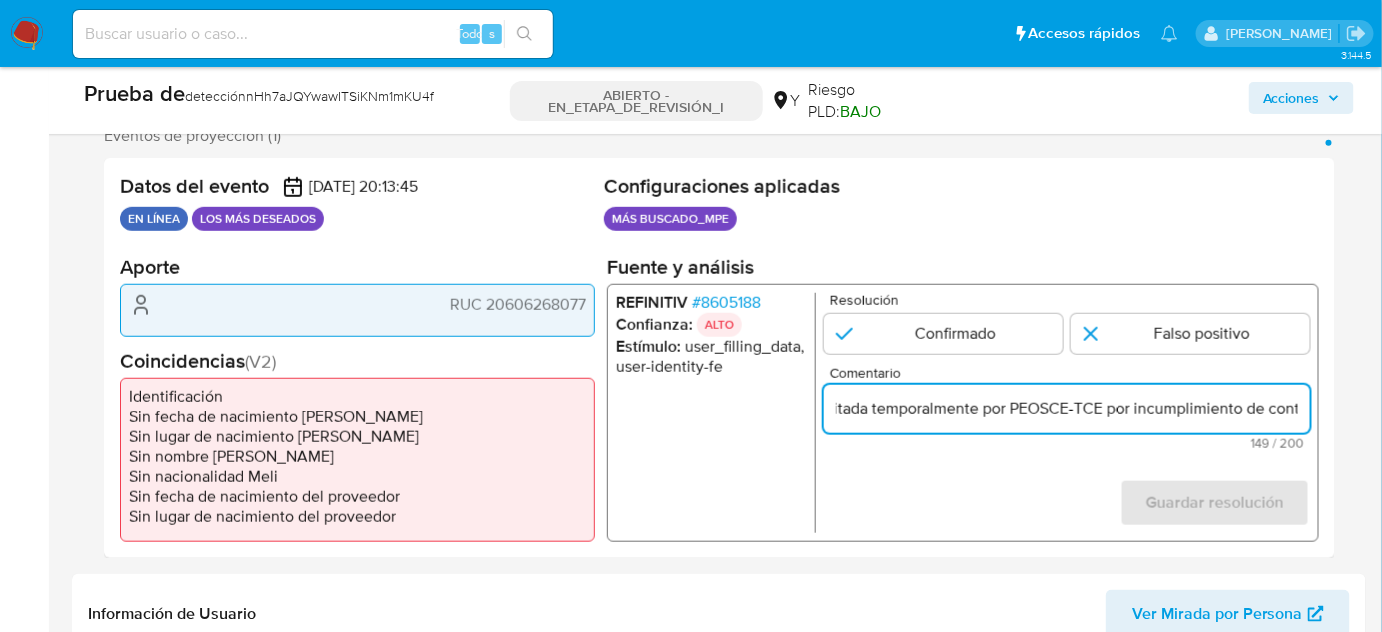 scroll, scrollTop: 0, scrollLeft: 728, axis: horizontal 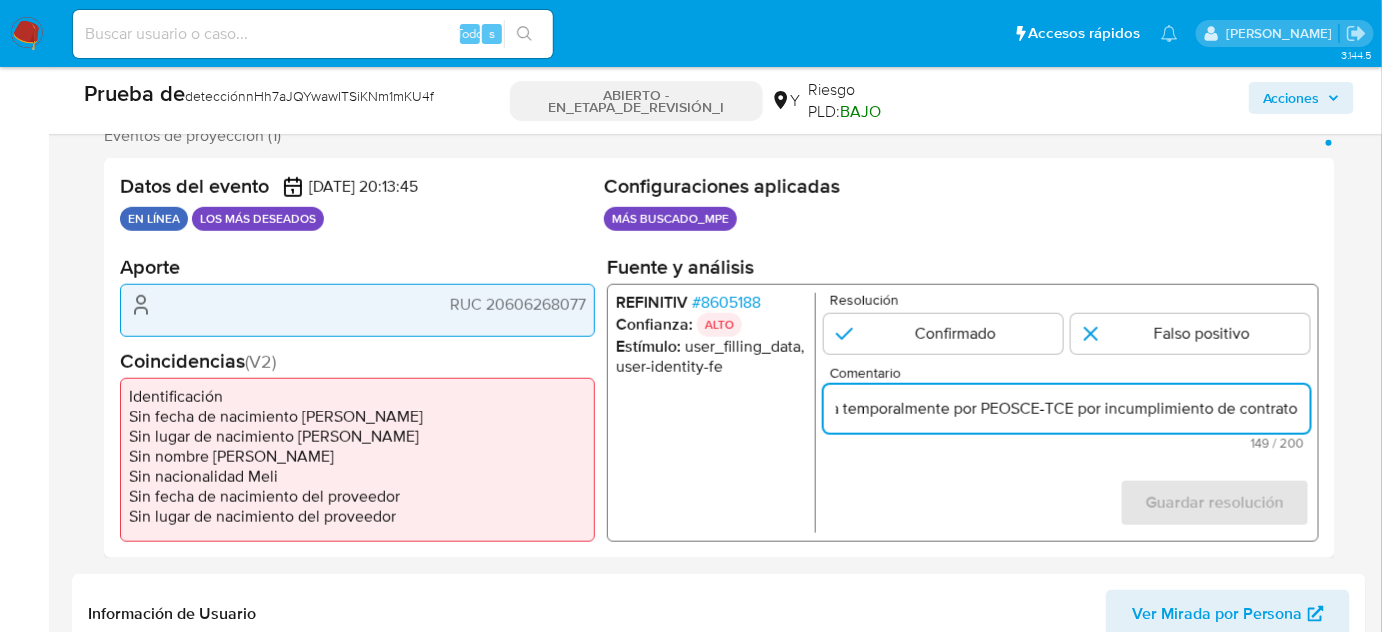 drag, startPoint x: 1167, startPoint y: 410, endPoint x: 1289, endPoint y: 415, distance: 122.10242 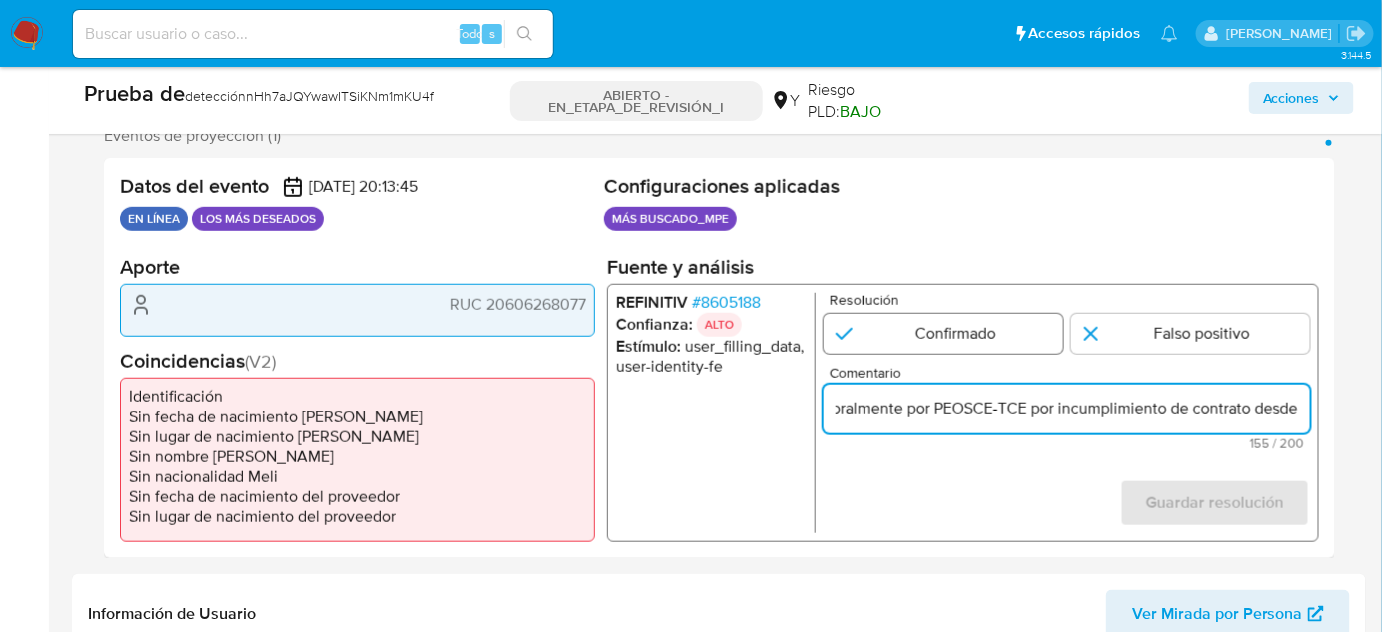 scroll, scrollTop: 0, scrollLeft: 780, axis: horizontal 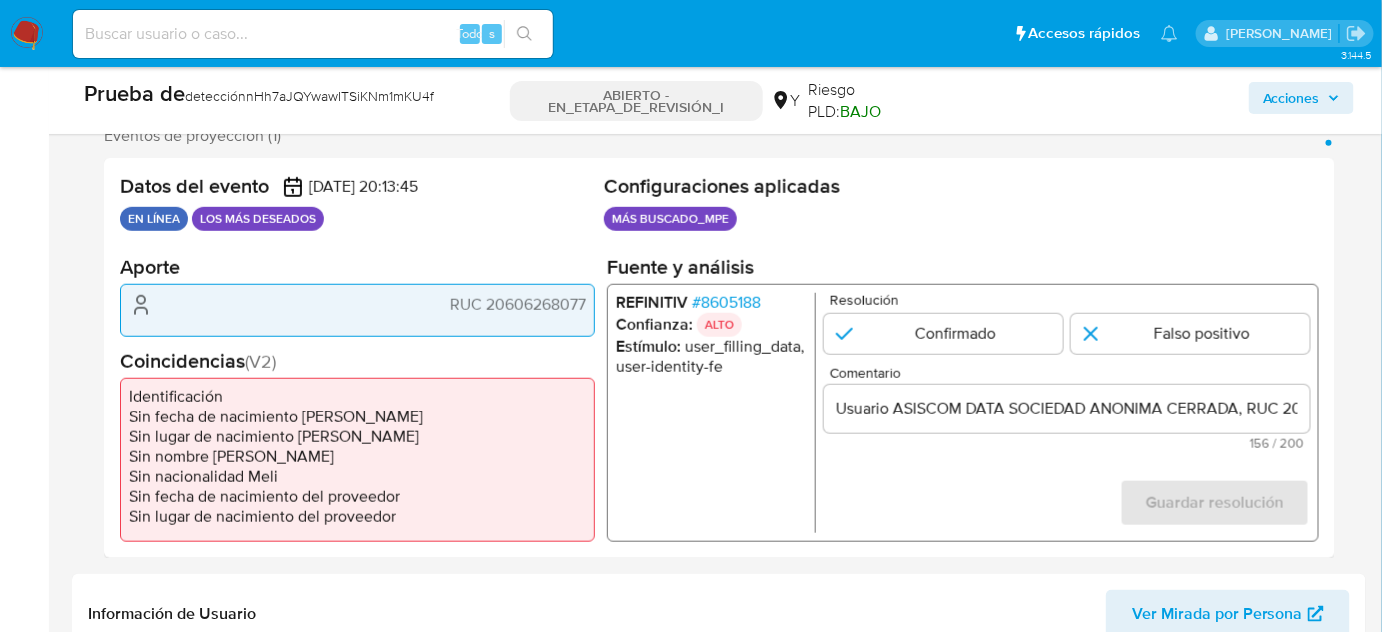 click on "8605188" at bounding box center (731, 302) 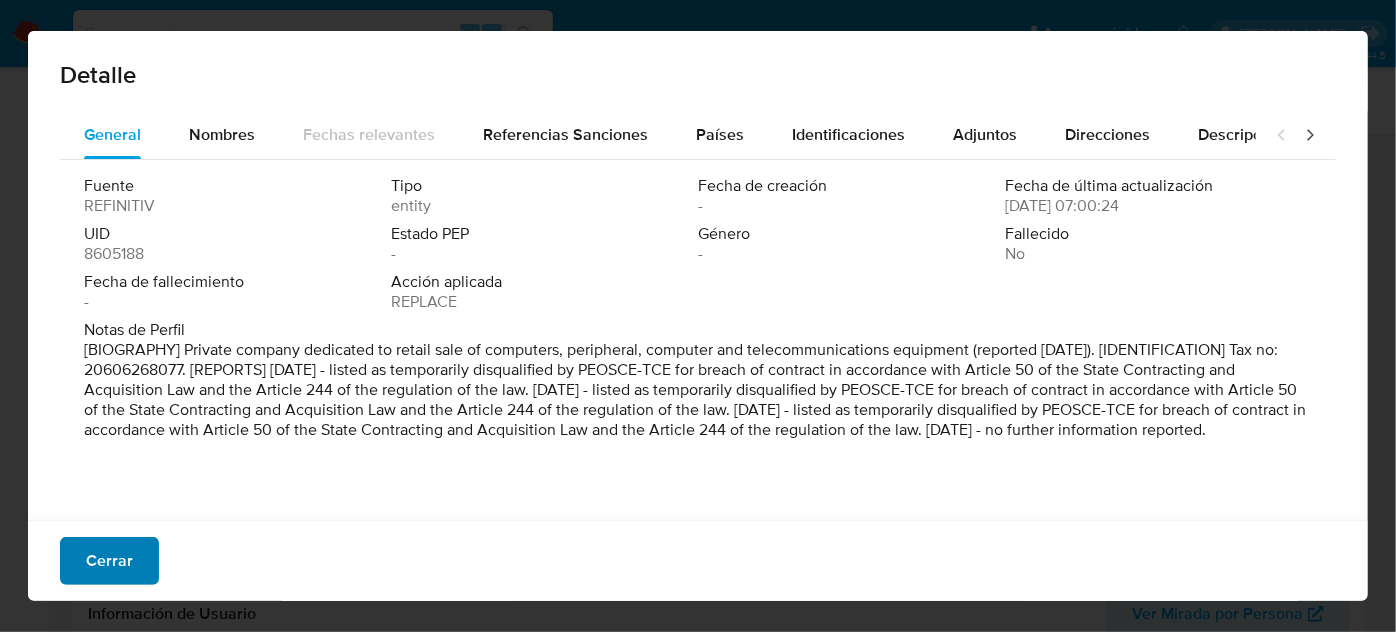 click on "Cerrar" at bounding box center [109, 561] 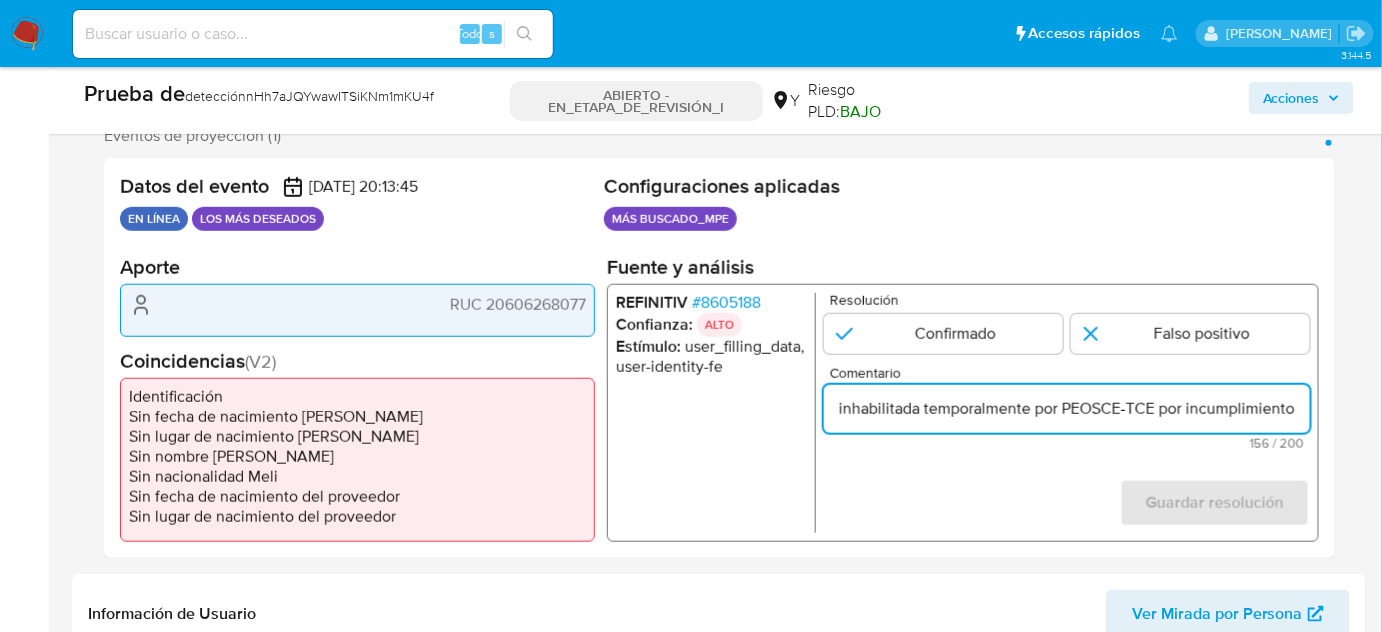 scroll, scrollTop: 0, scrollLeft: 780, axis: horizontal 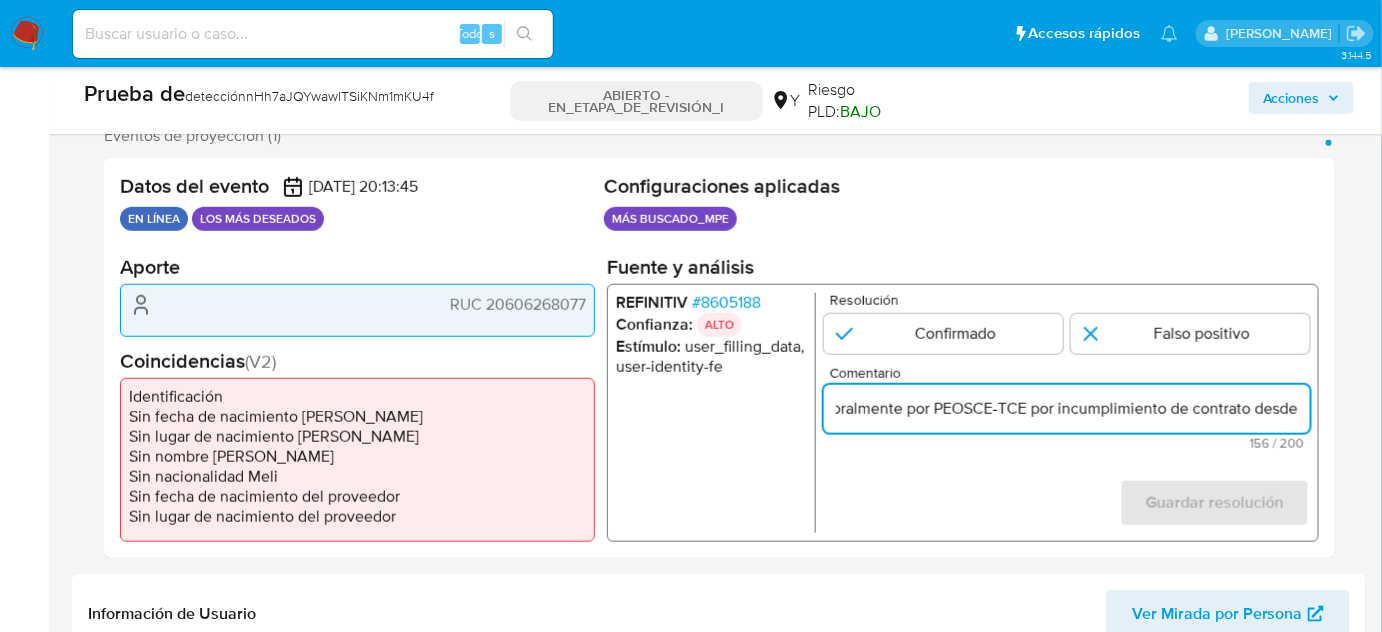 drag, startPoint x: 1246, startPoint y: 404, endPoint x: 1310, endPoint y: 413, distance: 64.629715 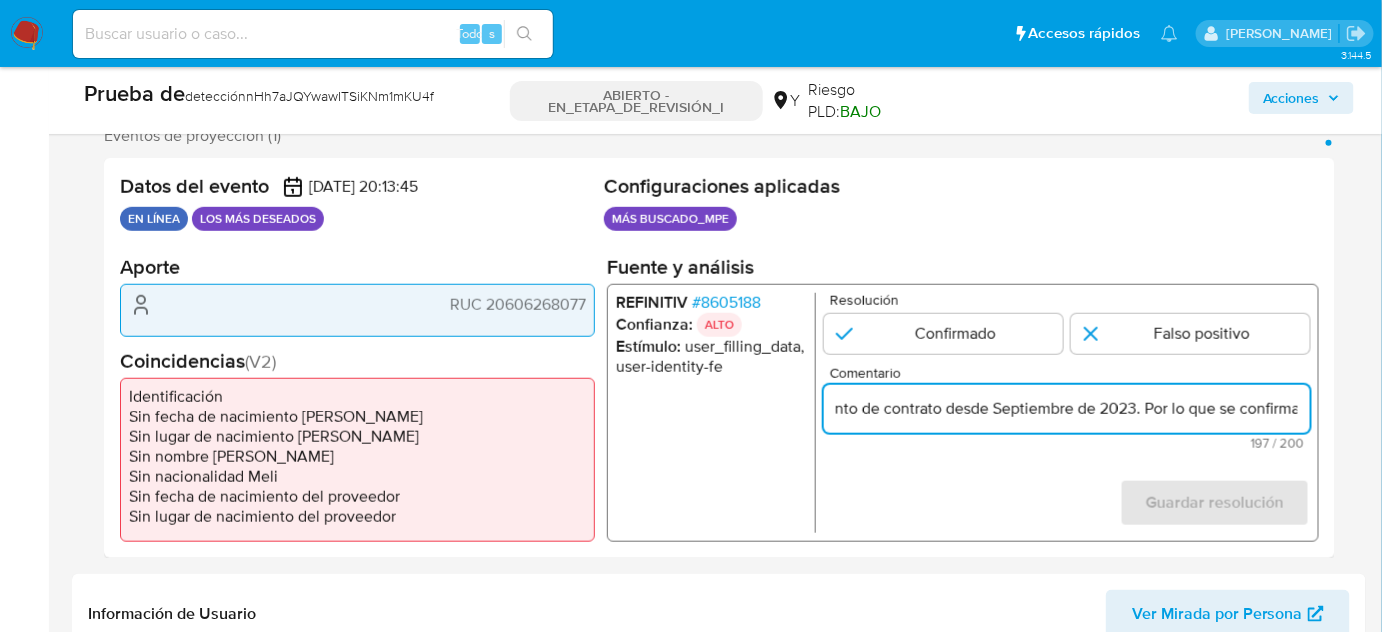 scroll, scrollTop: 0, scrollLeft: 1095, axis: horizontal 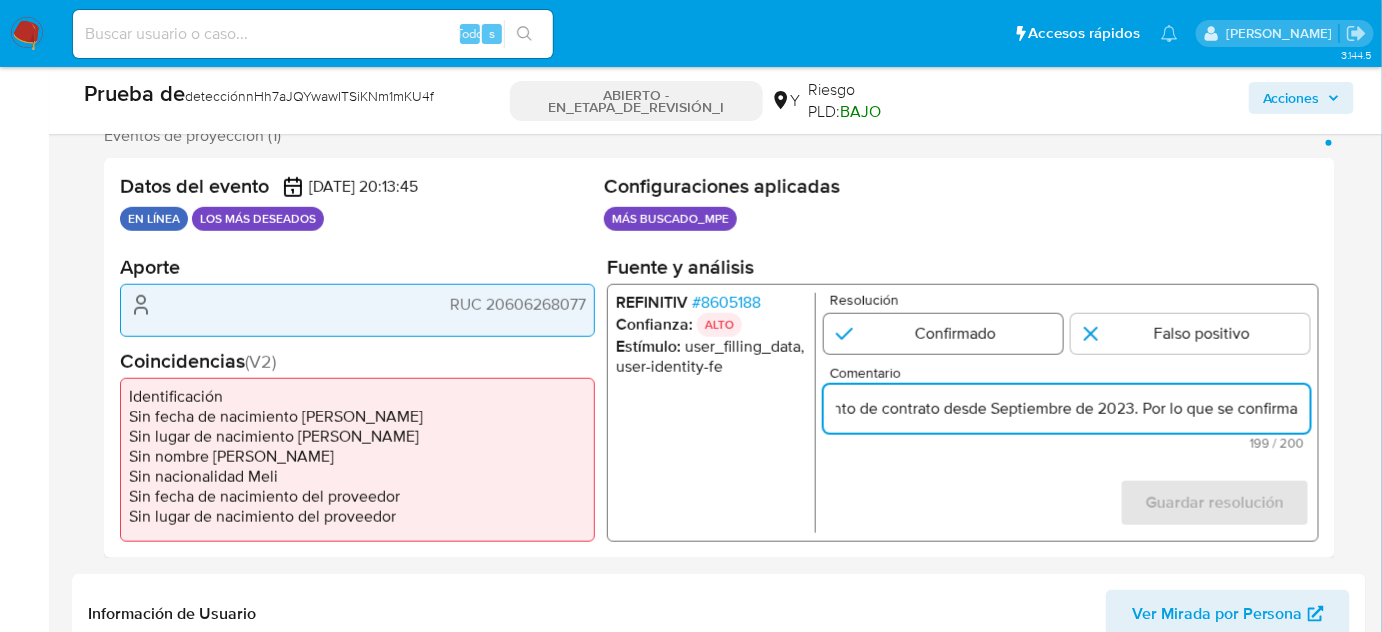 type on "Usuario ASISCOM DATA SOCIEDAD ANONIMA CERRADA, RUC 20606268077, se encuentra inhabilitada temporalmente por PEOSCE-TCE por incumplimiento de contrato desde Septiembre de 2023. Por lo que se confirma" 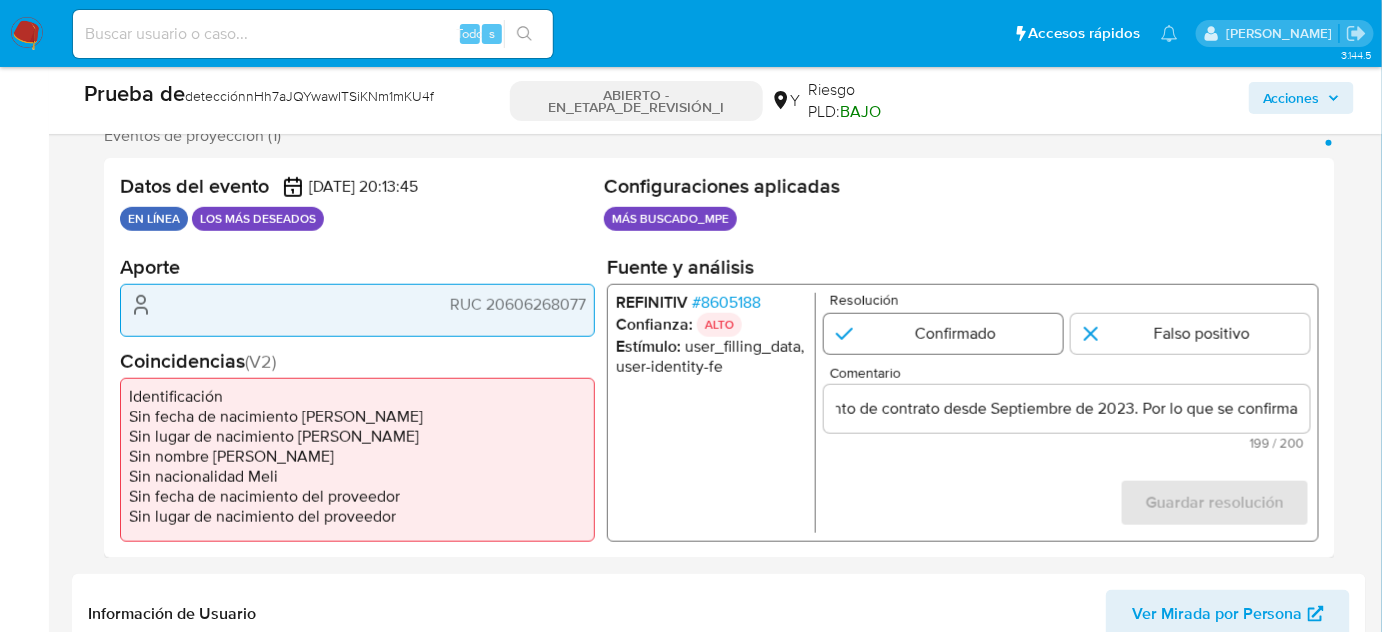 scroll, scrollTop: 0, scrollLeft: 0, axis: both 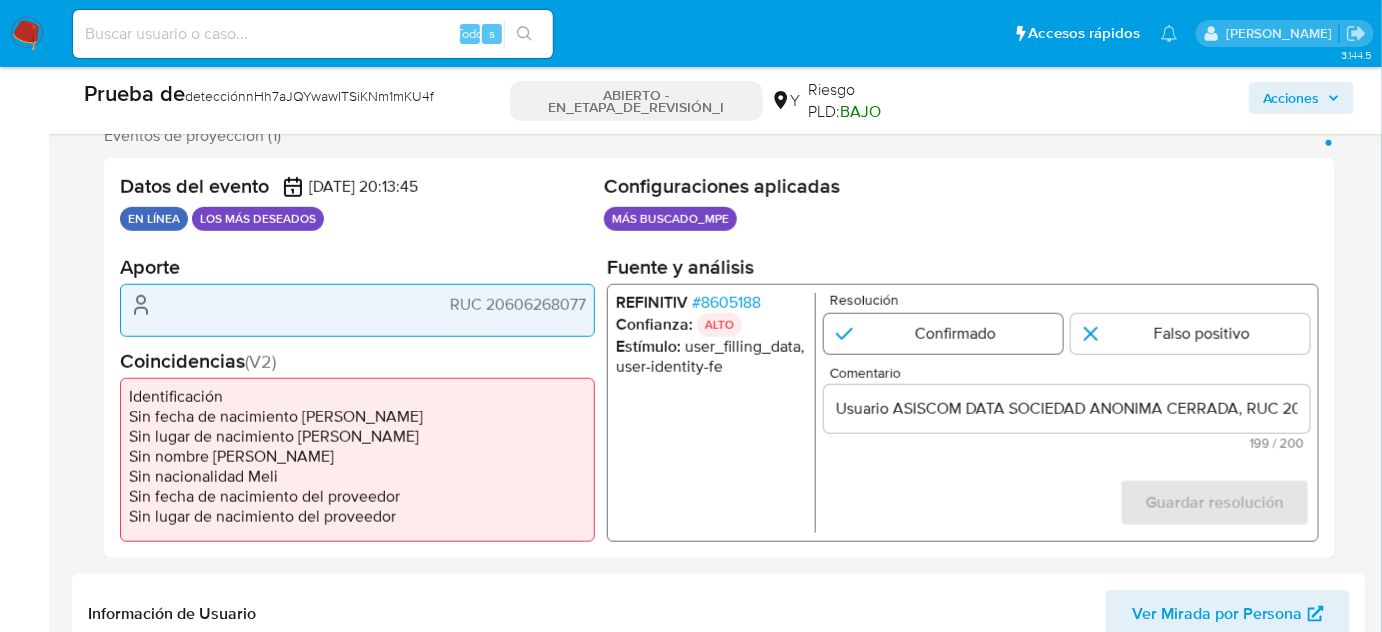 click at bounding box center (943, 334) 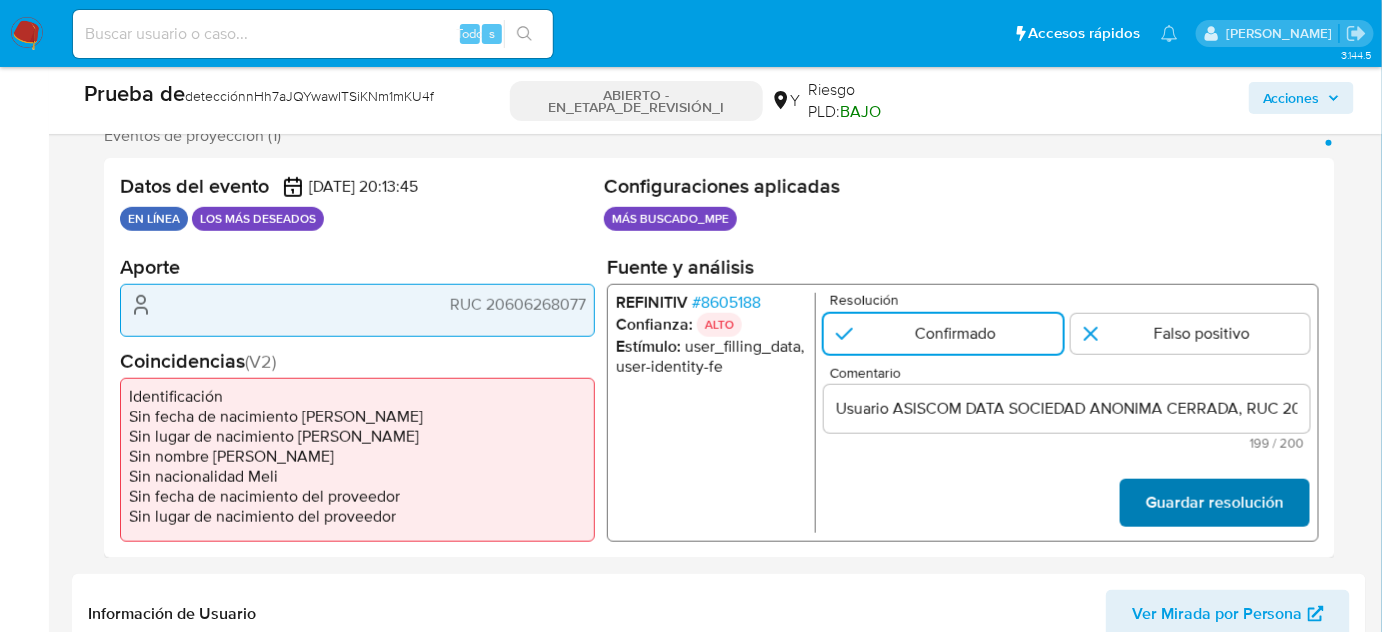 click on "Guardar resolución" at bounding box center [1215, 503] 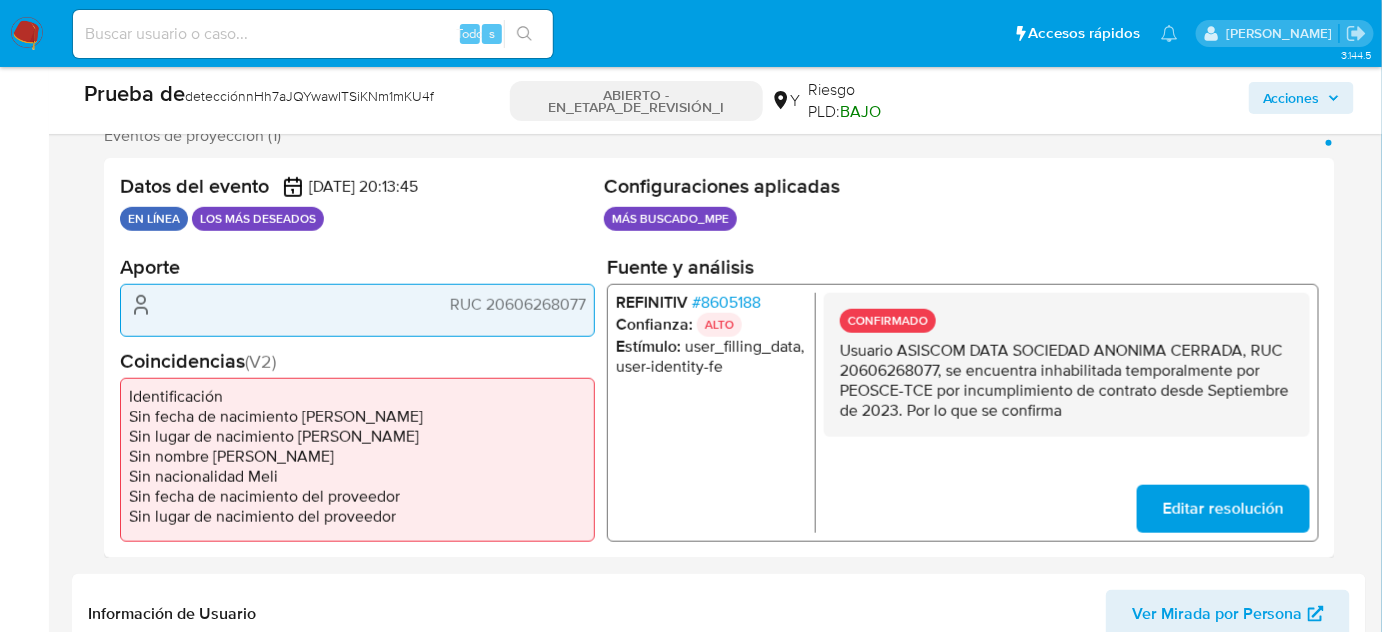 drag, startPoint x: 1082, startPoint y: 401, endPoint x: 831, endPoint y: 356, distance: 255.00197 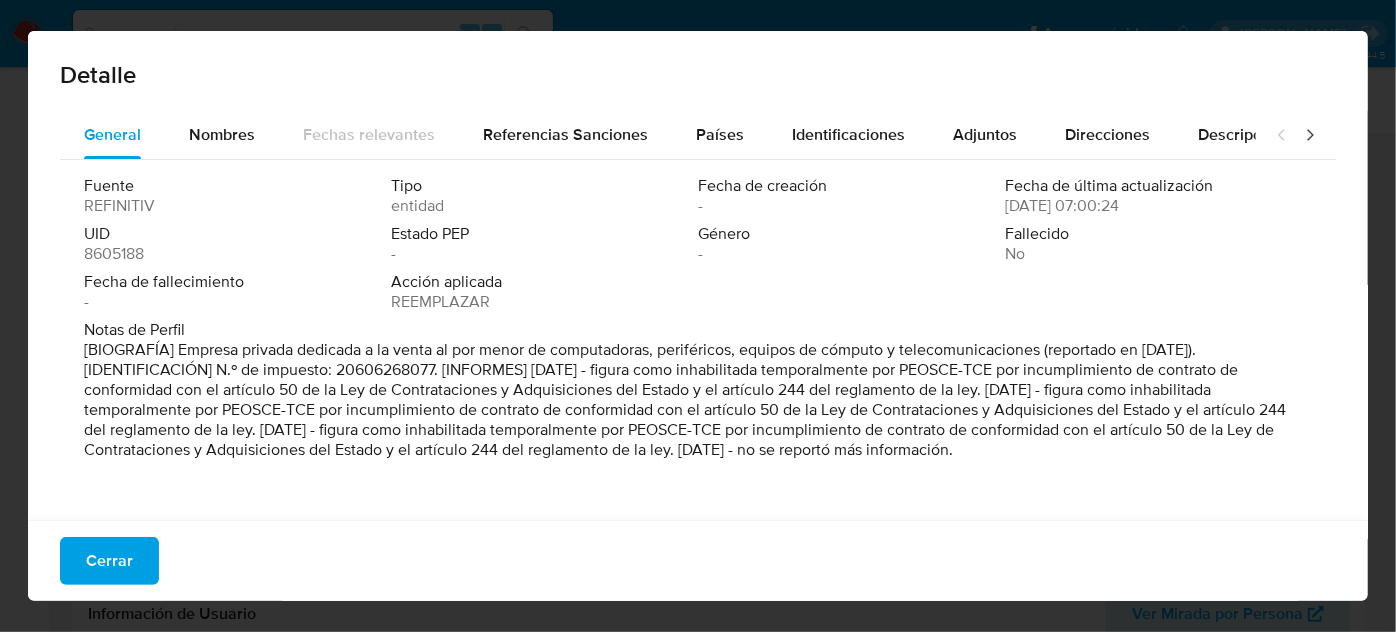 drag, startPoint x: 621, startPoint y: 371, endPoint x: 982, endPoint y: 397, distance: 361.9351 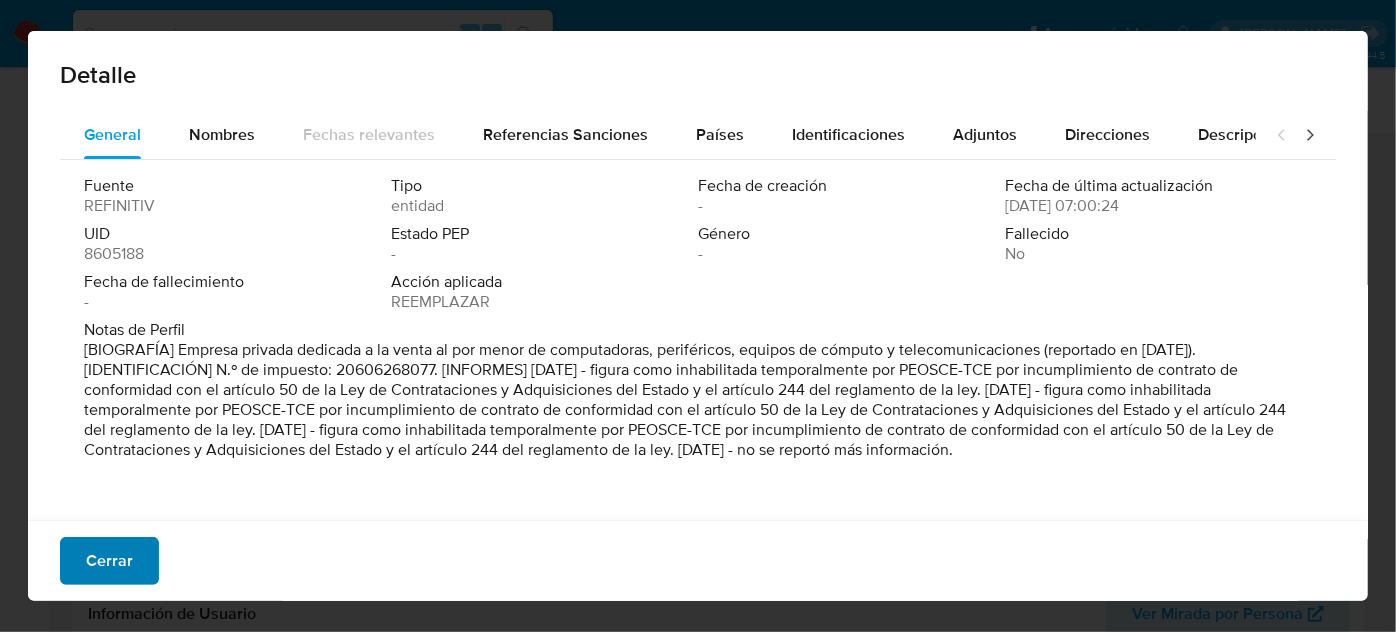 click on "Cerrar" at bounding box center [109, 561] 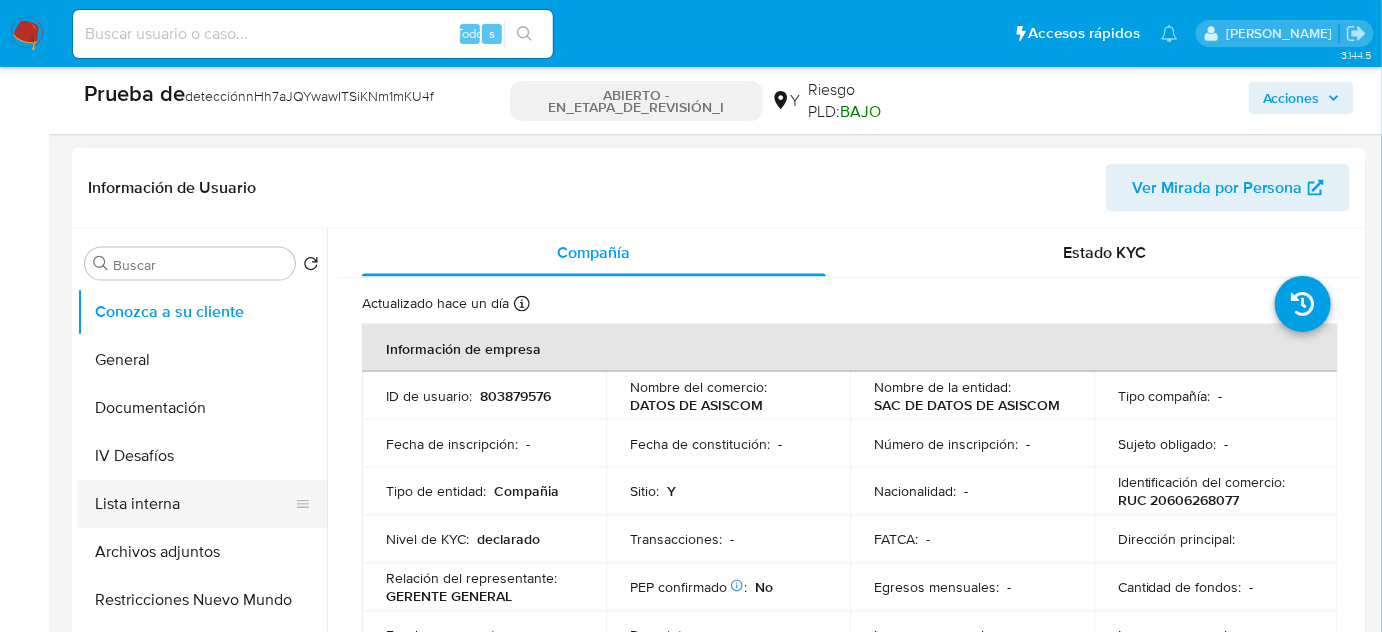 scroll, scrollTop: 818, scrollLeft: 0, axis: vertical 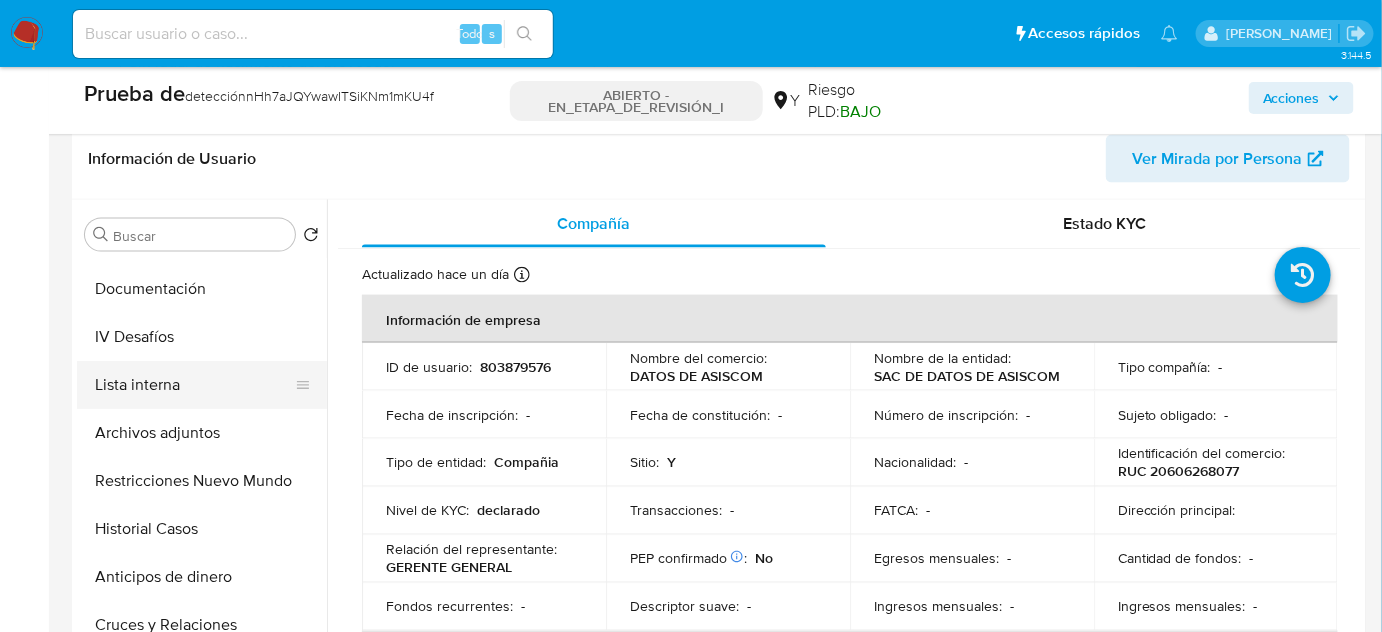 click on "Lista interna" at bounding box center (194, 385) 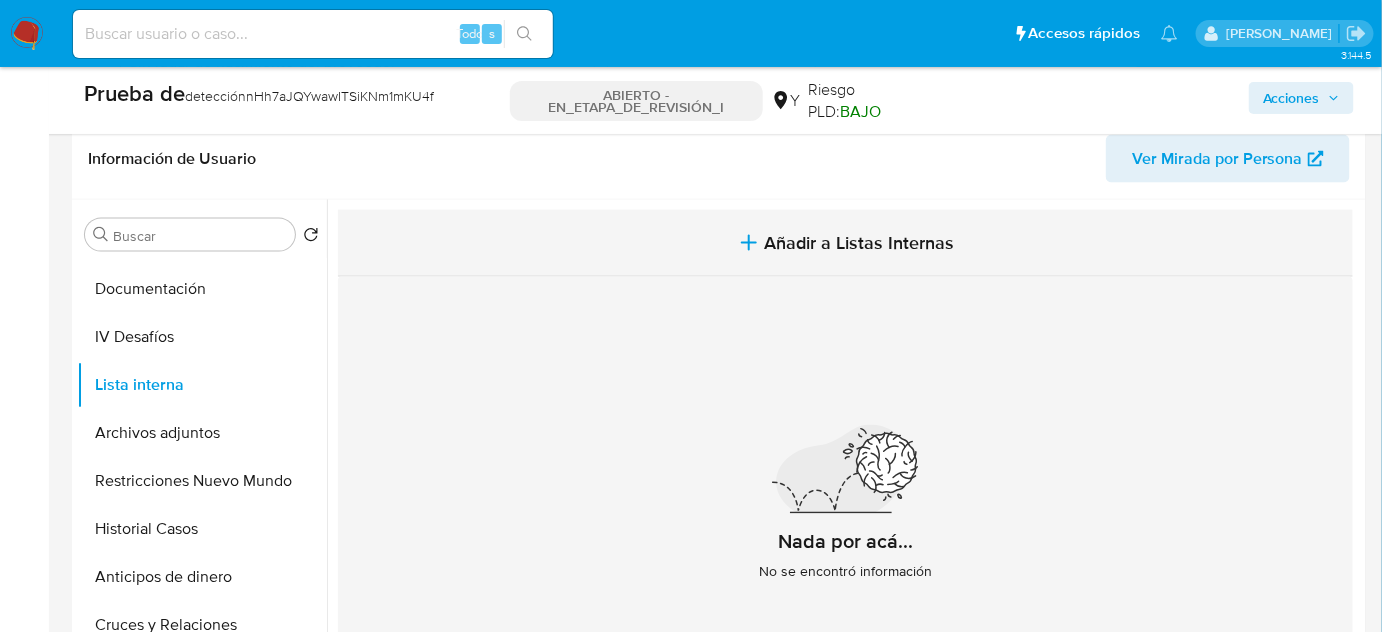 click on "Añadir a Listas Internas" at bounding box center (845, 243) 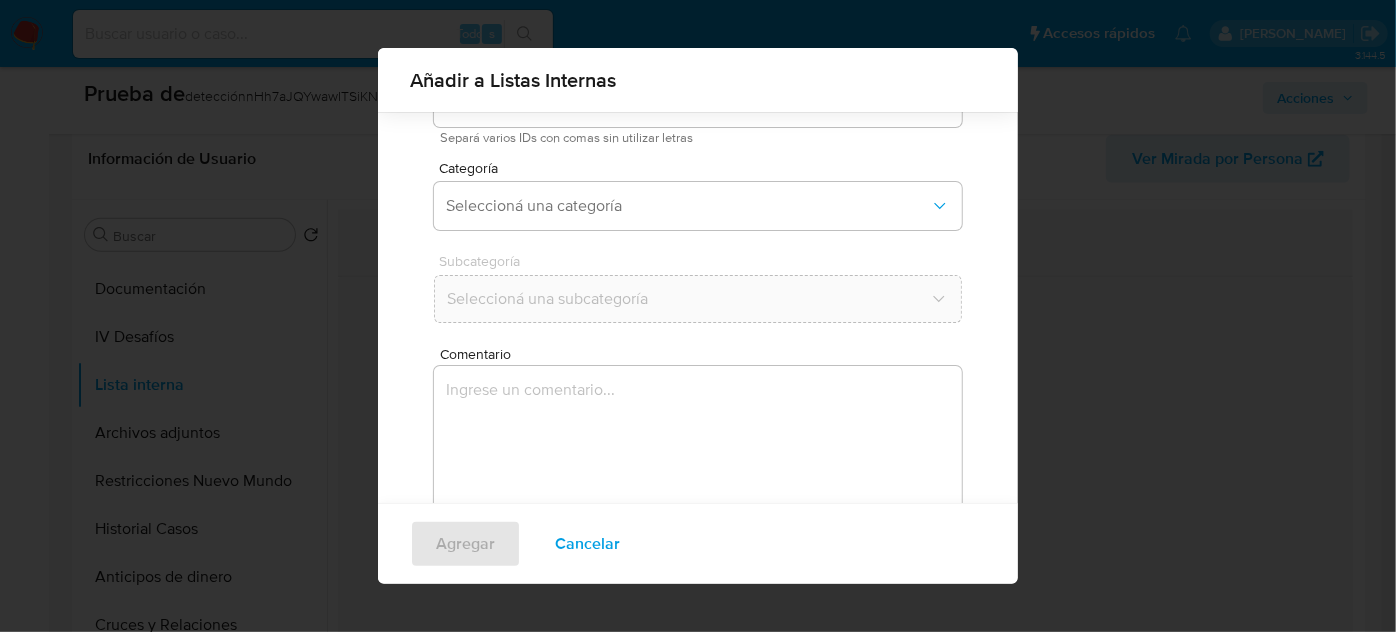 scroll, scrollTop: 165, scrollLeft: 0, axis: vertical 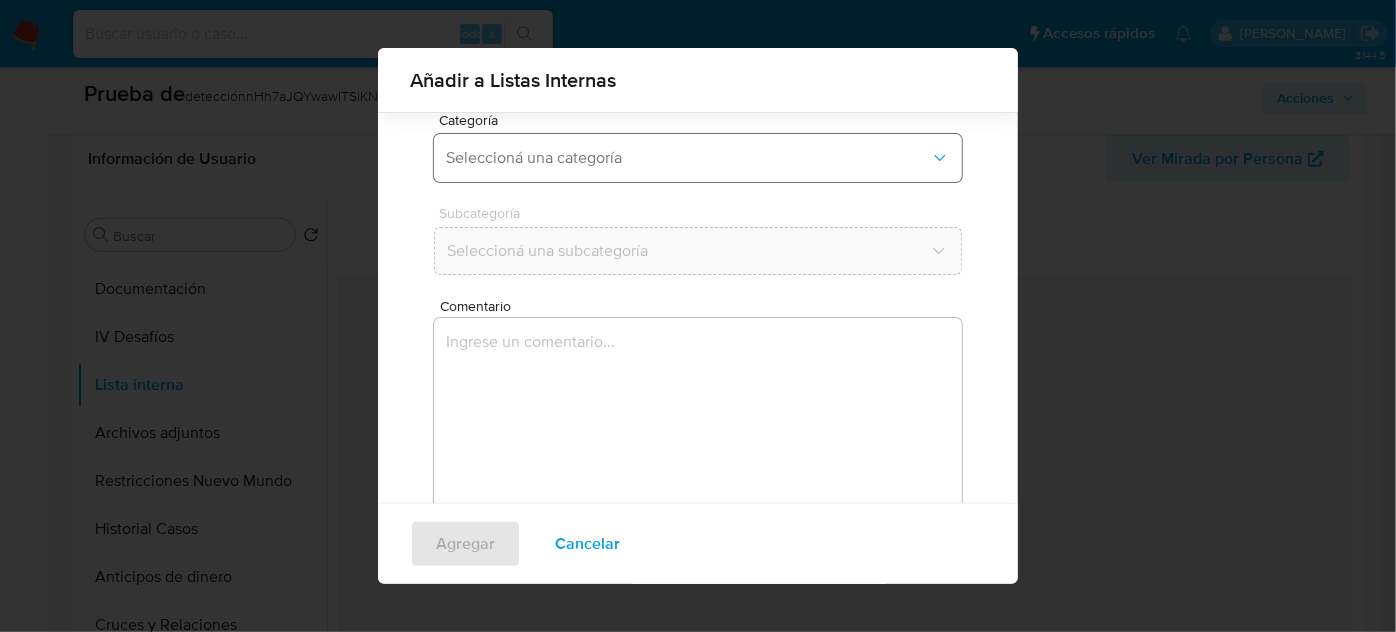 click on "Seleccioná una categoría" at bounding box center [688, 158] 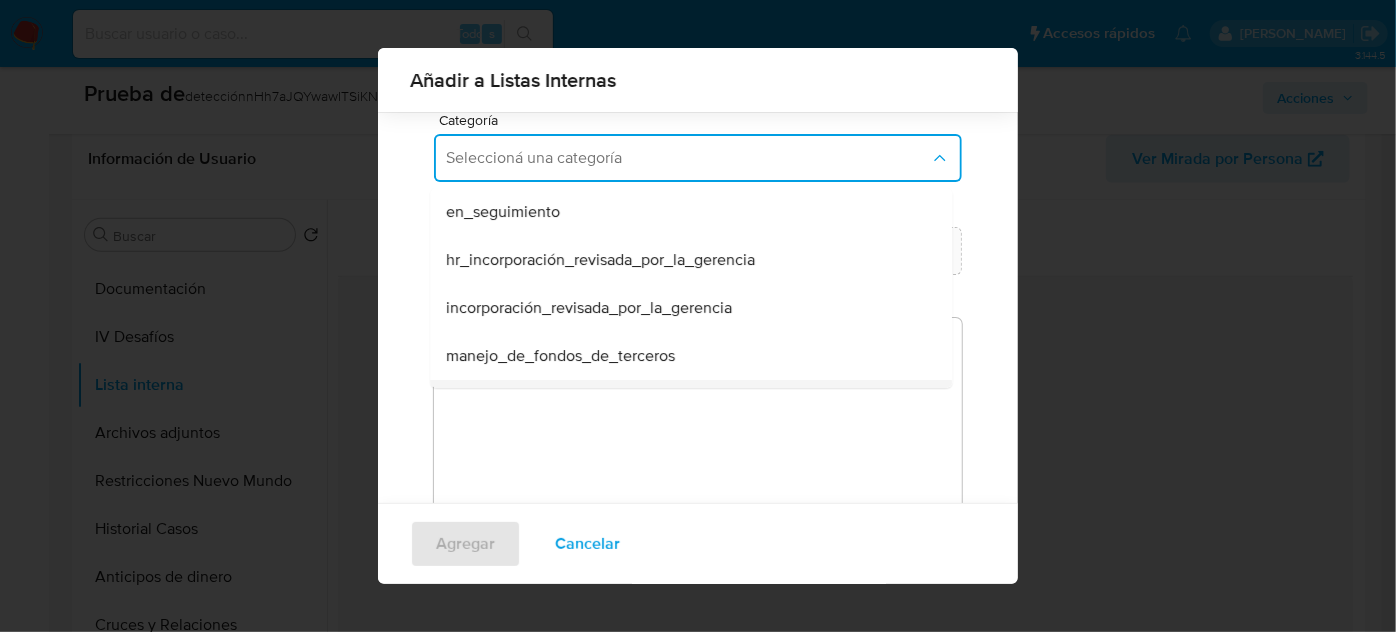 scroll, scrollTop: 90, scrollLeft: 0, axis: vertical 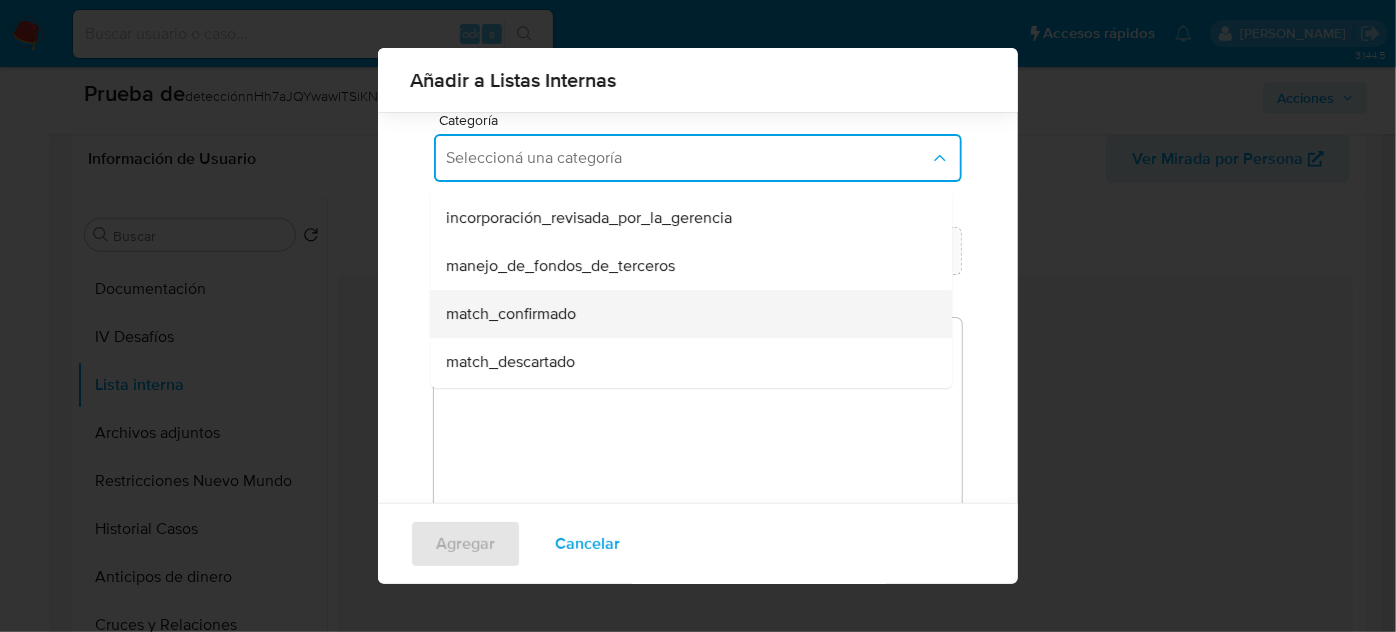 click on "match_confirmado" at bounding box center (511, 314) 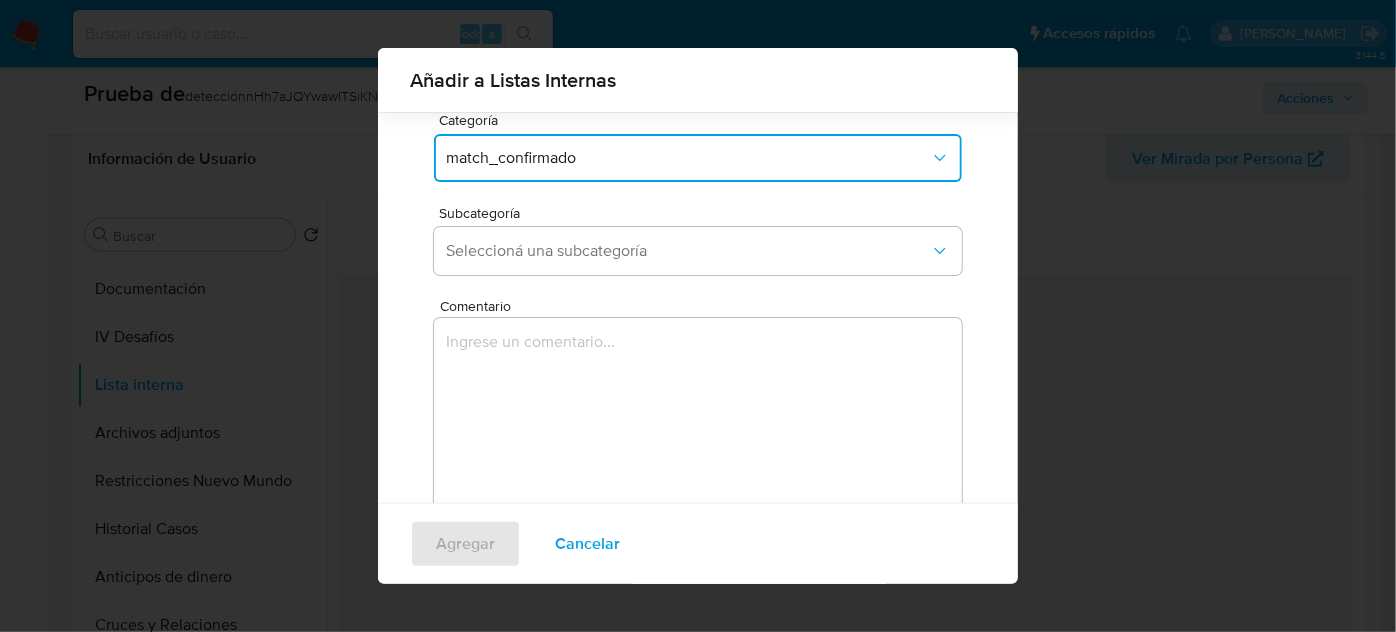 click on "Subcategoría Seleccioná una subcategoría" at bounding box center [698, 244] 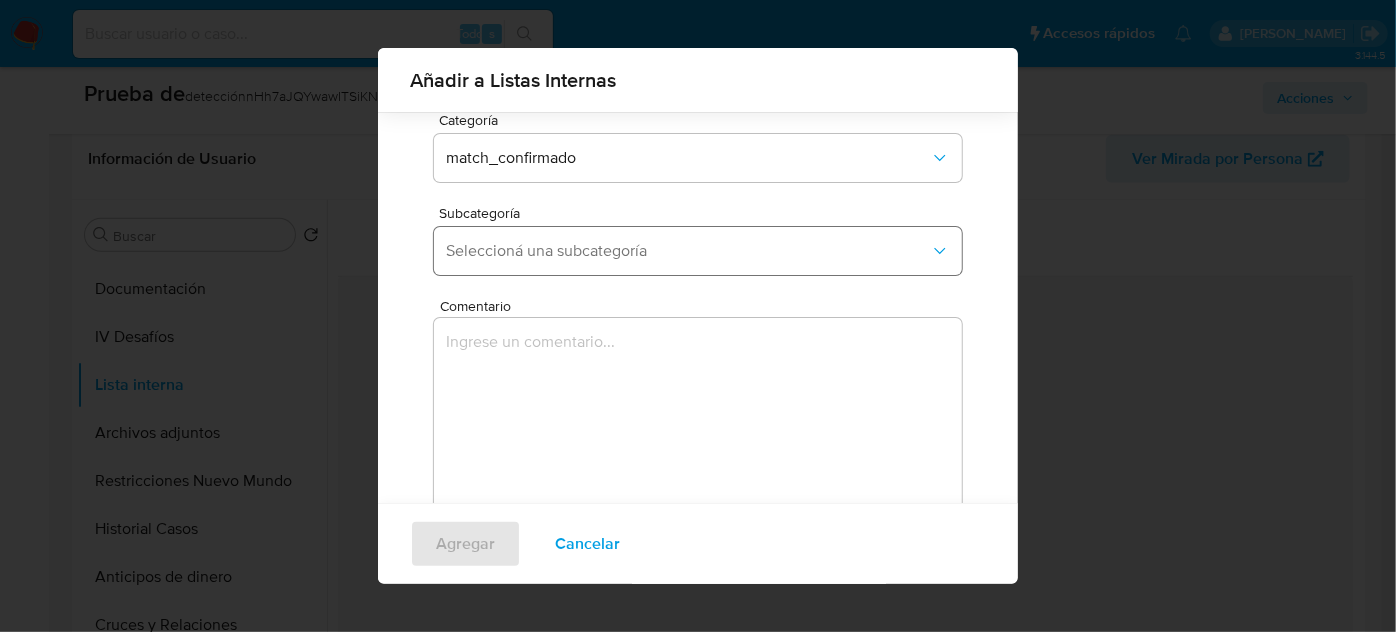 click on "Seleccioná una subcategoría" at bounding box center [688, 251] 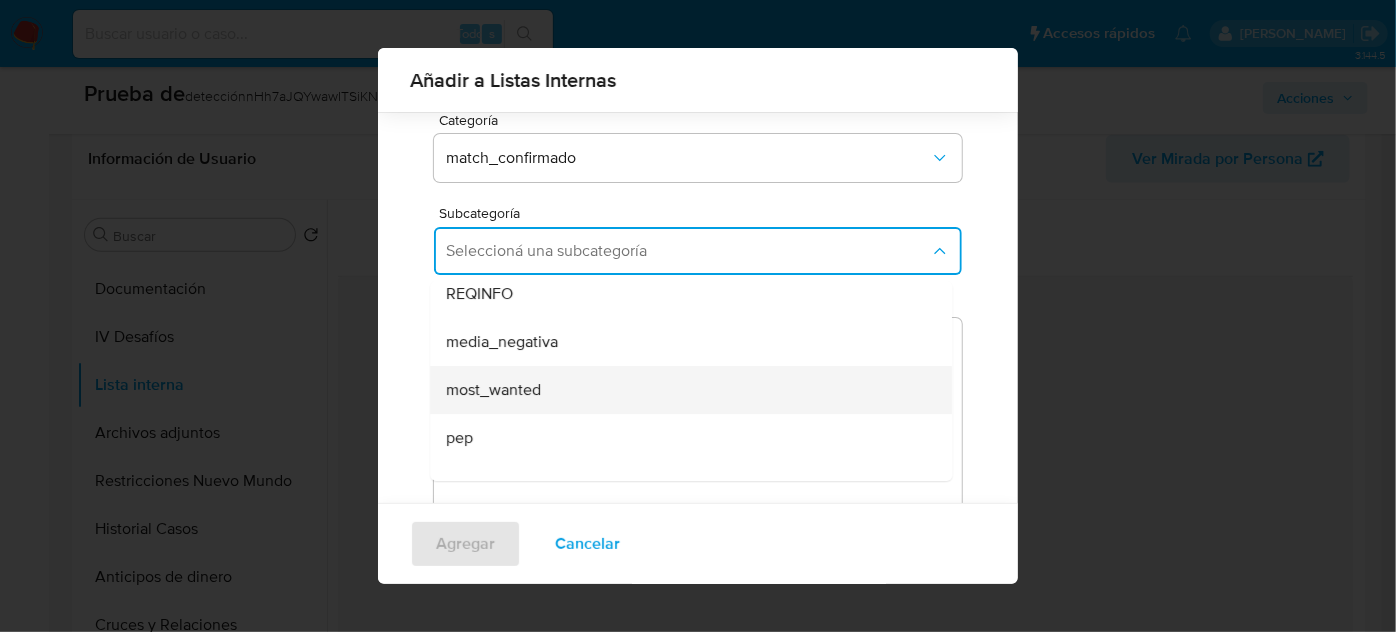 scroll, scrollTop: 90, scrollLeft: 0, axis: vertical 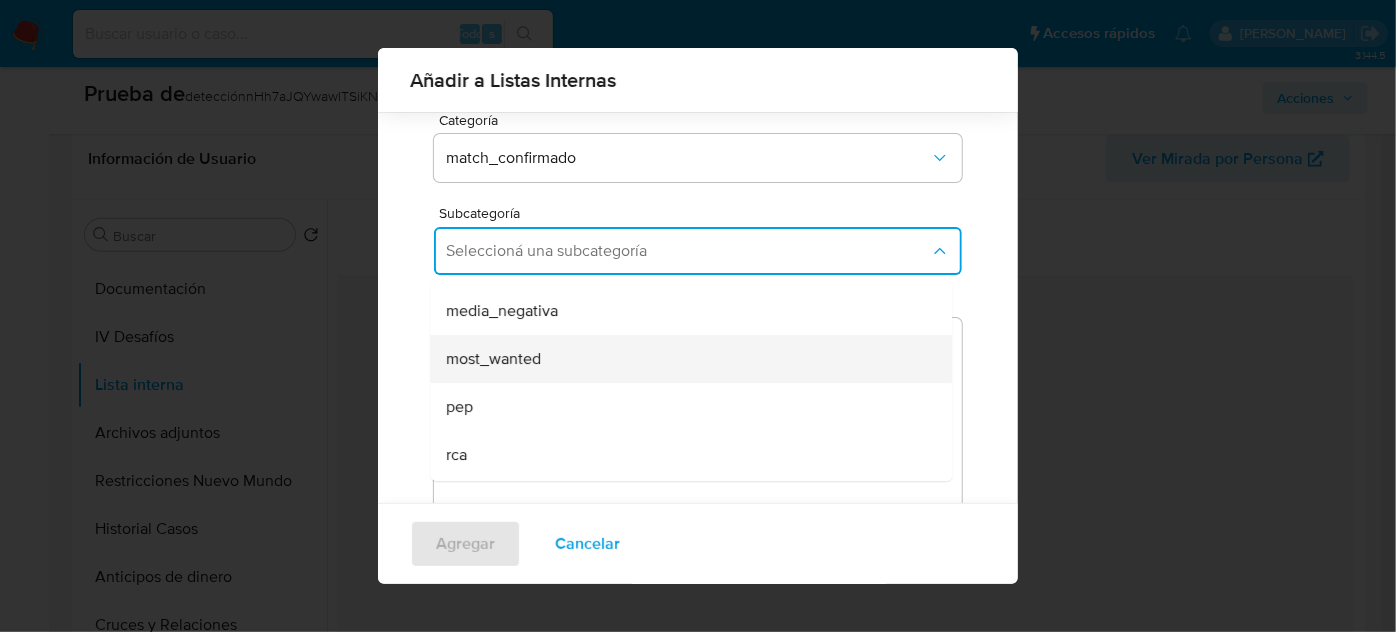 click on "most_wanted" at bounding box center (685, 359) 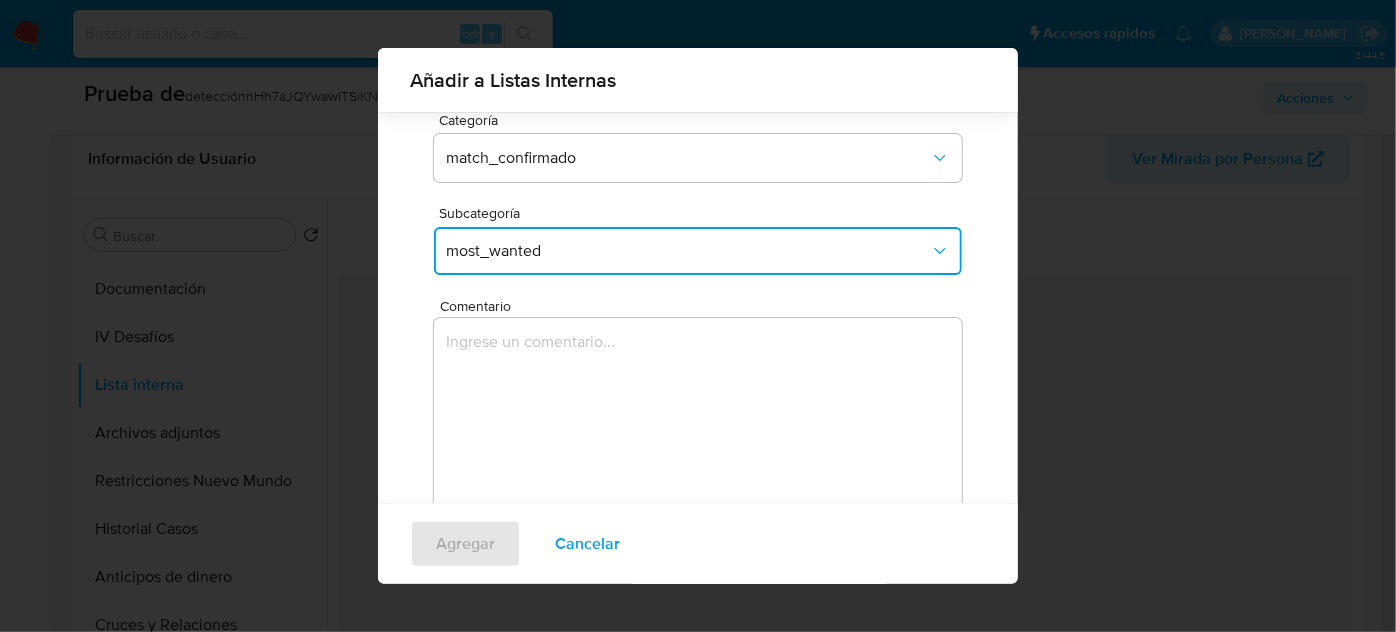 click at bounding box center [698, 414] 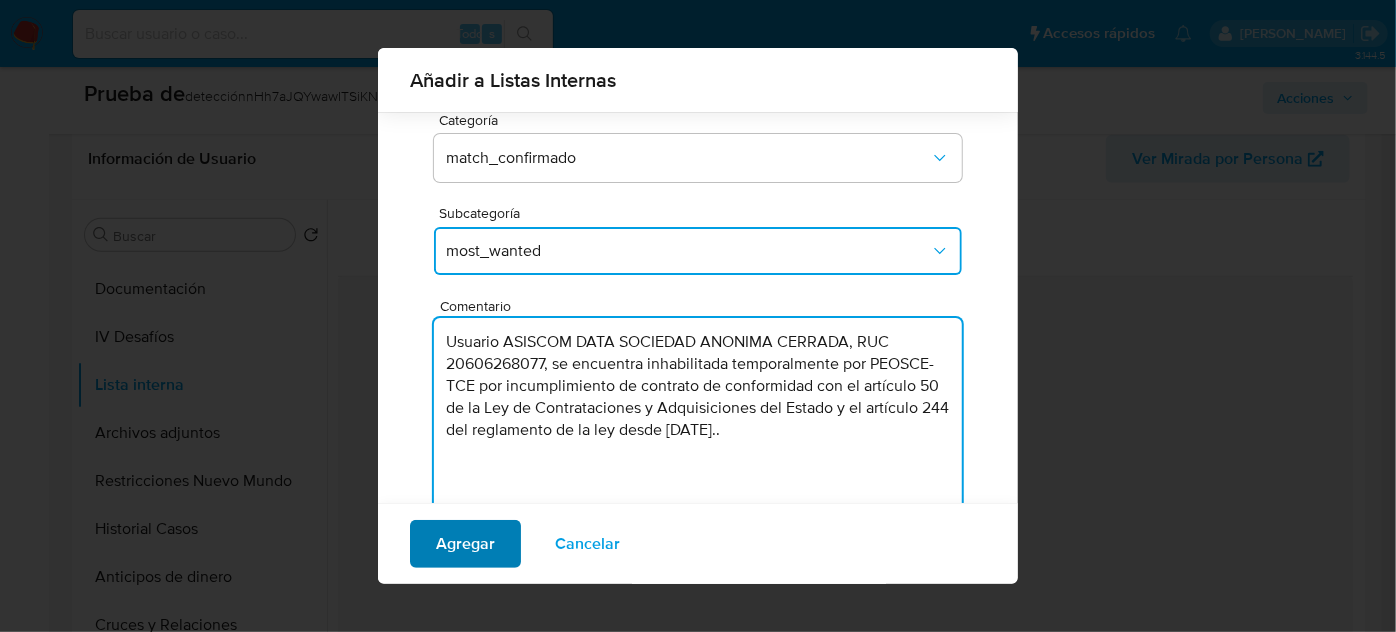 type on "Usuario ASISCOM DATA SOCIEDAD ANONIMA CERRADA, RUC 20606268077, se encuentra inhabilitada temporalmente por PEOSCE-TCE por incumplimiento de contrato de conformidad con el artículo 50 de la Ley de Contrataciones y Adquisiciones del Estado y el artículo 244 del reglamento de la ley desde Septiembre de 2023.." 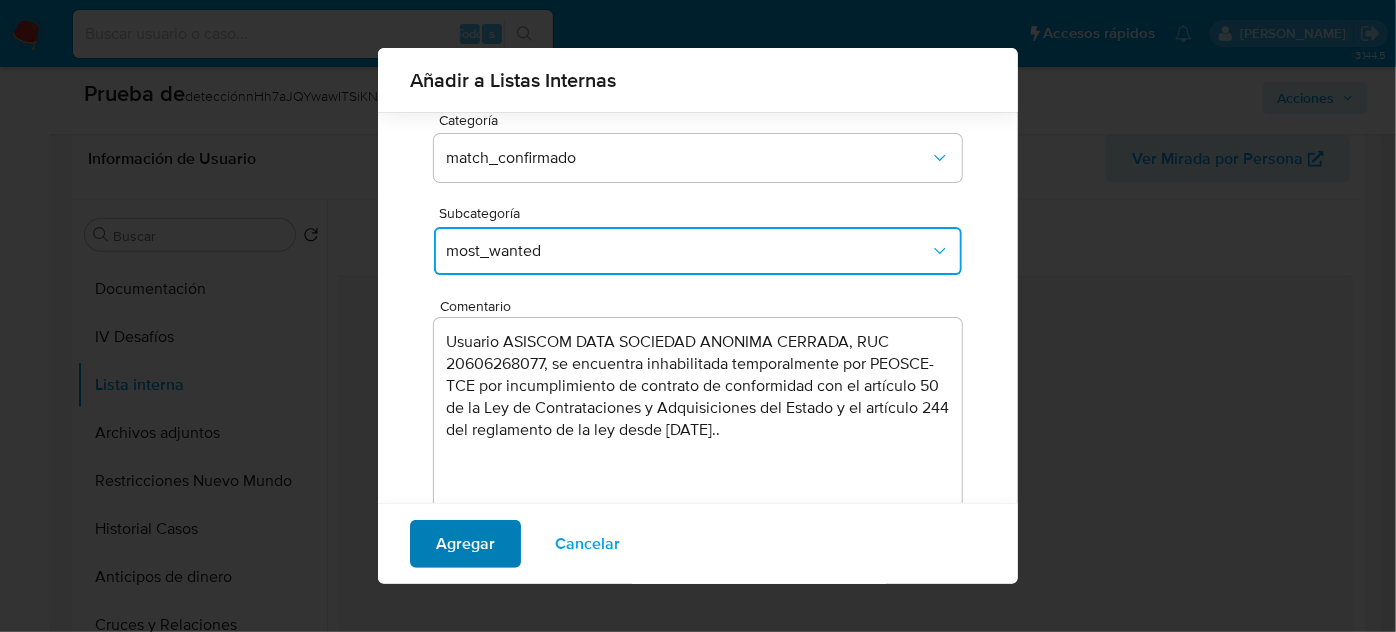 click on "Agregar" at bounding box center (465, 544) 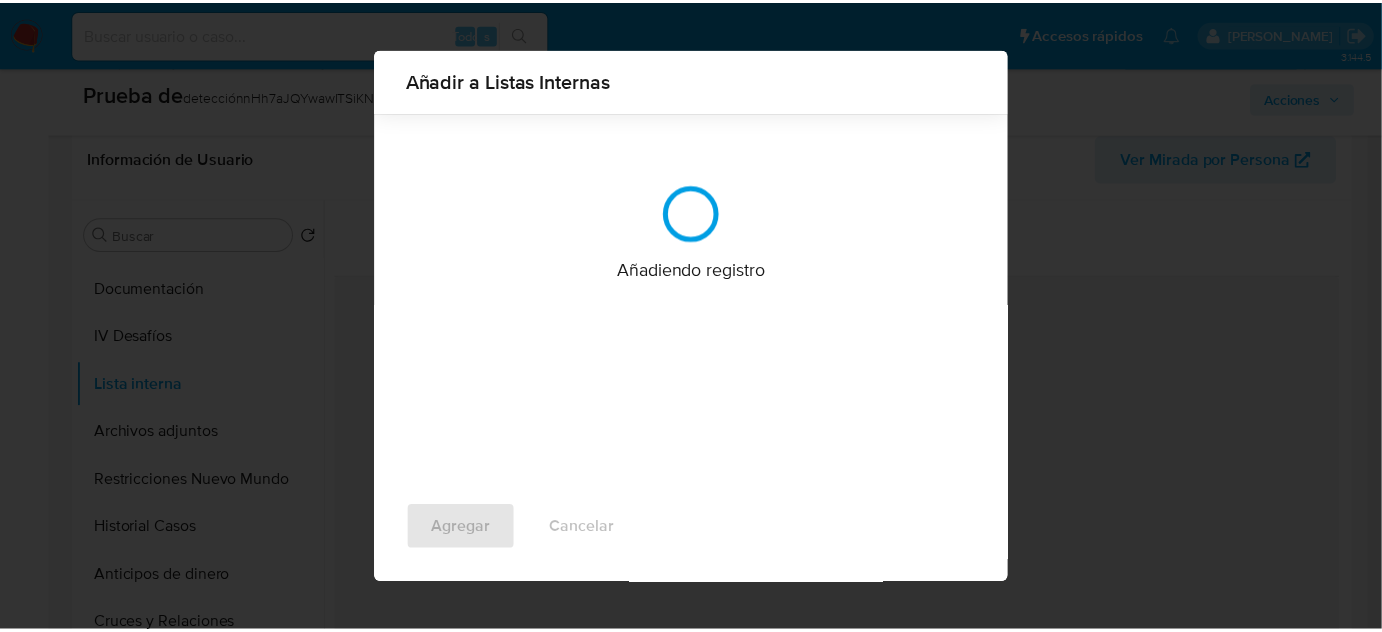 scroll, scrollTop: 0, scrollLeft: 0, axis: both 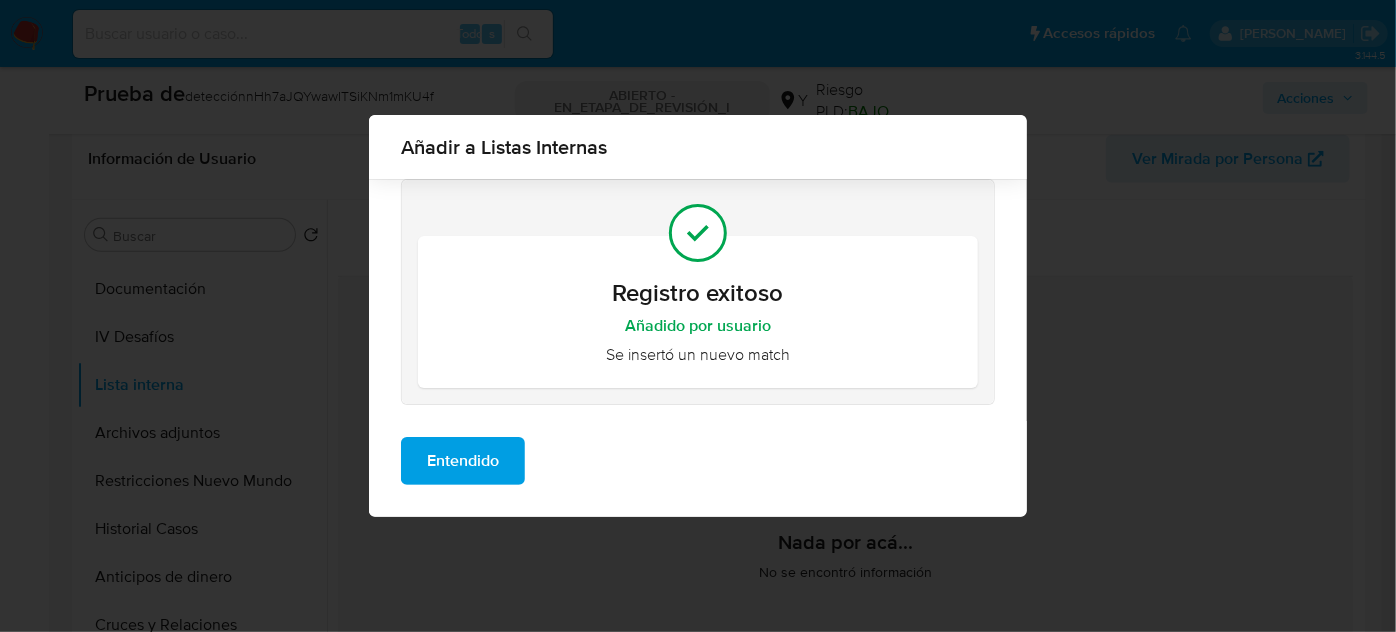 click on "Entendido" at bounding box center (463, 461) 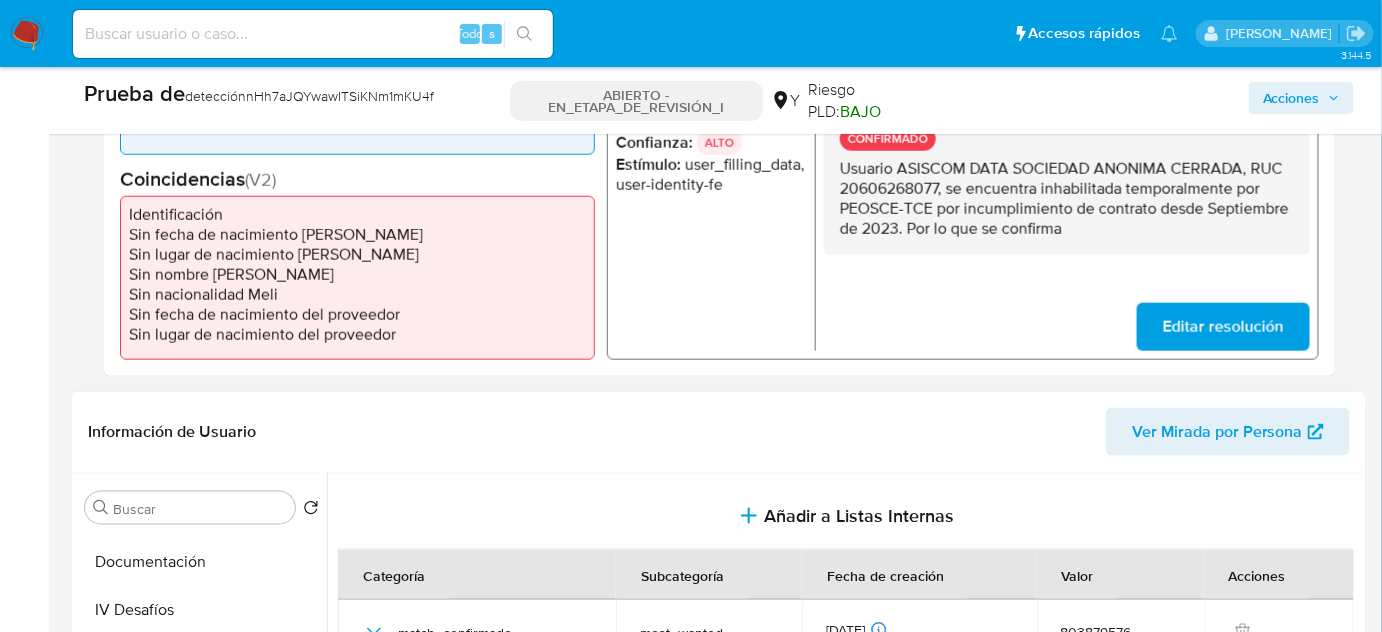 scroll, scrollTop: 363, scrollLeft: 0, axis: vertical 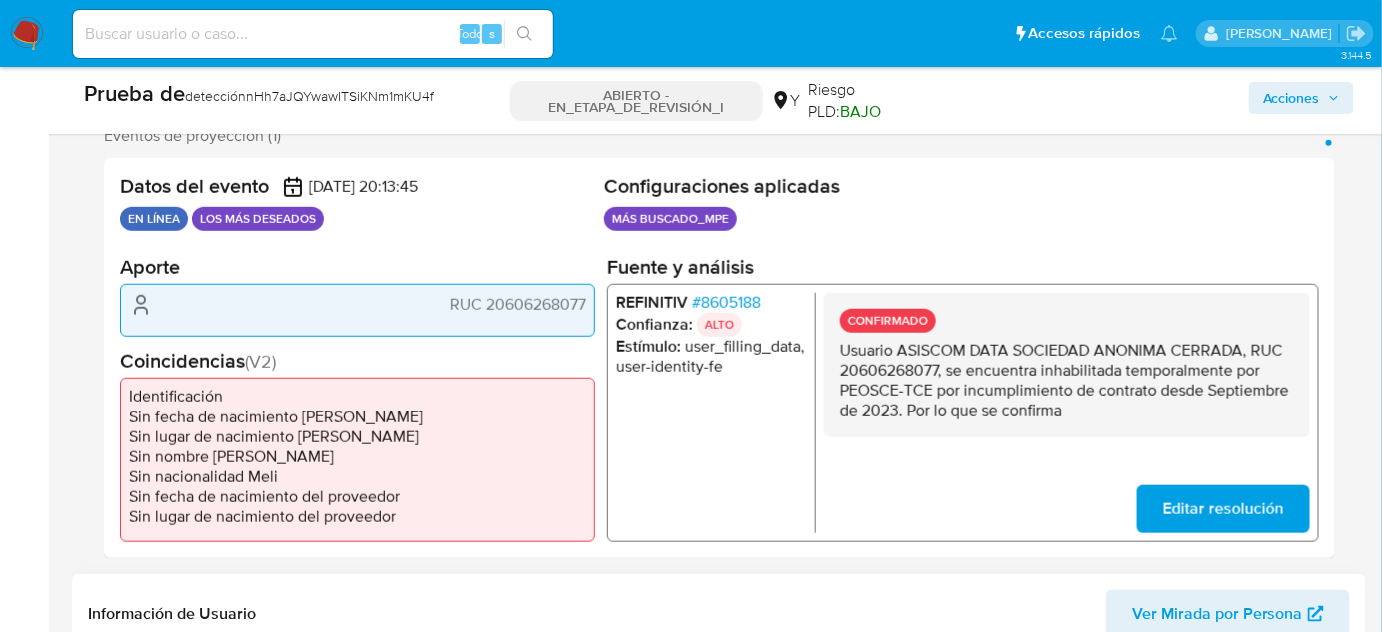 click on "8605188" at bounding box center [731, 302] 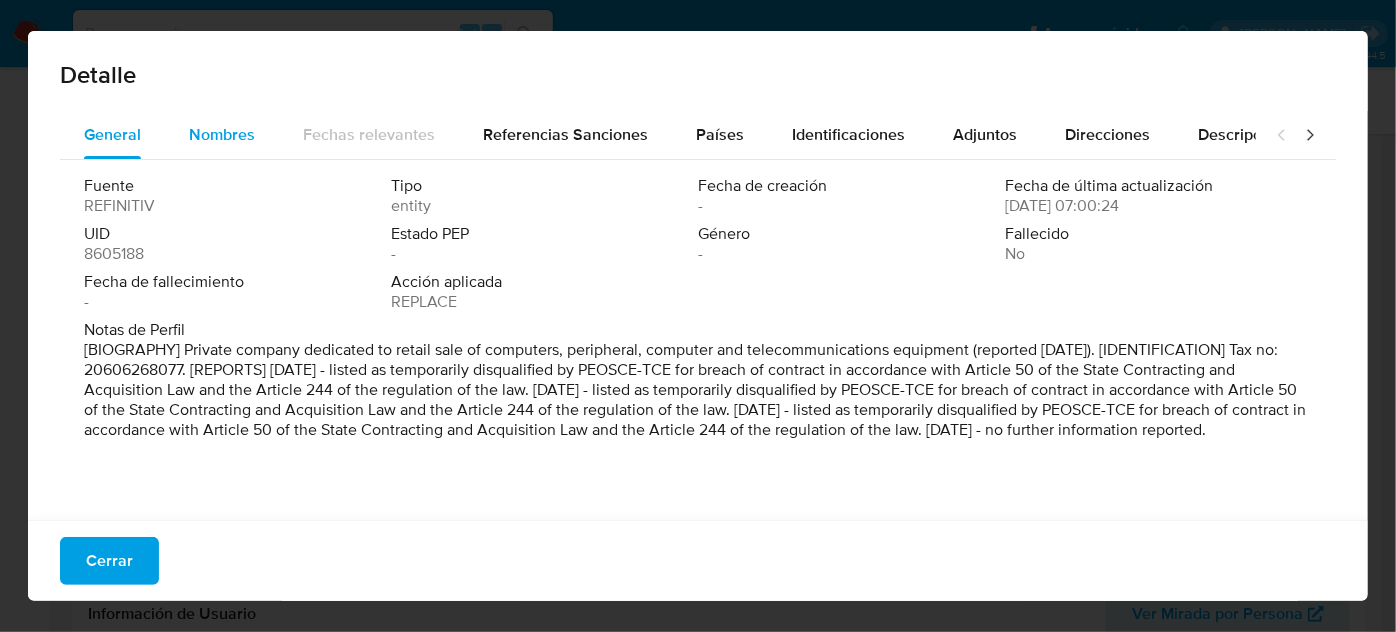 click on "Nombres" at bounding box center [222, 134] 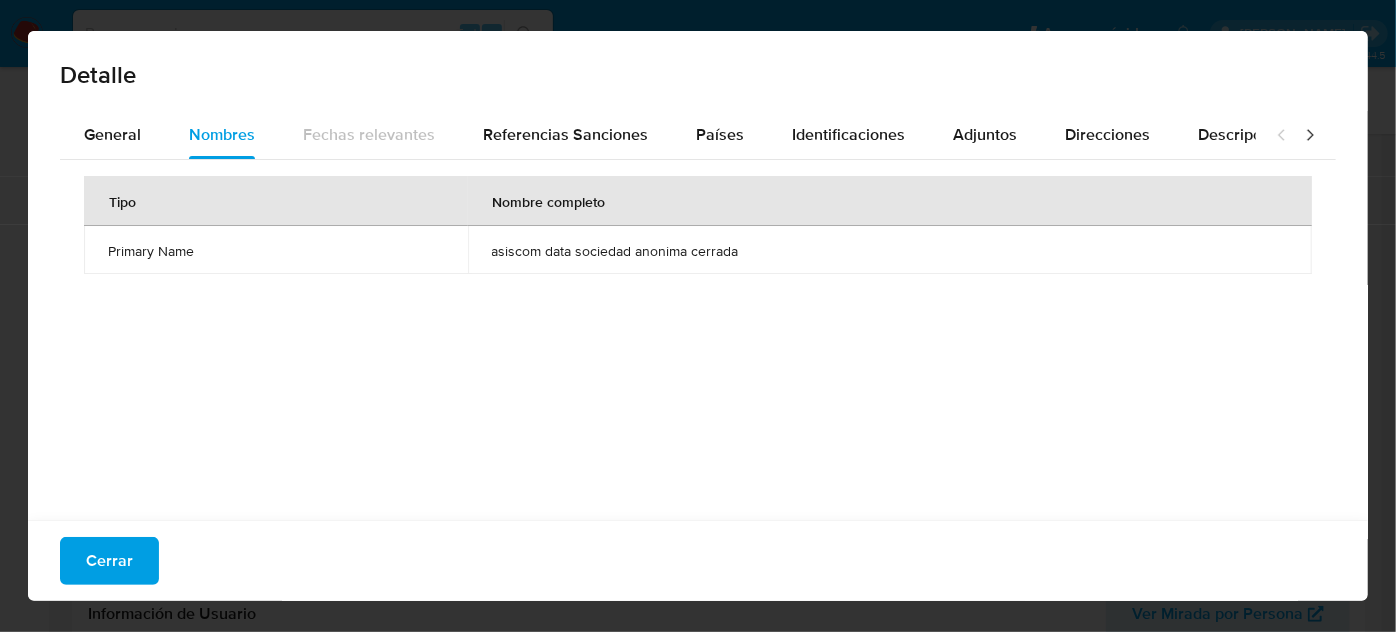 drag, startPoint x: 484, startPoint y: 246, endPoint x: 792, endPoint y: 247, distance: 308.00162 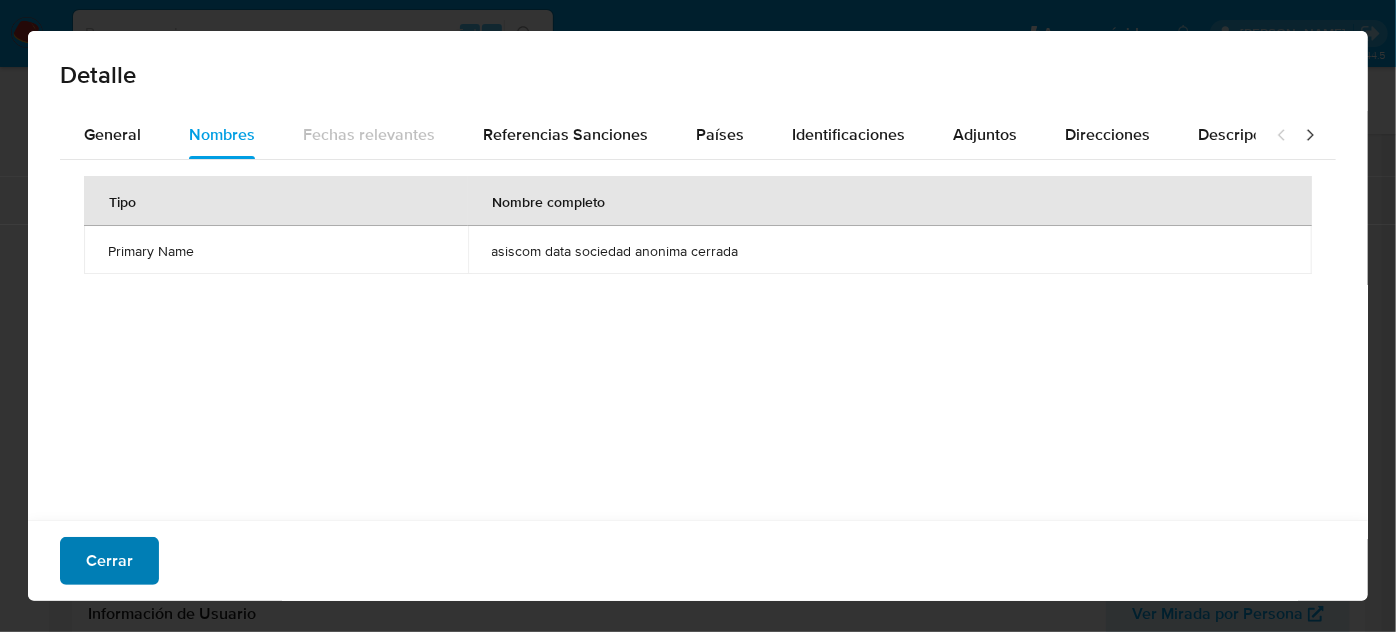 click on "Cerrar" at bounding box center (109, 561) 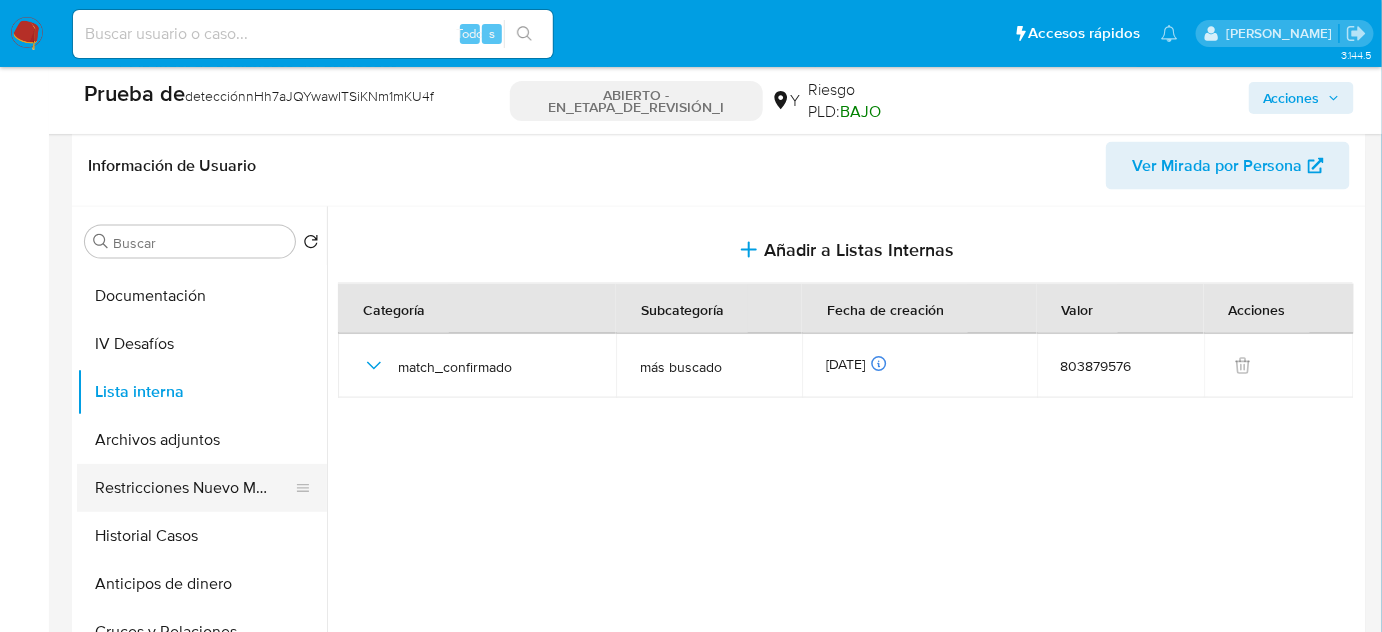 scroll, scrollTop: 909, scrollLeft: 0, axis: vertical 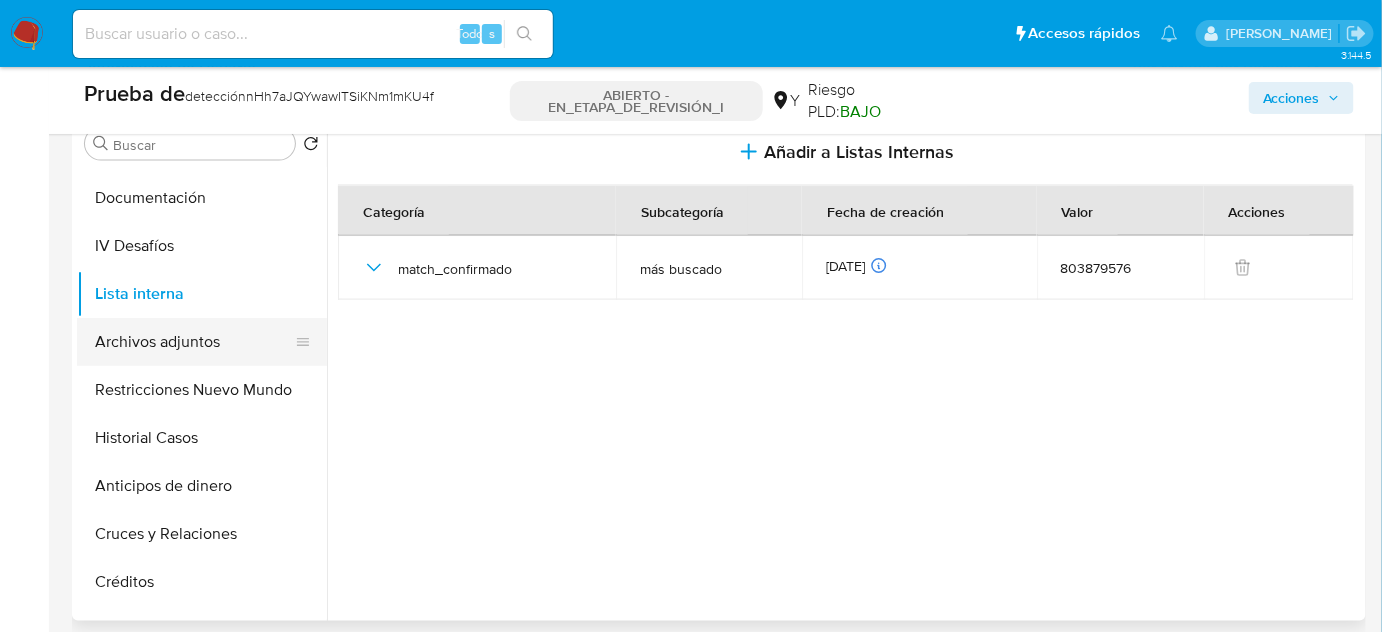 click on "Archivos adjuntos" at bounding box center [194, 342] 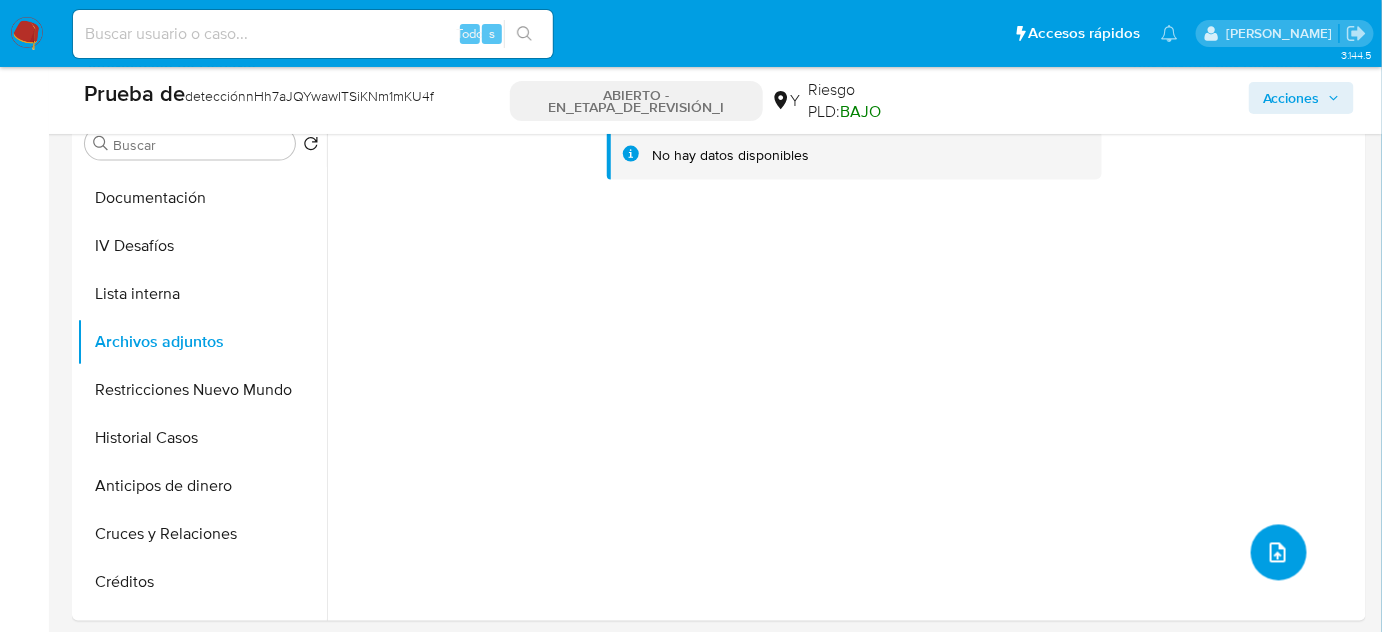 click 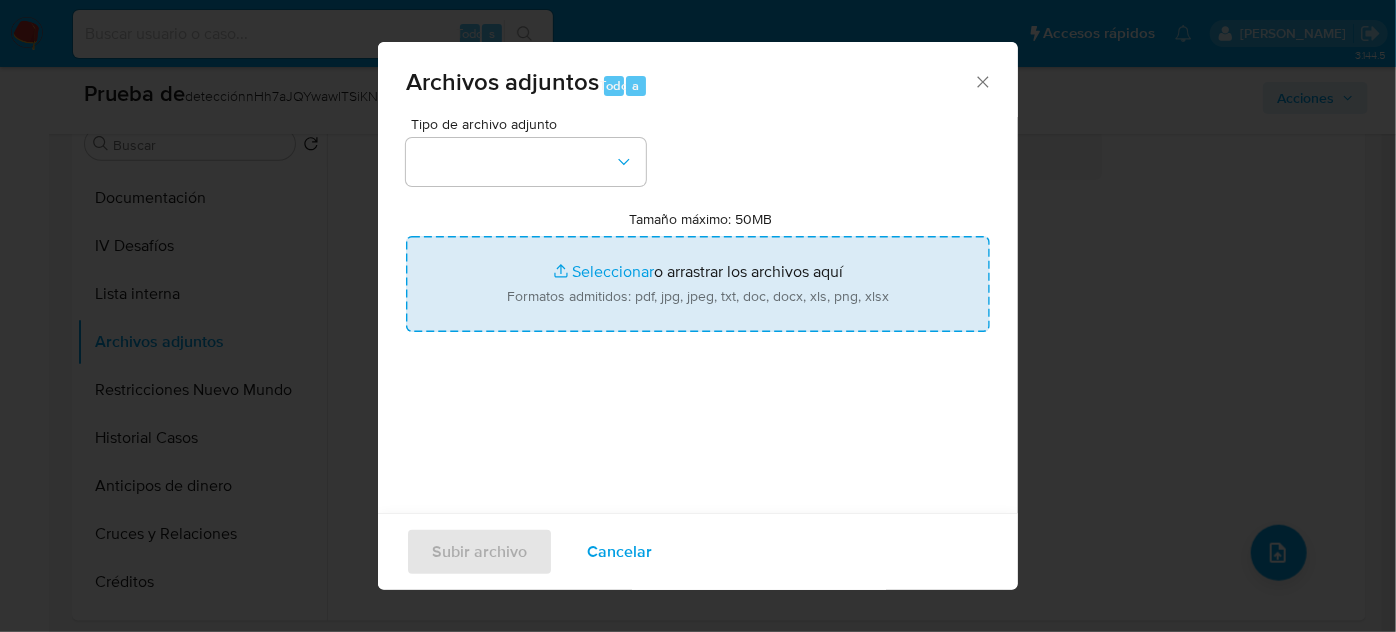 click on "Tamaño máximo: 50MB Seleccionar archivos" at bounding box center (698, 284) 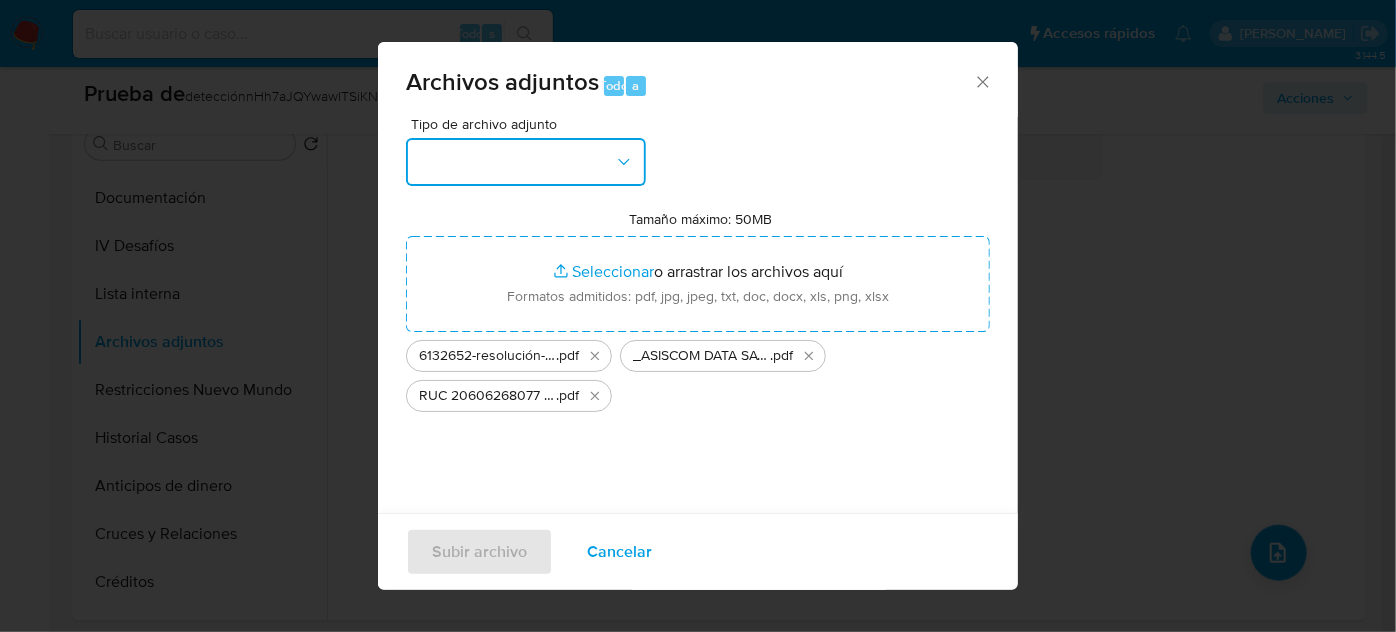 click at bounding box center (526, 162) 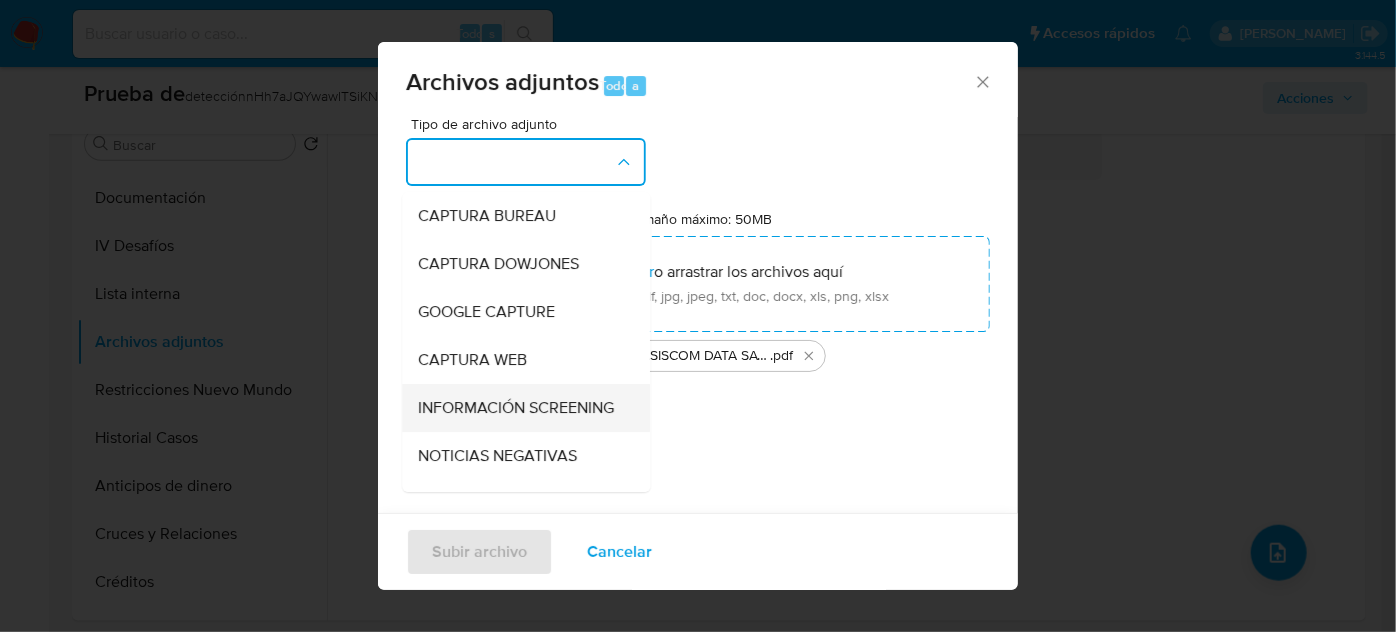 click on "INFORMACIÓN SCREENING" at bounding box center [516, 408] 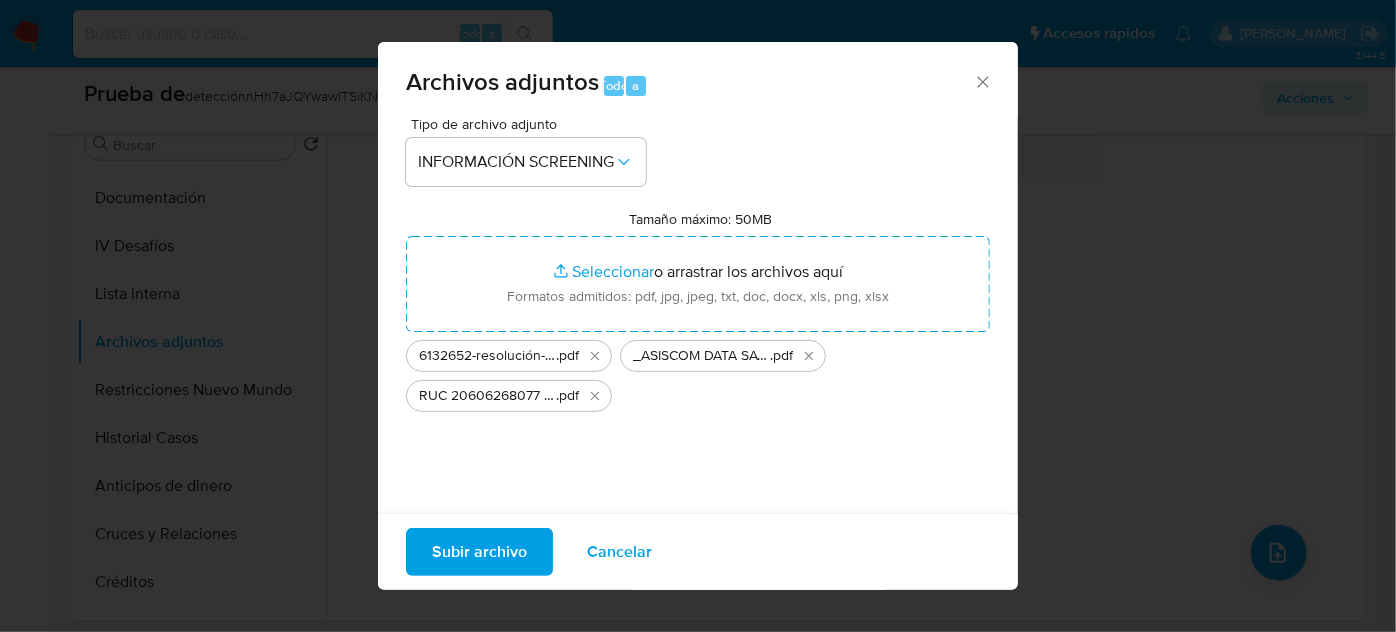 click on "Subir archivo" at bounding box center (479, 552) 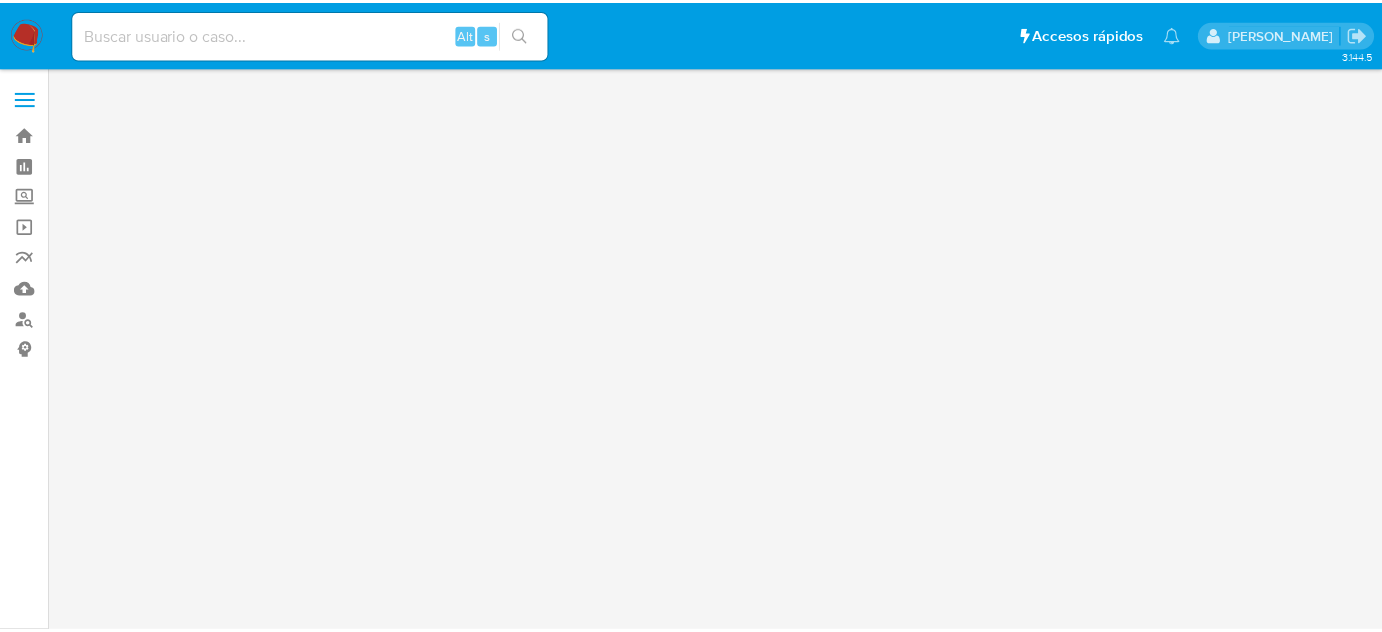 scroll, scrollTop: 0, scrollLeft: 0, axis: both 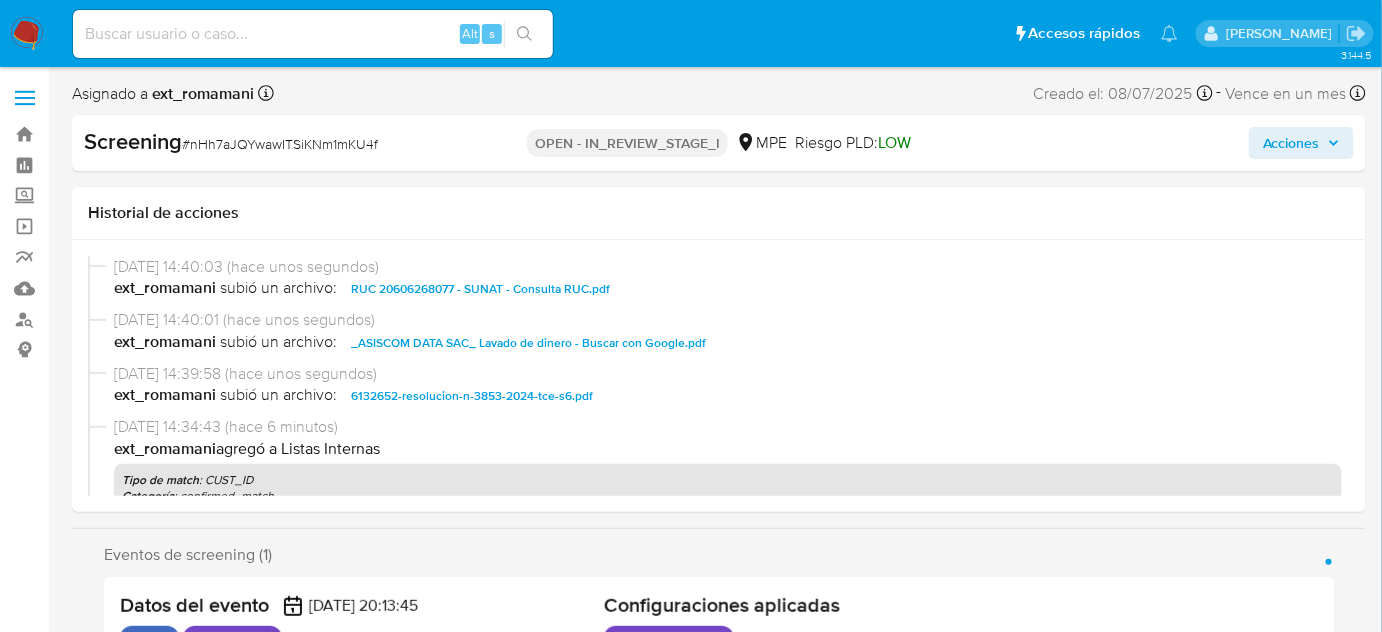 select on "10" 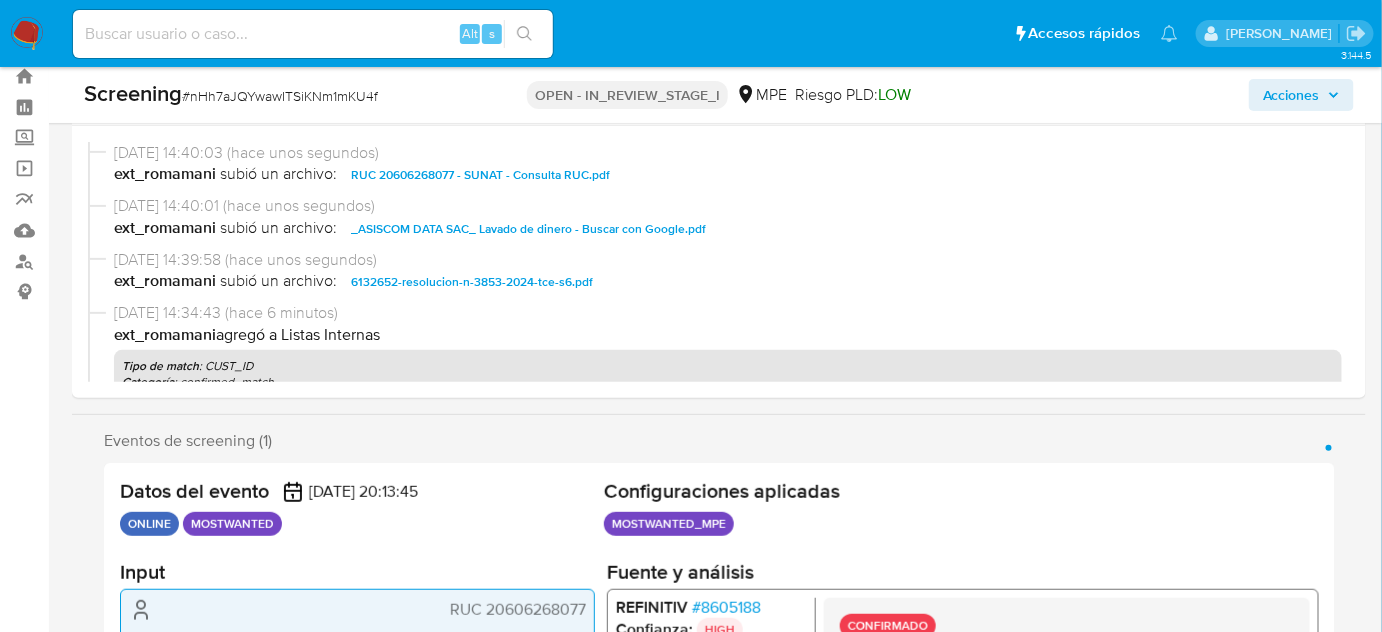 scroll, scrollTop: 90, scrollLeft: 0, axis: vertical 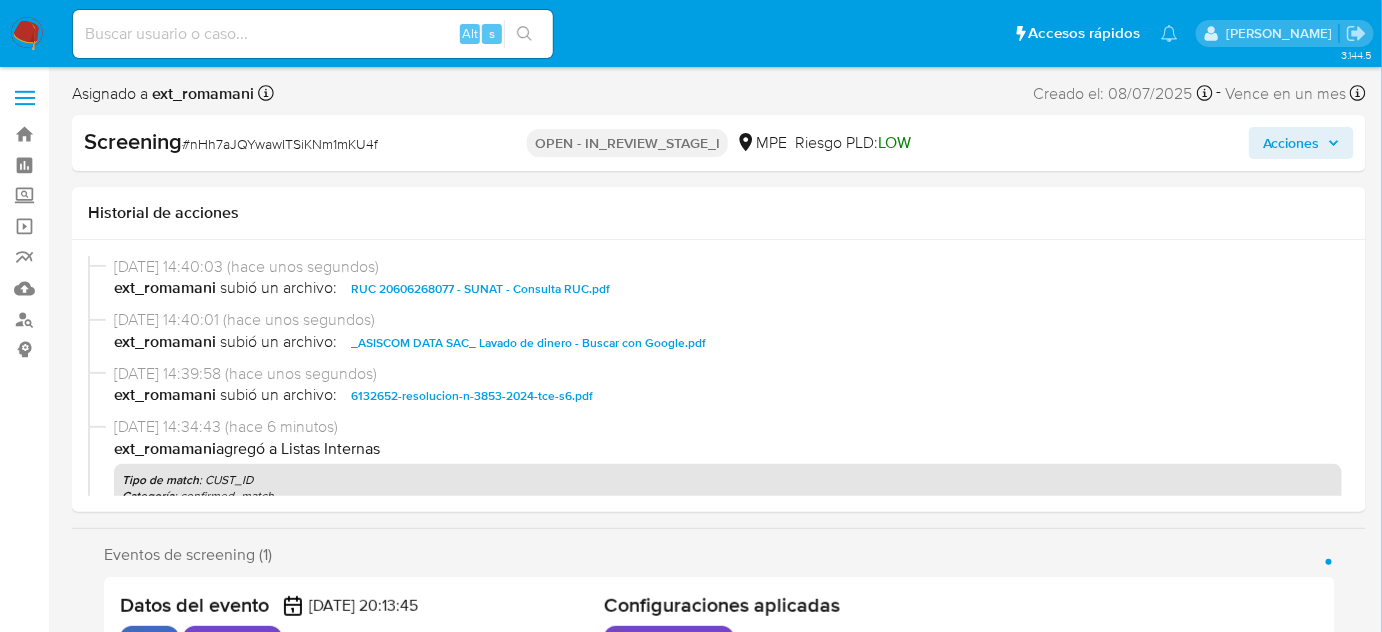 click on "Acciones" at bounding box center (1291, 143) 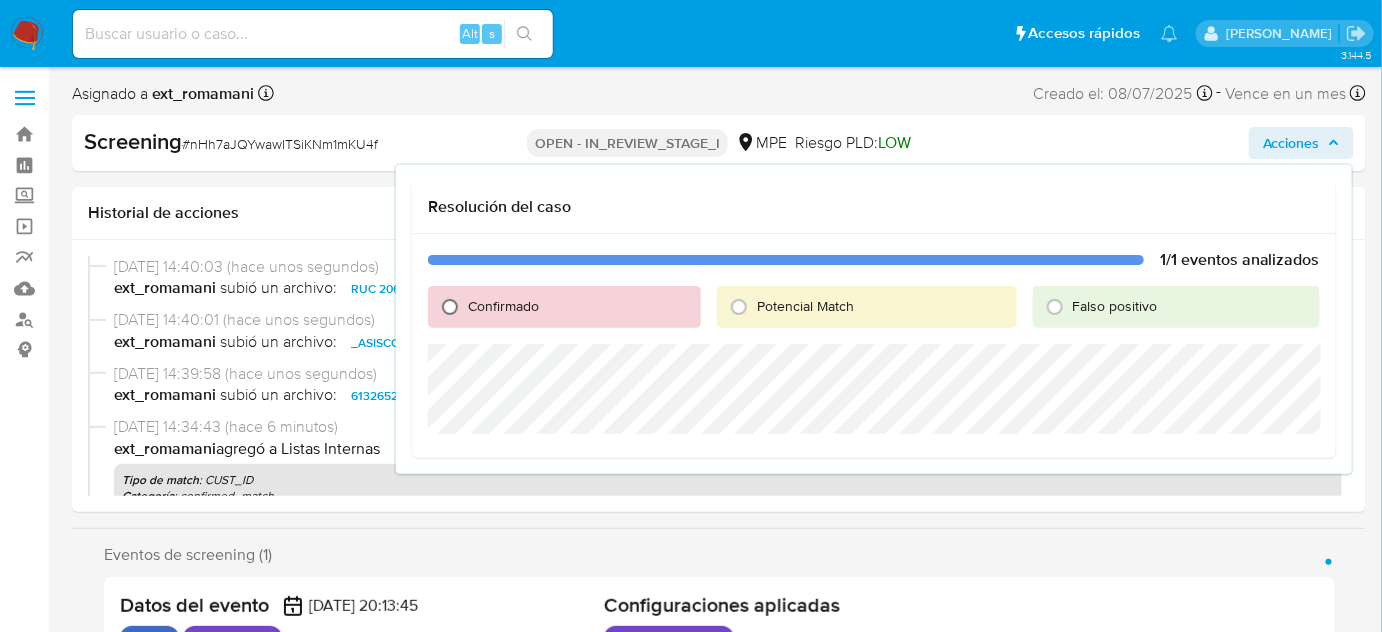 click on "Confirmado" at bounding box center (450, 307) 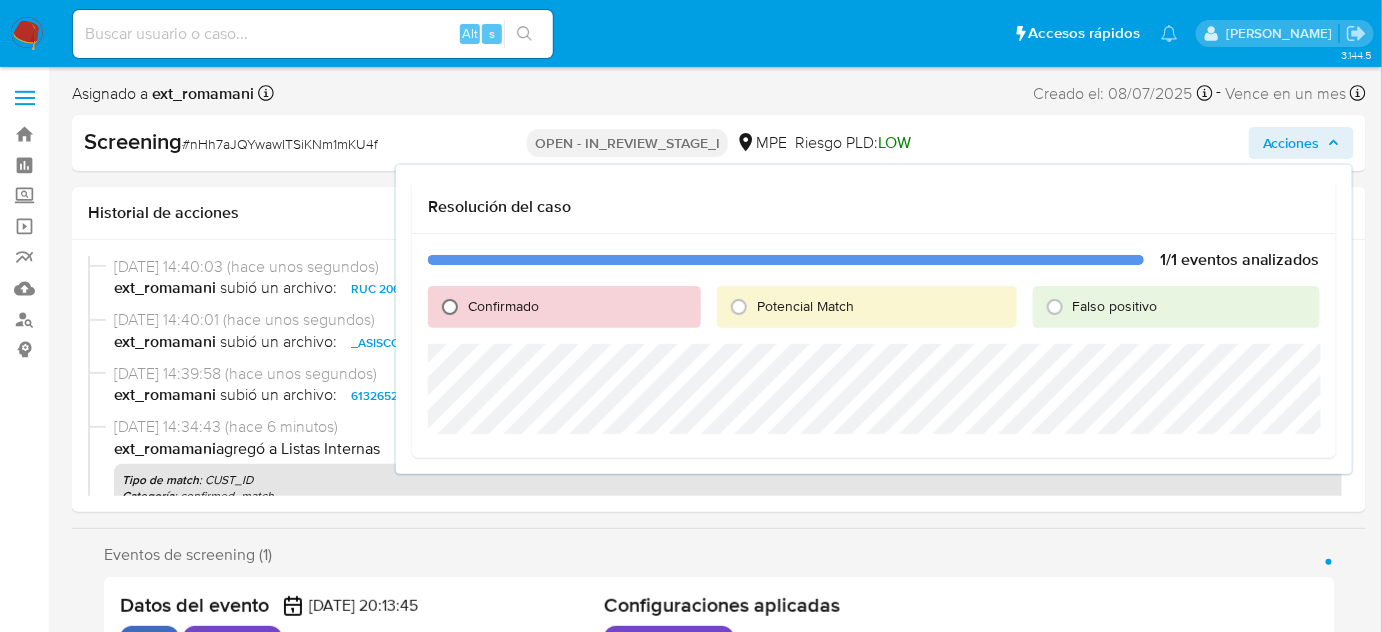 radio on "true" 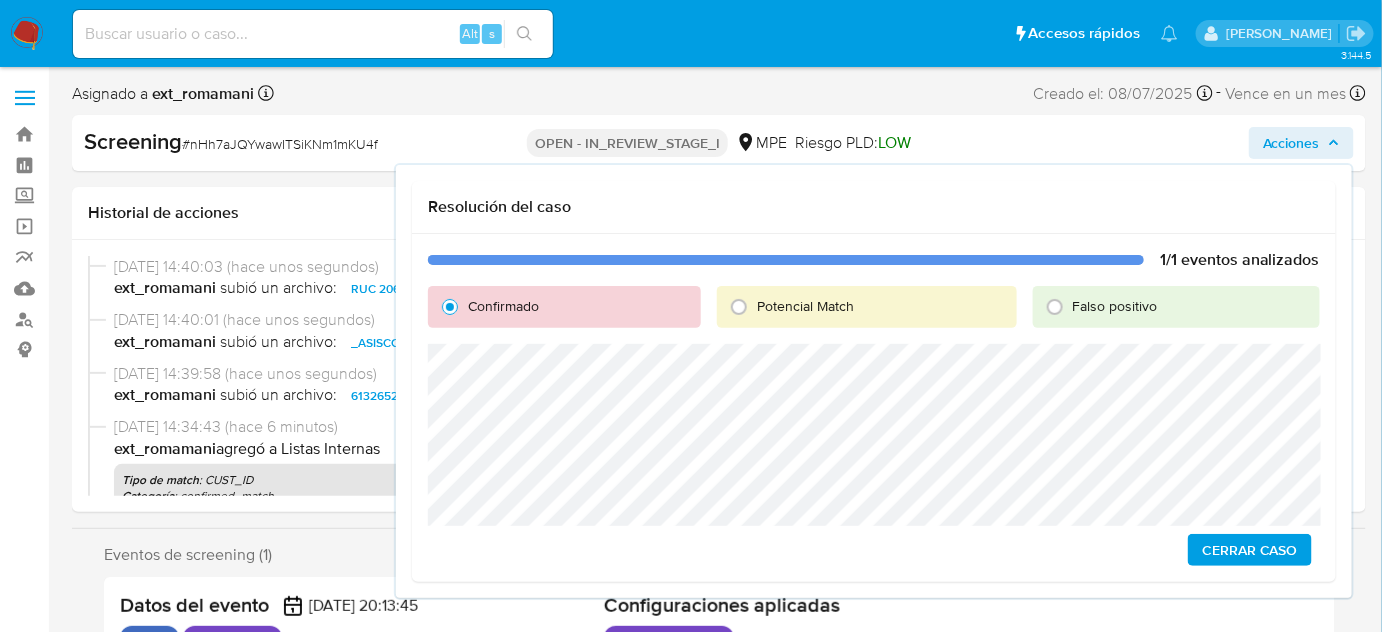 click on "Cerrar Caso" at bounding box center [1250, 550] 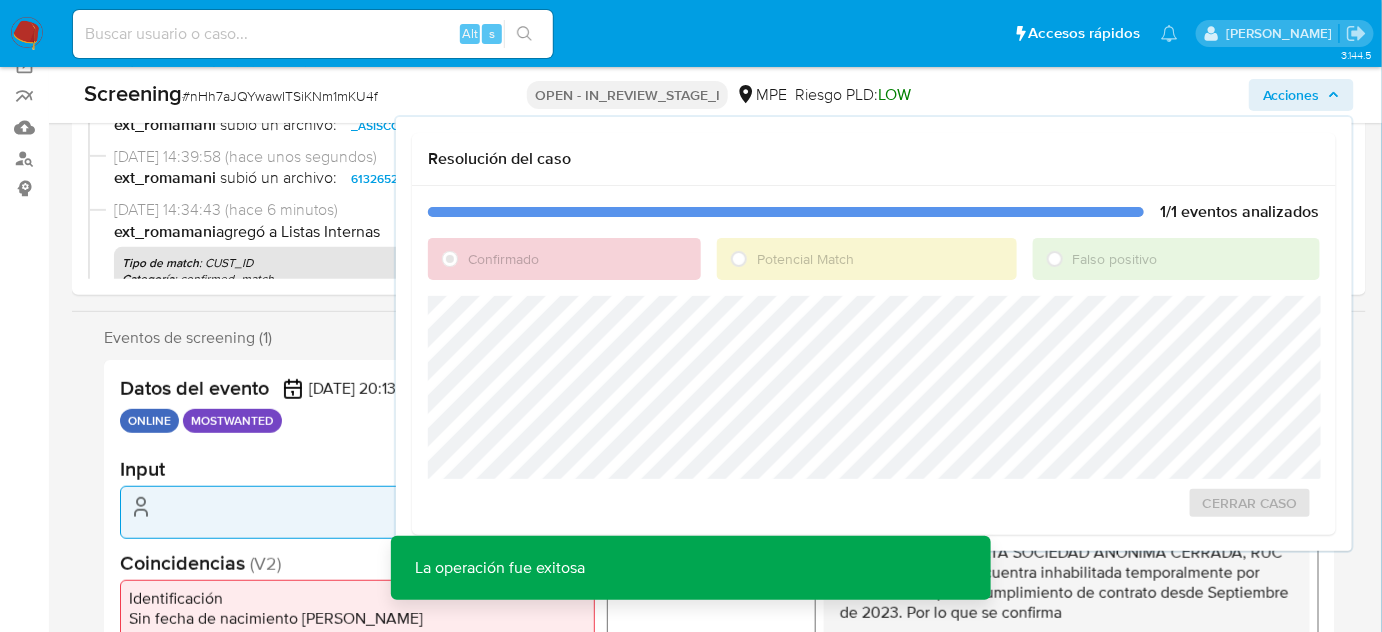 scroll, scrollTop: 181, scrollLeft: 0, axis: vertical 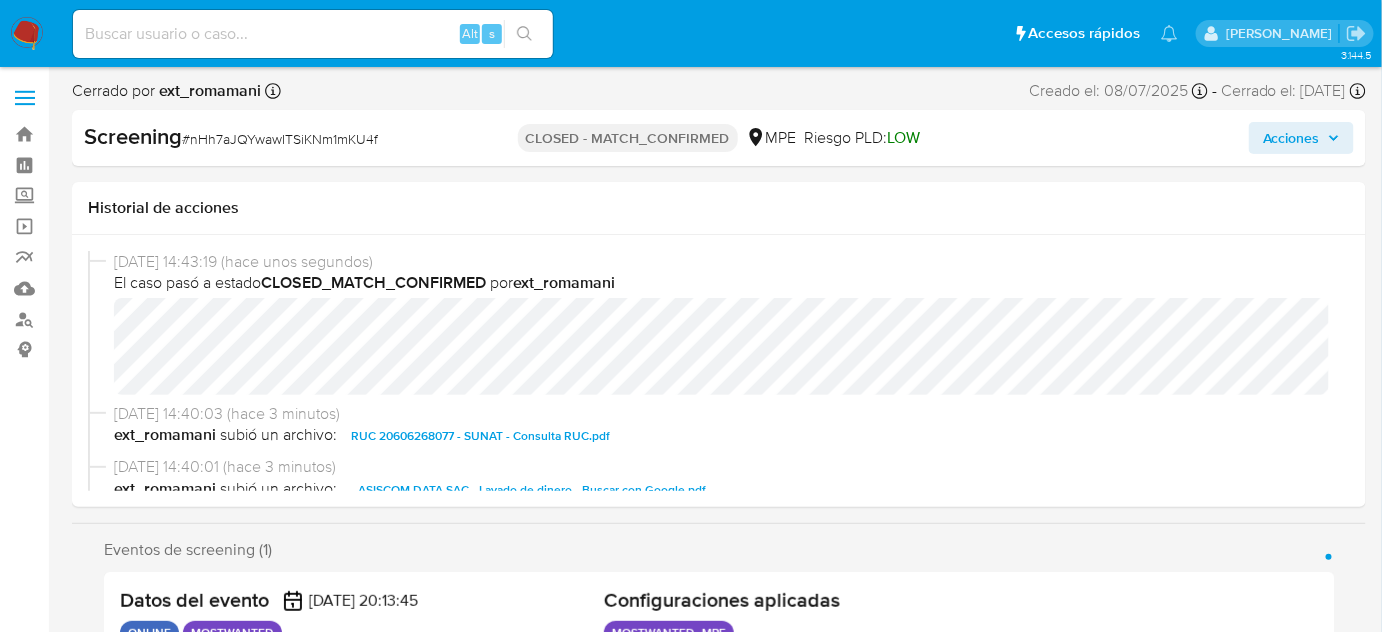 select on "10" 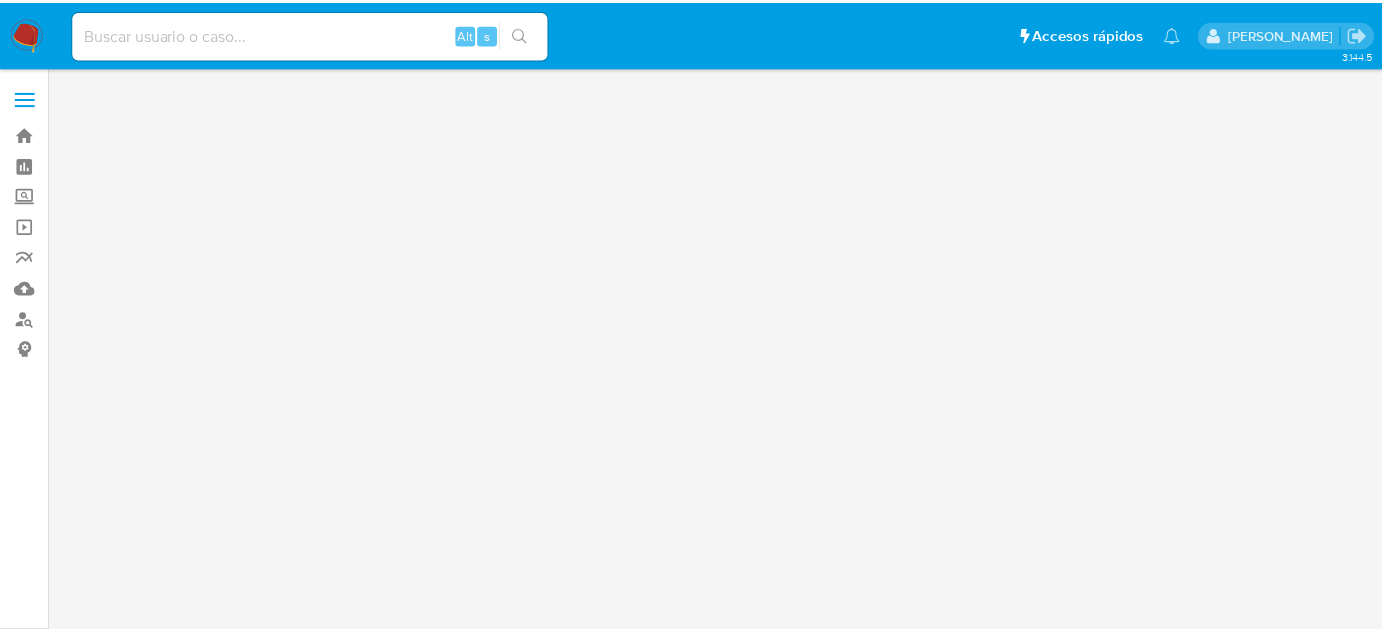 scroll, scrollTop: 0, scrollLeft: 0, axis: both 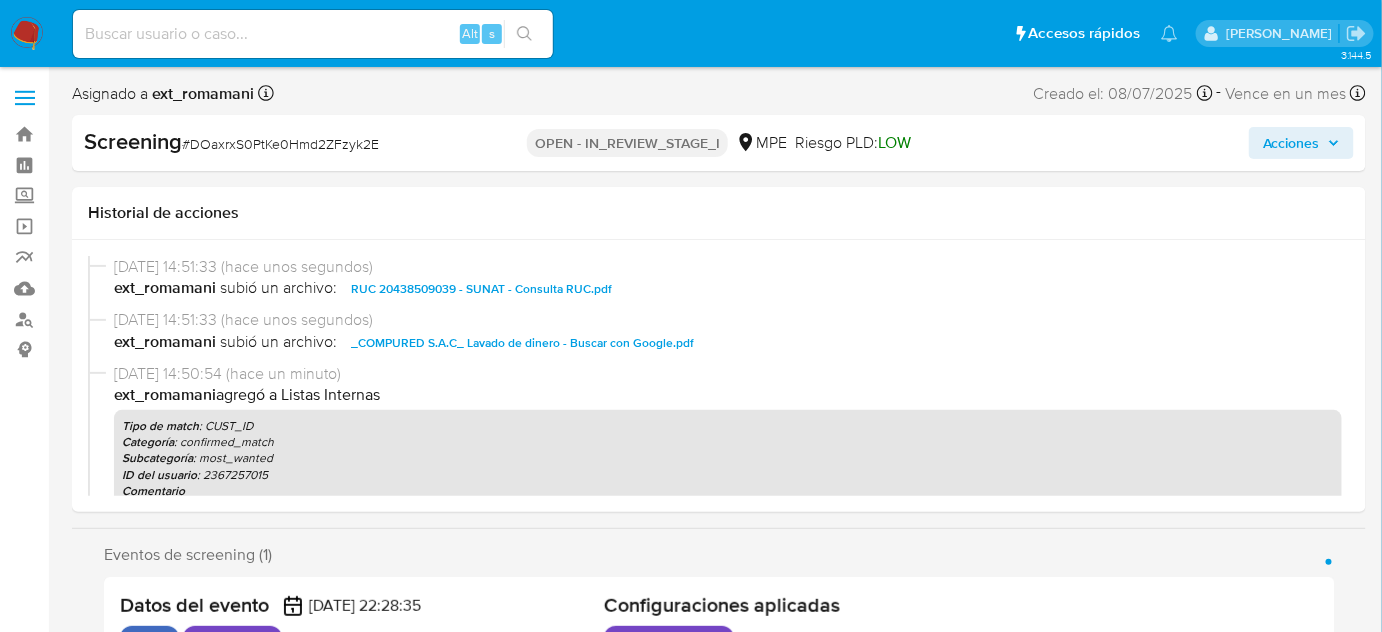 select on "10" 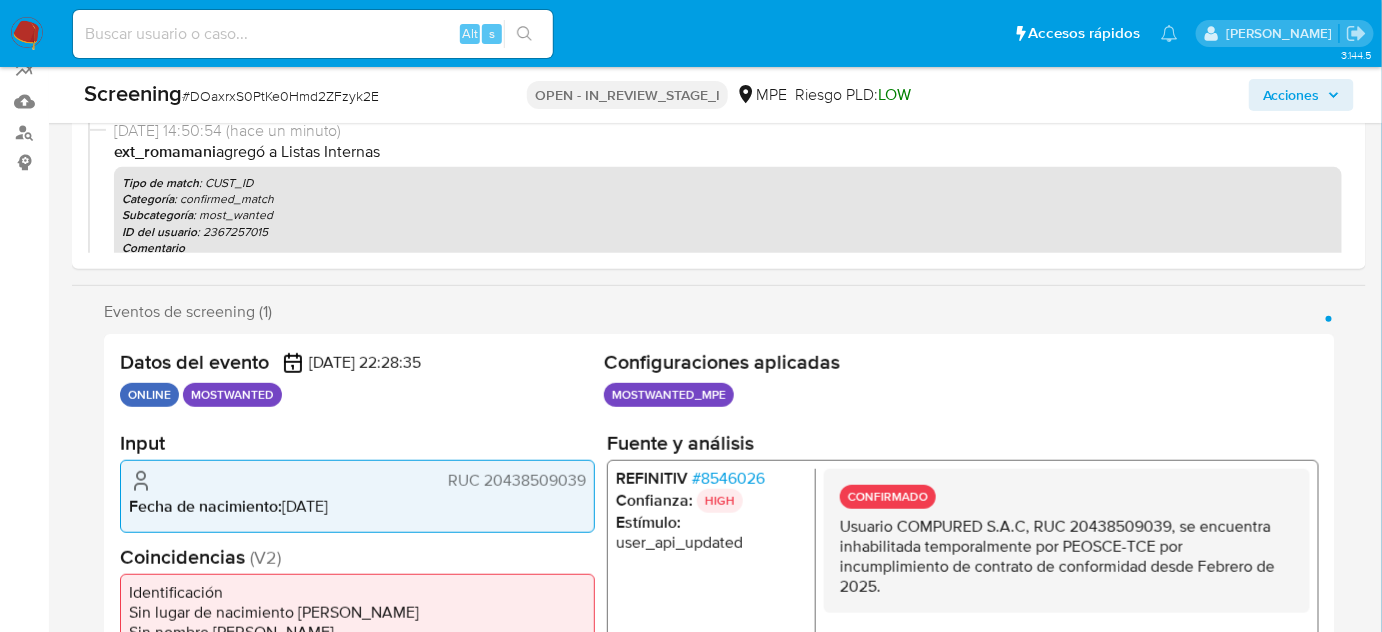 scroll, scrollTop: 363, scrollLeft: 0, axis: vertical 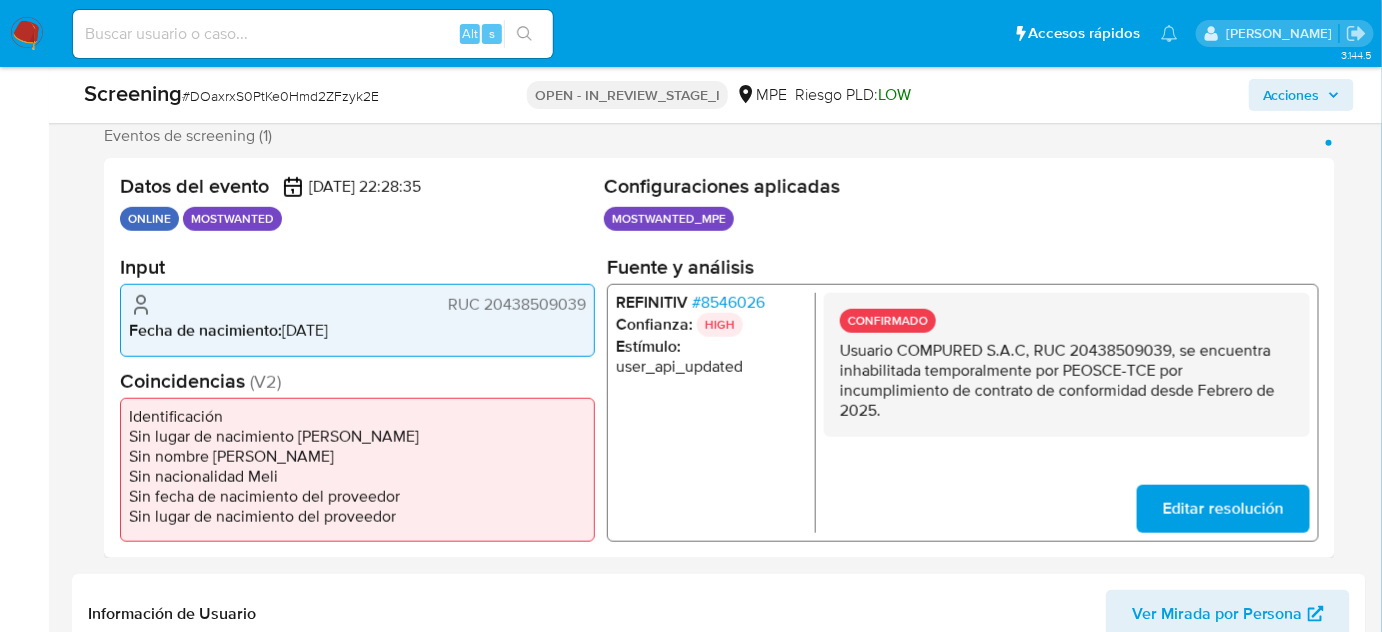 click on "# 8546026" at bounding box center [728, 303] 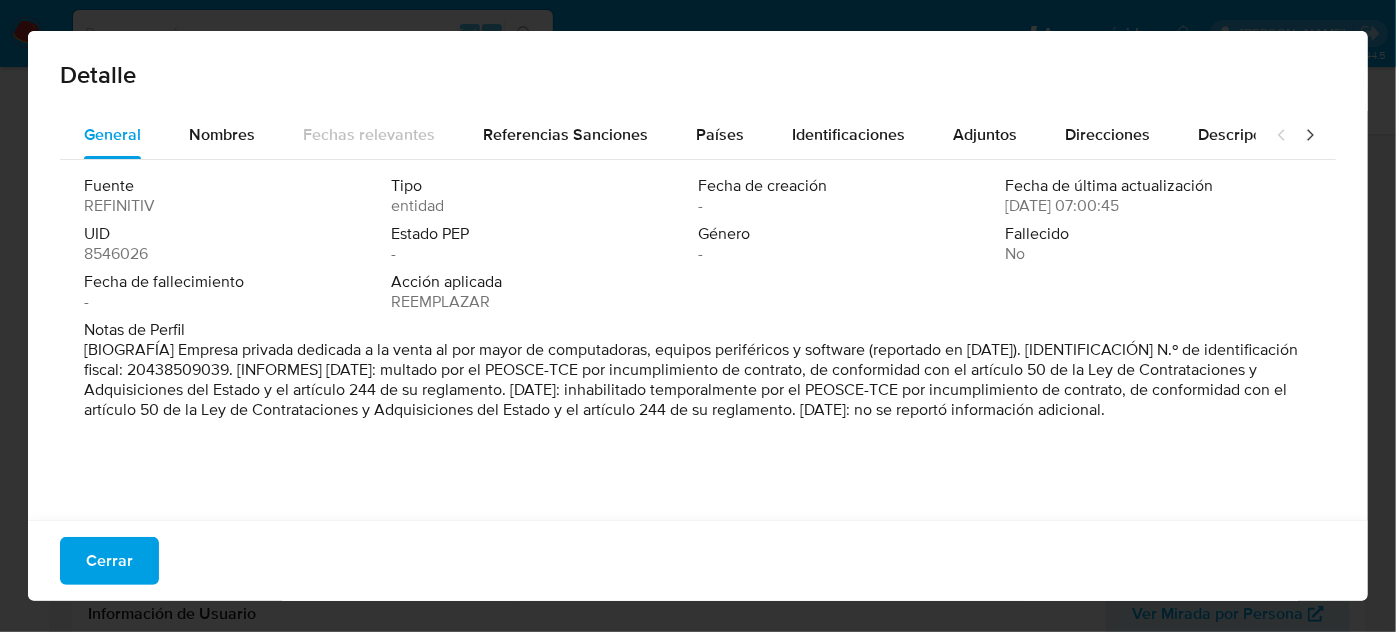 drag, startPoint x: 704, startPoint y: 399, endPoint x: 554, endPoint y: 374, distance: 152.06906 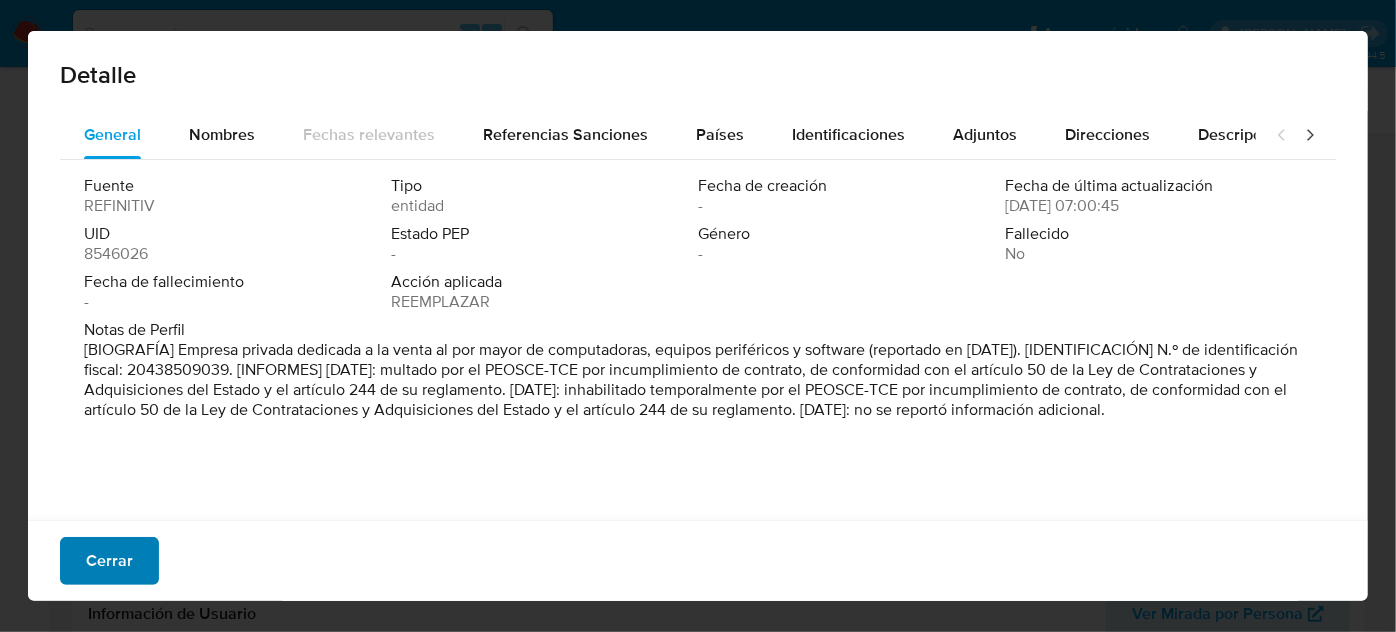 click on "Cerrar" at bounding box center [109, 561] 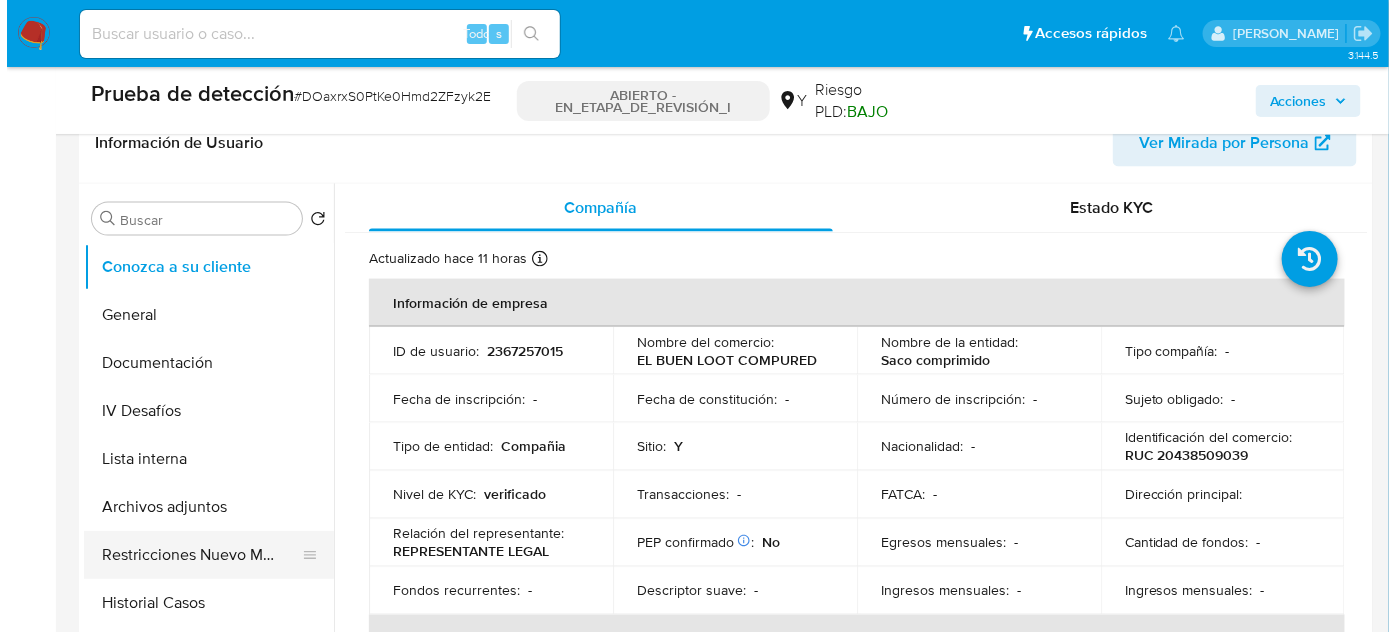 scroll, scrollTop: 909, scrollLeft: 0, axis: vertical 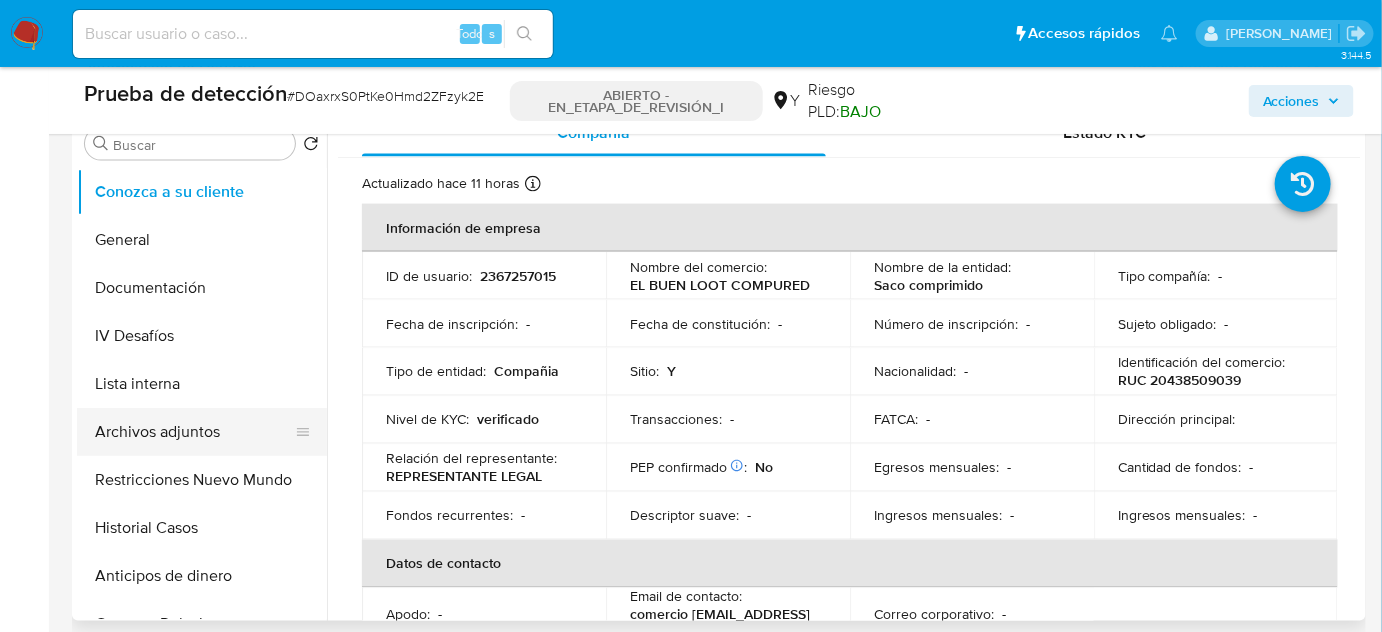 click on "Archivos adjuntos" at bounding box center (194, 432) 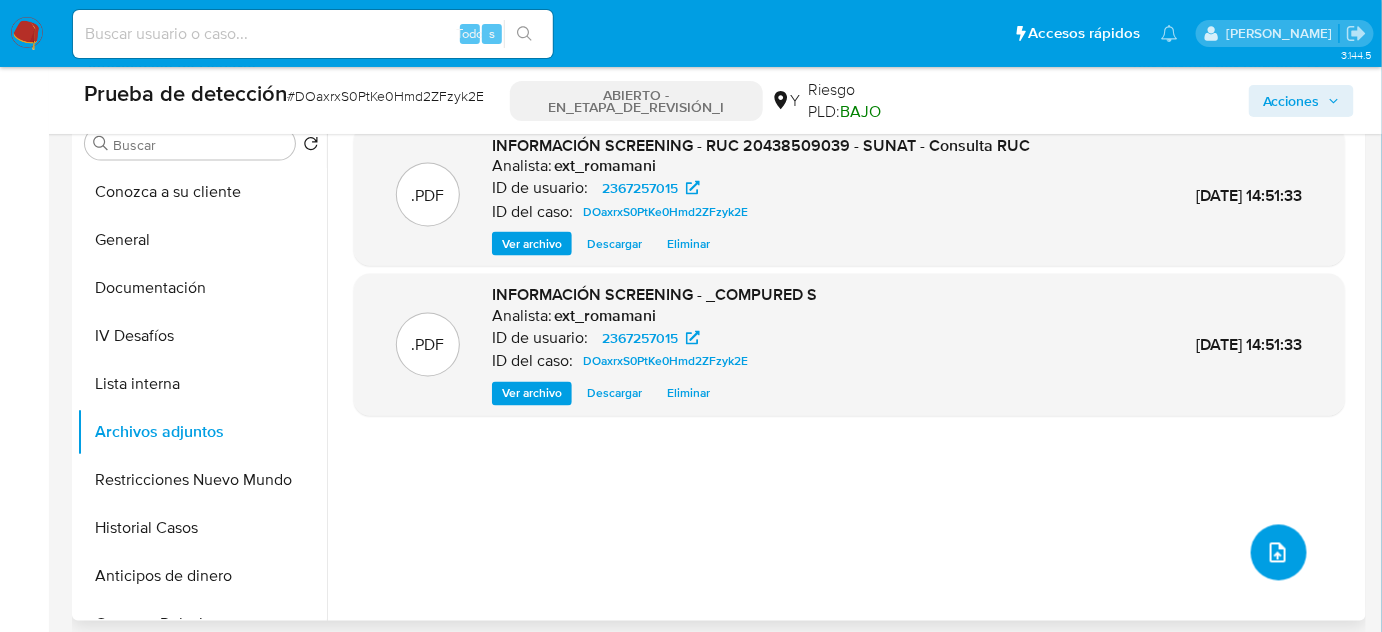 click 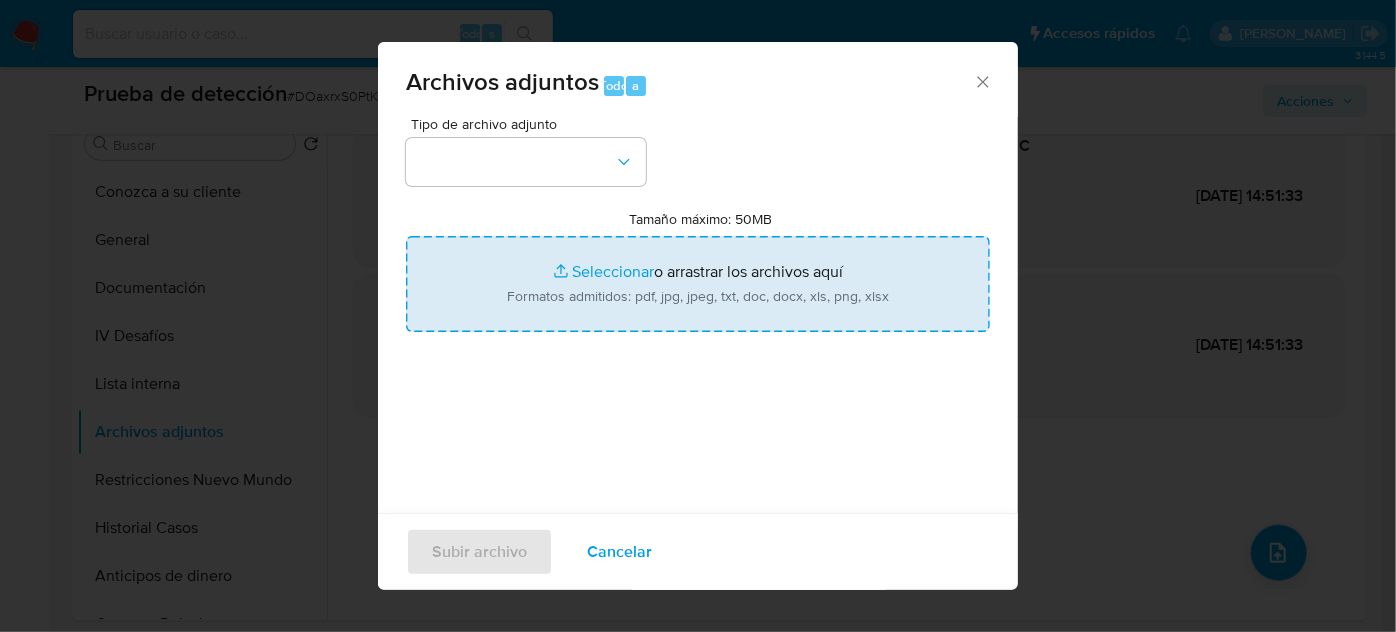 click on "Tamaño máximo: 50MB Seleccionar archivos" at bounding box center [698, 284] 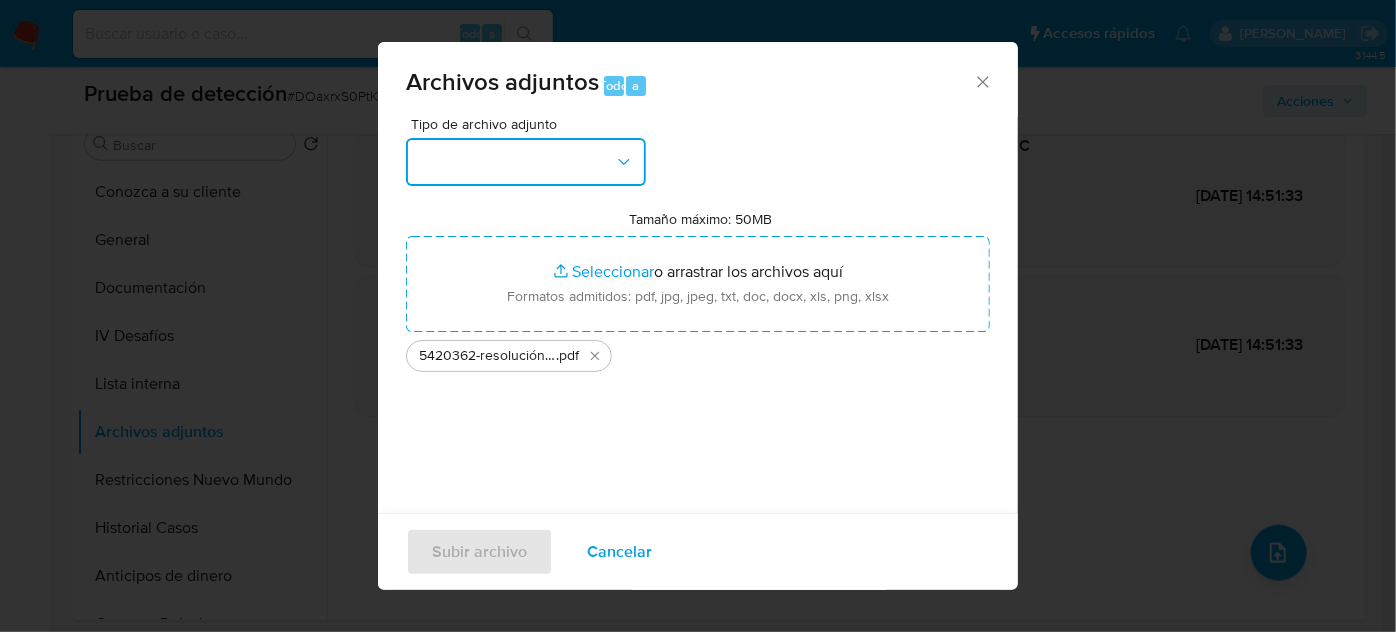 click at bounding box center [526, 162] 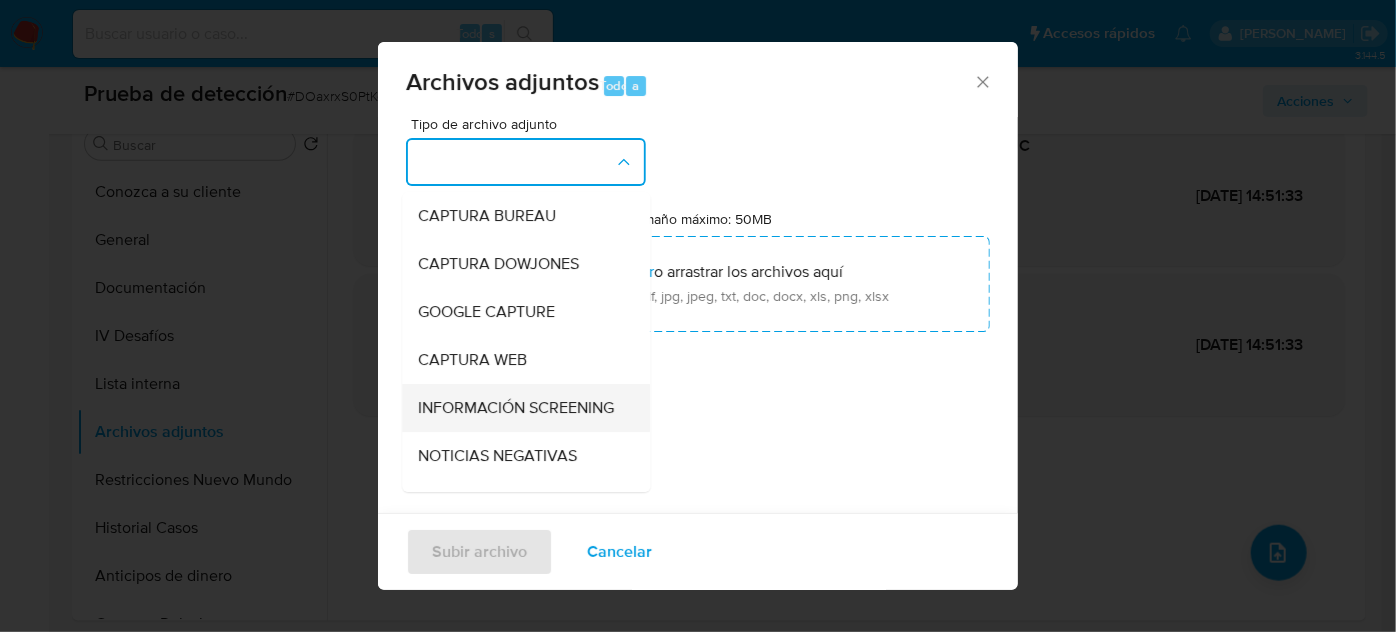 click on "INFORMACIÓN SCREENING" at bounding box center [516, 408] 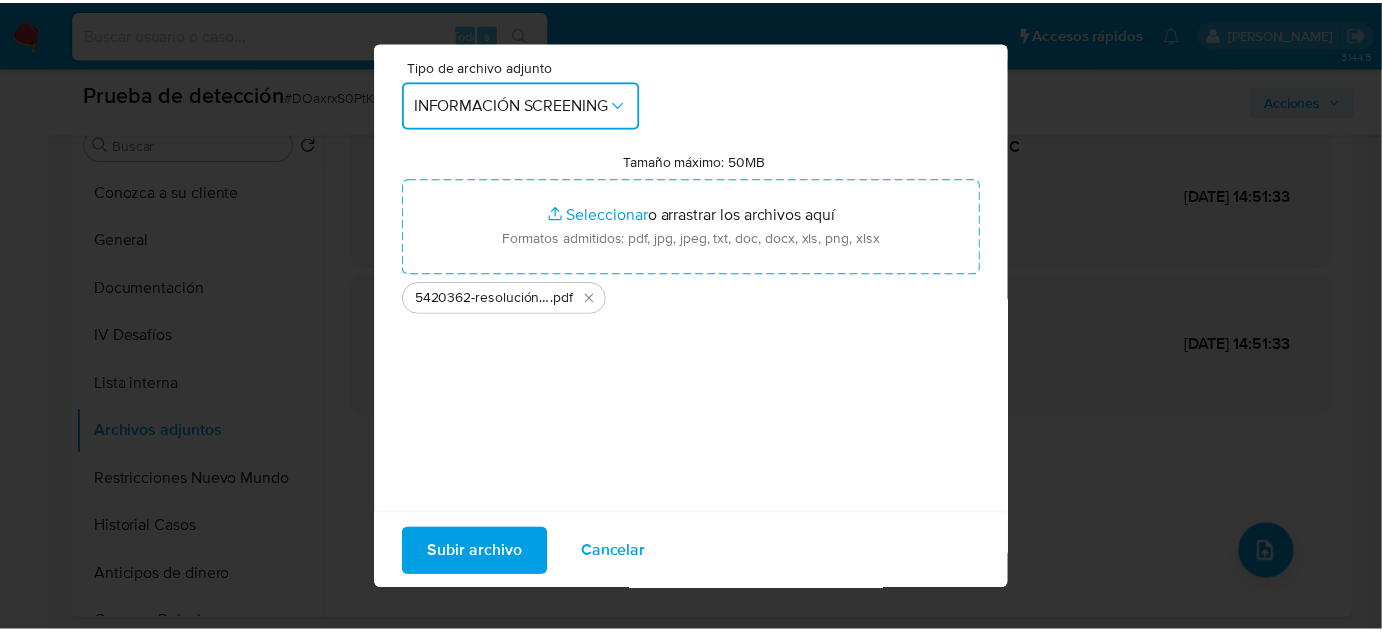 scroll, scrollTop: 76, scrollLeft: 0, axis: vertical 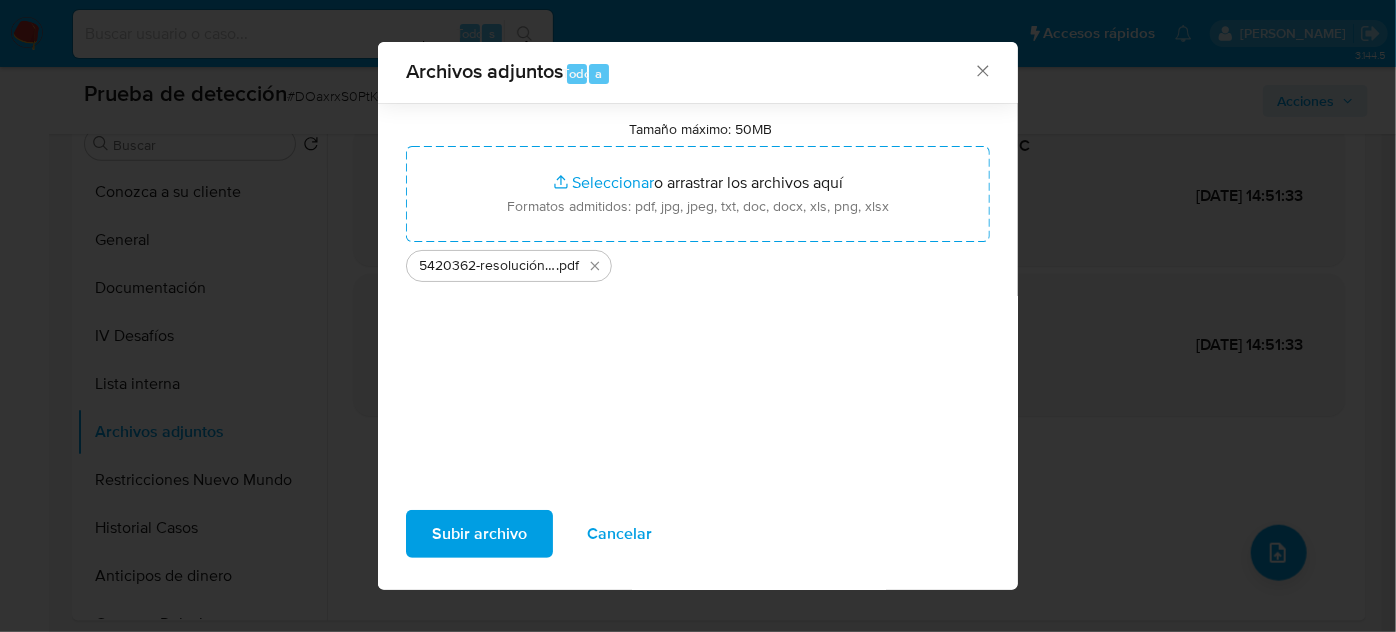 click on "Subir archivo" at bounding box center (479, 534) 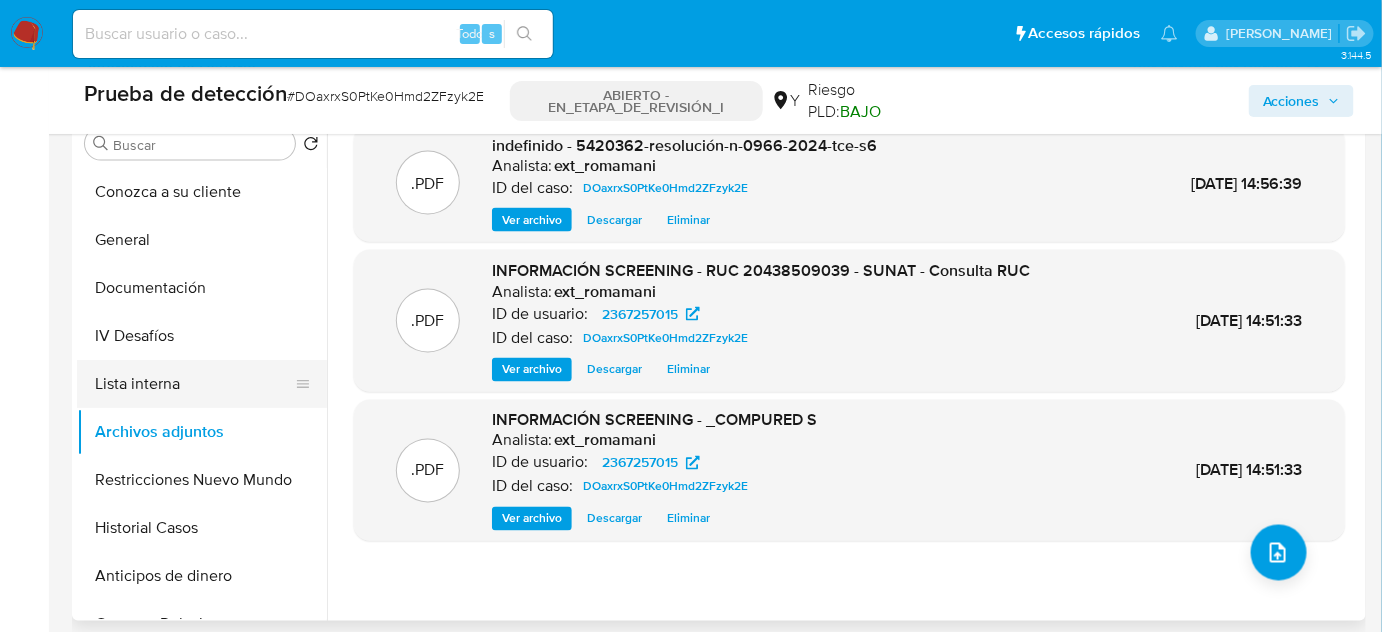 click on "Lista interna" at bounding box center (194, 384) 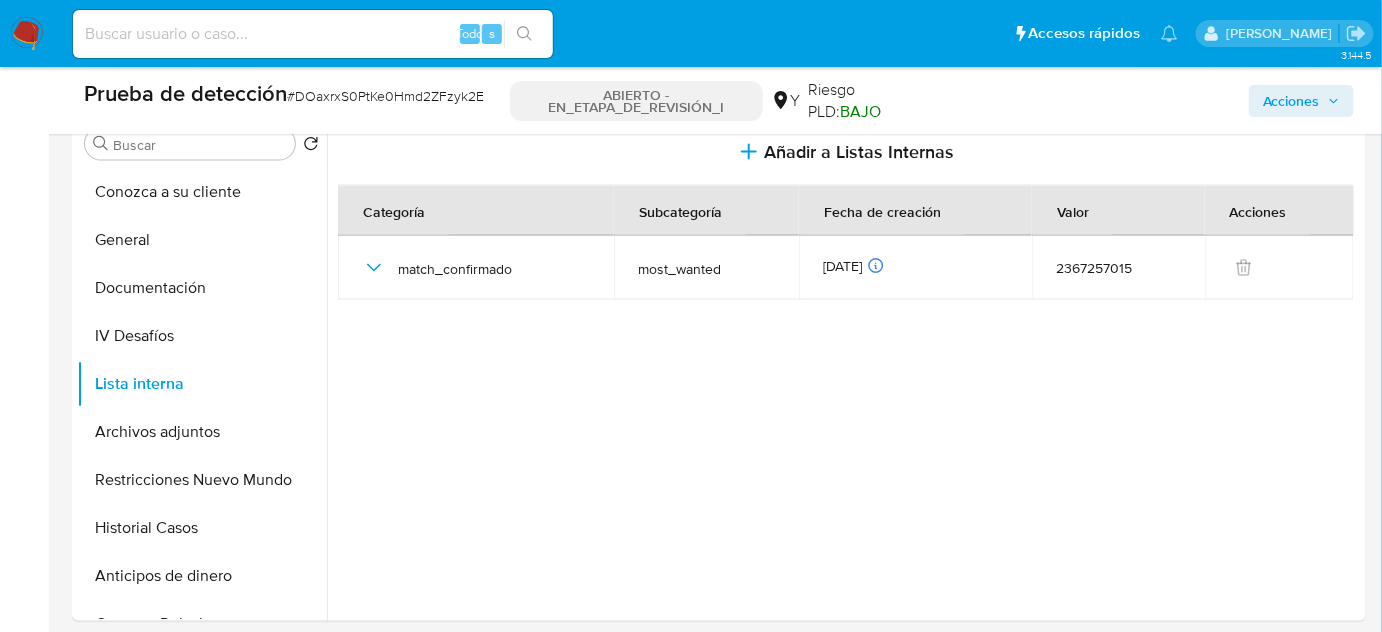 type 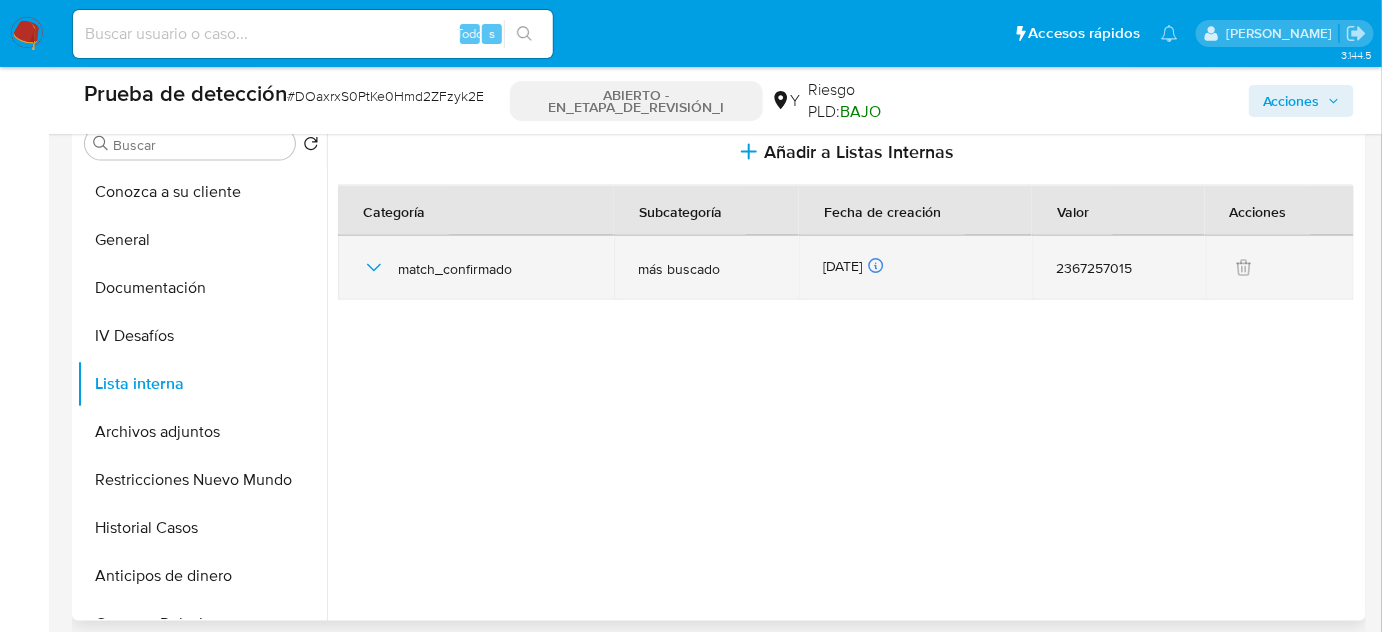 click 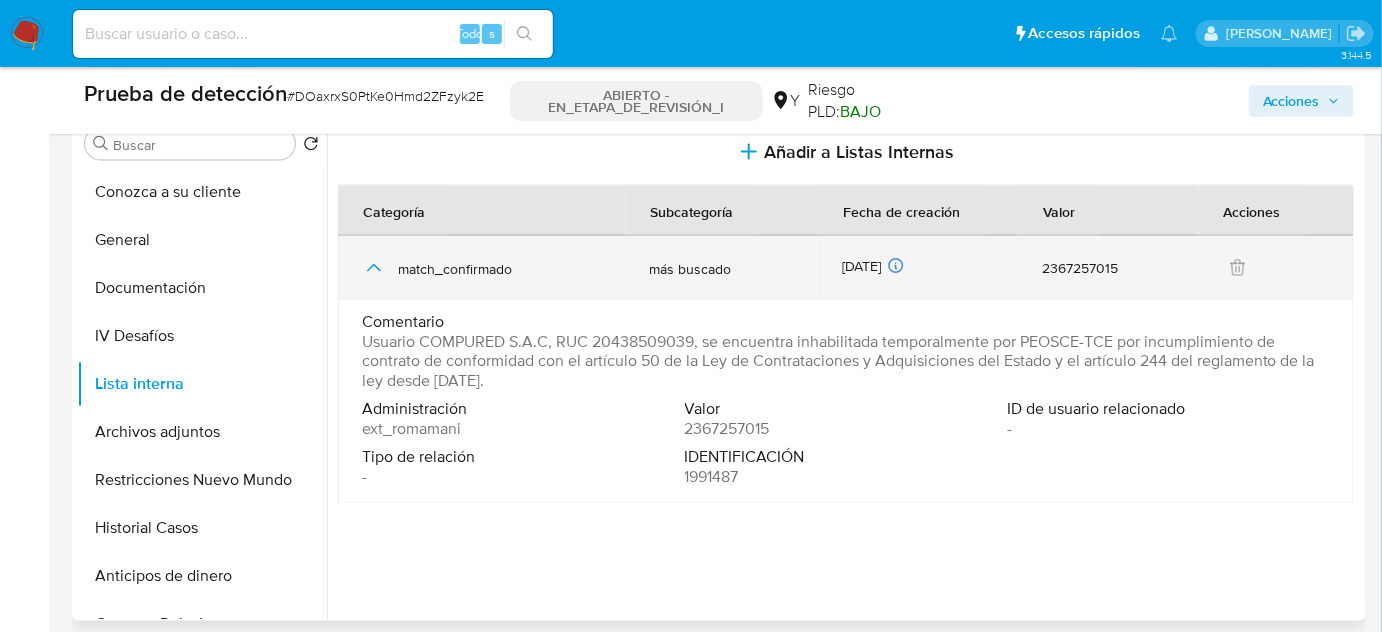 click 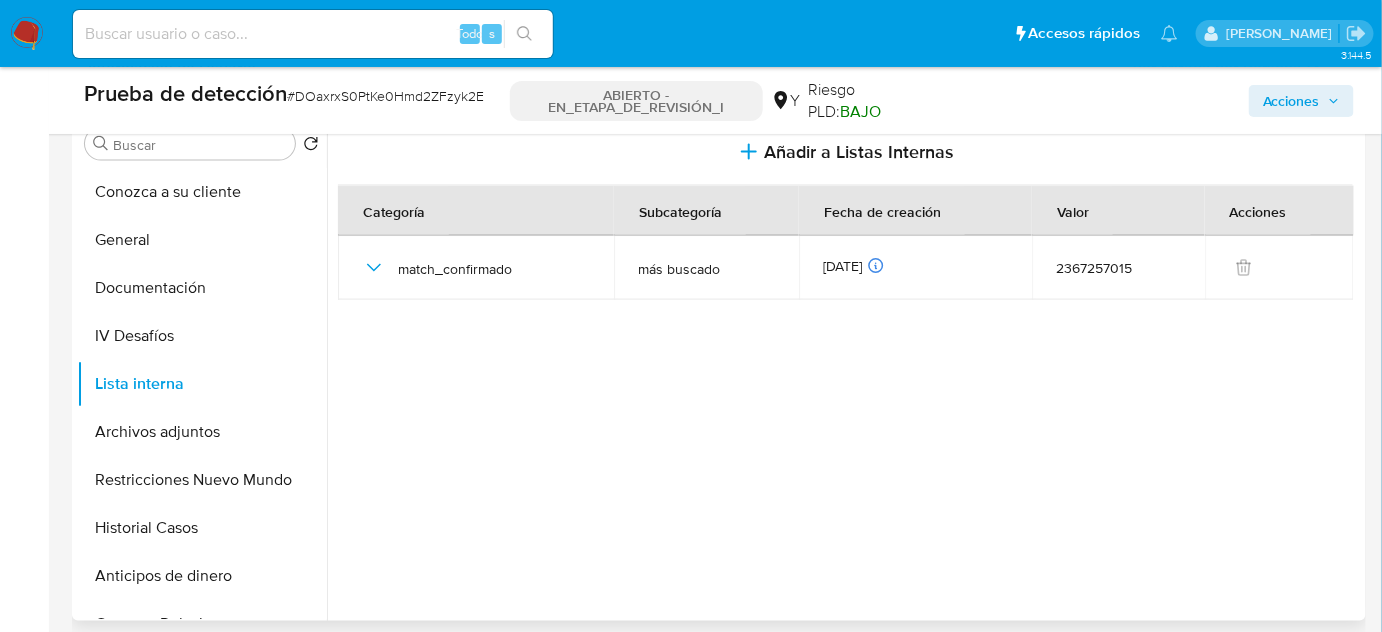 scroll, scrollTop: 818, scrollLeft: 0, axis: vertical 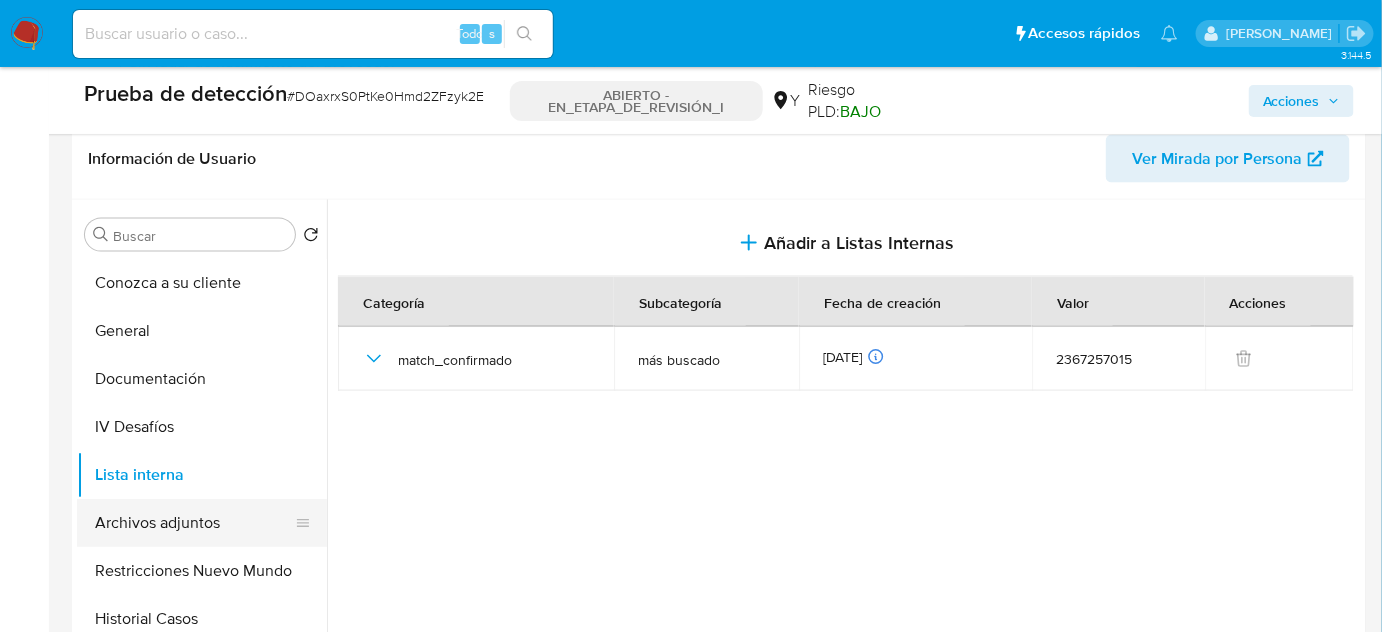 click on "Archivos adjuntos" at bounding box center (194, 523) 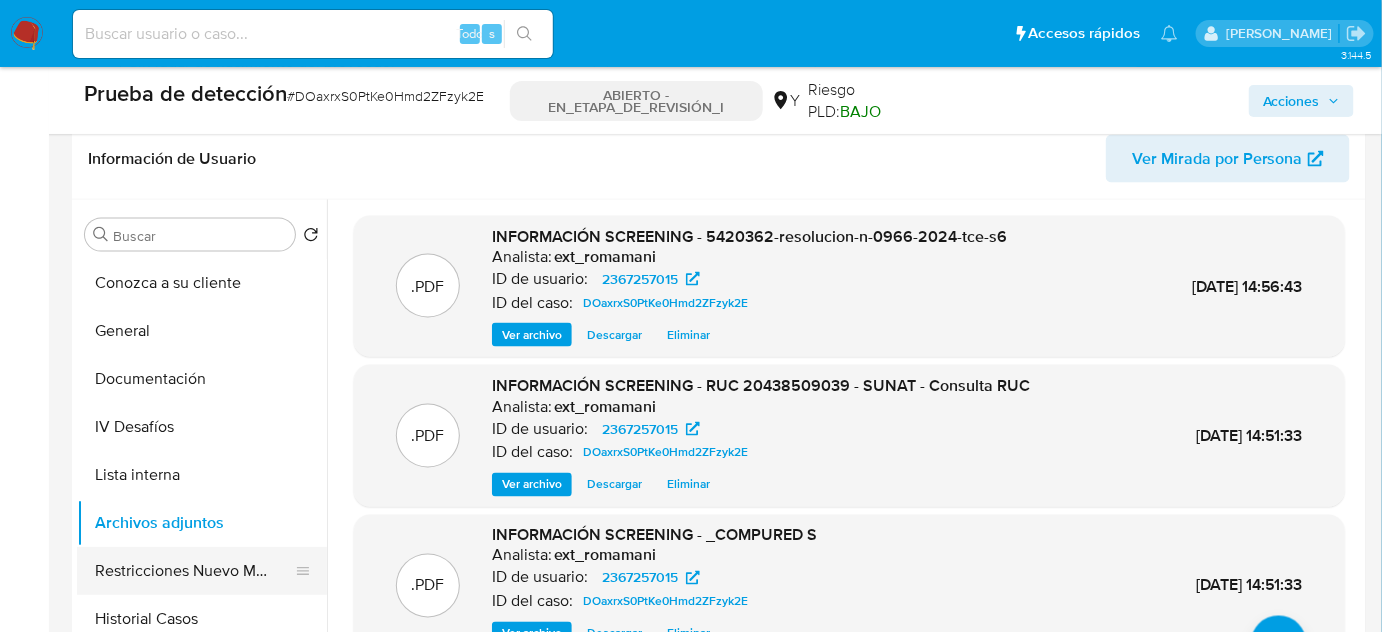 click on "Restricciones Nuevo Mundo" at bounding box center (194, 571) 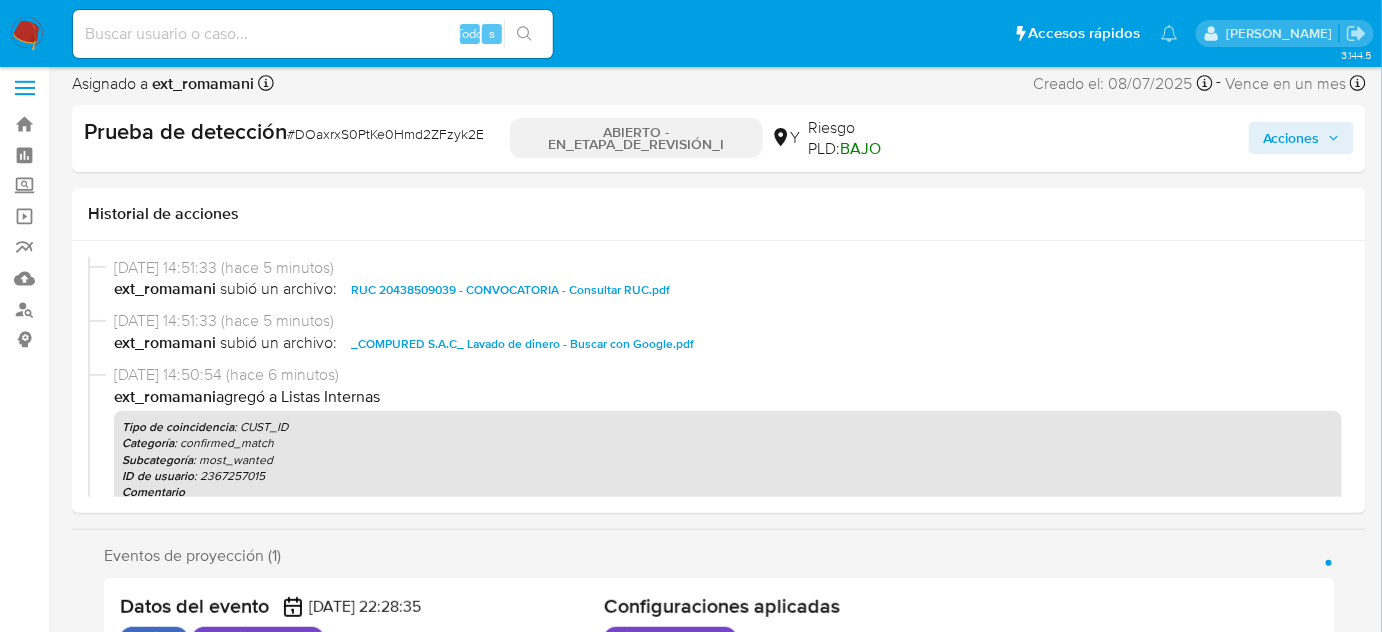 scroll, scrollTop: 0, scrollLeft: 0, axis: both 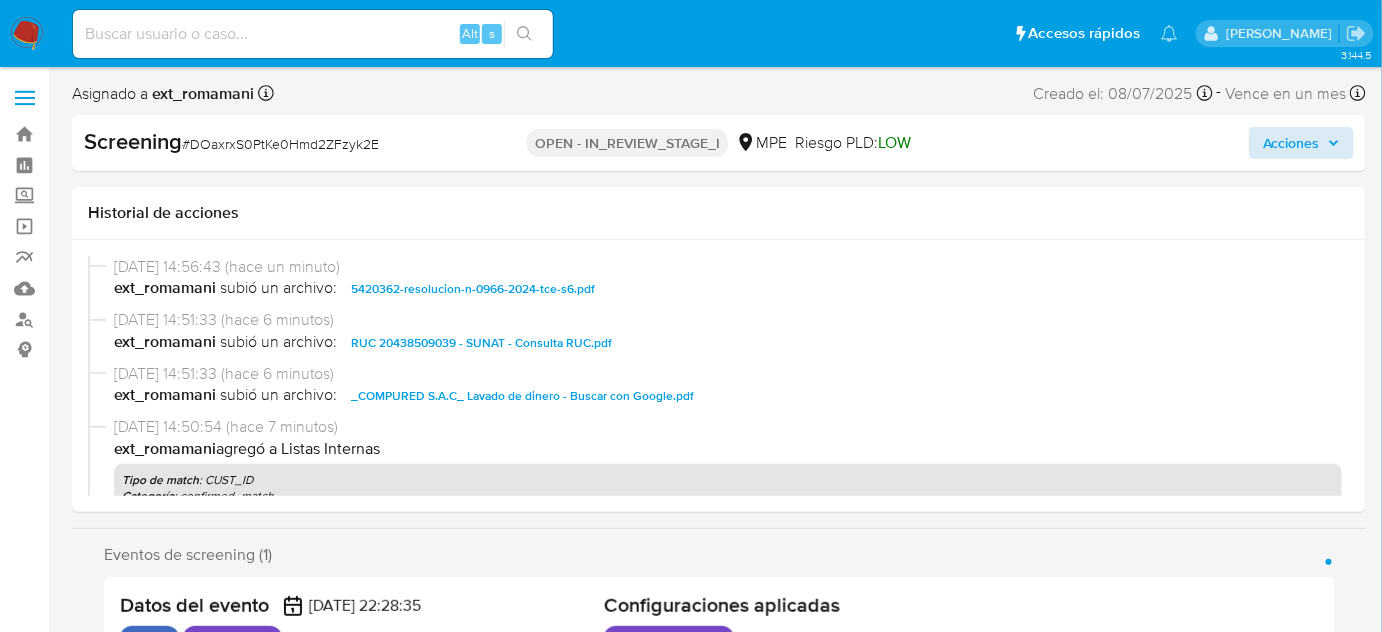 select on "10" 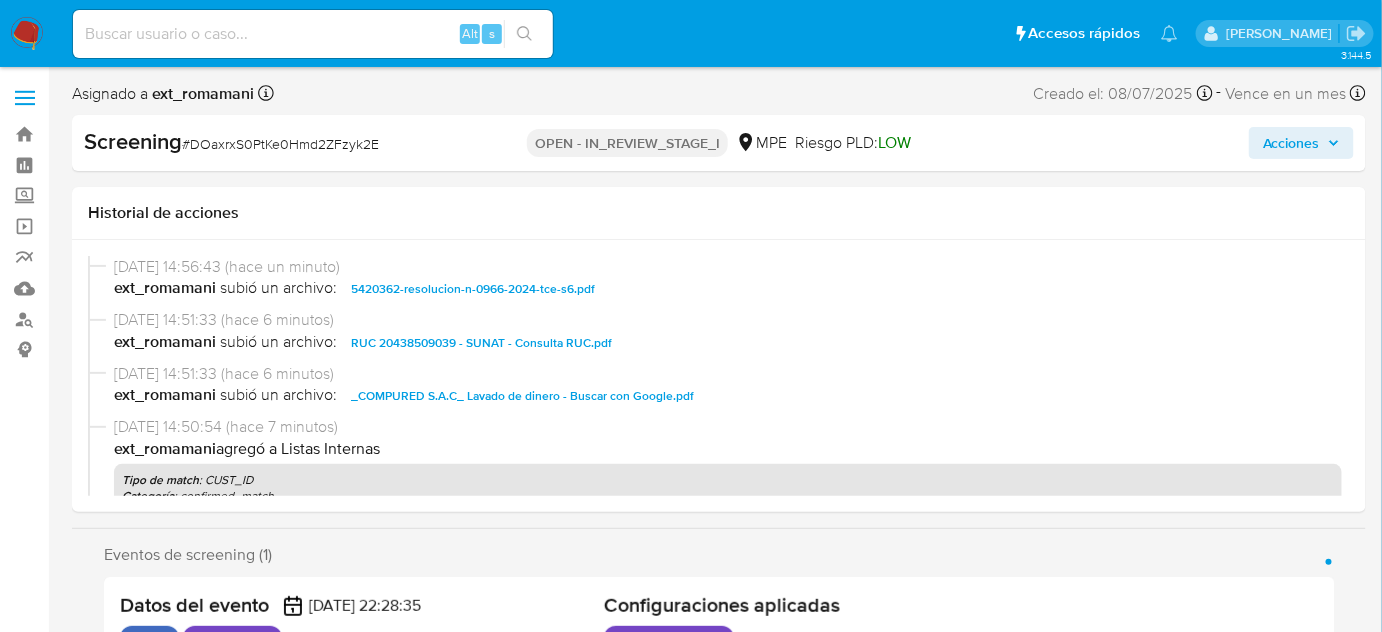 click on "Acciones" at bounding box center (1291, 143) 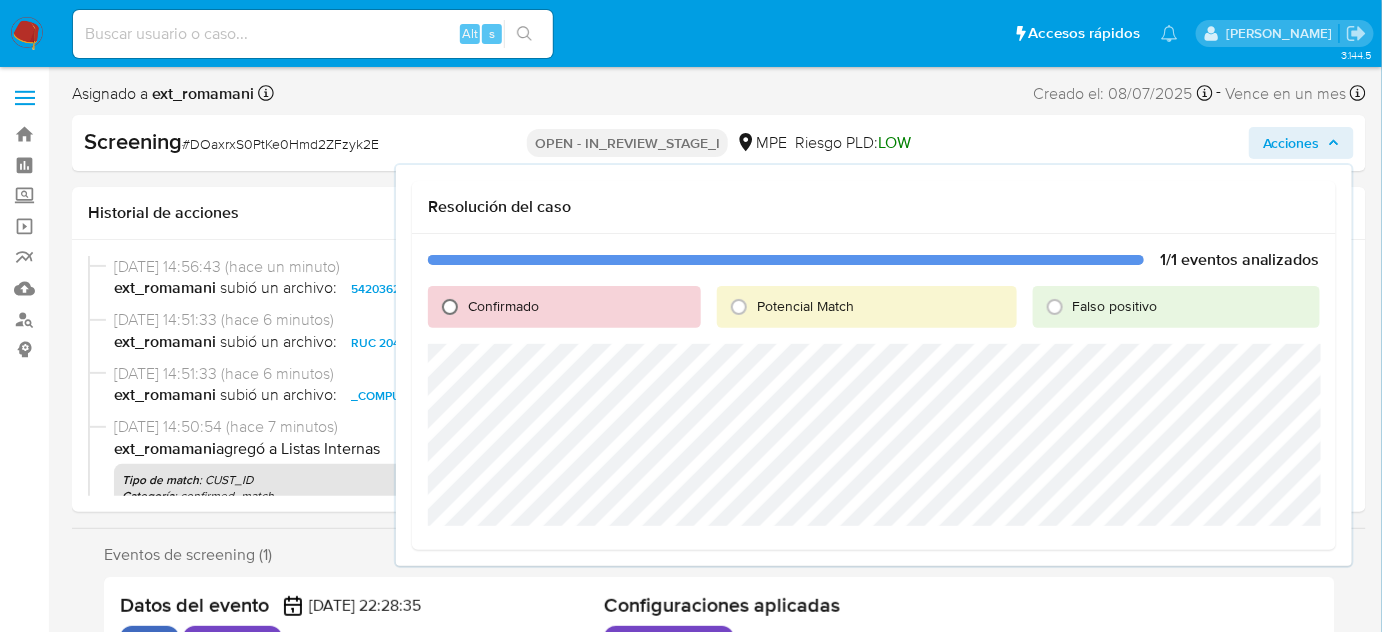 click on "Confirmado" at bounding box center (450, 307) 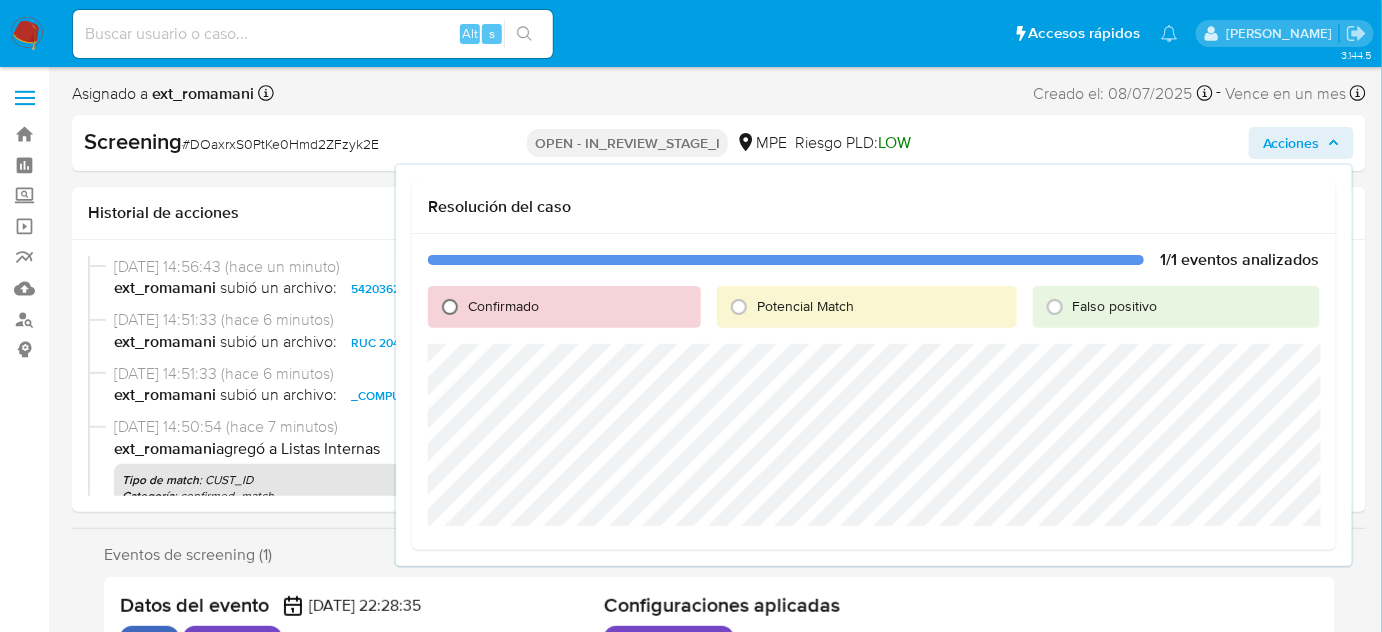 radio on "true" 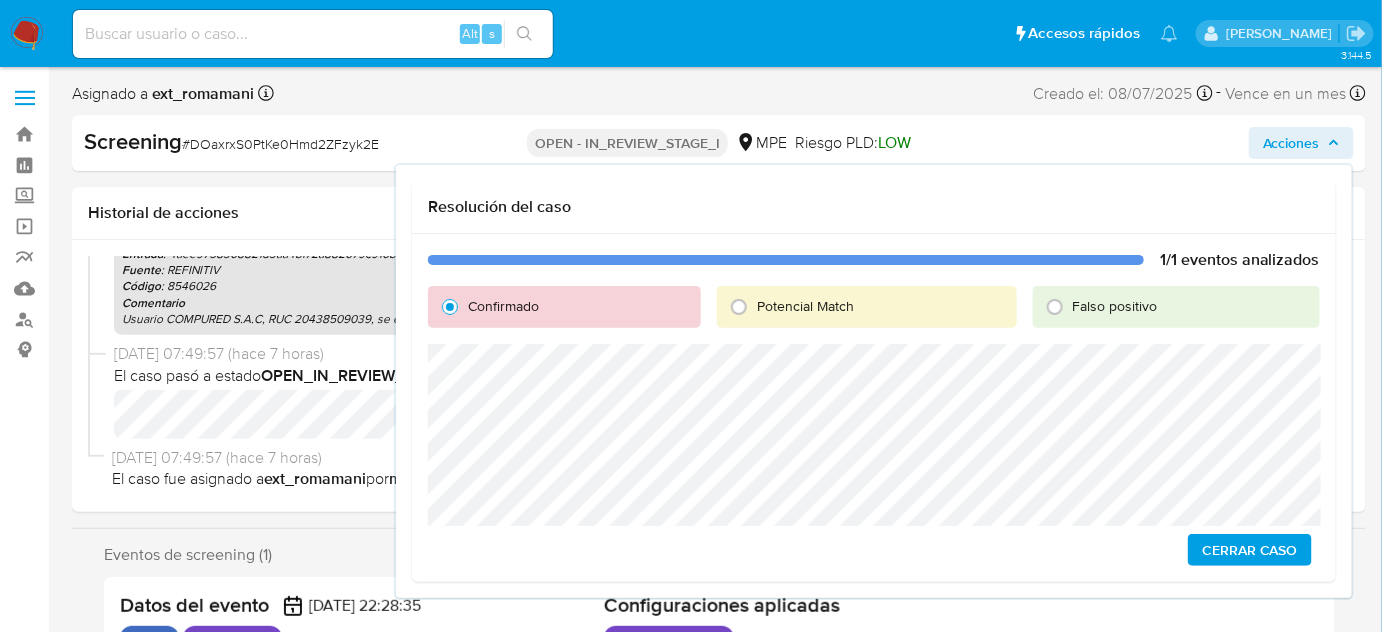 scroll, scrollTop: 412, scrollLeft: 0, axis: vertical 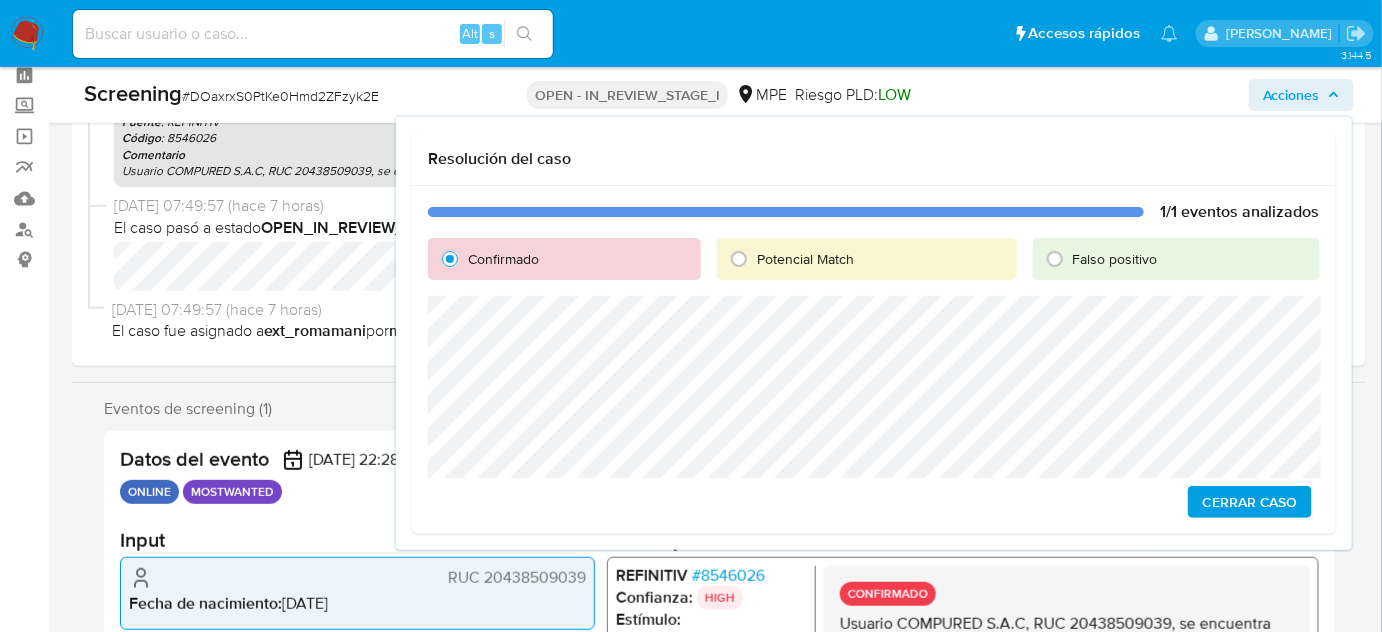 click on "Cerrar Caso" at bounding box center (1250, 502) 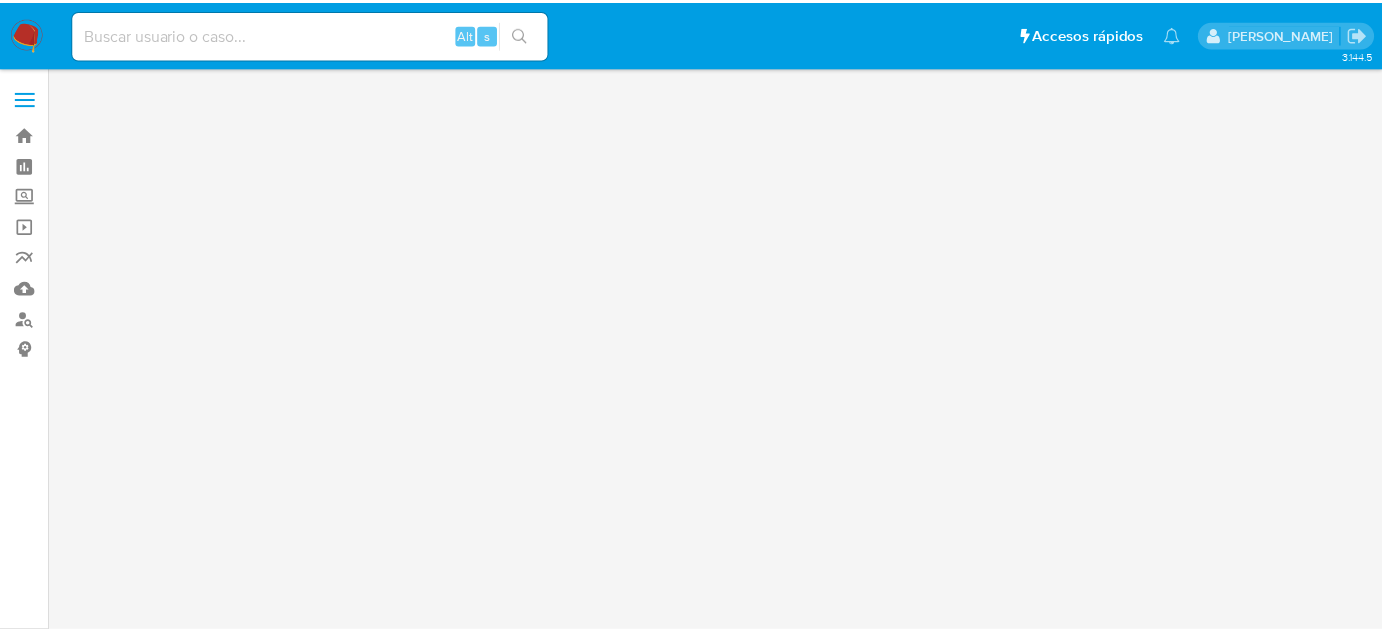 scroll, scrollTop: 0, scrollLeft: 0, axis: both 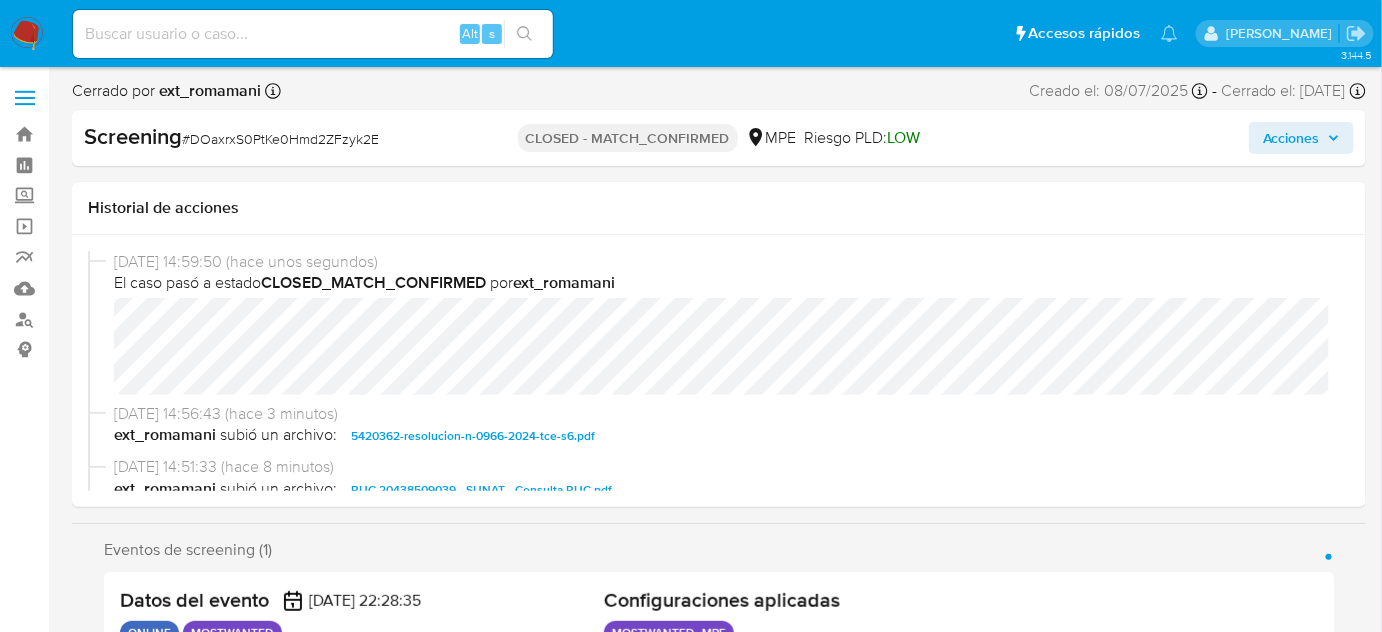 select on "10" 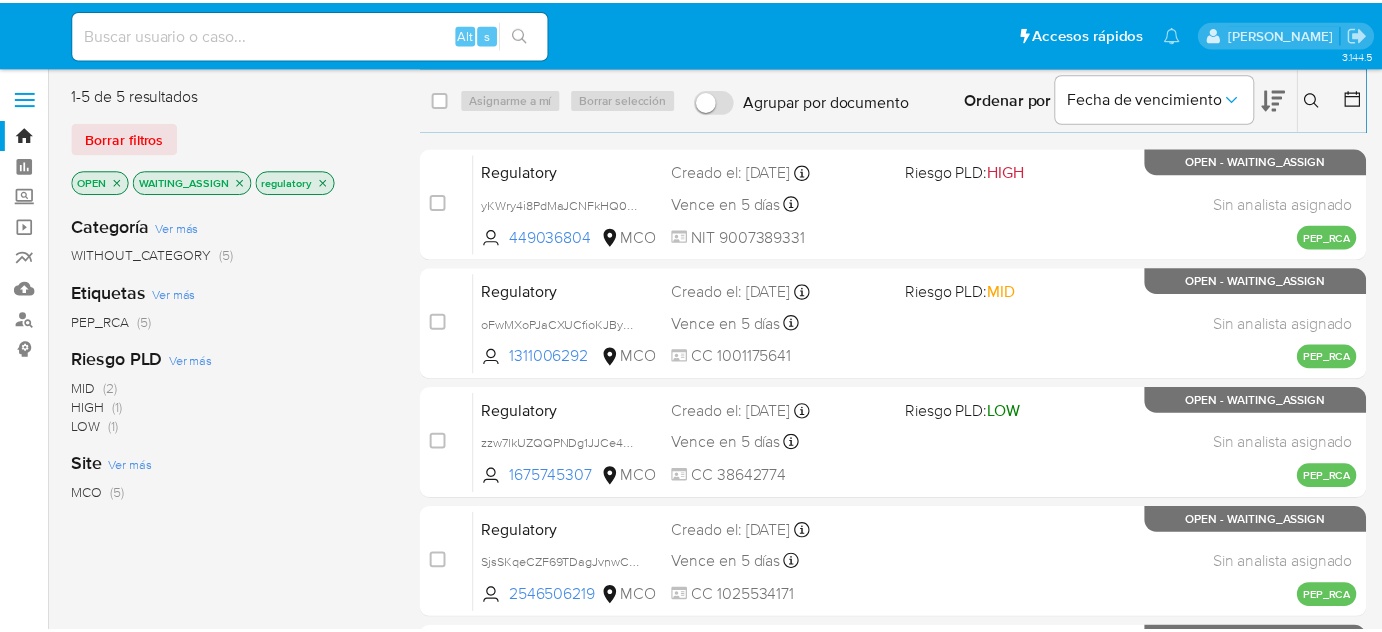 scroll, scrollTop: 0, scrollLeft: 0, axis: both 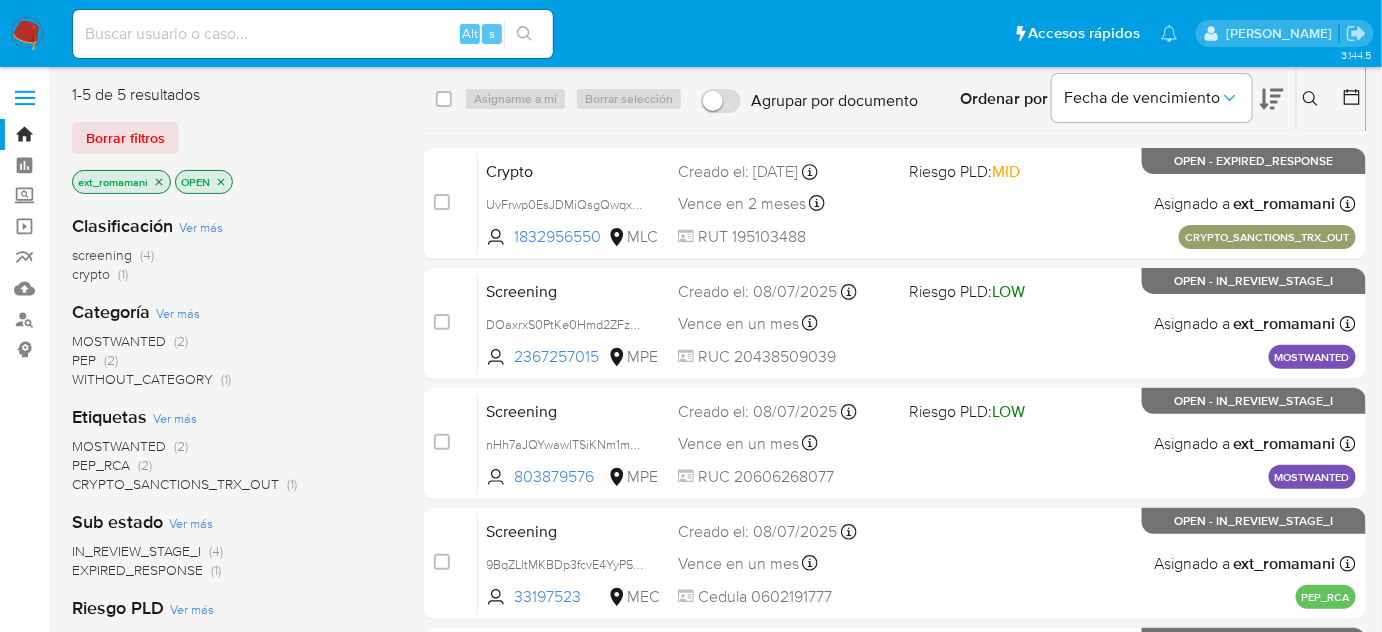 click at bounding box center (27, 34) 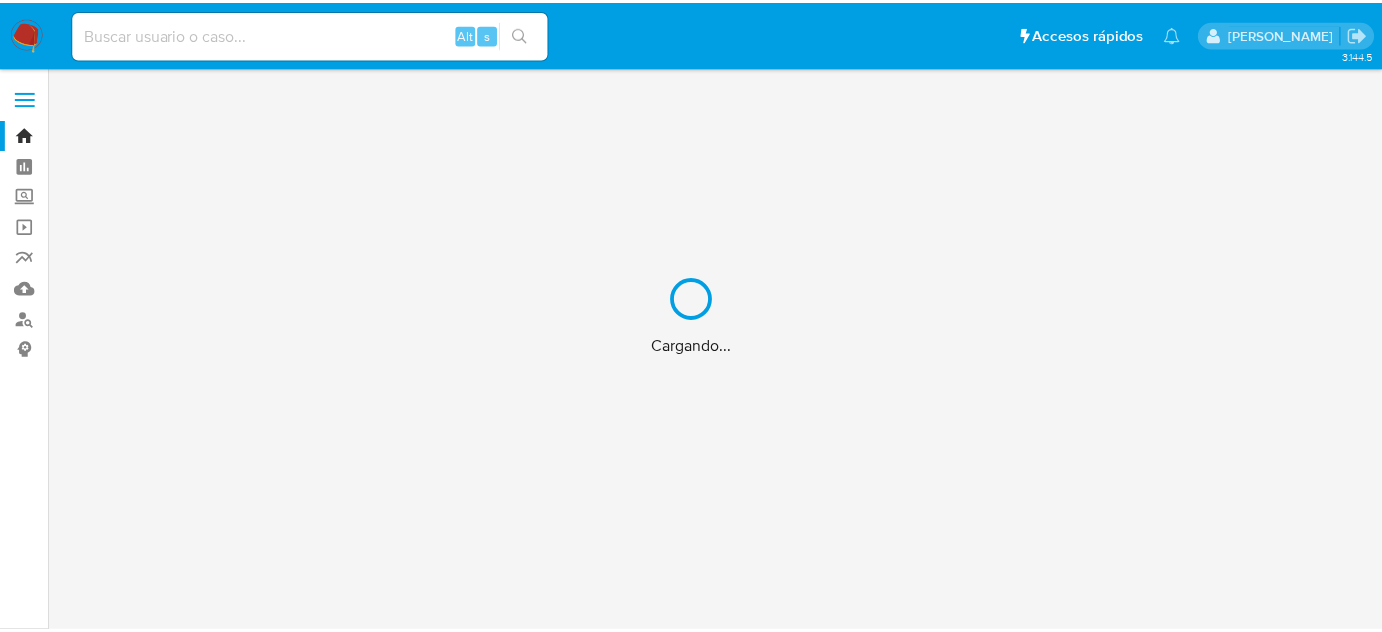 scroll, scrollTop: 0, scrollLeft: 0, axis: both 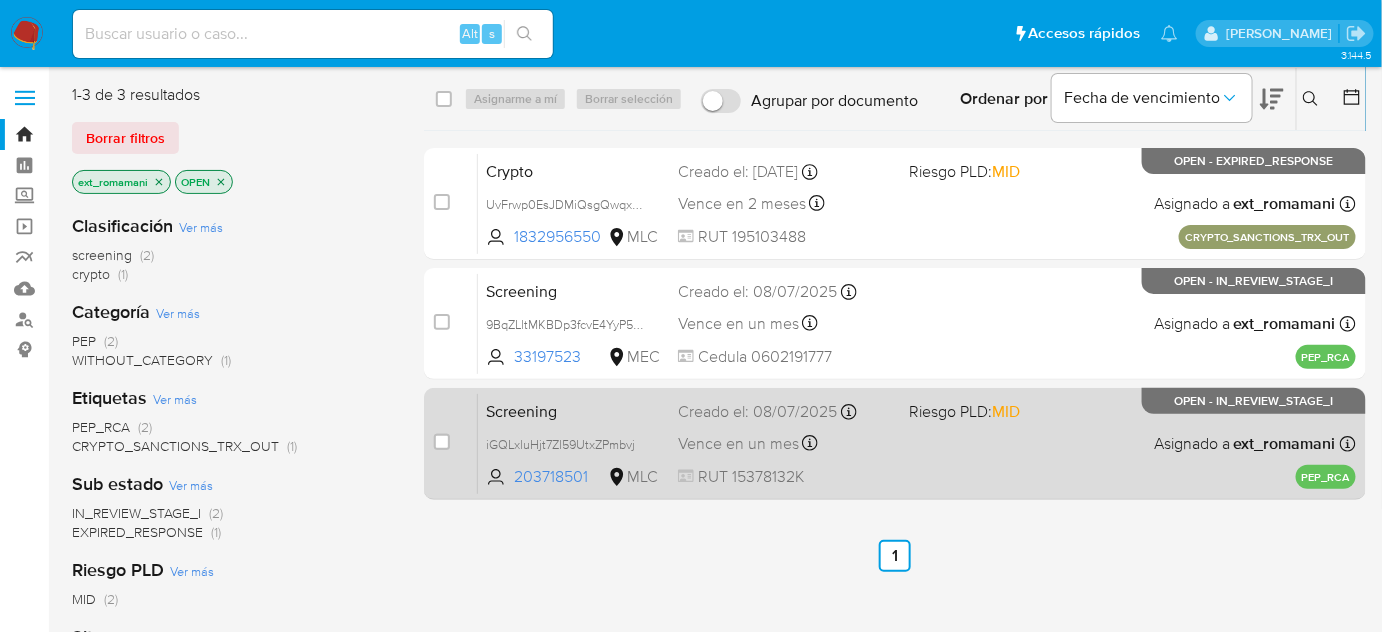 click on "Screening iGQLxluHjt7Zl59UtxZPmbvj 203718501 MLC Riesgo PLD:  MID Creado el: [DATE]   Creado el: [DATE] 08:04:16 Vence en un mes   Vence el [DATE] 08:04:16 RUT   15378132K Asignado a   ext_romamani   Asignado el: [DATE] 07:49:19 PEP_RCA OPEN - IN_REVIEW_STAGE_I" at bounding box center [917, 443] 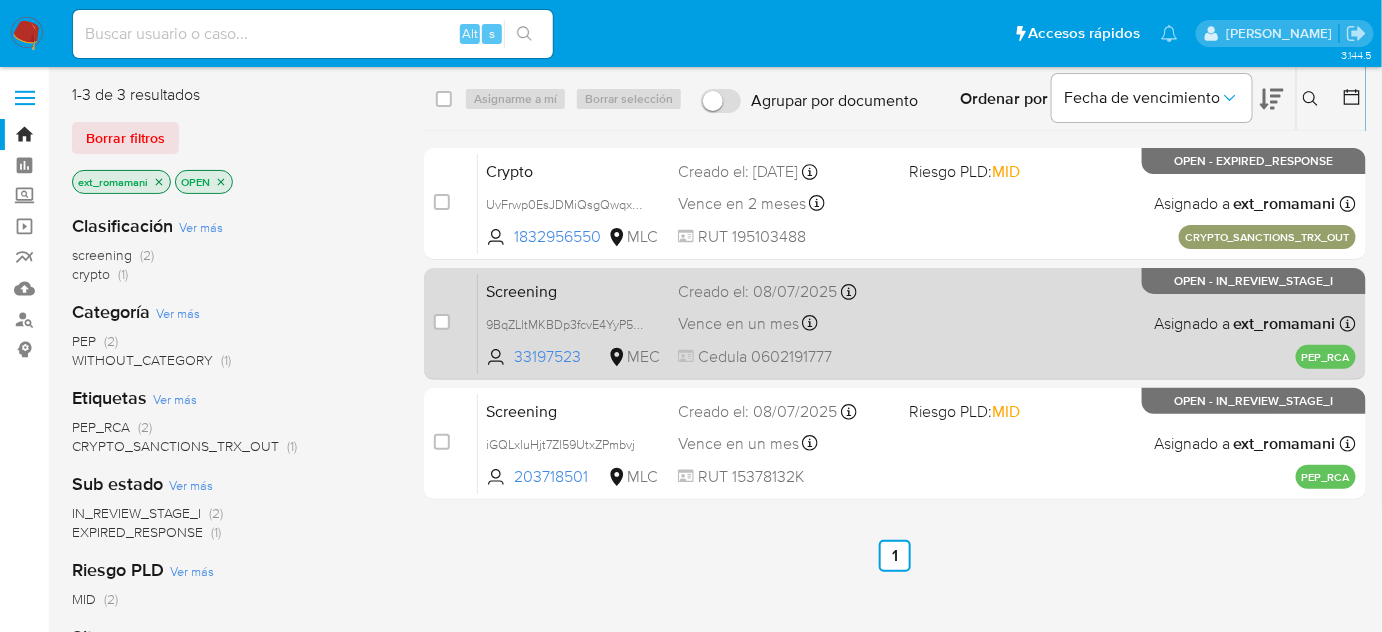 click on "Screening 9BqZLltMKBDp3fcvE4YyP5hB 33197523 MEC Creado el: [DATE]   Creado el: [DATE] 16:51:25 Vence en un mes   Vence el [DATE] 16:51:26 Cedula   0602191777 Asignado a   ext_romamani   Asignado el: [DATE] 07:49:19 PEP_RCA OPEN - IN_REVIEW_STAGE_I" at bounding box center [917, 323] 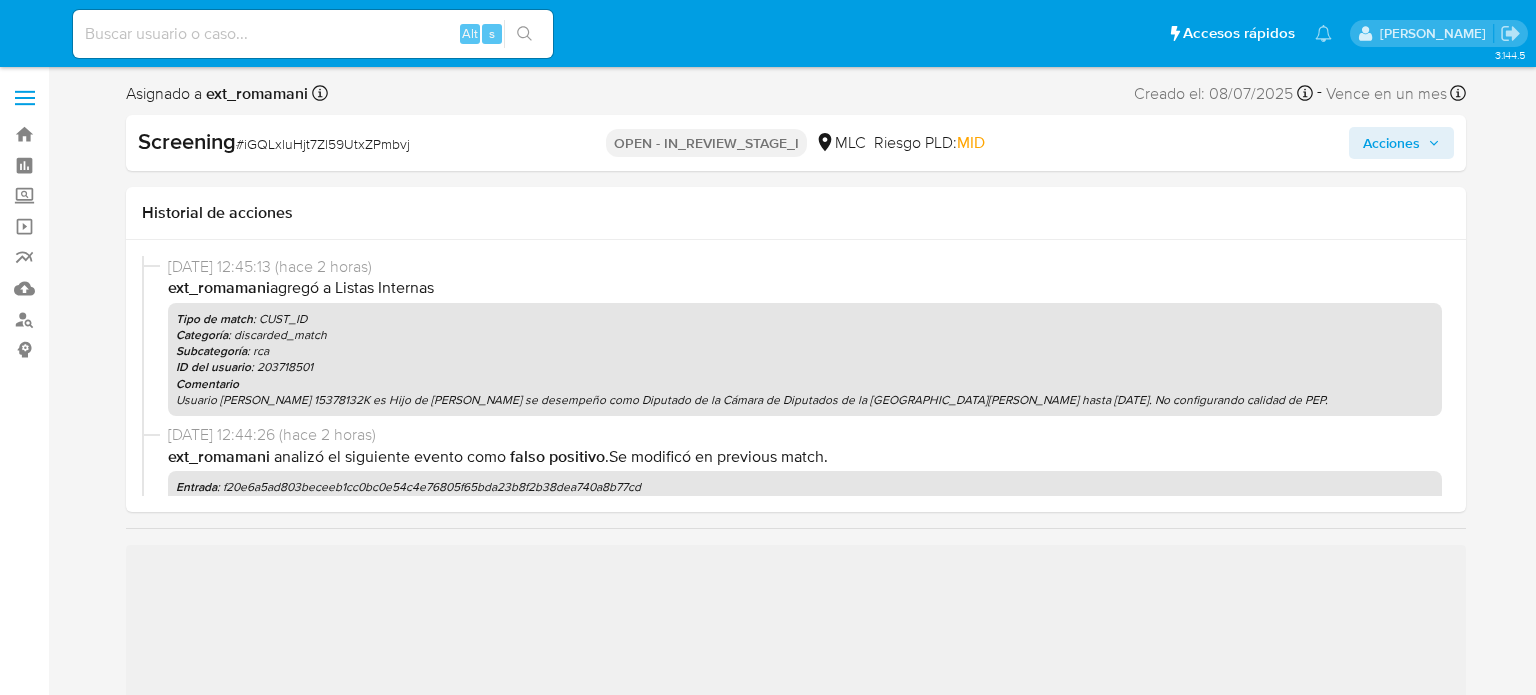 select on "10" 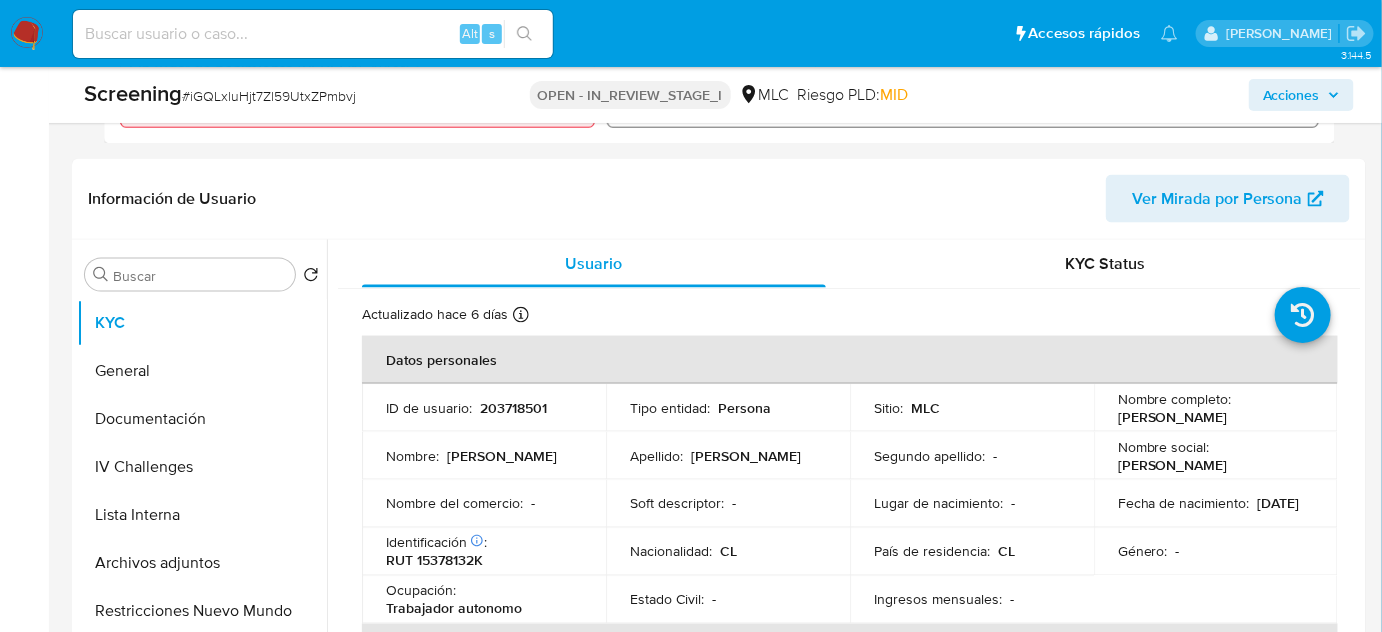 scroll, scrollTop: 818, scrollLeft: 0, axis: vertical 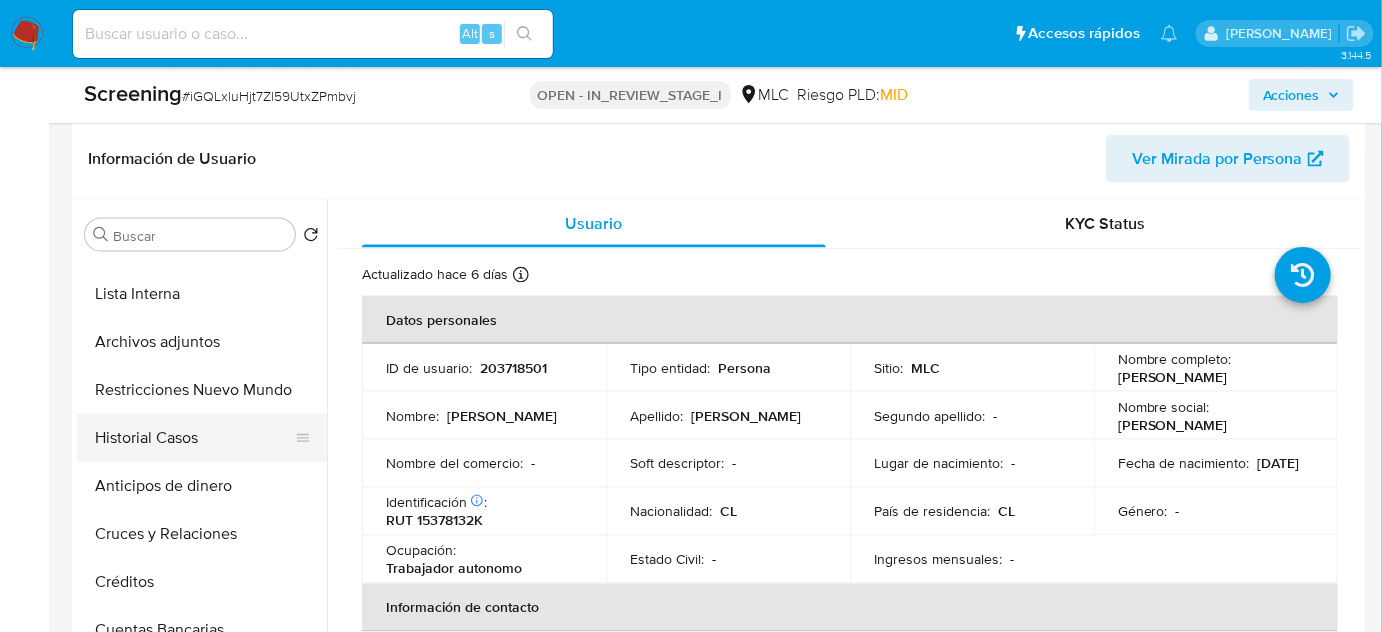 click on "Historial Casos" at bounding box center [194, 438] 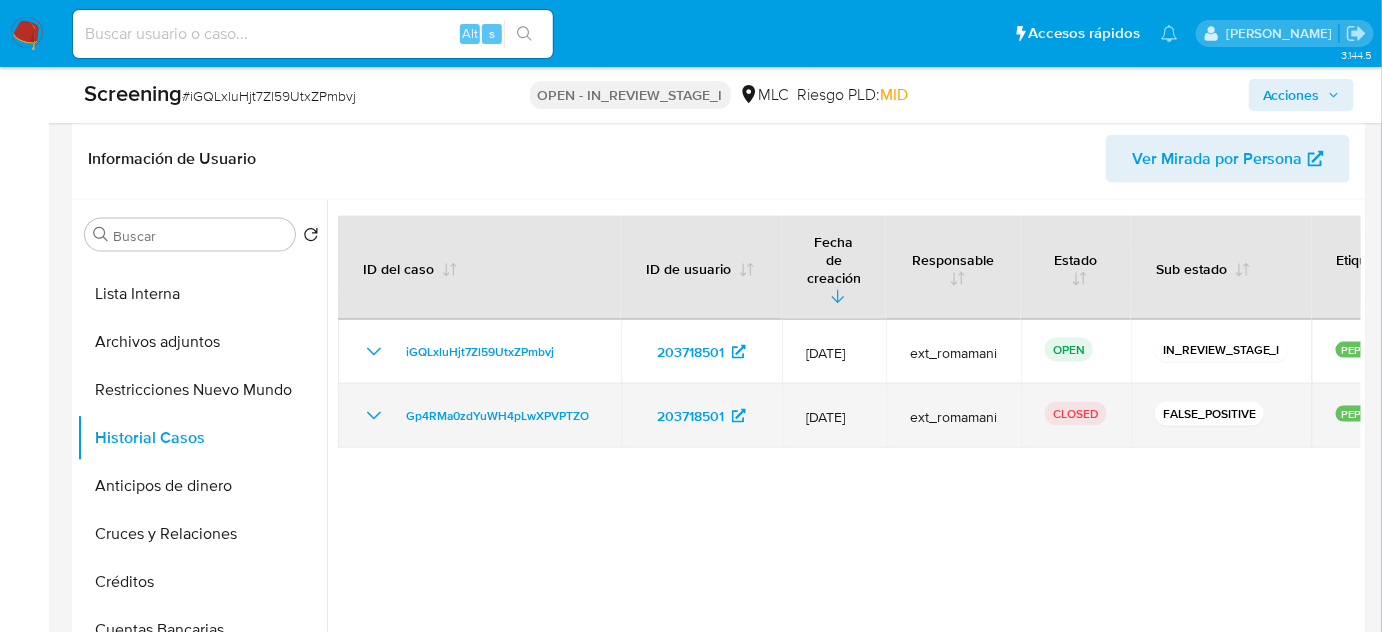 click 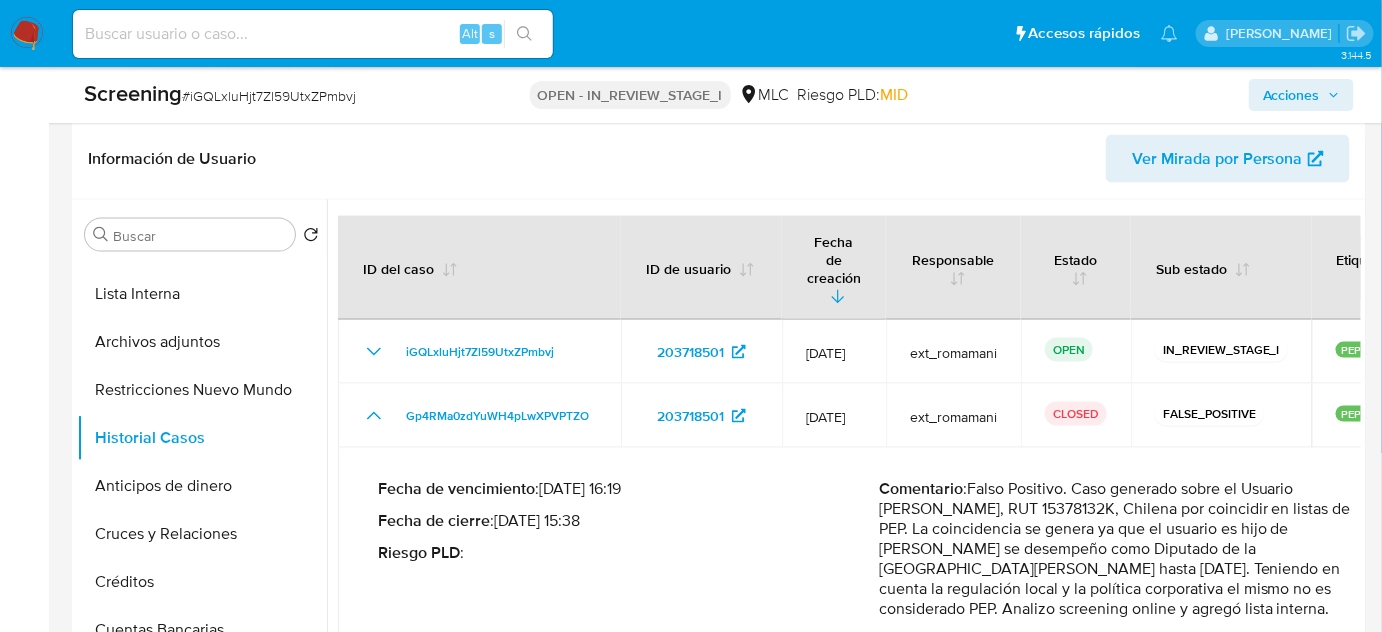 scroll, scrollTop: 909, scrollLeft: 0, axis: vertical 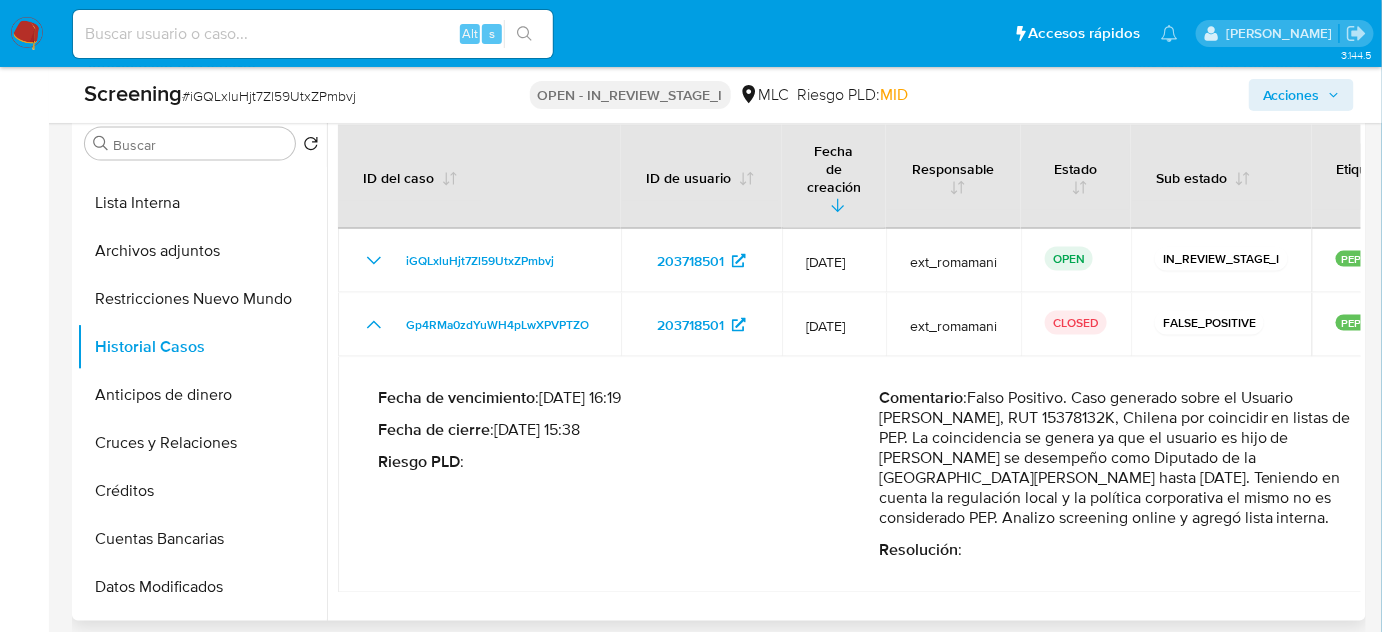 type 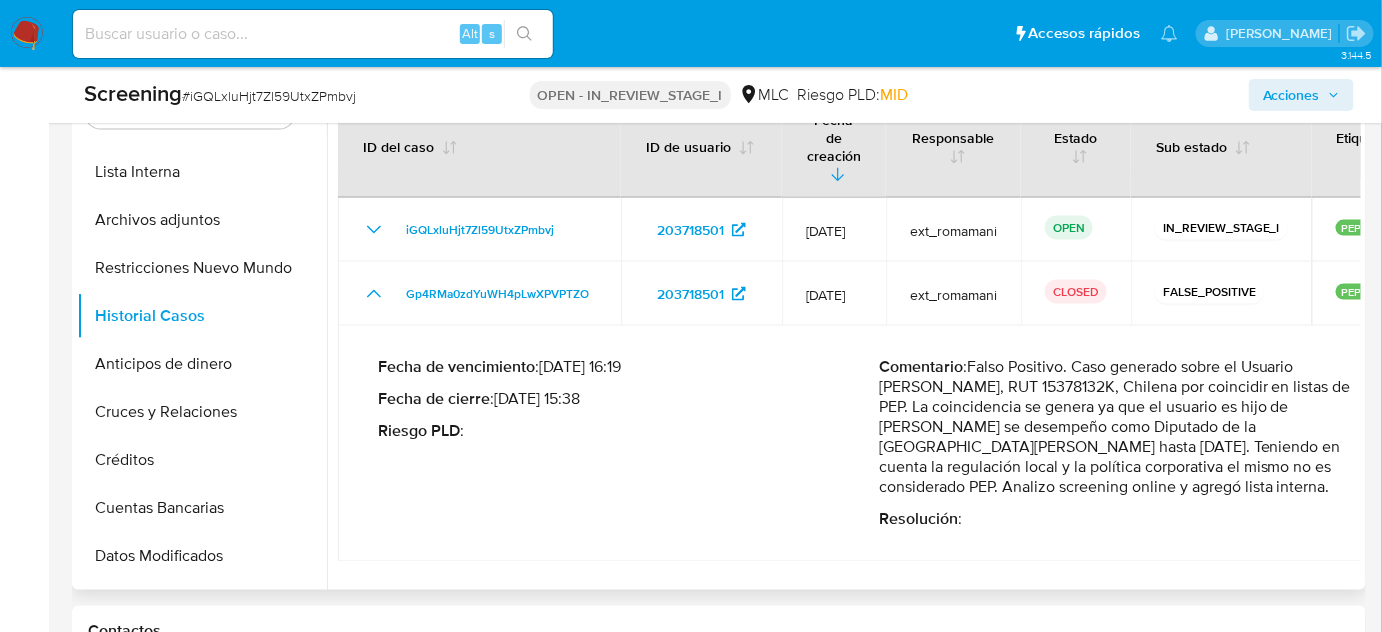 scroll, scrollTop: 909, scrollLeft: 0, axis: vertical 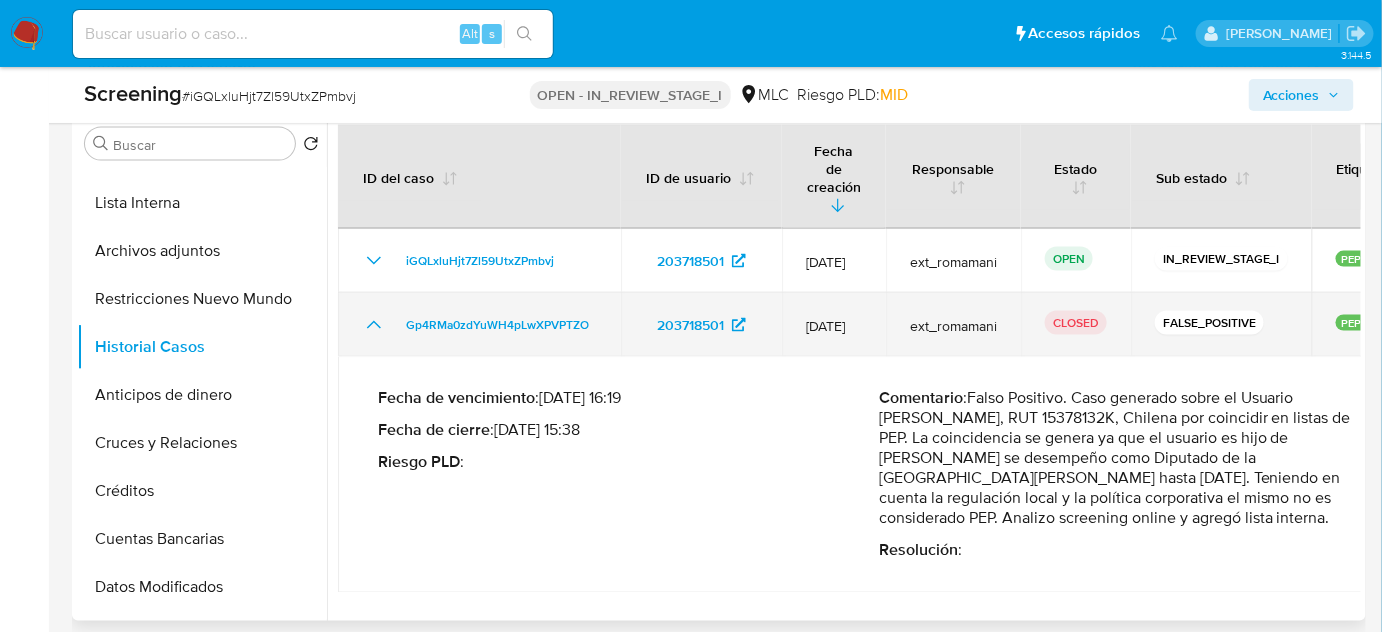 click 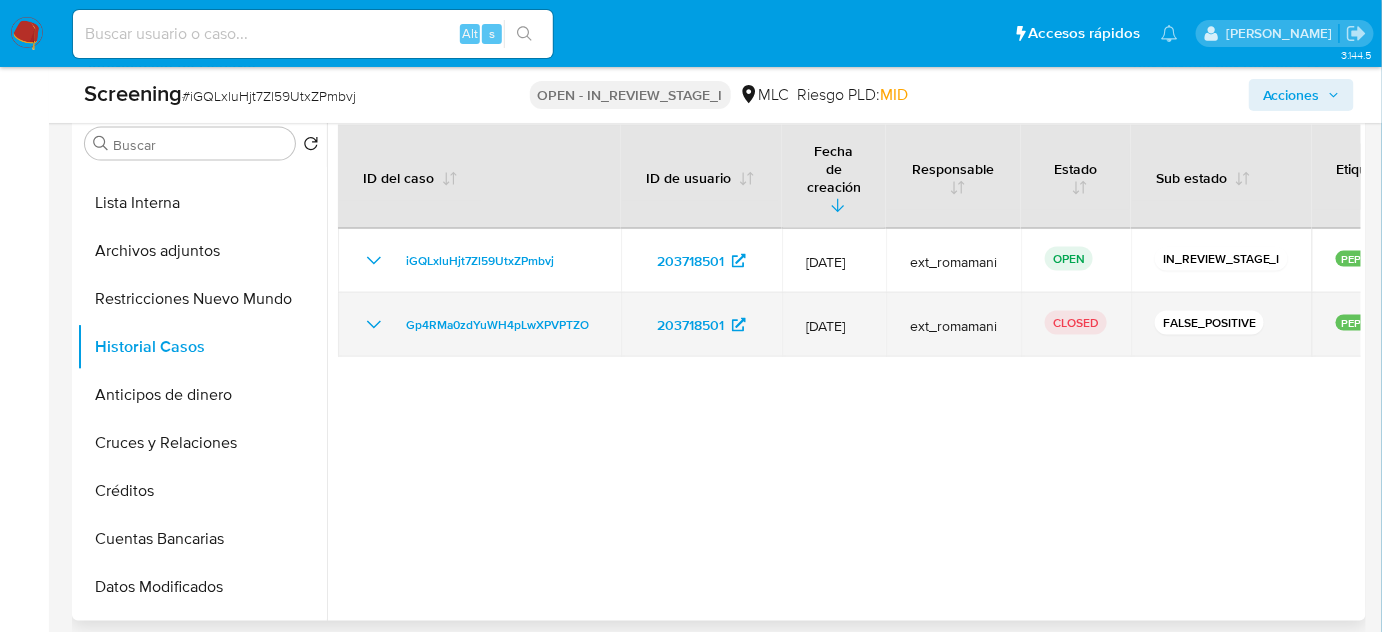 click 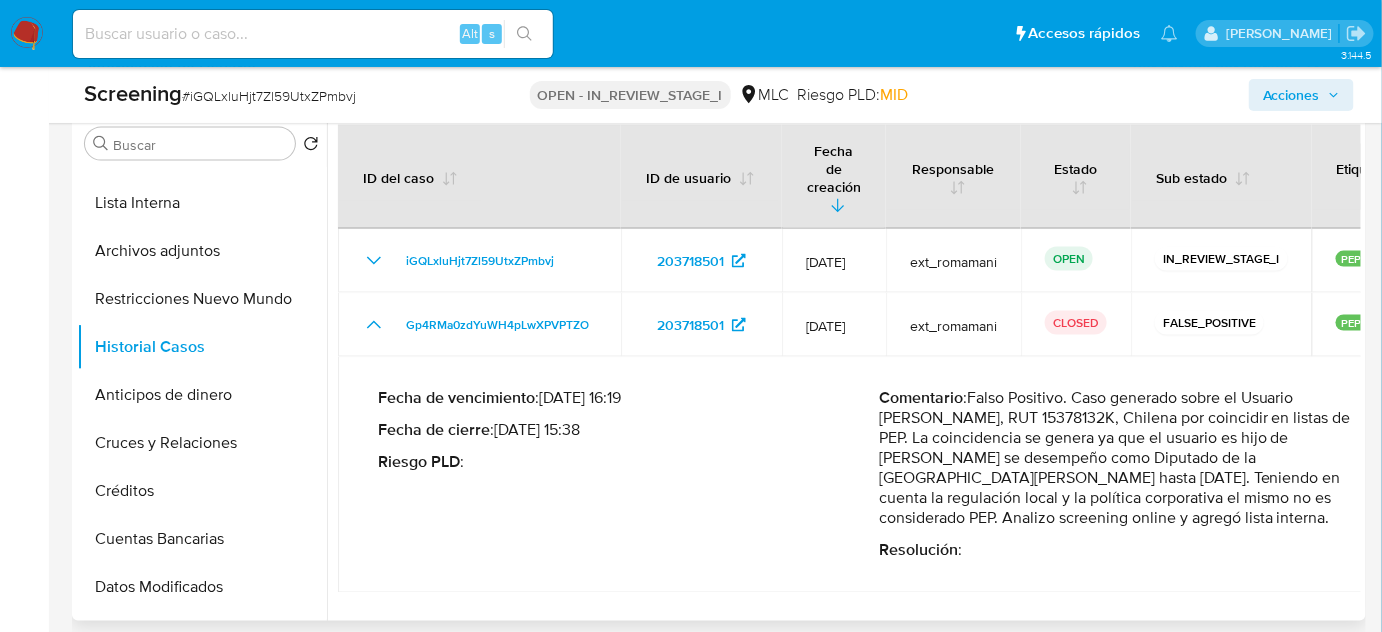 drag, startPoint x: 1004, startPoint y: 523, endPoint x: 1235, endPoint y: 534, distance: 231.26175 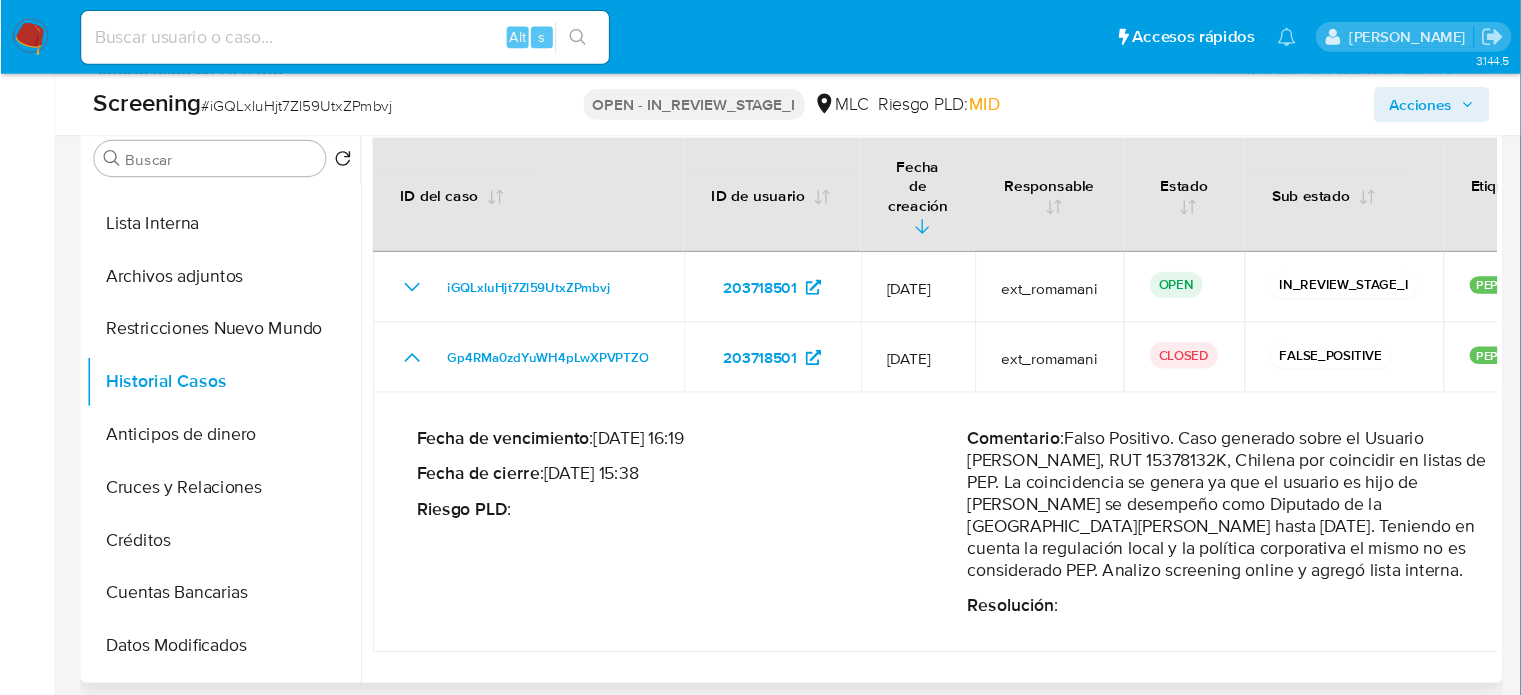 scroll, scrollTop: 908, scrollLeft: 0, axis: vertical 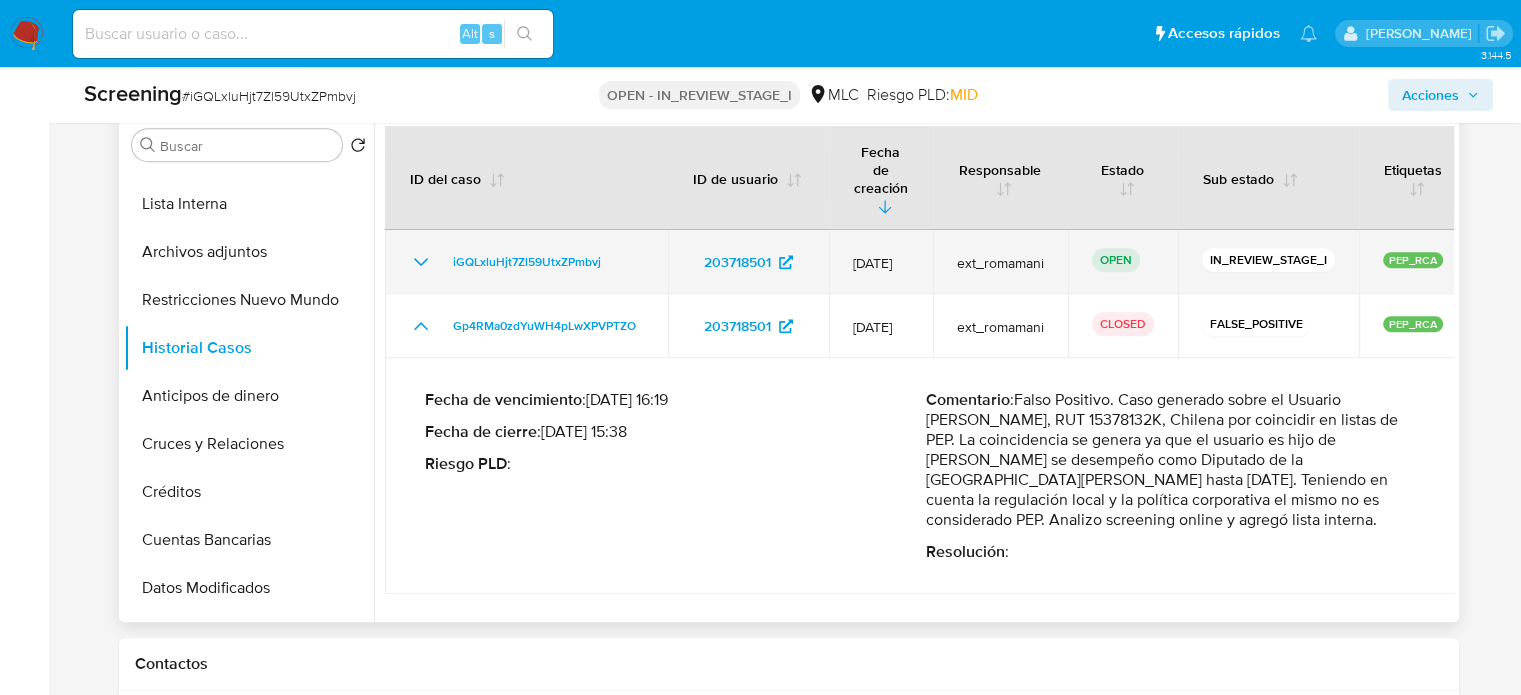 click 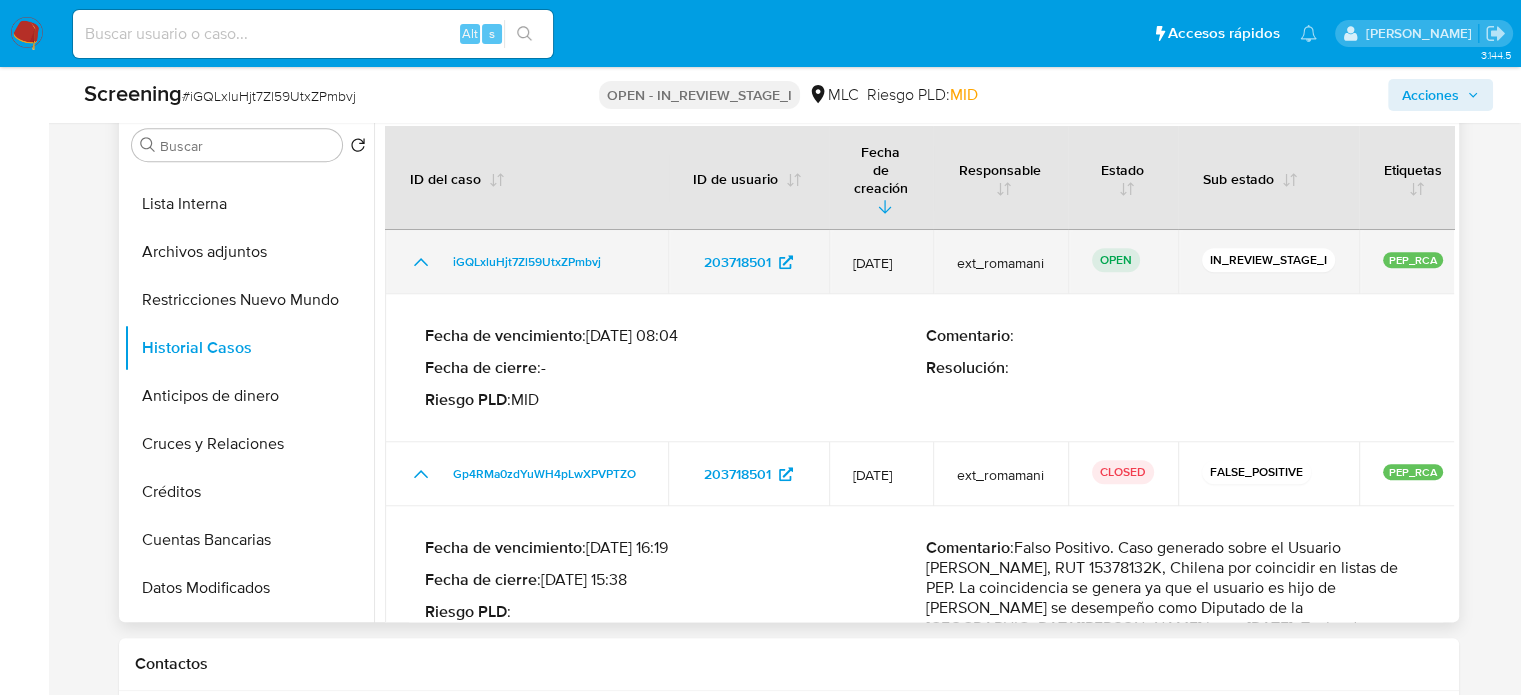 click 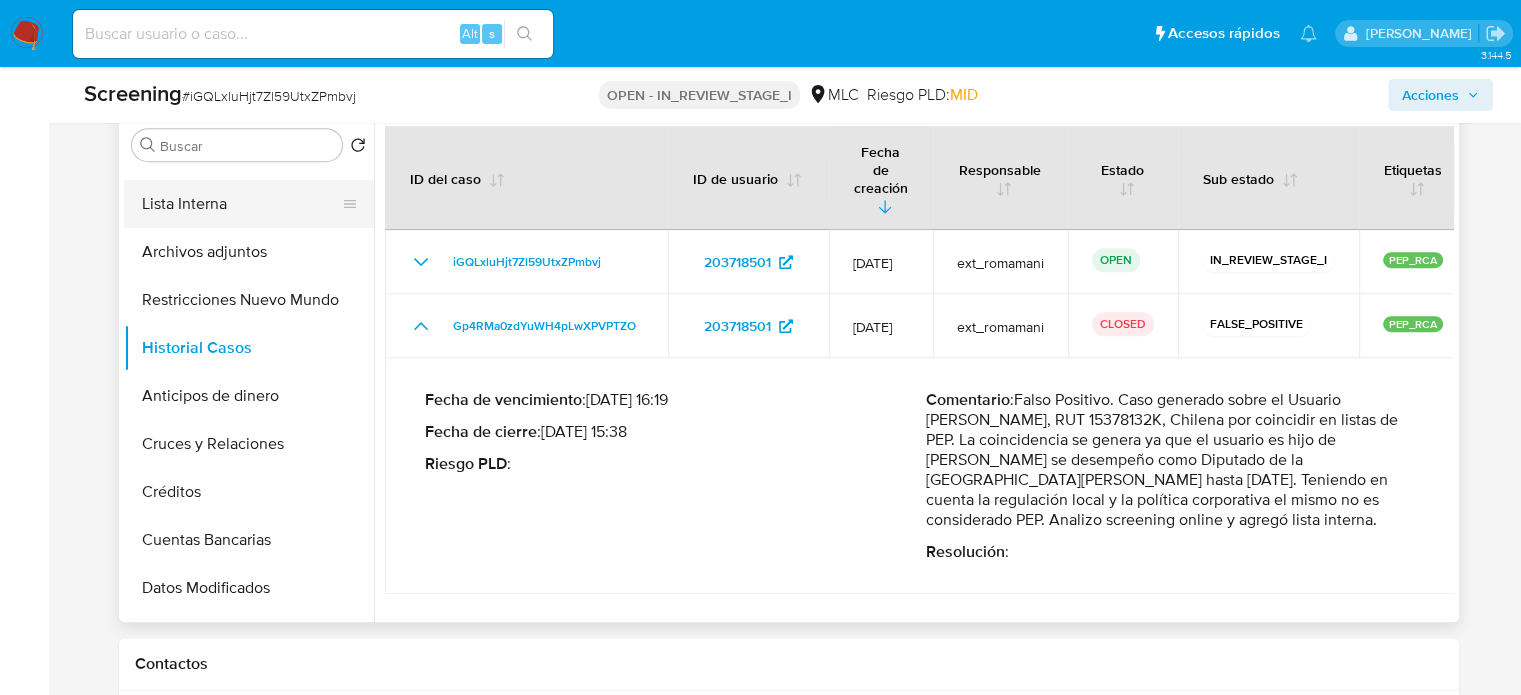 click on "Lista Interna" at bounding box center (241, 204) 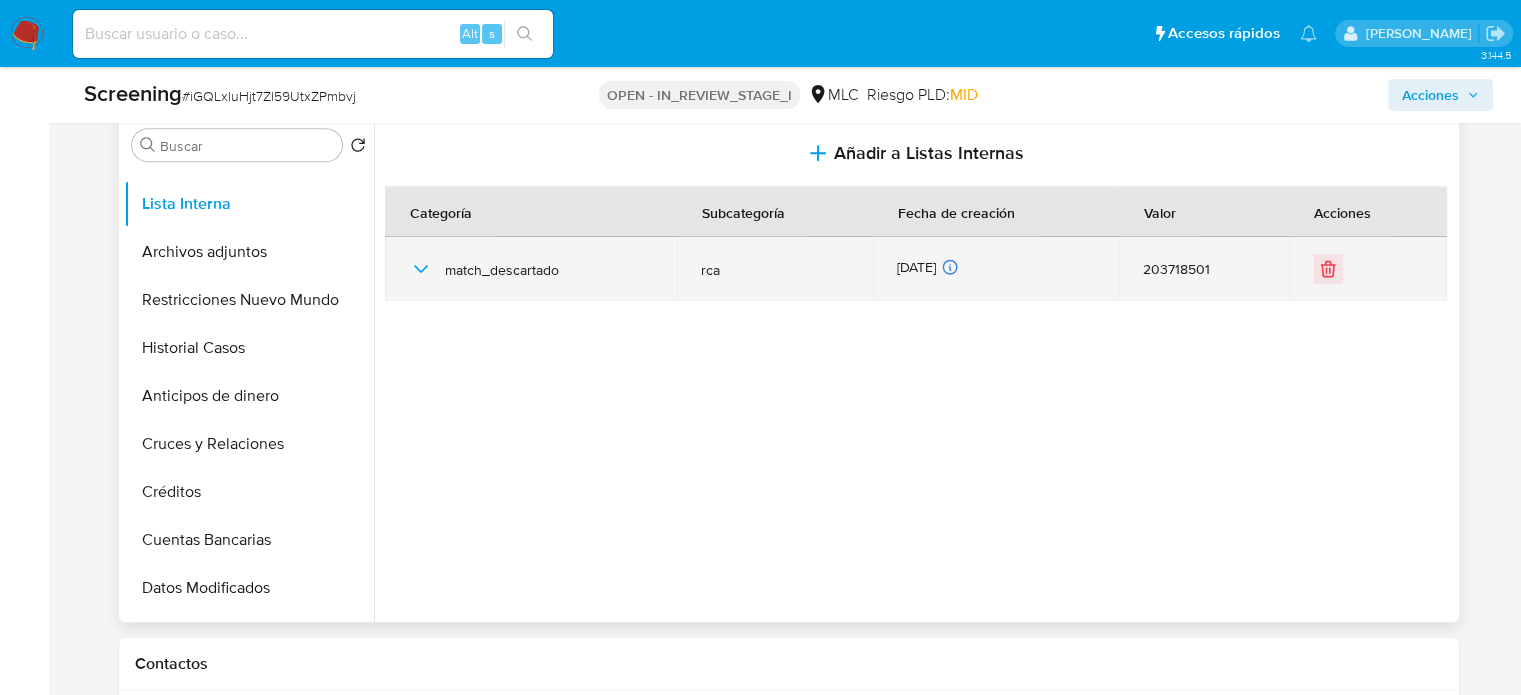 click 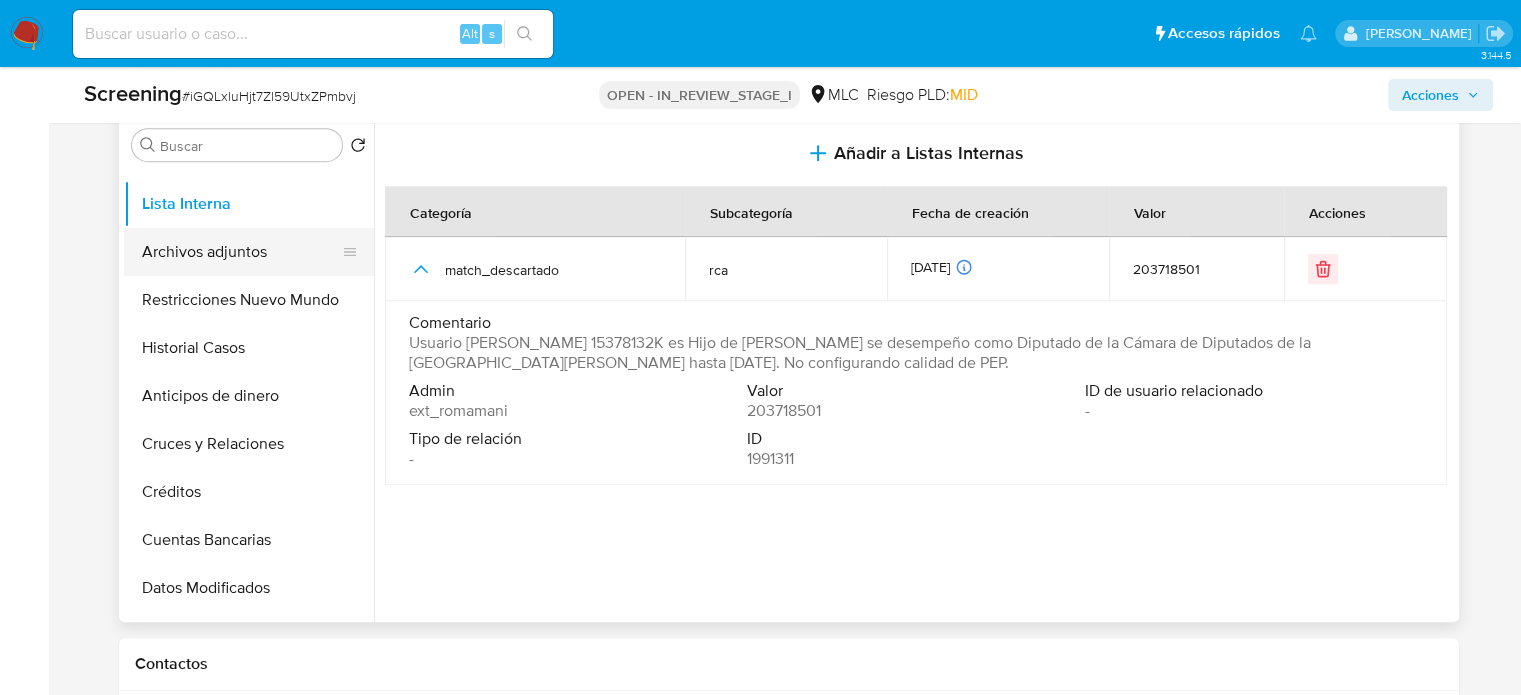 click on "Archivos adjuntos" at bounding box center [241, 252] 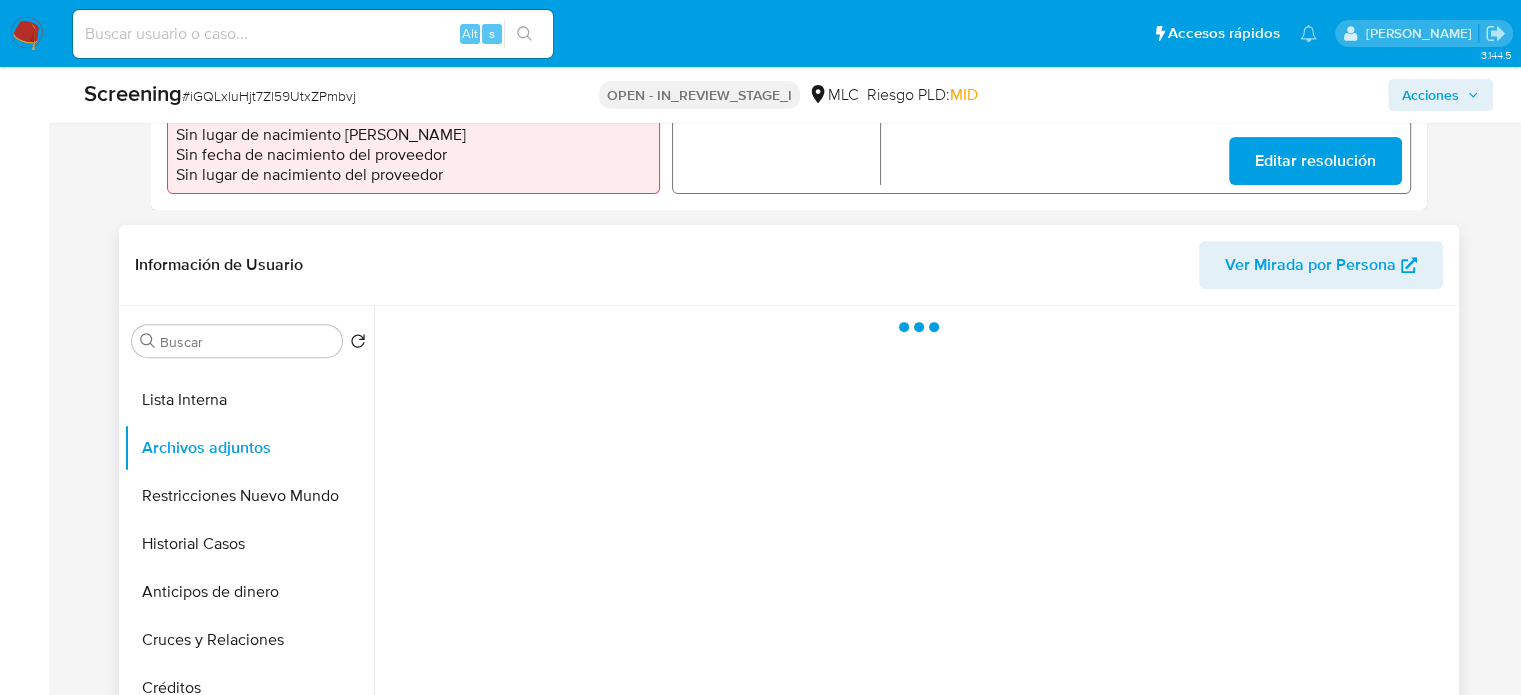 scroll, scrollTop: 708, scrollLeft: 0, axis: vertical 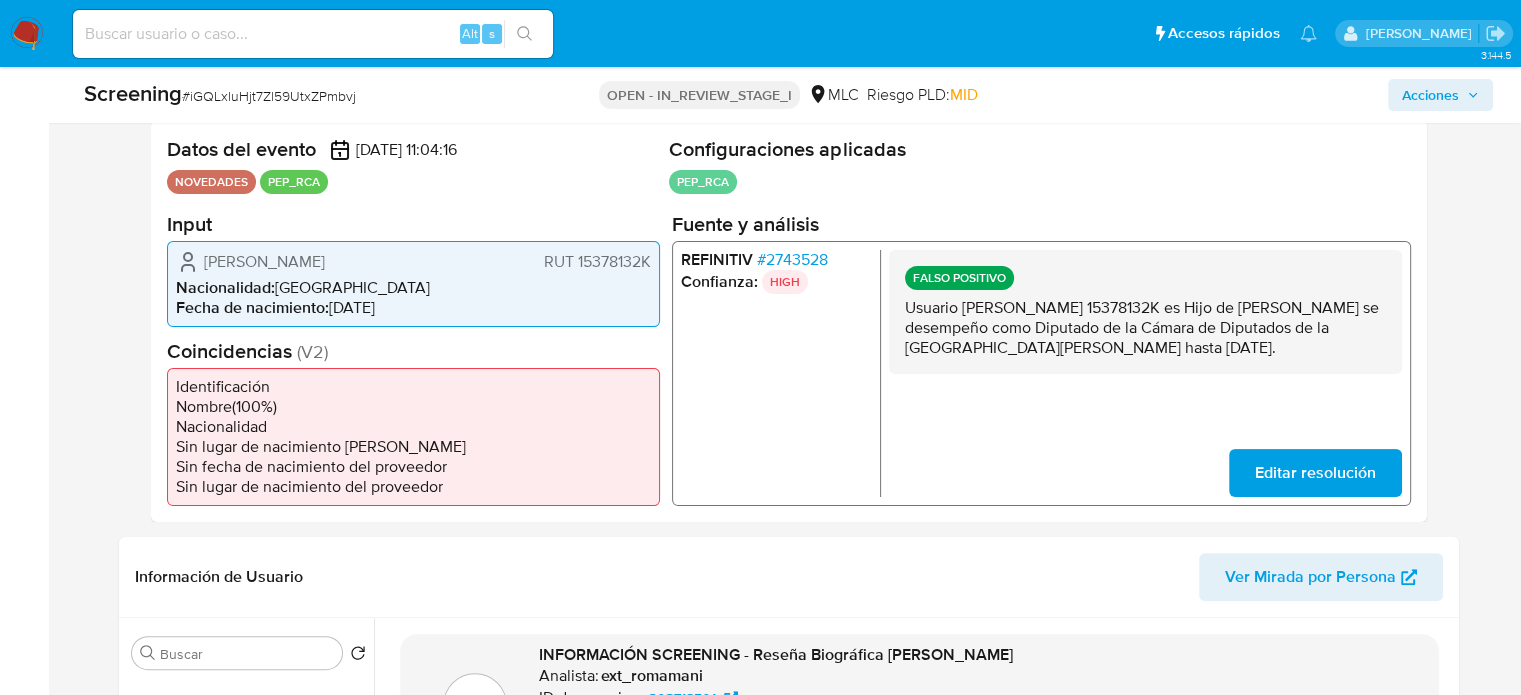 click on "# 2743528" at bounding box center (791, 259) 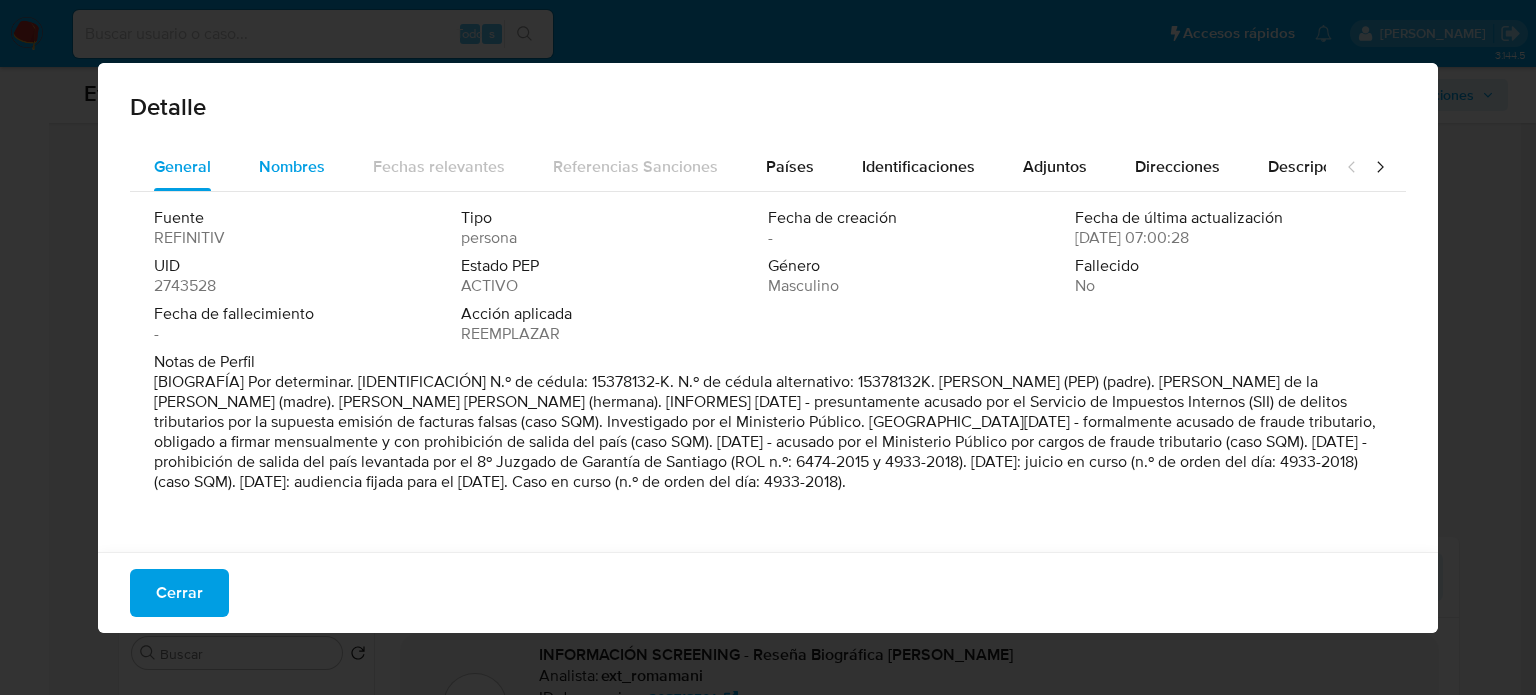 drag, startPoint x: 275, startPoint y: 159, endPoint x: 288, endPoint y: 164, distance: 13.928389 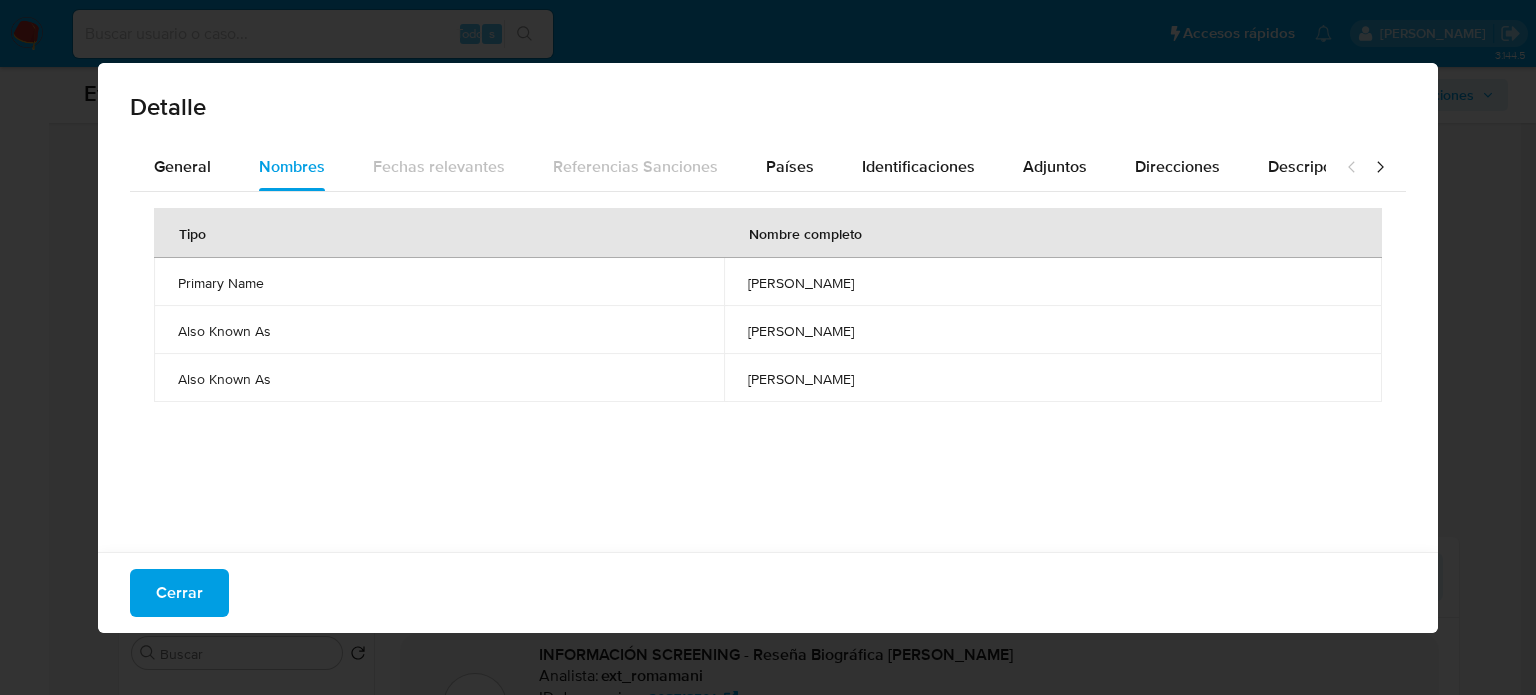 drag, startPoint x: 678, startPoint y: 288, endPoint x: 836, endPoint y: 286, distance: 158.01266 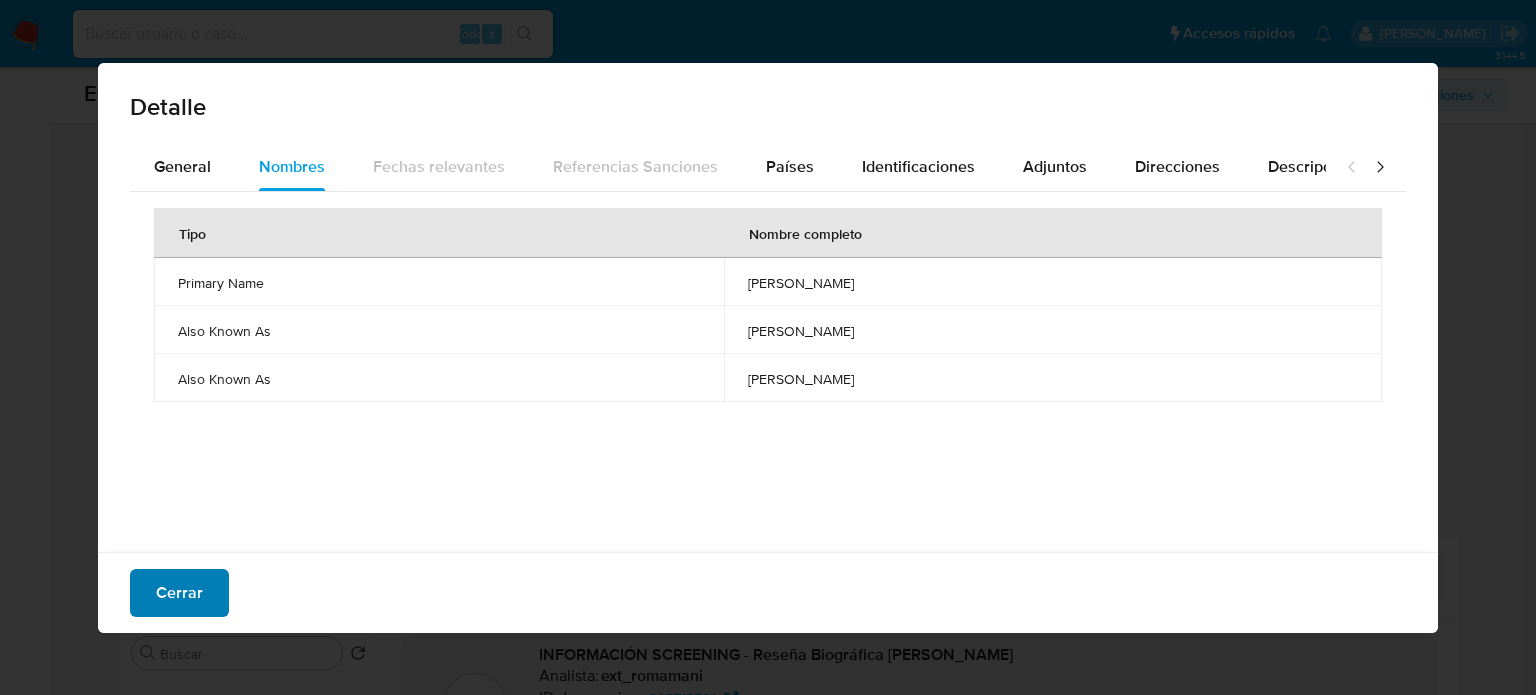 click on "Cerrar" at bounding box center [179, 593] 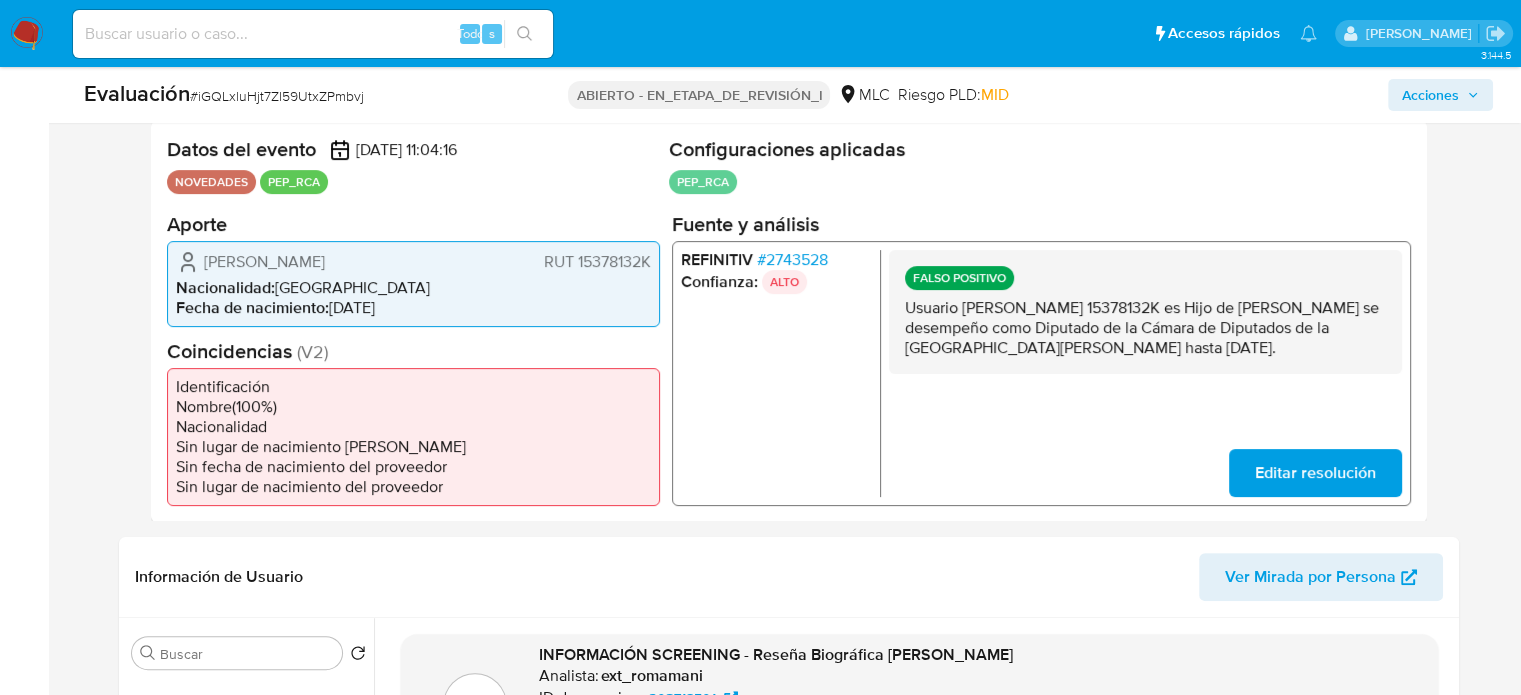 drag, startPoint x: 1400, startPoint y: 350, endPoint x: 878, endPoint y: 300, distance: 524.38916 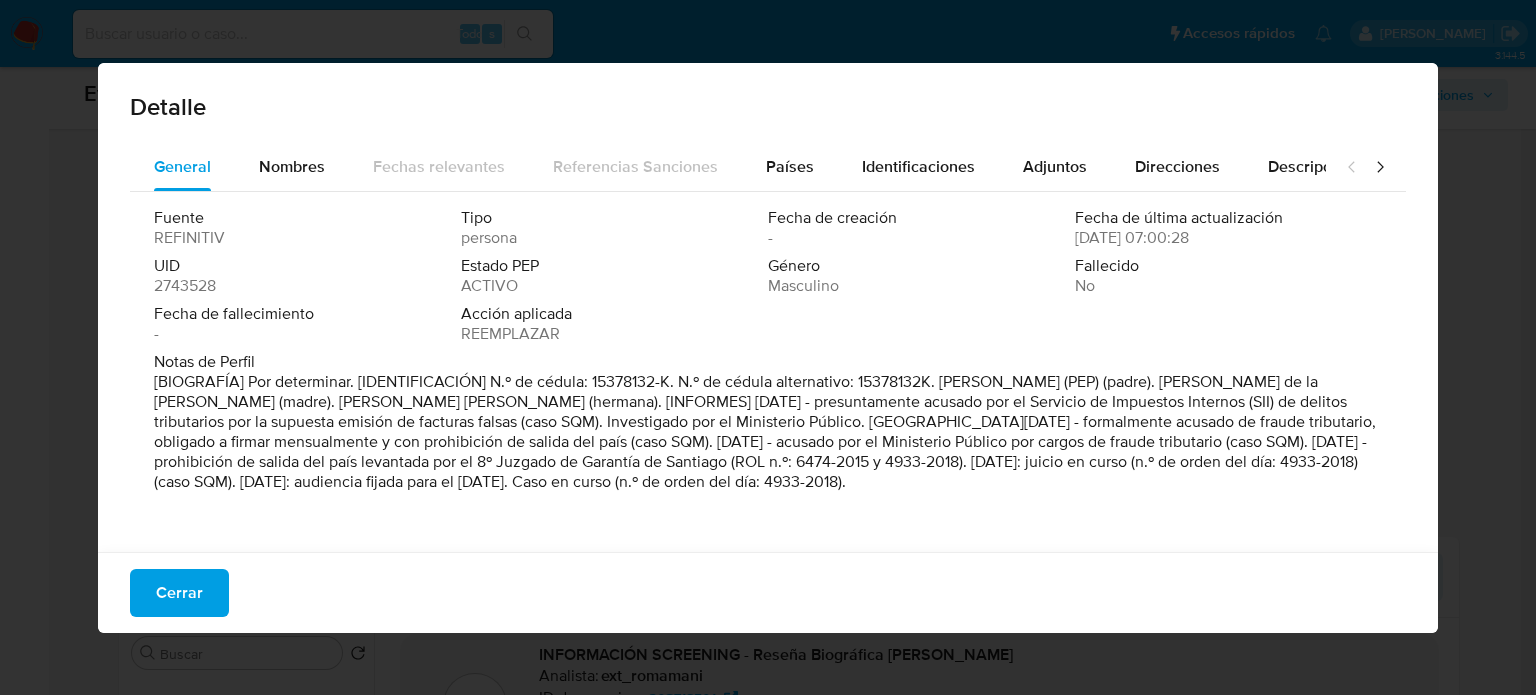 click on "[BIOGRAFÍA] Por determinar. [IDENTIFICACIÓN] N.º de cédula: 15378132-K. N.º de cédula alternativo: 15378132K. Roberto Eduardo León Ramírez (PEP) (padre). María de la Paz Araya García (madre). María Paz León Araya (hermana). [INFORMES] Abr. 2015 - presuntamente acusado por el Servicio de Impuestos Internos (SII) de delitos tributarios por la supuesta emisión de facturas falsas (caso SQM). Investigado por el Ministerio Público. Ago. 2016 - formalmente acusado de fraude tributario, obligado a firmar mensualmente y con prohibición de salida del país (caso SQM). Jul. 2018 - acusado por el Ministerio Público por cargos de fraude tributario (caso SQM). Mar. 2022 - prohibición de salida del país levantada por el 8º Juzgado de Garantía de Santiago (ROL n.º: 6474-2015 y 4933-2018). Abril de 2022: juicio en curso (n.º de orden del día: 4933-2018) (caso SQM). Julio de 2022: audiencia fijada para el 21 de julio de 2022. Caso en curso (n.º de orden del día: 4933-2018)." at bounding box center [765, 431] 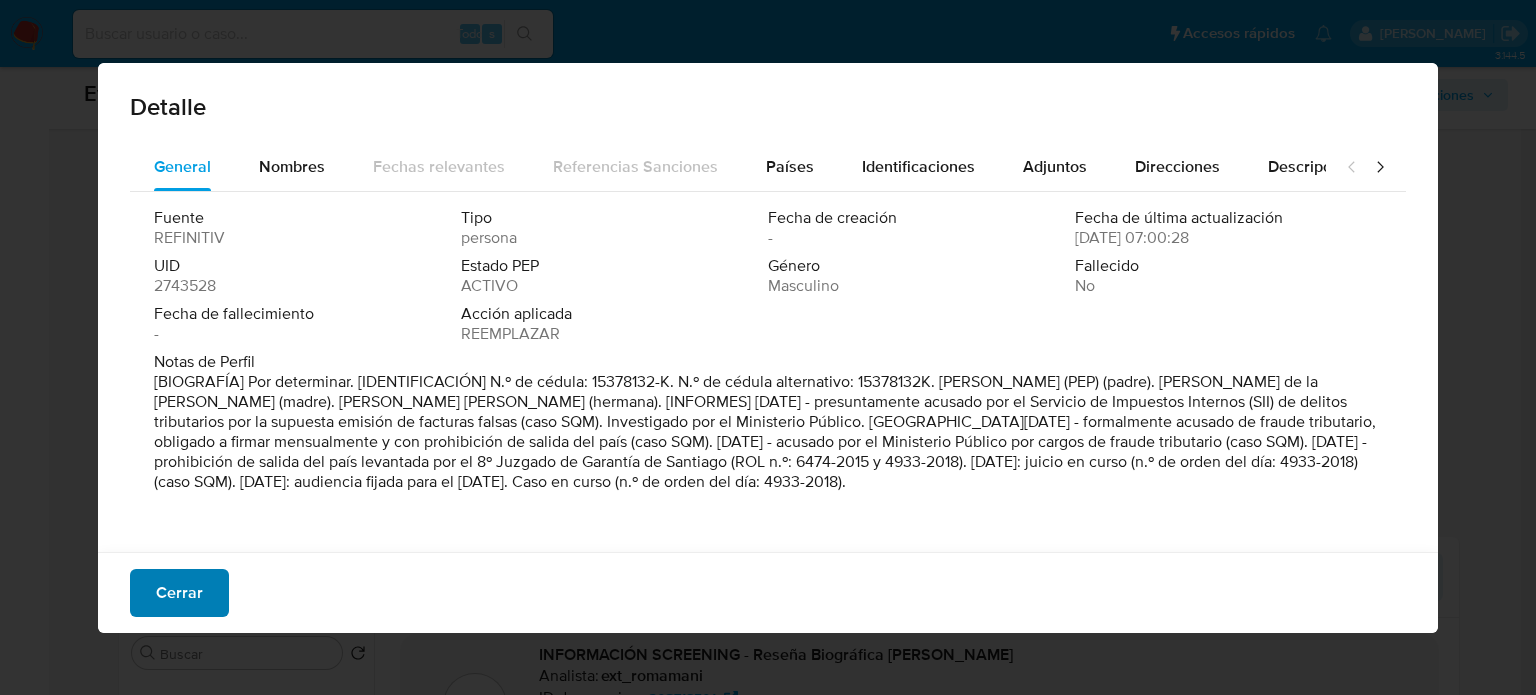 click on "Cerrar" at bounding box center [179, 593] 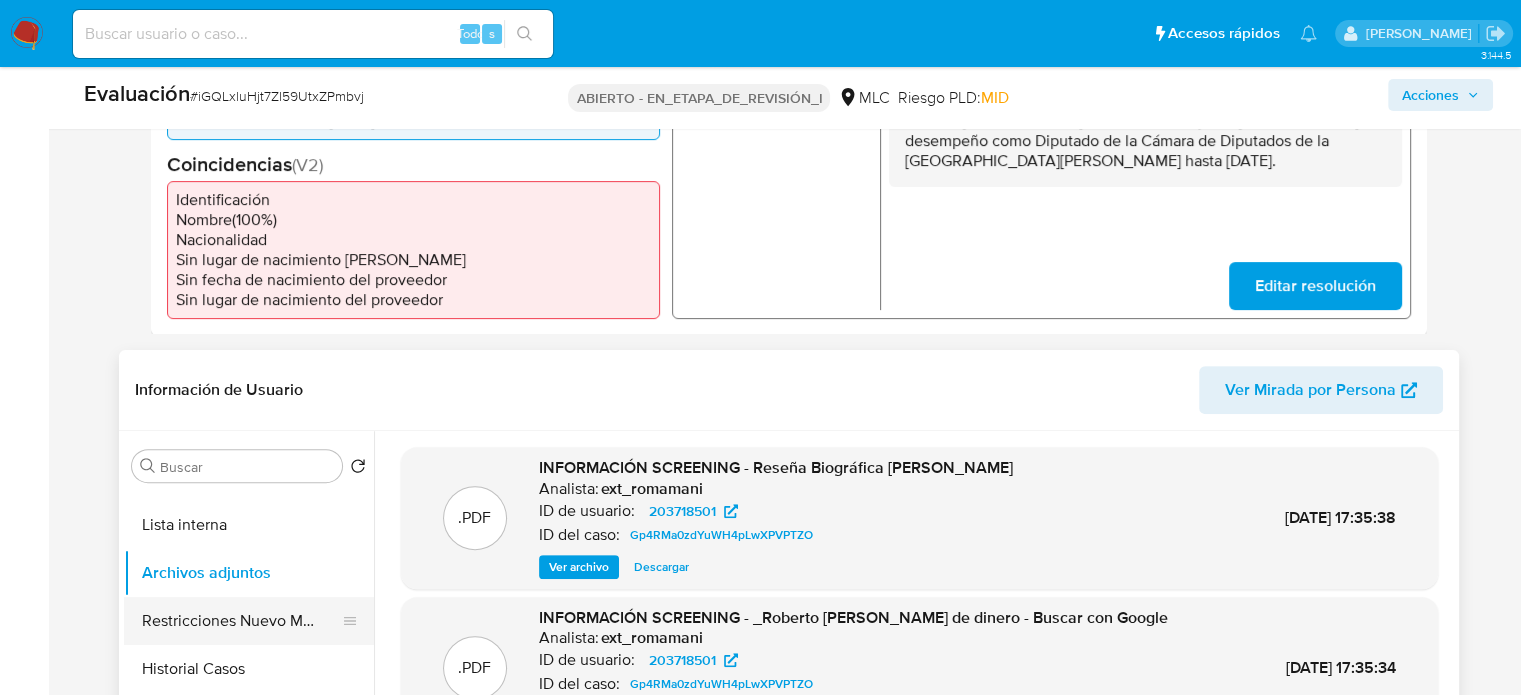 scroll, scrollTop: 700, scrollLeft: 0, axis: vertical 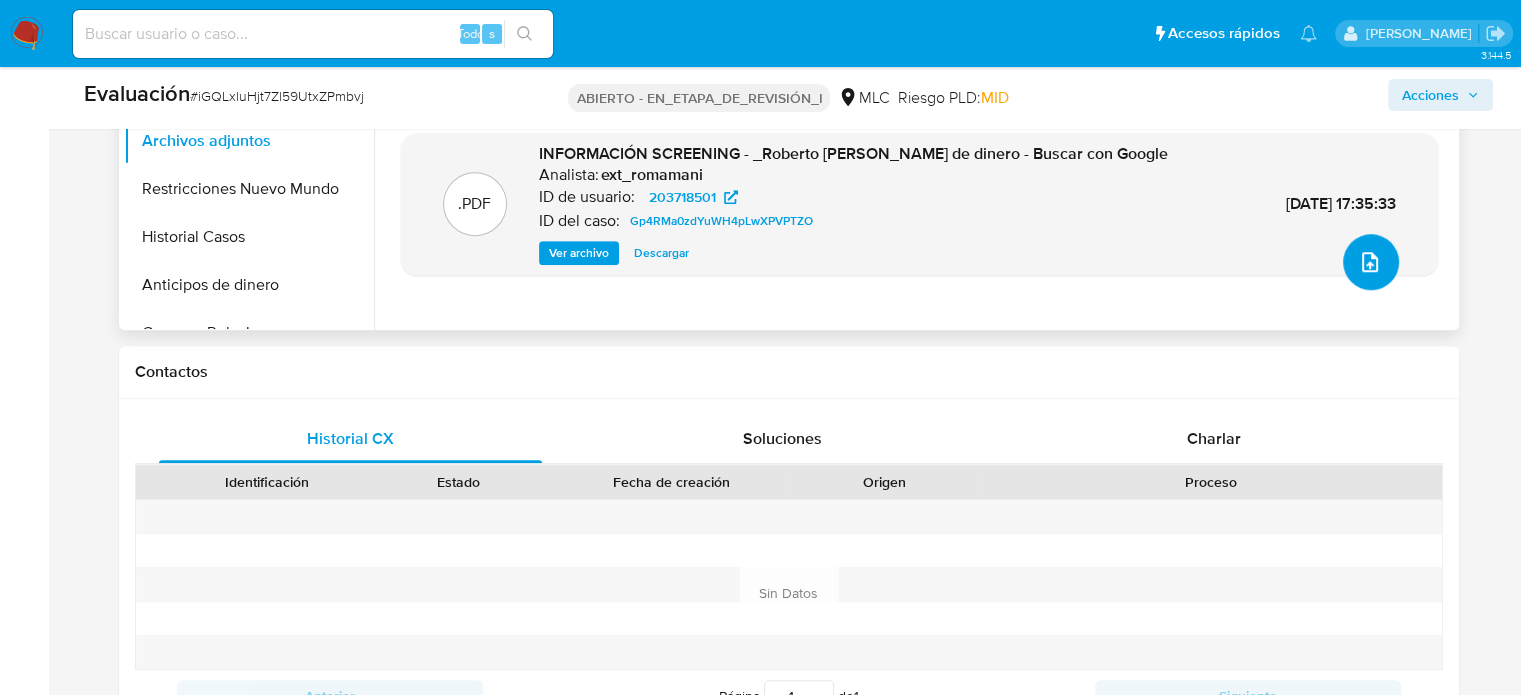 click at bounding box center [1371, 262] 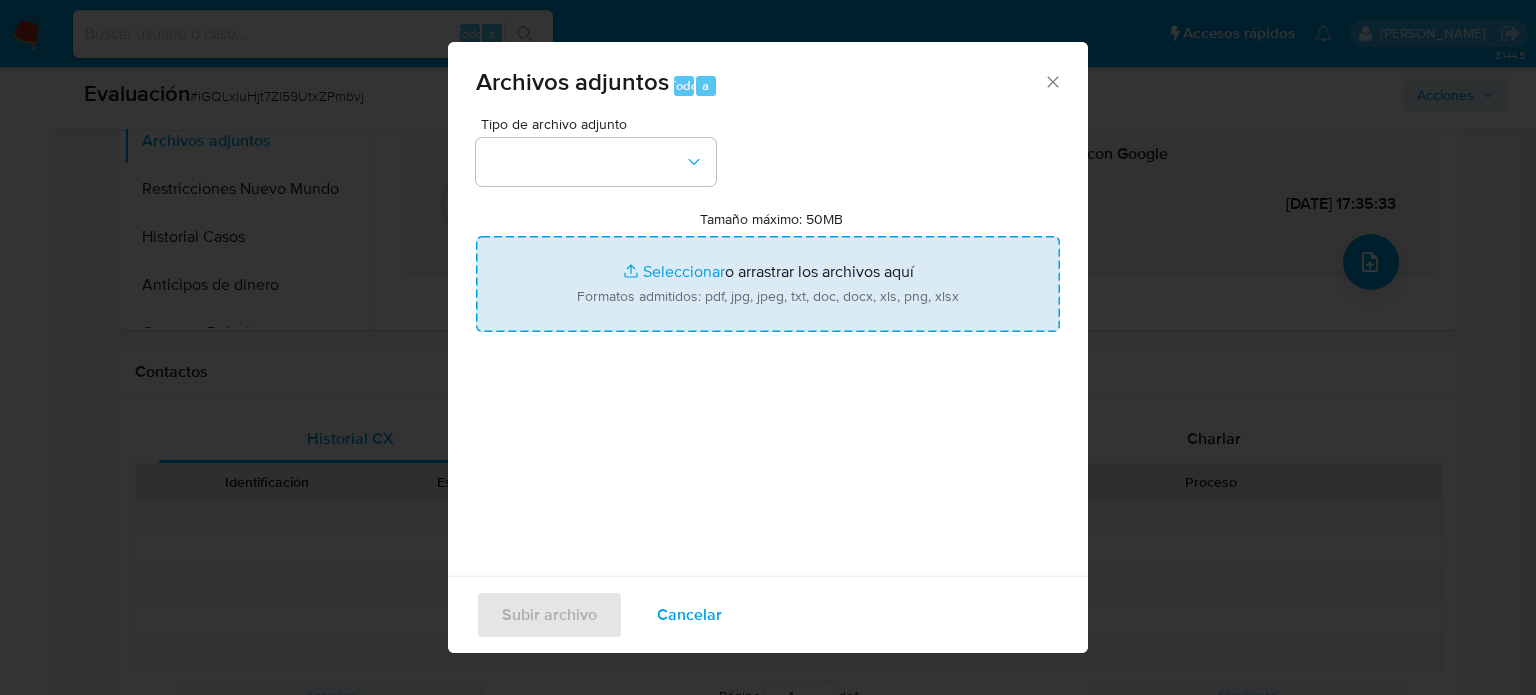 click on "Tamaño máximo: 50MB Seleccionar archivos" at bounding box center [768, 284] 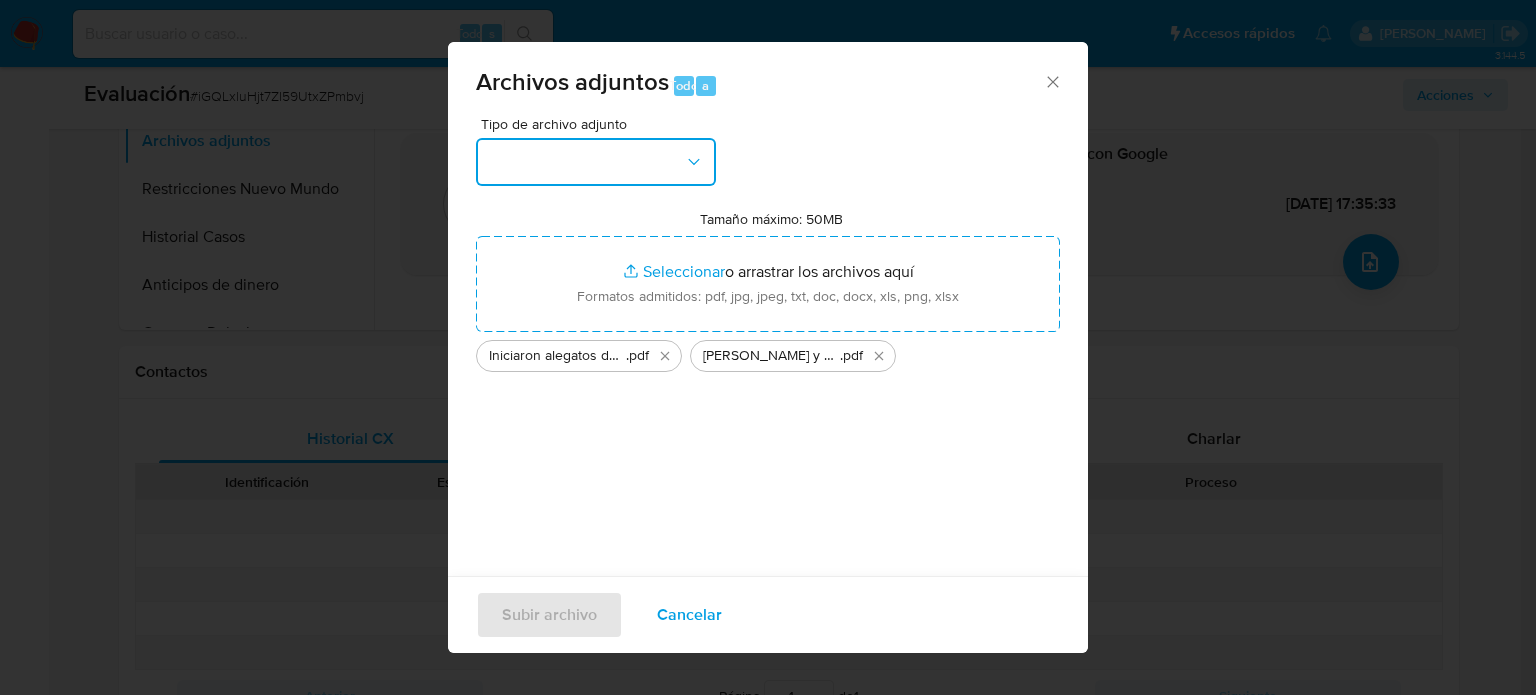 click at bounding box center (596, 162) 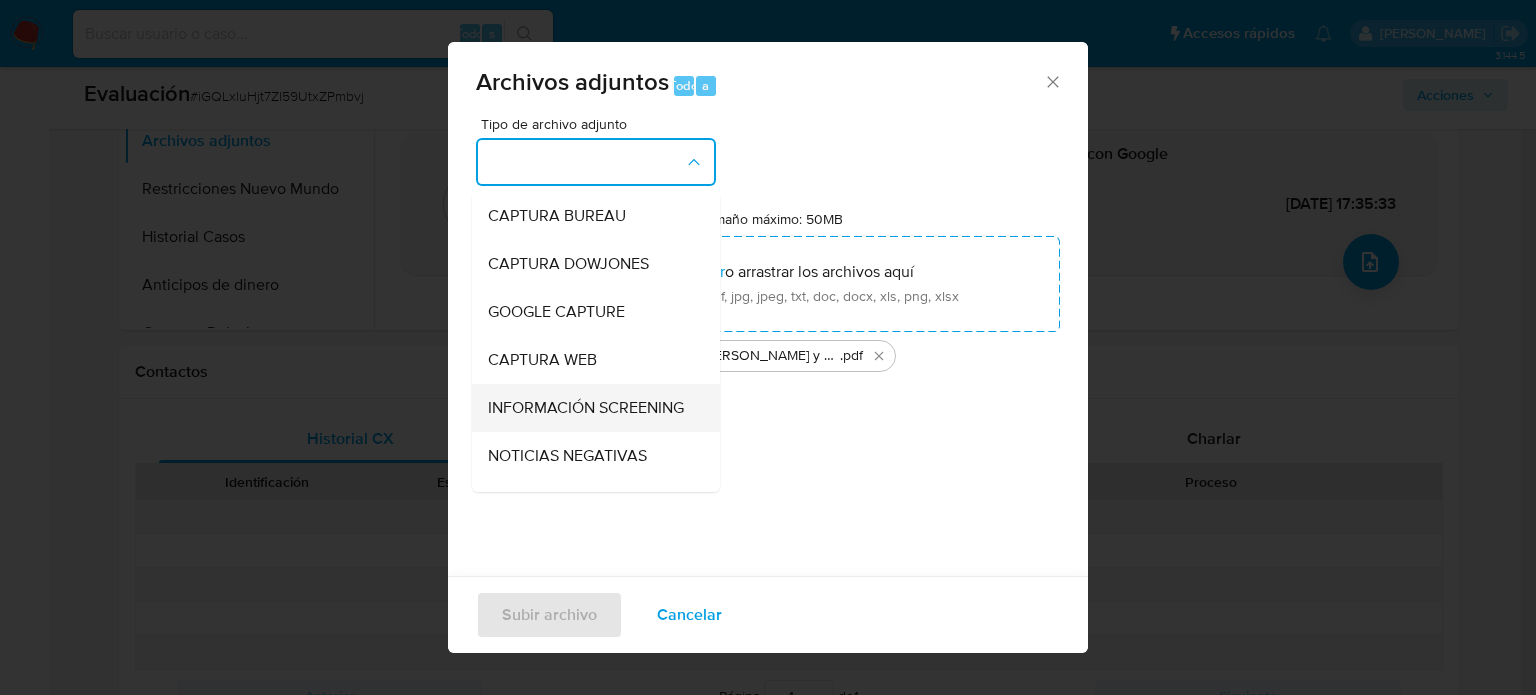 click on "INFORMACIÓN SCREENING" at bounding box center [586, 408] 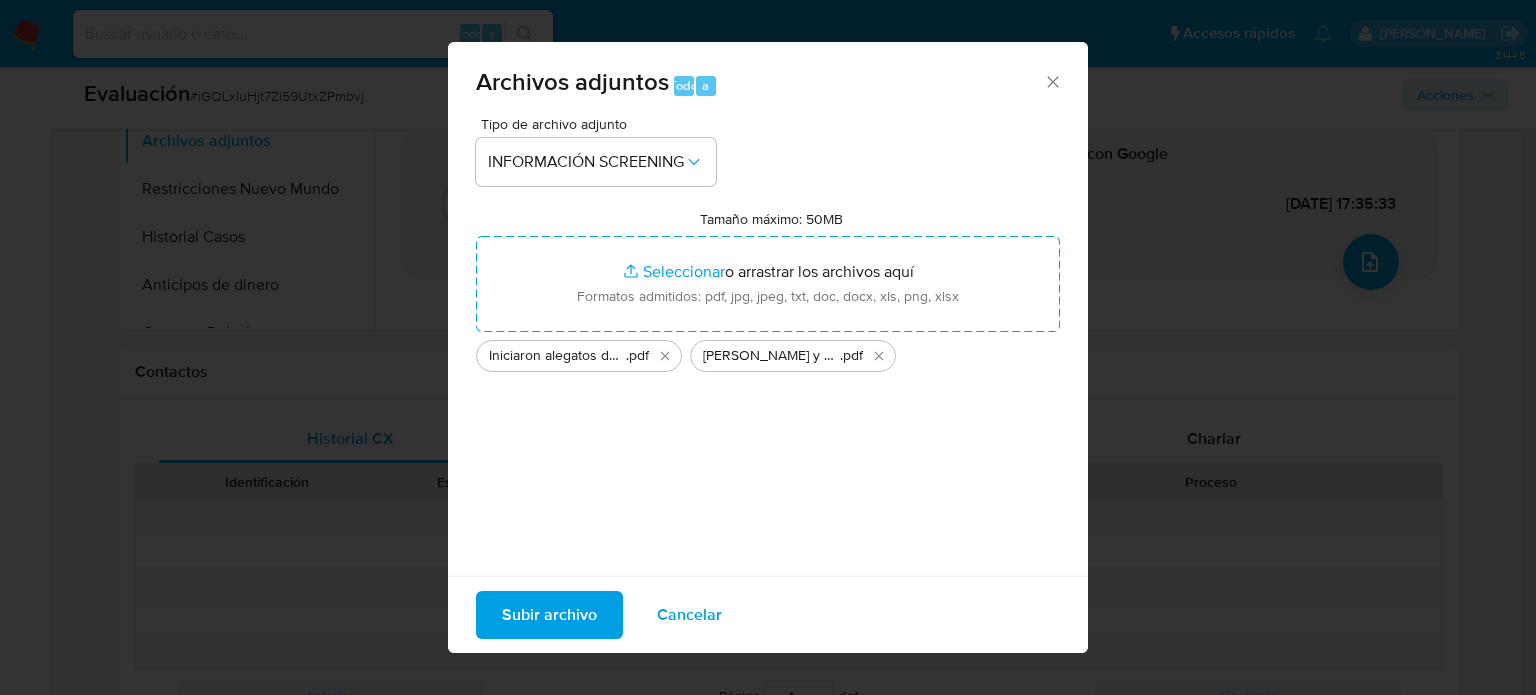 click on "Subir archivo" at bounding box center (549, 615) 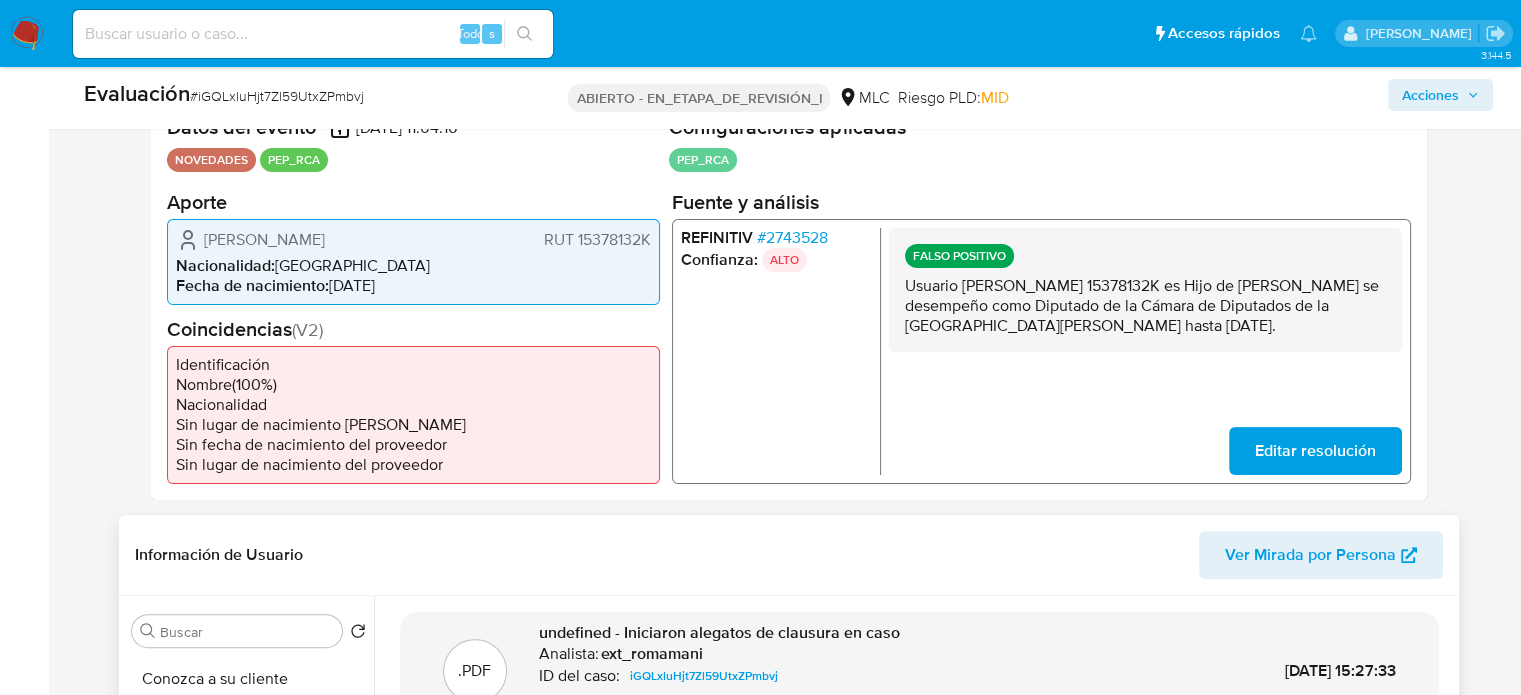 scroll, scrollTop: 400, scrollLeft: 0, axis: vertical 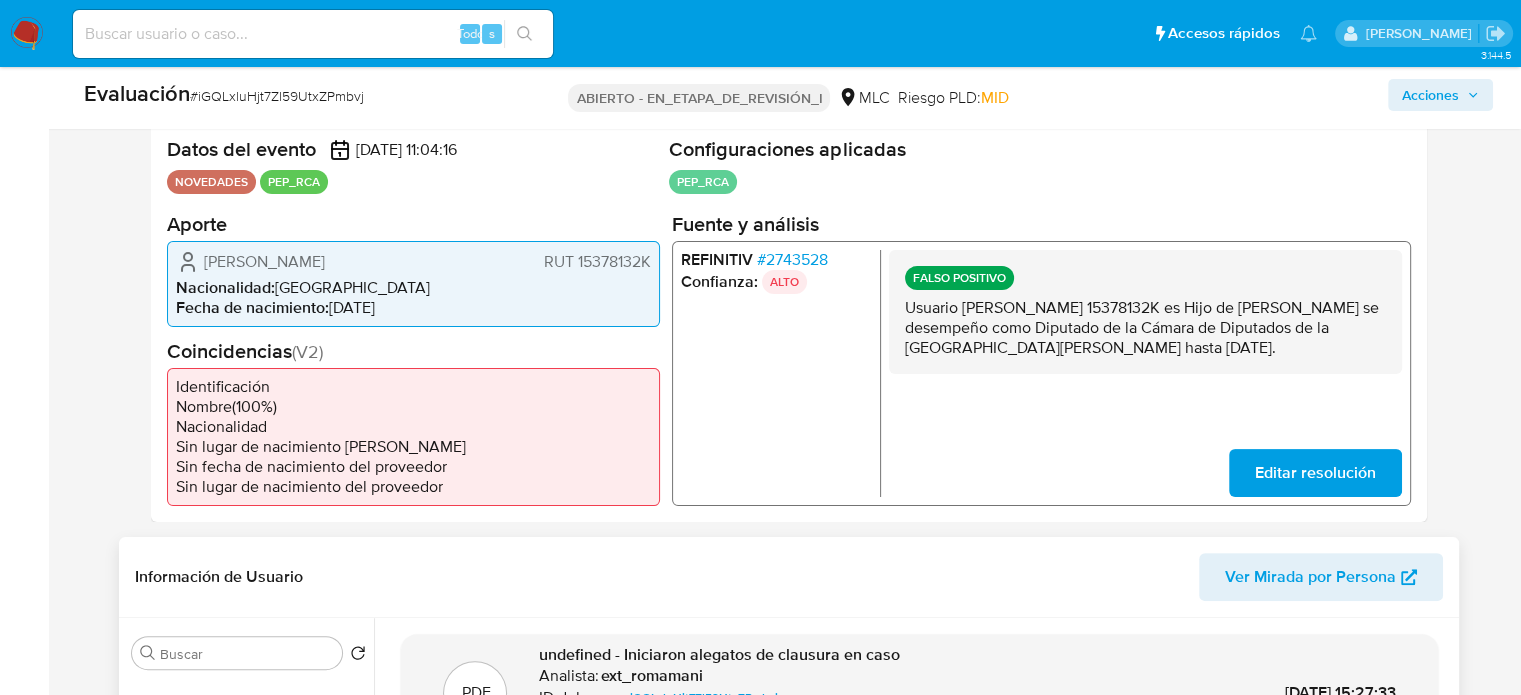 type 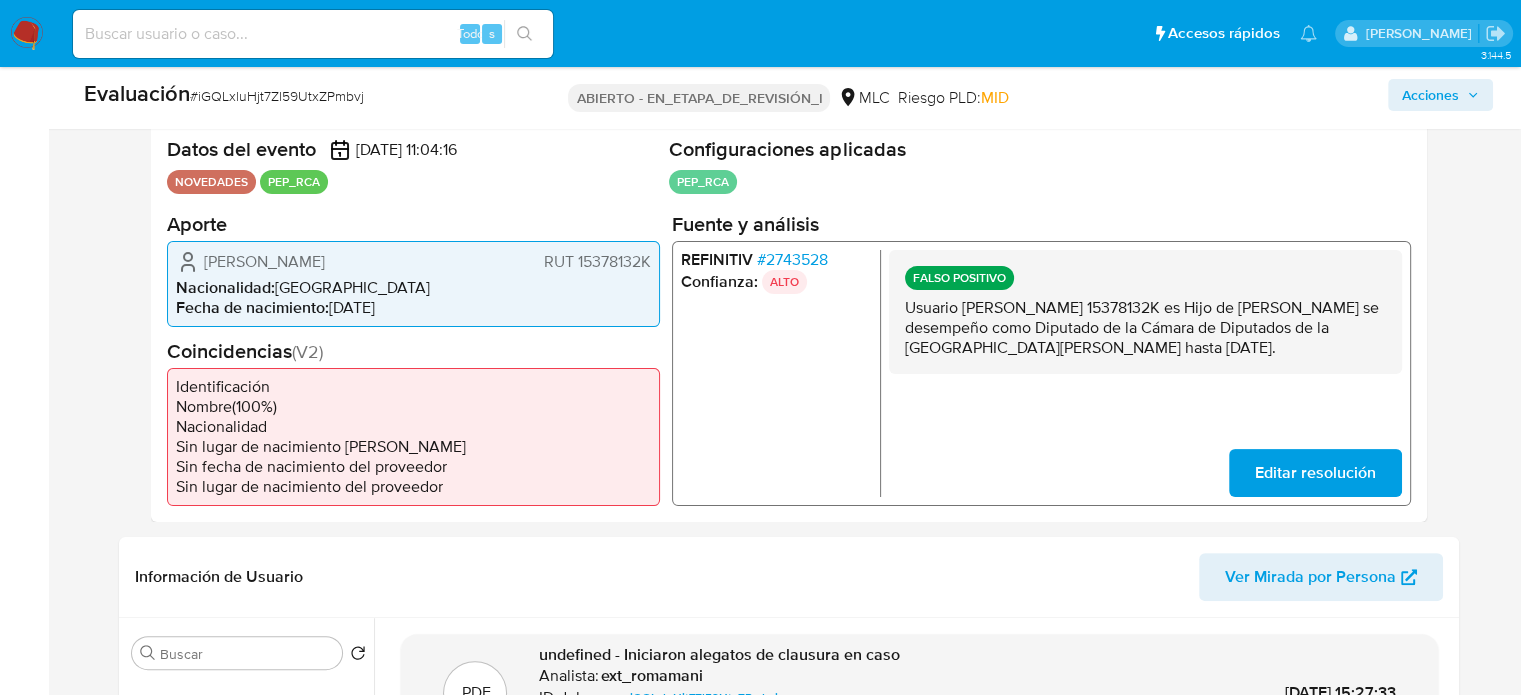 scroll, scrollTop: 0, scrollLeft: 0, axis: both 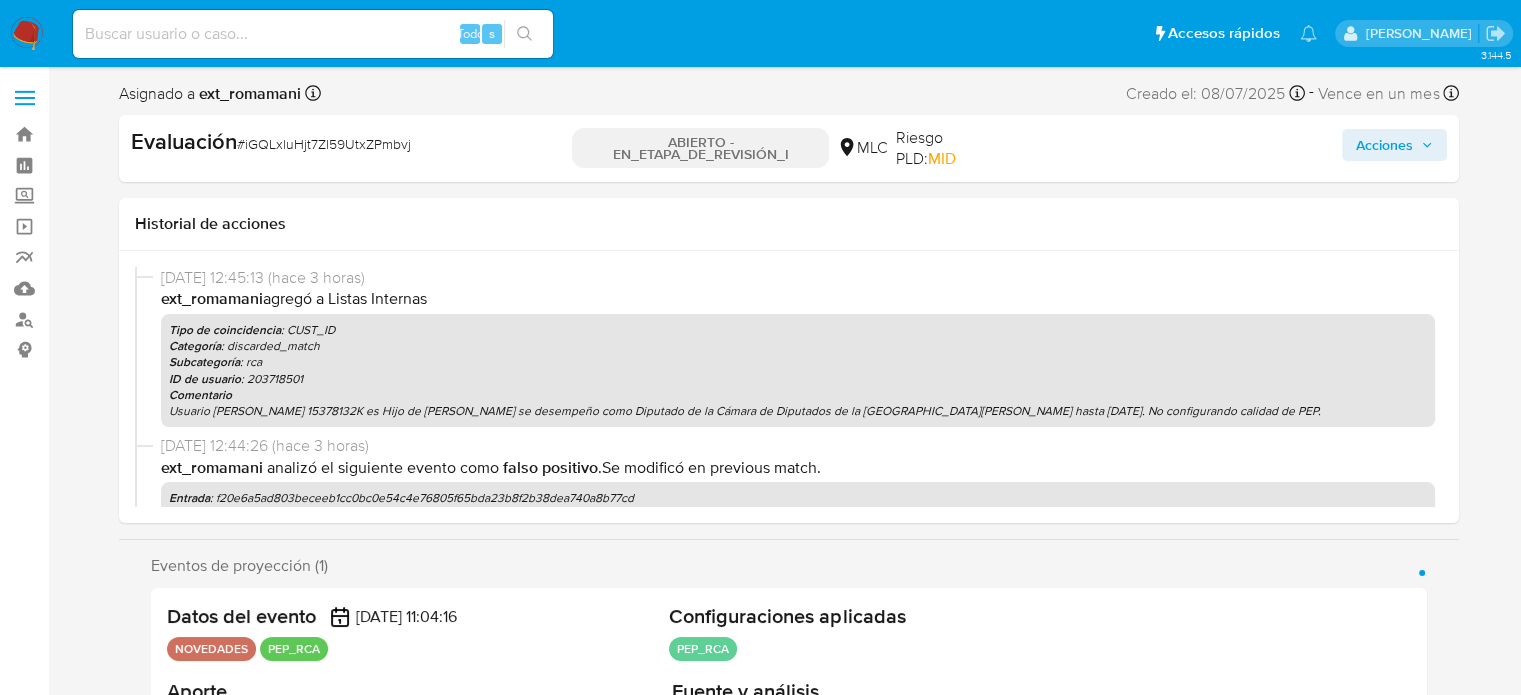 click on "Acciones" at bounding box center [1384, 145] 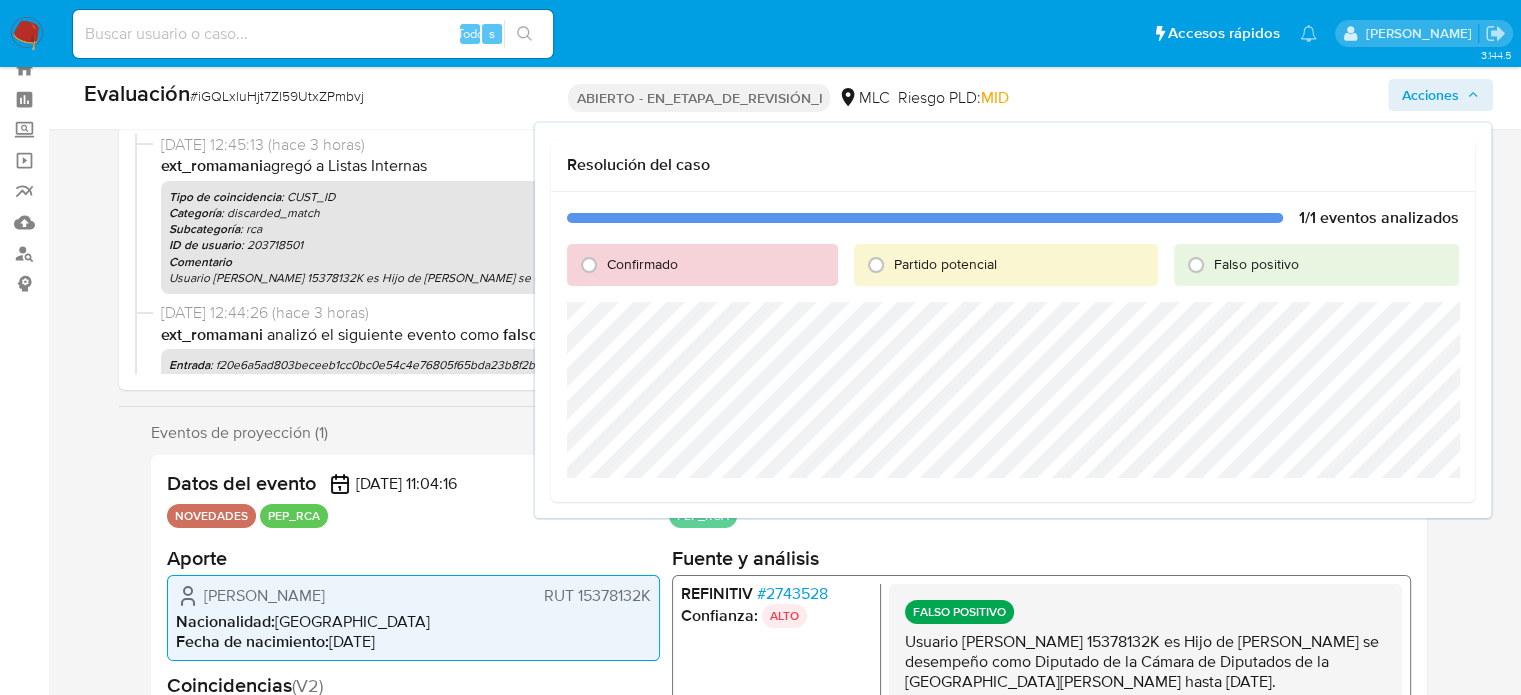 scroll, scrollTop: 100, scrollLeft: 0, axis: vertical 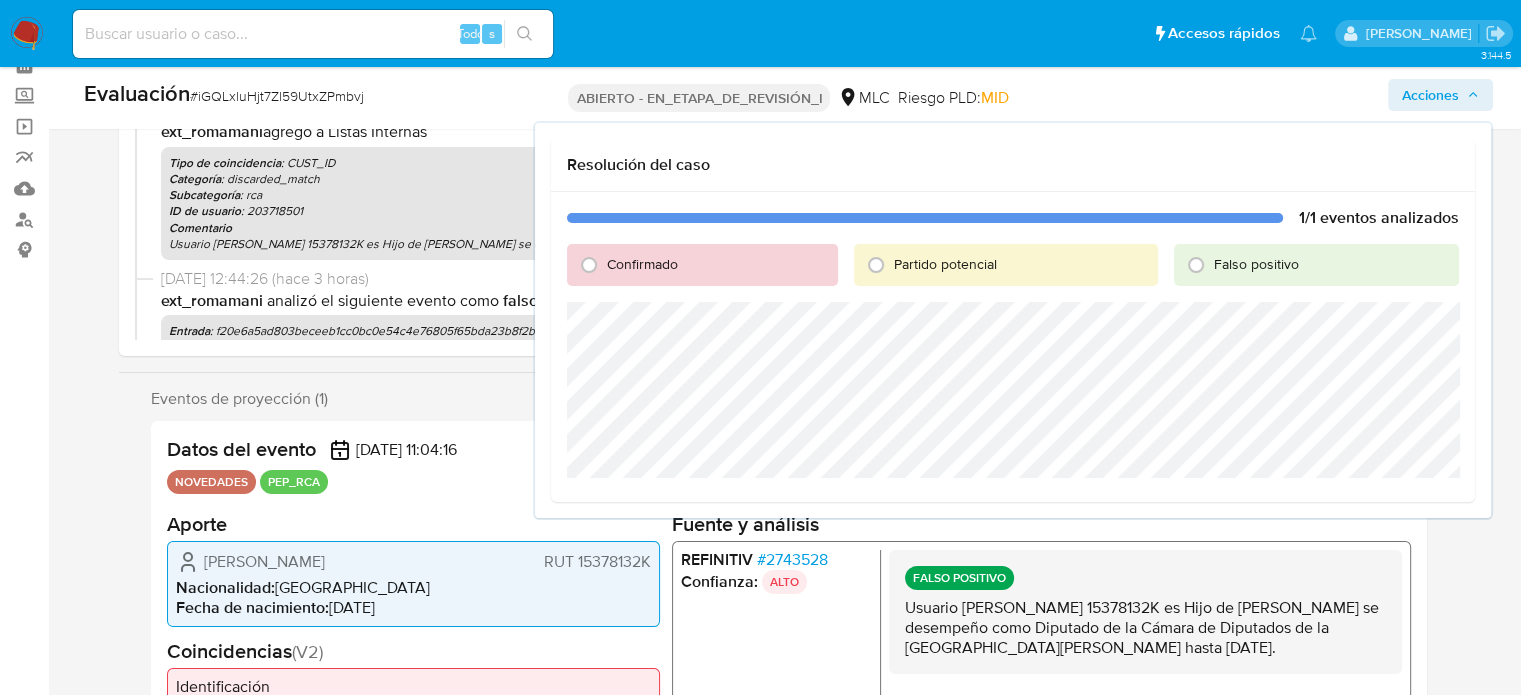 click on "1/1 eventos analizados Confirmado Partido potencial Falso positivo" at bounding box center [1013, 347] 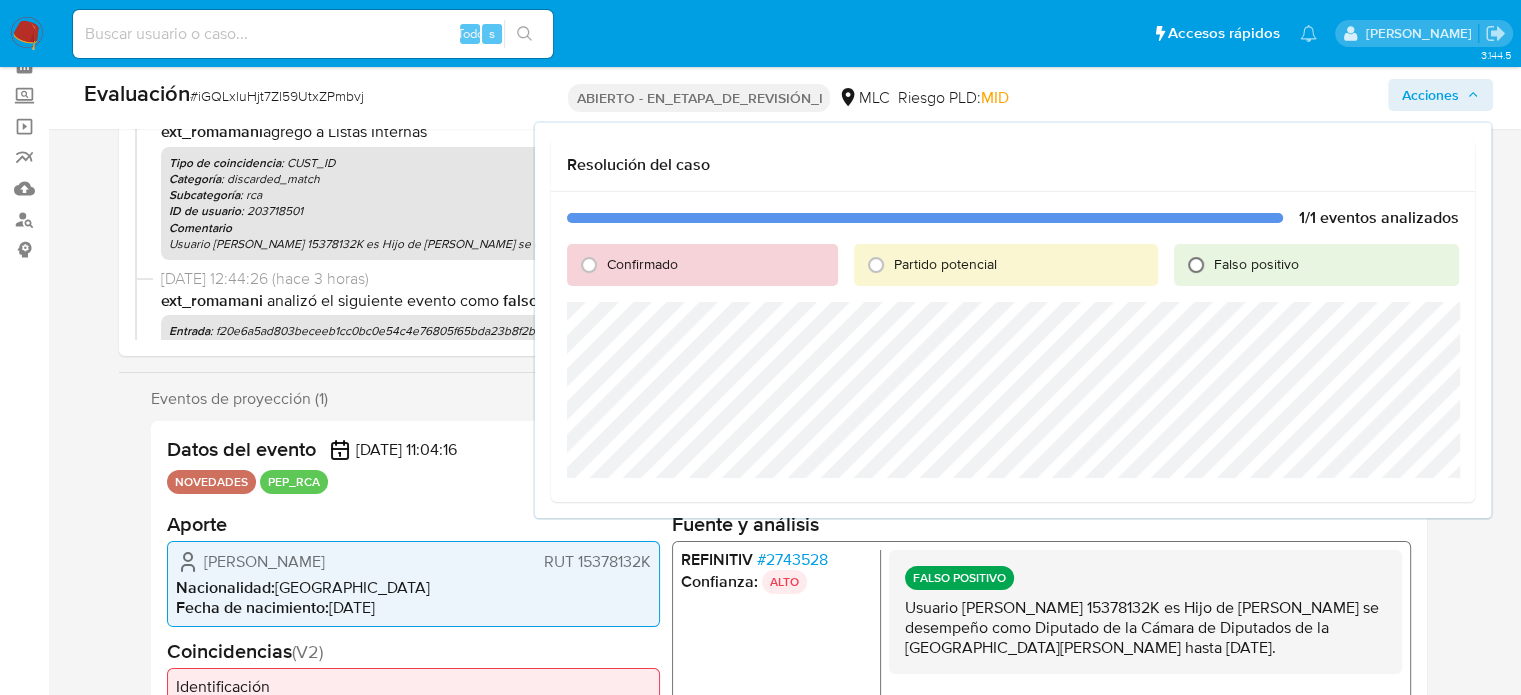 click on "Falso positivo" at bounding box center [1196, 265] 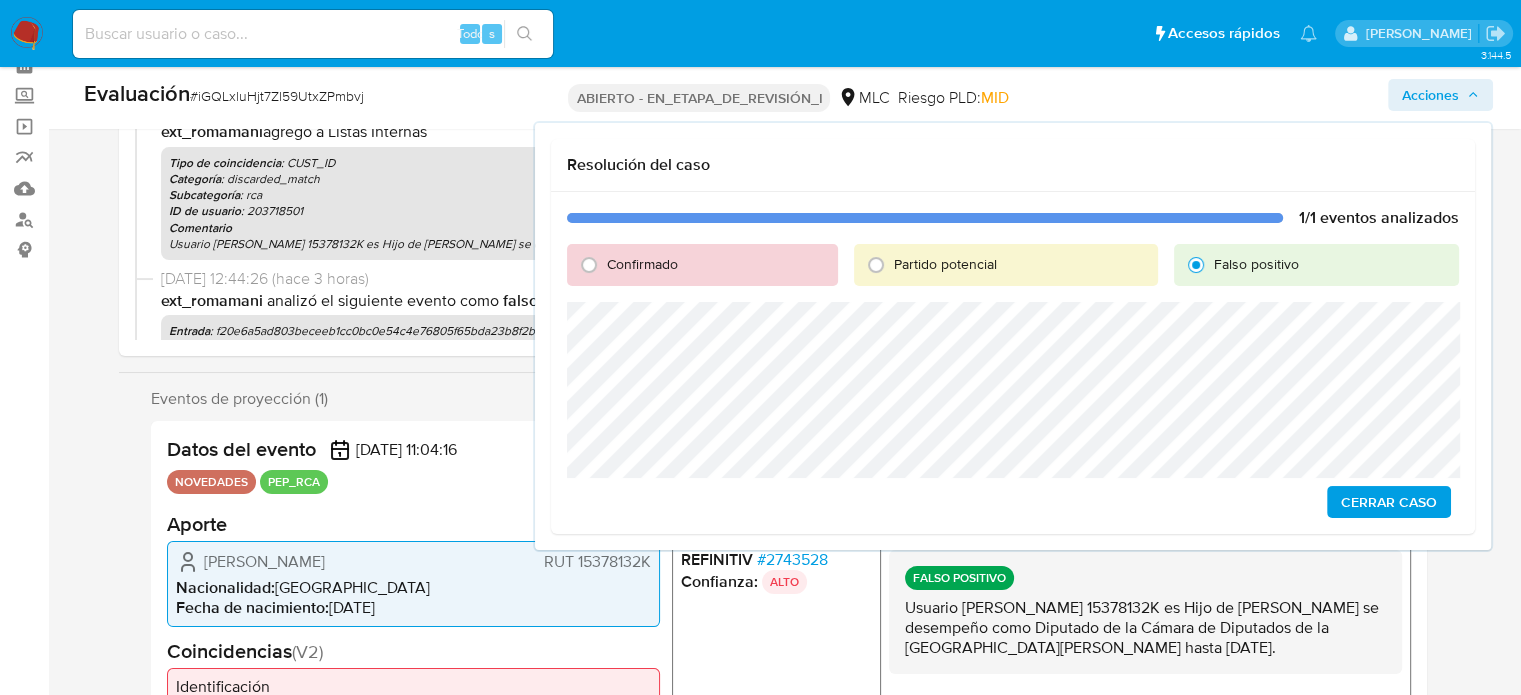 click on "Cerrar Caso" at bounding box center [1389, 502] 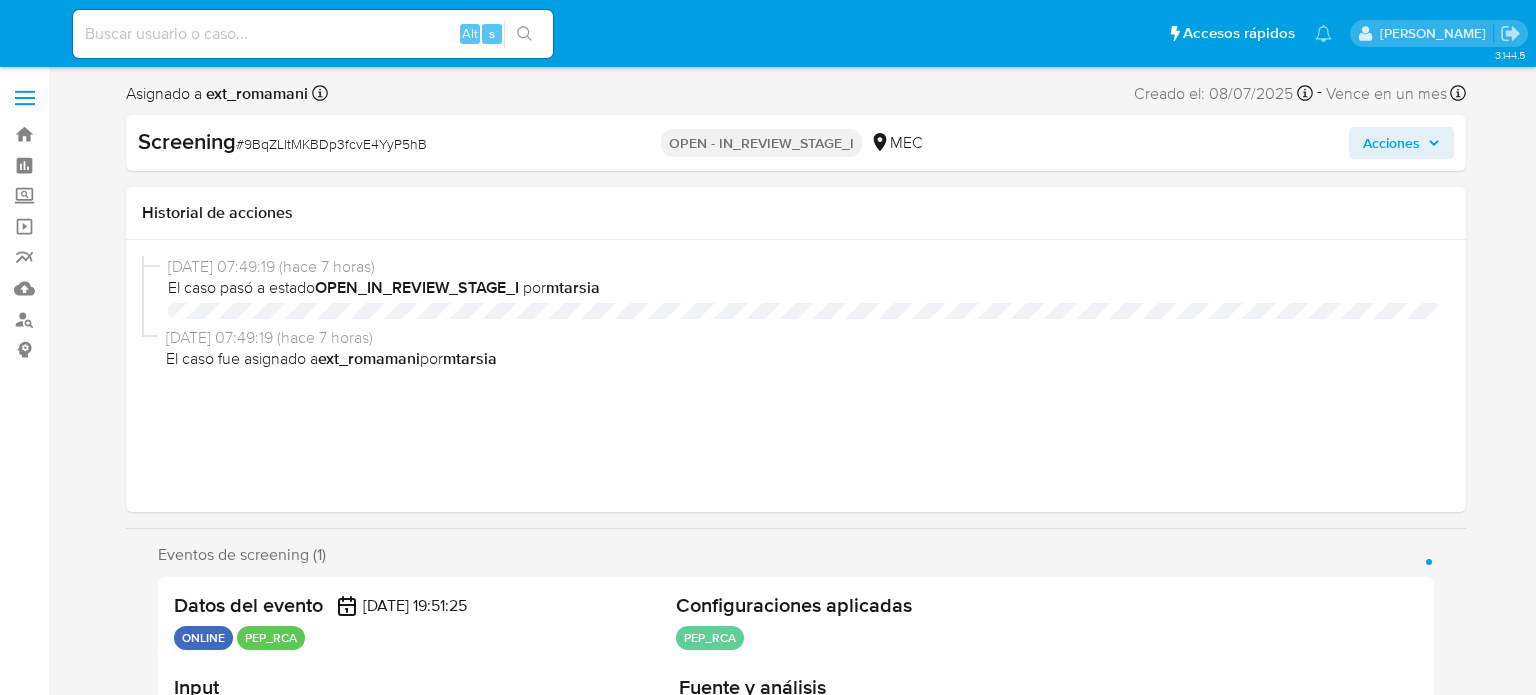 select on "10" 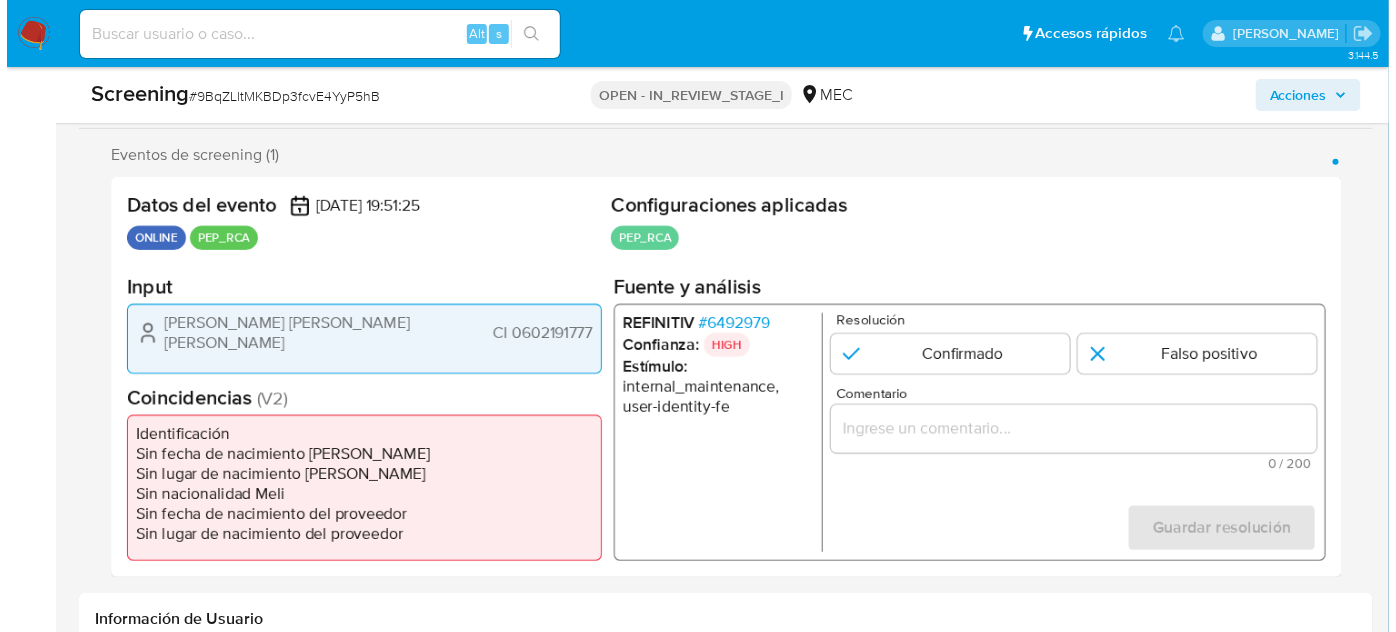 scroll, scrollTop: 363, scrollLeft: 0, axis: vertical 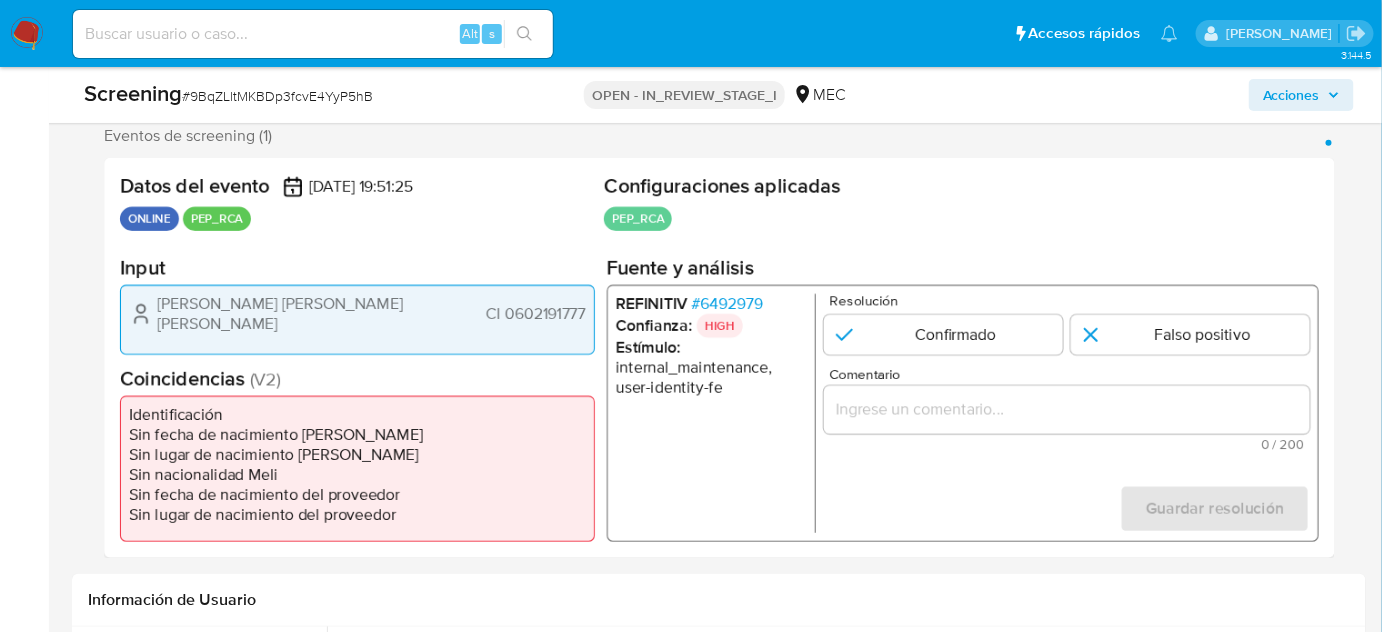 click on "# 6492979" at bounding box center (727, 304) 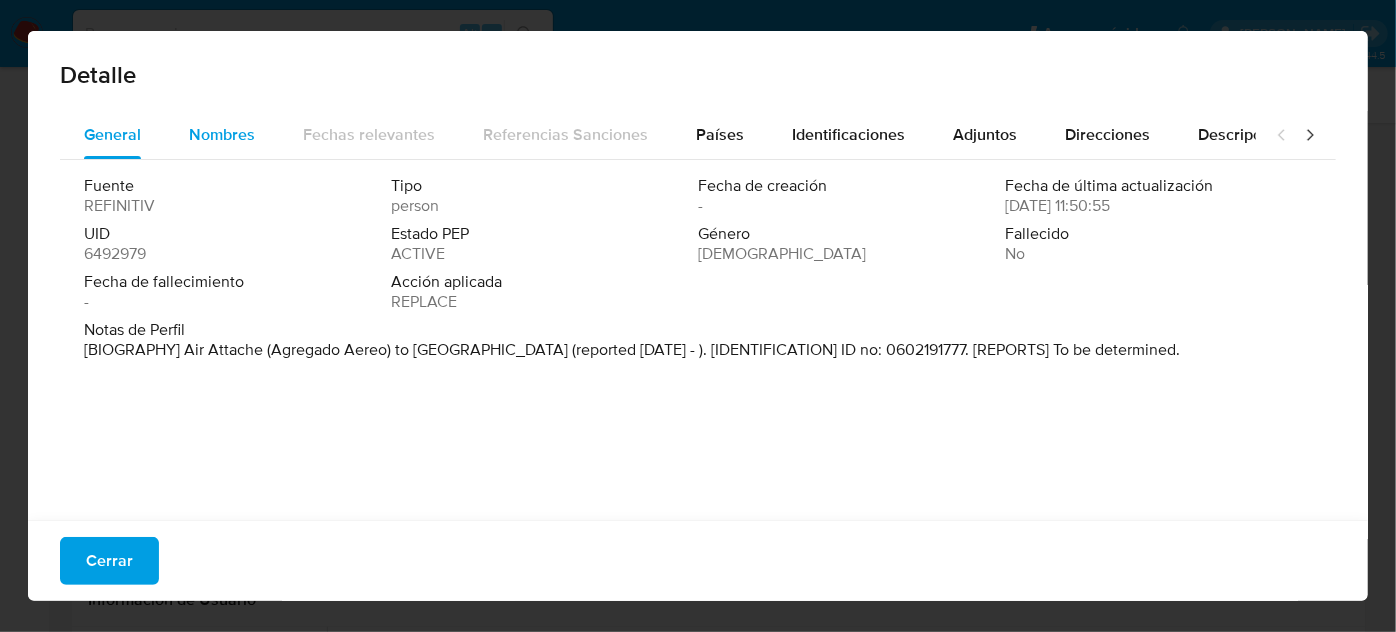 click on "Nombres" at bounding box center (222, 135) 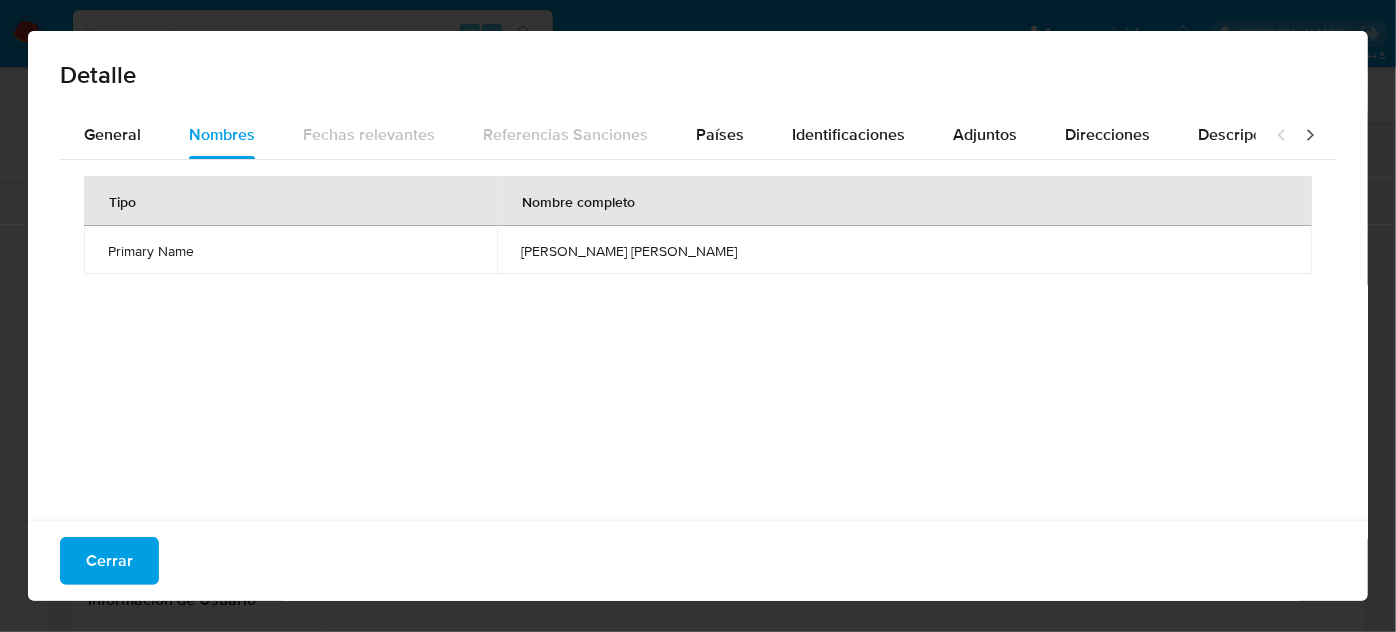 drag, startPoint x: 573, startPoint y: 258, endPoint x: 746, endPoint y: 265, distance: 173.14156 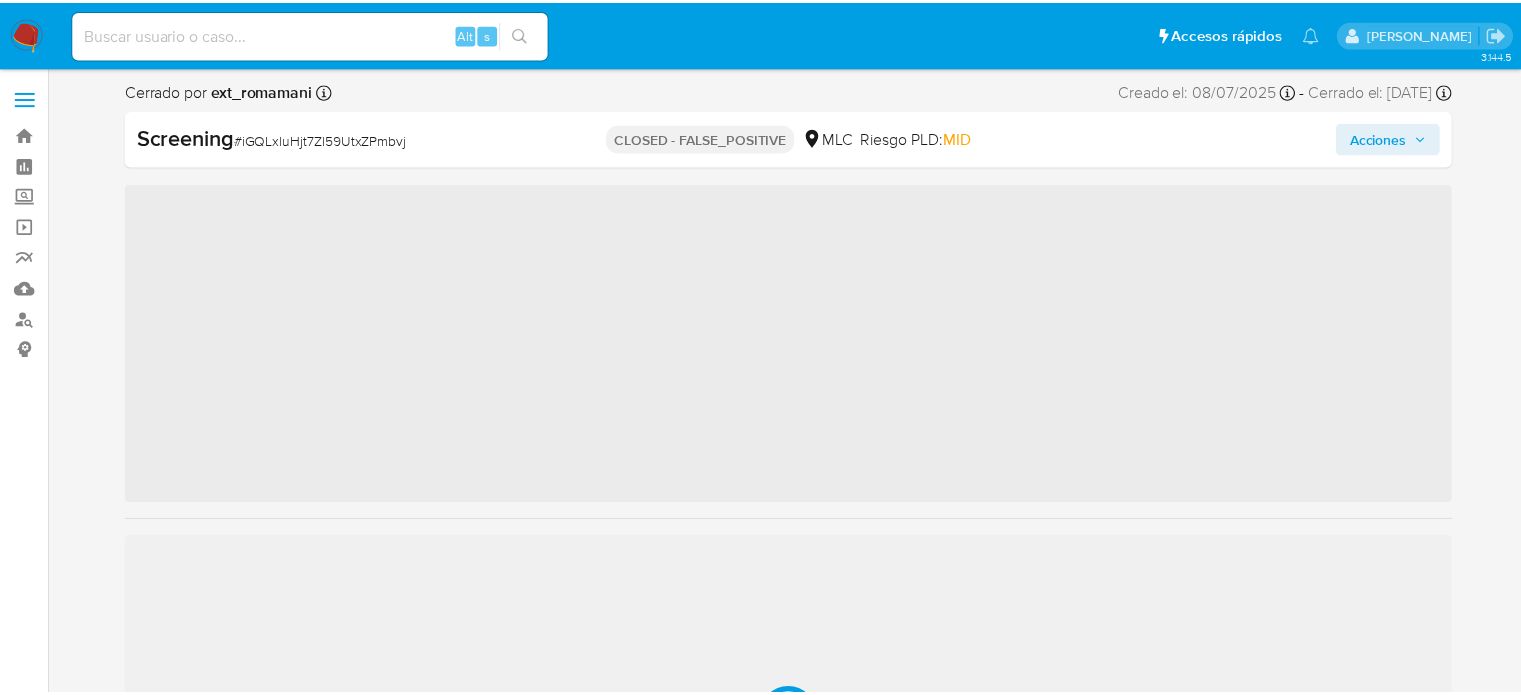 scroll, scrollTop: 0, scrollLeft: 0, axis: both 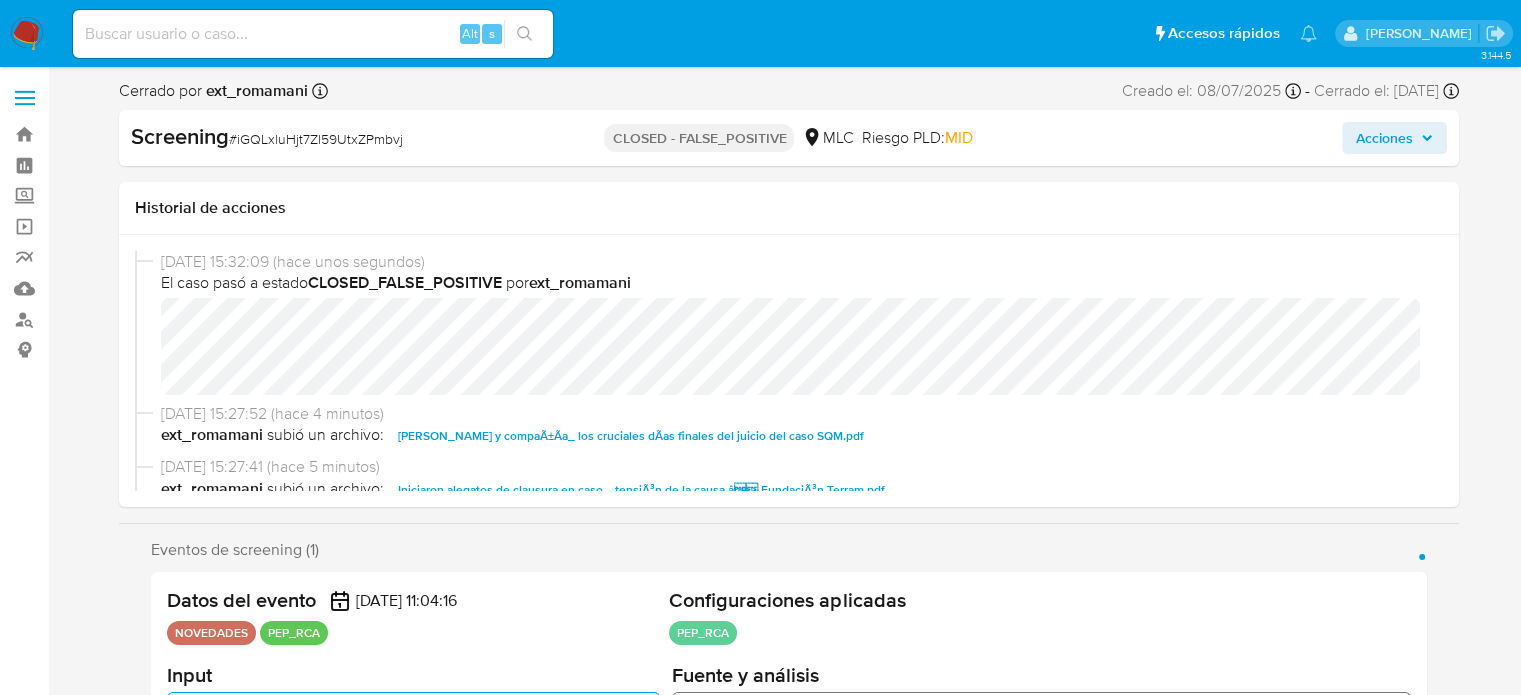 select on "10" 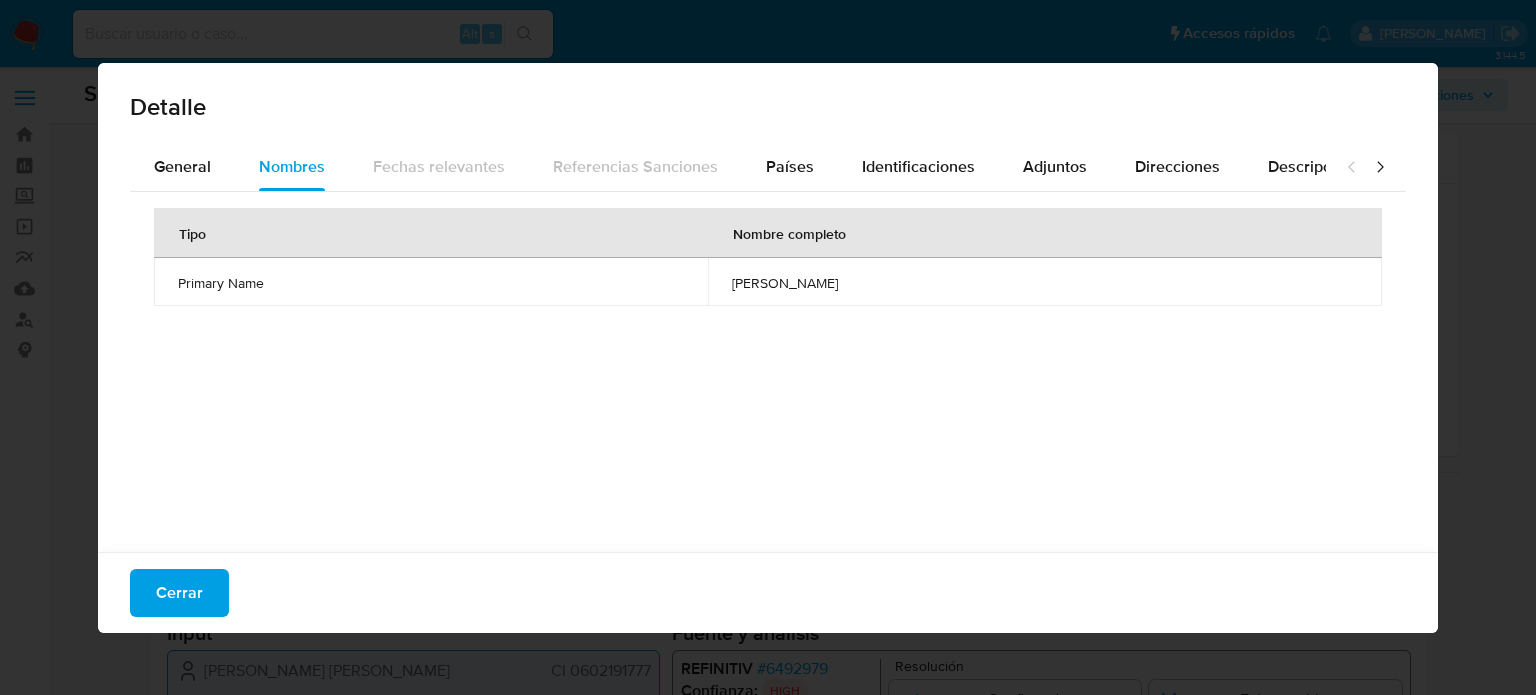 select on "10" 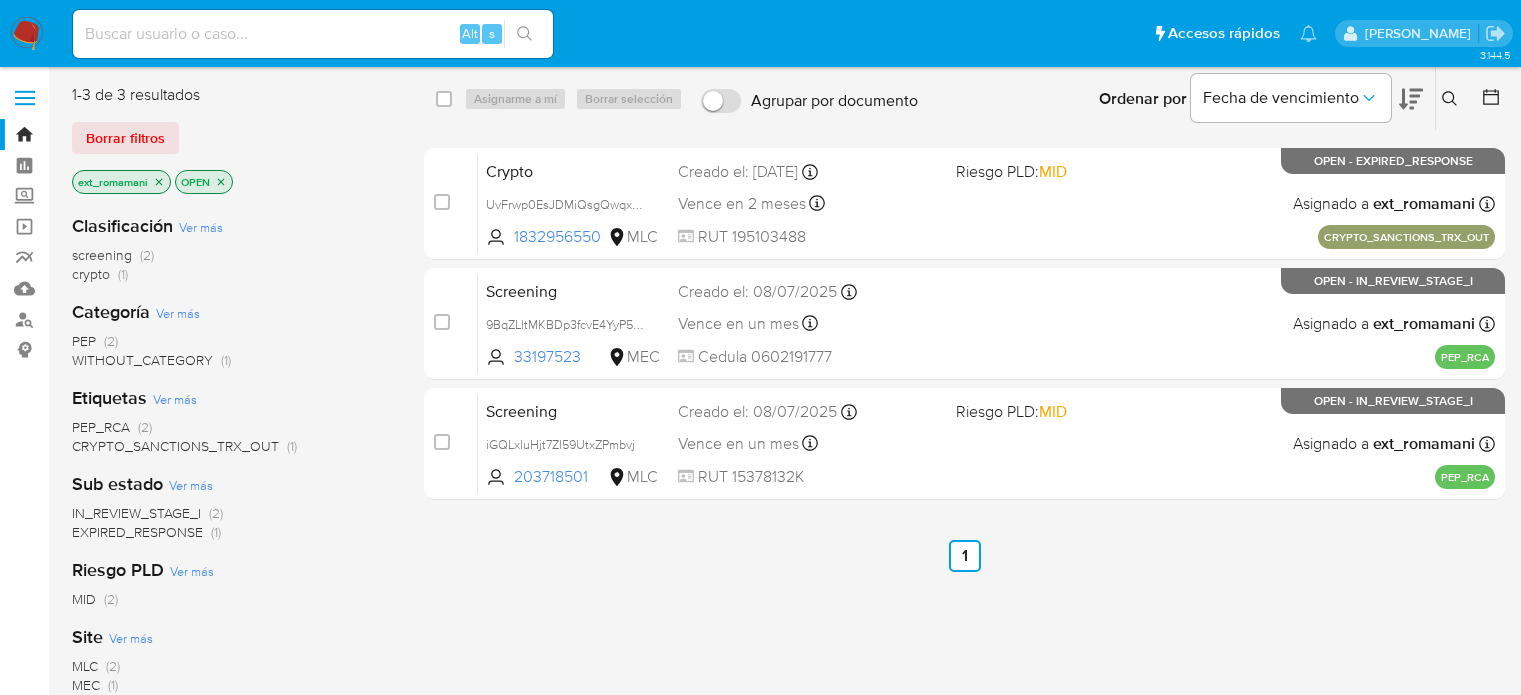 scroll, scrollTop: 0, scrollLeft: 0, axis: both 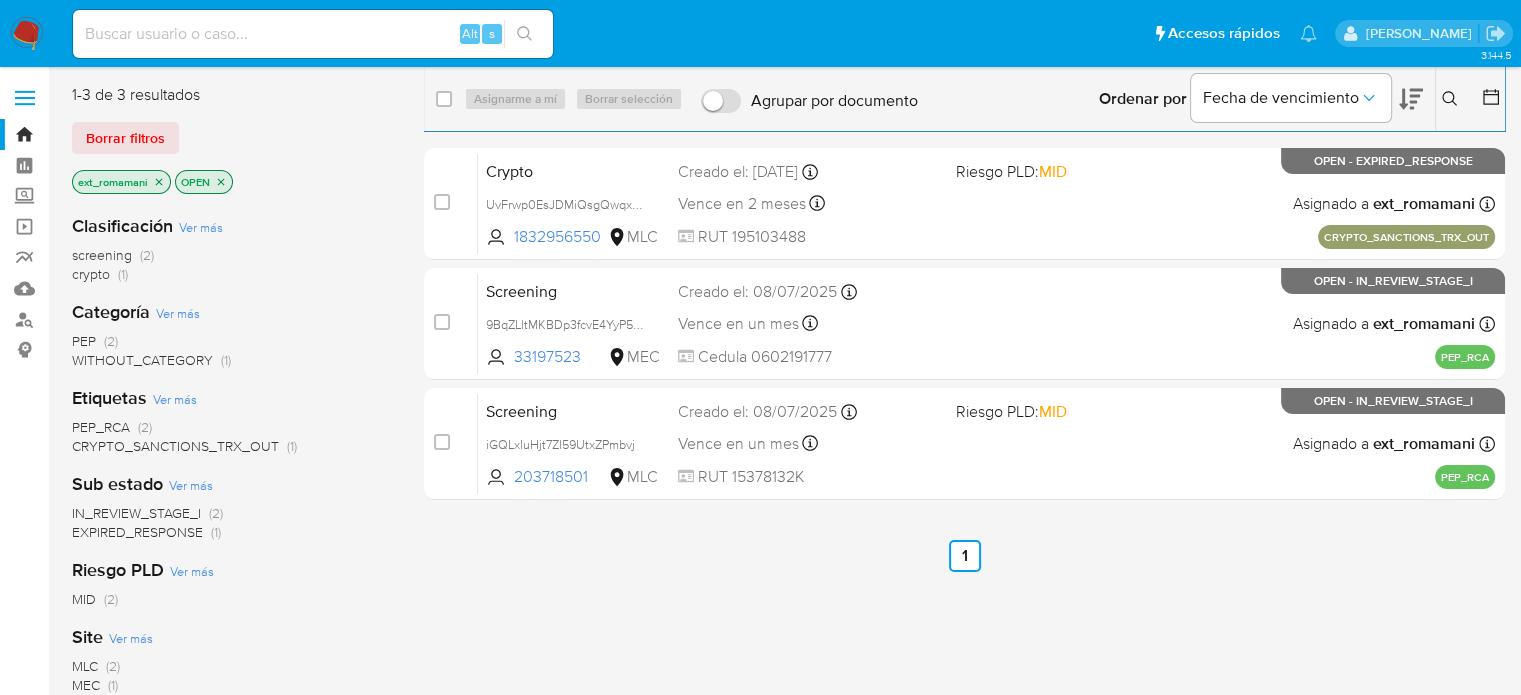 click at bounding box center (27, 34) 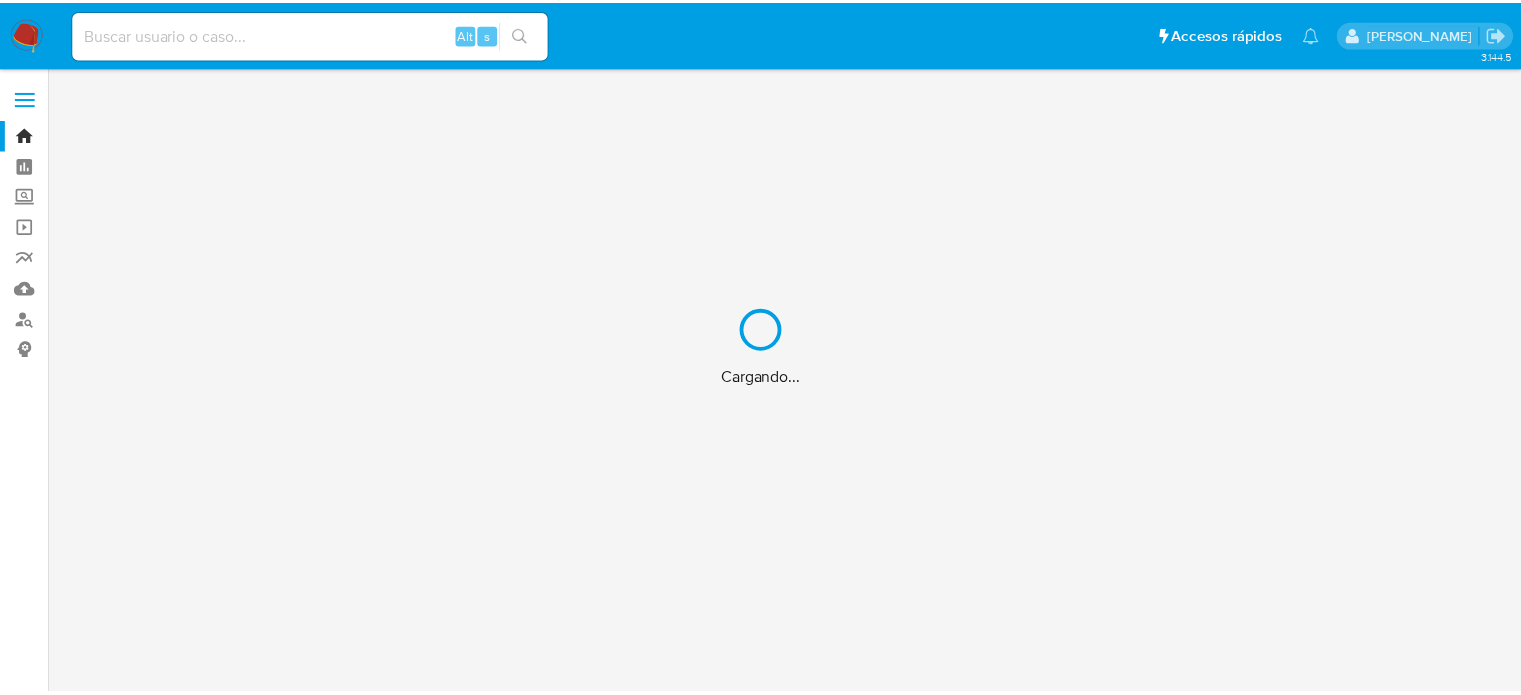 scroll, scrollTop: 0, scrollLeft: 0, axis: both 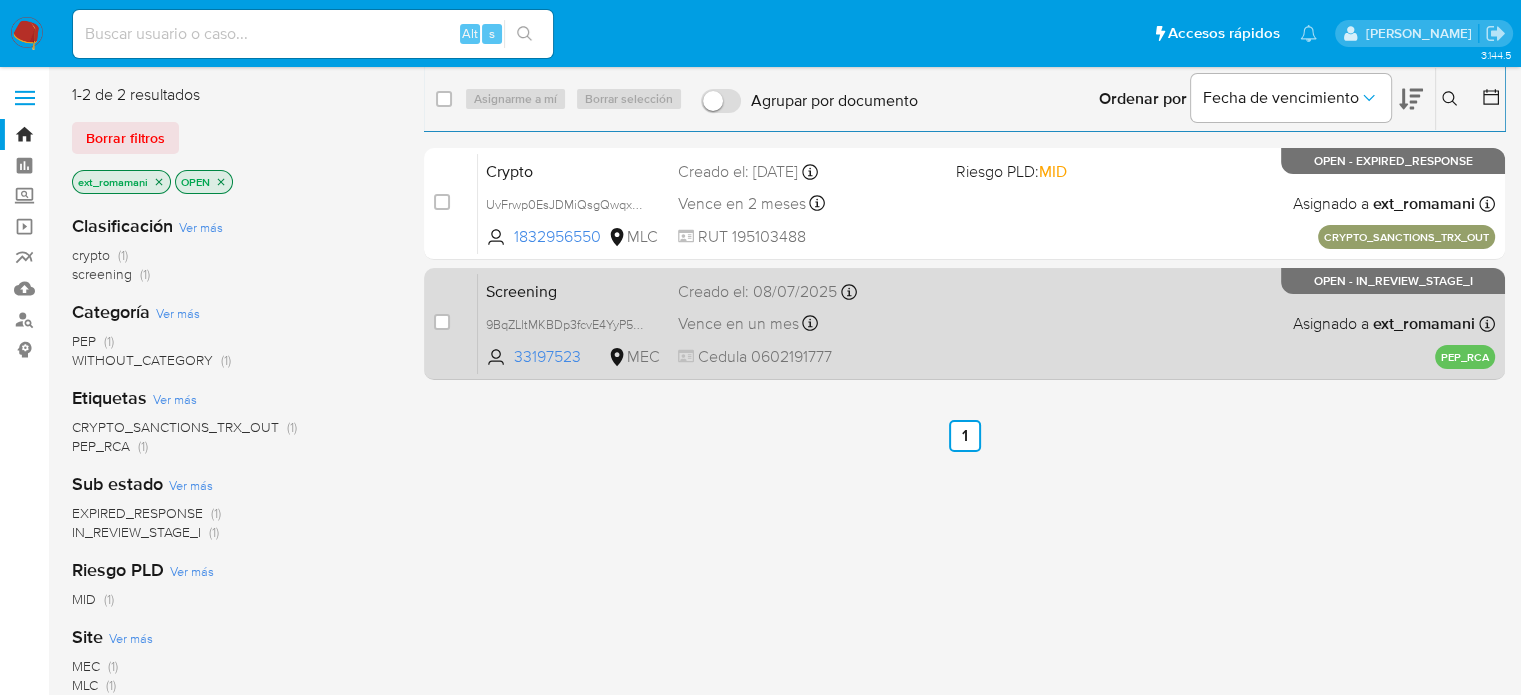 drag, startPoint x: 880, startPoint y: 339, endPoint x: 868, endPoint y: 361, distance: 25.059929 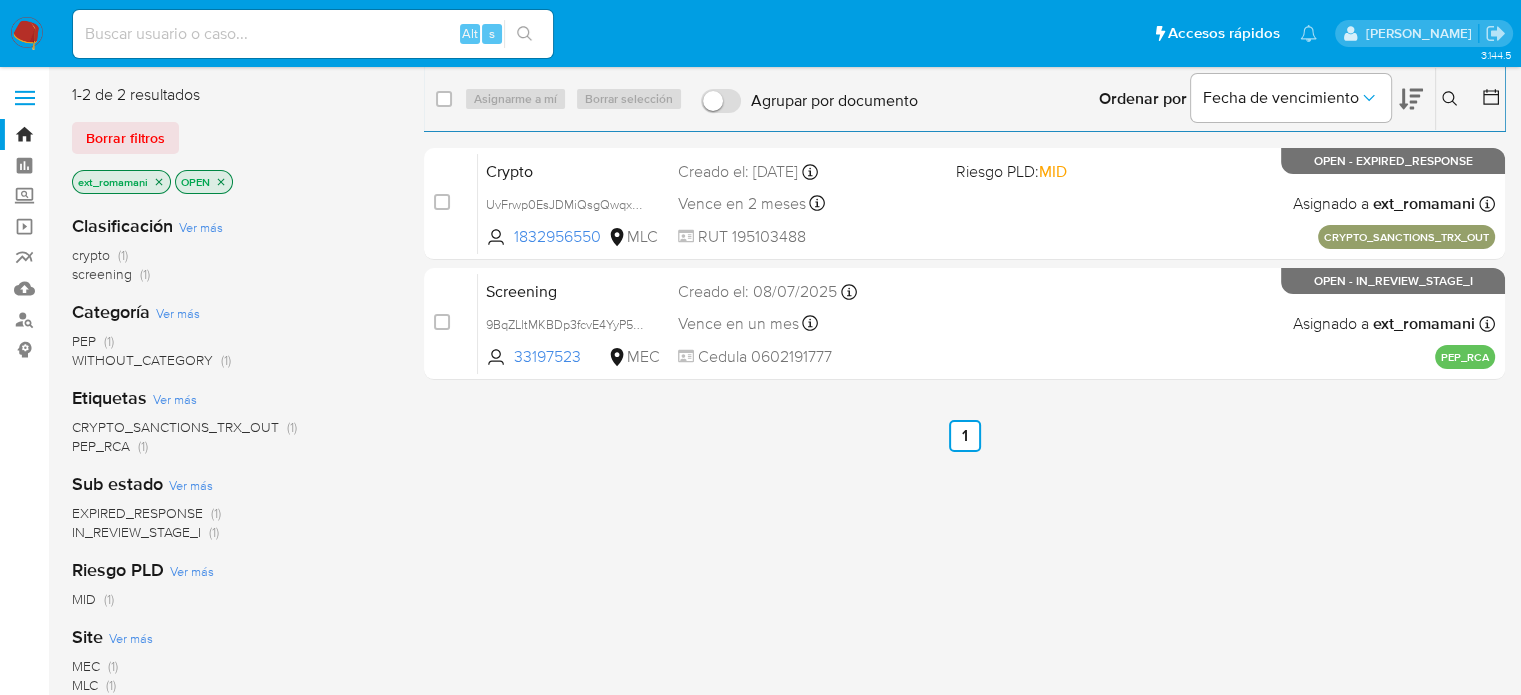 click 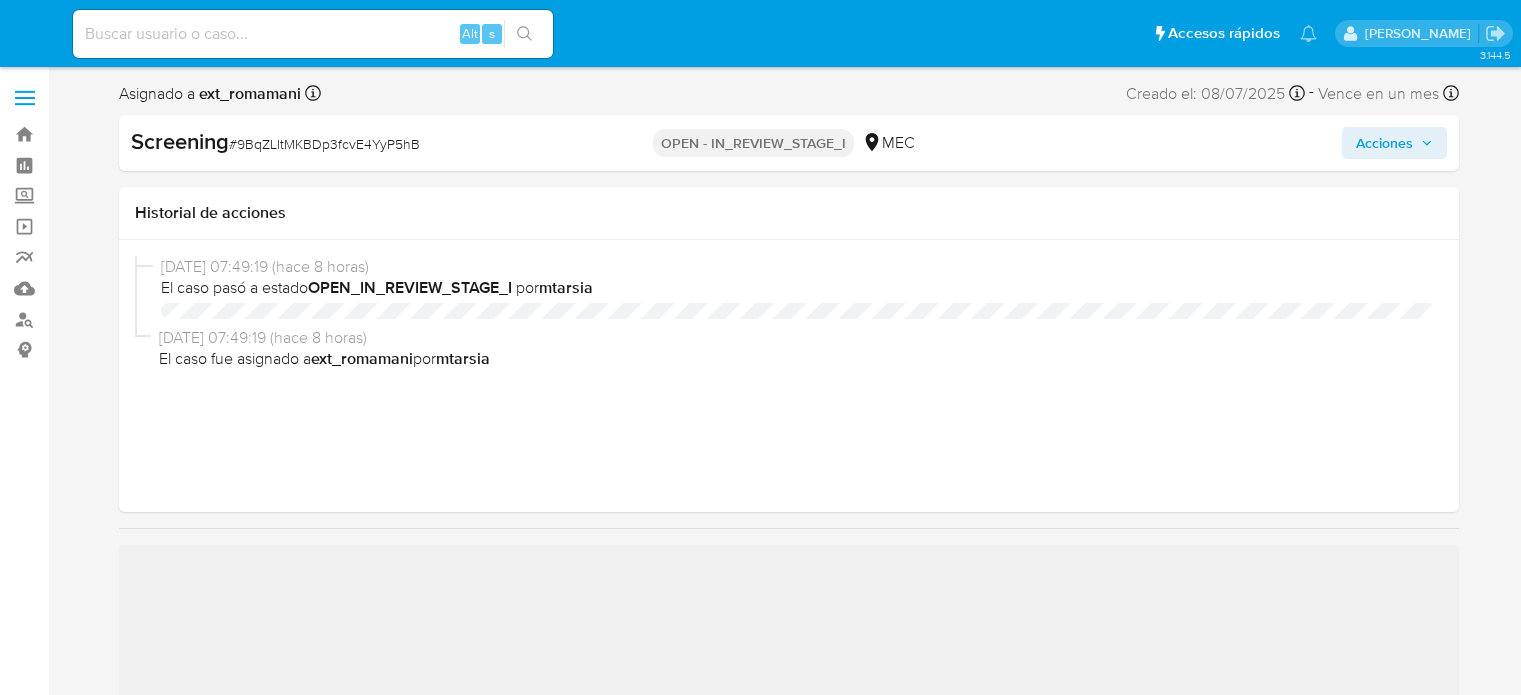 select on "10" 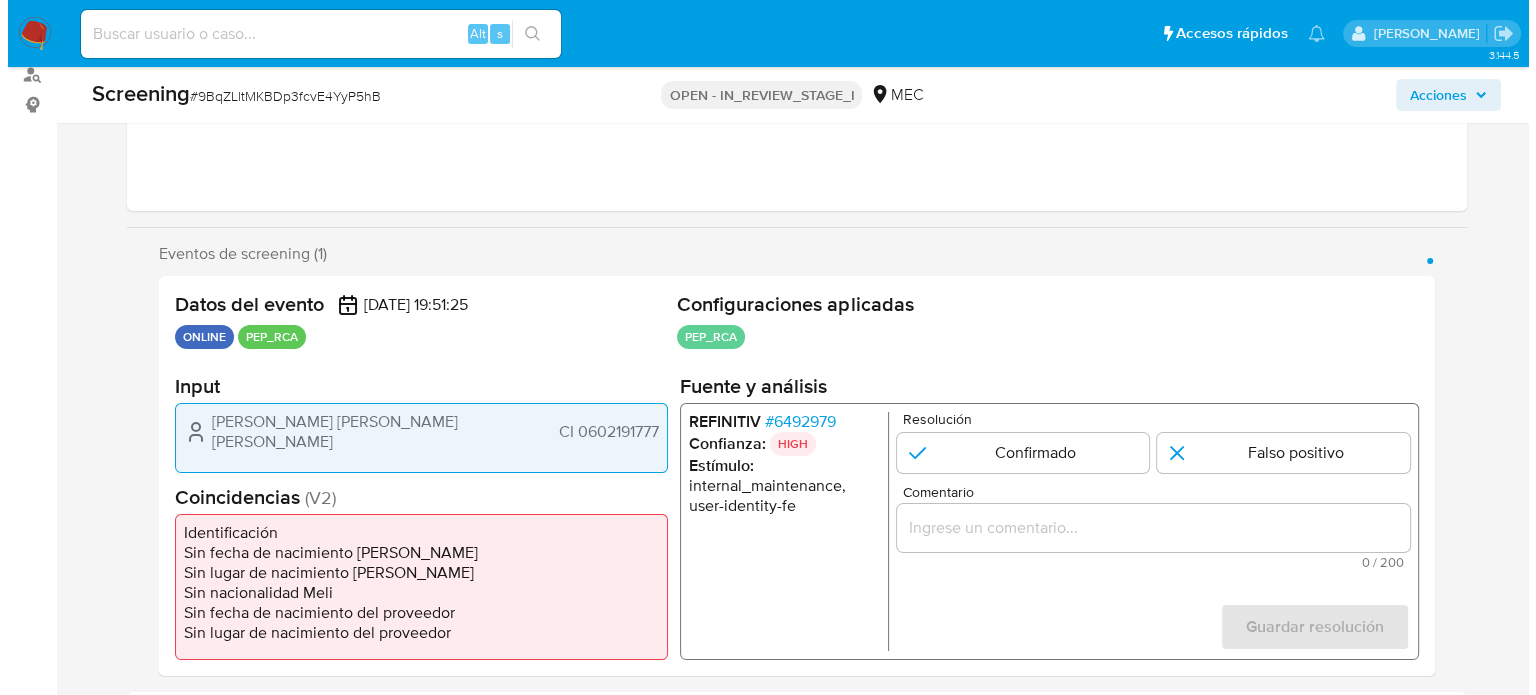 scroll, scrollTop: 300, scrollLeft: 0, axis: vertical 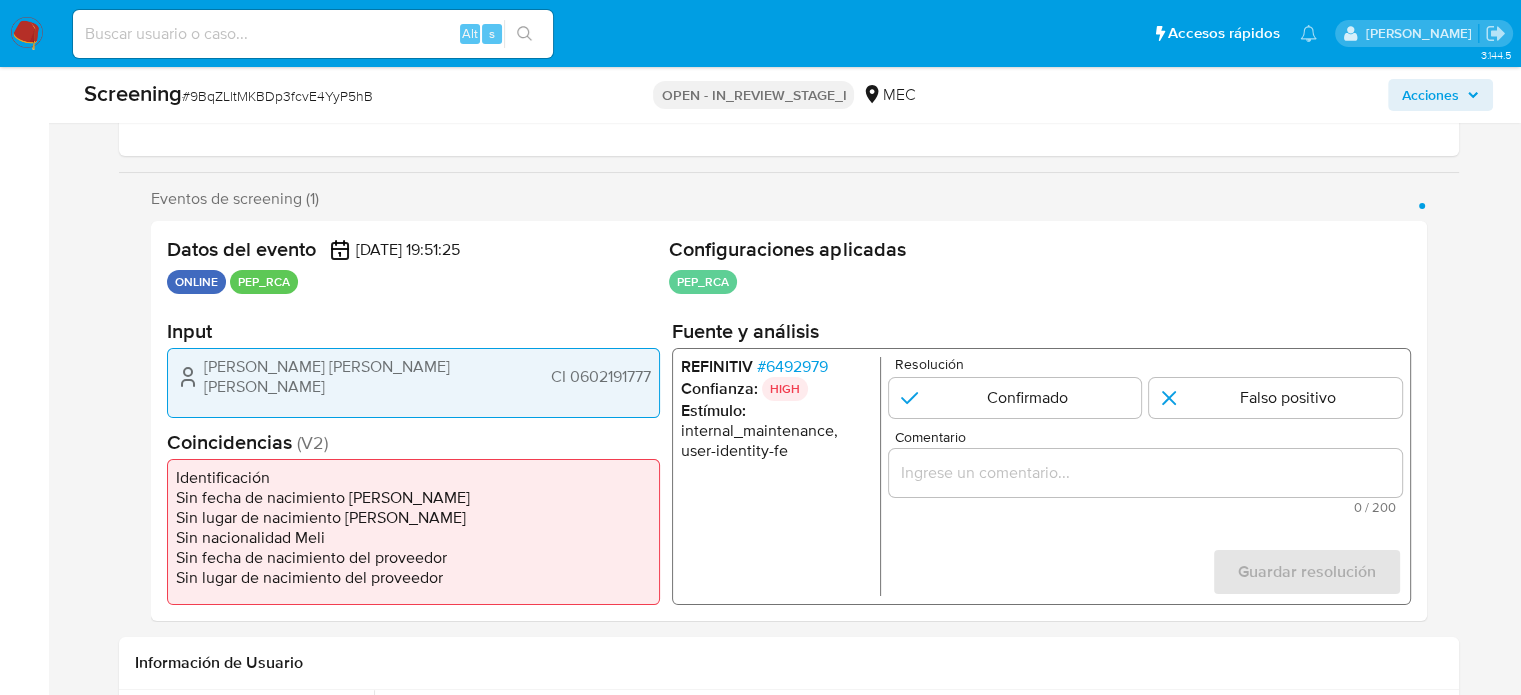 click on "# 6492979" at bounding box center [791, 367] 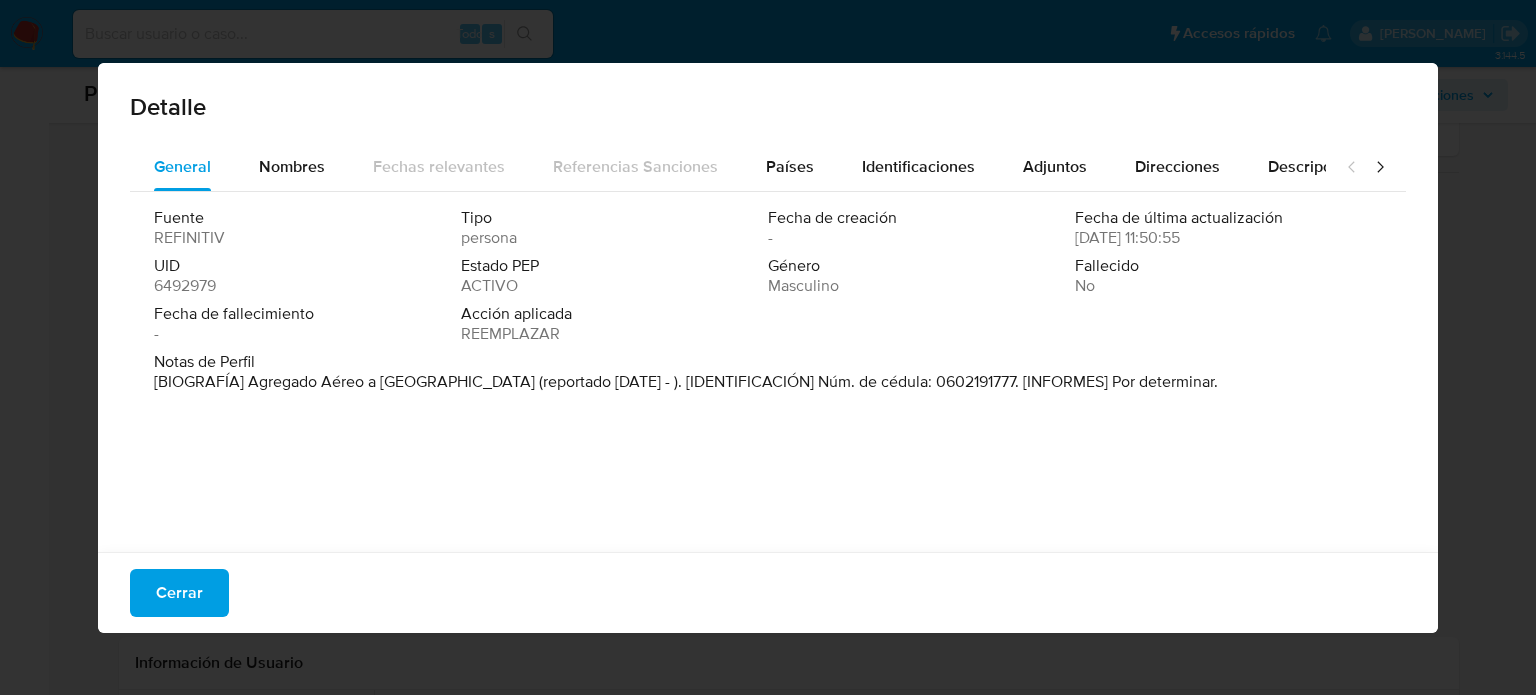 drag, startPoint x: 252, startPoint y: 387, endPoint x: 452, endPoint y: 402, distance: 200.5617 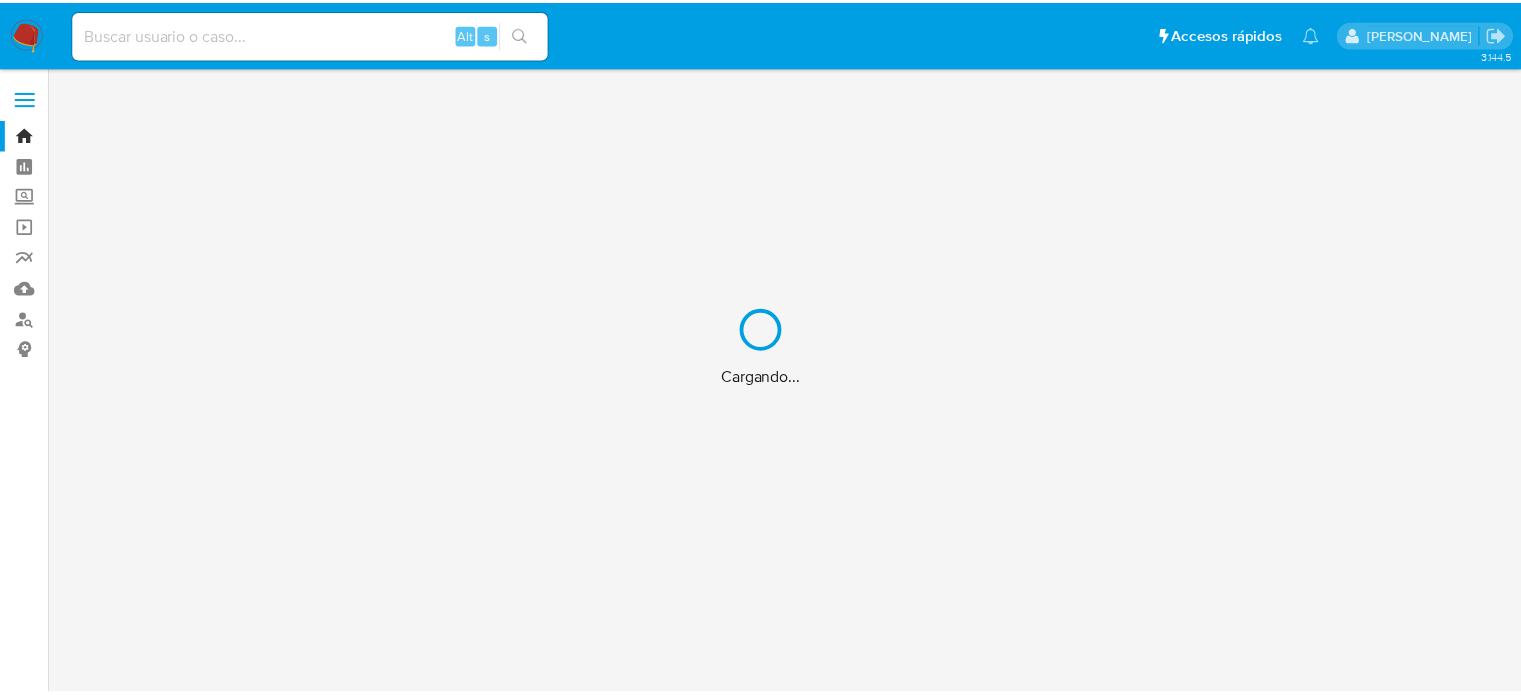 scroll, scrollTop: 0, scrollLeft: 0, axis: both 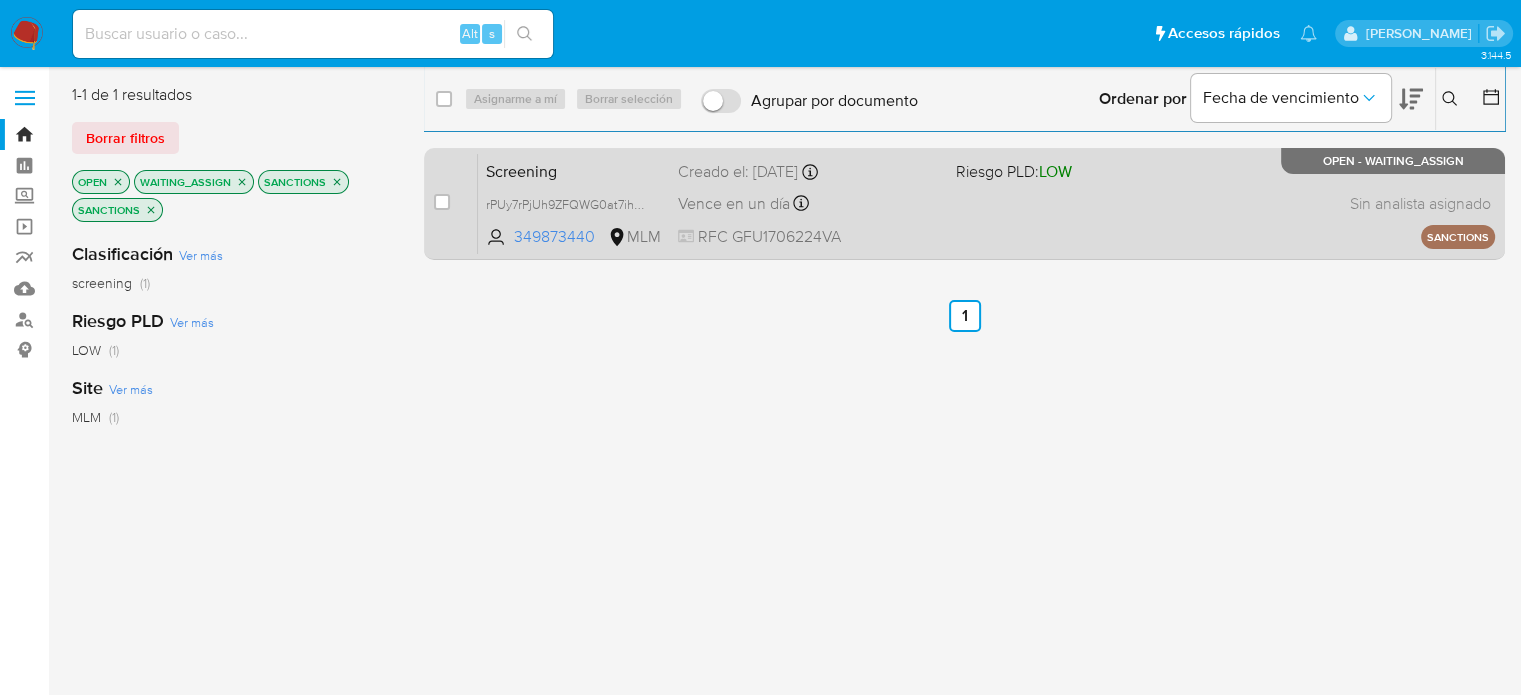 click on "Screening rPUy7rPjUh9ZFQWG0at7ihy4 349873440 MLM Riesgo PLD:  LOW Creado el: [DATE]   Creado el: [DATE] 15:13:34 Vence en un día   Vence el [DATE] 15:13:35 RFC   GFU1706224VA Sin analista asignado   Asignado el: - SANCTIONS OPEN - WAITING_ASSIGN" at bounding box center (986, 203) 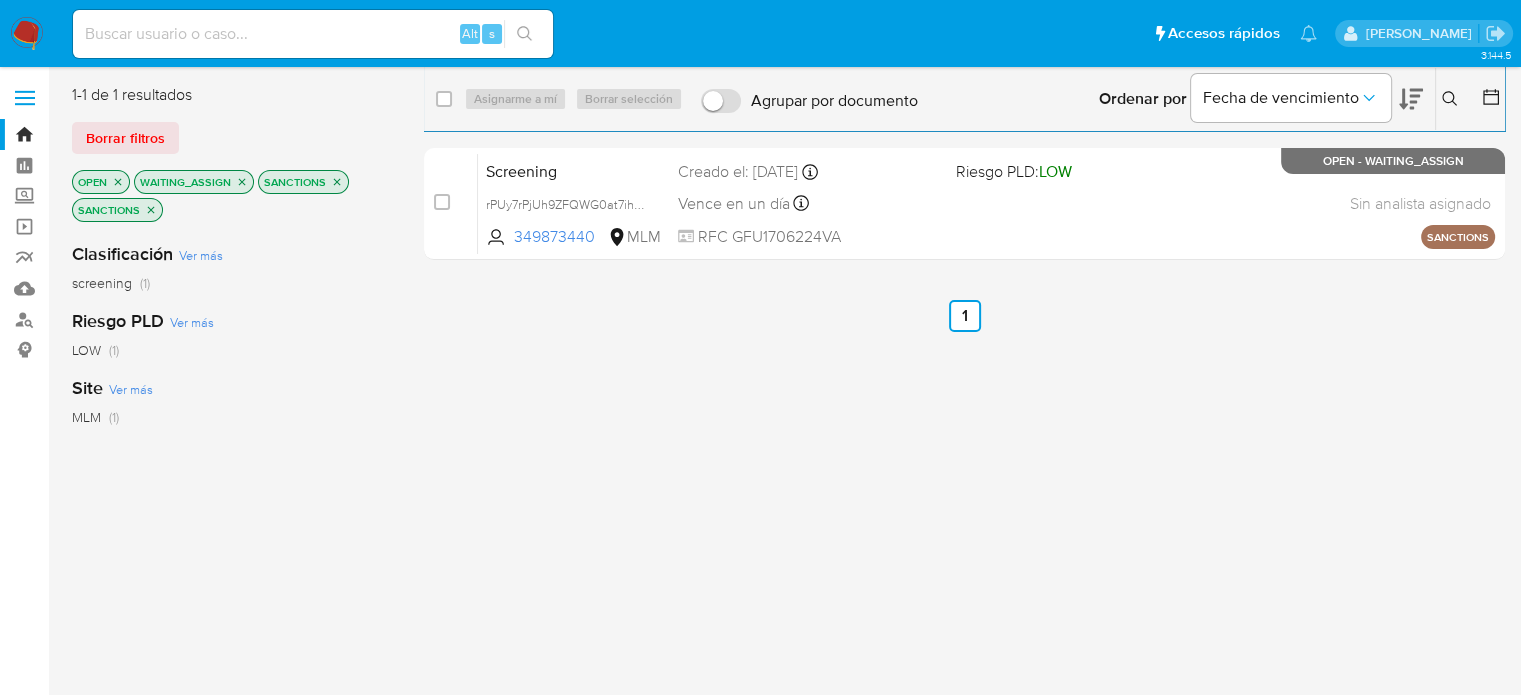 click 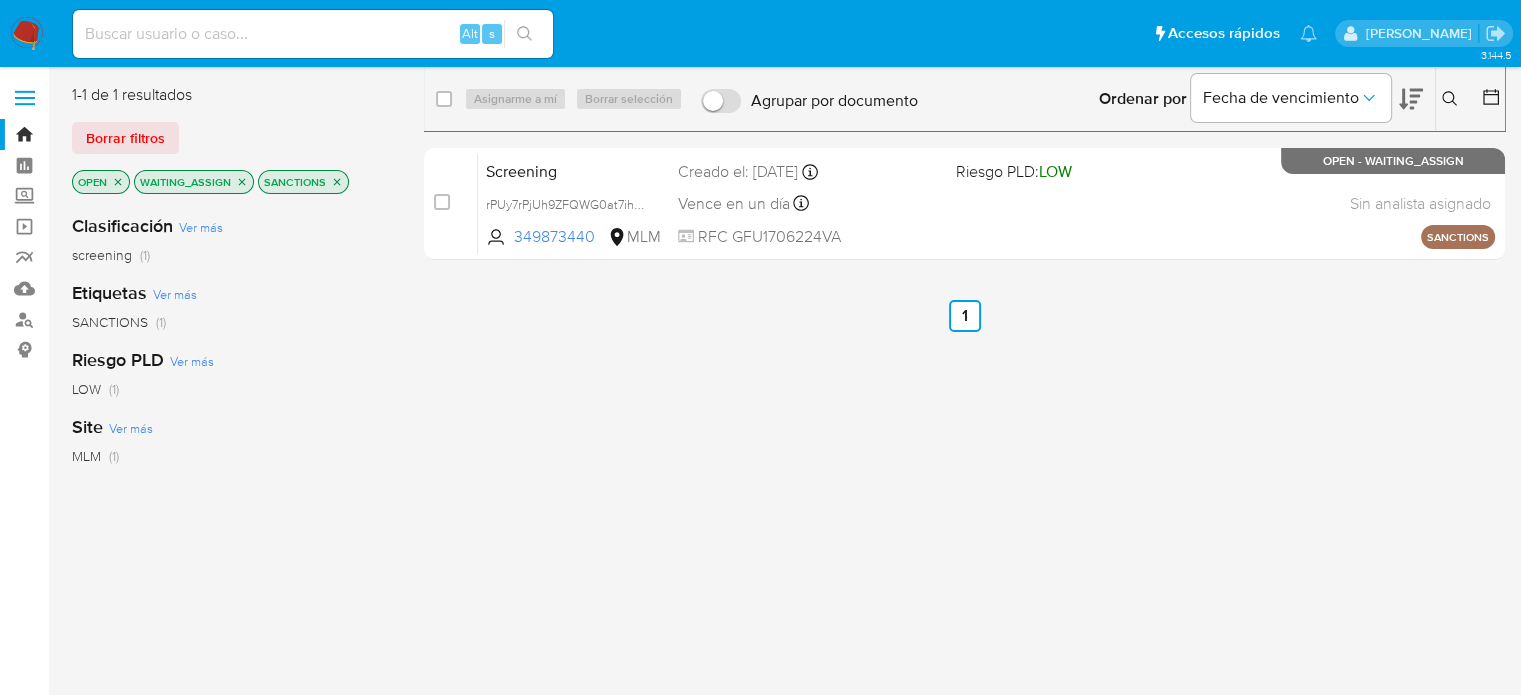 click 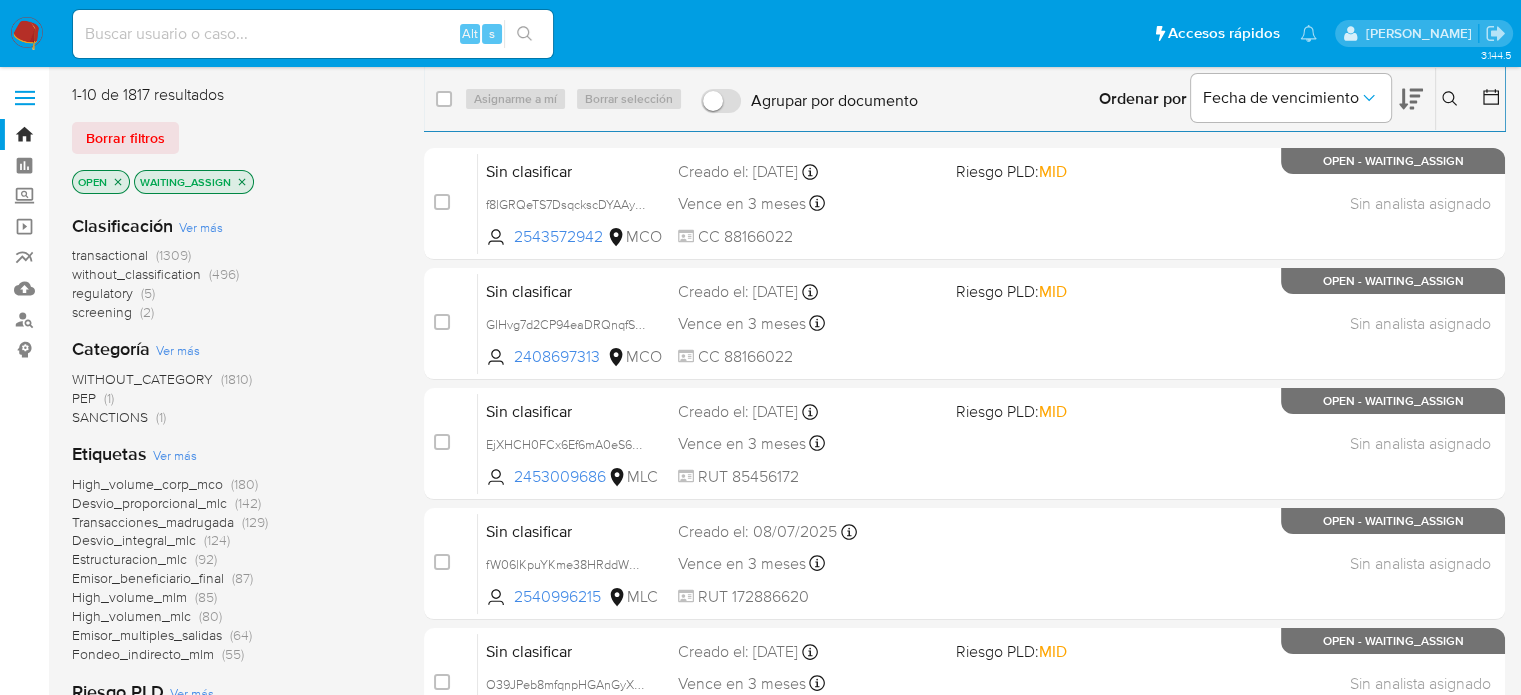 click on "screening (2)" at bounding box center (113, 312) 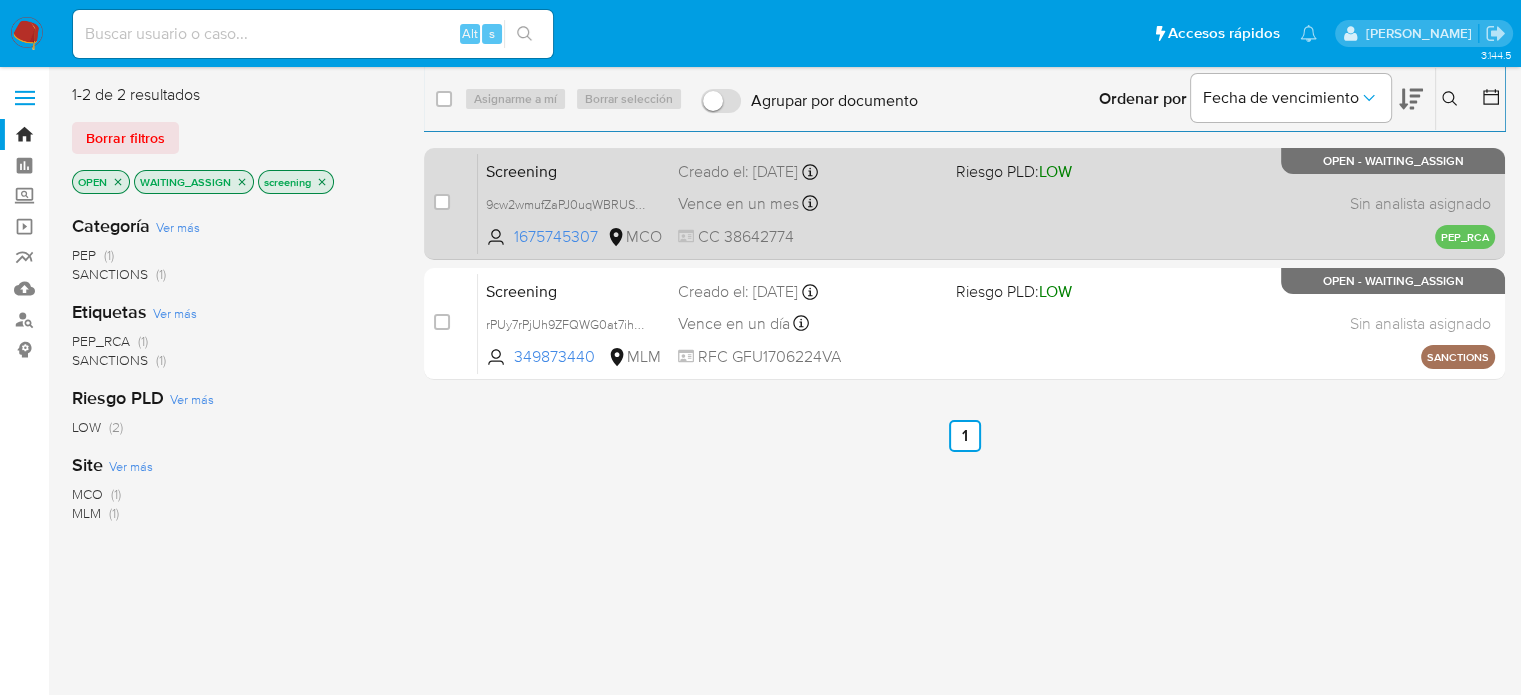 click on "Vence en un mes   Vence el 09/08/2025 12:50:27" at bounding box center (809, 203) 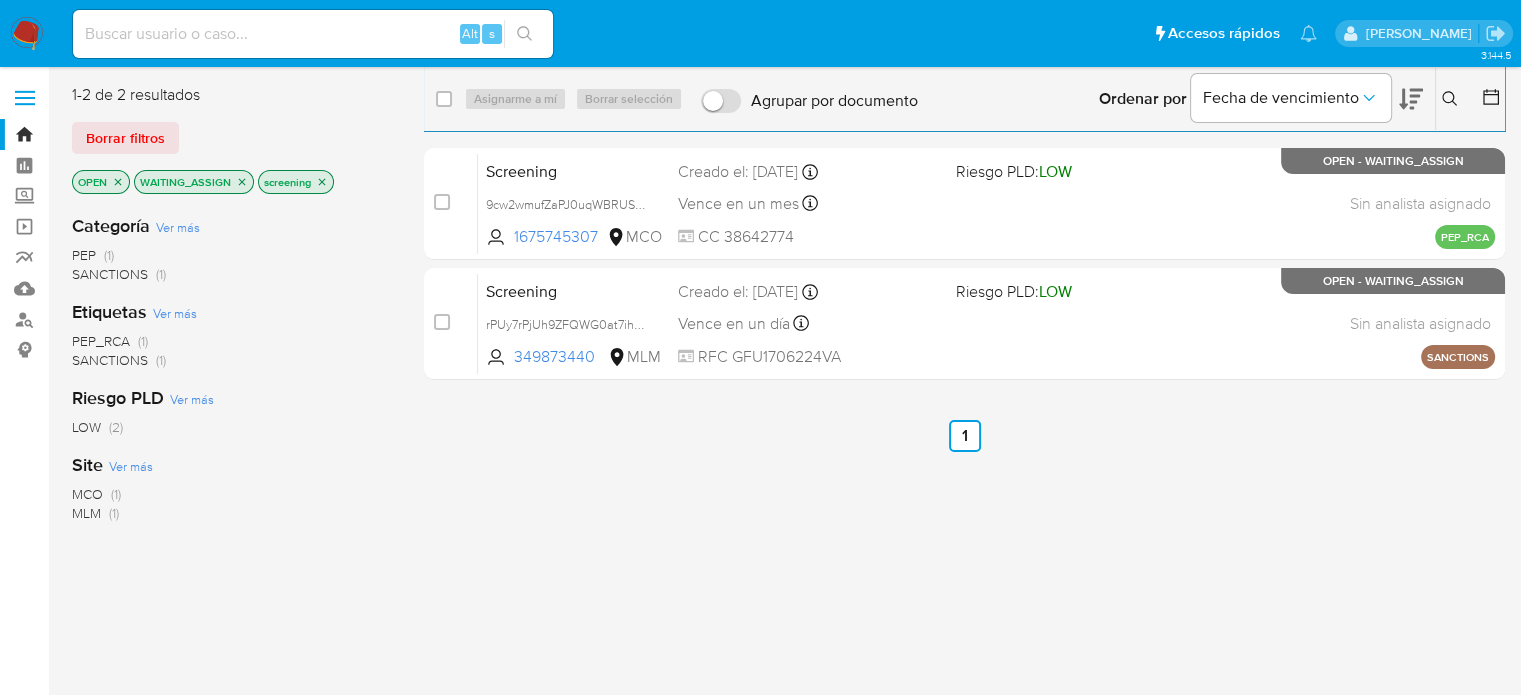 click at bounding box center [27, 34] 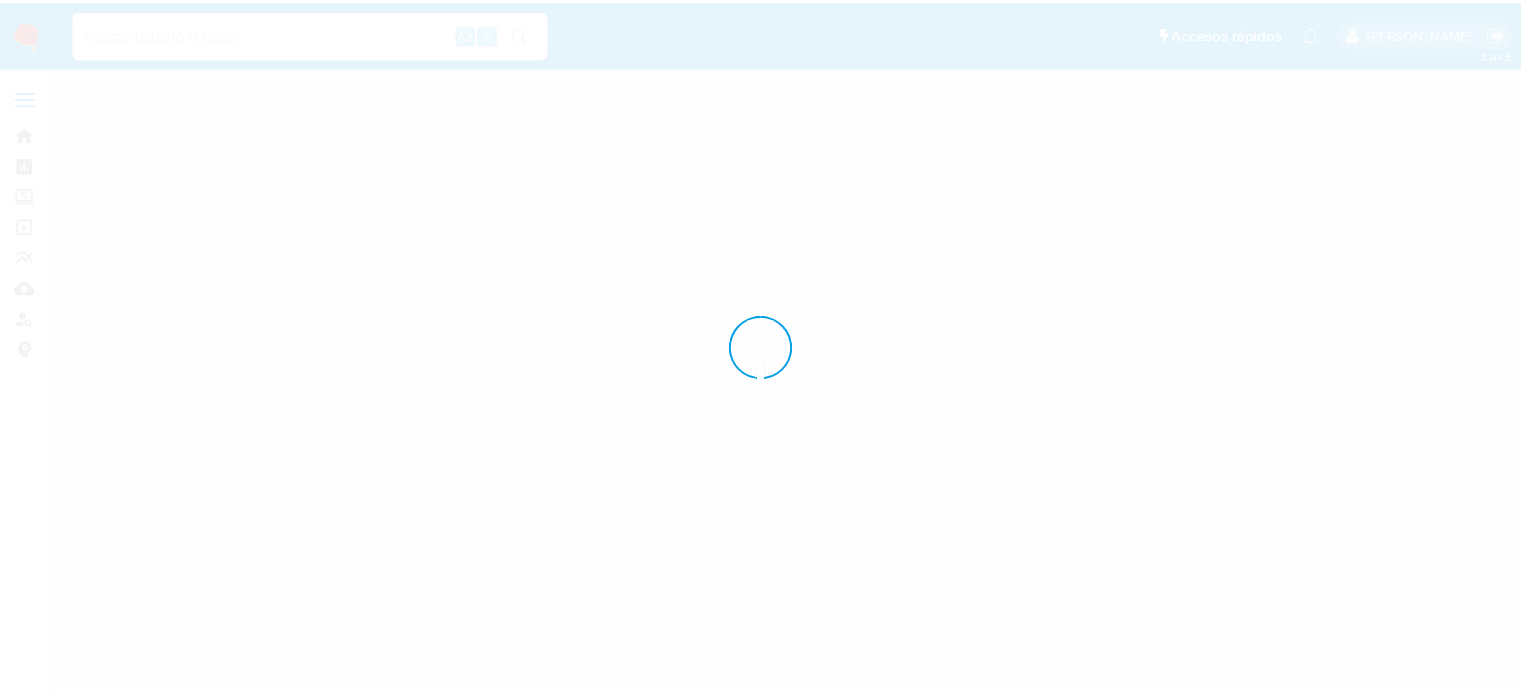 scroll, scrollTop: 0, scrollLeft: 0, axis: both 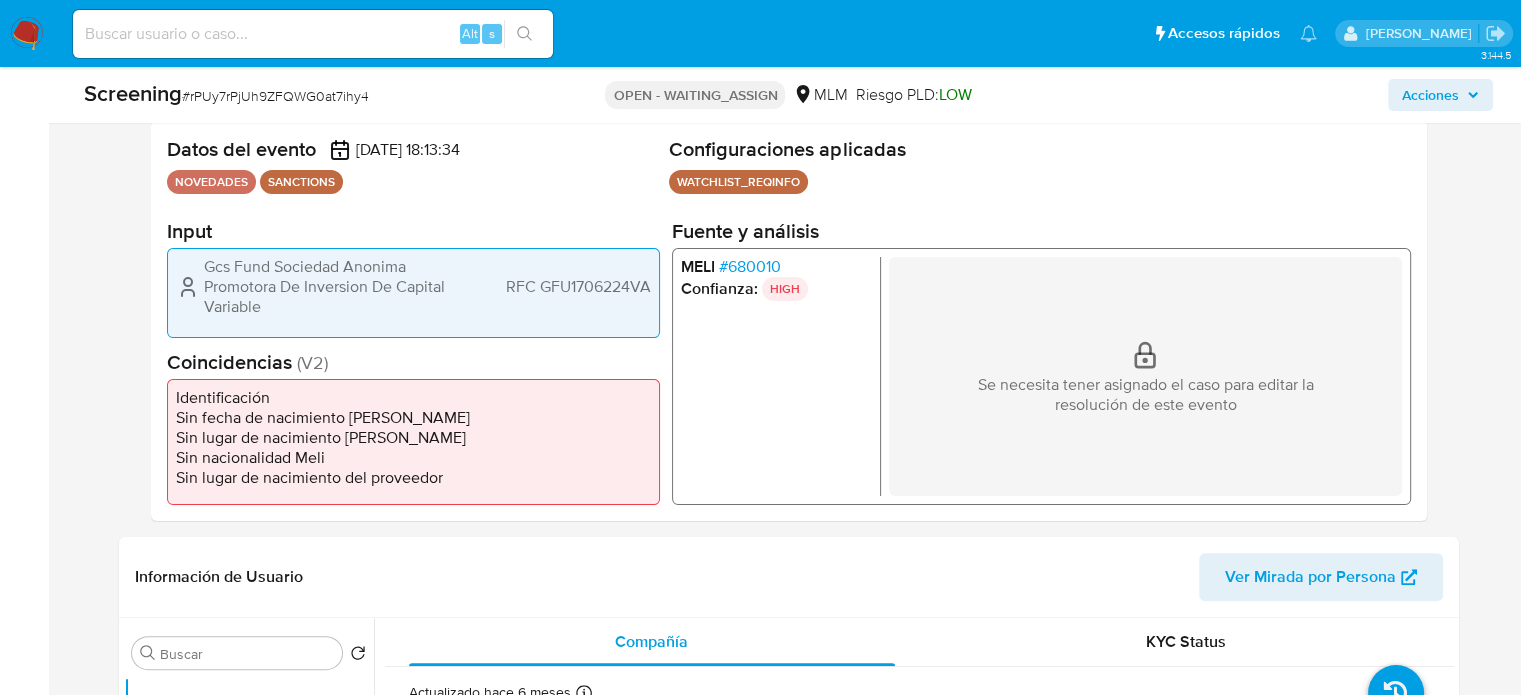 select on "10" 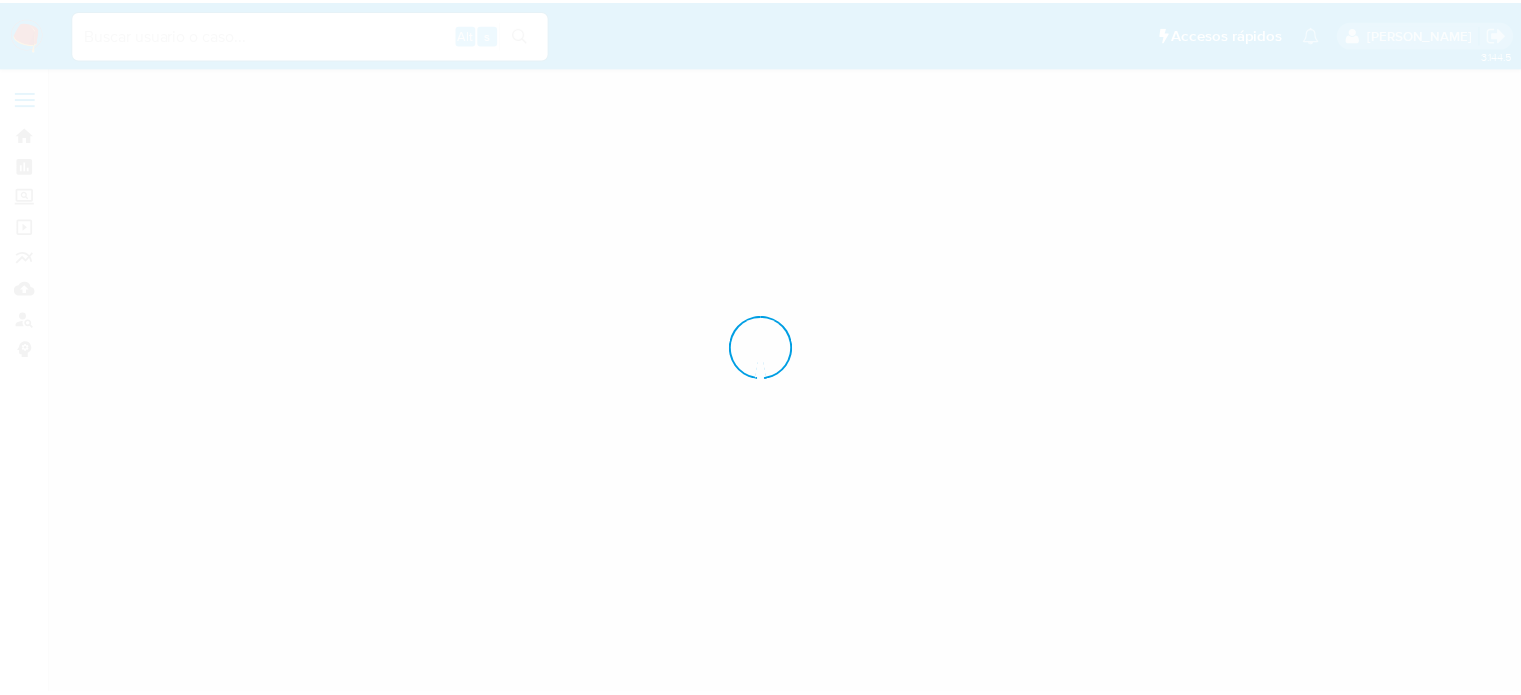 scroll, scrollTop: 0, scrollLeft: 0, axis: both 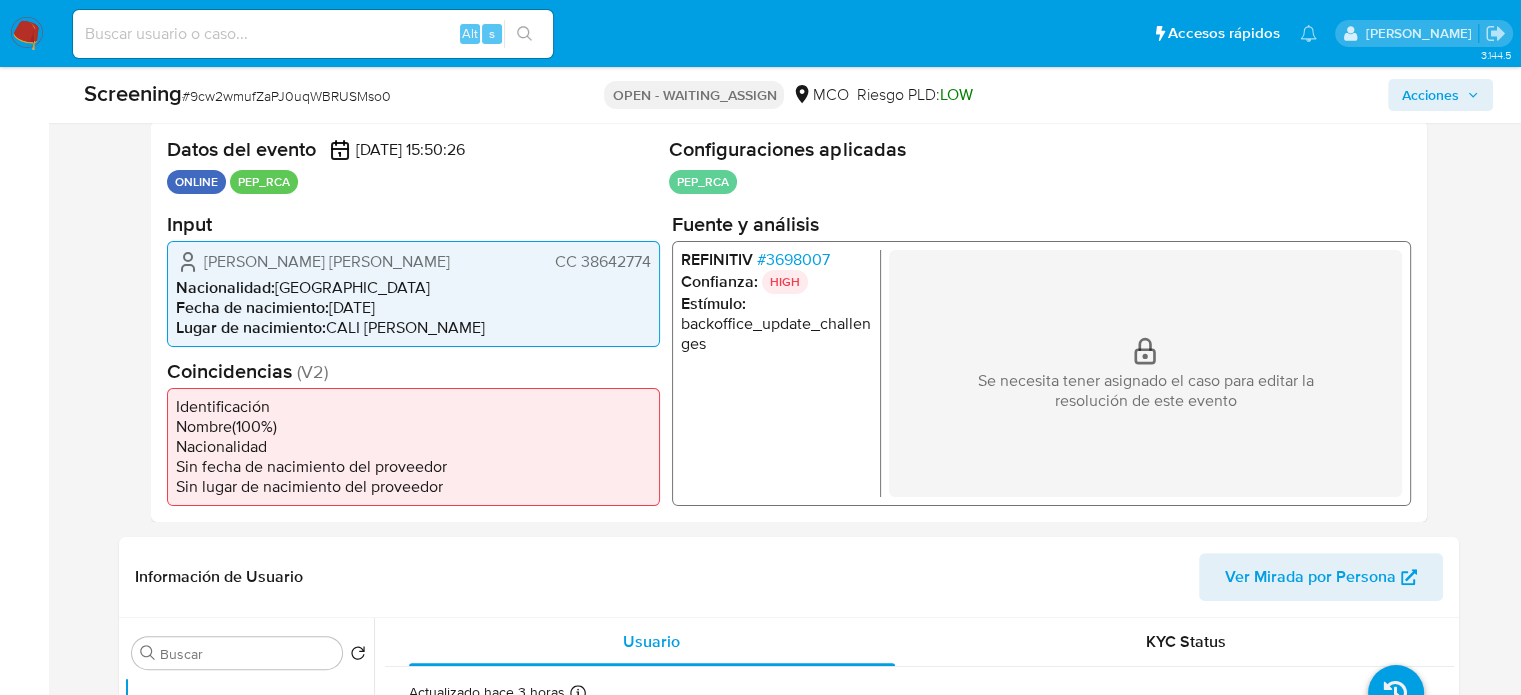 select on "10" 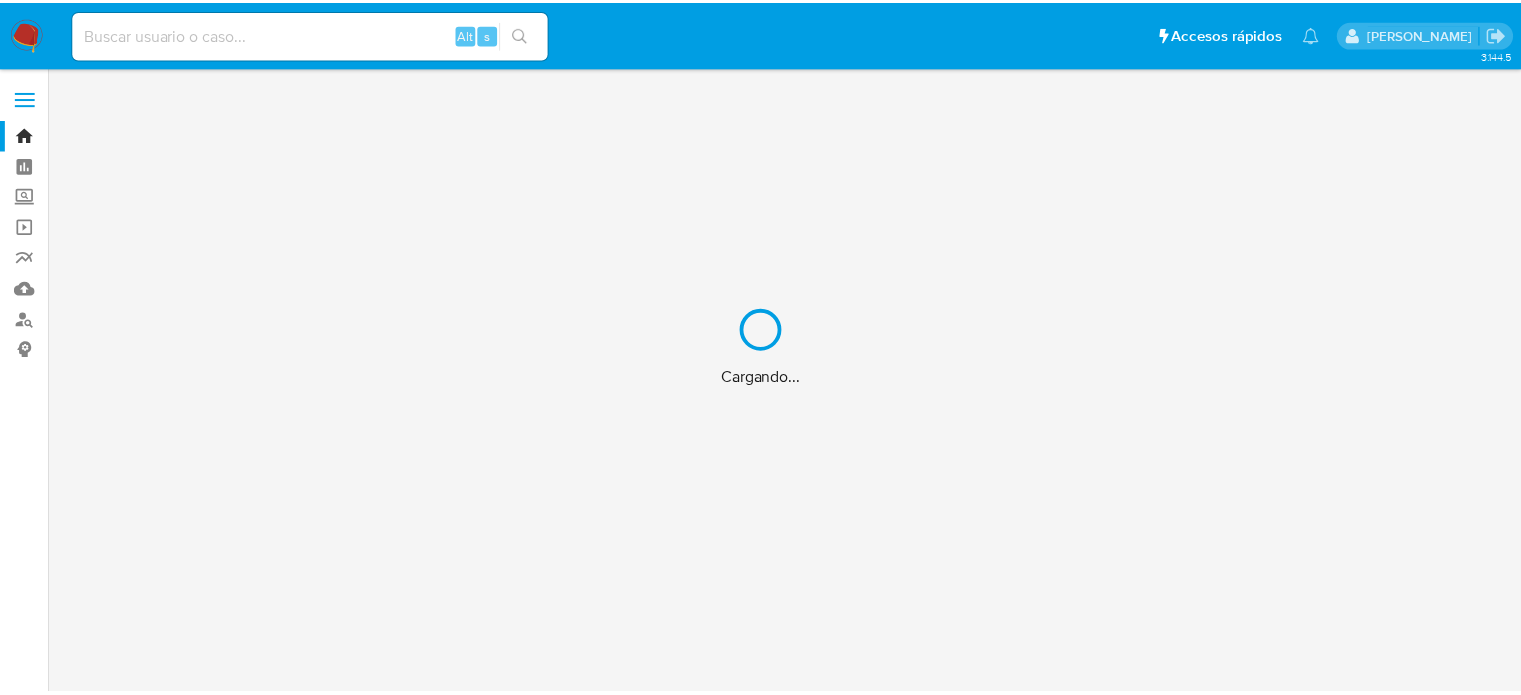 scroll, scrollTop: 0, scrollLeft: 0, axis: both 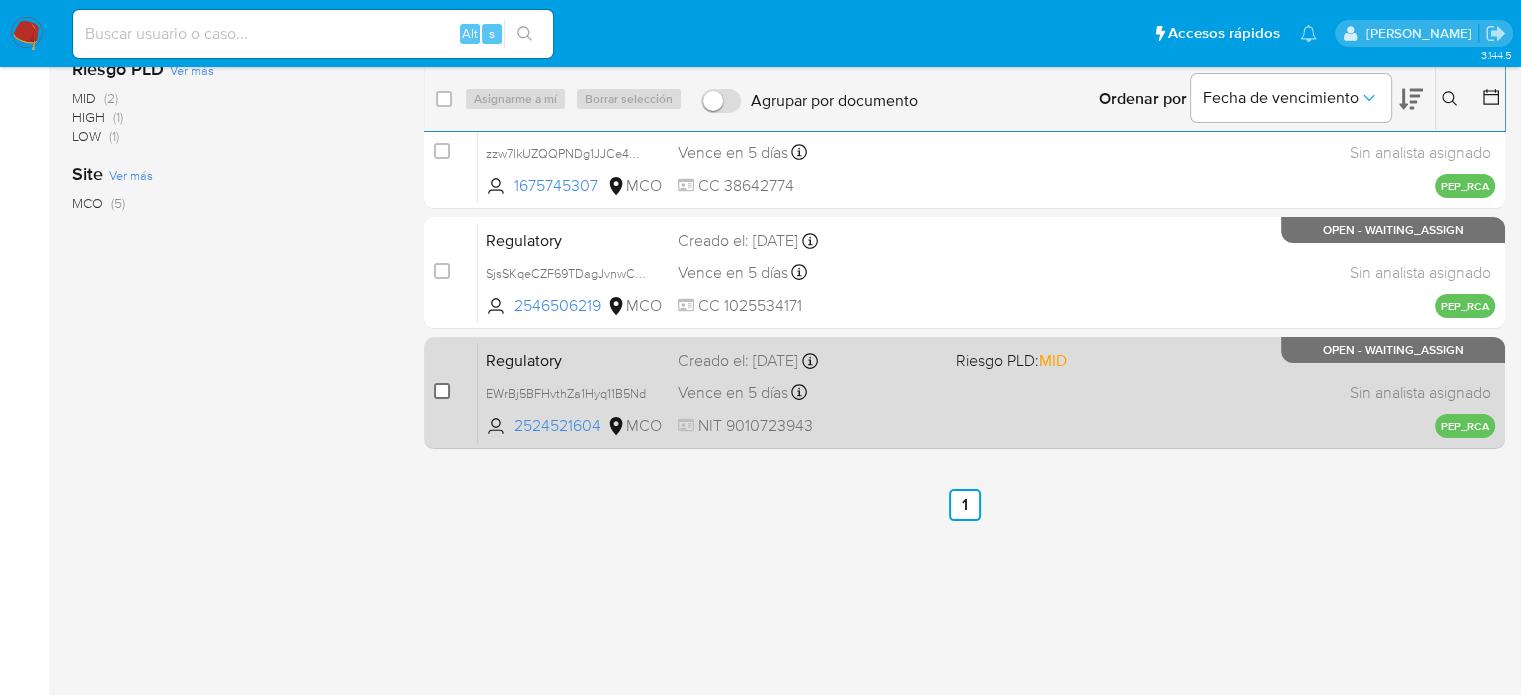click at bounding box center [442, 391] 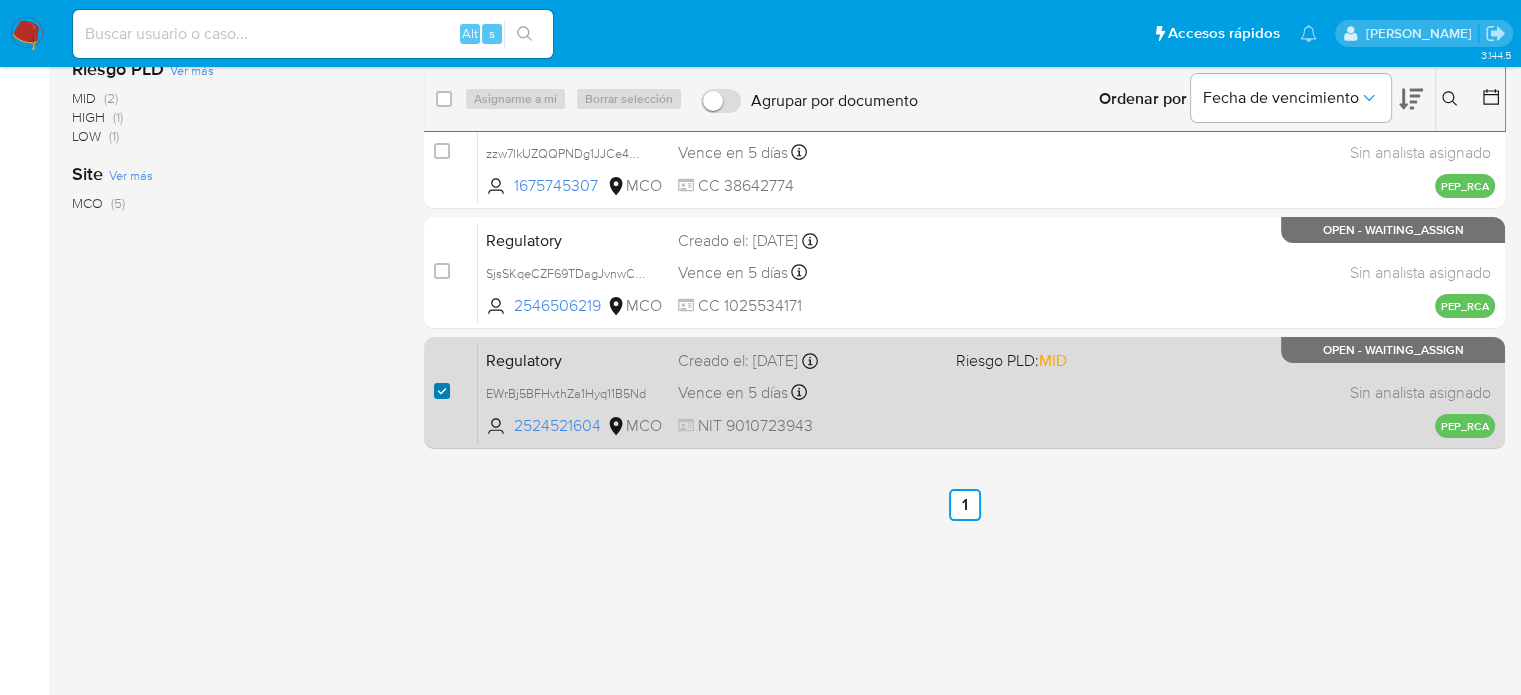 checkbox on "true" 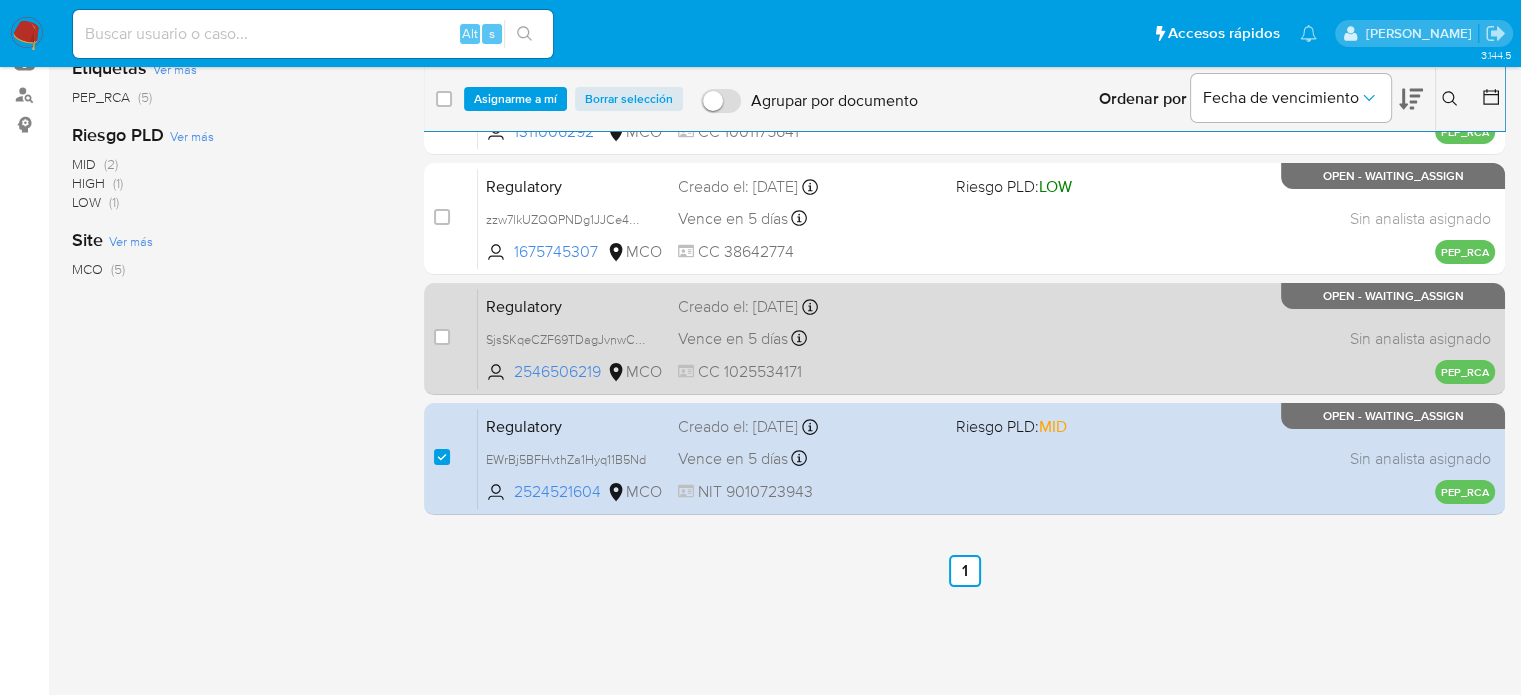 scroll, scrollTop: 191, scrollLeft: 0, axis: vertical 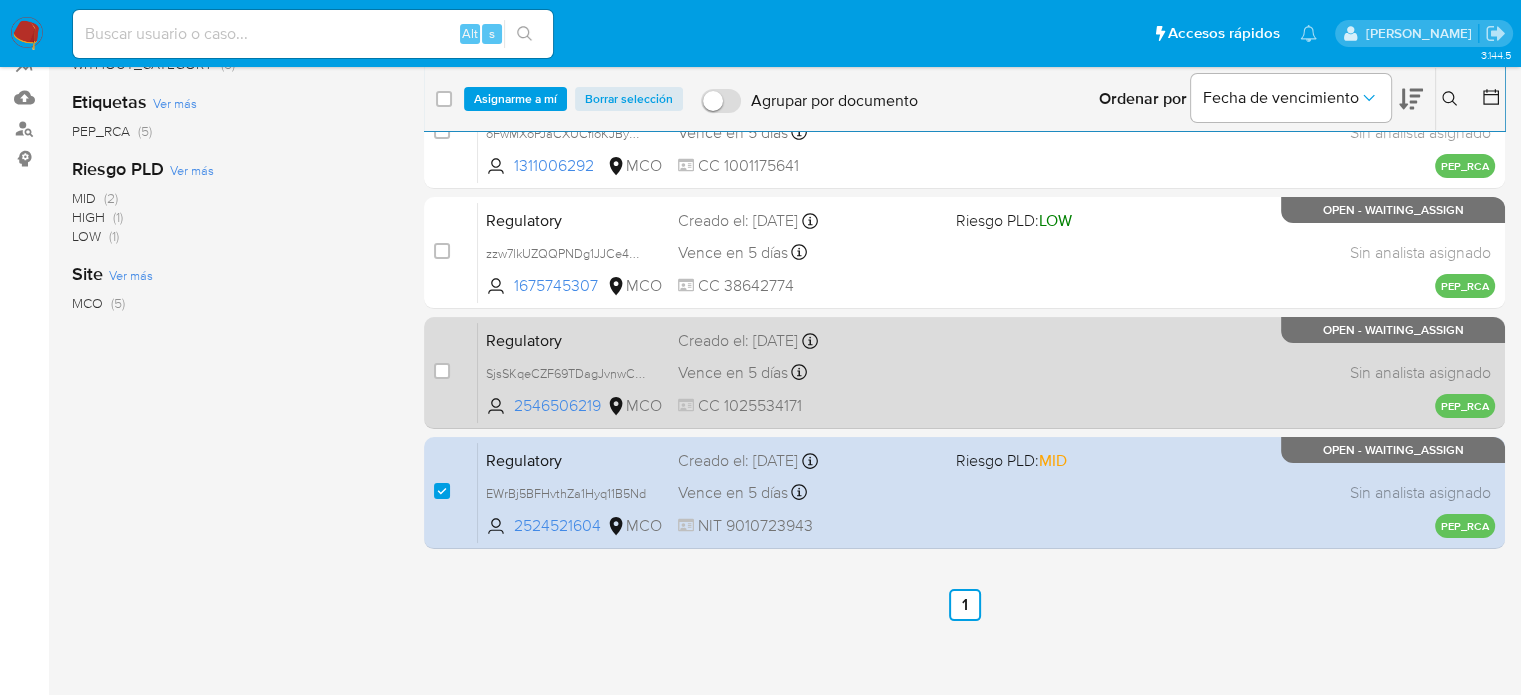 click on "Vence en 5 días   Vence el 15/07/2025 11:34:15" at bounding box center (809, 372) 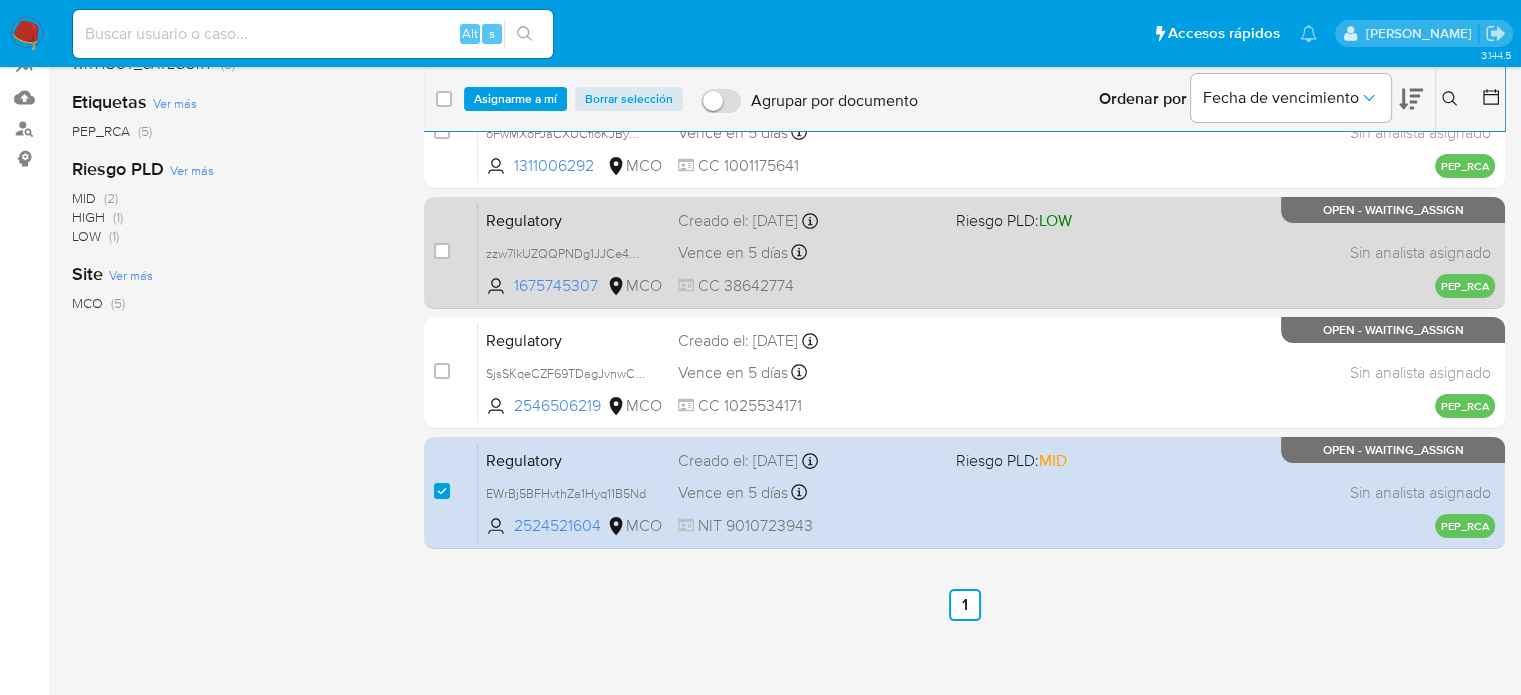 click on "Vence en 5 días   Vence el 15/07/2025 12:26:31" at bounding box center [809, 252] 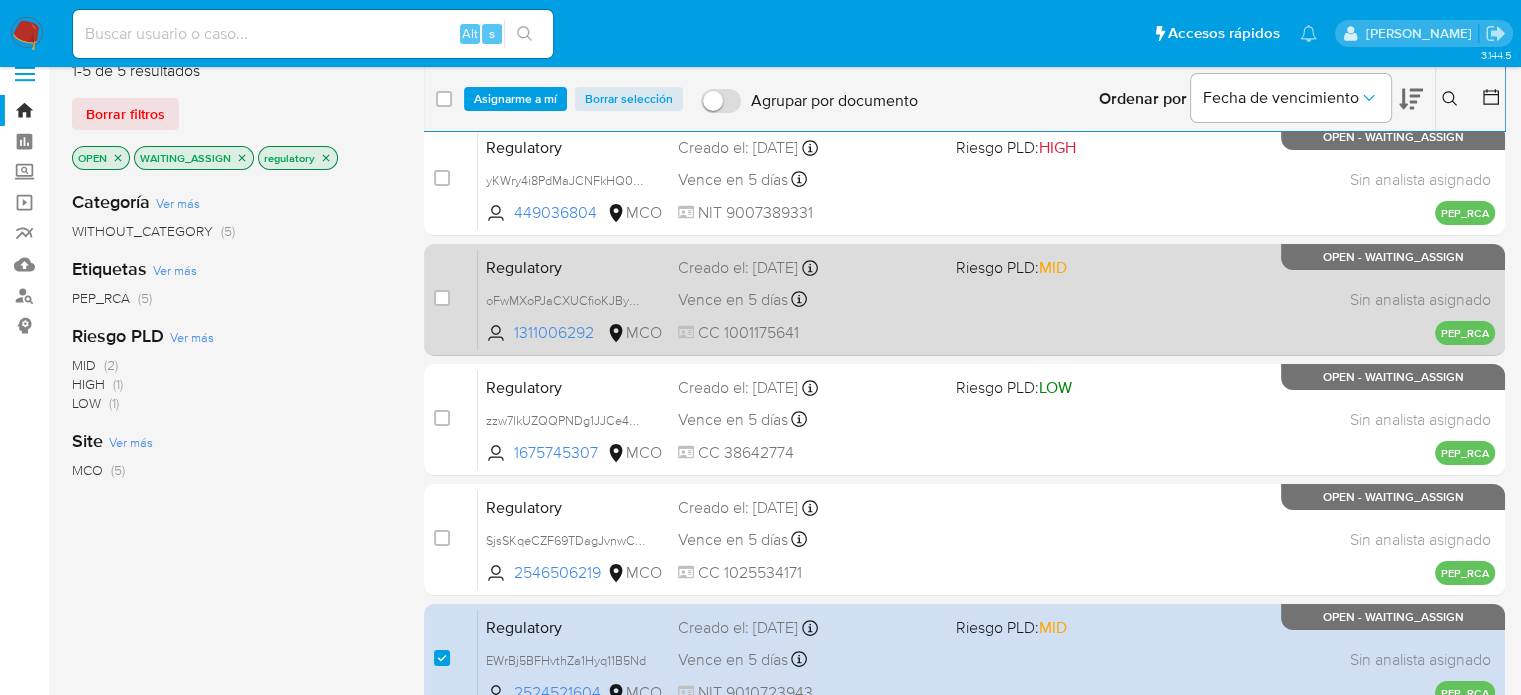 scroll, scrollTop: 0, scrollLeft: 0, axis: both 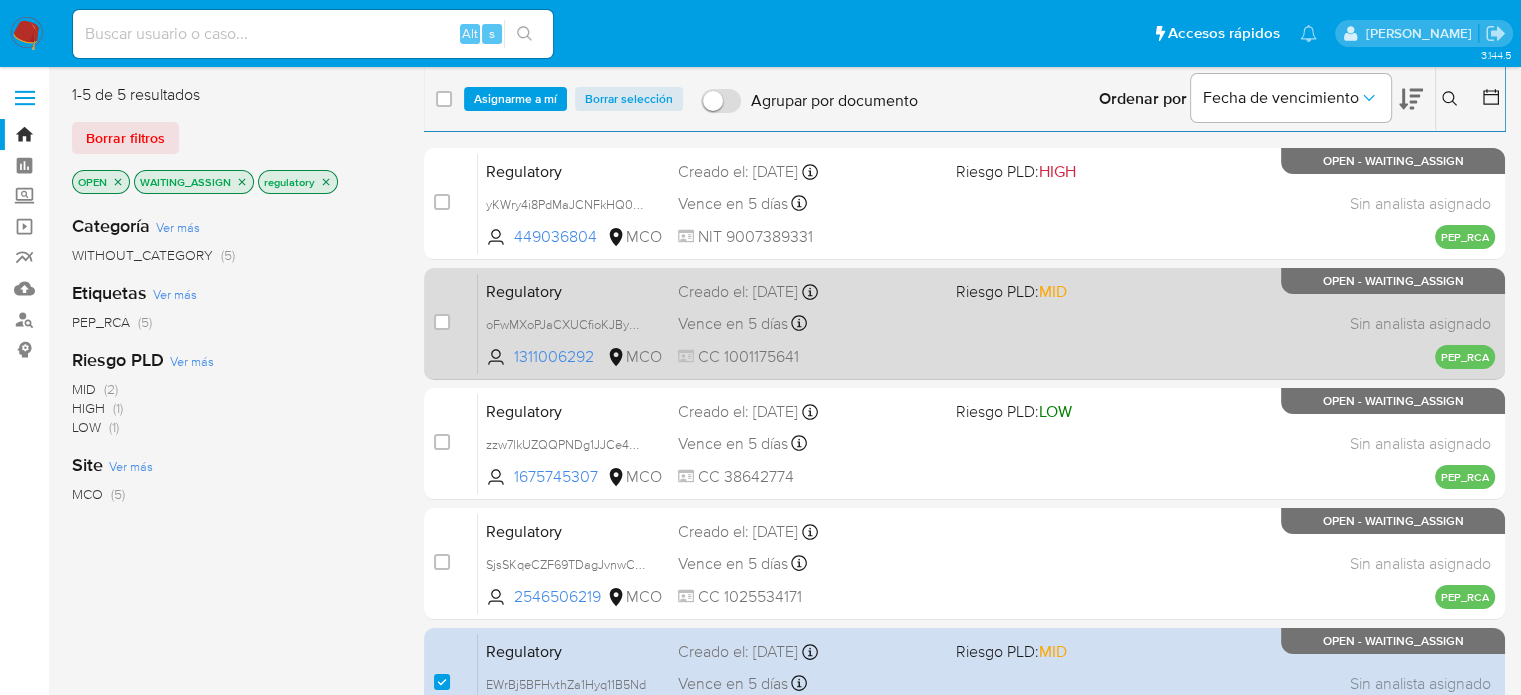 click on "Regulatory oFwMXoPJaCXUCfioKJByMd0a 1311006292 MCO Riesgo PLD:  MID Creado el: 10/07/2025   Creado el: 10/07/2025 12:43:34 Vence en 5 días   Vence el 15/07/2025 12:43:34 CC   1001175641 Sin analista asignado   Asignado el: - PEP_RCA OPEN - WAITING_ASSIGN" at bounding box center (986, 323) 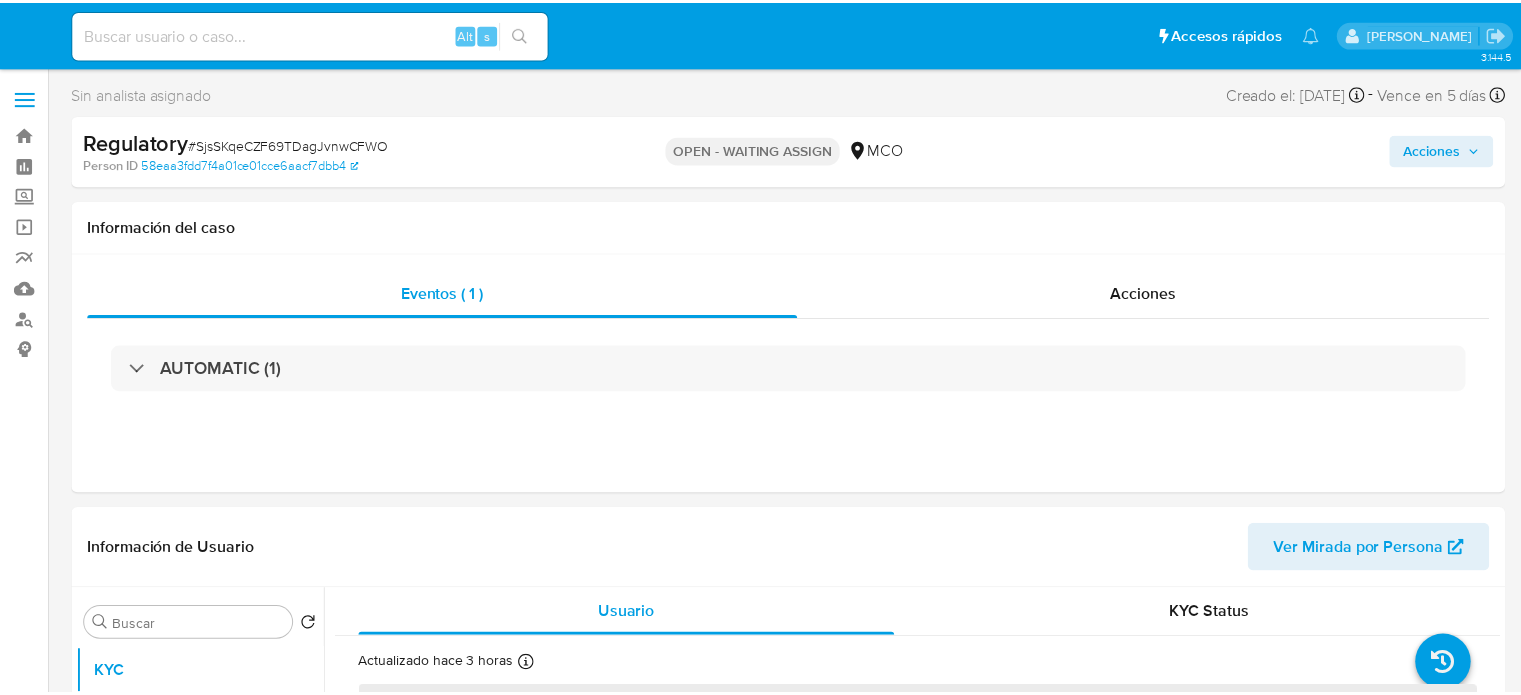 scroll, scrollTop: 0, scrollLeft: 0, axis: both 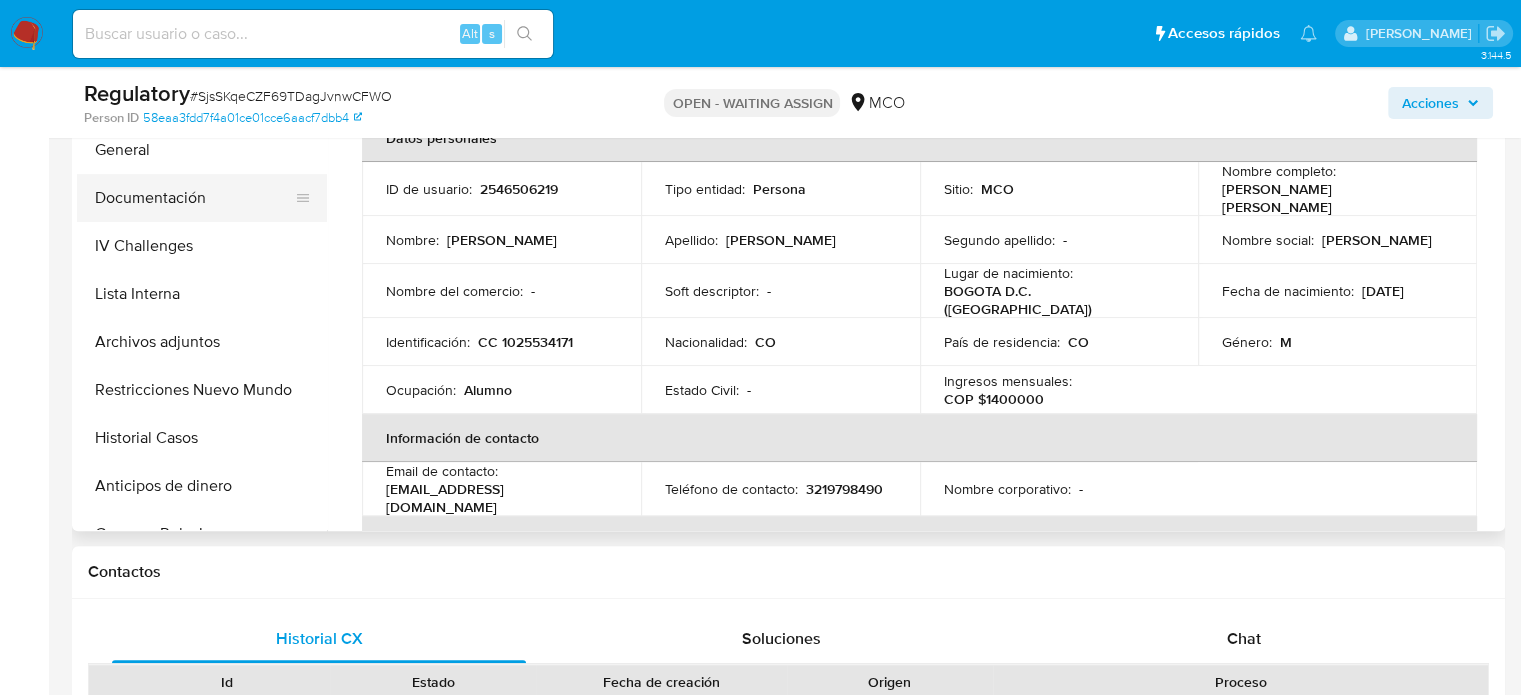 select on "10" 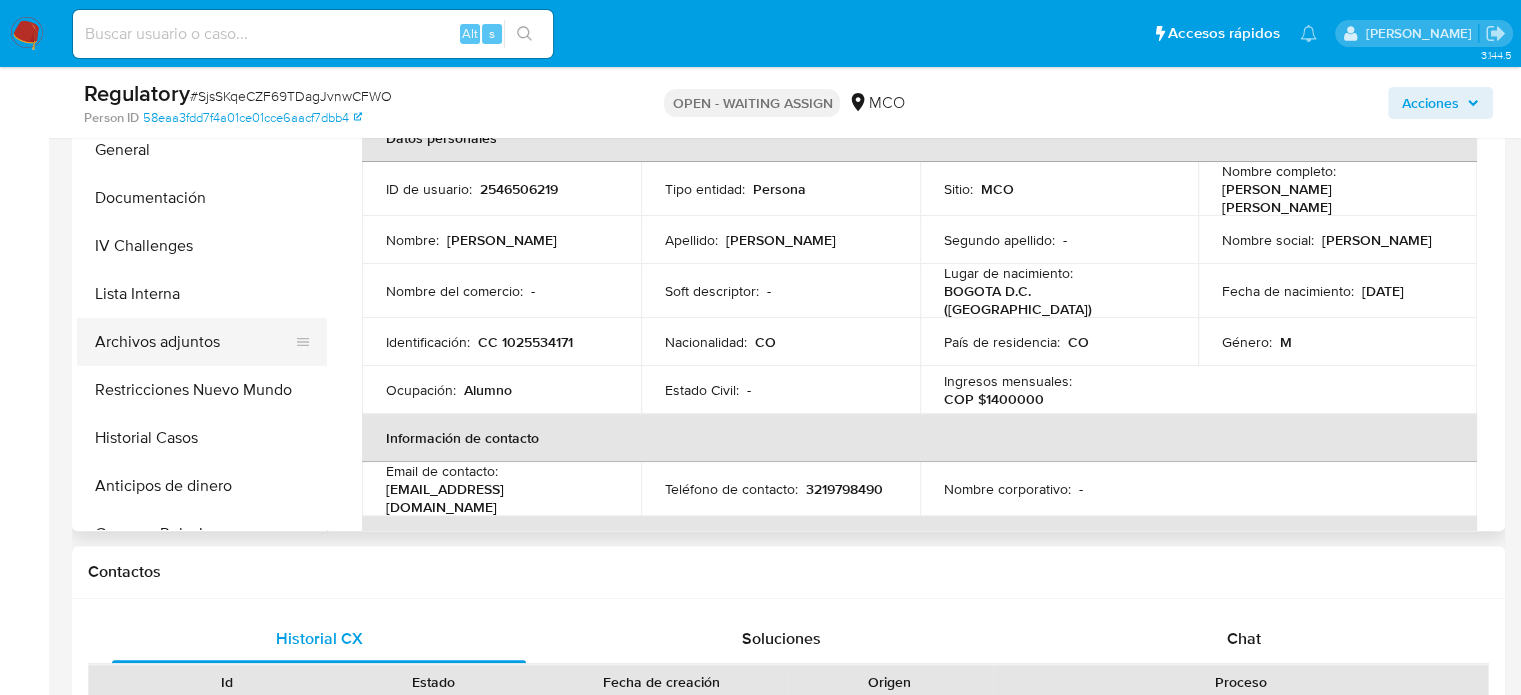scroll, scrollTop: 300, scrollLeft: 0, axis: vertical 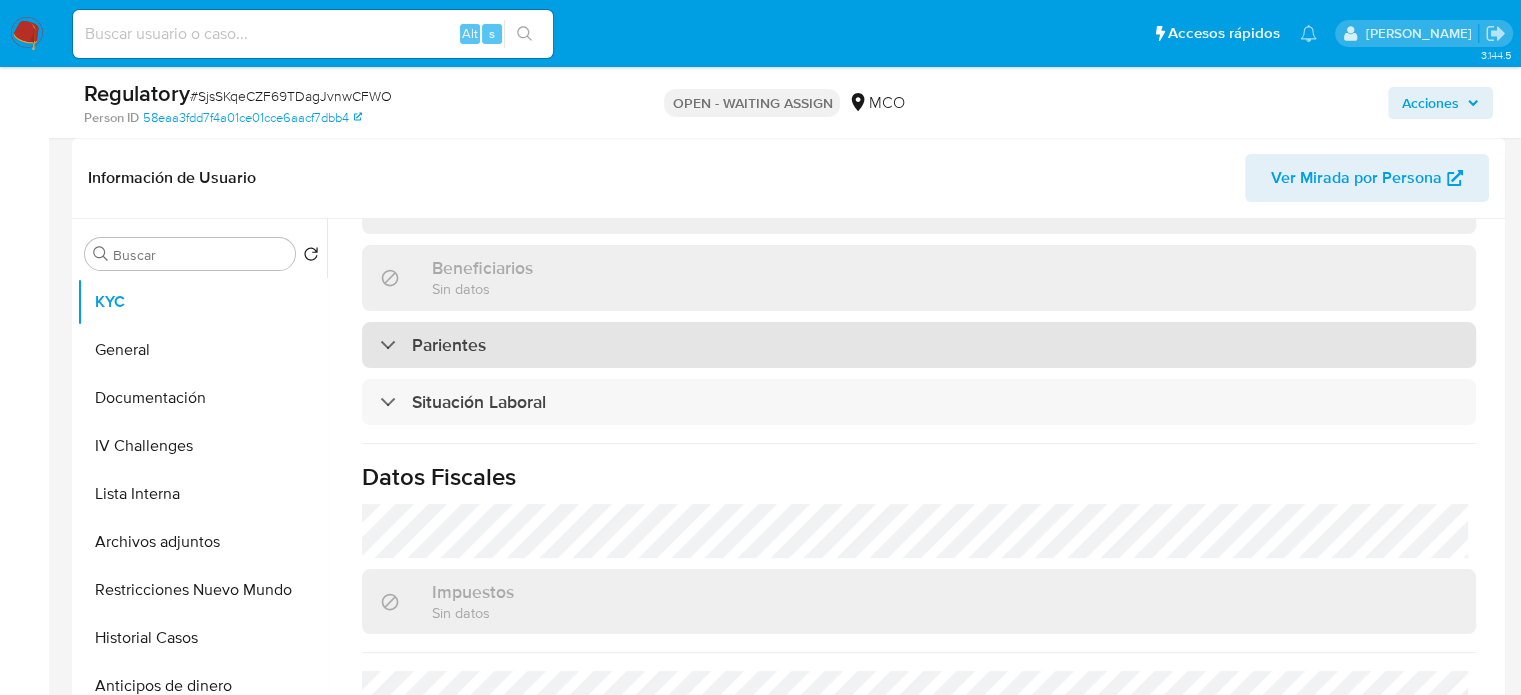 click on "Parientes" at bounding box center [919, 345] 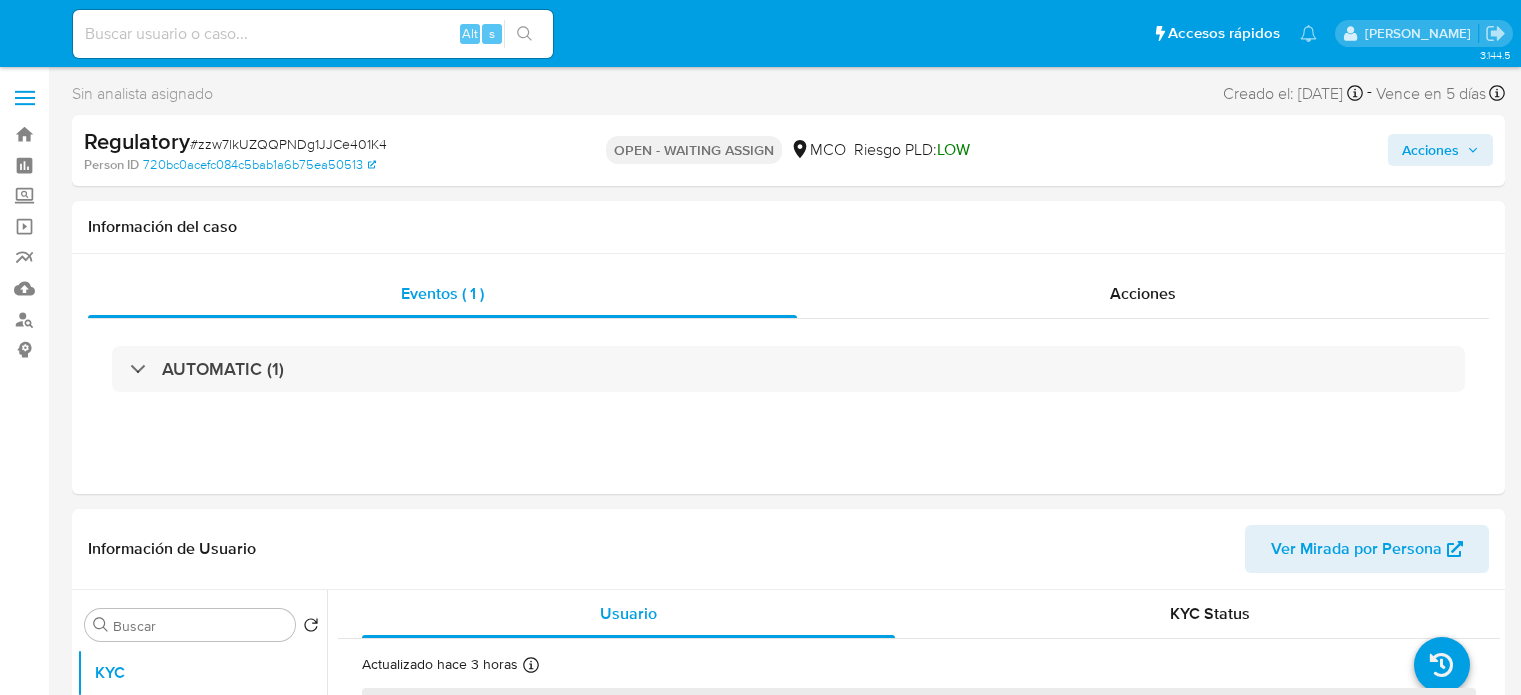 select on "10" 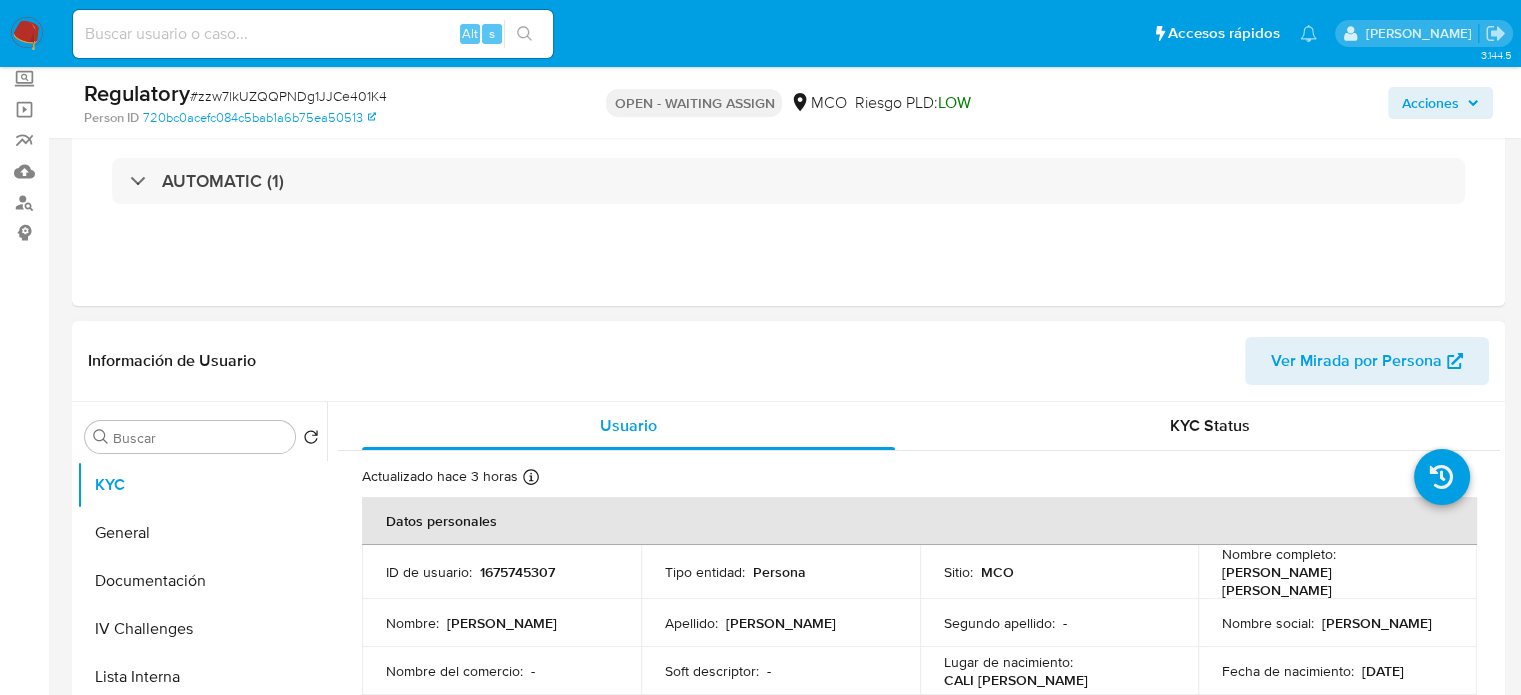 scroll, scrollTop: 400, scrollLeft: 0, axis: vertical 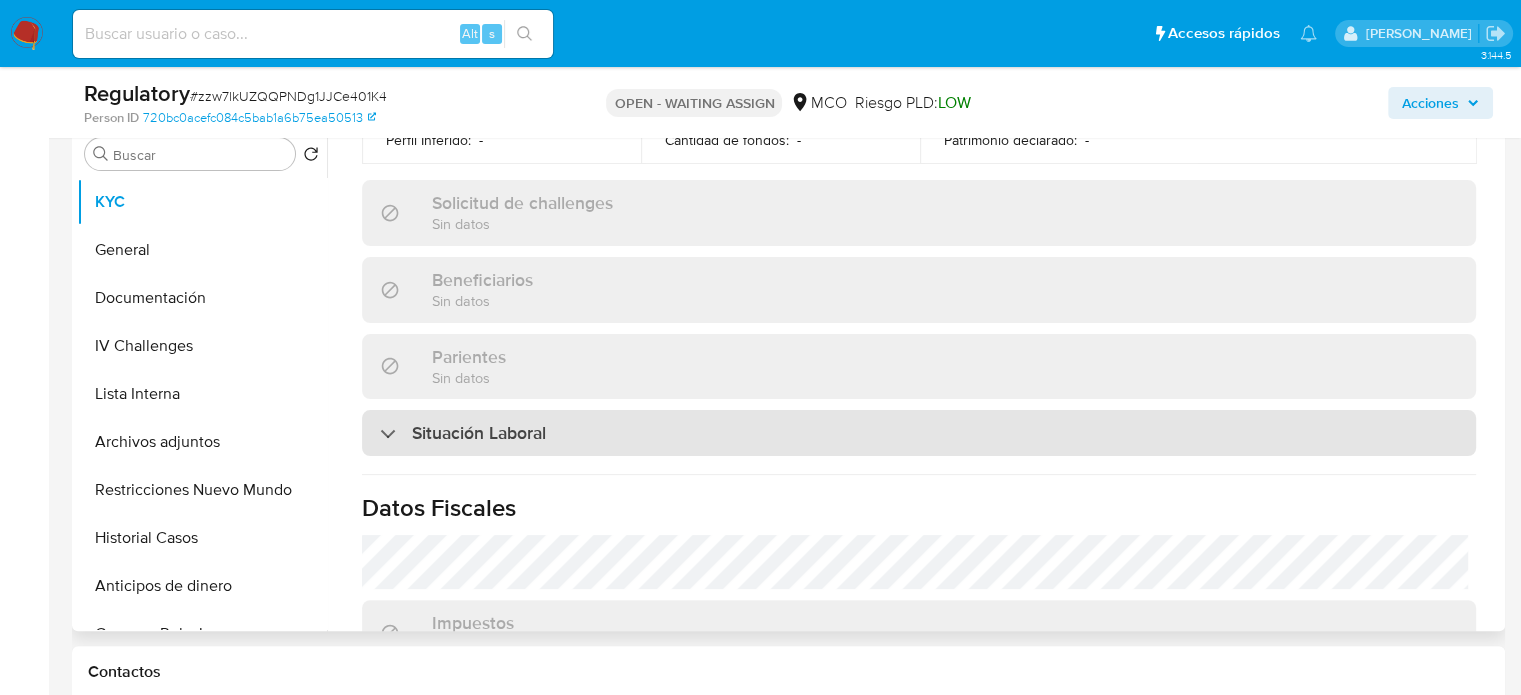 click on "Situación Laboral" at bounding box center [919, 433] 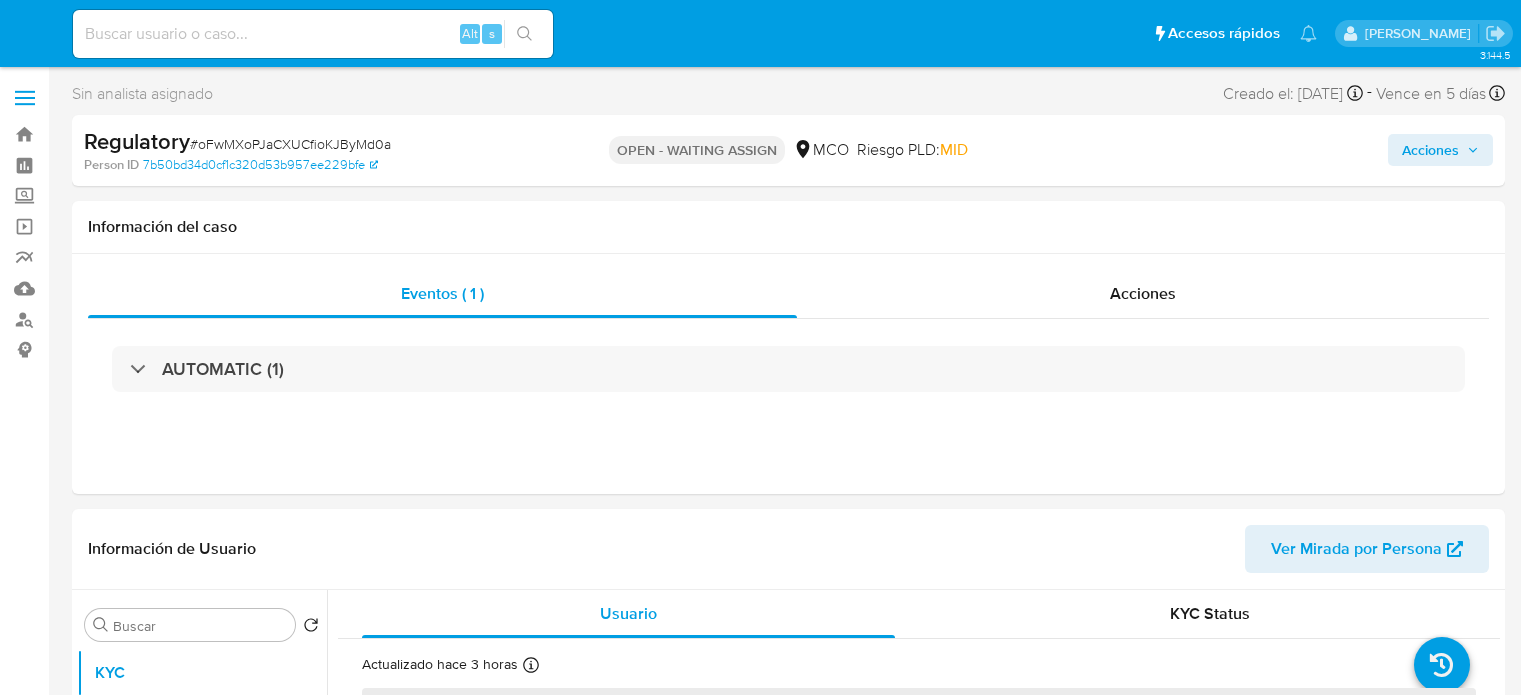 select on "10" 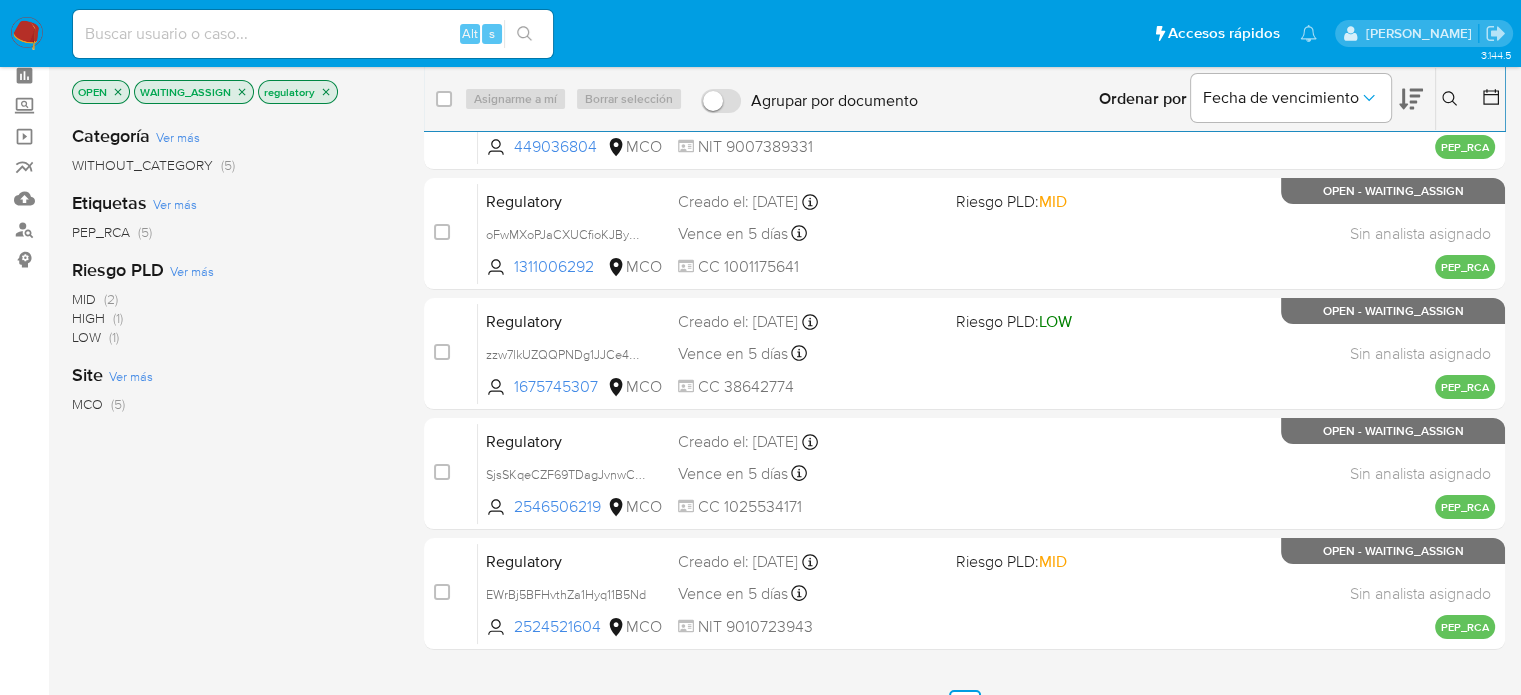 scroll, scrollTop: 0, scrollLeft: 0, axis: both 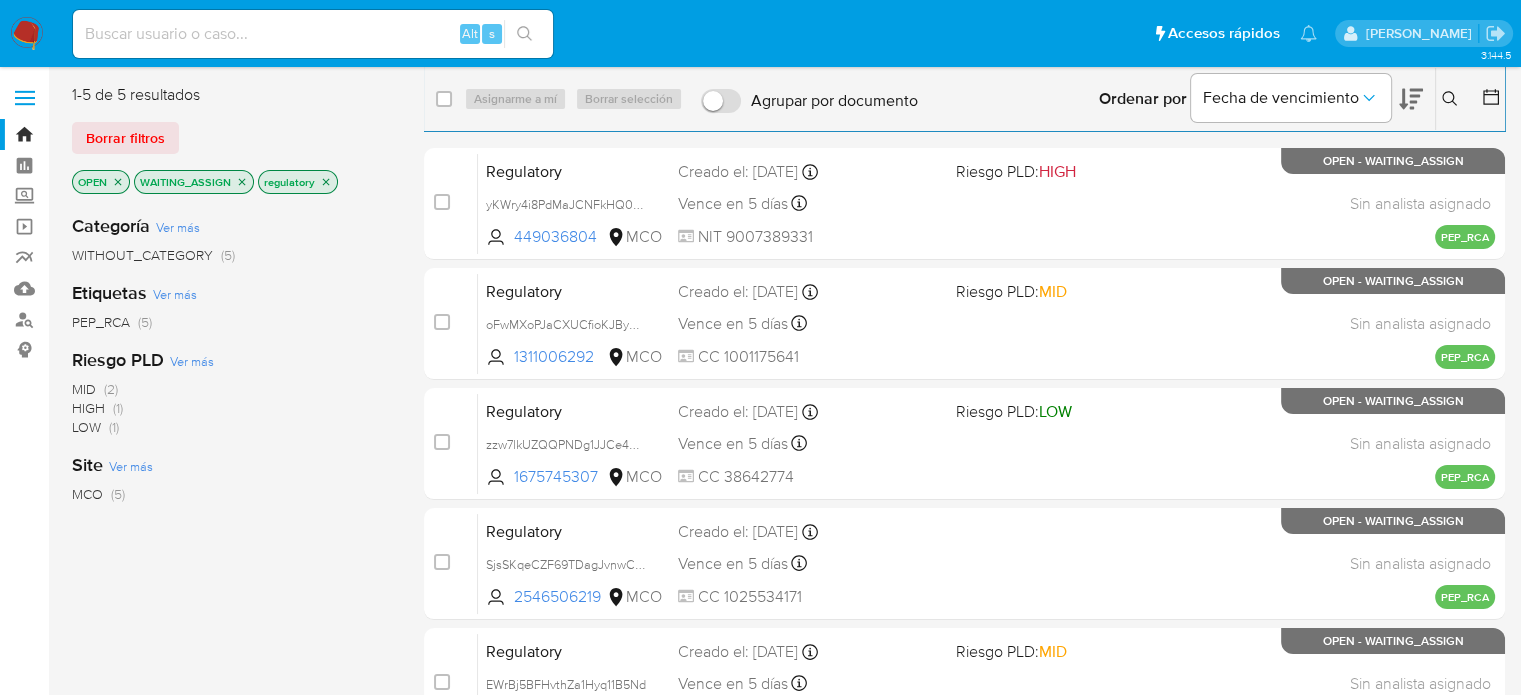 click at bounding box center [27, 34] 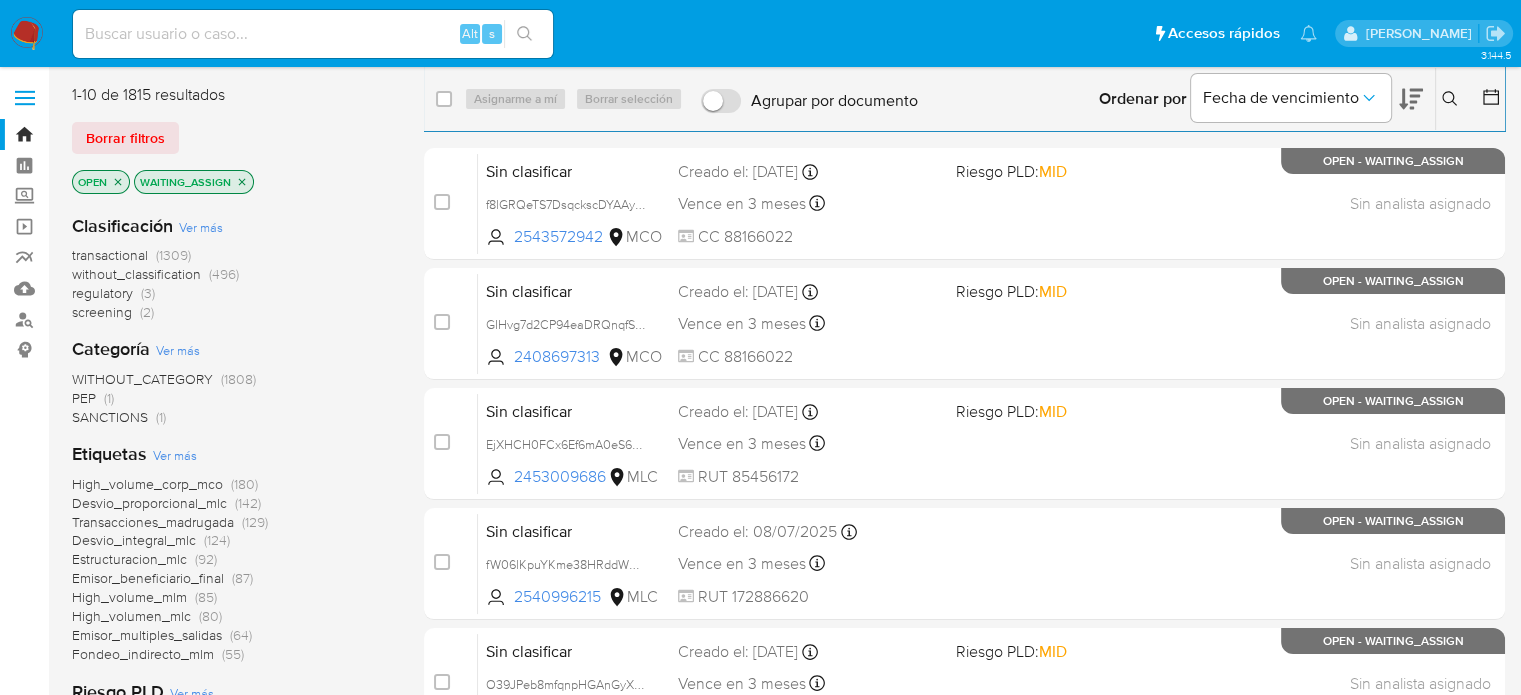 click on "(1)" at bounding box center (109, 398) 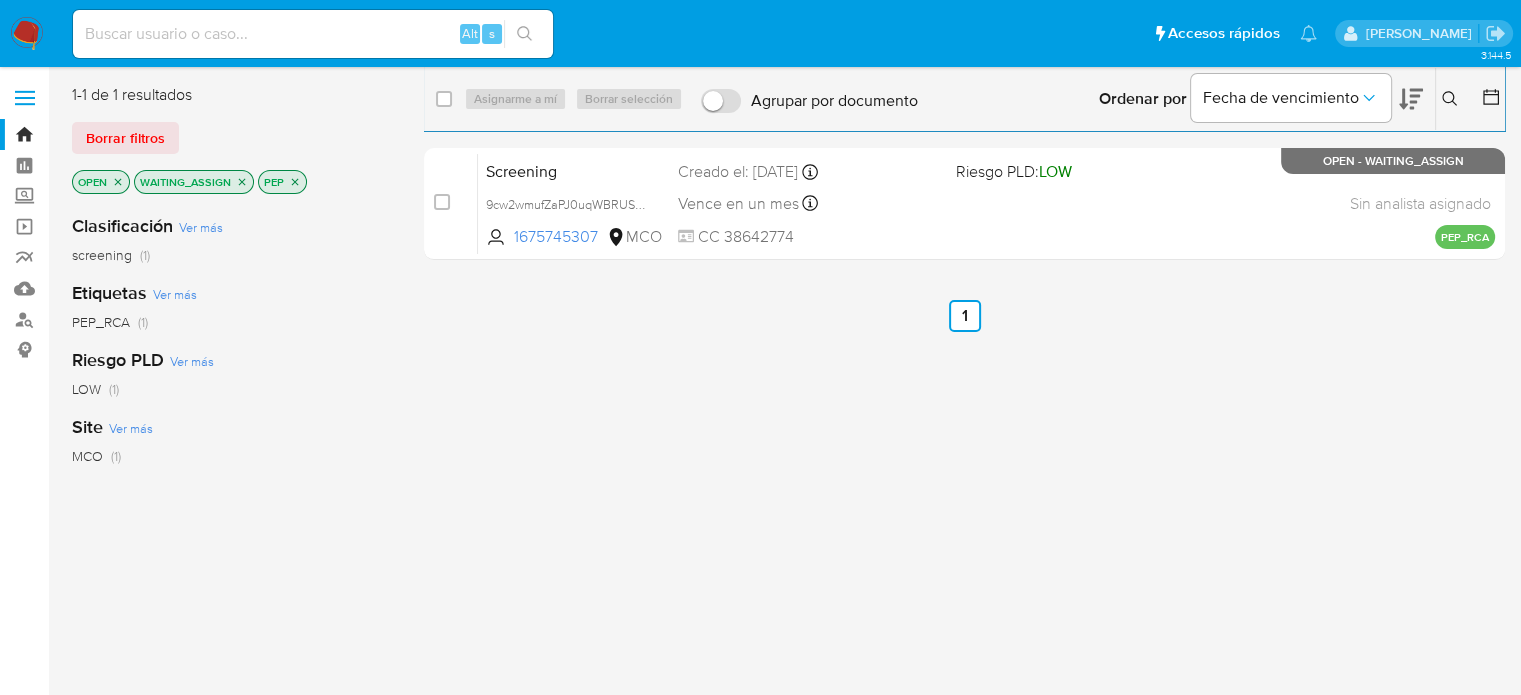 click on "WAITING_ASSIGN" at bounding box center (194, 182) 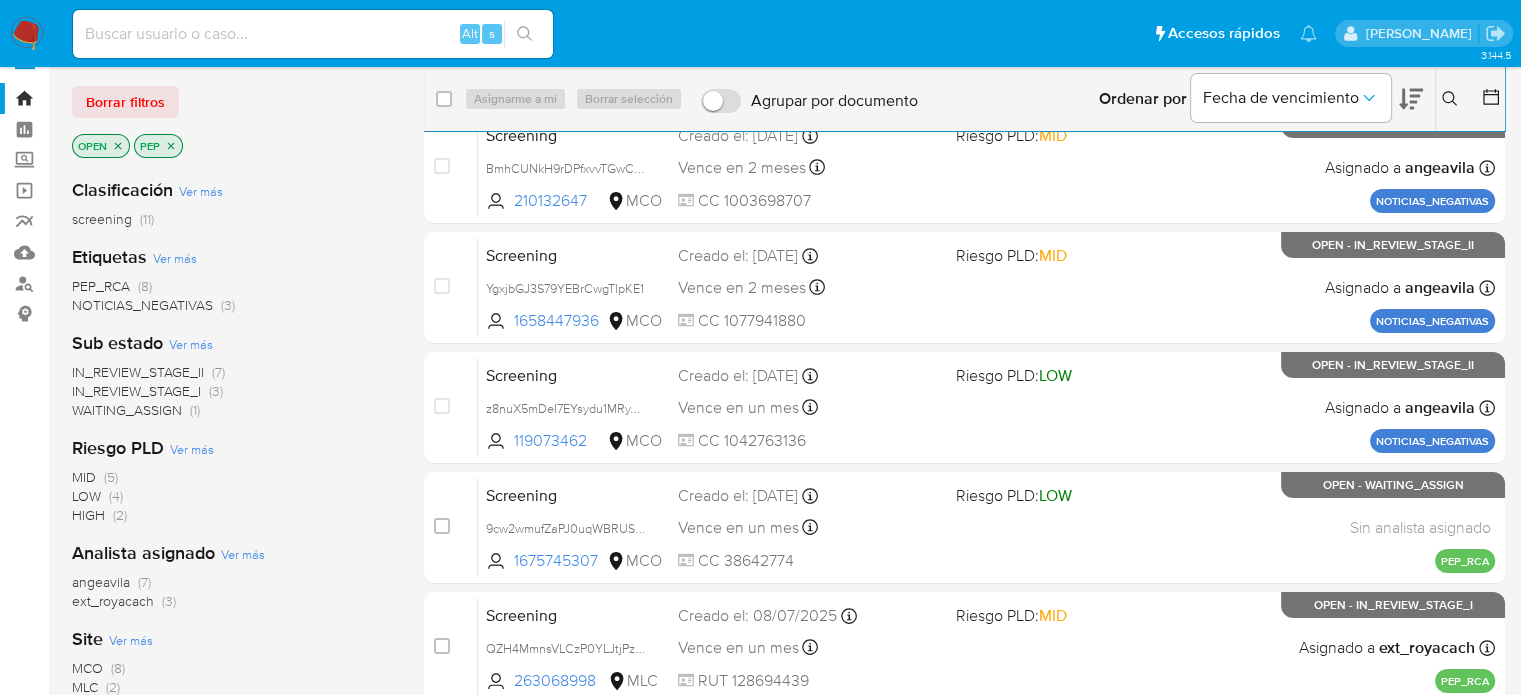 scroll, scrollTop: 100, scrollLeft: 0, axis: vertical 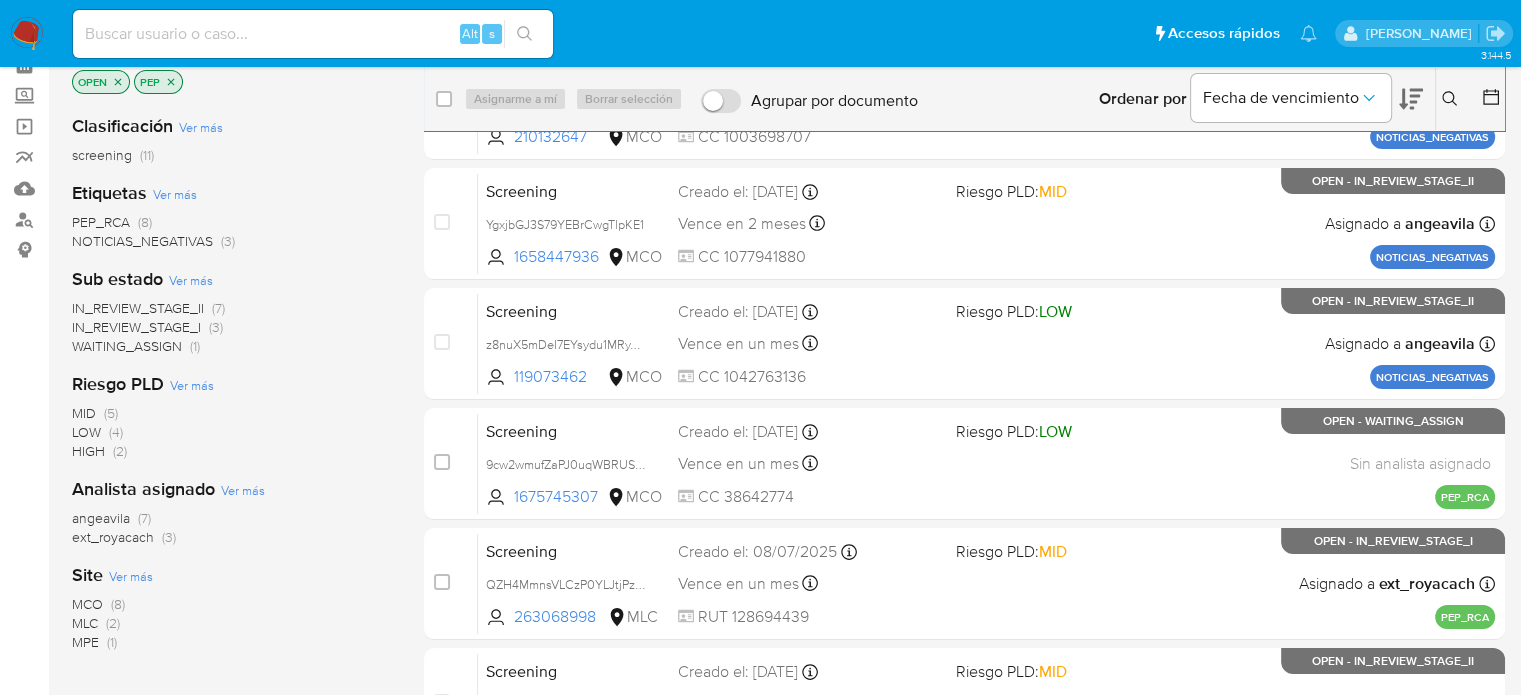 click on "WAITING_ASSIGN" at bounding box center [127, 346] 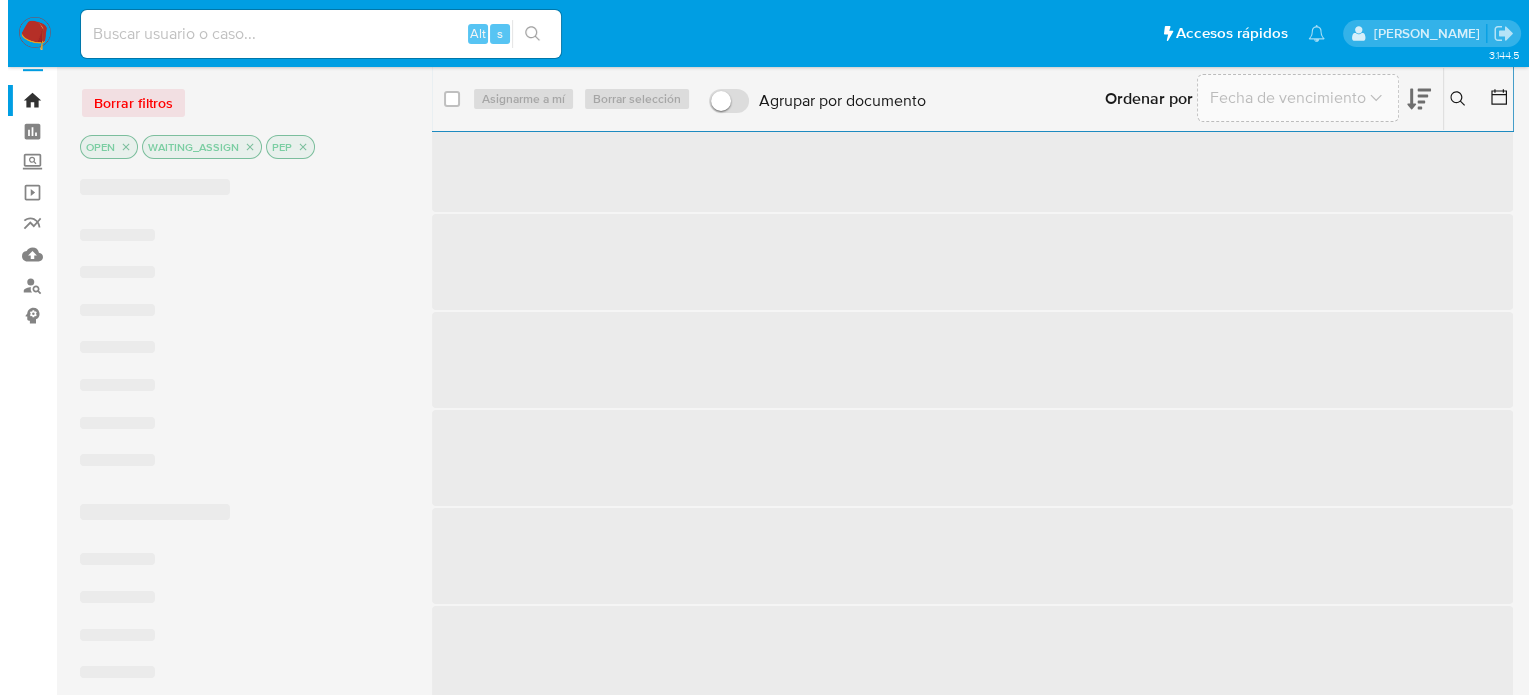 scroll, scrollTop: 0, scrollLeft: 0, axis: both 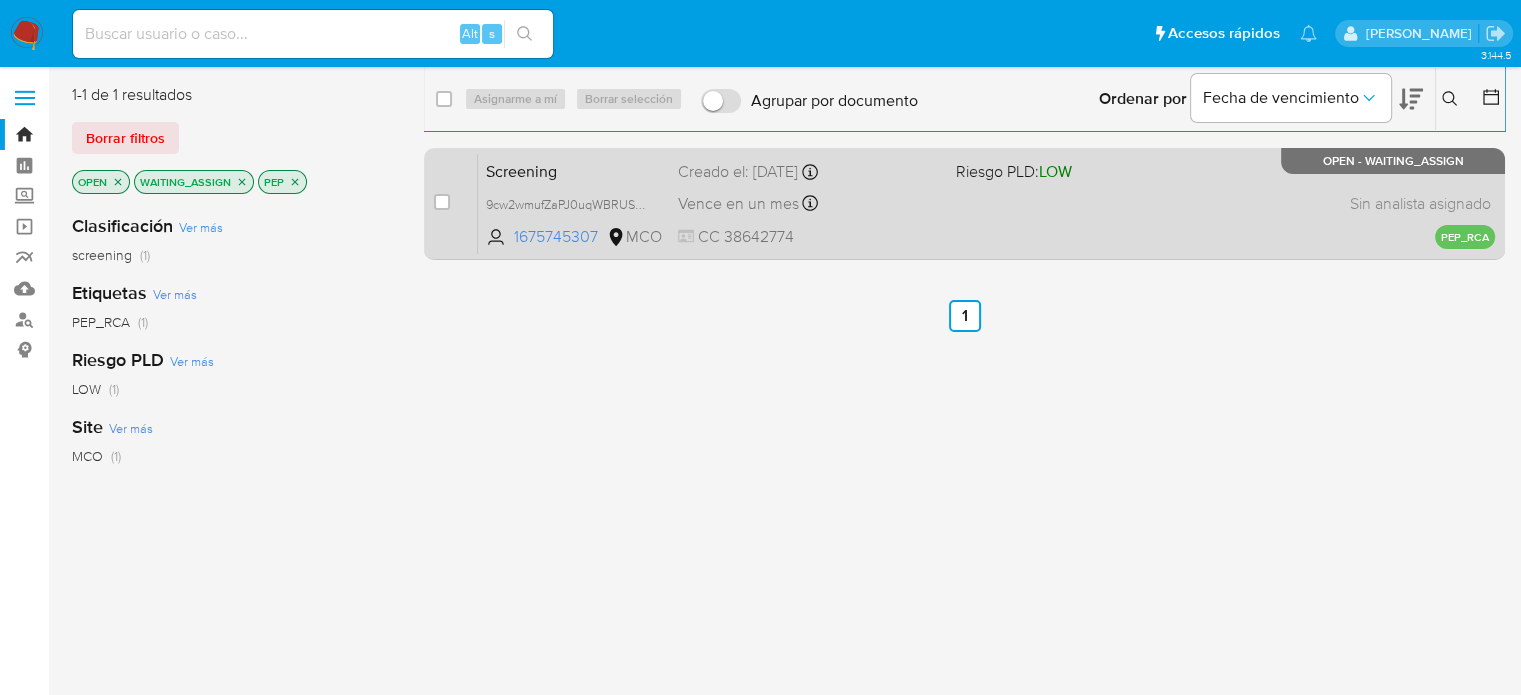 click on "Screening 9cw2wmufZaPJ0uqWBRUSMso0 1675745307 MCO Riesgo PLD:  LOW Creado el: 10/07/2025   Creado el: 10/07/2025 12:50:26 Vence en un mes   Vence el 09/08/2025 12:50:27 CC   38642774 Sin analista asignado   Asignado el: - PEP_RCA OPEN - WAITING_ASSIGN" at bounding box center (986, 203) 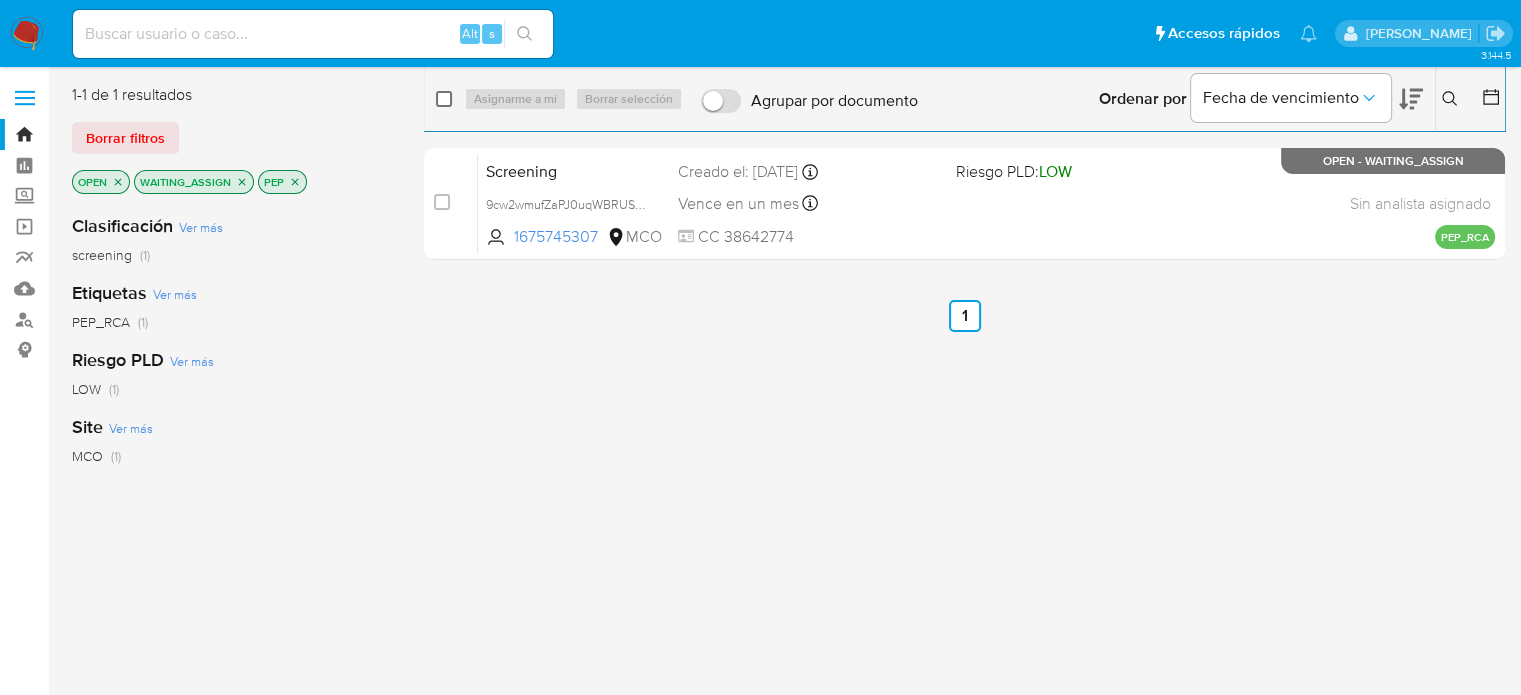 click at bounding box center (444, 99) 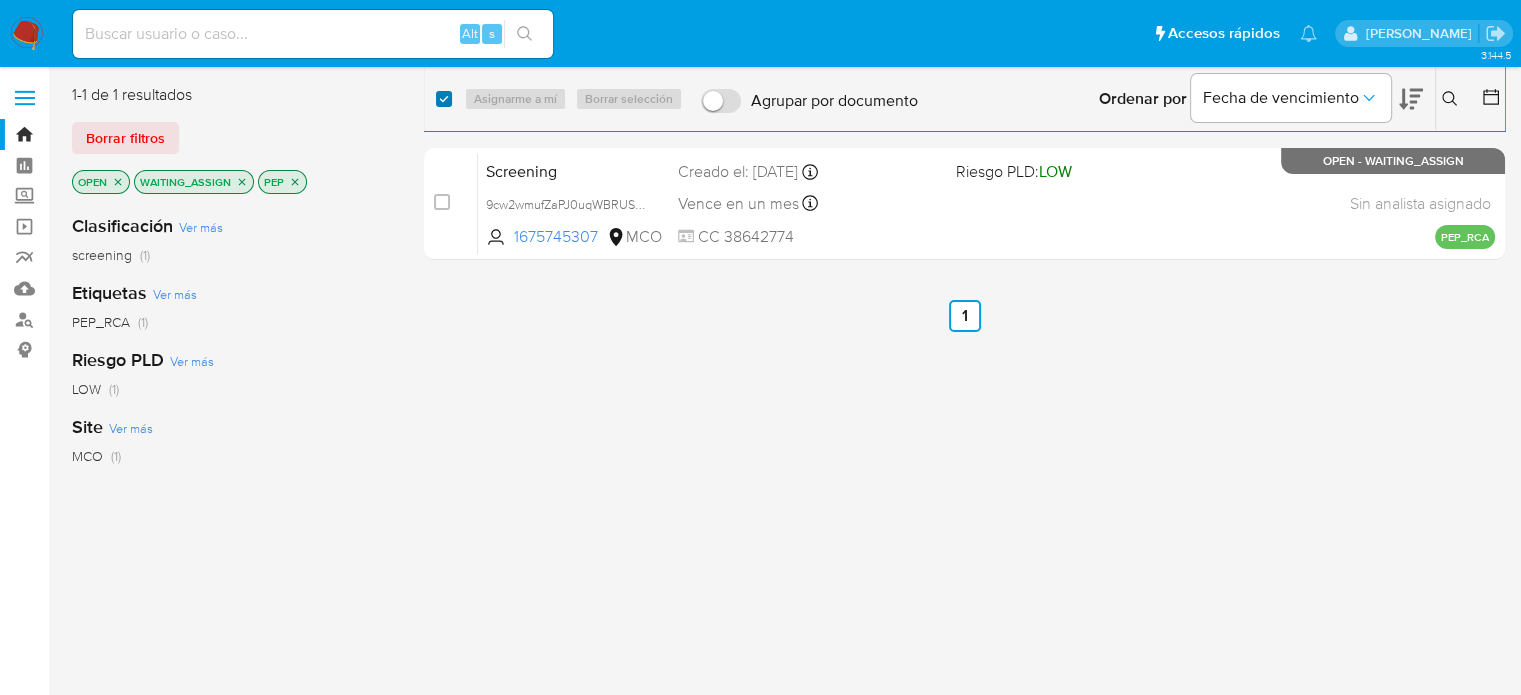 checkbox on "true" 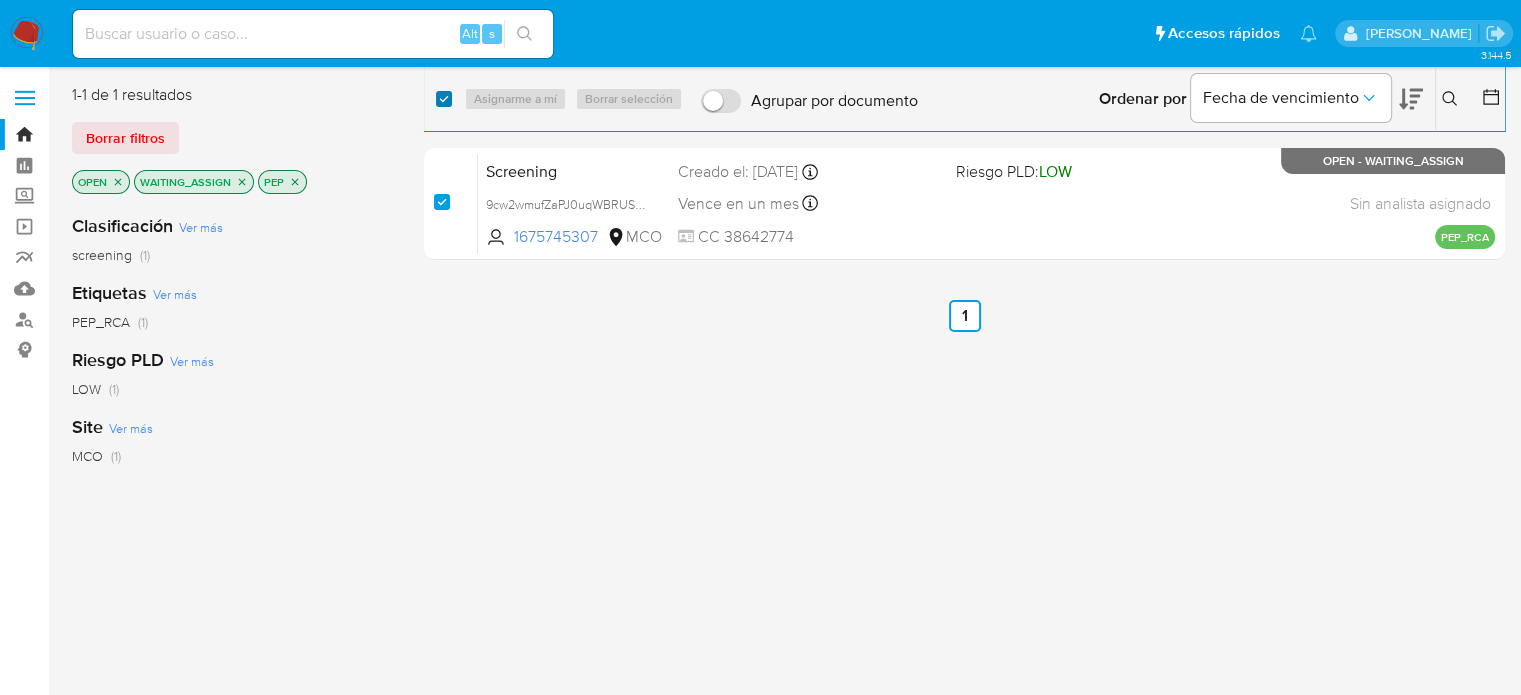 checkbox on "true" 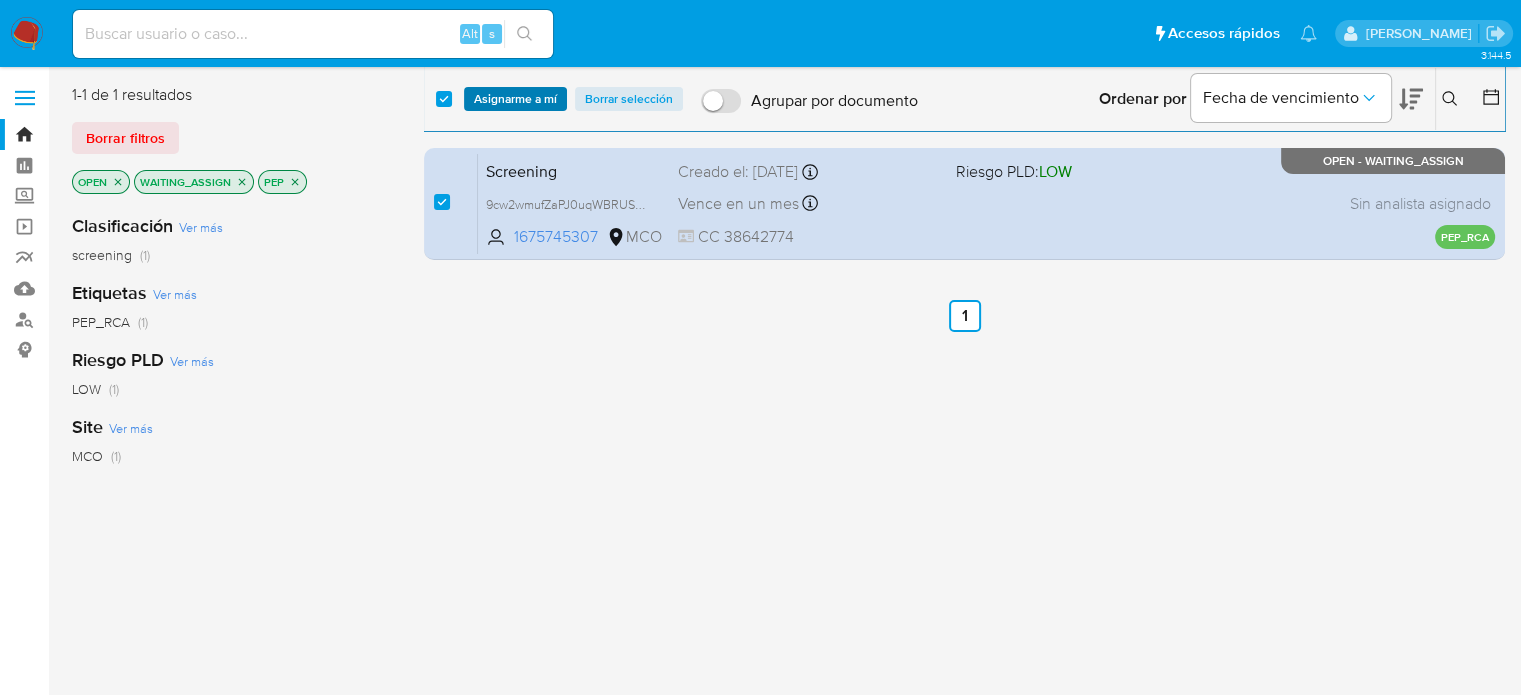 click on "Asignarme a mí" at bounding box center [515, 99] 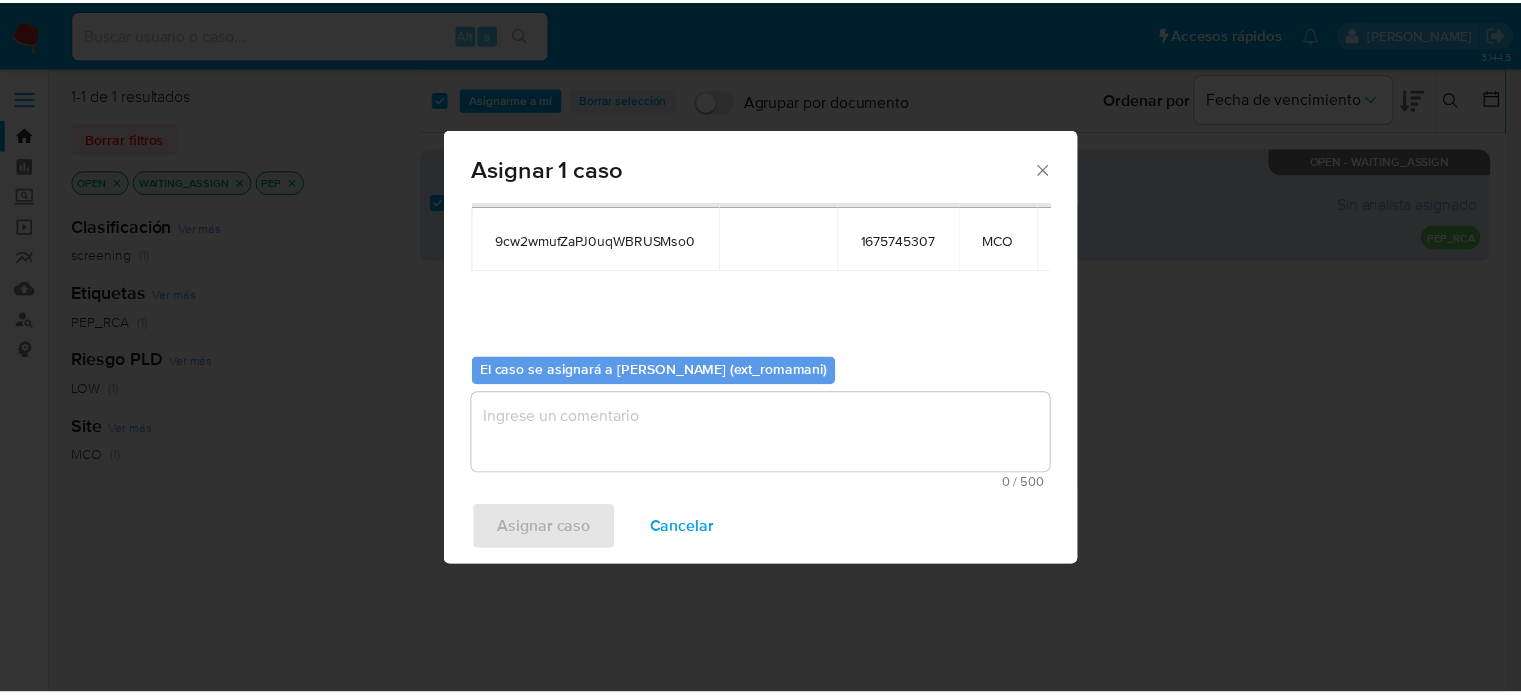 scroll, scrollTop: 103, scrollLeft: 0, axis: vertical 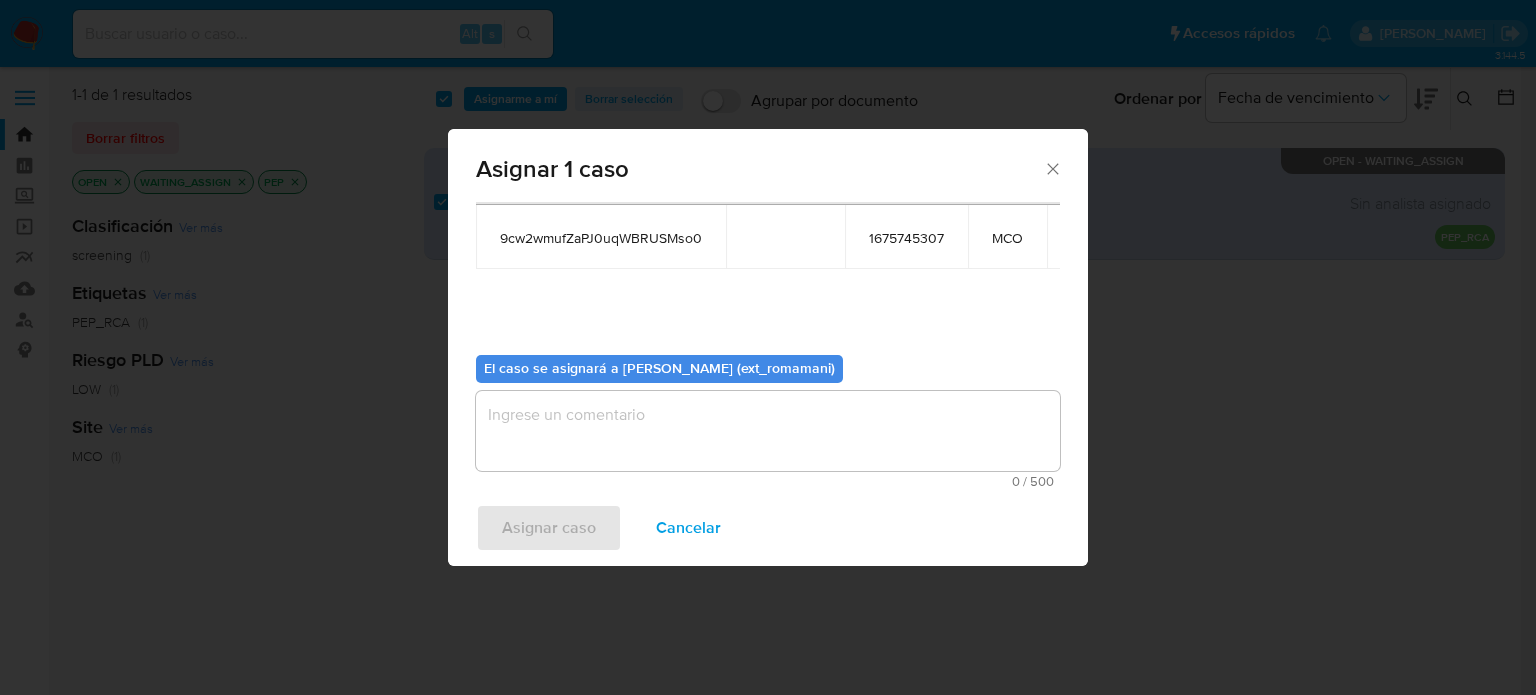 click at bounding box center (768, 431) 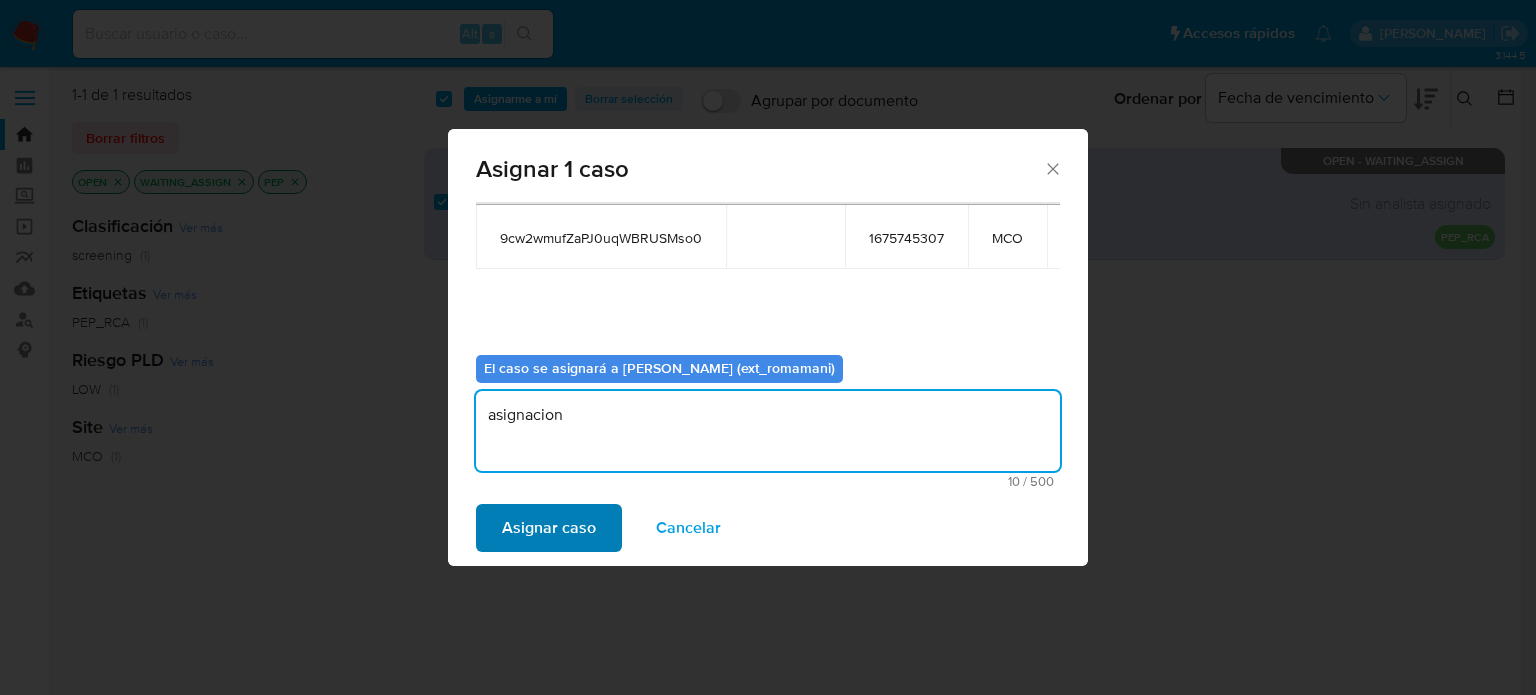 type on "asignacion" 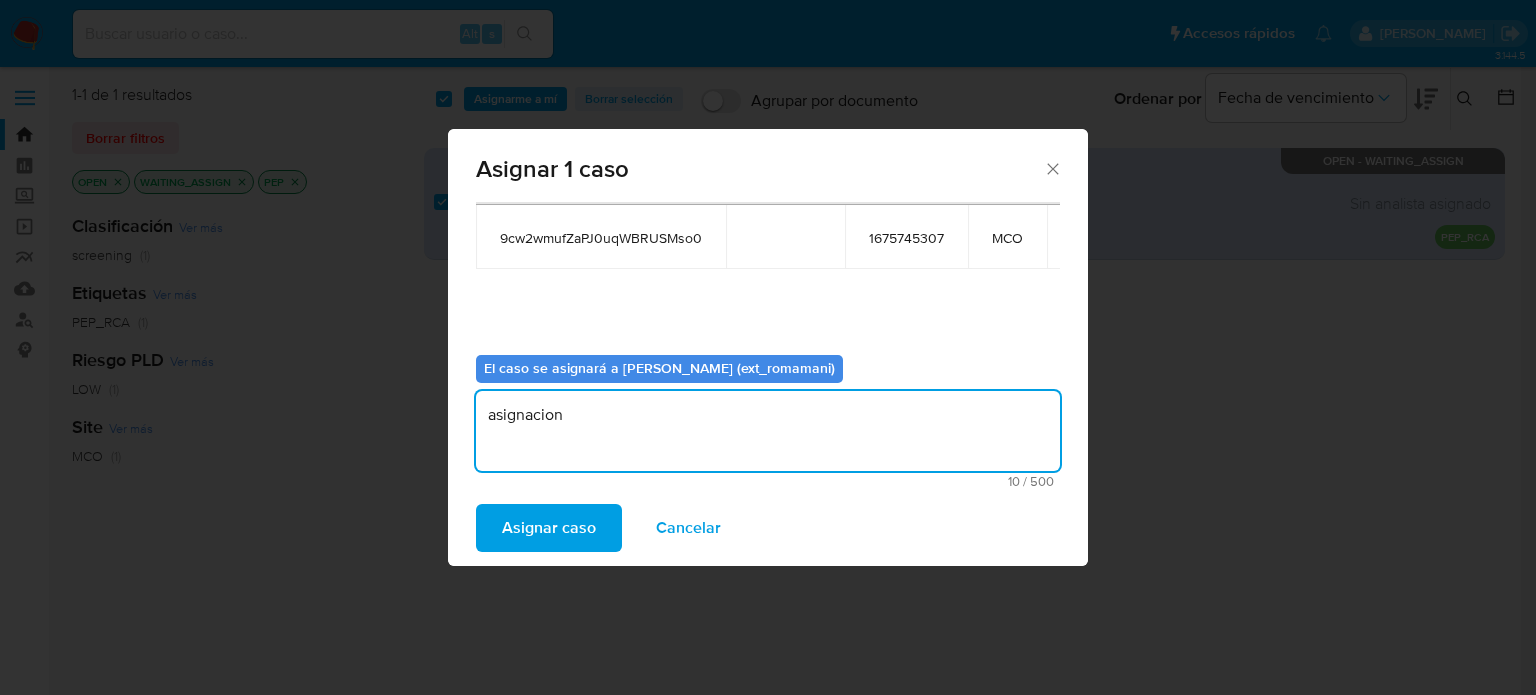 click on "Asignar caso" at bounding box center [549, 528] 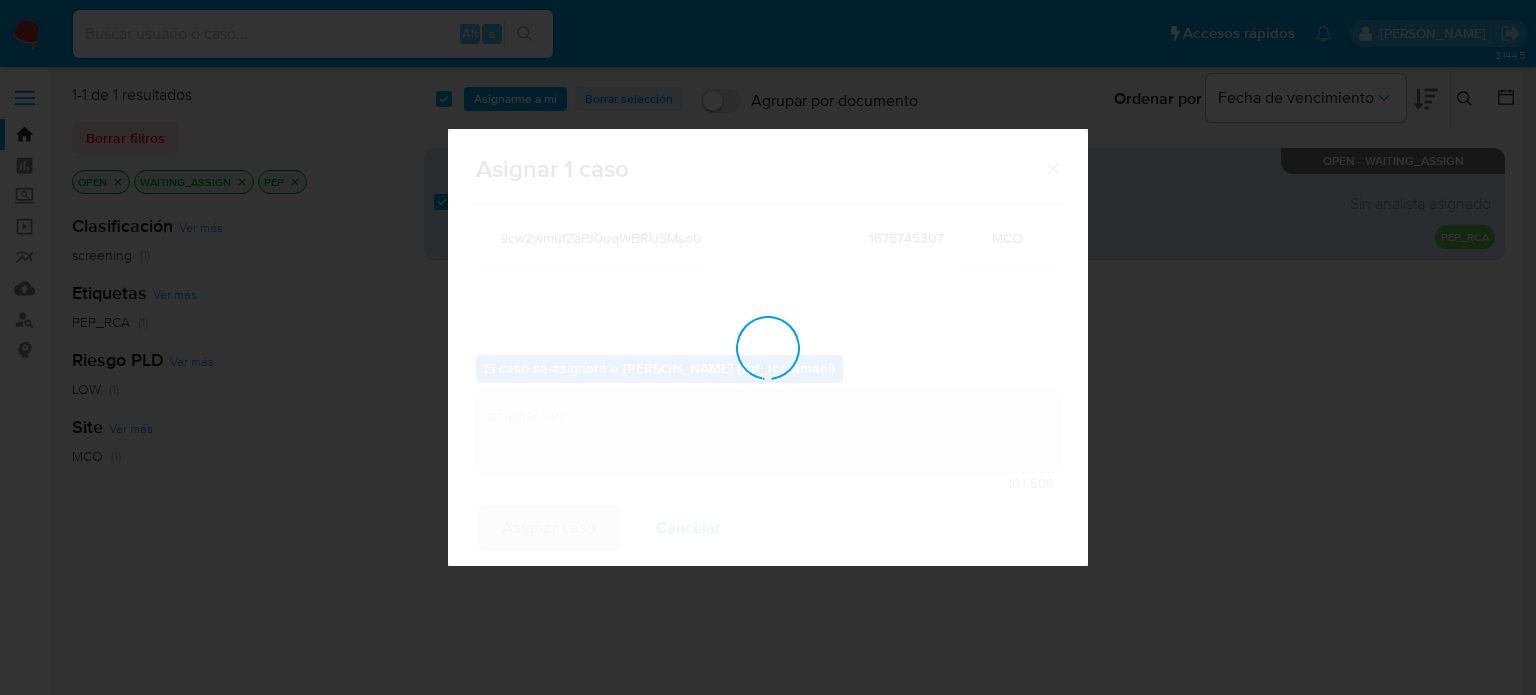 type 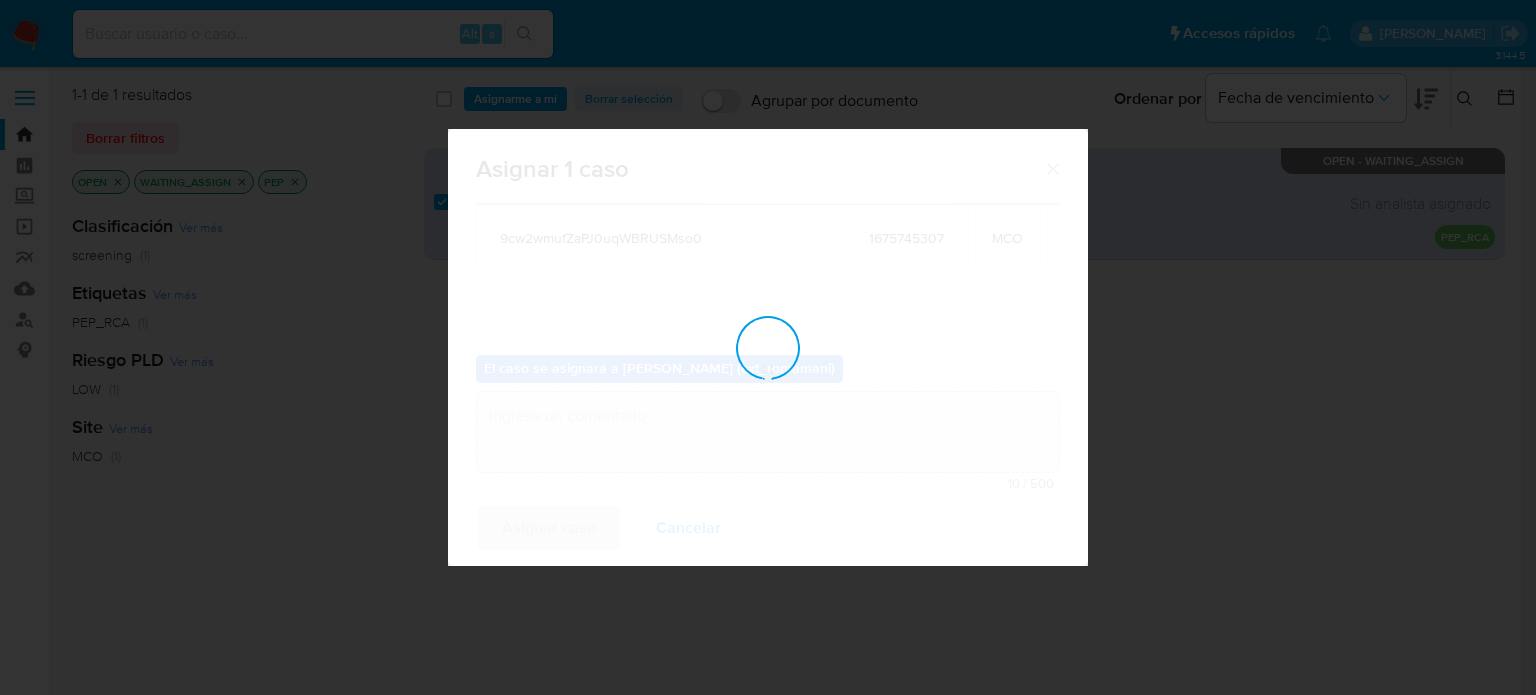 checkbox on "false" 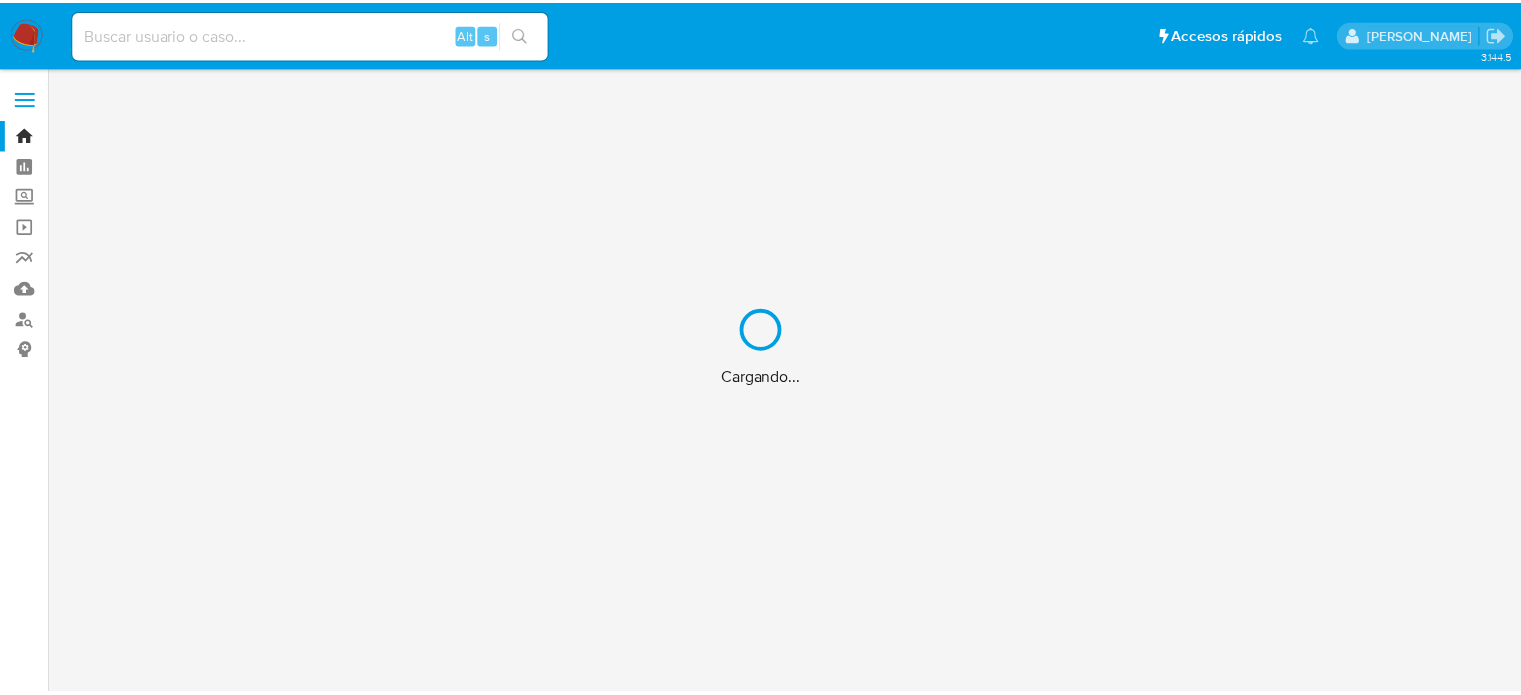 scroll, scrollTop: 0, scrollLeft: 0, axis: both 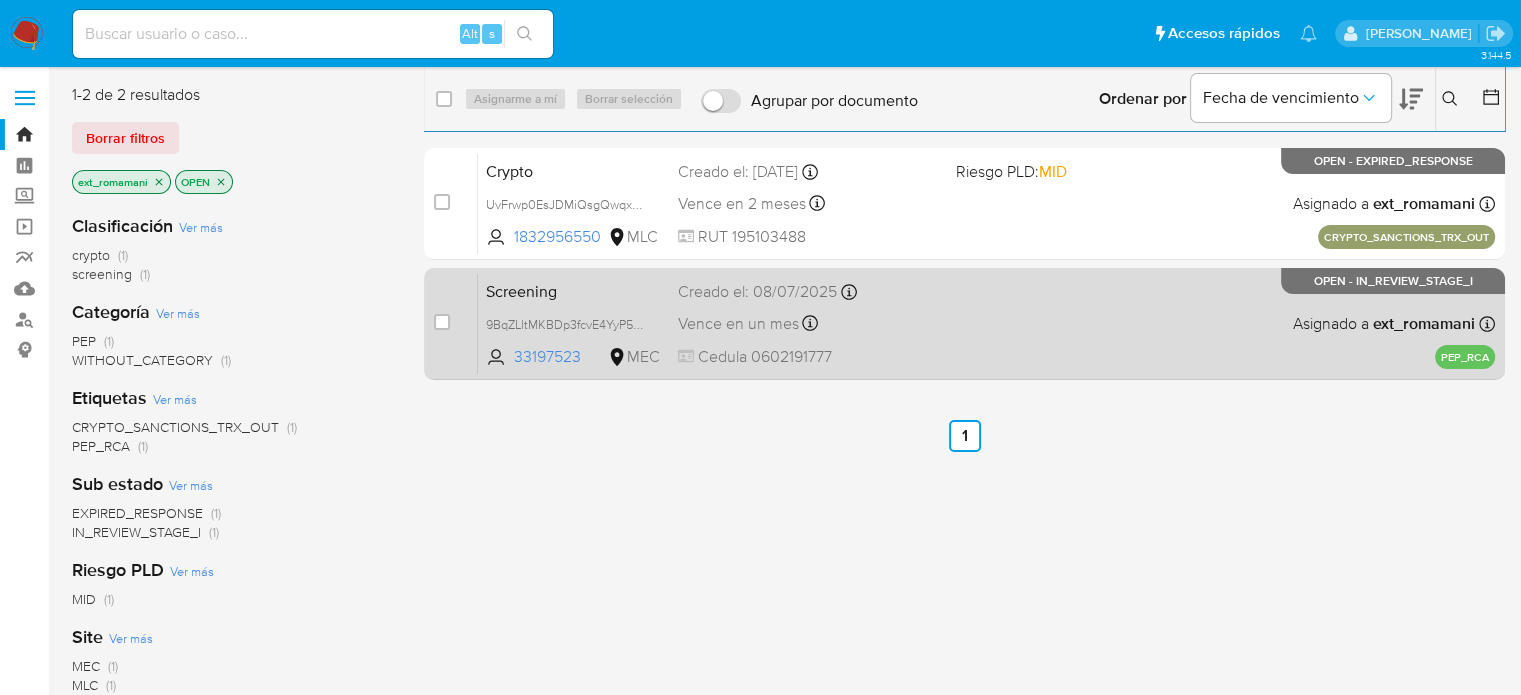 click on "Vence en un mes   Vence el [DATE] 16:51:26" at bounding box center (809, 323) 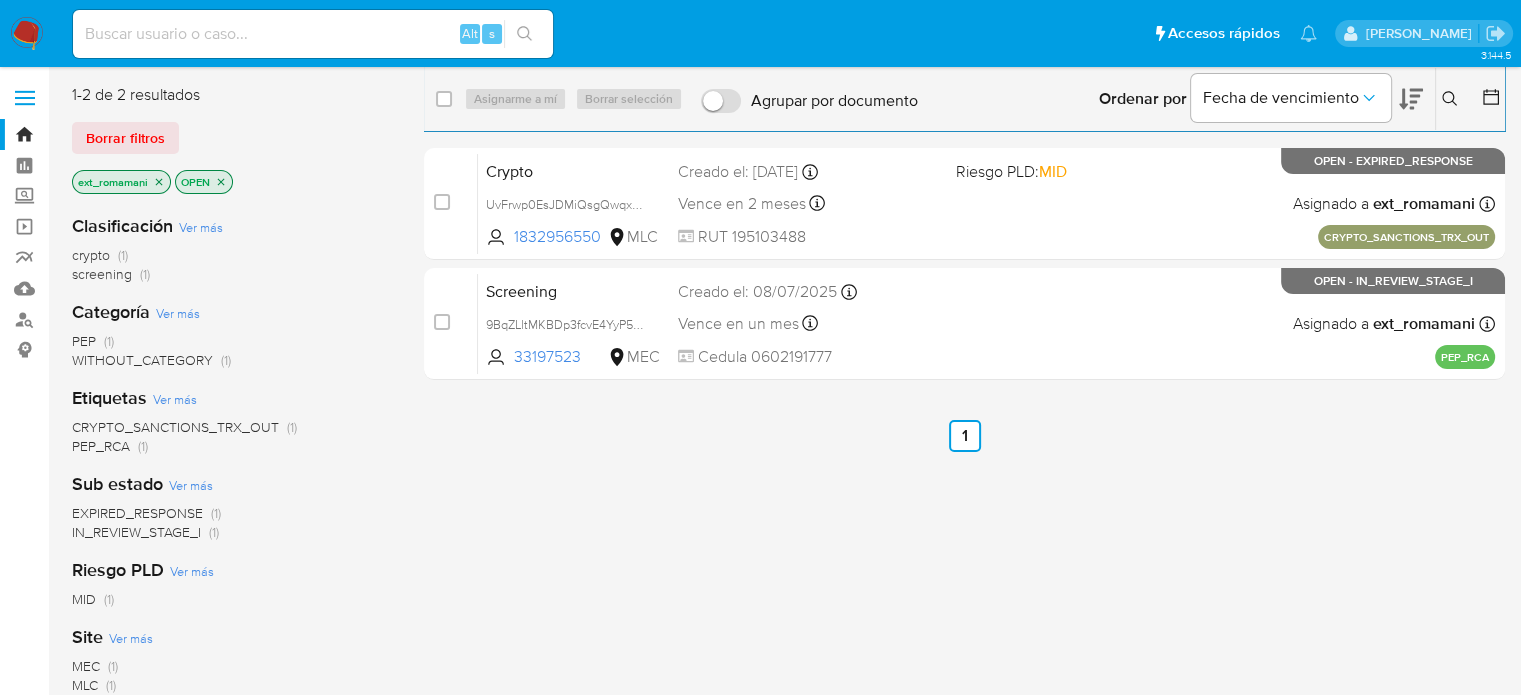 click at bounding box center (27, 34) 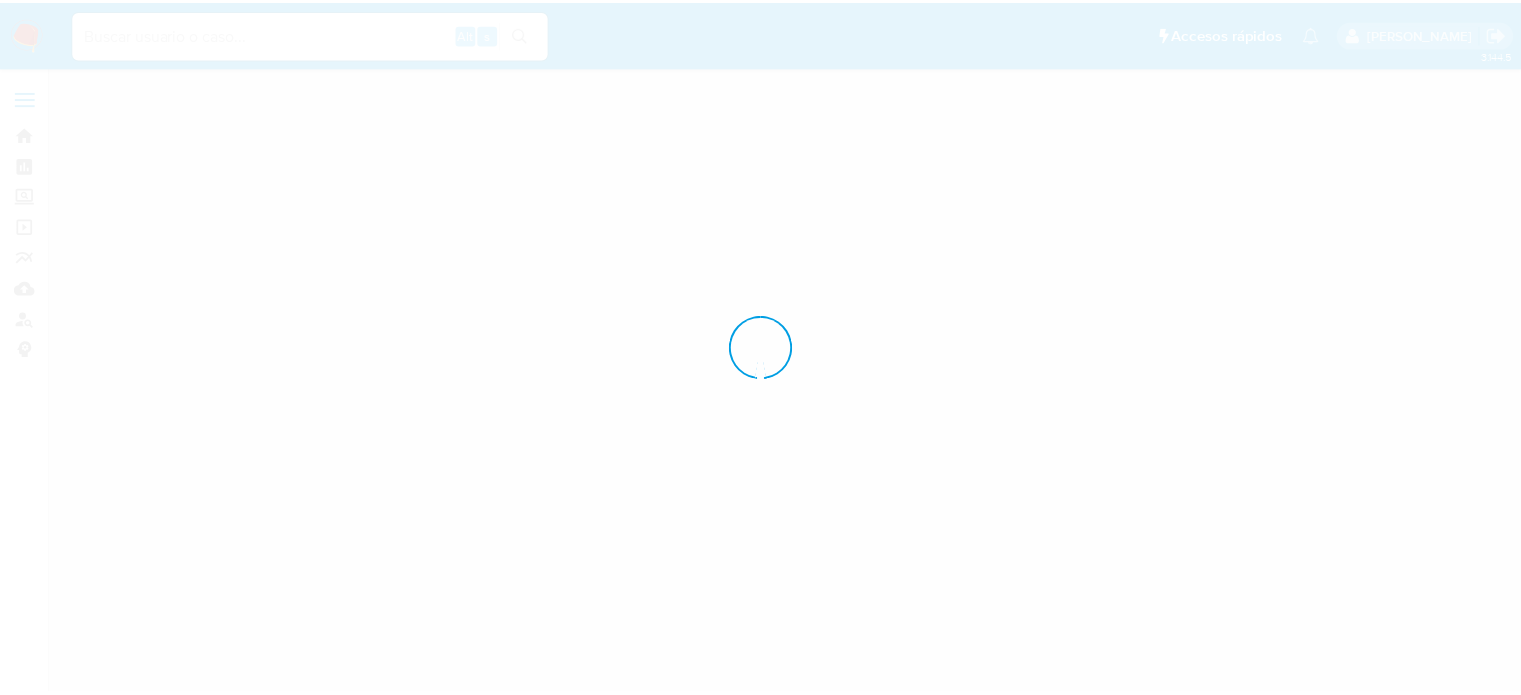 scroll, scrollTop: 0, scrollLeft: 0, axis: both 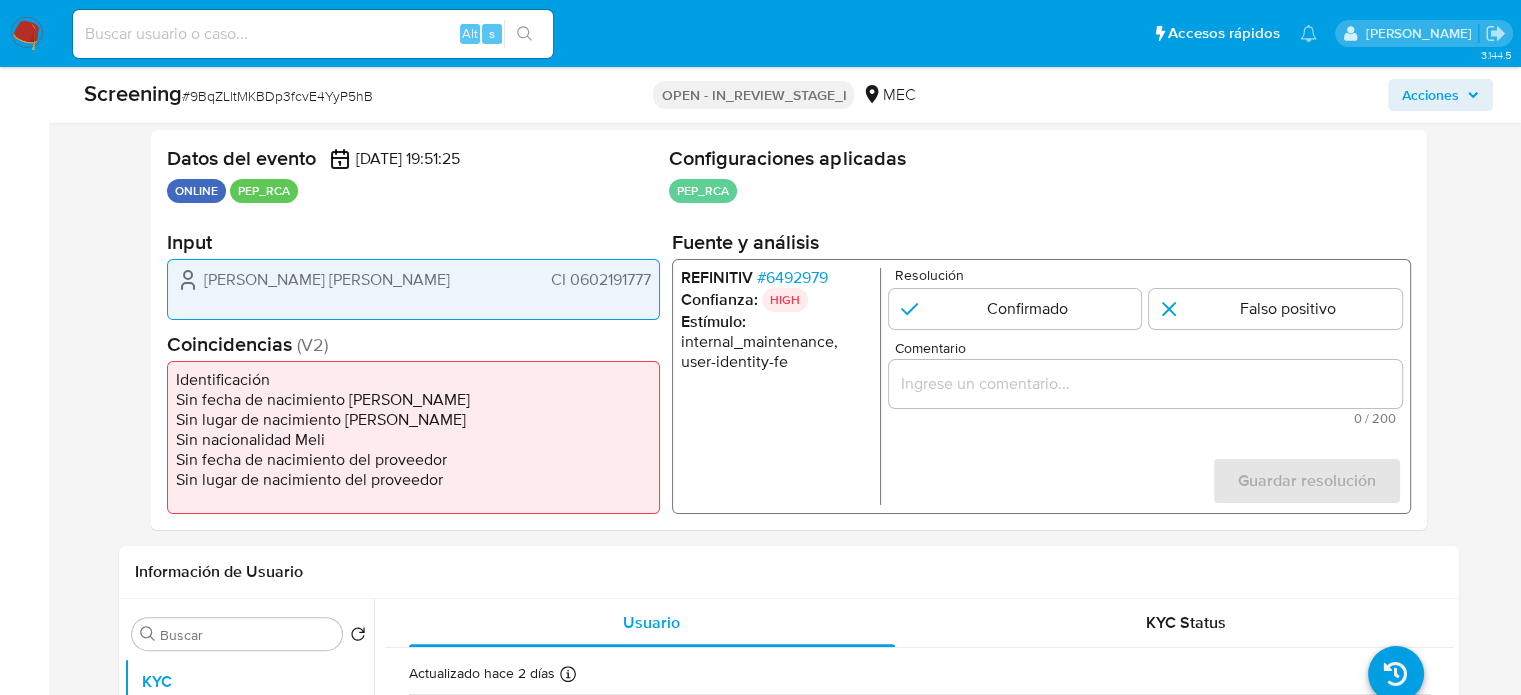 select on "10" 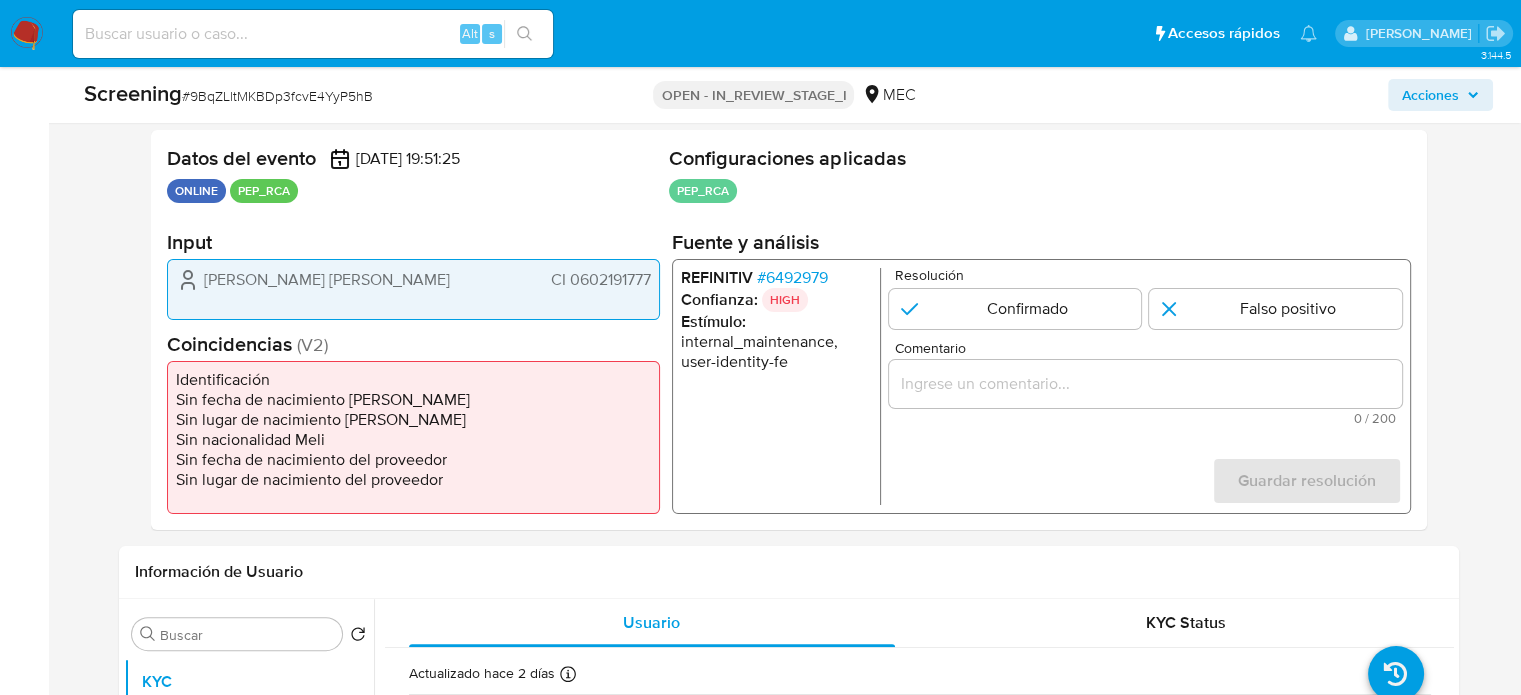 scroll, scrollTop: 400, scrollLeft: 0, axis: vertical 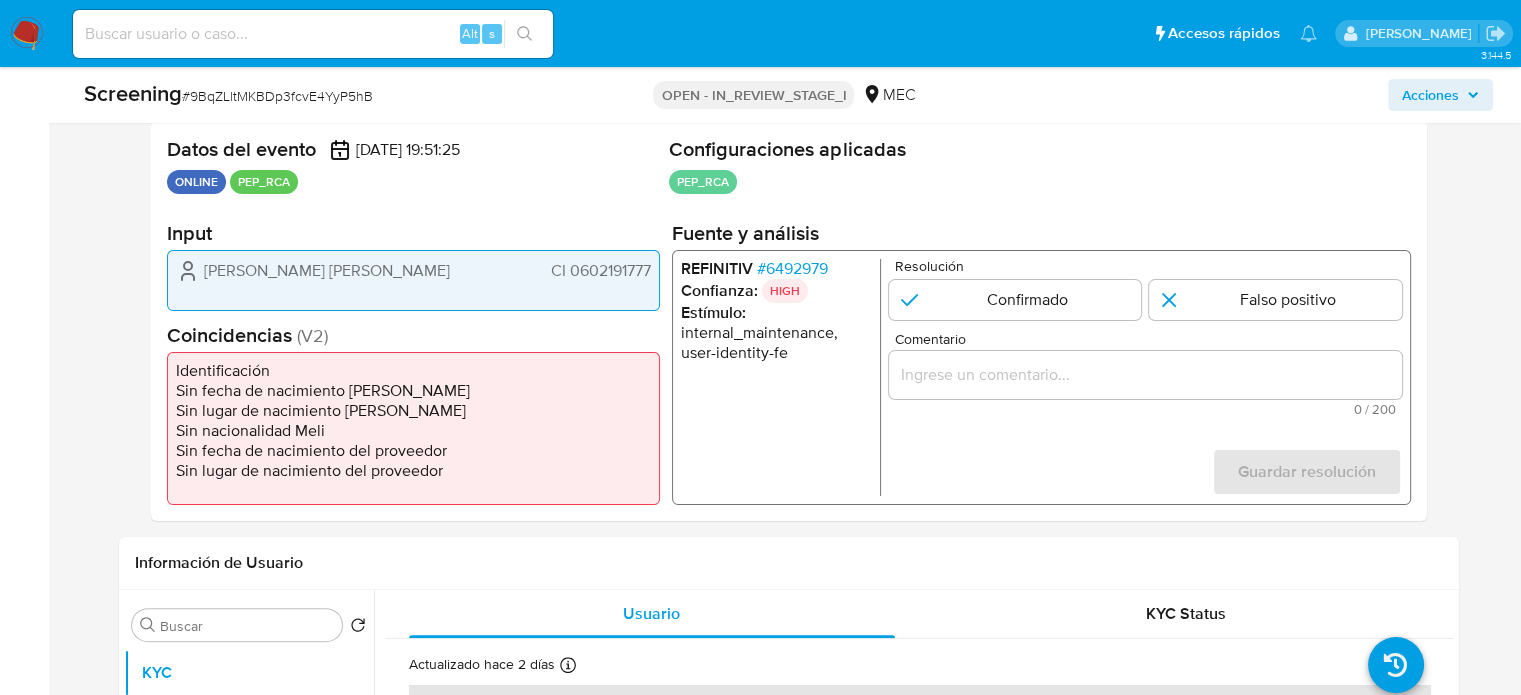 click at bounding box center (1144, 375) 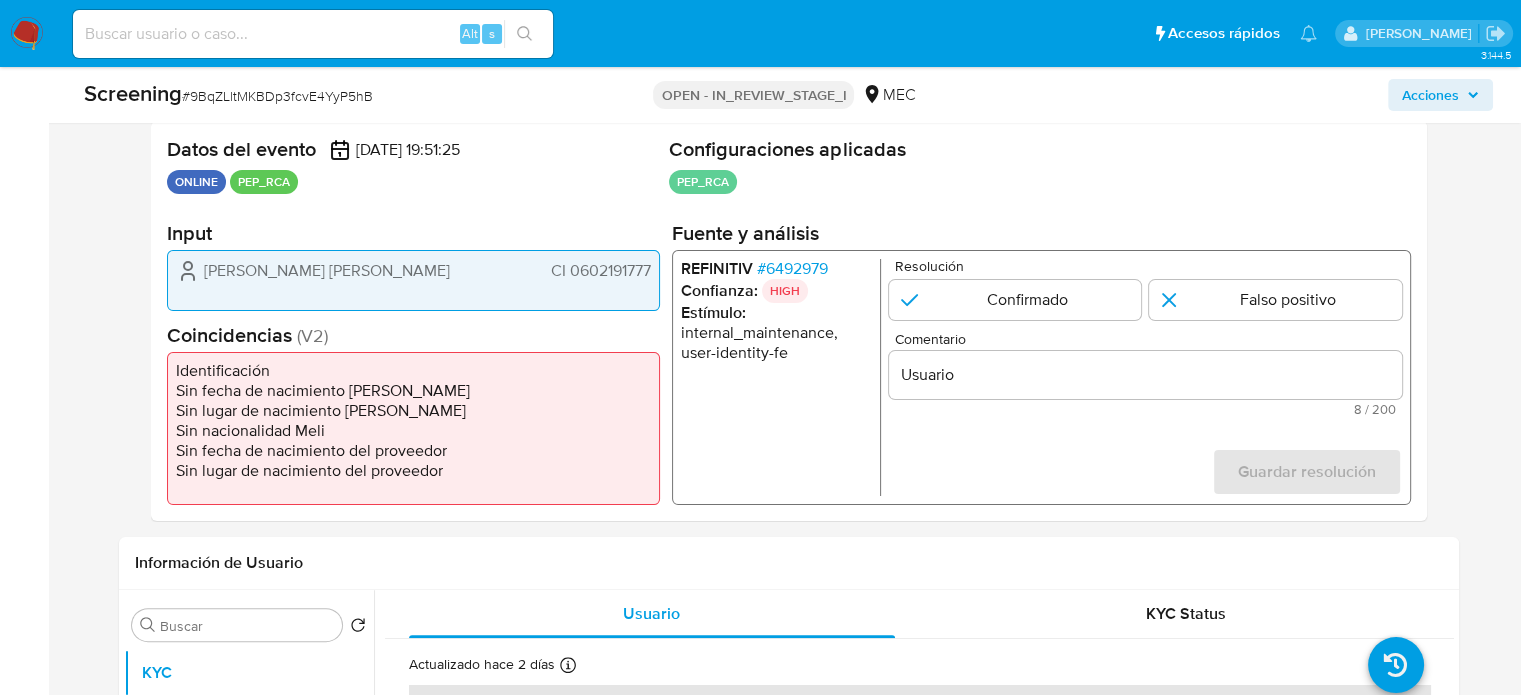 drag, startPoint x: 196, startPoint y: 268, endPoint x: 652, endPoint y: 279, distance: 456.13266 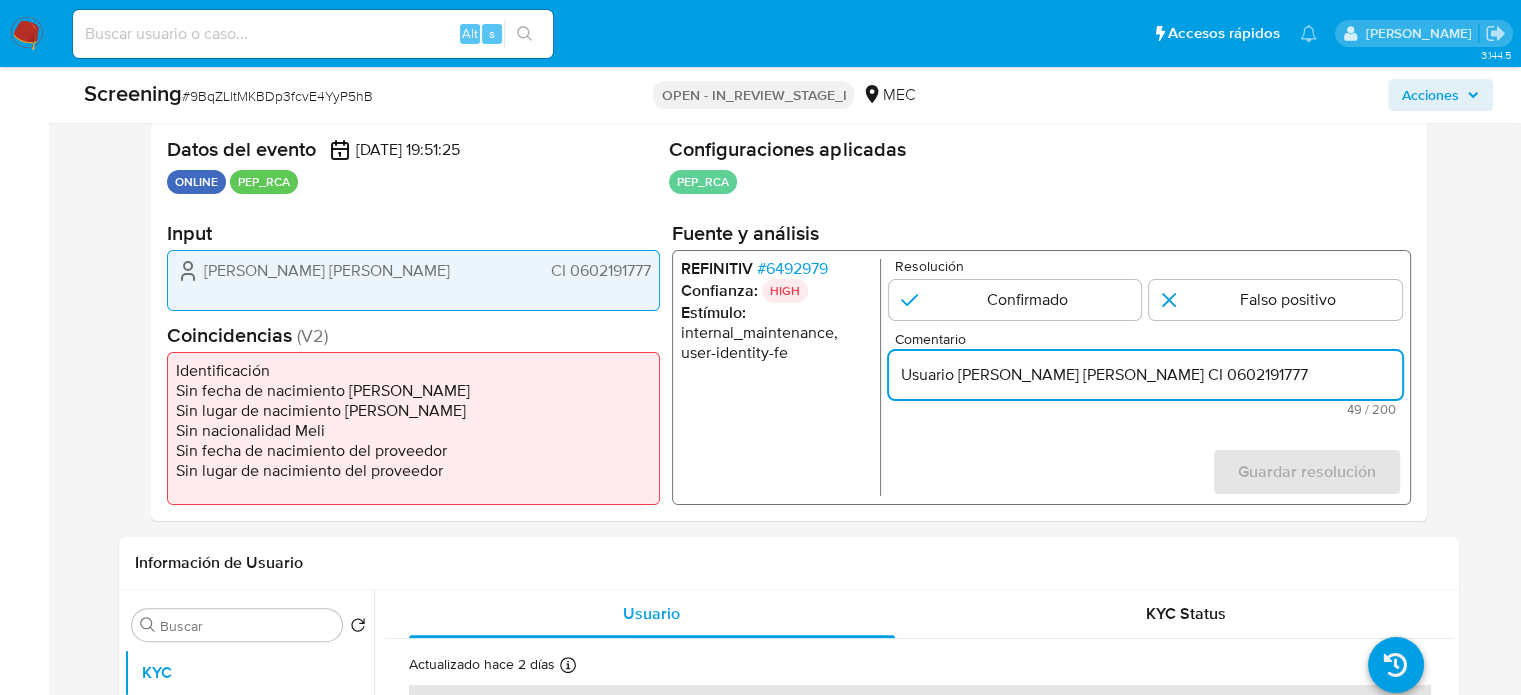 click on "Usuario Cevallos Borja Johny Homero CI 0602191777" at bounding box center (1144, 375) 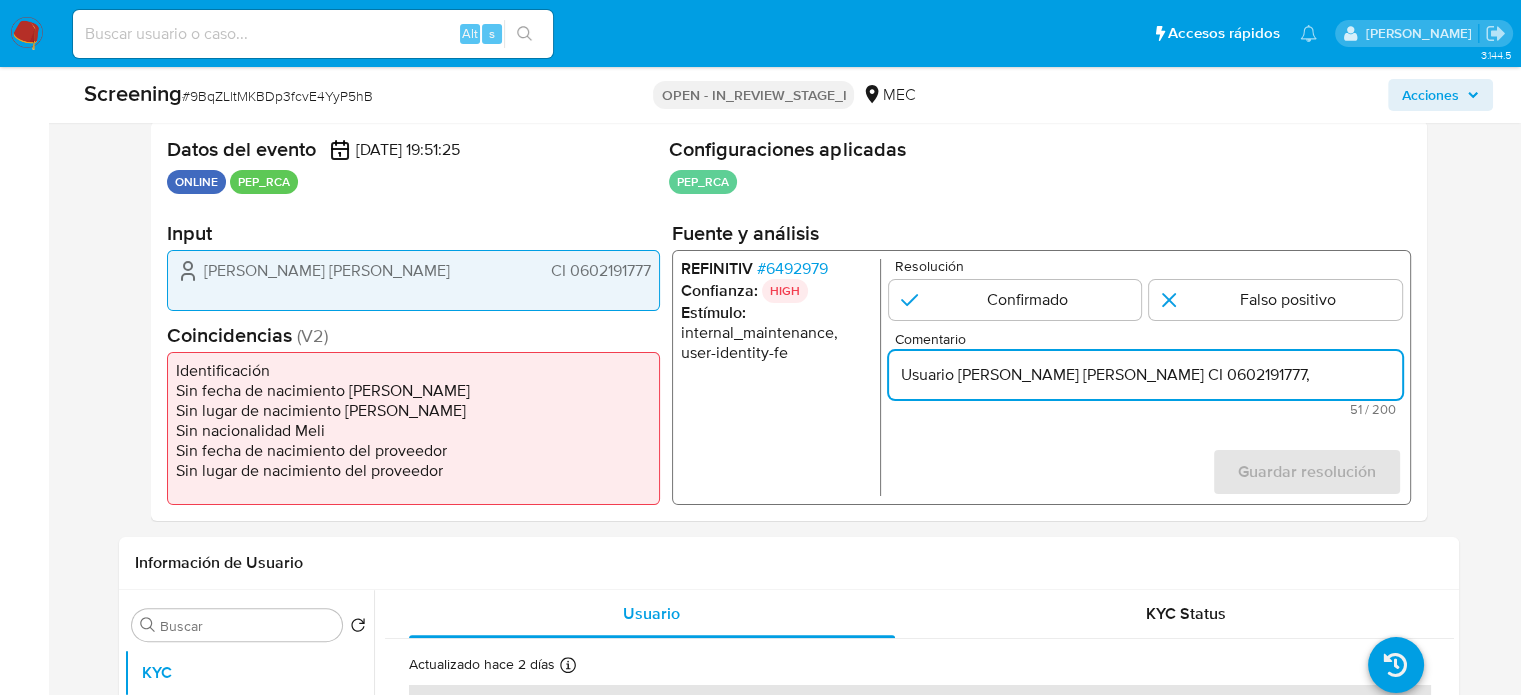 click on "# 6492979" at bounding box center (791, 269) 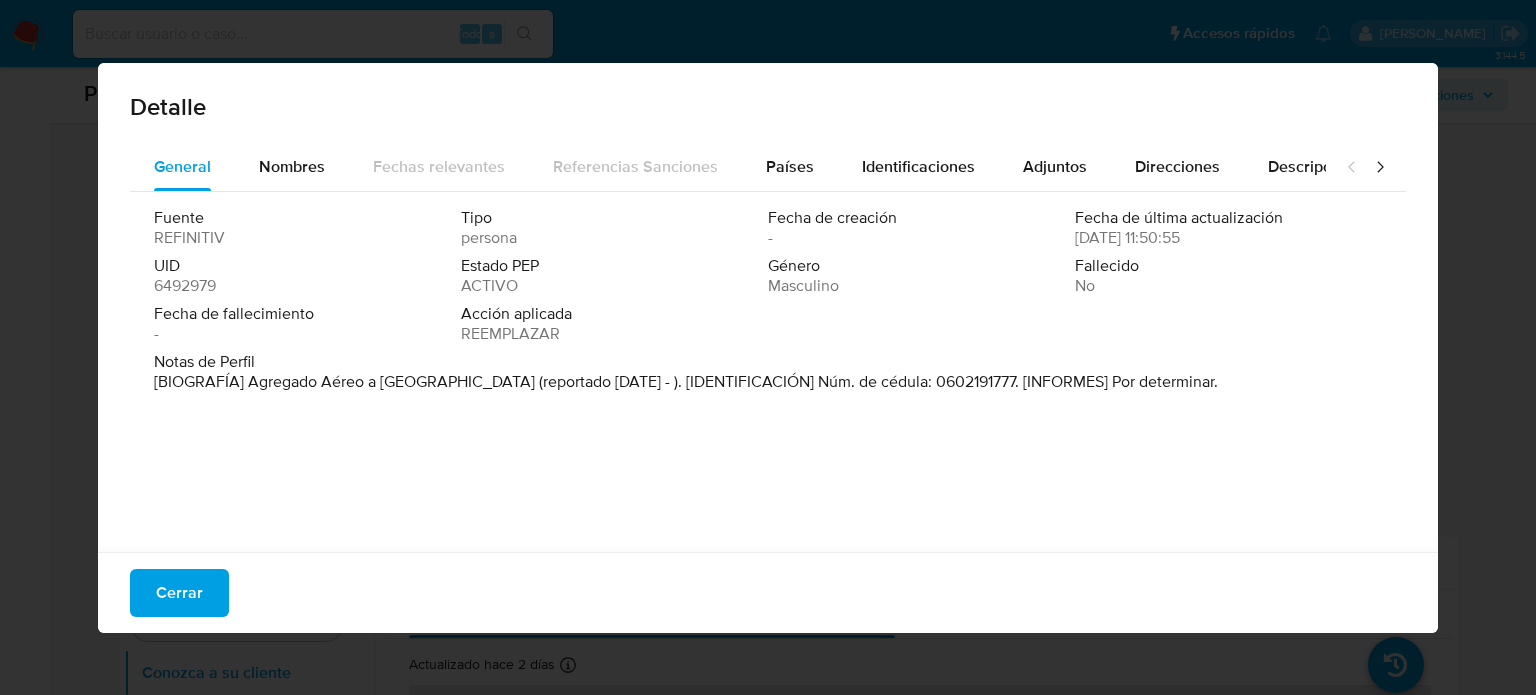 drag, startPoint x: 246, startPoint y: 375, endPoint x: 423, endPoint y: 398, distance: 178.4881 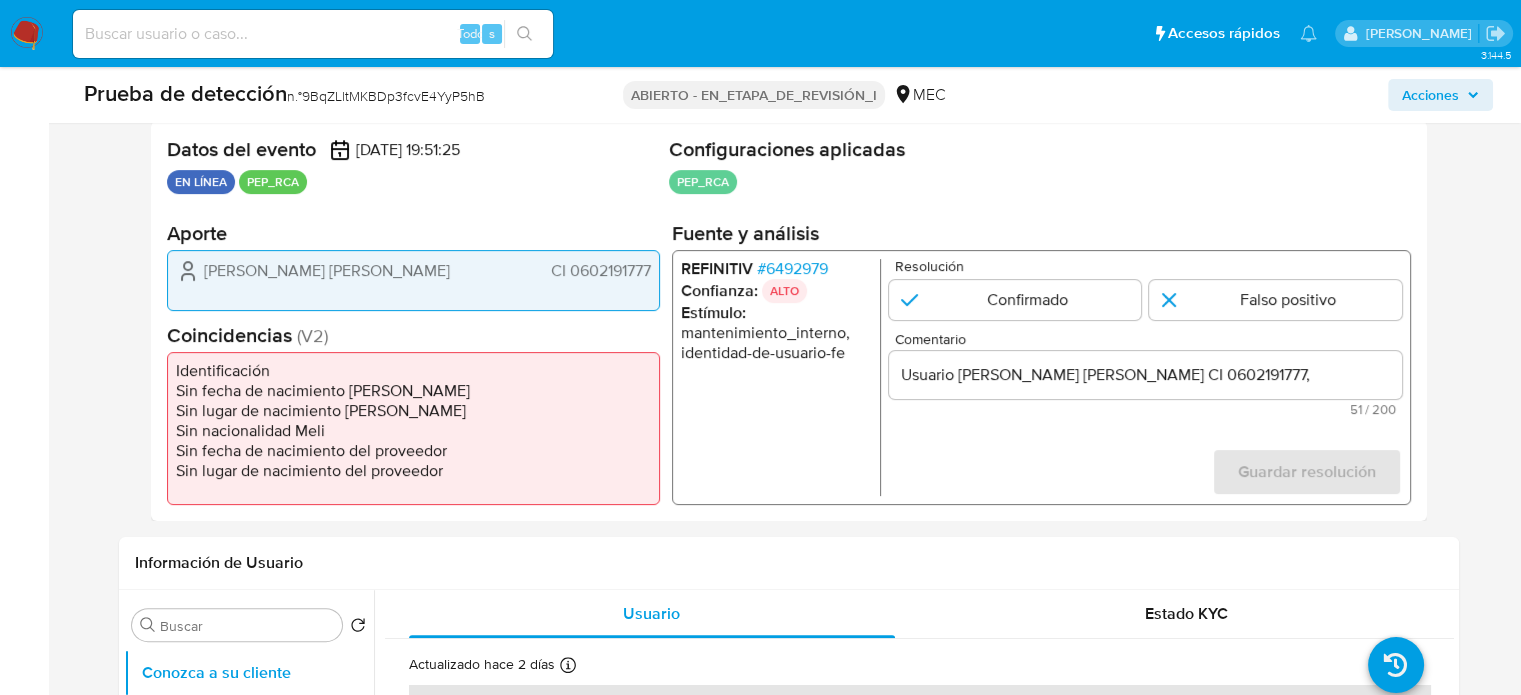 click on "Usuario Cevallos Borja Johny Homero CI 0602191777," at bounding box center [1144, 375] 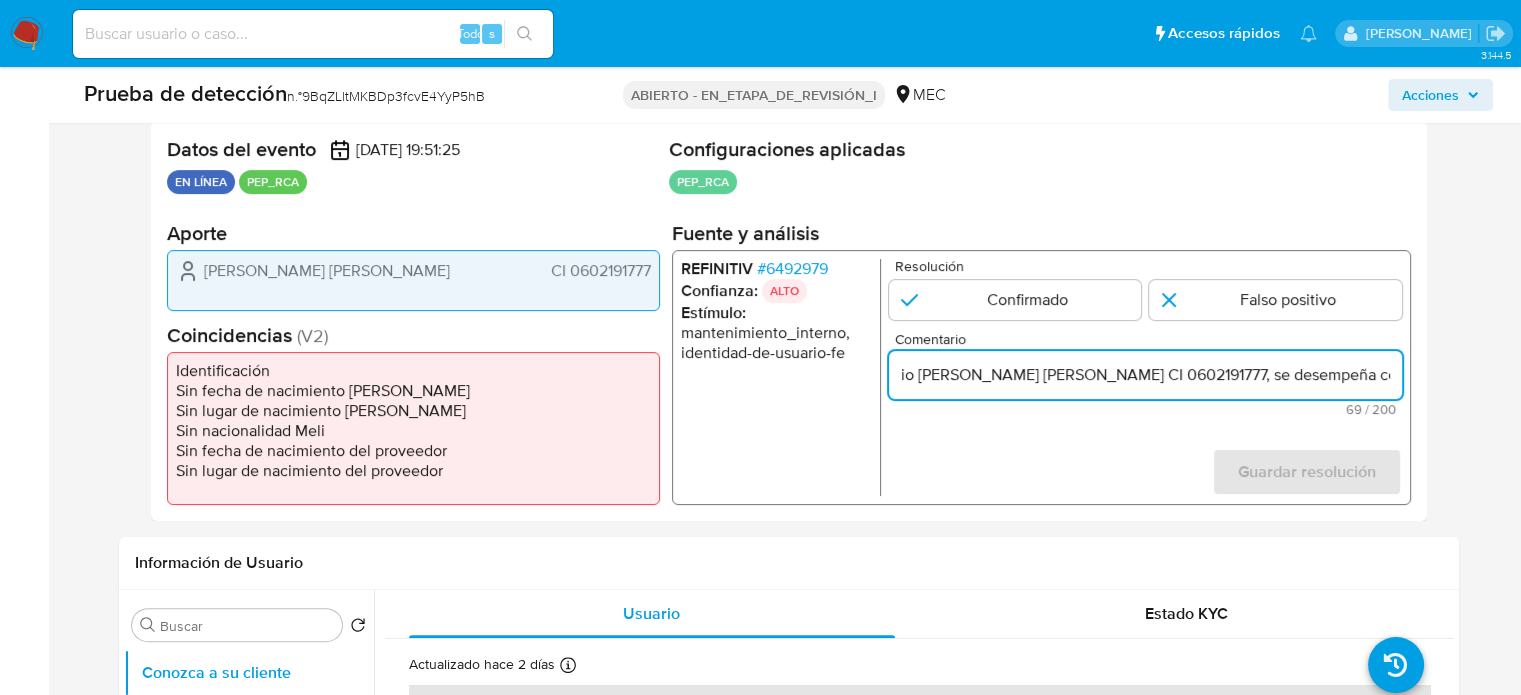paste on "Agregado Aéreo a Colombia" 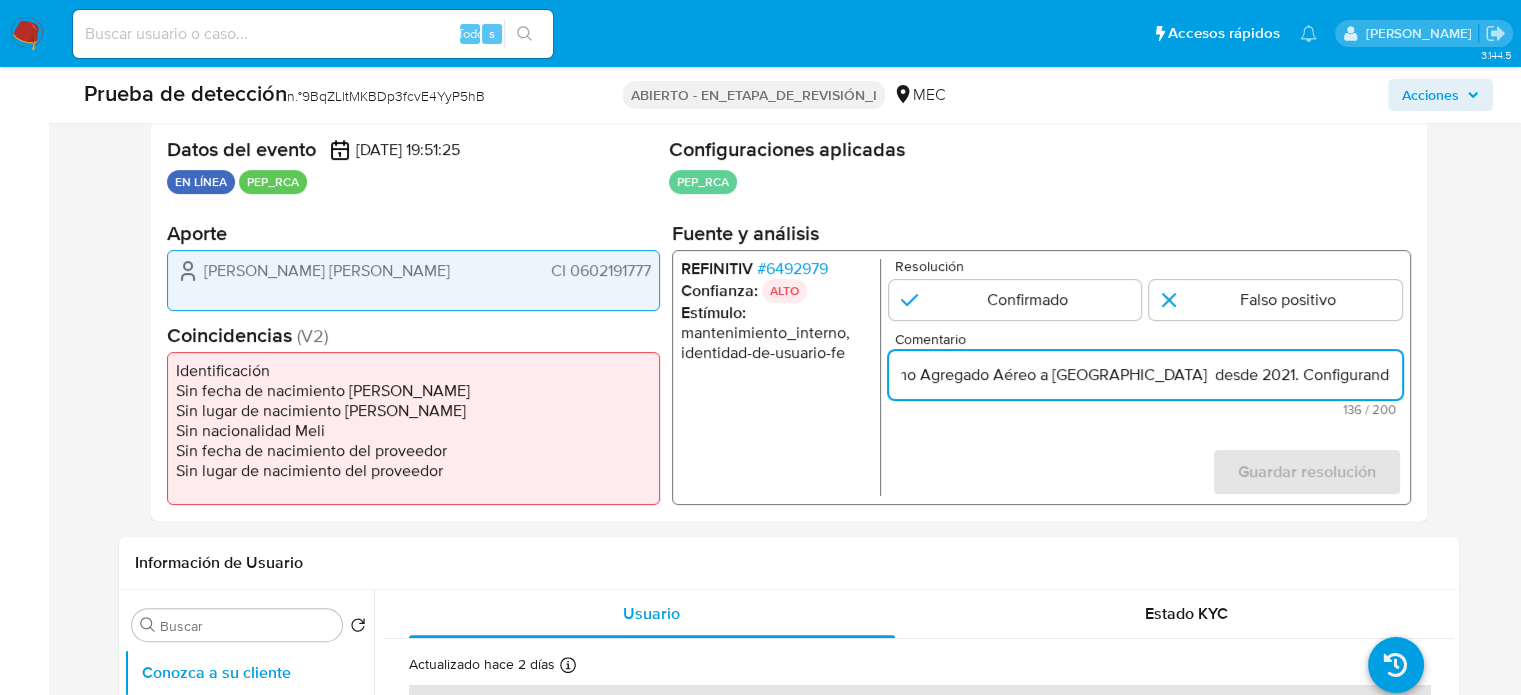 scroll, scrollTop: 0, scrollLeft: 545, axis: horizontal 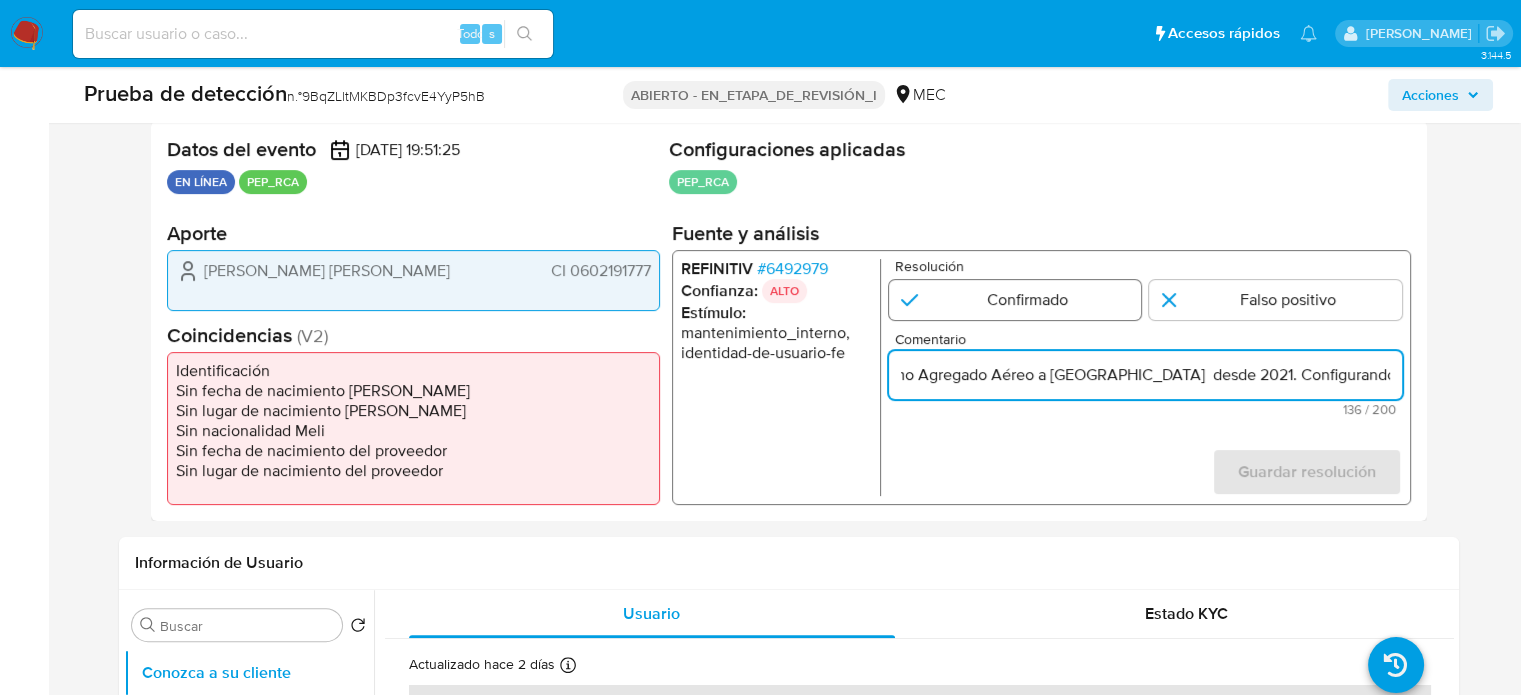 type on "Usuario Cevallos Borja Johny Homero CI 0602191777, se desempeña como Agregado Aéreo a Colombia  desde 2021. Configurando calidad de PEP." 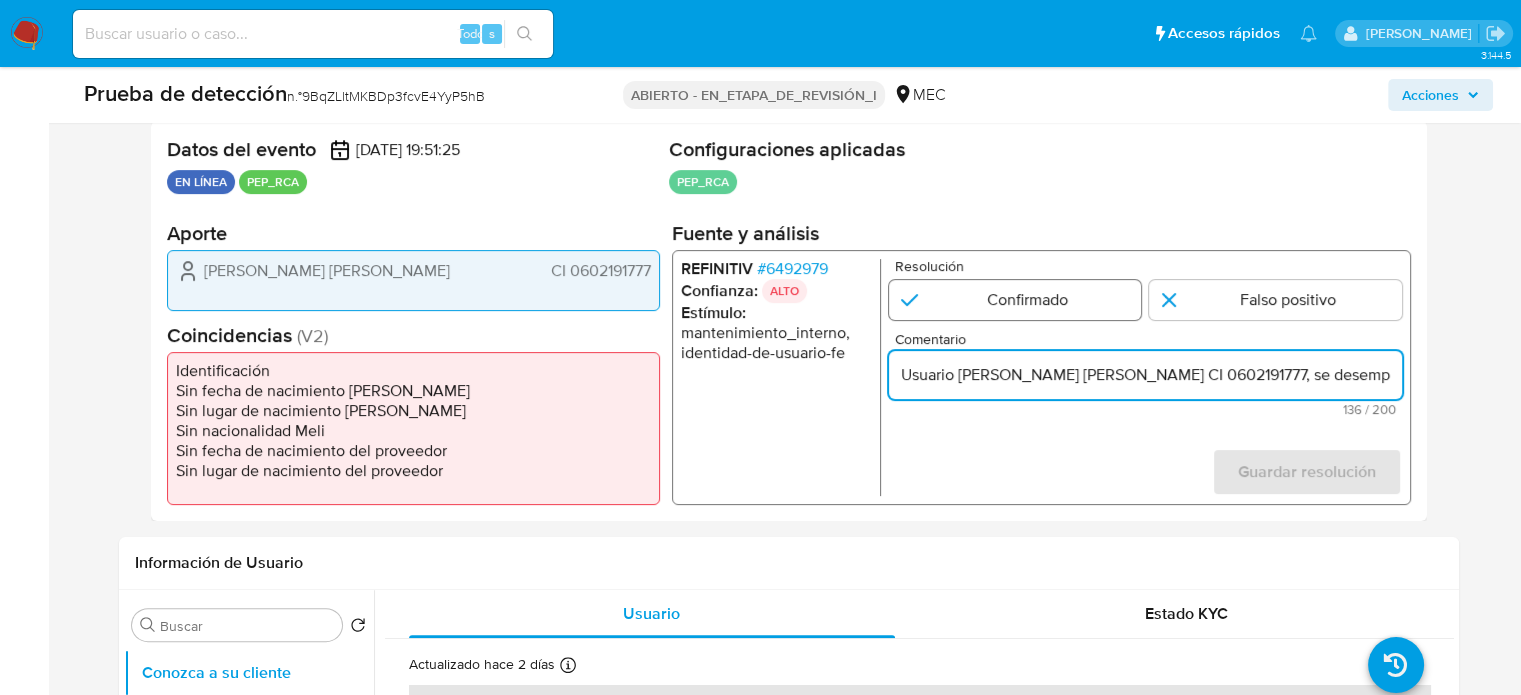 click at bounding box center [1014, 300] 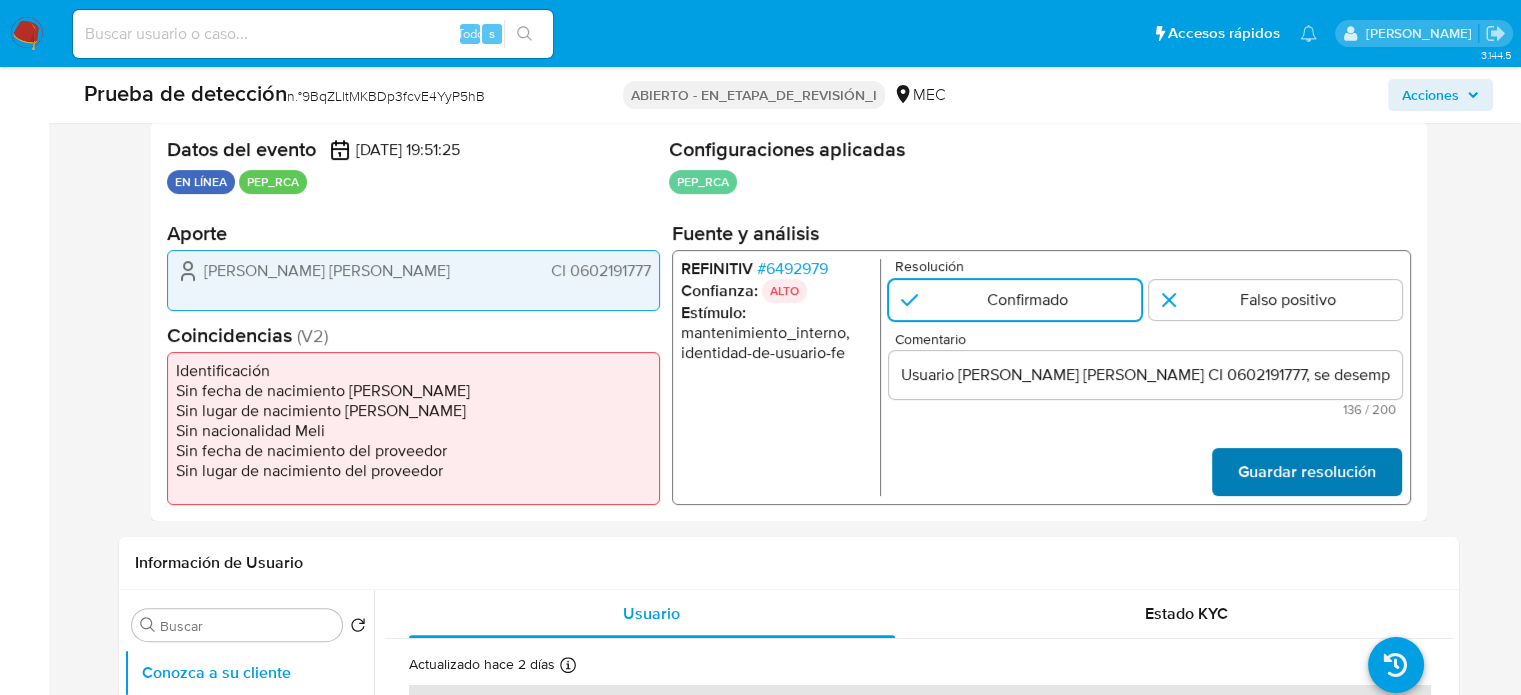 click on "Guardar resolución" at bounding box center (1306, 472) 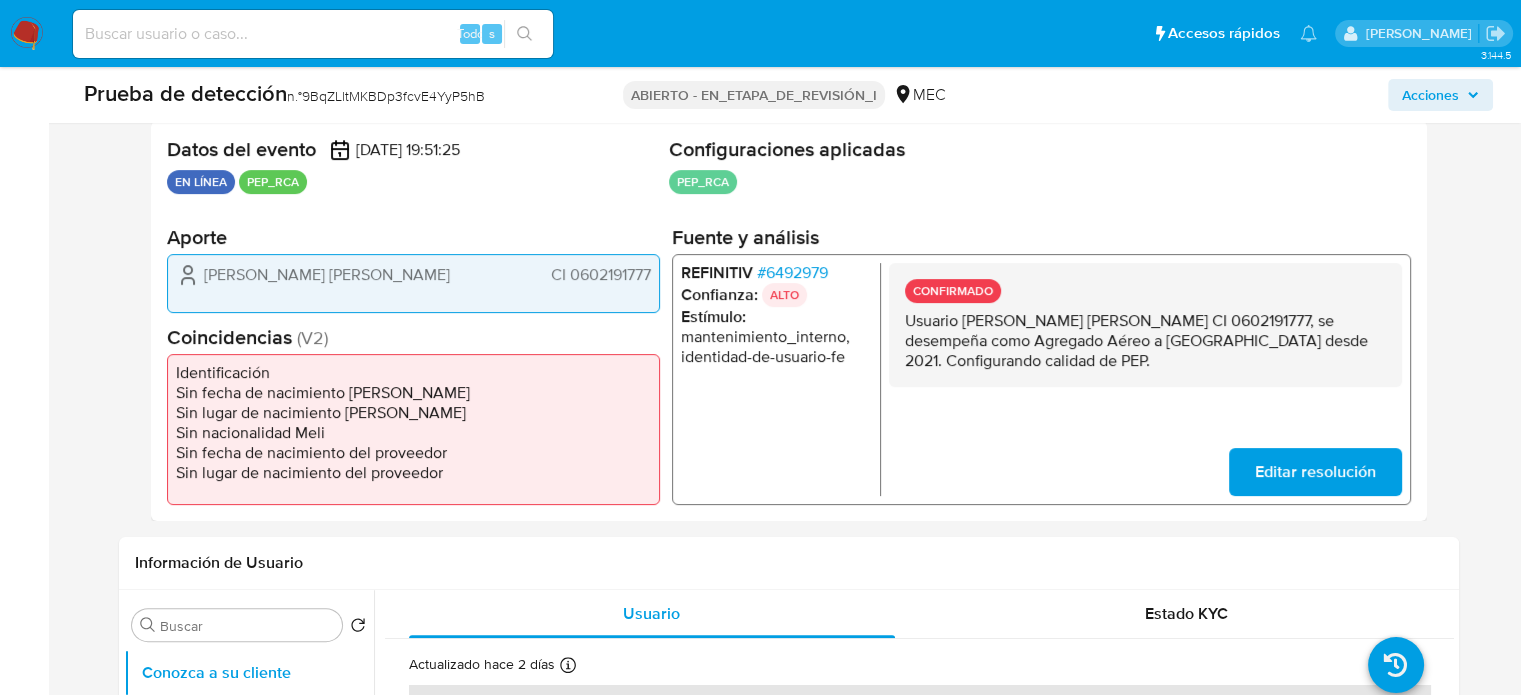 drag, startPoint x: 1151, startPoint y: 365, endPoint x: 900, endPoint y: 324, distance: 254.32657 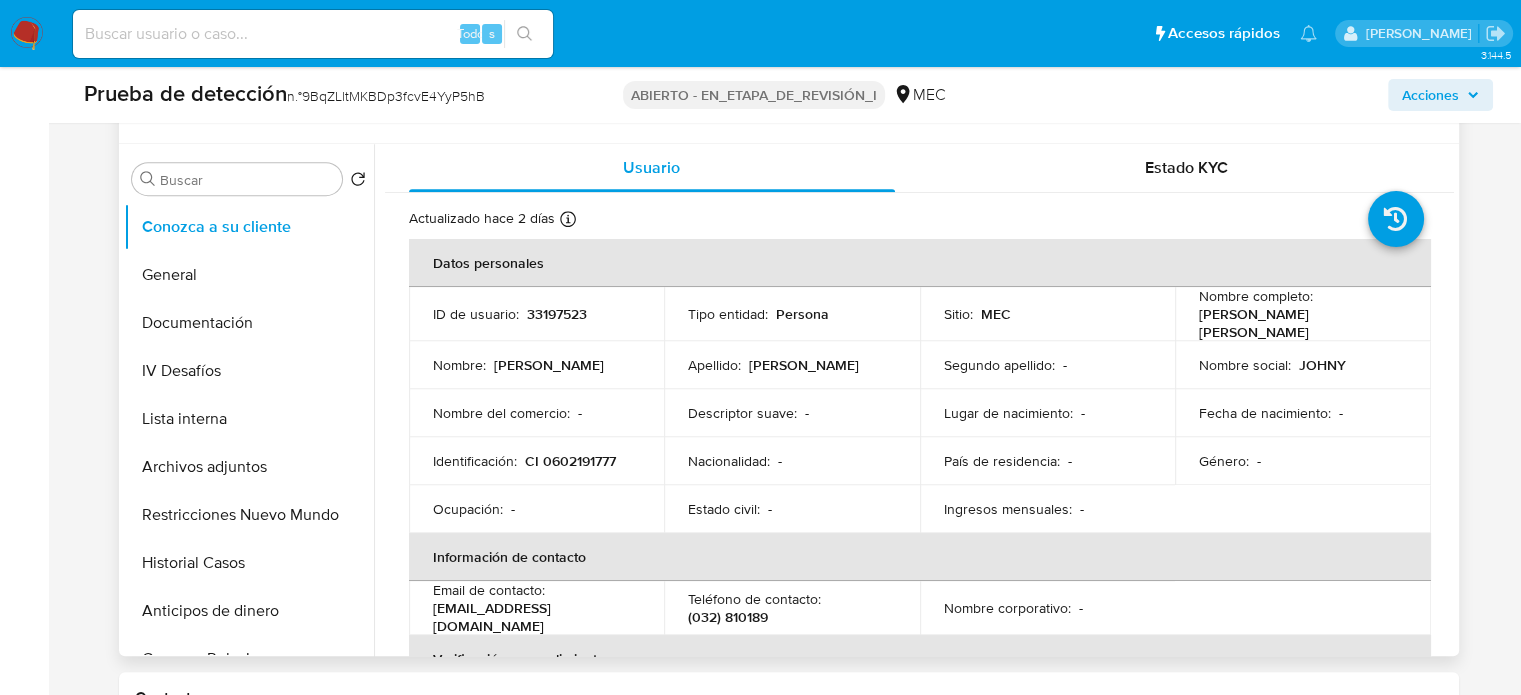 scroll, scrollTop: 900, scrollLeft: 0, axis: vertical 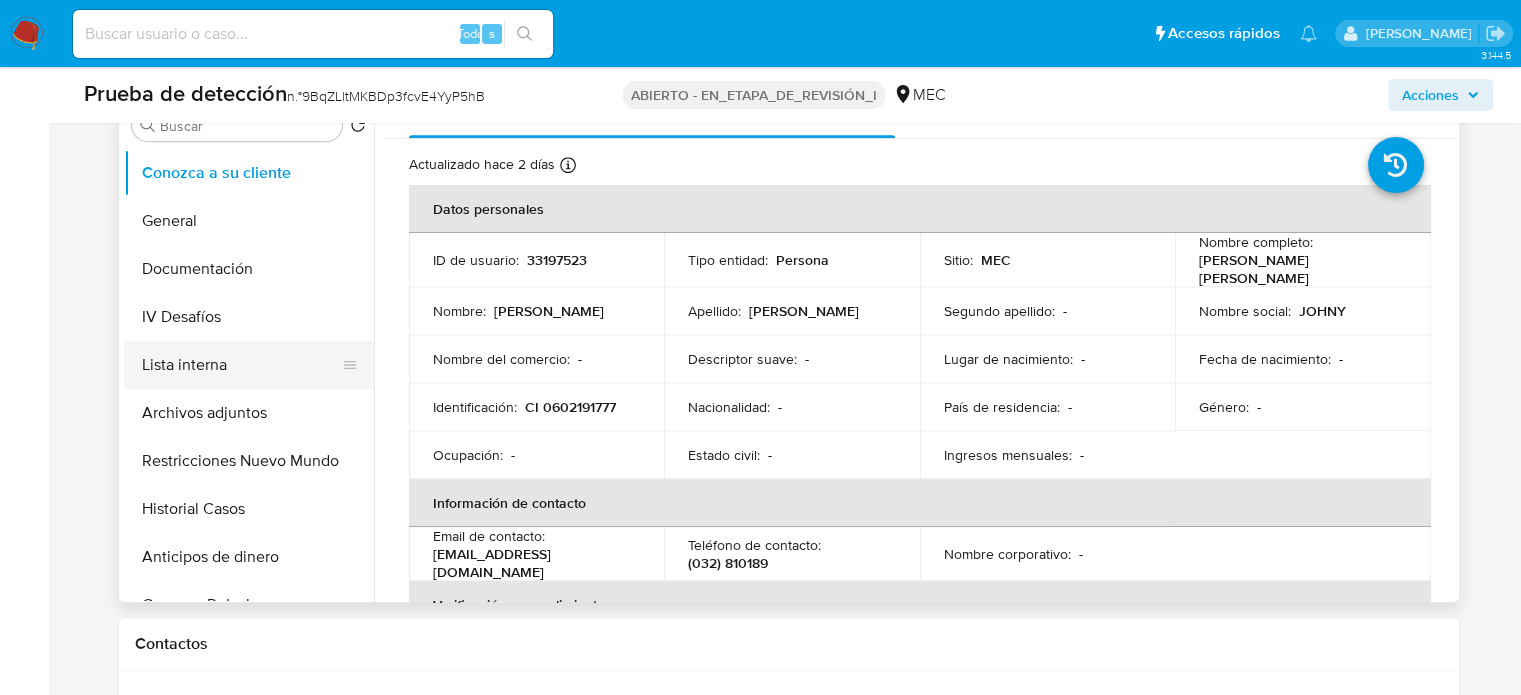 click on "Lista interna" at bounding box center (241, 365) 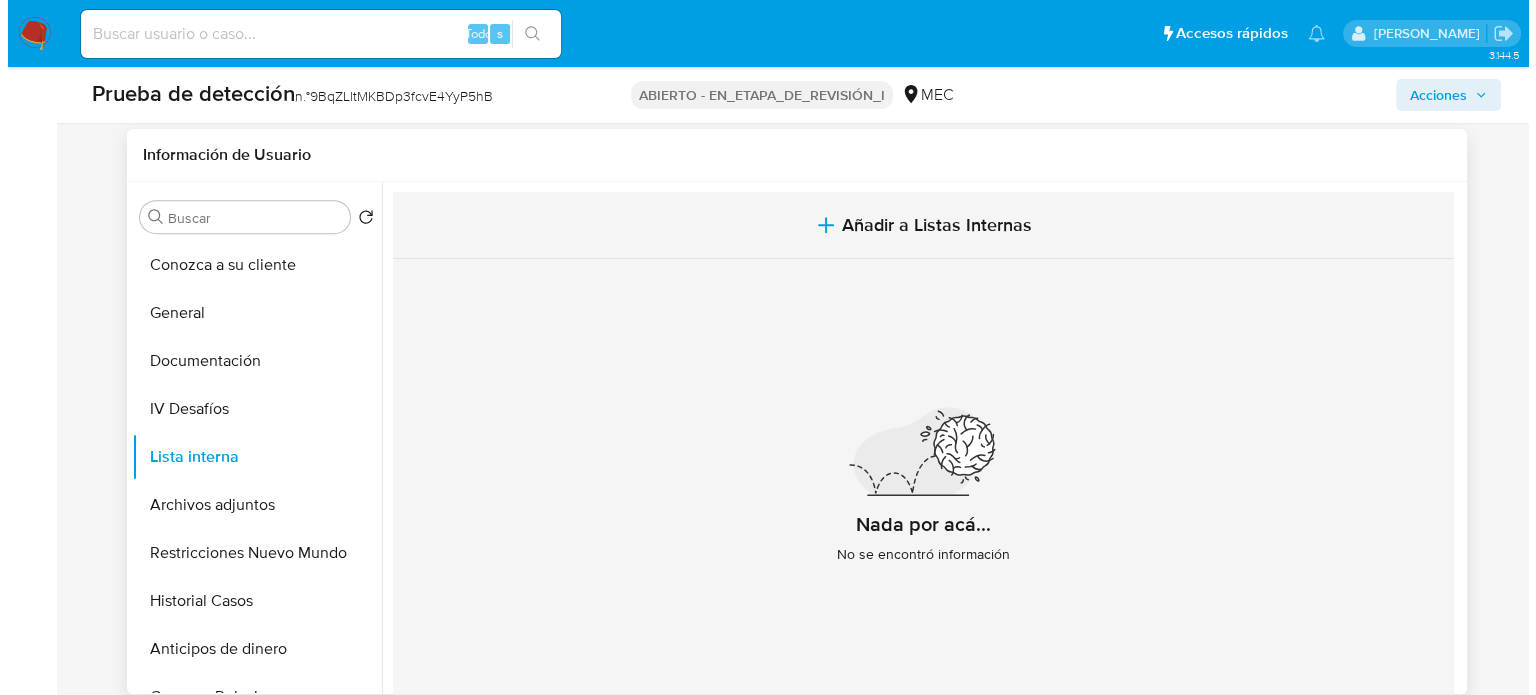 scroll, scrollTop: 700, scrollLeft: 0, axis: vertical 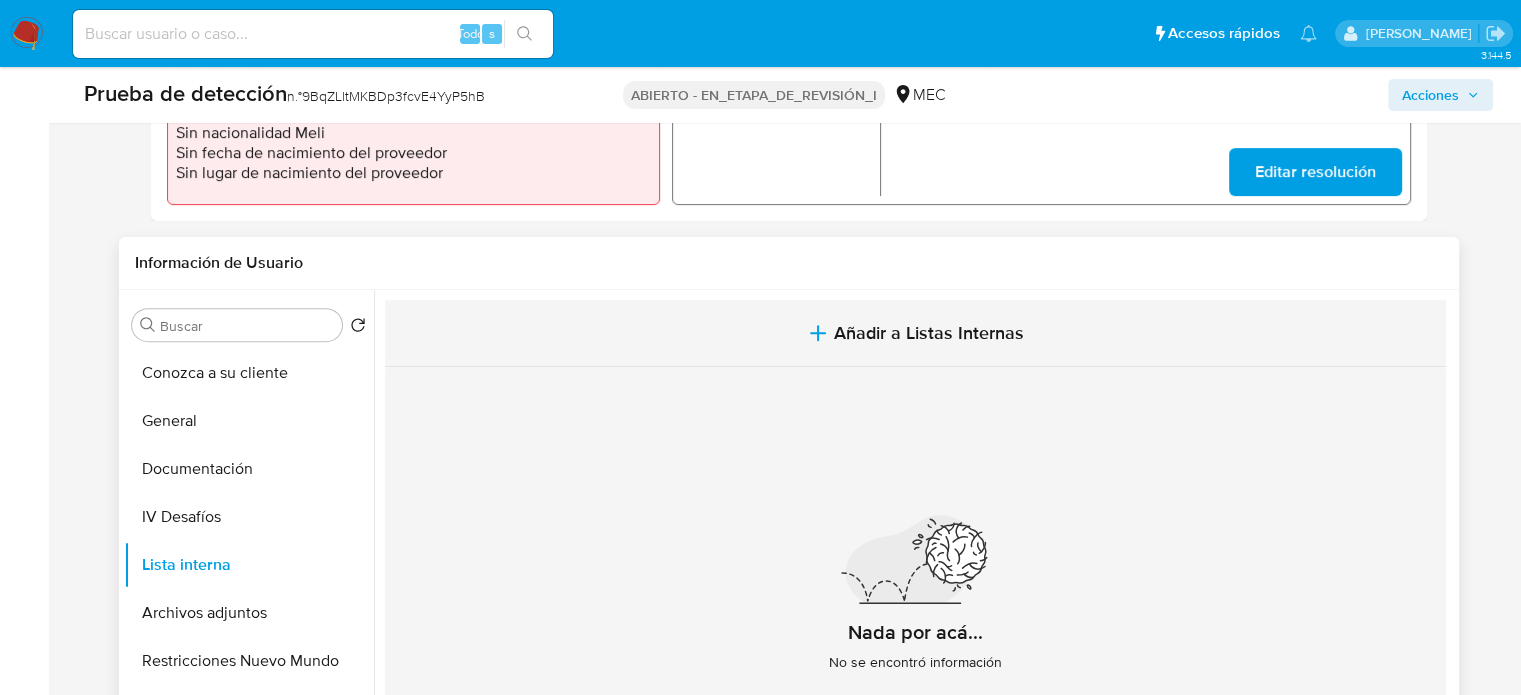 click on "Añadir a Listas Internas" at bounding box center [929, 333] 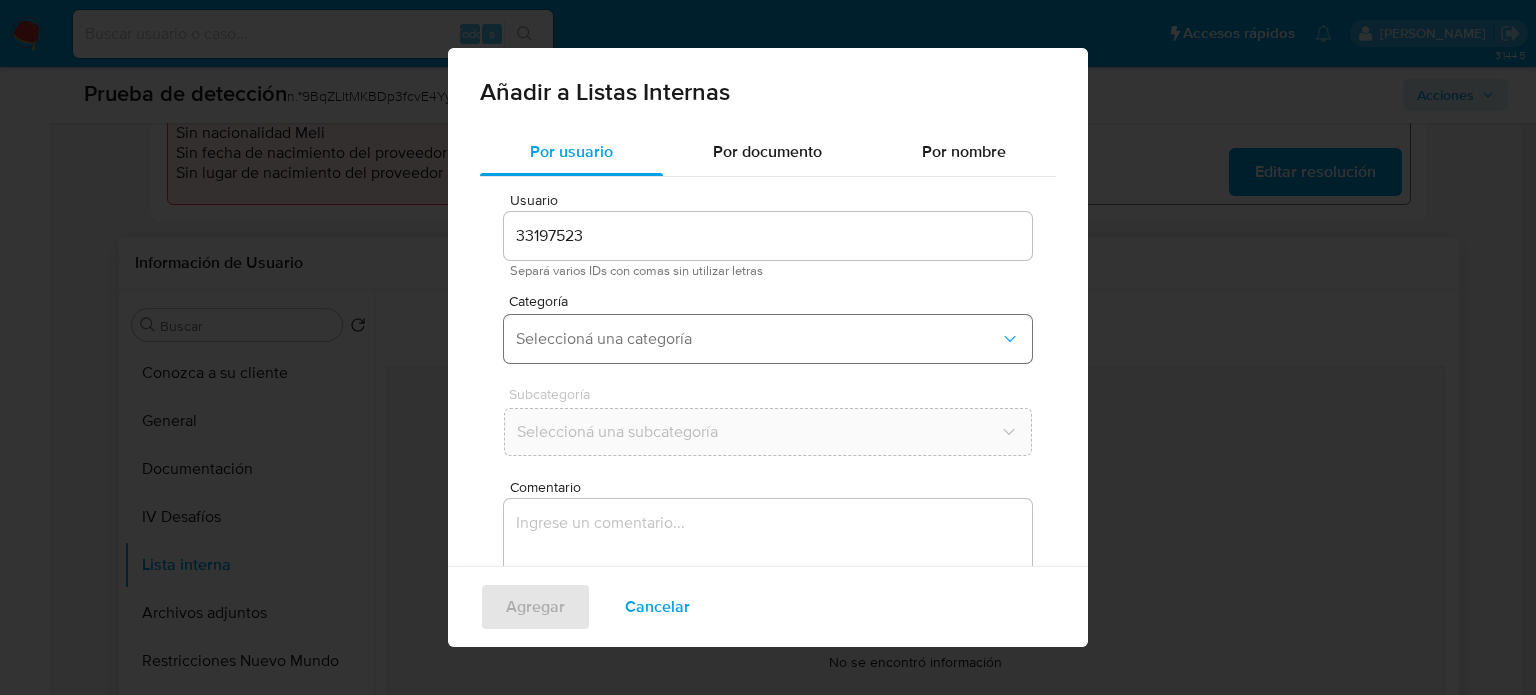 click on "Seleccioná una categoría" at bounding box center (768, 339) 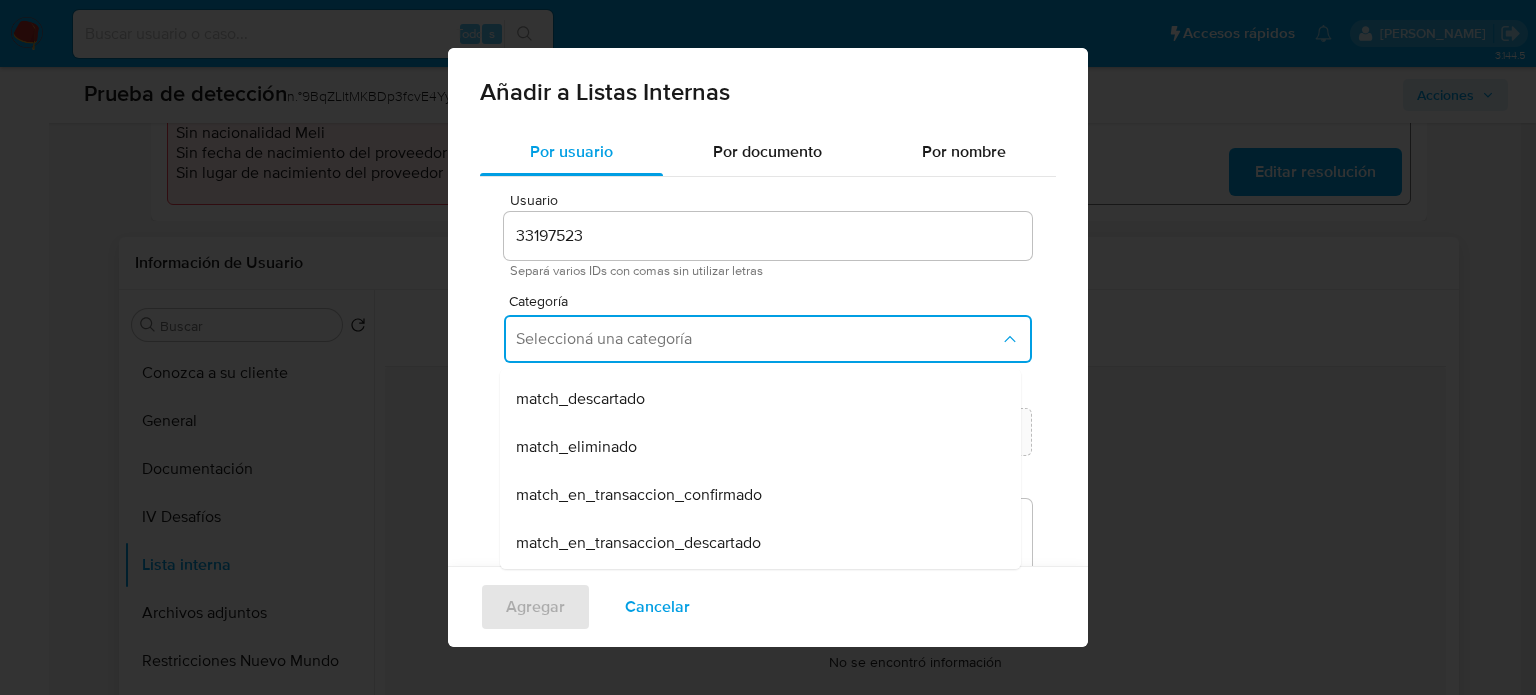 scroll, scrollTop: 200, scrollLeft: 0, axis: vertical 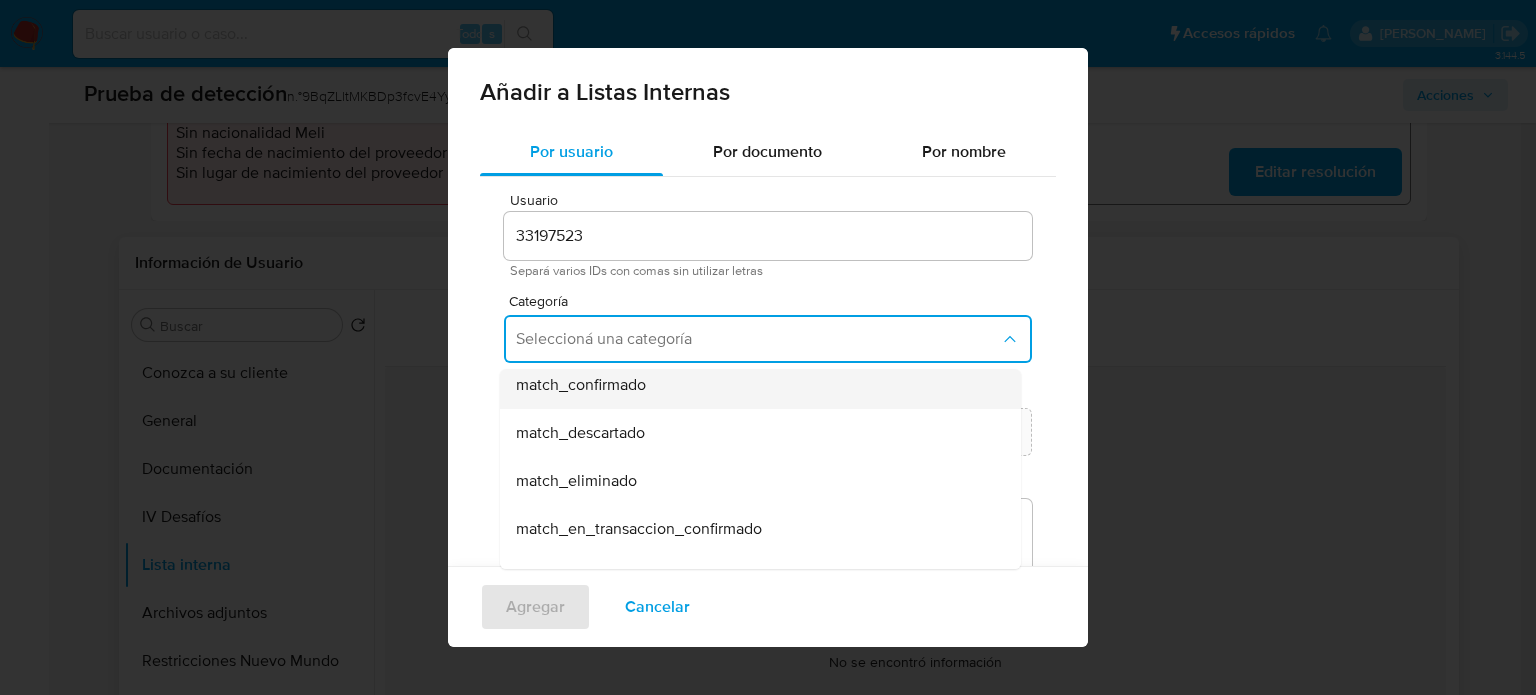 click on "match_confirmado" at bounding box center [754, 385] 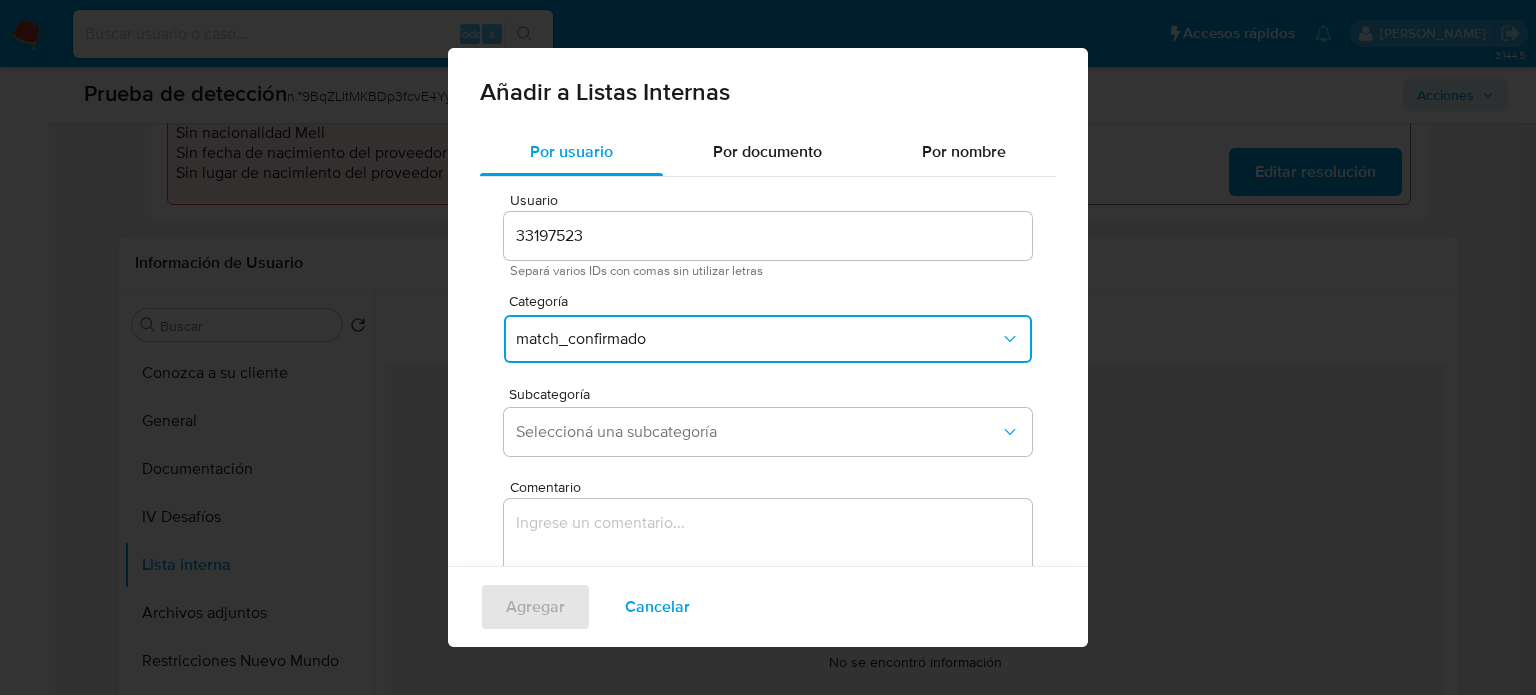 type 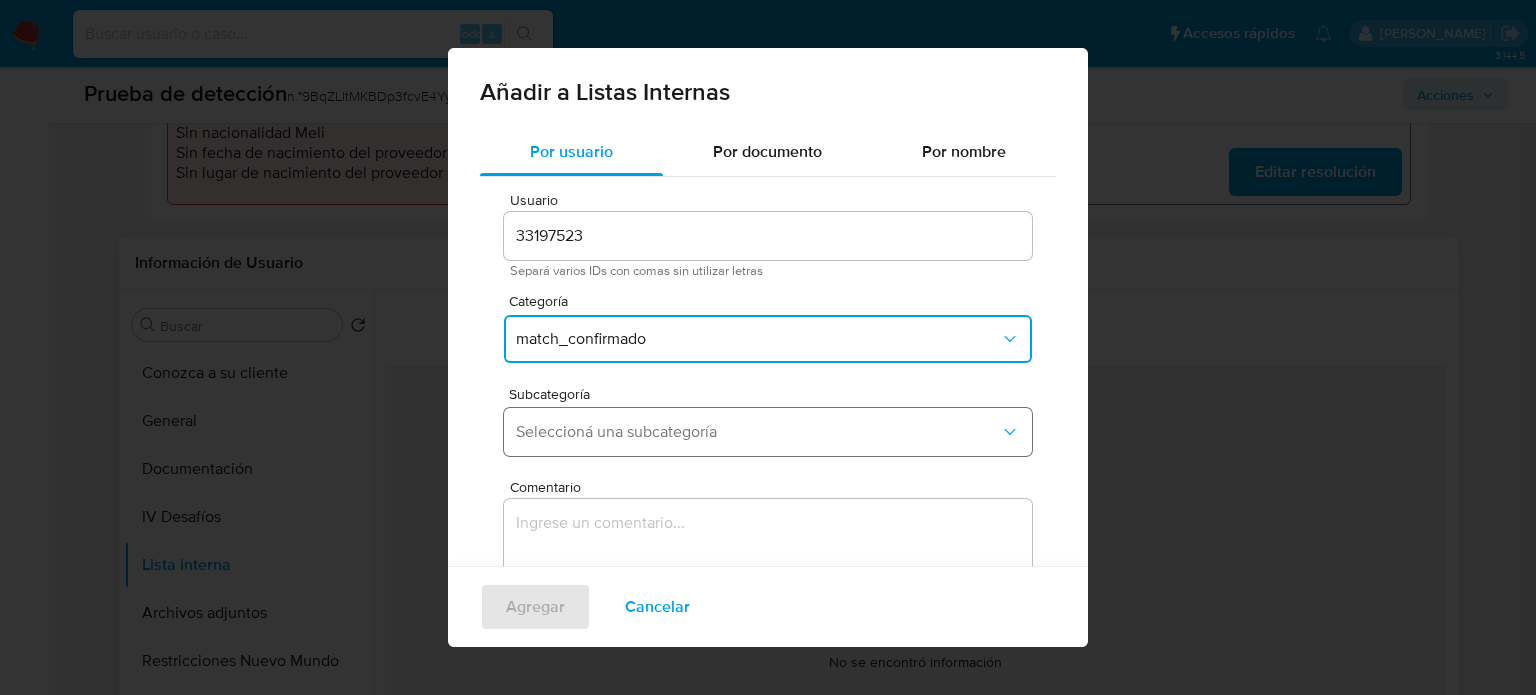 click on "Seleccioná una subcategoría" at bounding box center [758, 432] 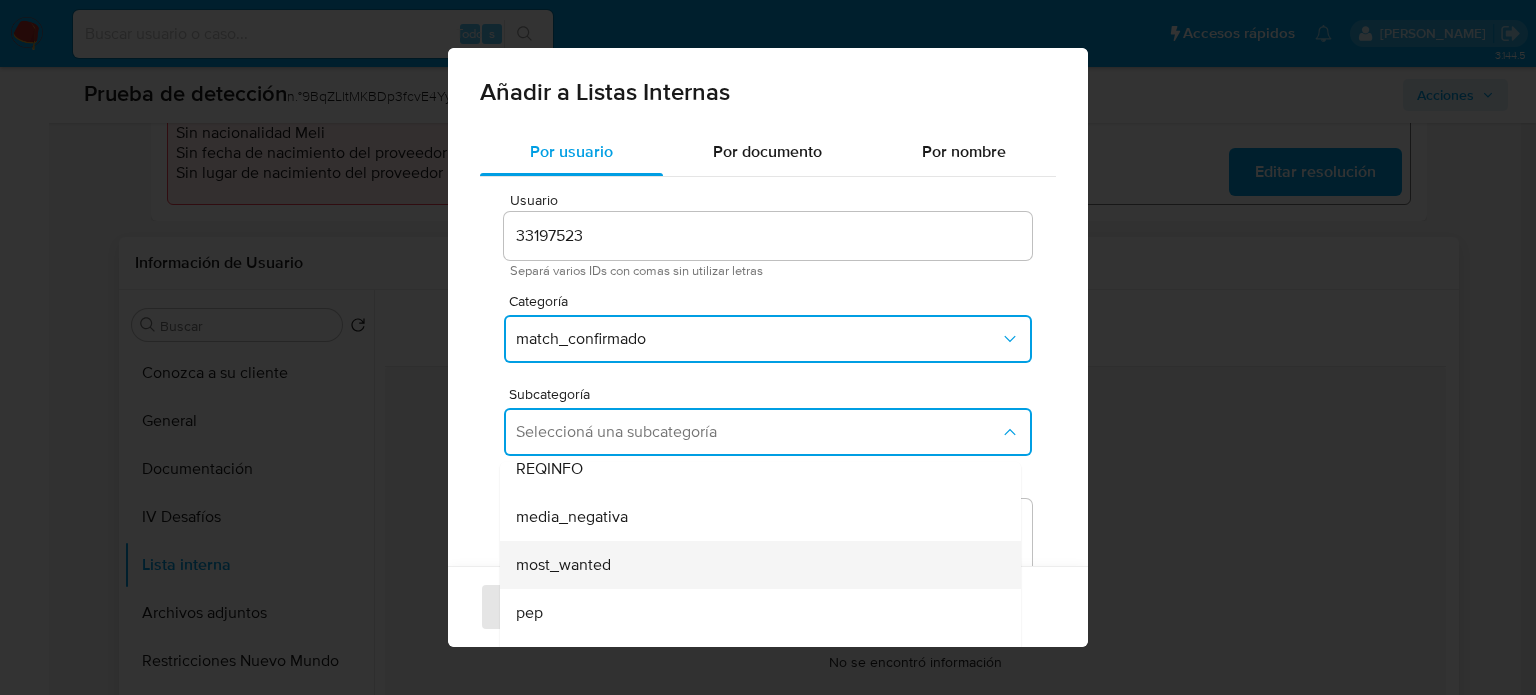 scroll, scrollTop: 100, scrollLeft: 0, axis: vertical 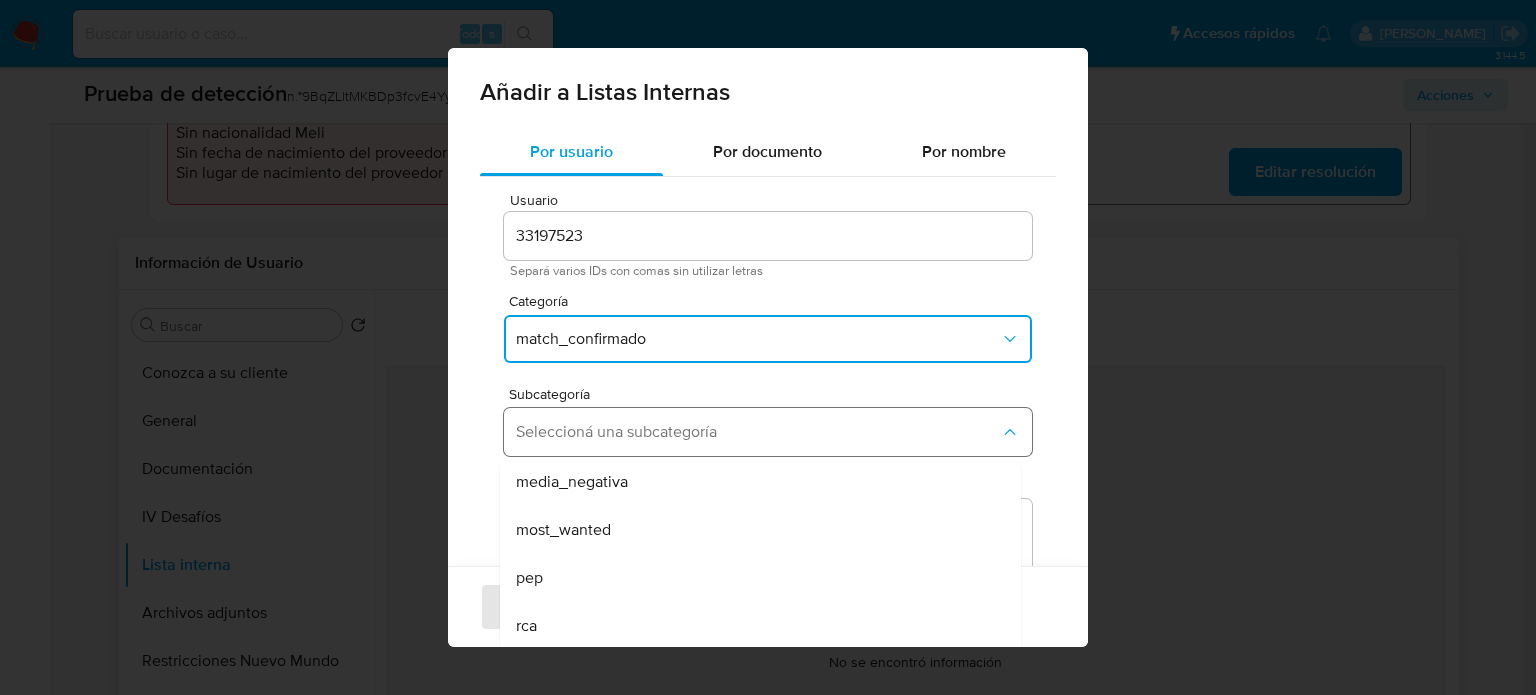 drag, startPoint x: 521, startPoint y: 575, endPoint x: 601, endPoint y: 432, distance: 163.85664 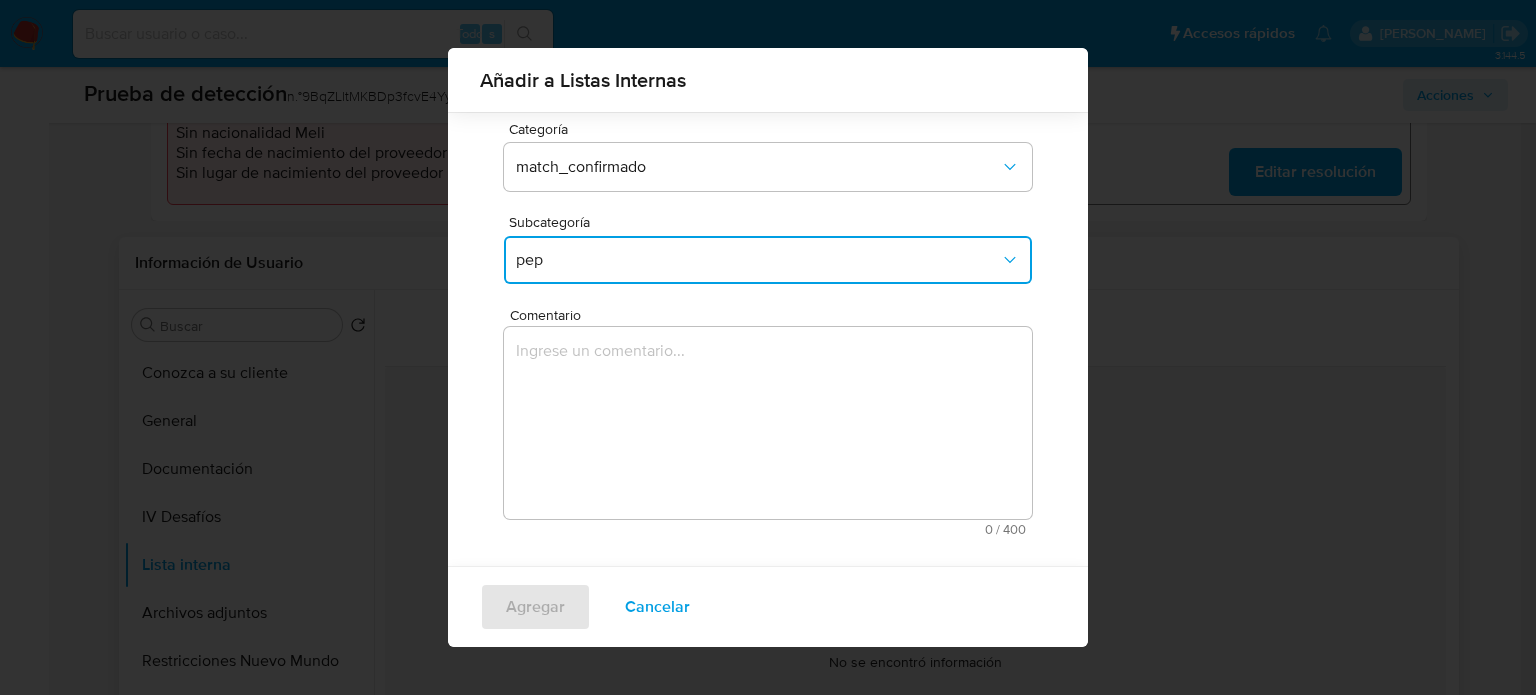 scroll, scrollTop: 157, scrollLeft: 0, axis: vertical 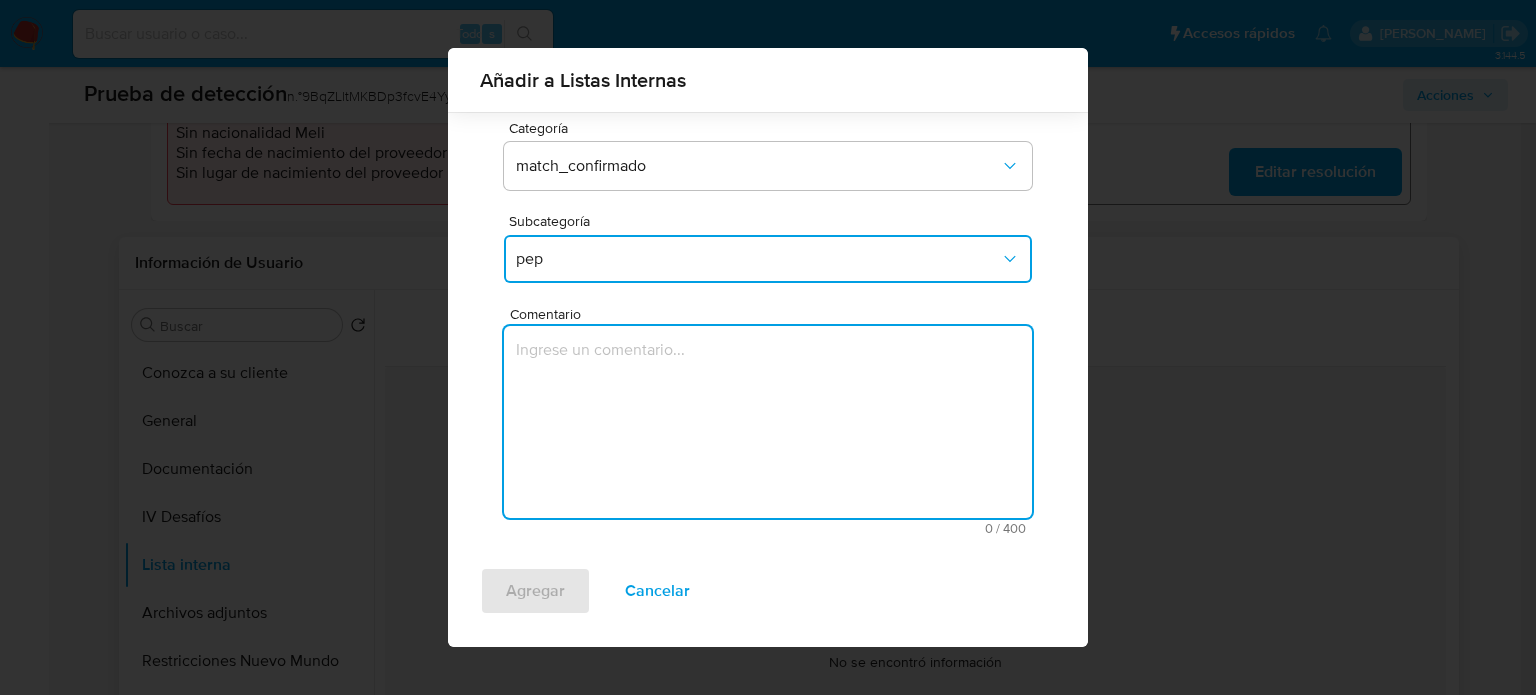 click at bounding box center (768, 422) 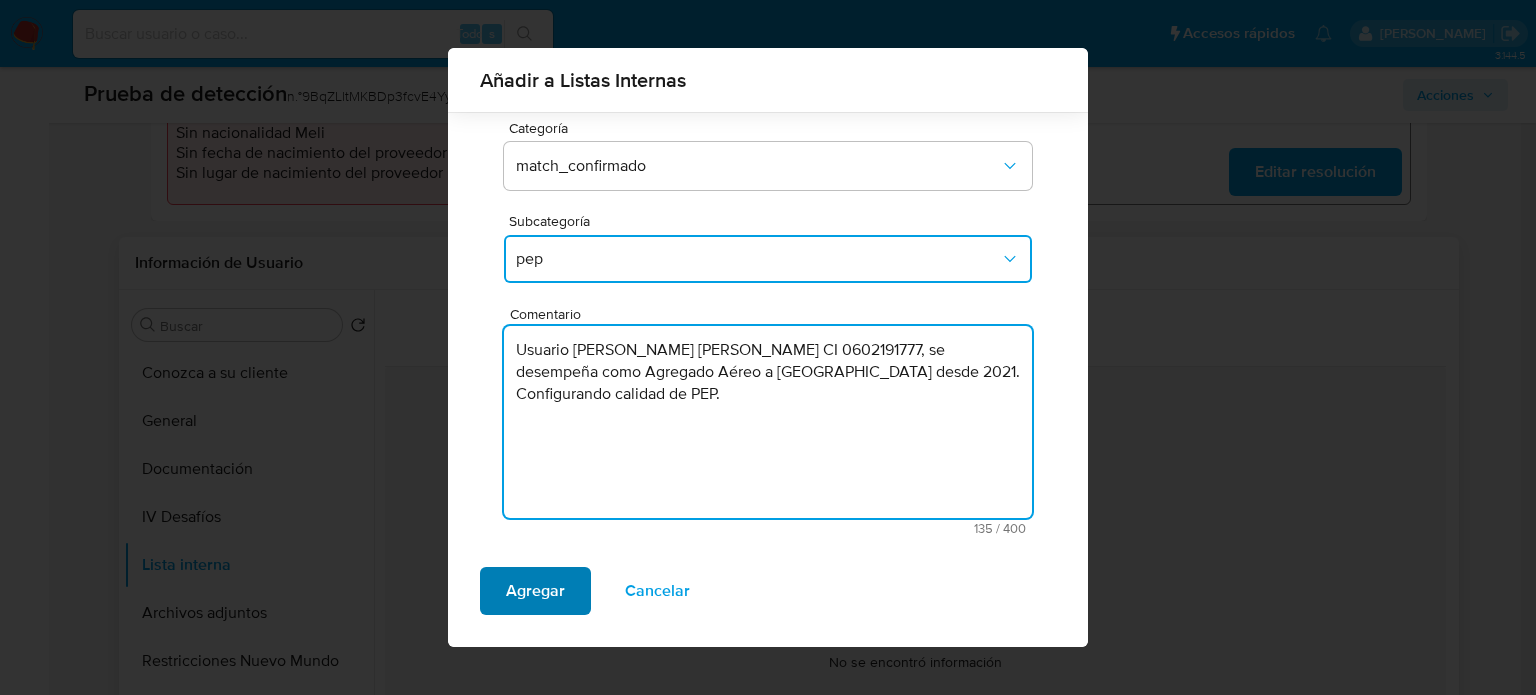 type on "Usuario Cevallos Borja Johny Homero CI 0602191777, se desempeña como Agregado Aéreo a Colombia desde 2021. Configurando calidad de PEP." 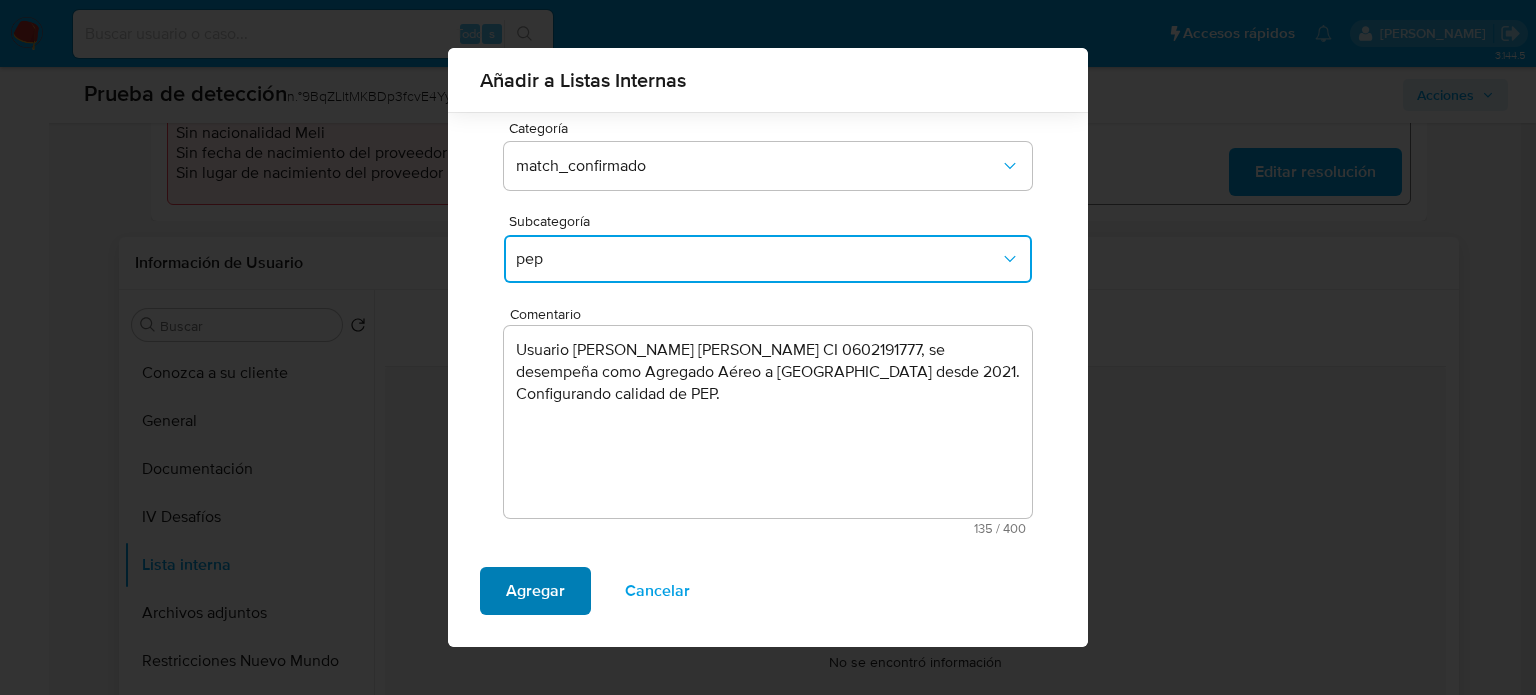 click on "Agregar" at bounding box center [535, 591] 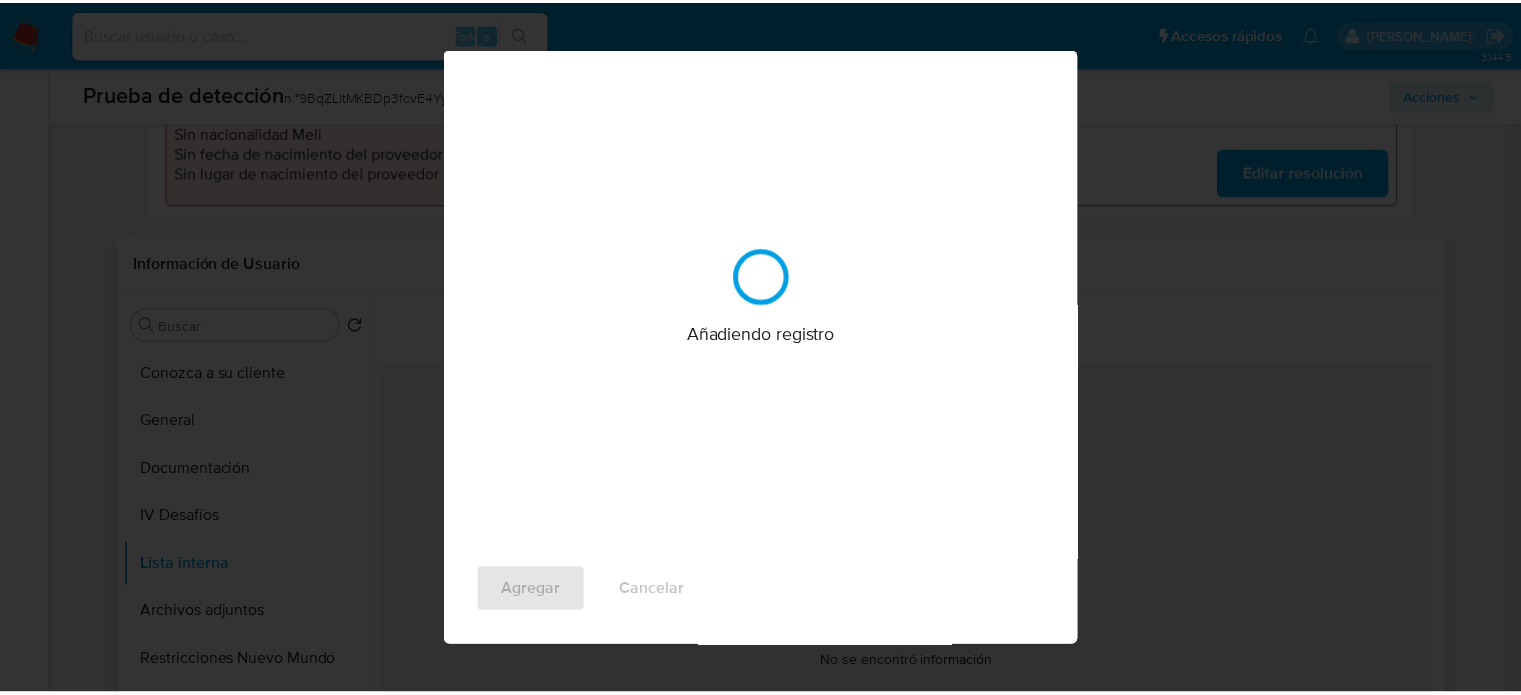 scroll, scrollTop: 0, scrollLeft: 0, axis: both 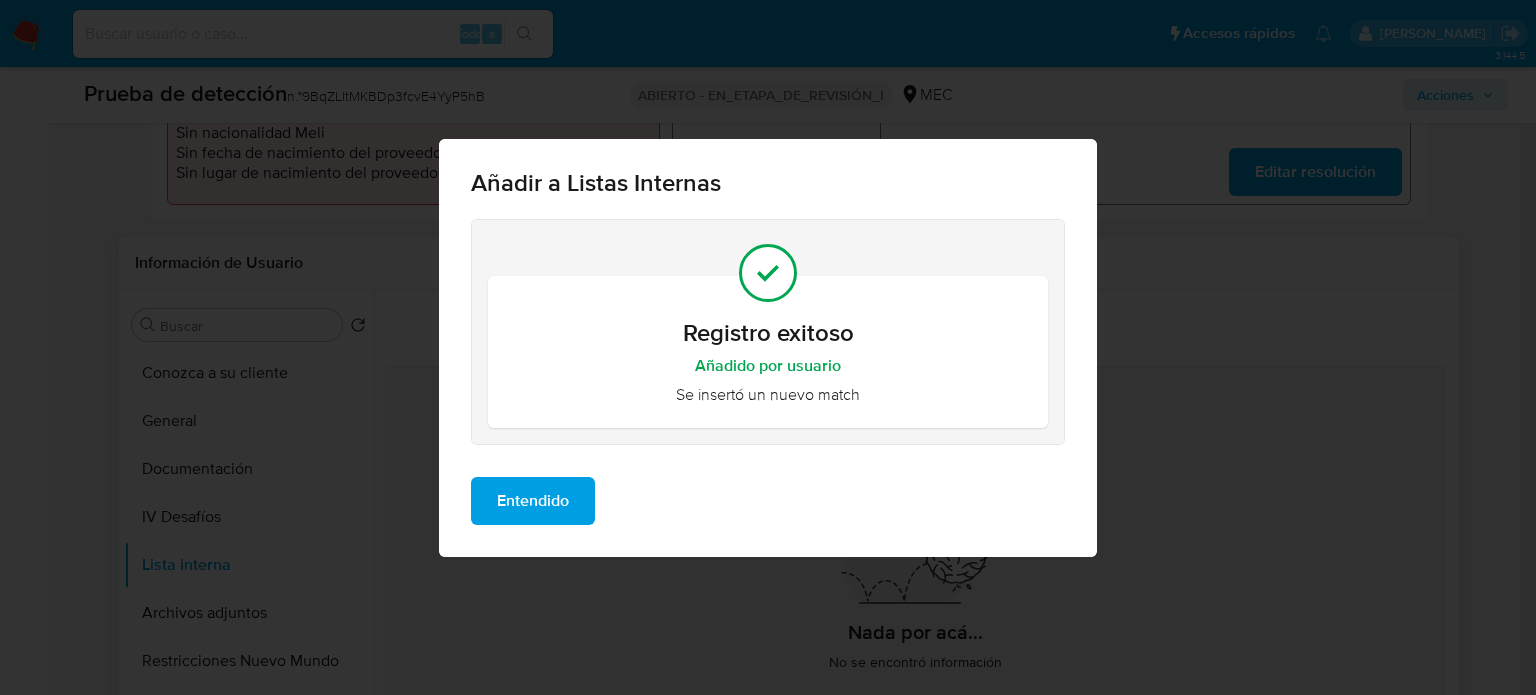 click on "Entendido" at bounding box center [533, 501] 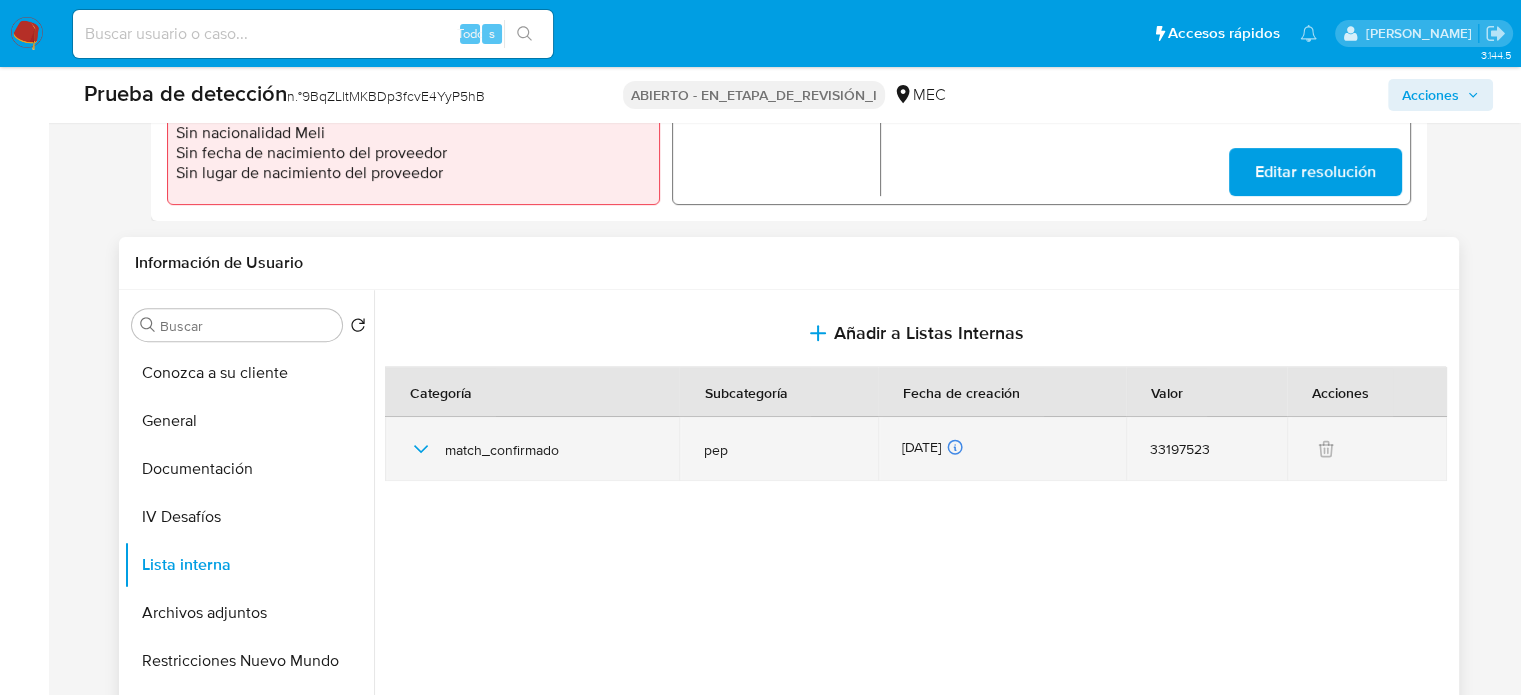 scroll, scrollTop: 800, scrollLeft: 0, axis: vertical 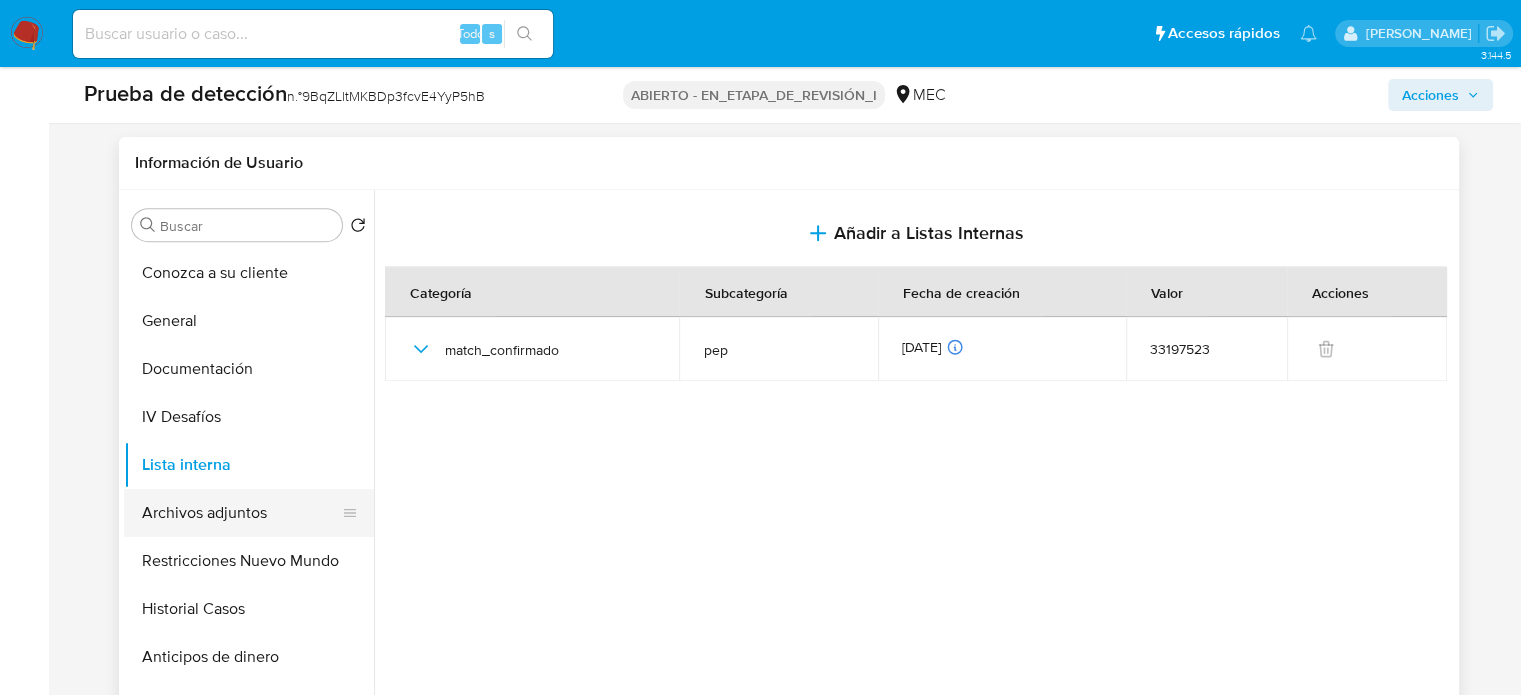 click on "Archivos adjuntos" at bounding box center [241, 513] 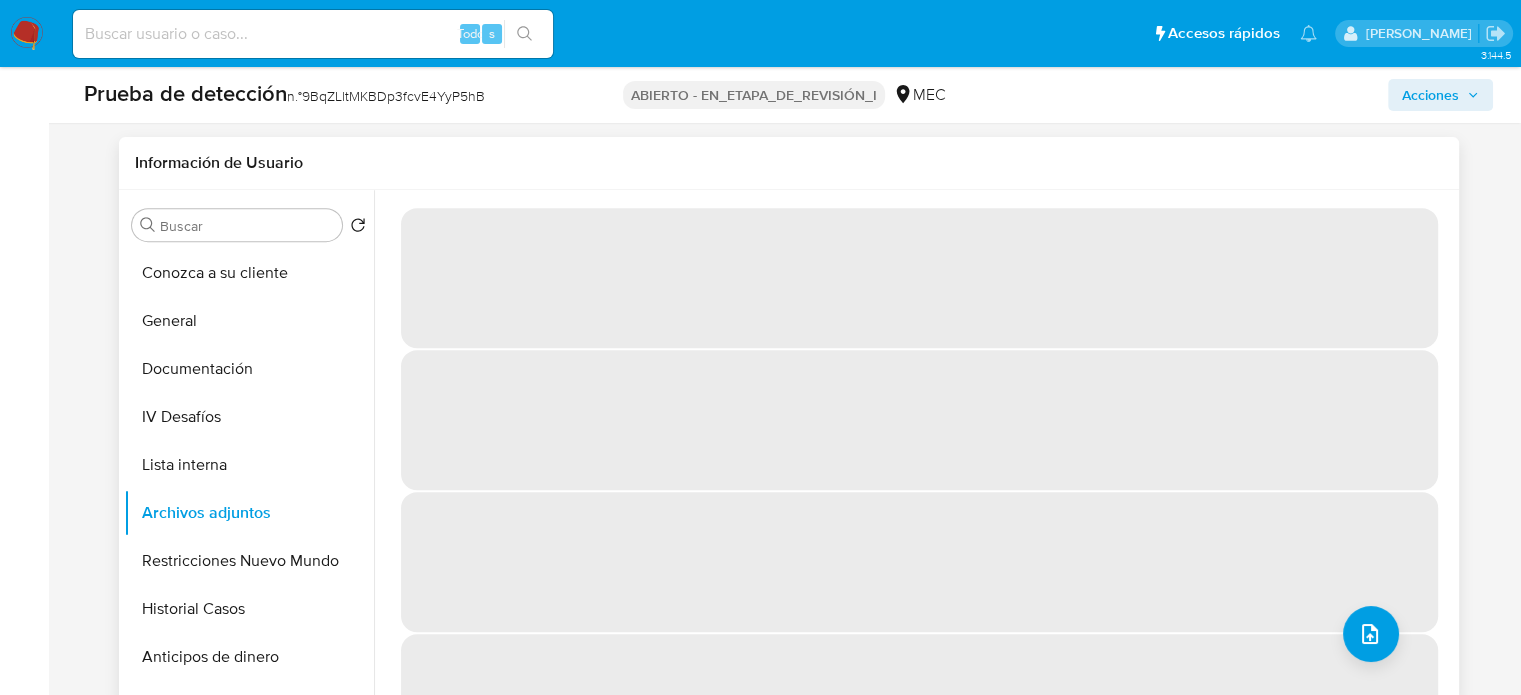 scroll, scrollTop: 900, scrollLeft: 0, axis: vertical 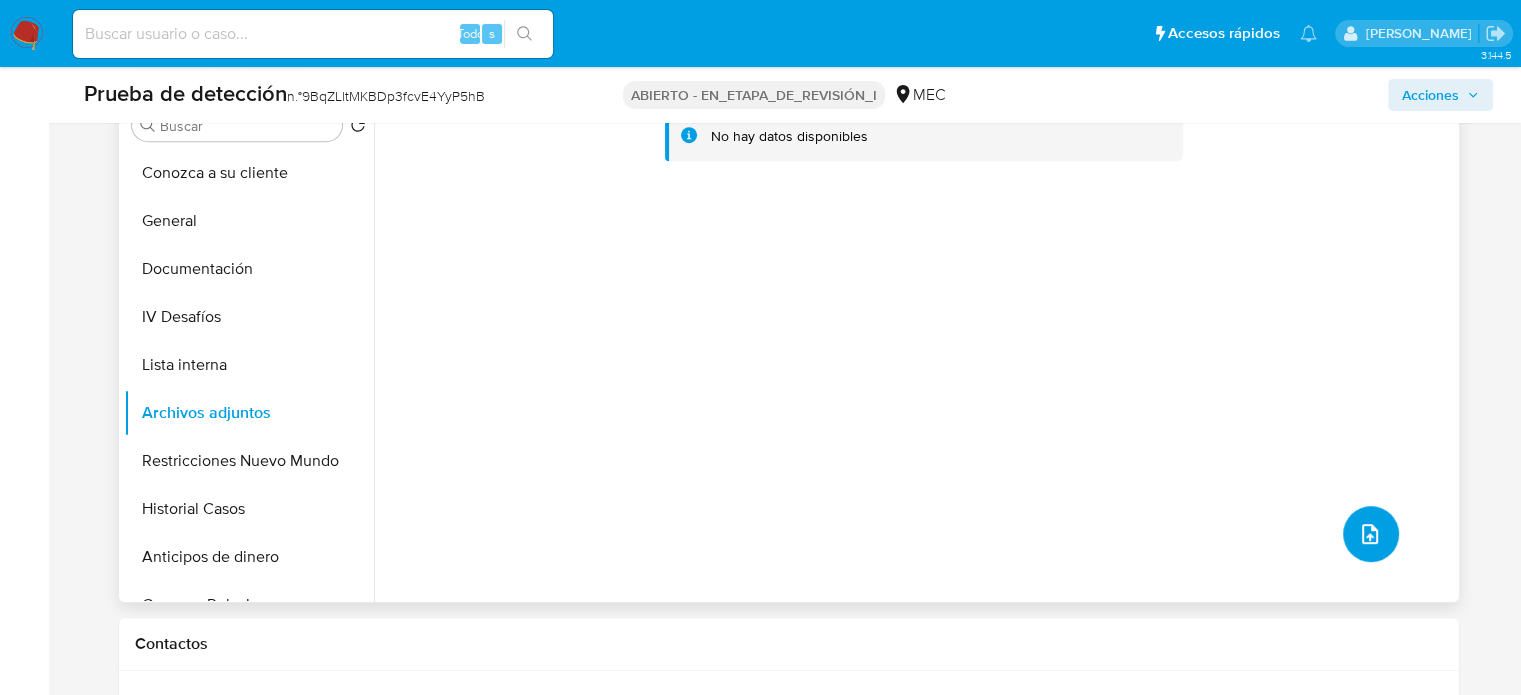 click 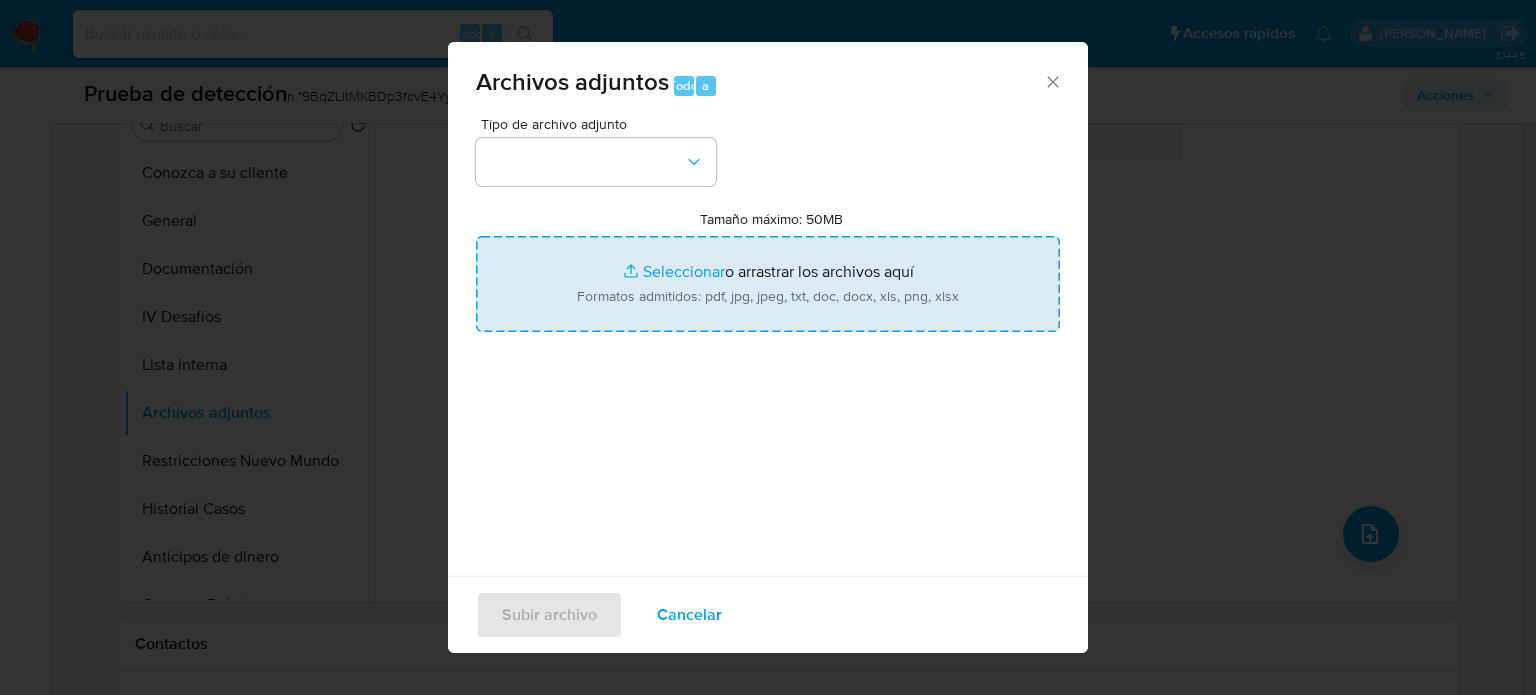 click on "Tamaño máximo: 50MB Seleccionar archivos" at bounding box center (768, 284) 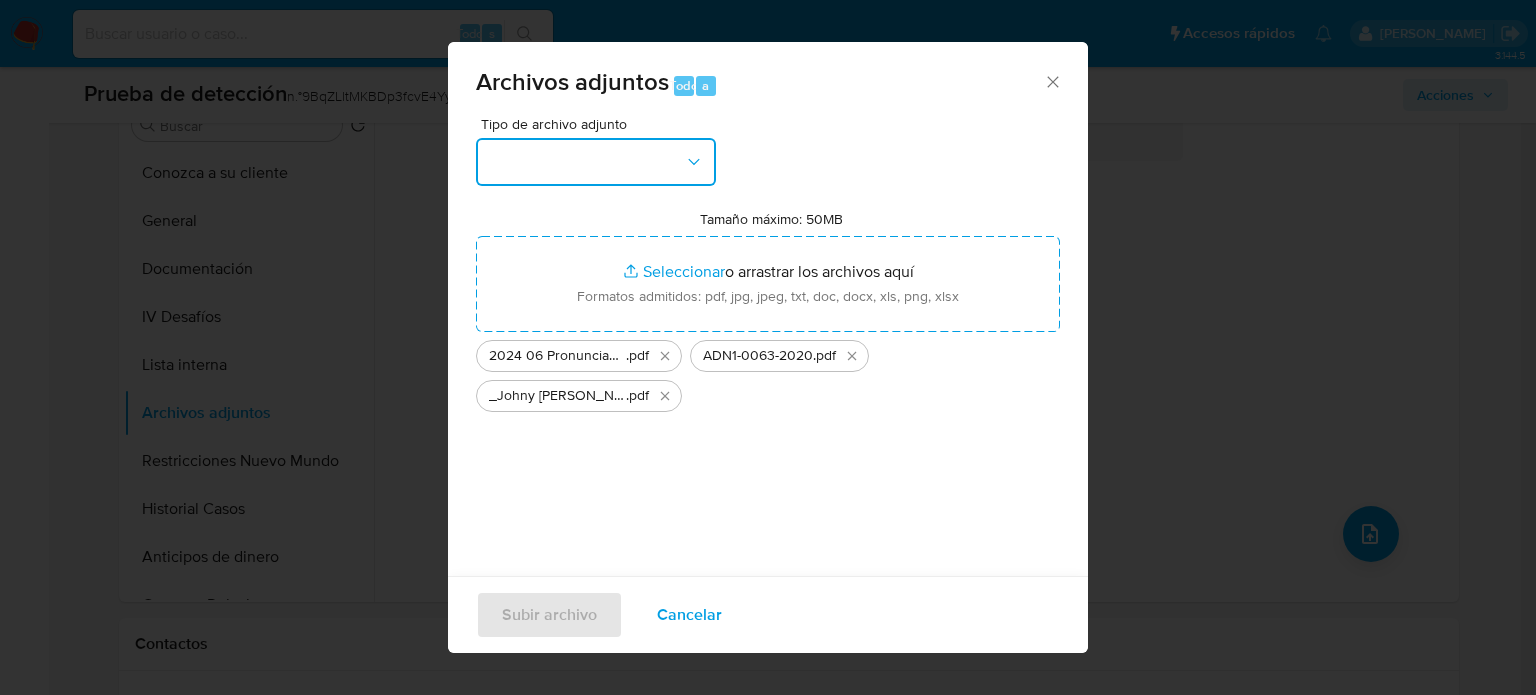 click 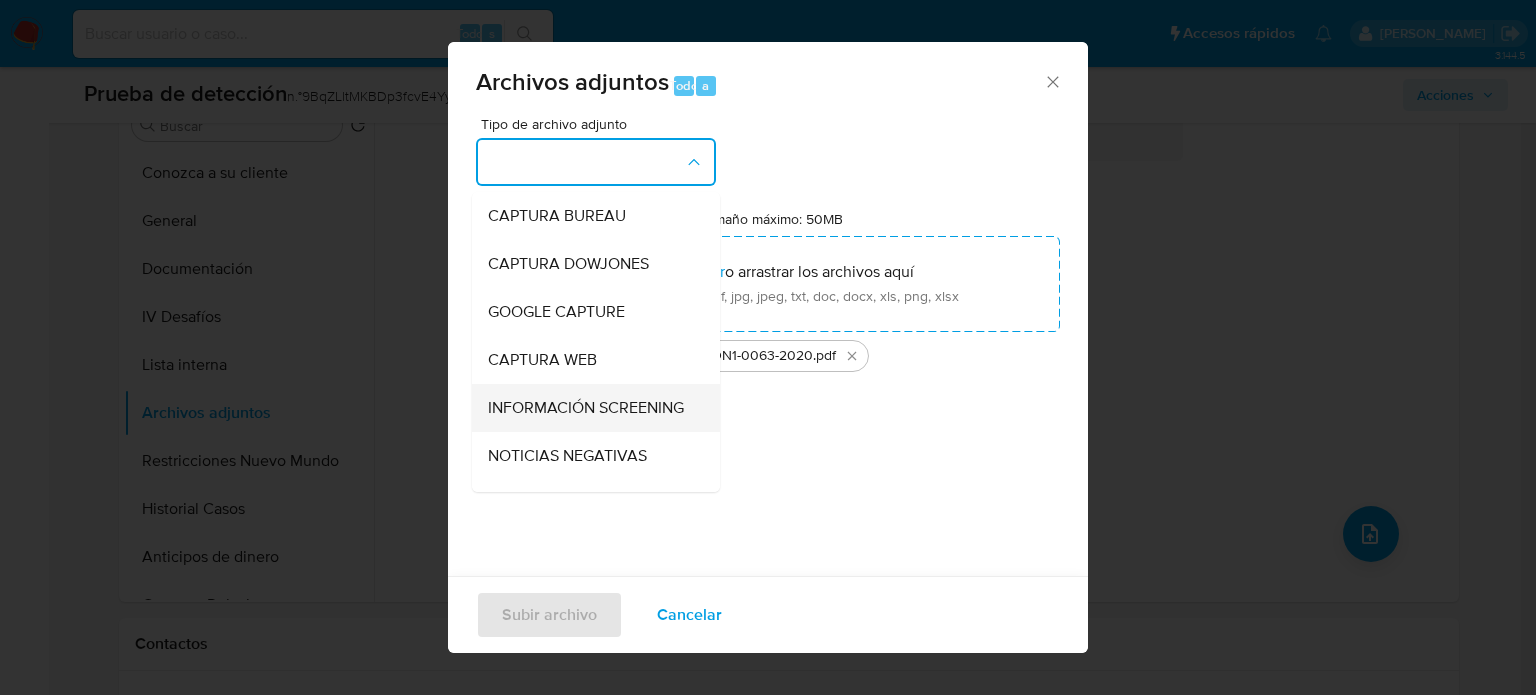 click on "INFORMACIÓN SCREENING" at bounding box center [586, 408] 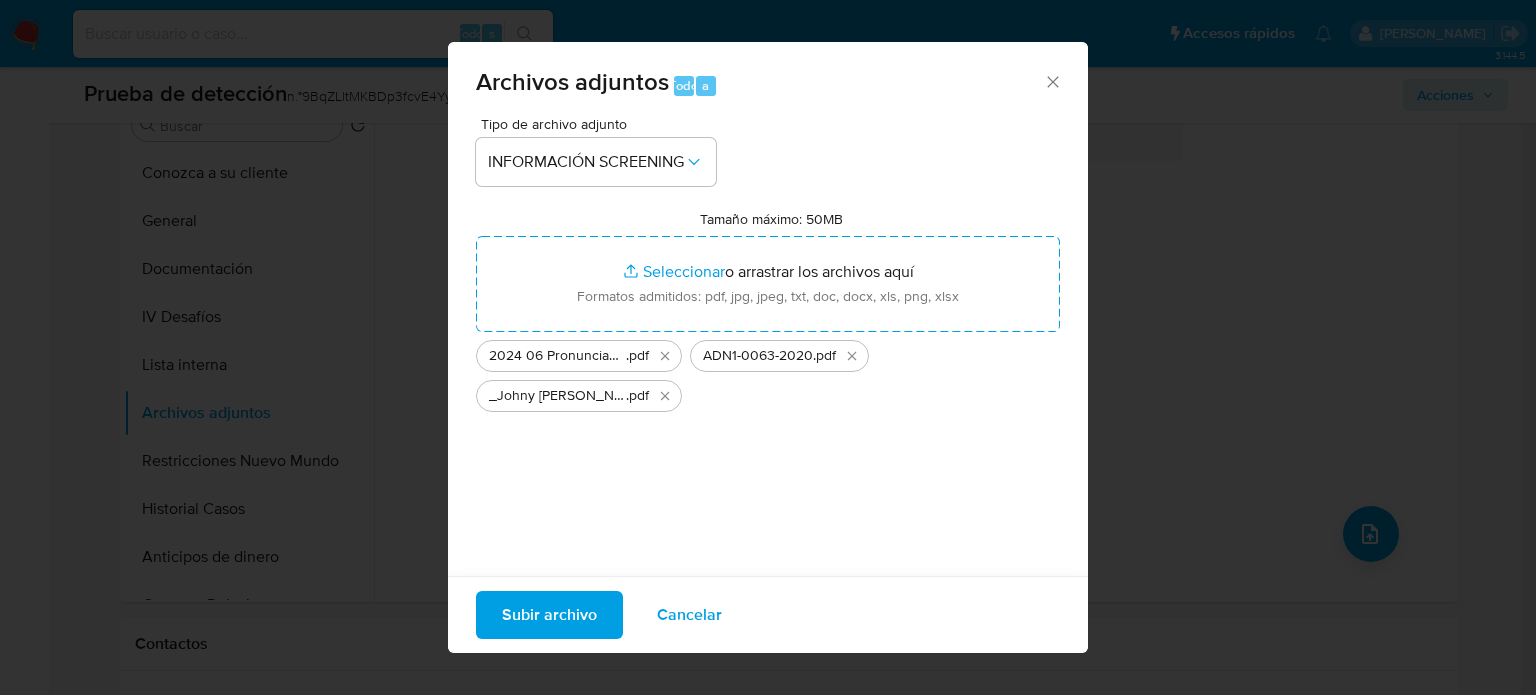 click on "Subir archivo" at bounding box center (549, 615) 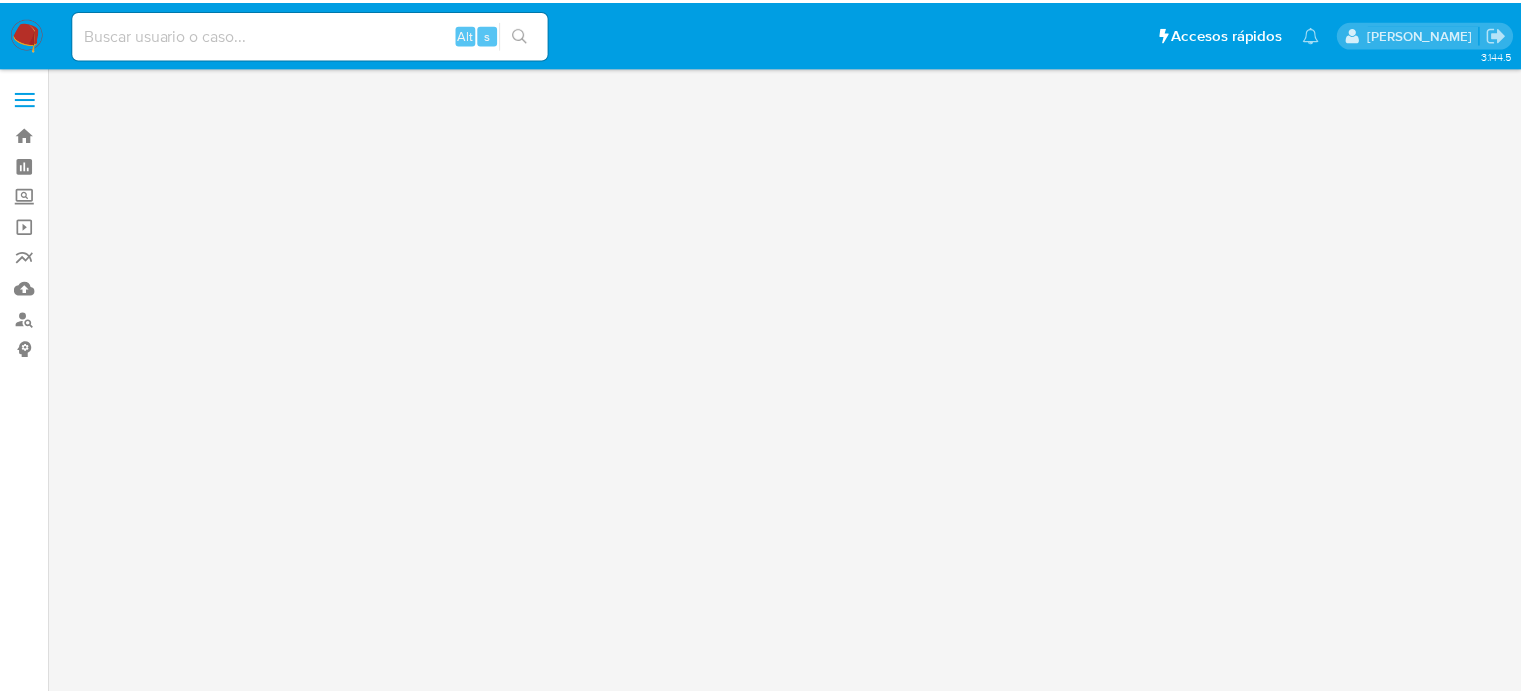 scroll, scrollTop: 0, scrollLeft: 0, axis: both 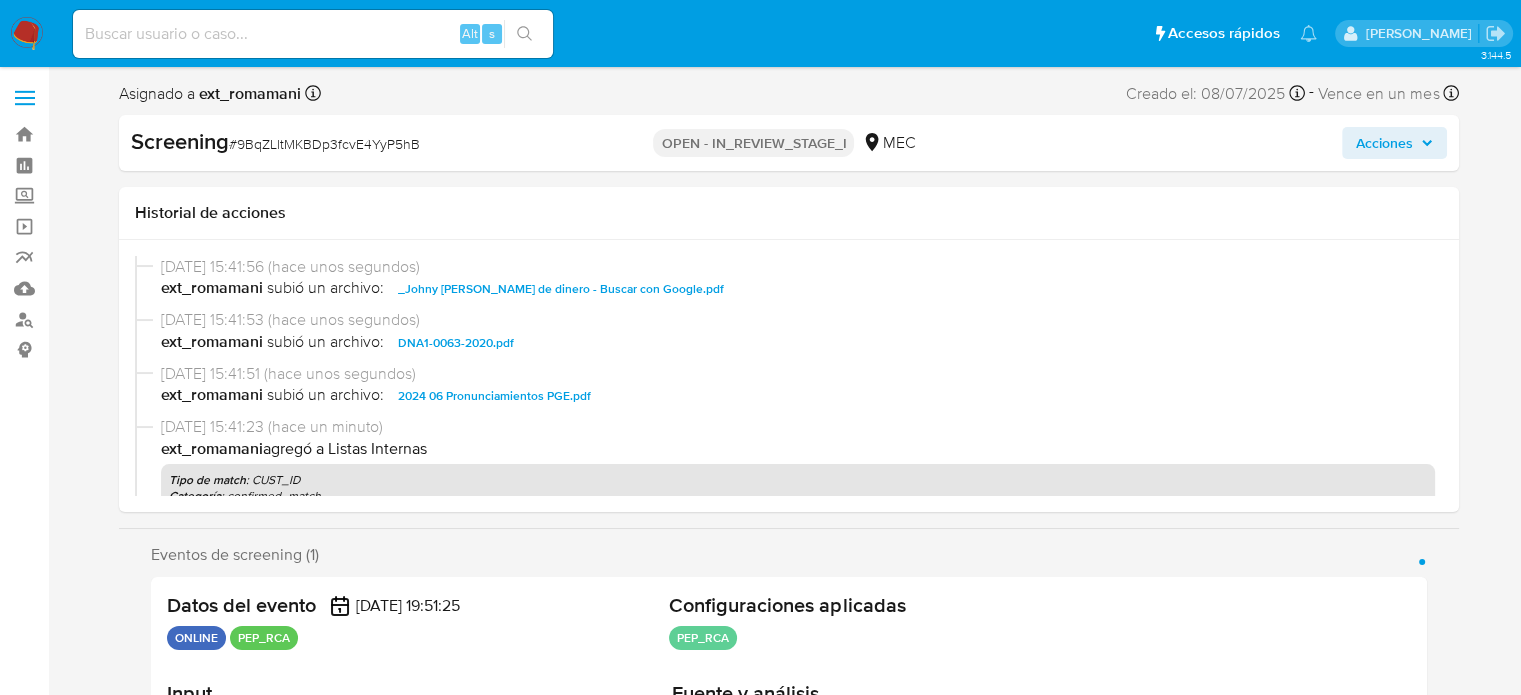 click on "Acciones" at bounding box center [1384, 143] 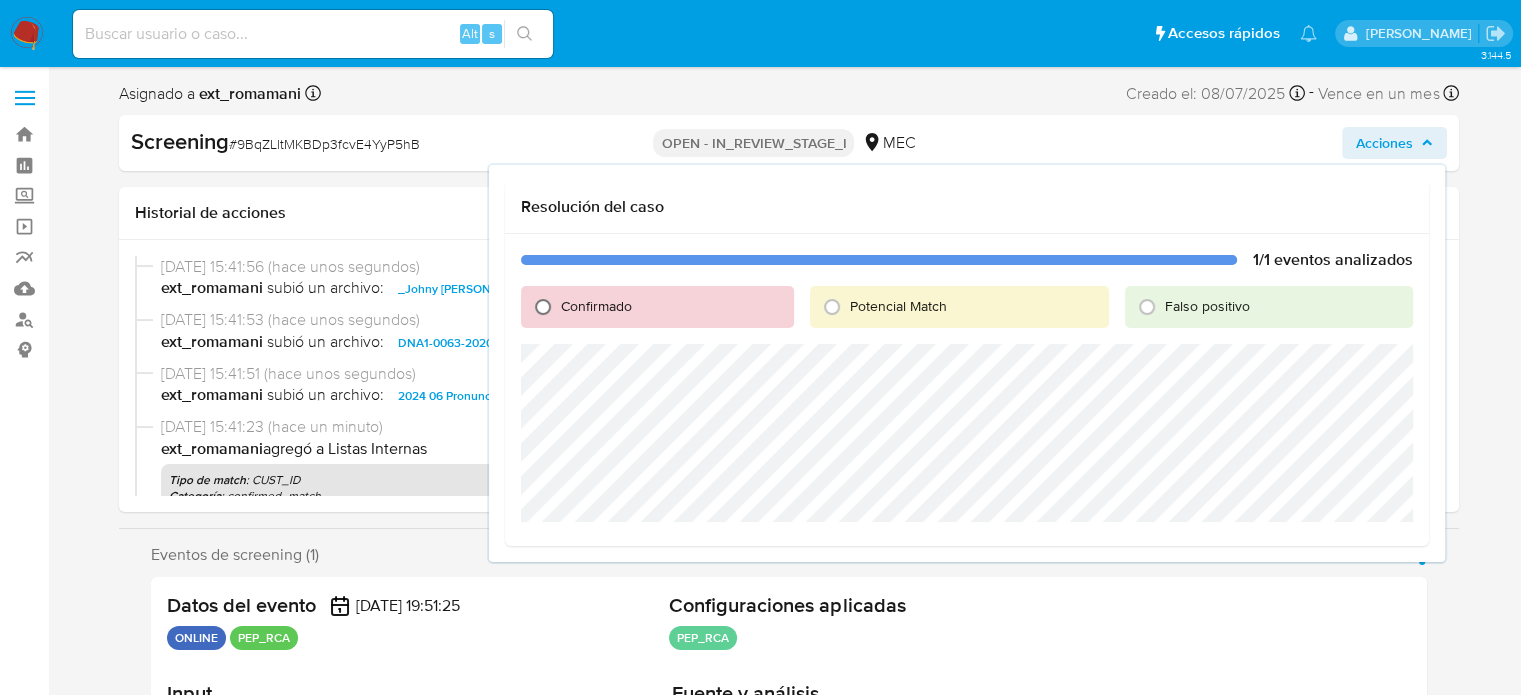 click on "Confirmado" at bounding box center (543, 307) 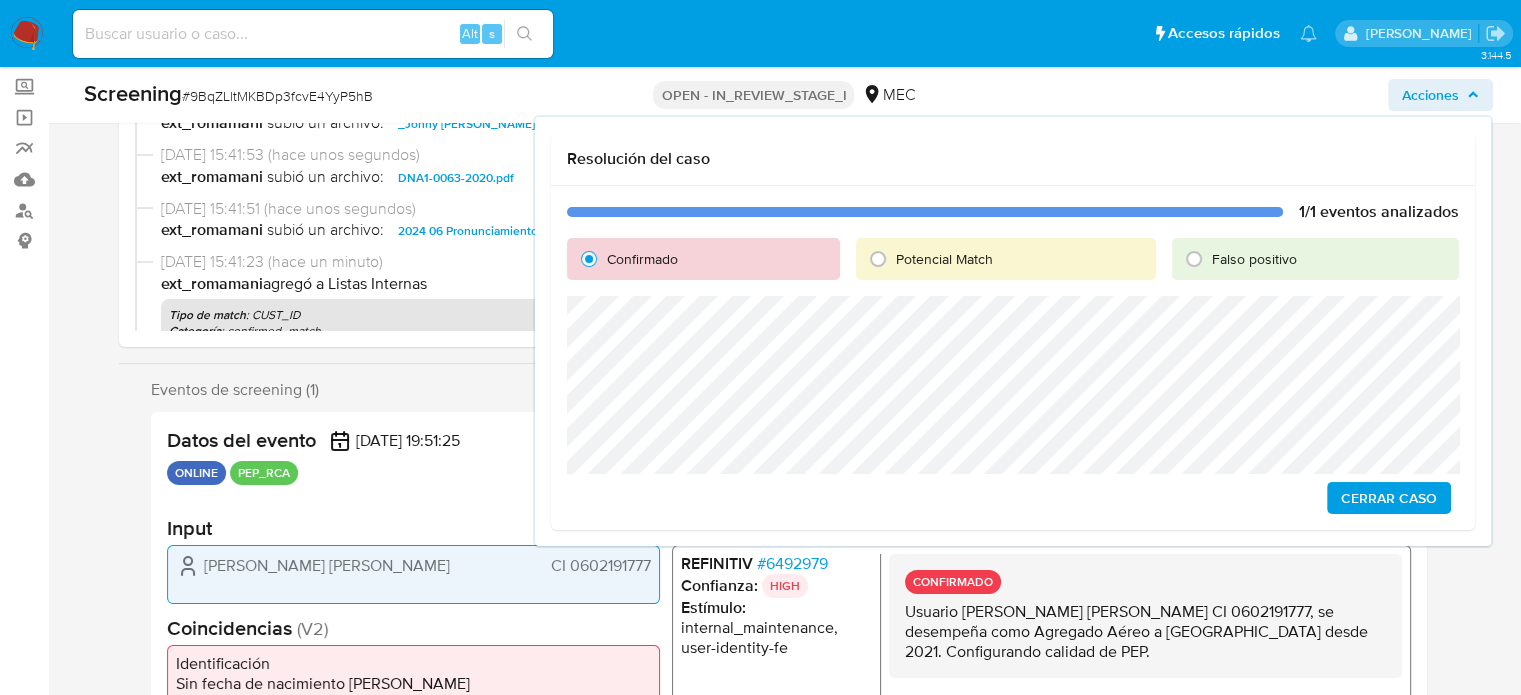 scroll, scrollTop: 0, scrollLeft: 0, axis: both 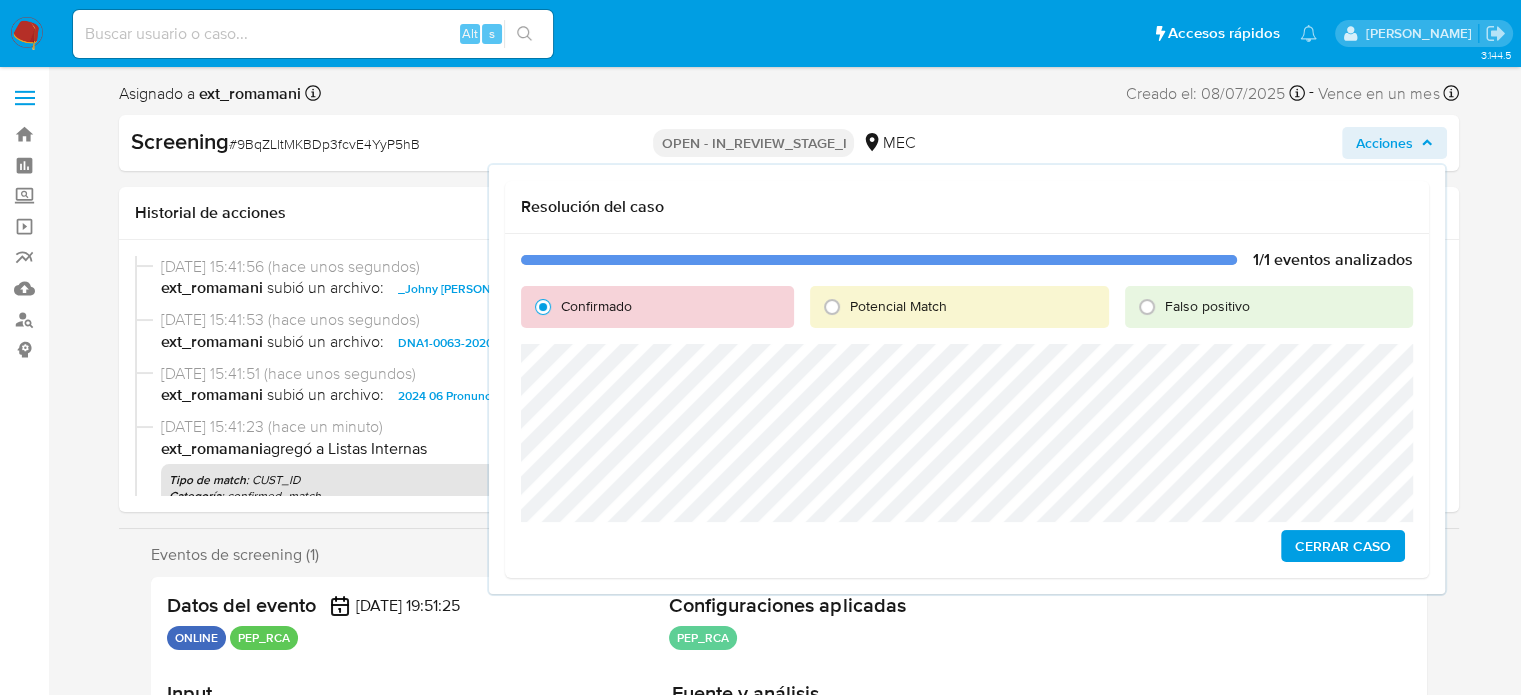 click on "Cerrar Caso" at bounding box center [1343, 546] 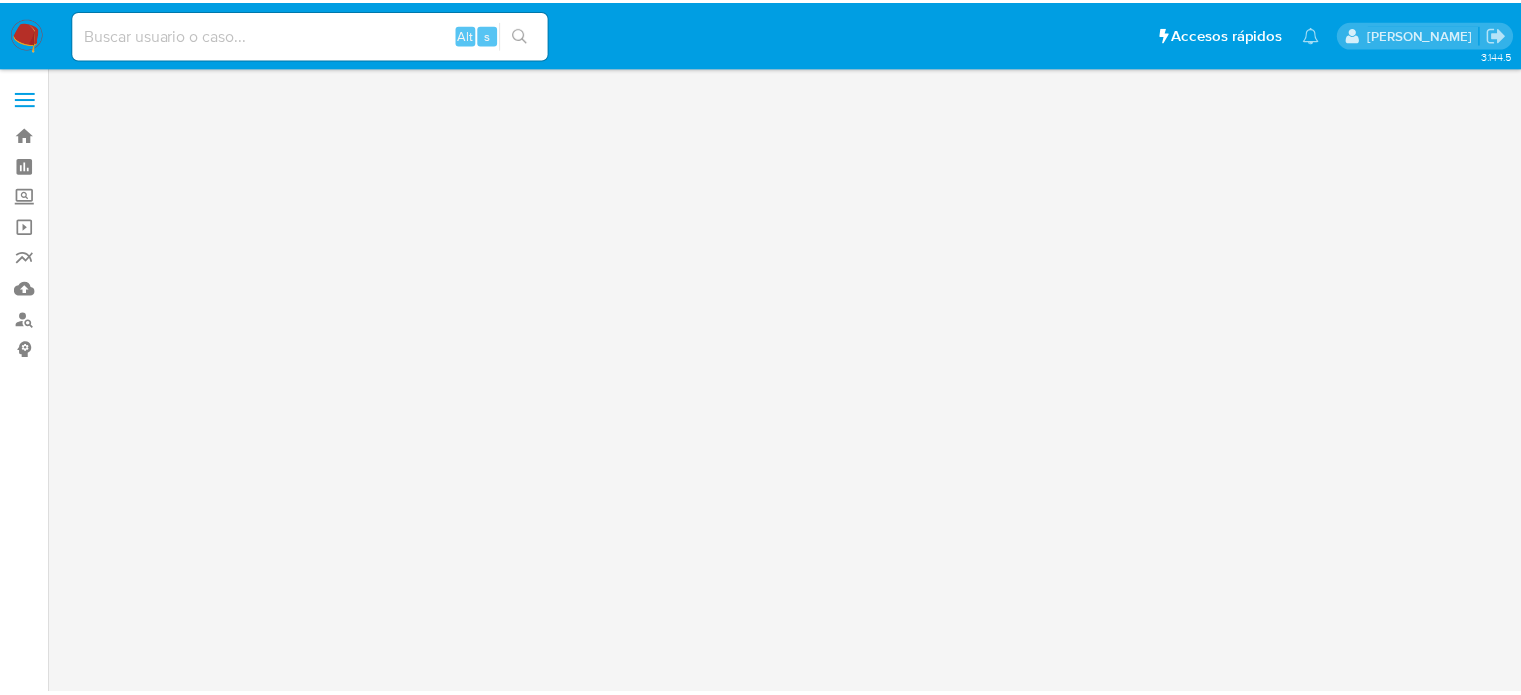 scroll, scrollTop: 0, scrollLeft: 0, axis: both 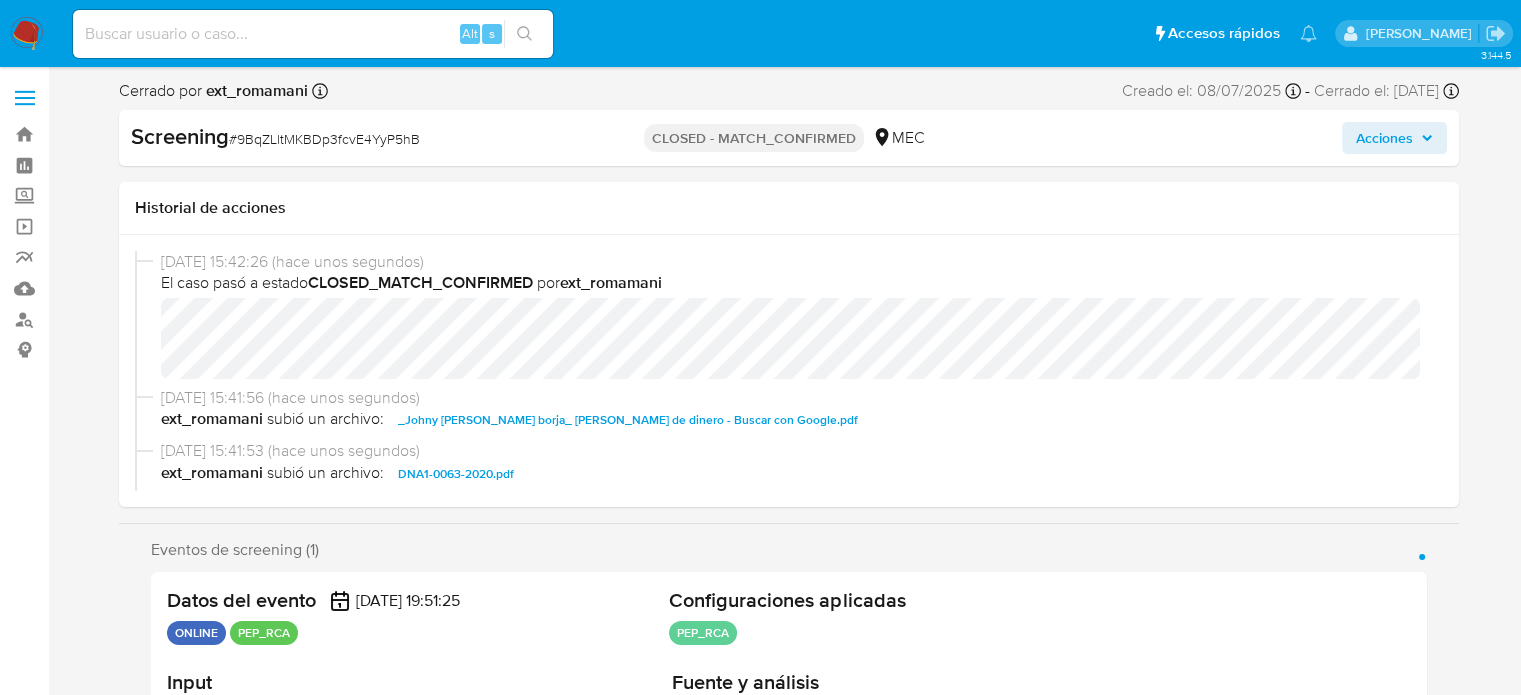 select on "10" 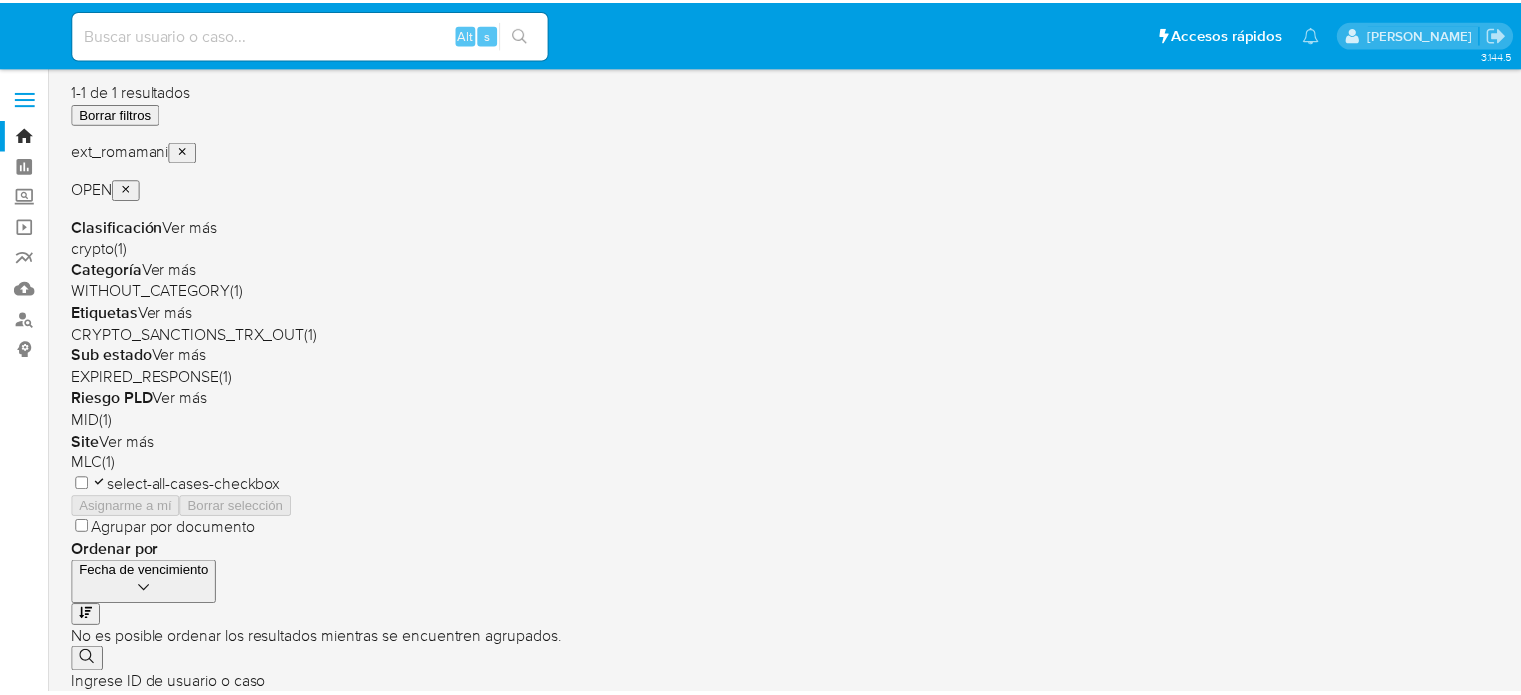 scroll, scrollTop: 0, scrollLeft: 0, axis: both 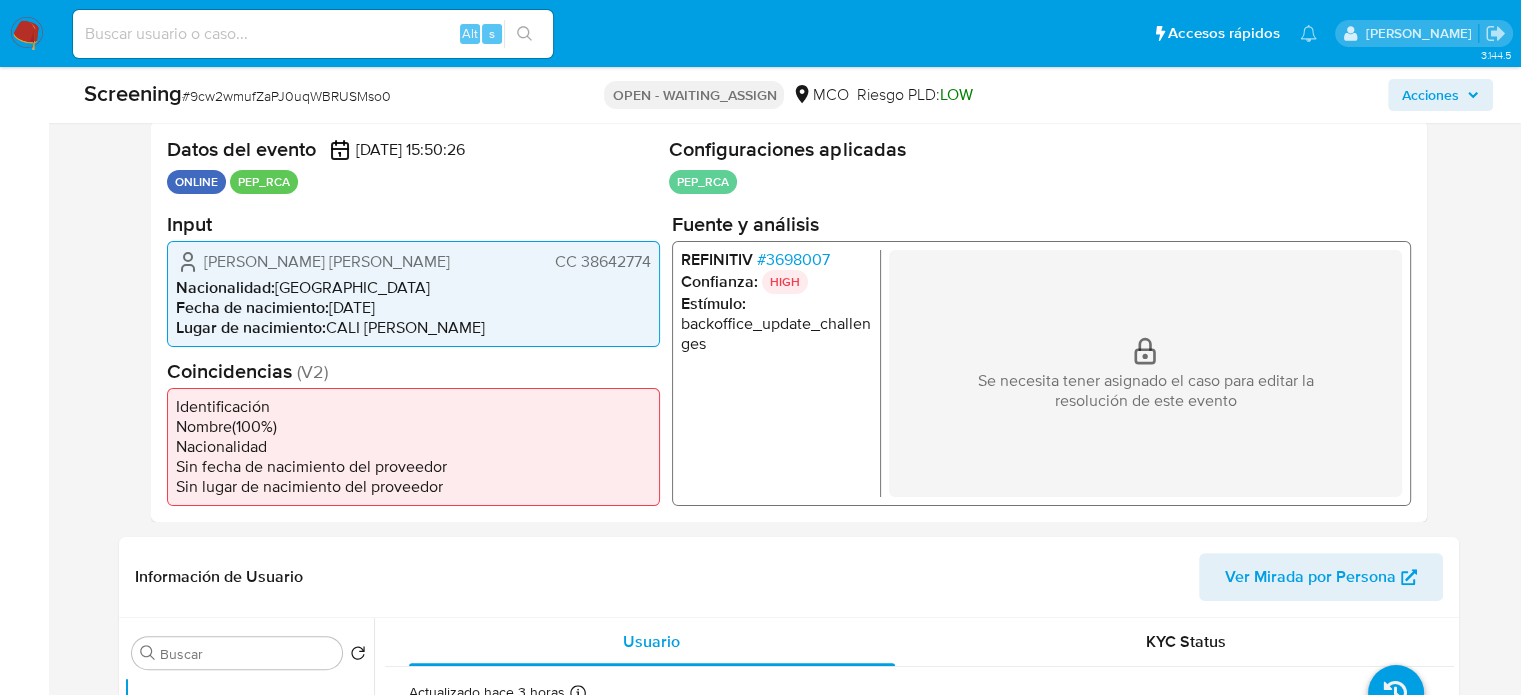select on "10" 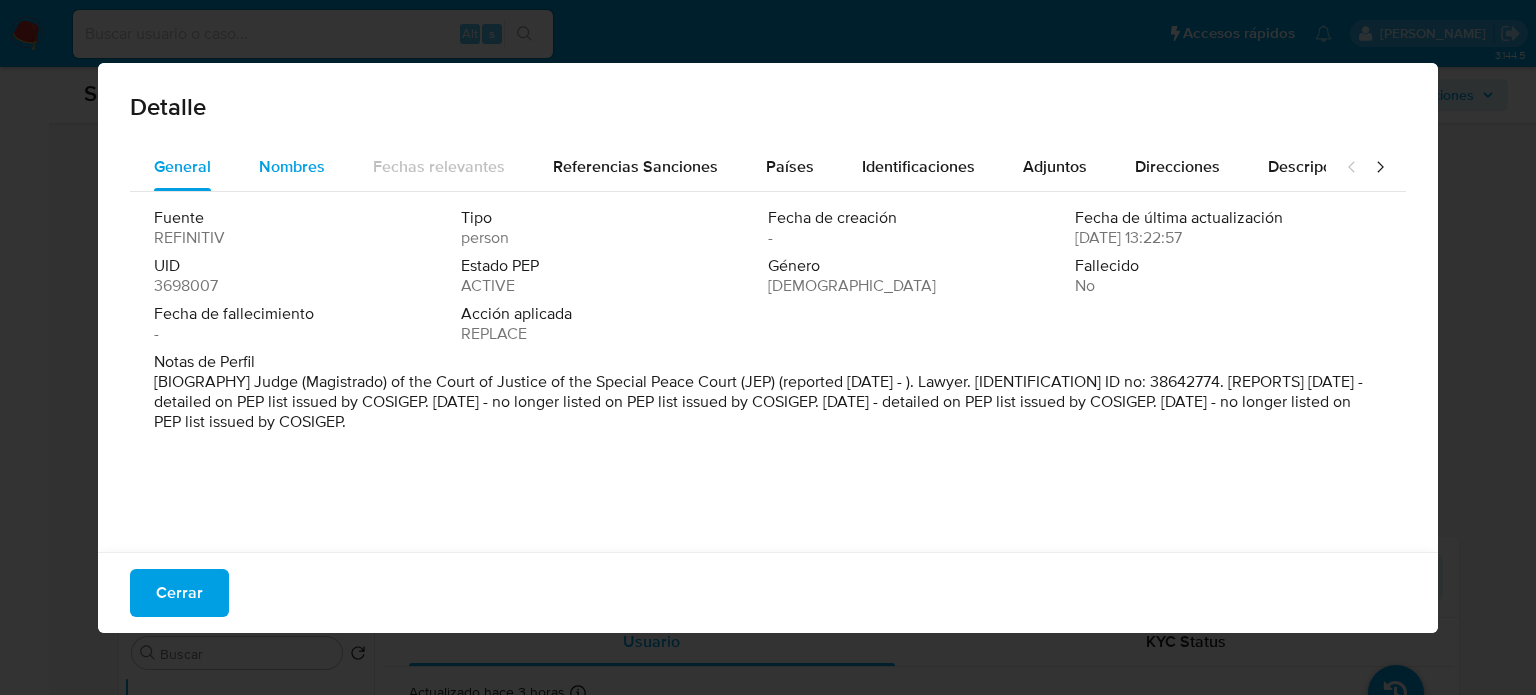 click on "Nombres" at bounding box center [292, 166] 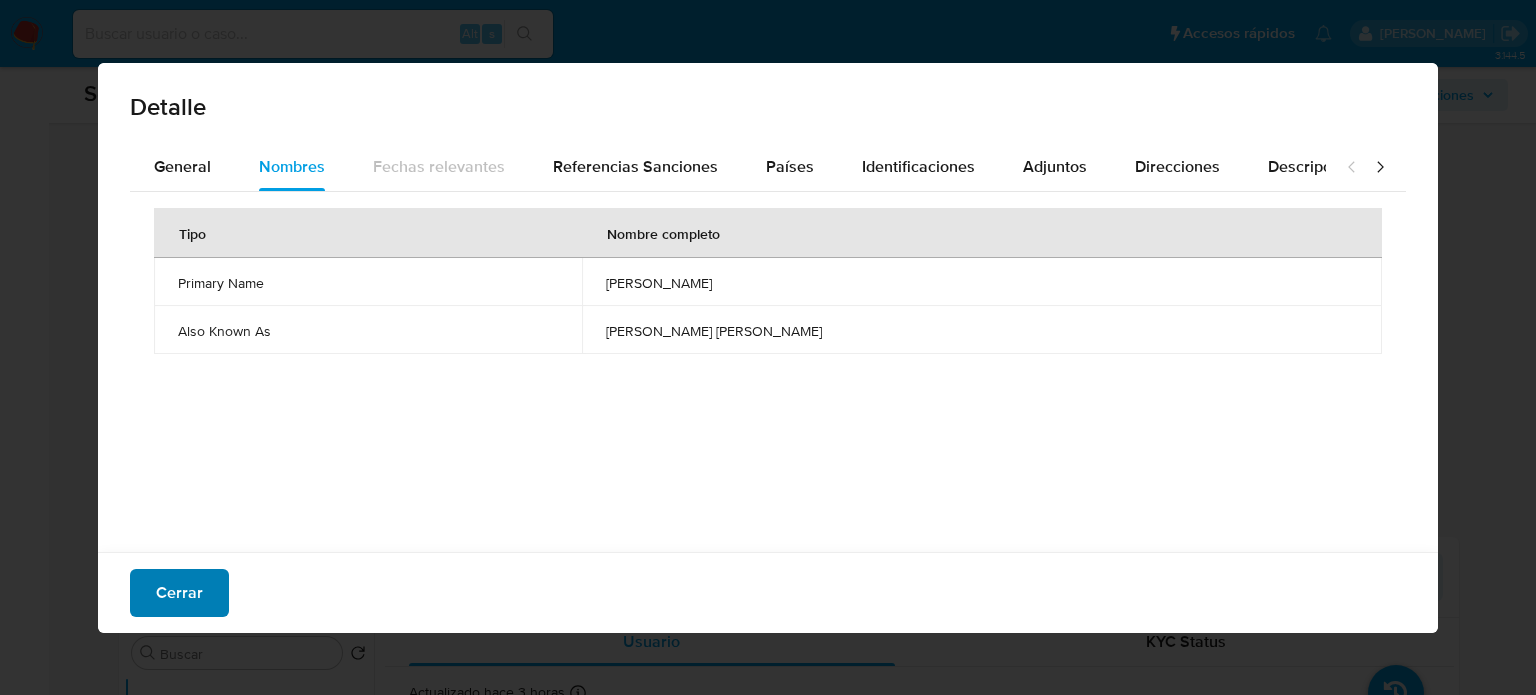 click on "Cerrar" at bounding box center (179, 593) 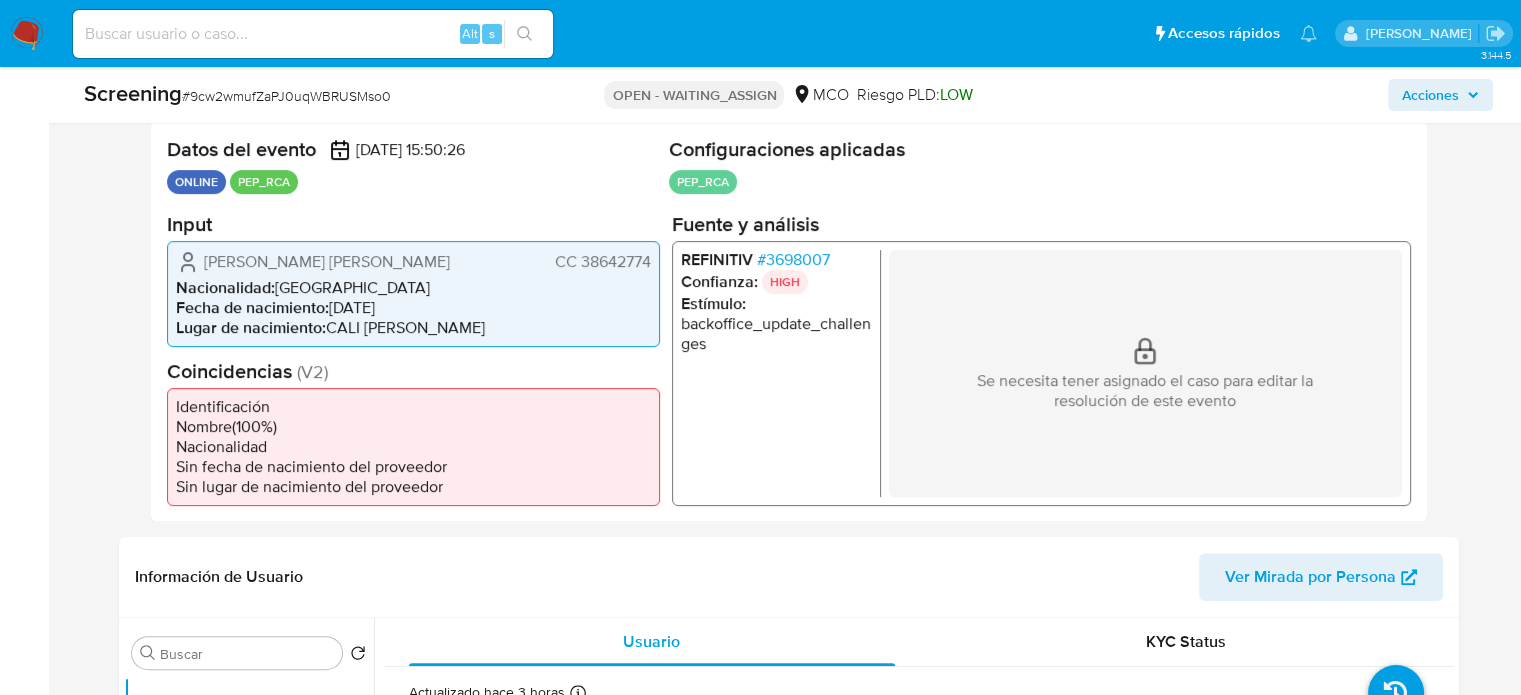 drag, startPoint x: 476, startPoint y: 263, endPoint x: 206, endPoint y: 263, distance: 270 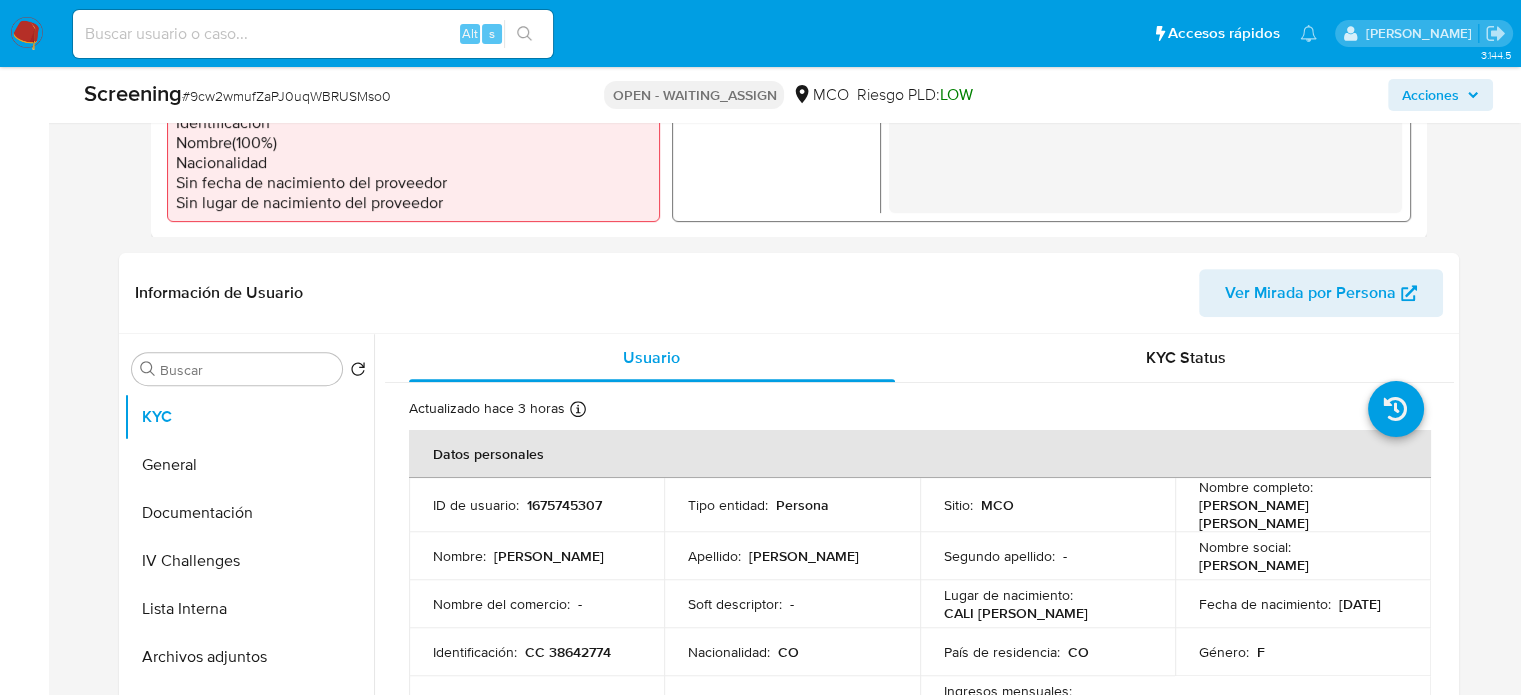 scroll, scrollTop: 900, scrollLeft: 0, axis: vertical 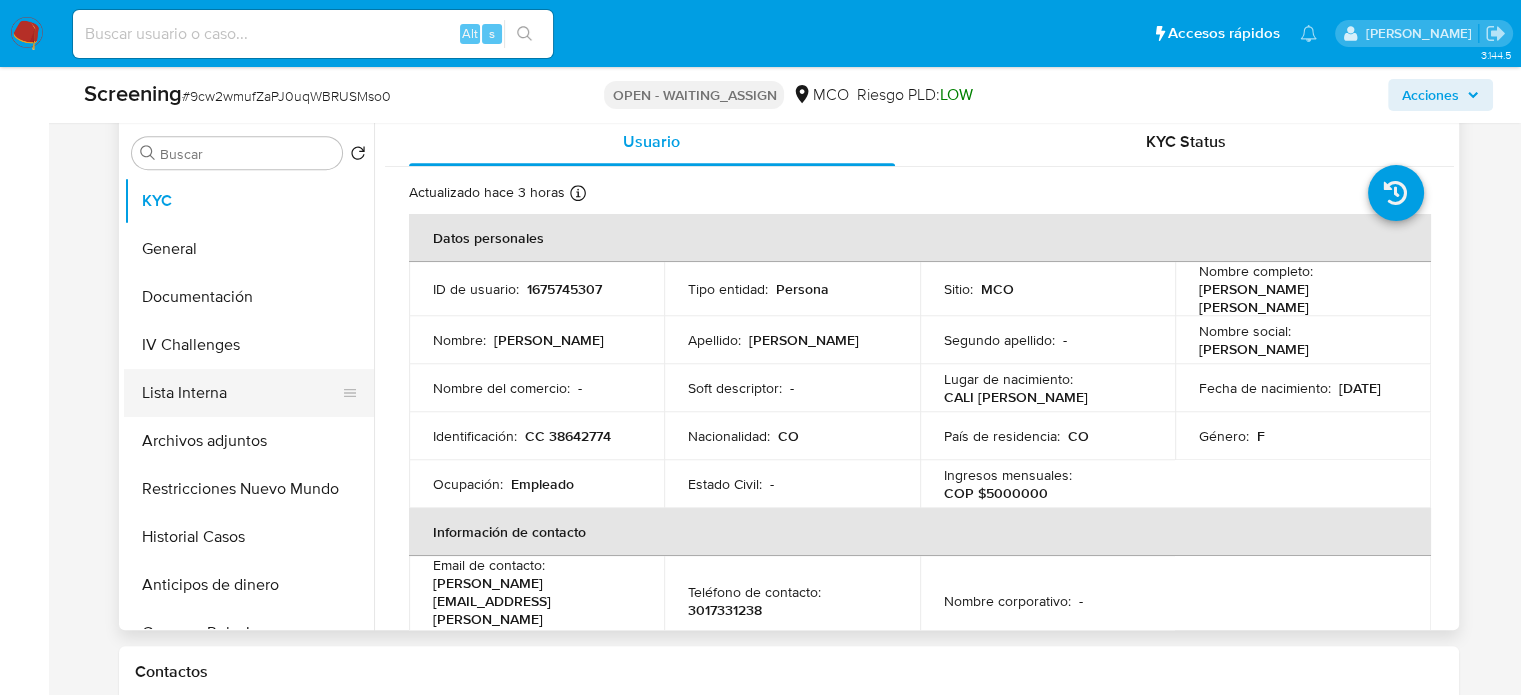 click on "Lista Interna" at bounding box center (241, 393) 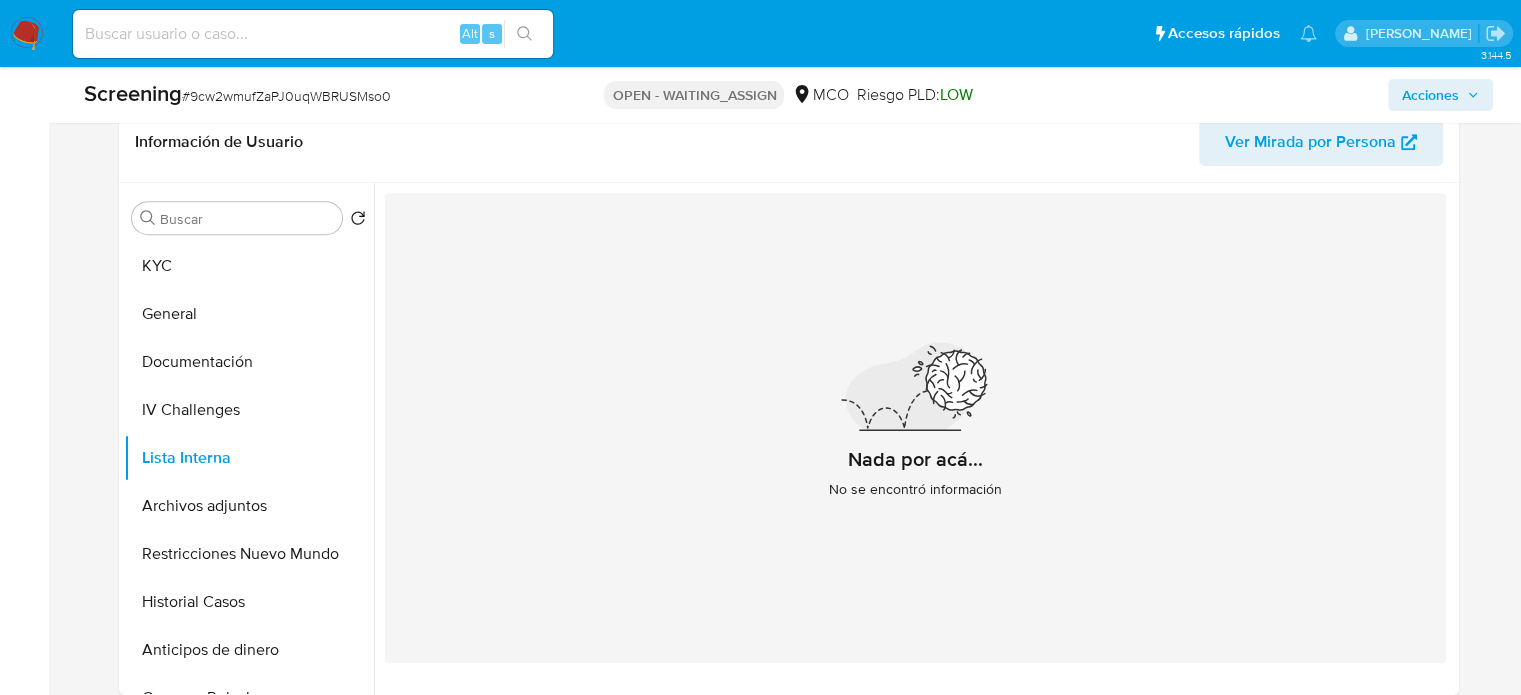 scroll, scrollTop: 800, scrollLeft: 0, axis: vertical 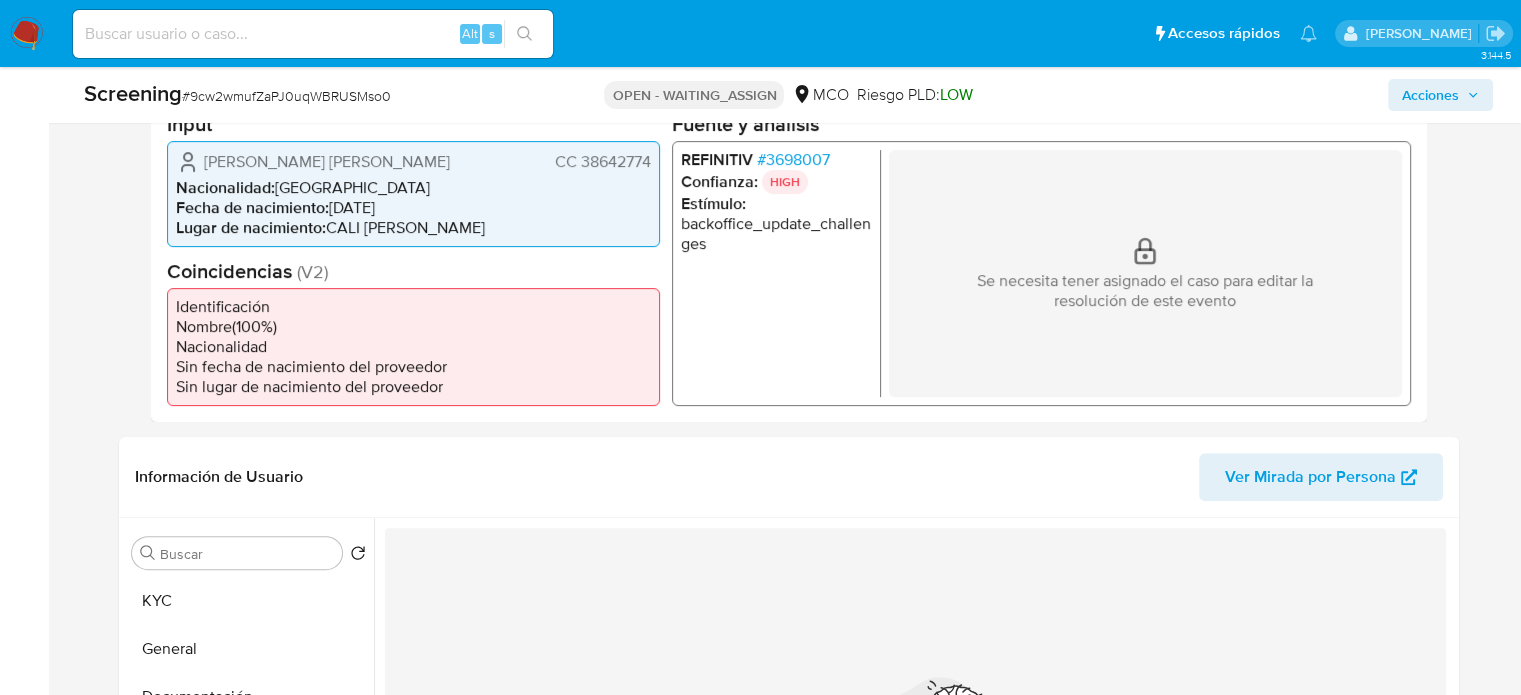 click on "# 3698007" at bounding box center (792, 159) 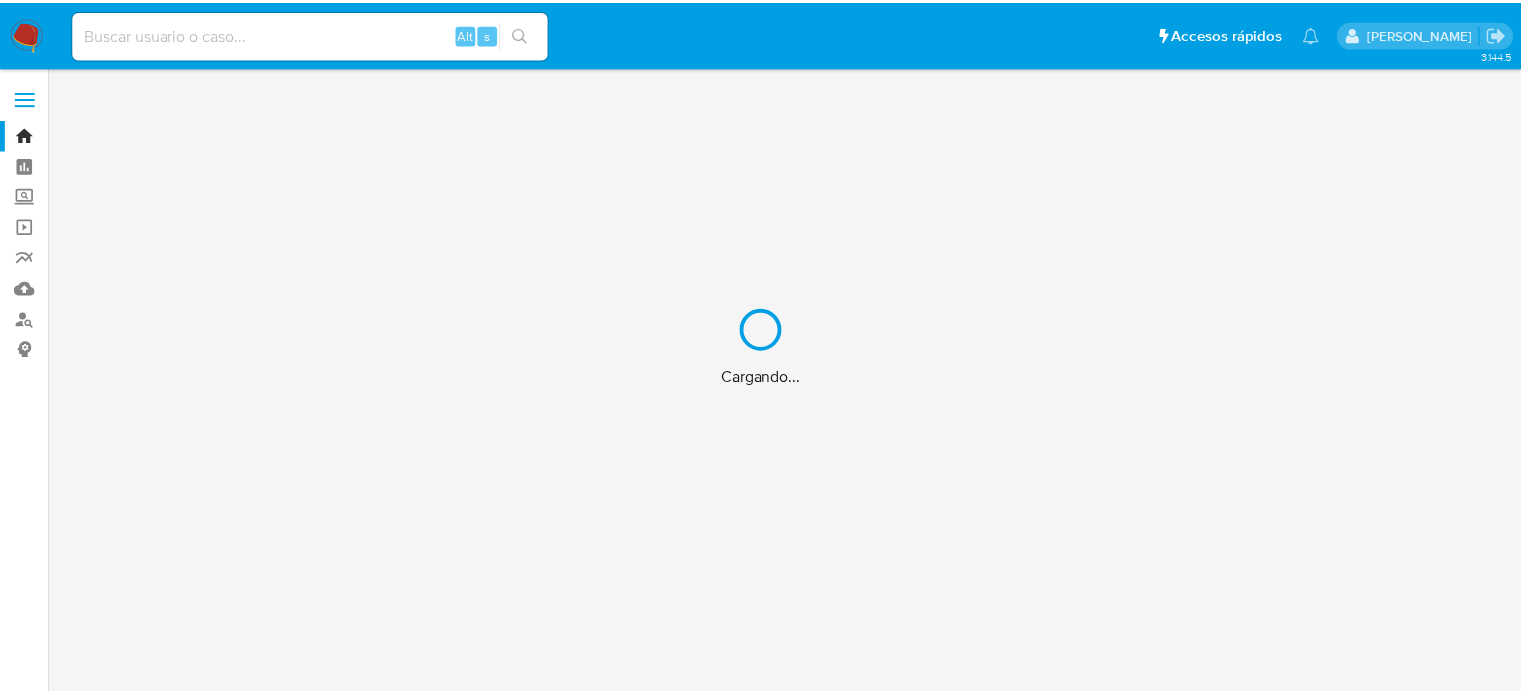 scroll, scrollTop: 0, scrollLeft: 0, axis: both 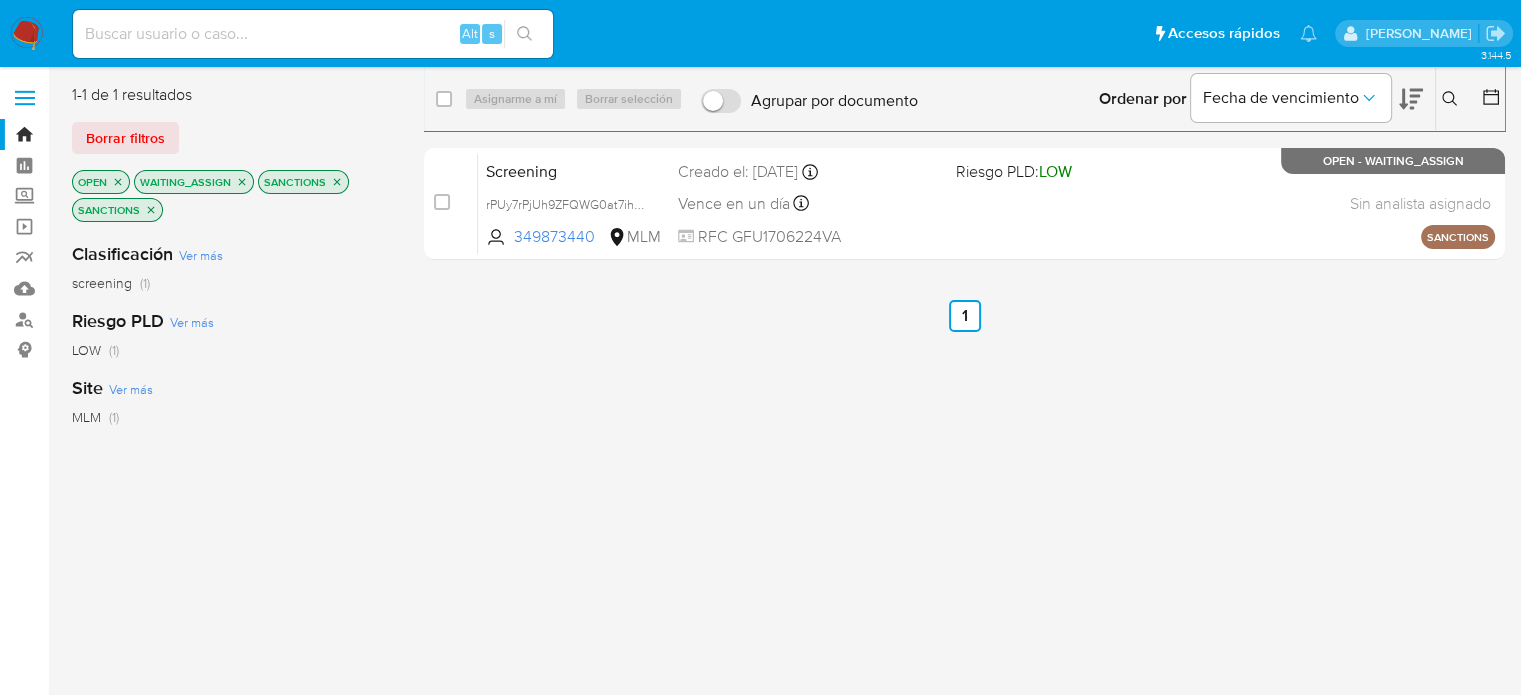 click 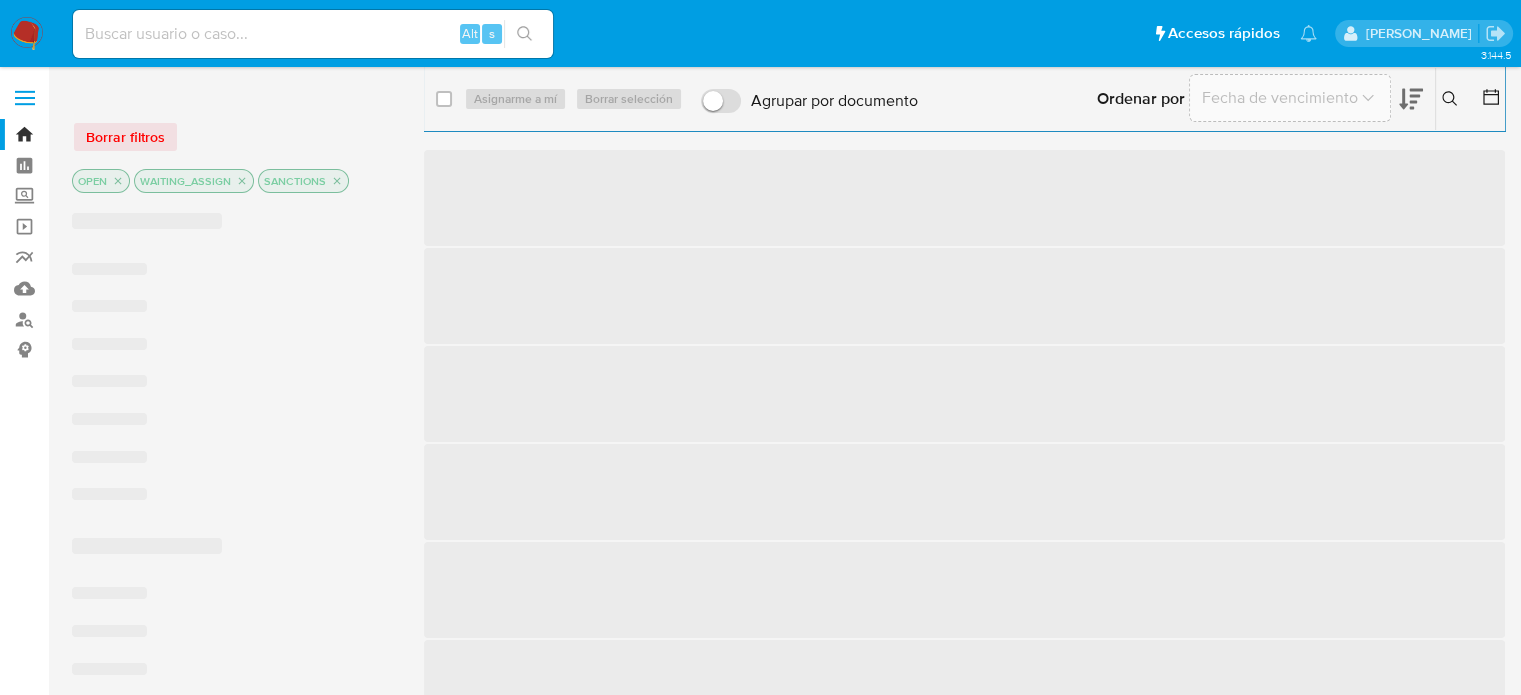 click 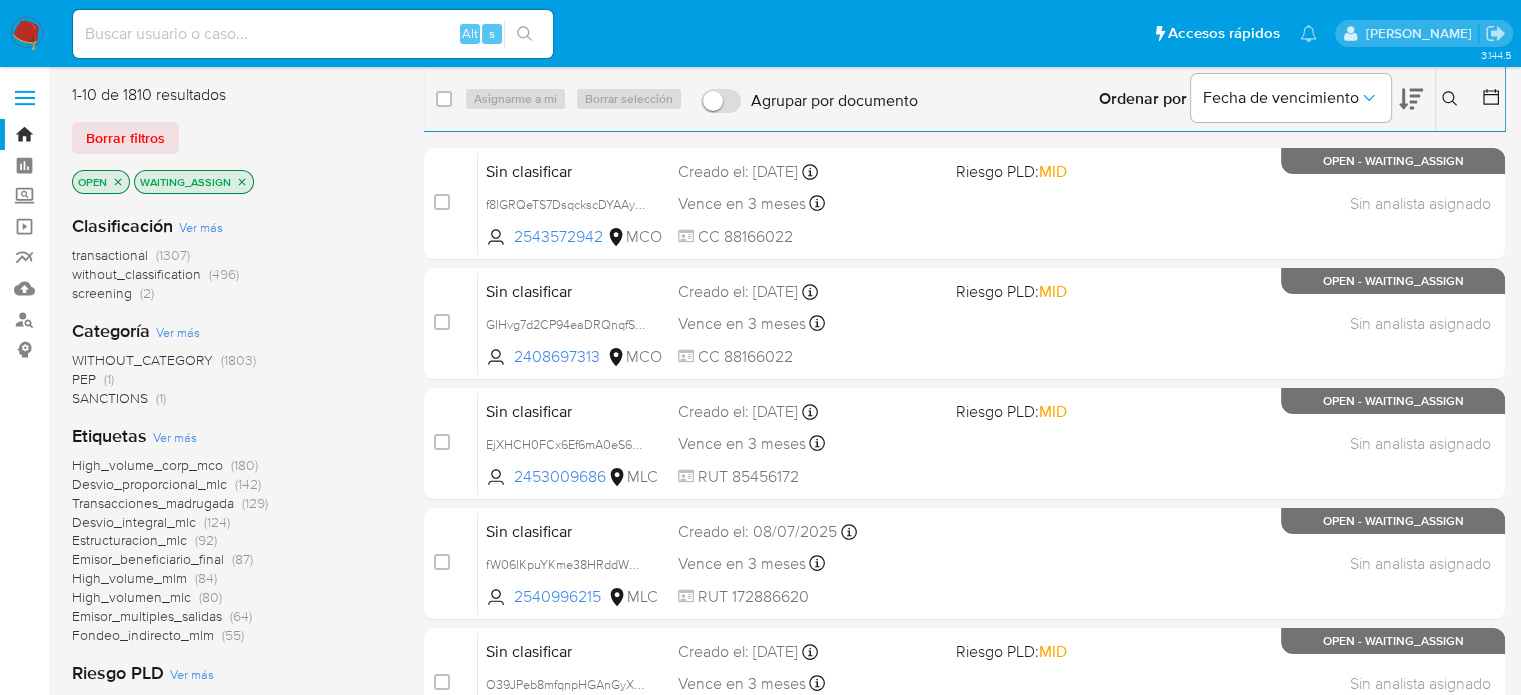 click on "PEP" at bounding box center (84, 379) 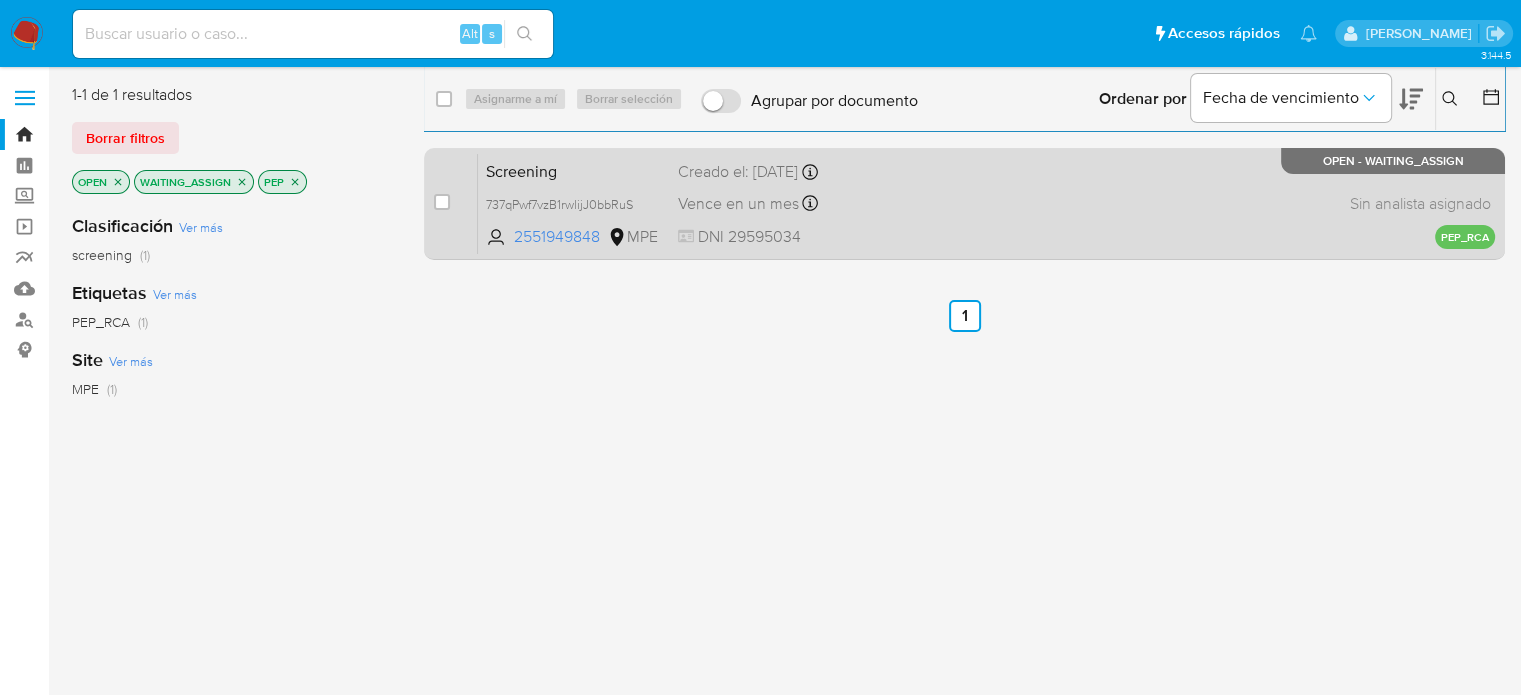 click on "Screening 737qPwf7vzB1rwlijJ0bbRuS 2551949848 MPE Creado el: 10/07/2025   Creado el: 10/07/2025 15:52:09 Vence en un mes   Vence el 09/08/2025 15:52:09 DNI   29595034 Sin analista asignado   Asignado el: - PEP_RCA OPEN - WAITING_ASSIGN" at bounding box center [986, 203] 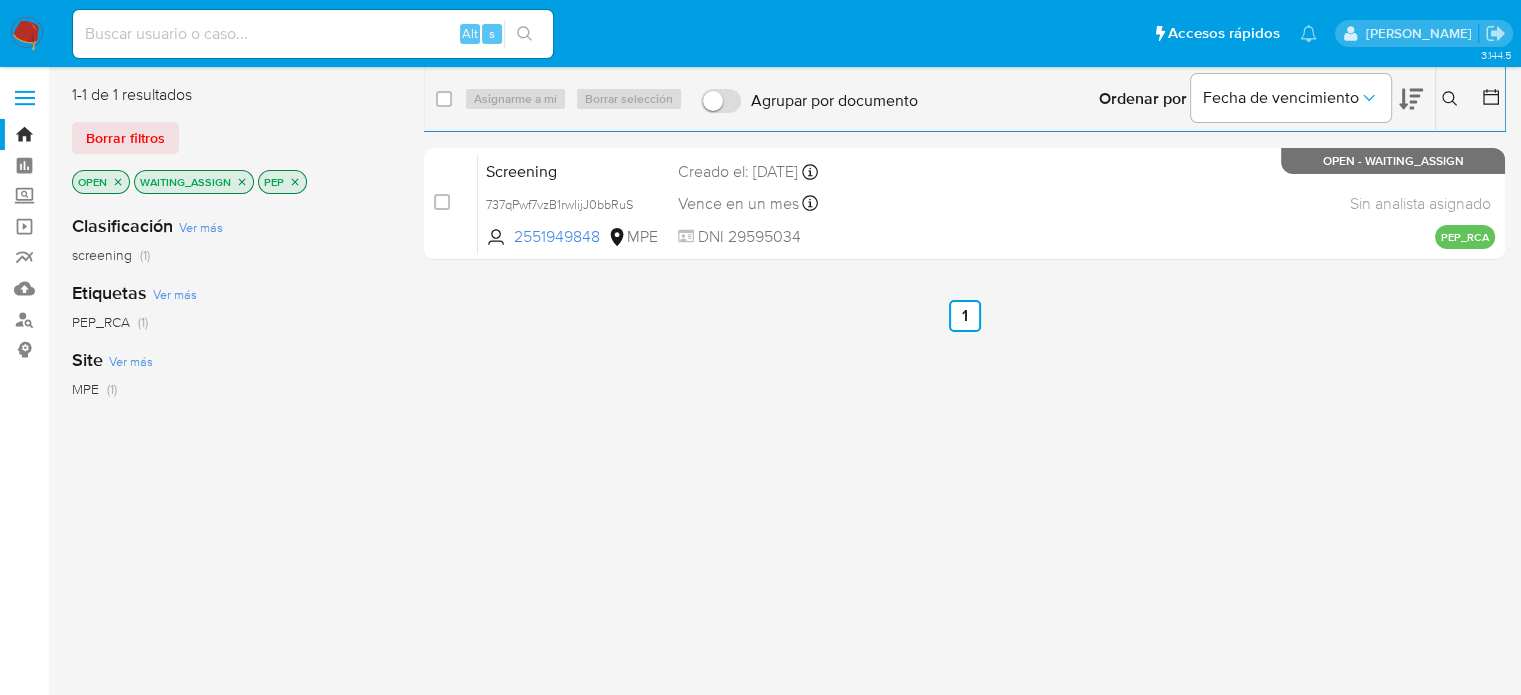 click at bounding box center [27, 34] 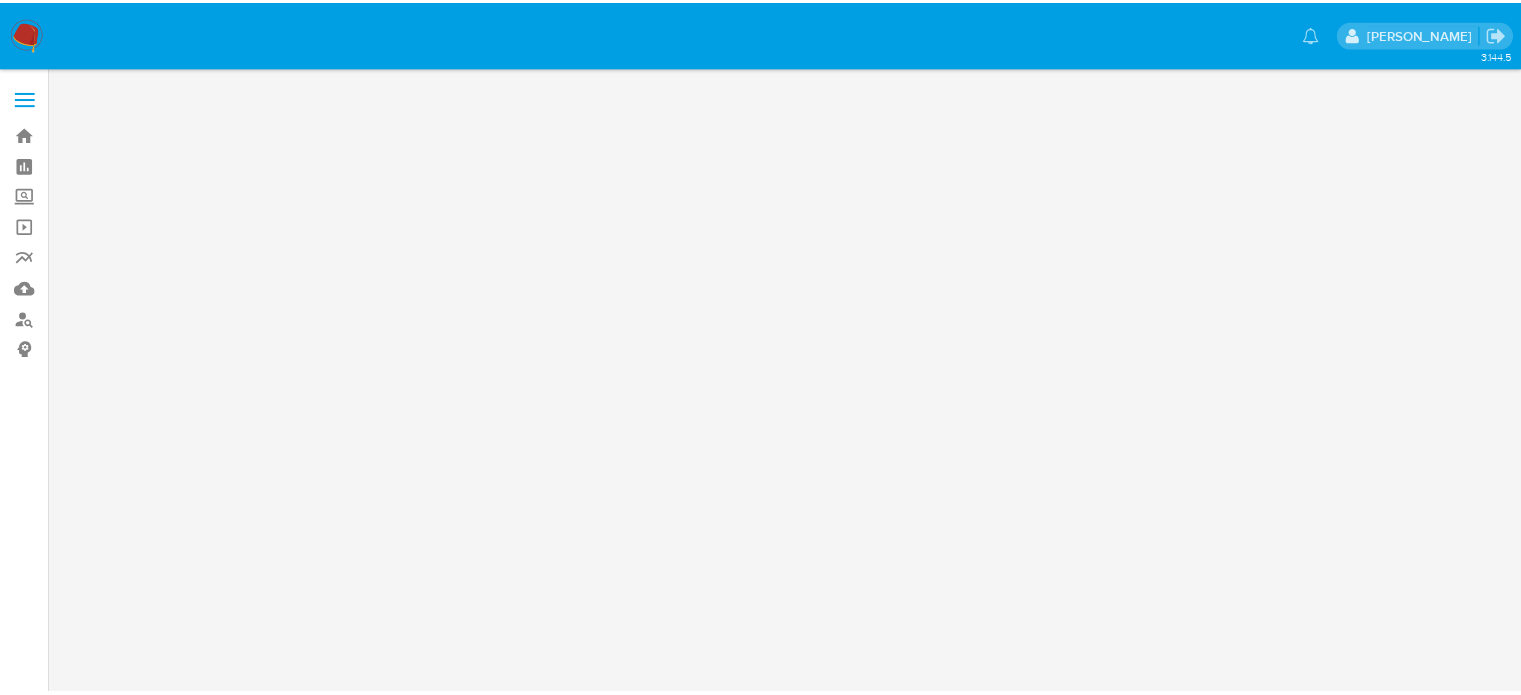 scroll, scrollTop: 0, scrollLeft: 0, axis: both 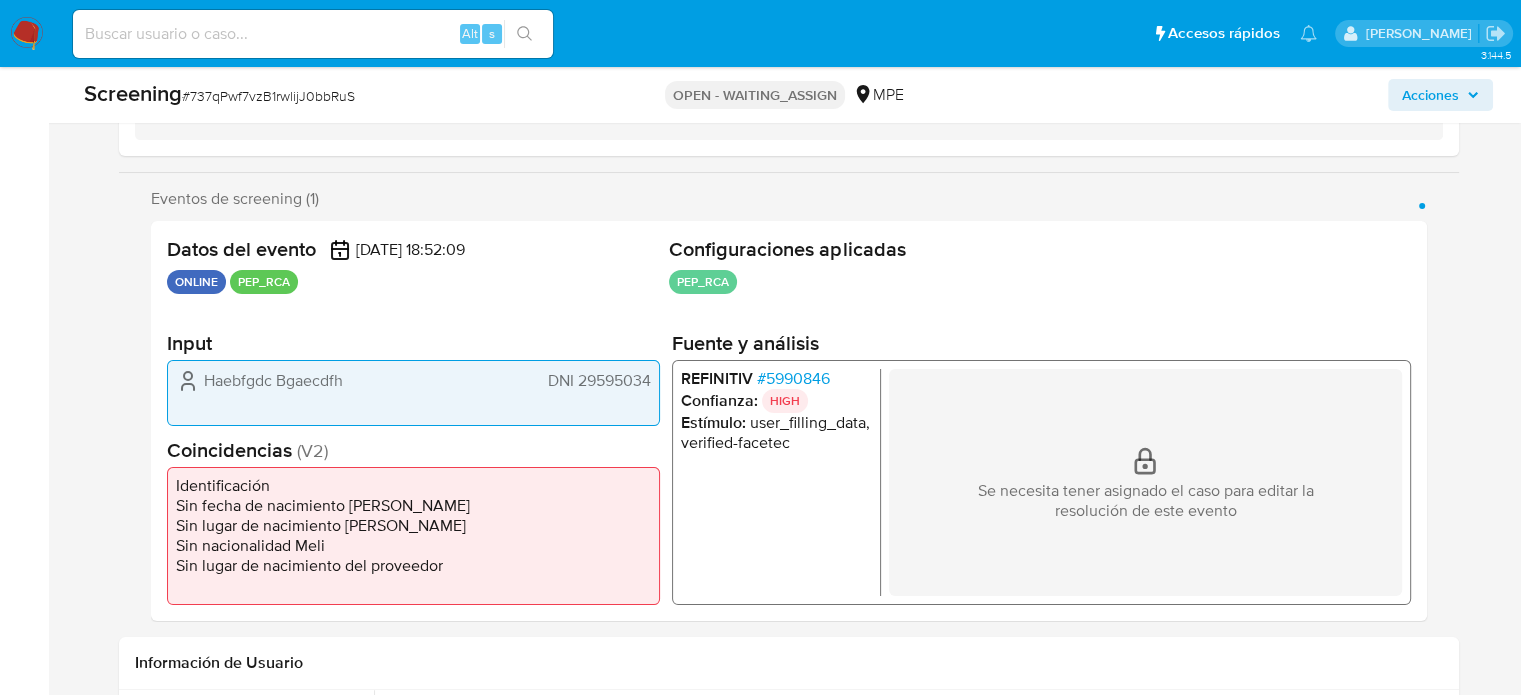 select on "10" 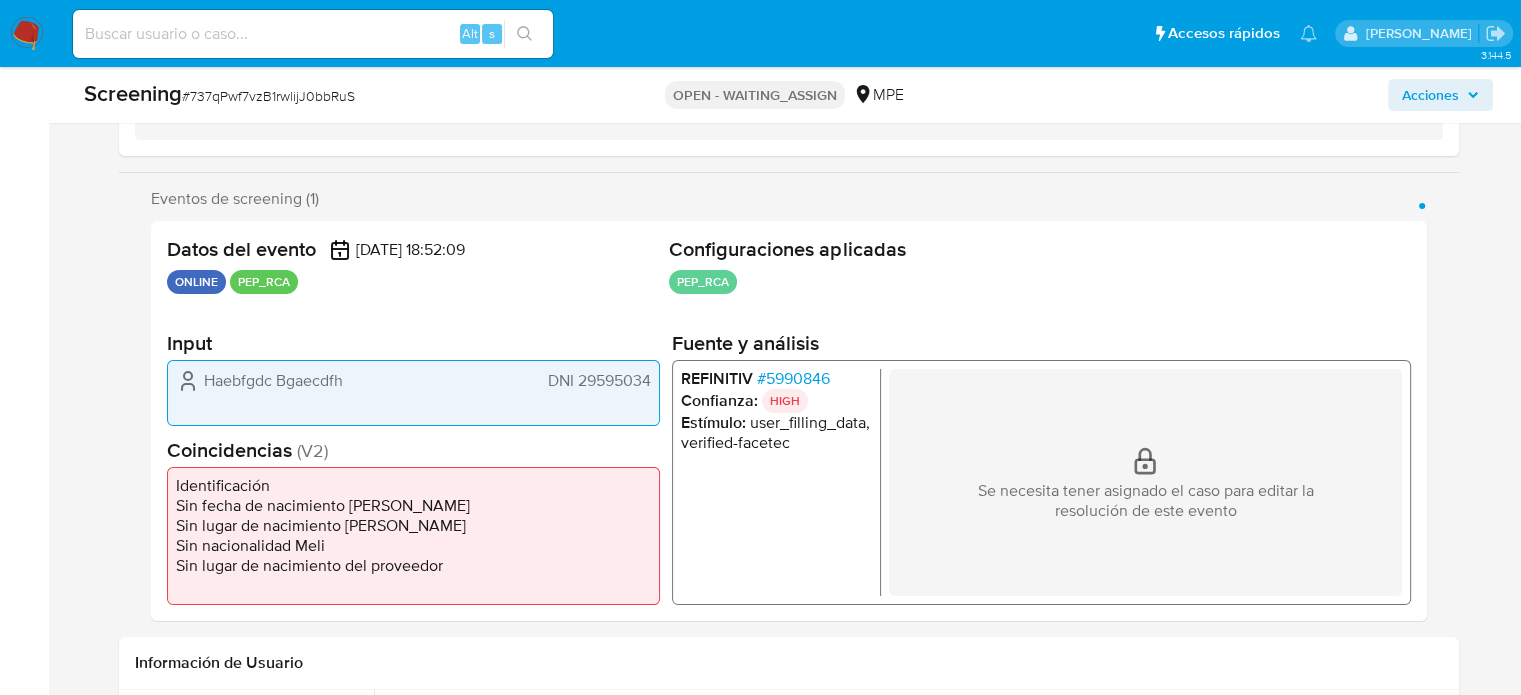 click on "# 5990846" at bounding box center [792, 379] 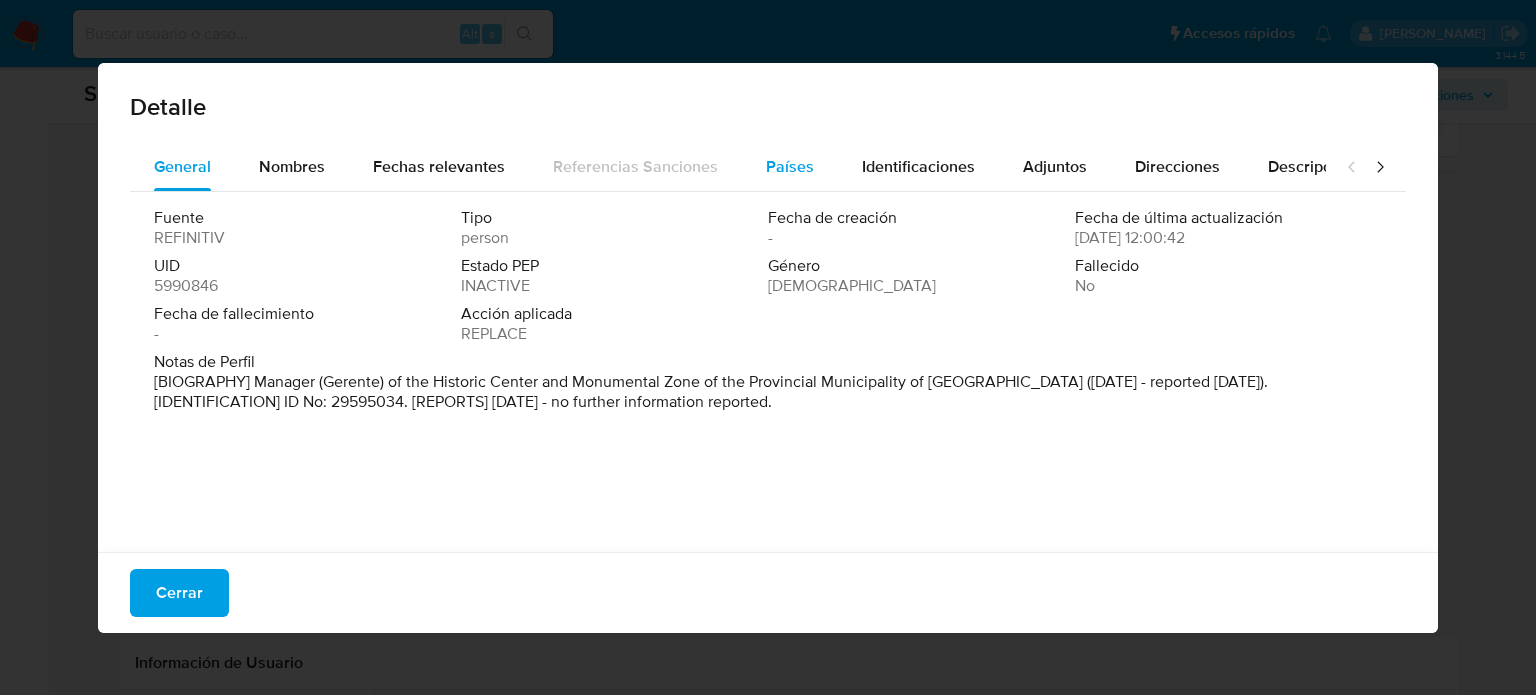 click on "Países" at bounding box center (790, 166) 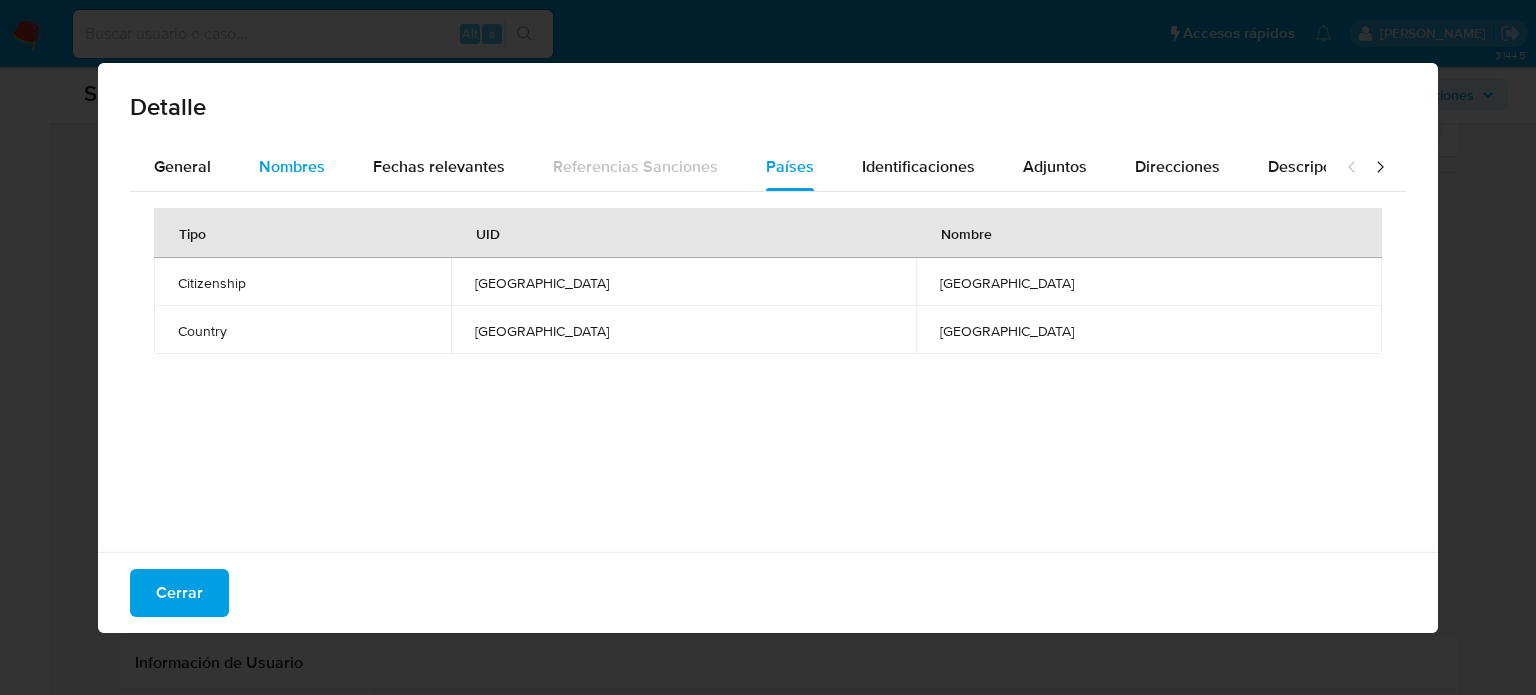 click on "Nombres" at bounding box center [292, 166] 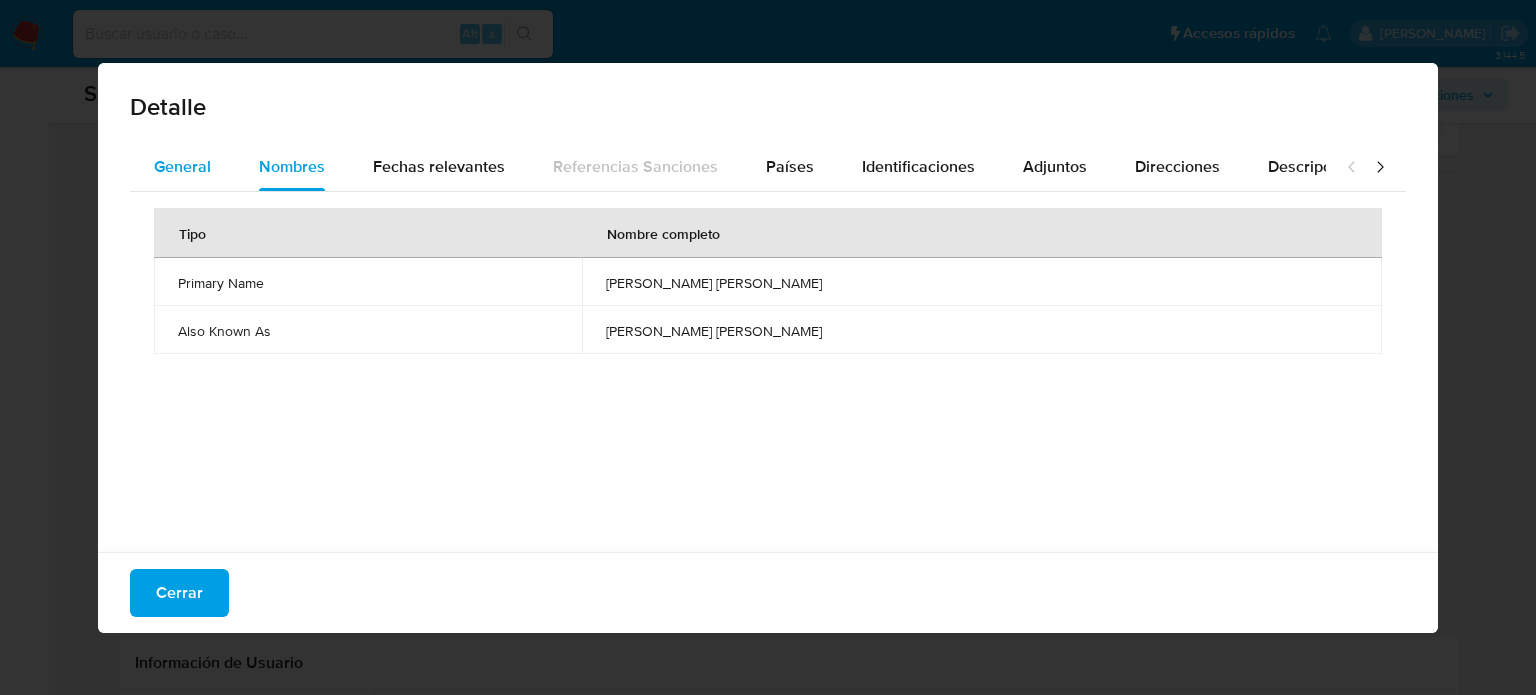 click on "General" at bounding box center [182, 166] 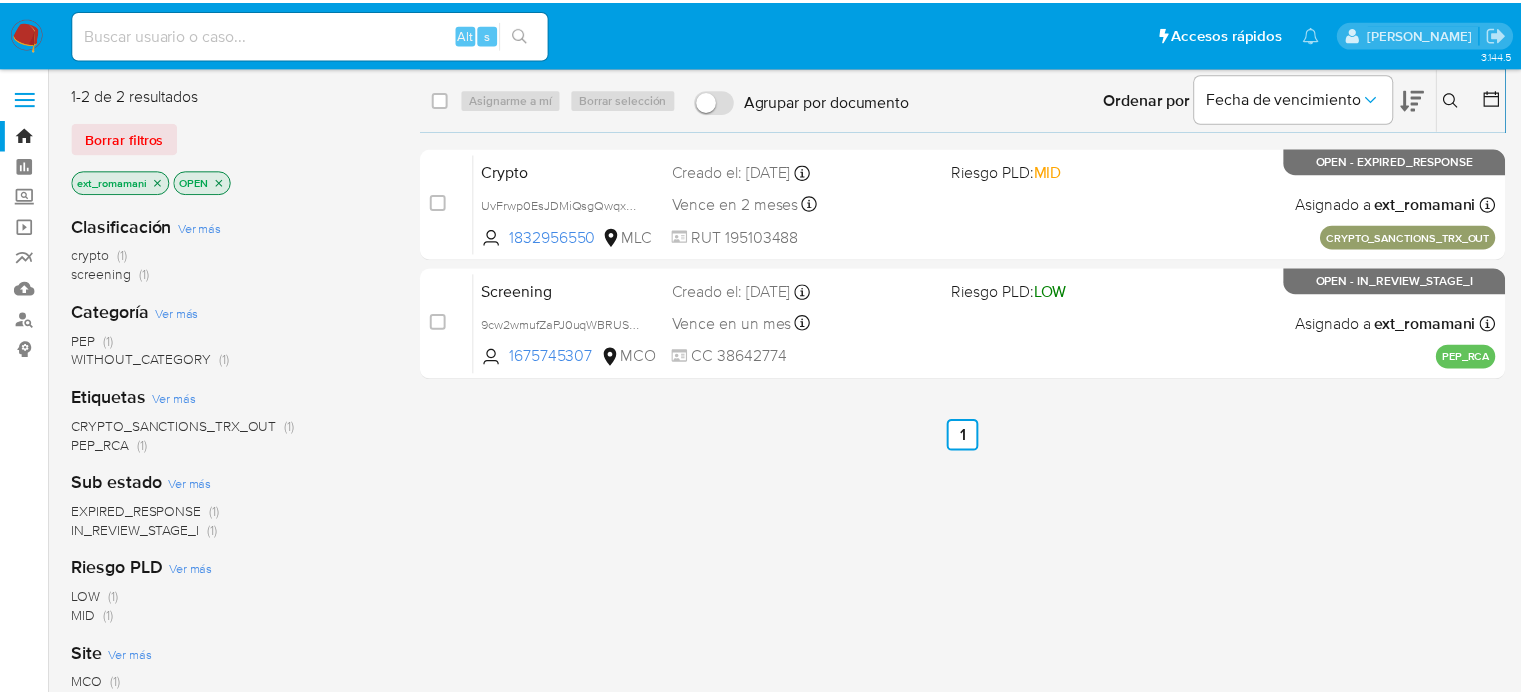 scroll, scrollTop: 0, scrollLeft: 0, axis: both 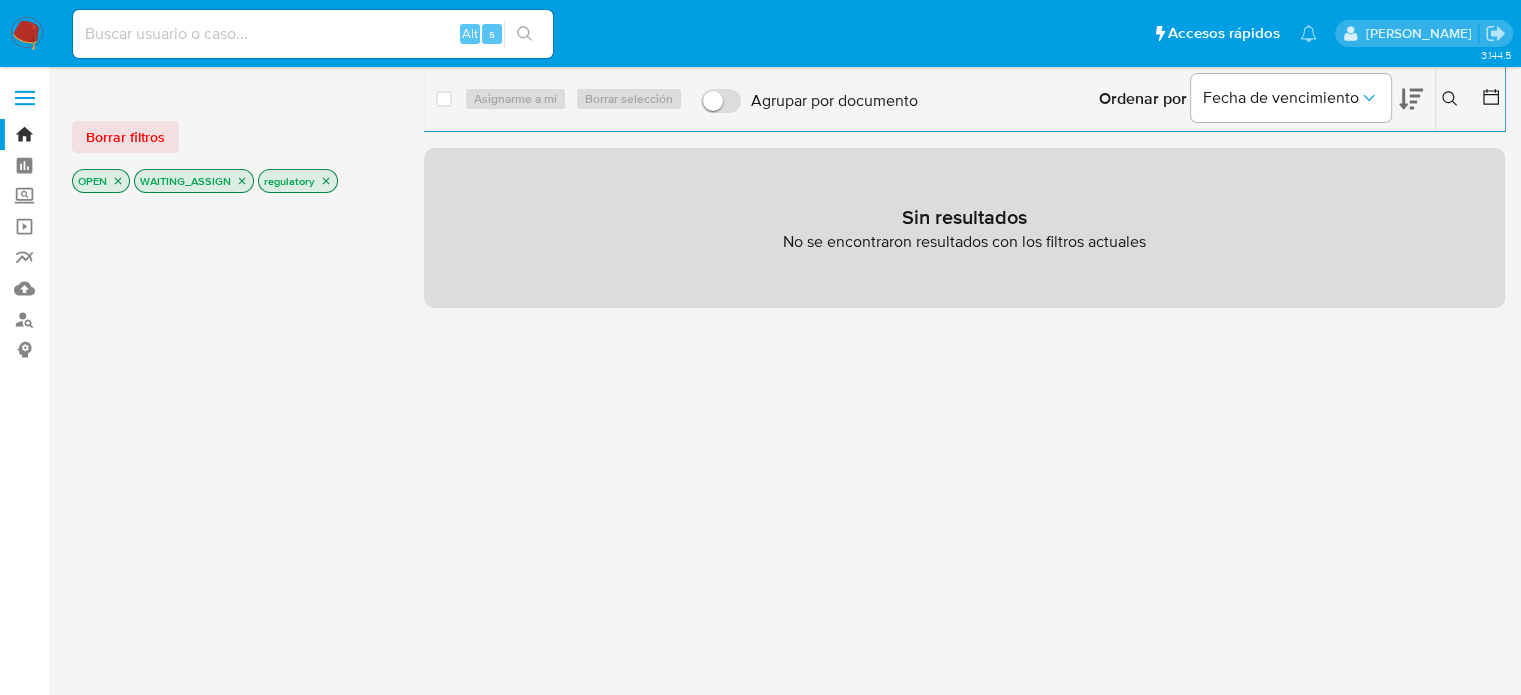 click at bounding box center (27, 34) 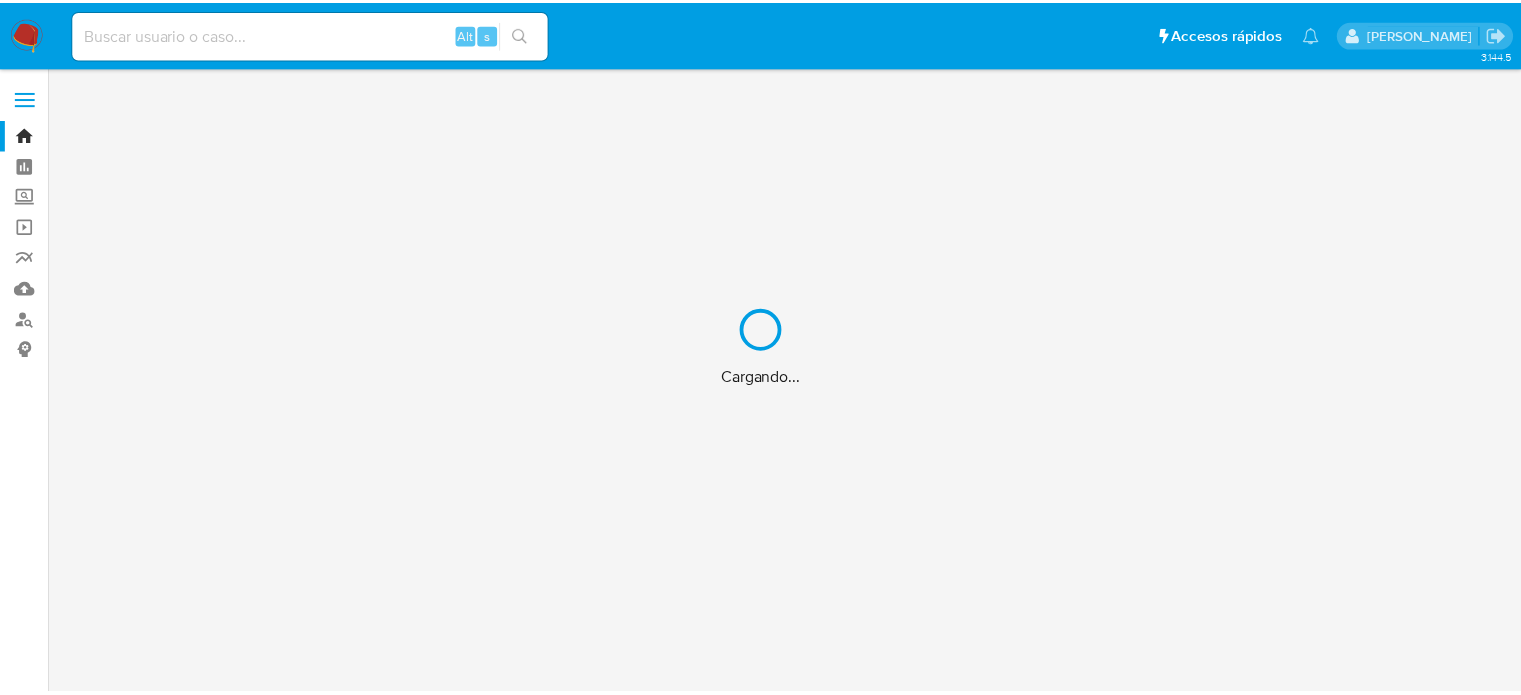 scroll, scrollTop: 0, scrollLeft: 0, axis: both 